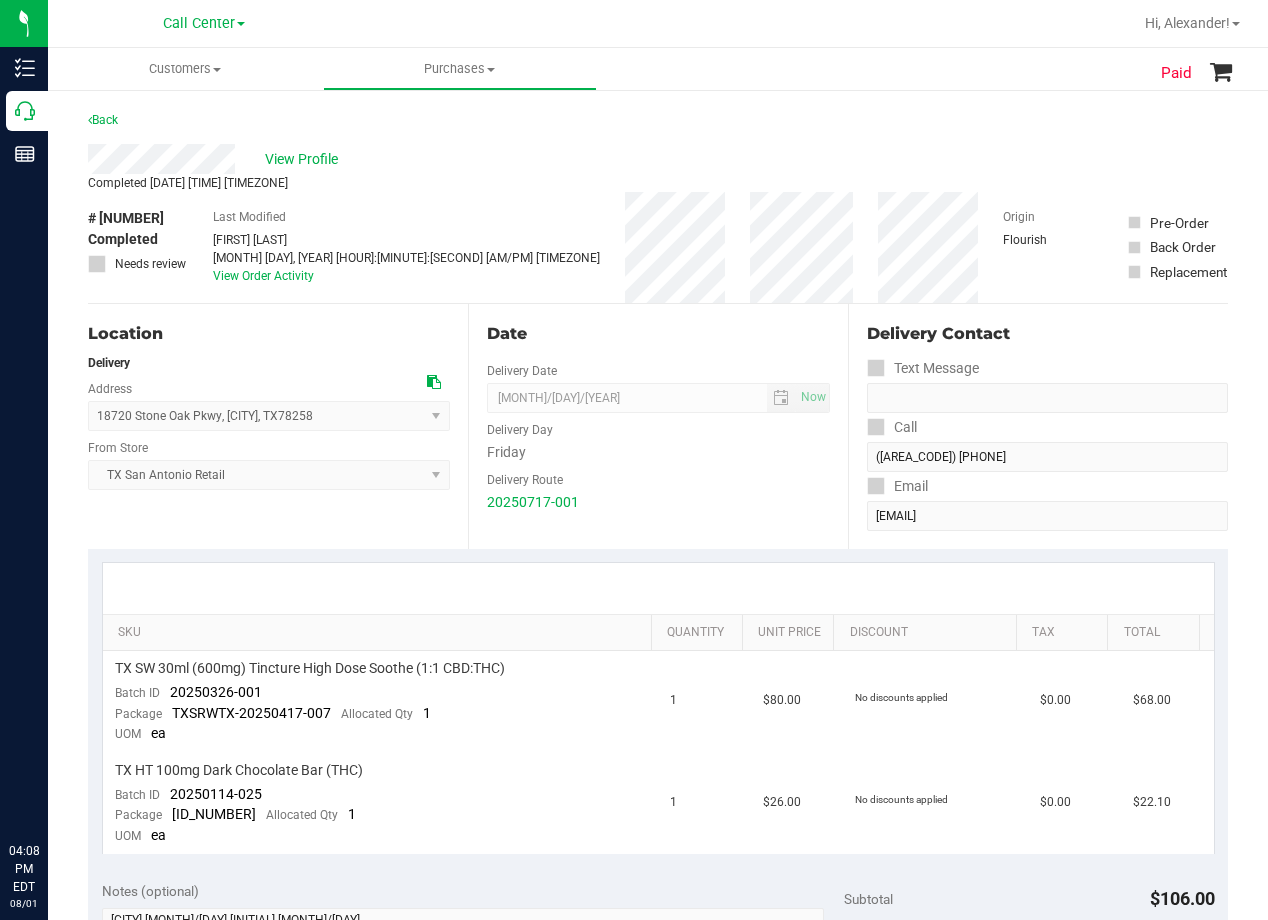 scroll, scrollTop: 0, scrollLeft: 0, axis: both 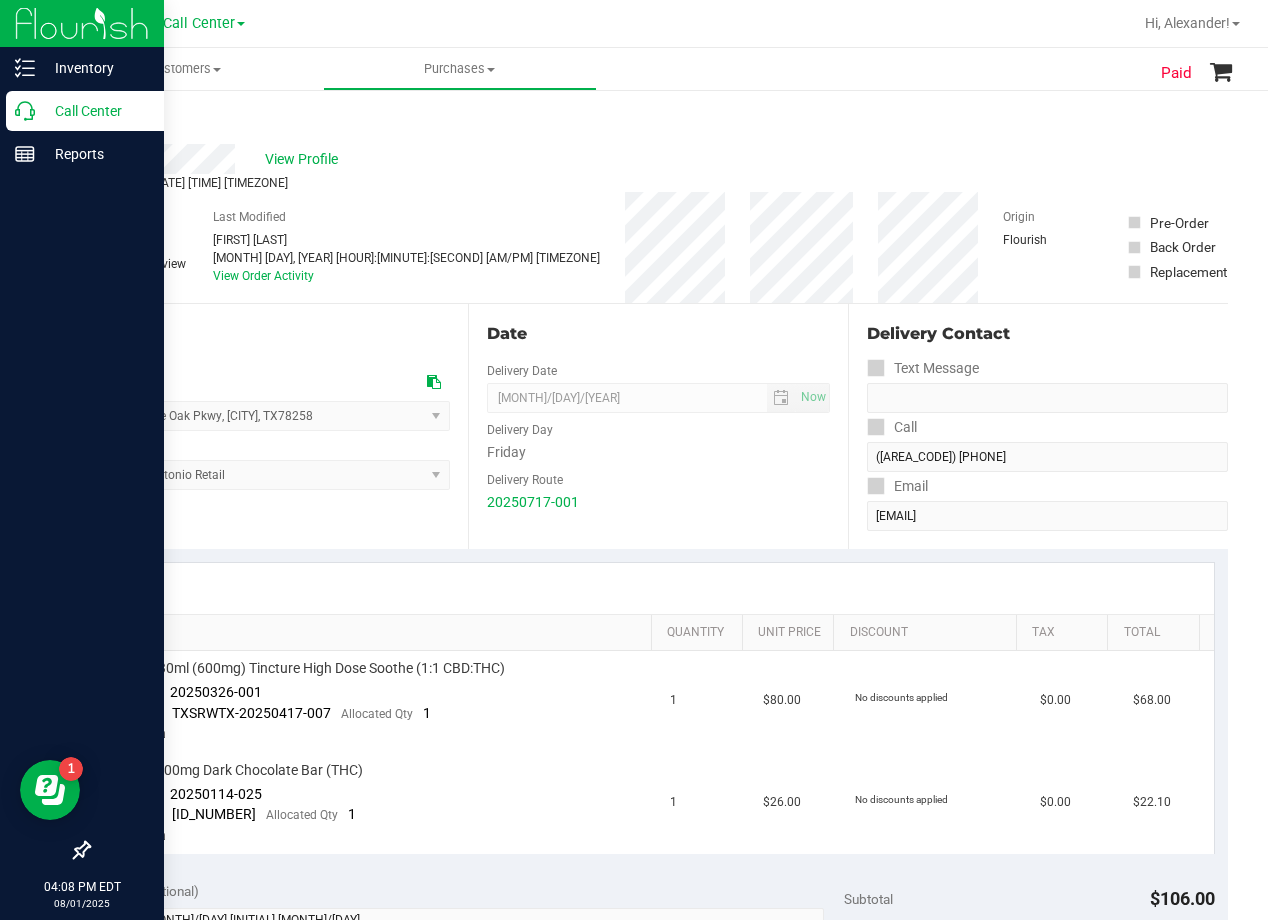 click on "Call Center" at bounding box center (85, 111) 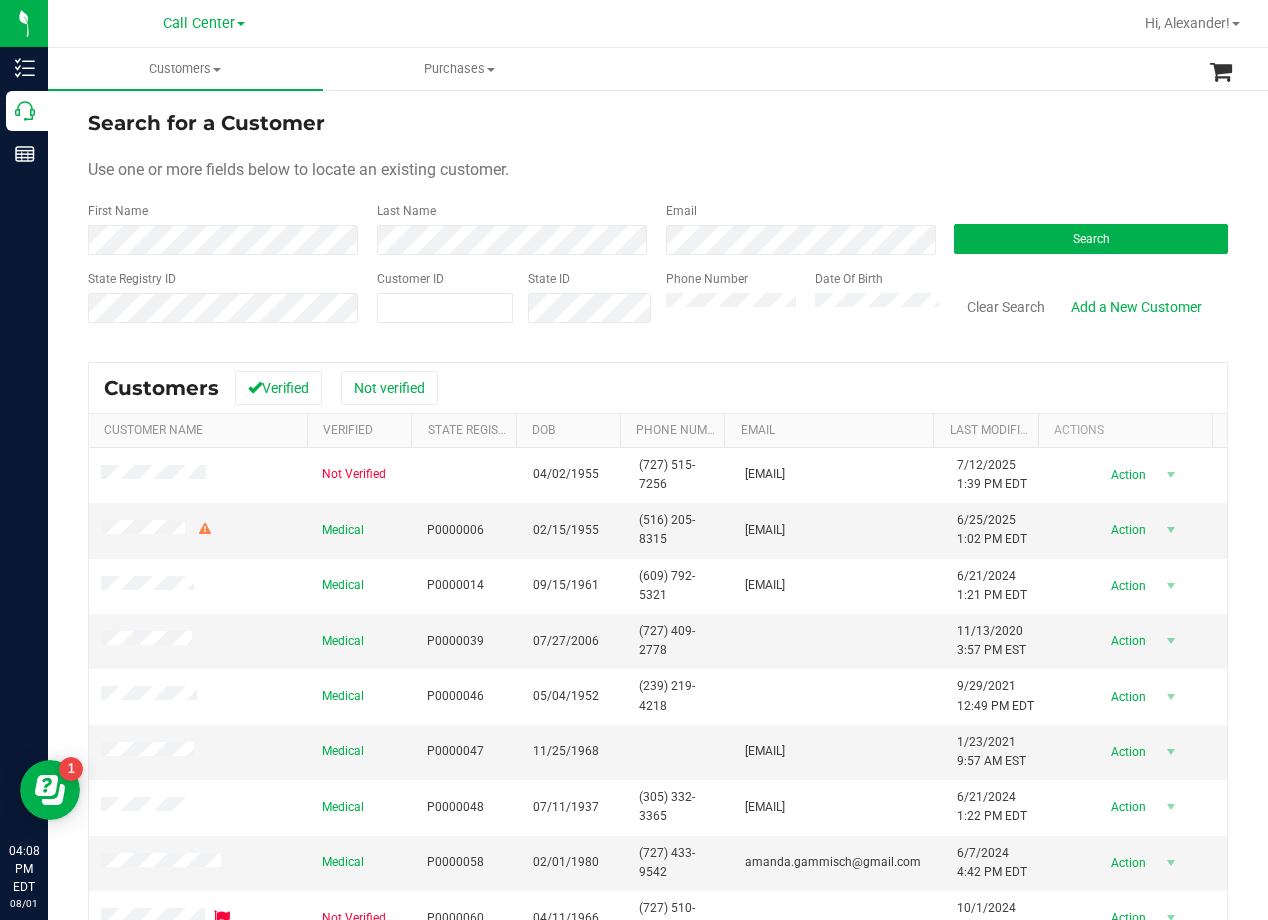 drag, startPoint x: 842, startPoint y: 128, endPoint x: 782, endPoint y: 270, distance: 154.15576 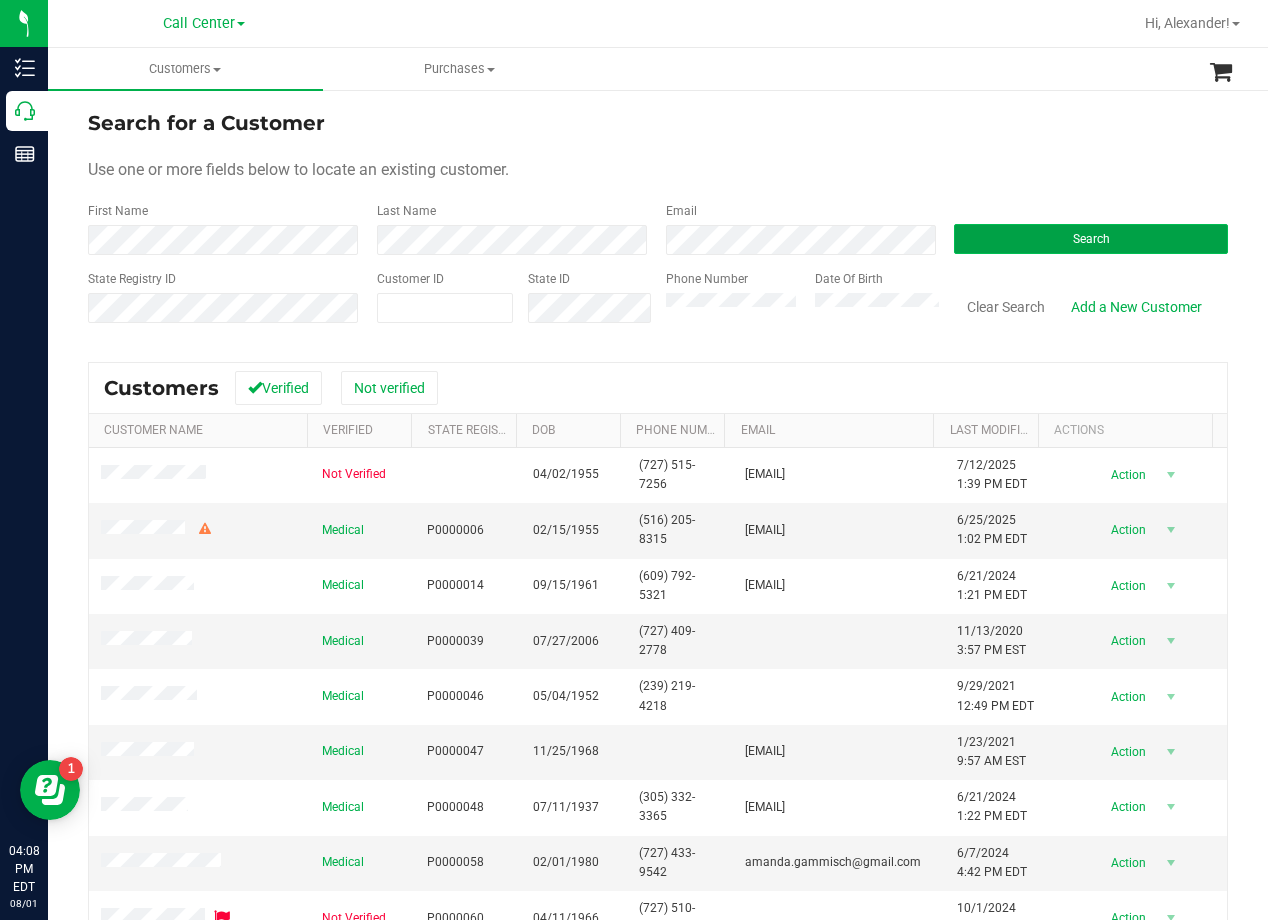 click on "Search" at bounding box center [1091, 239] 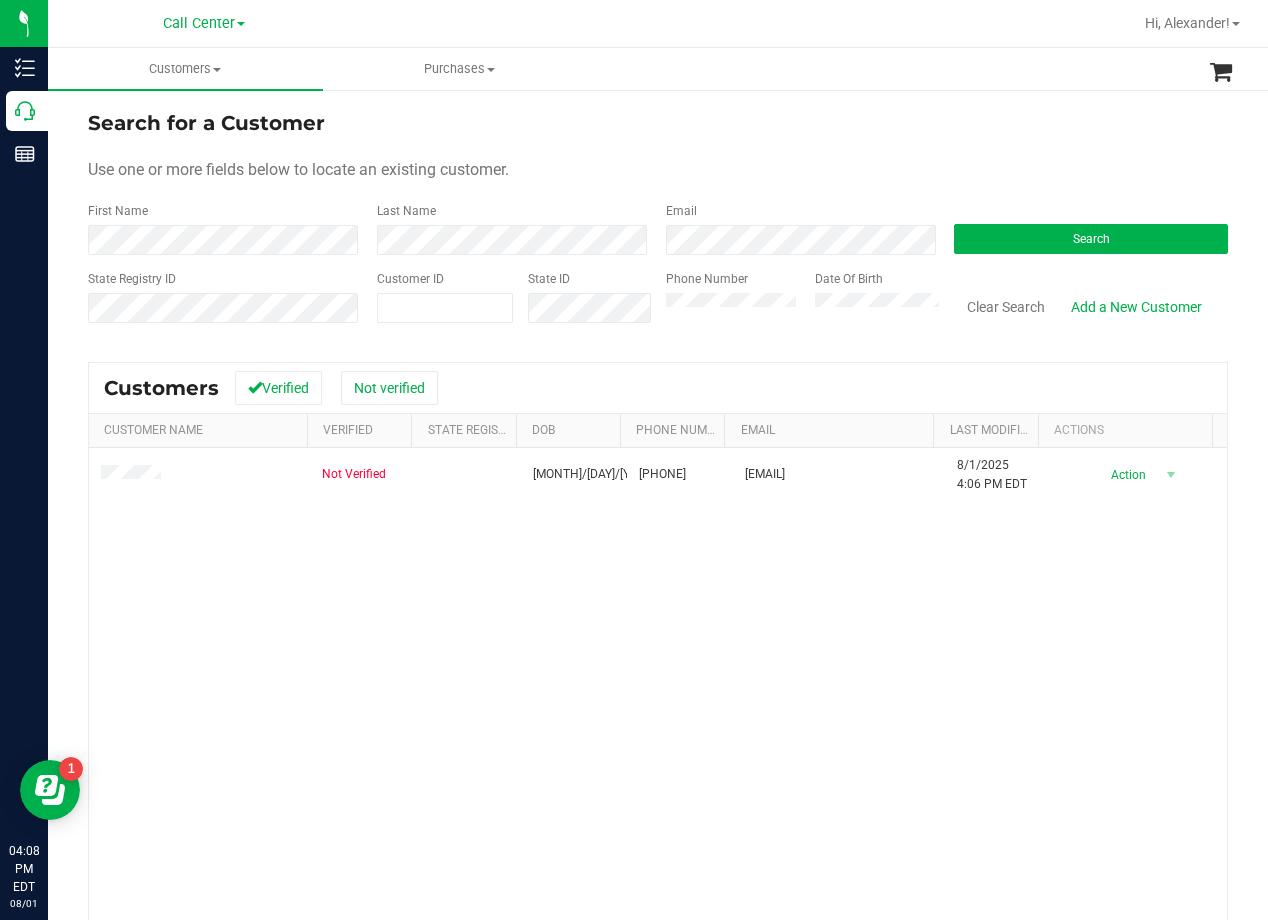 click on "Search for a Customer" at bounding box center [658, 123] 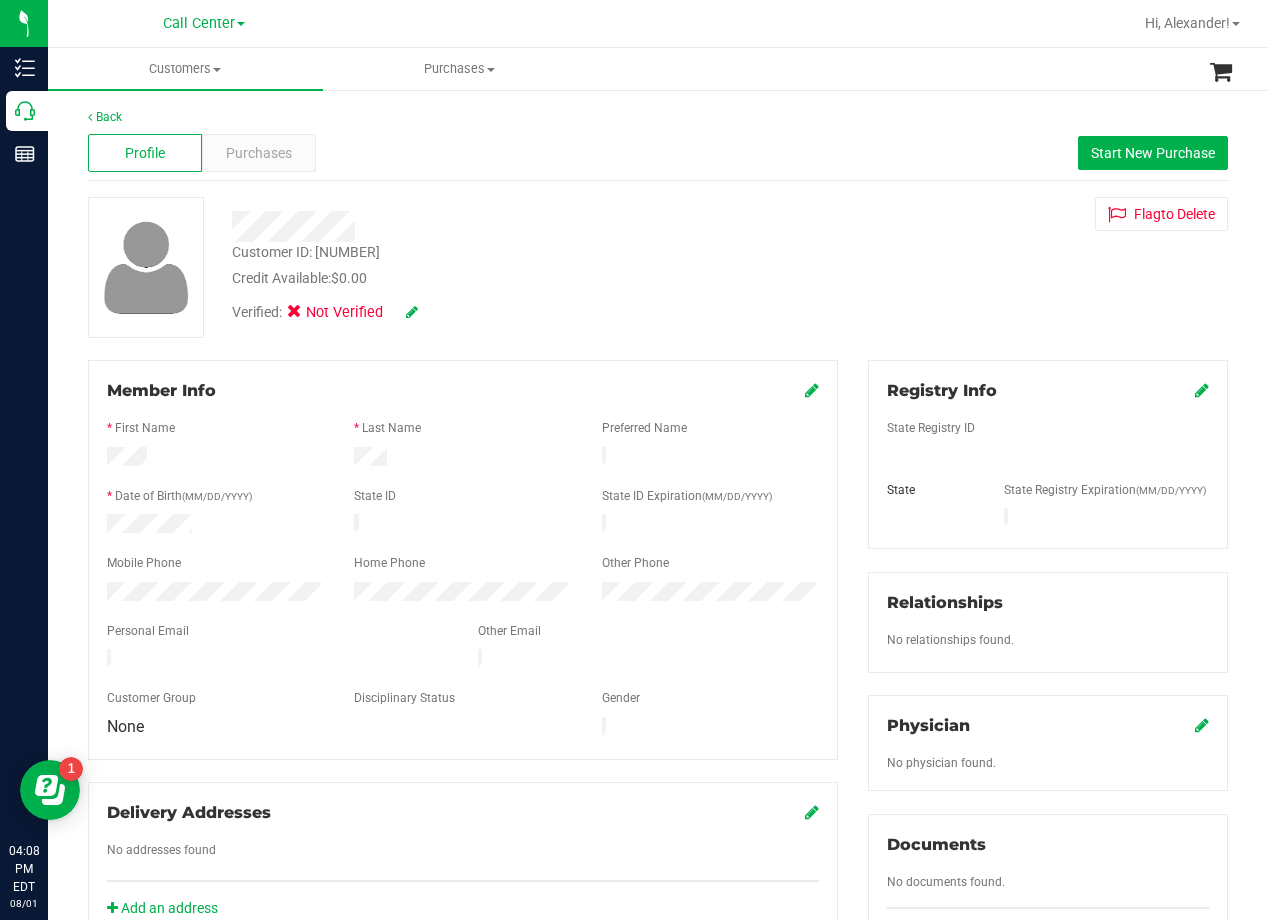 click at bounding box center (509, 226) 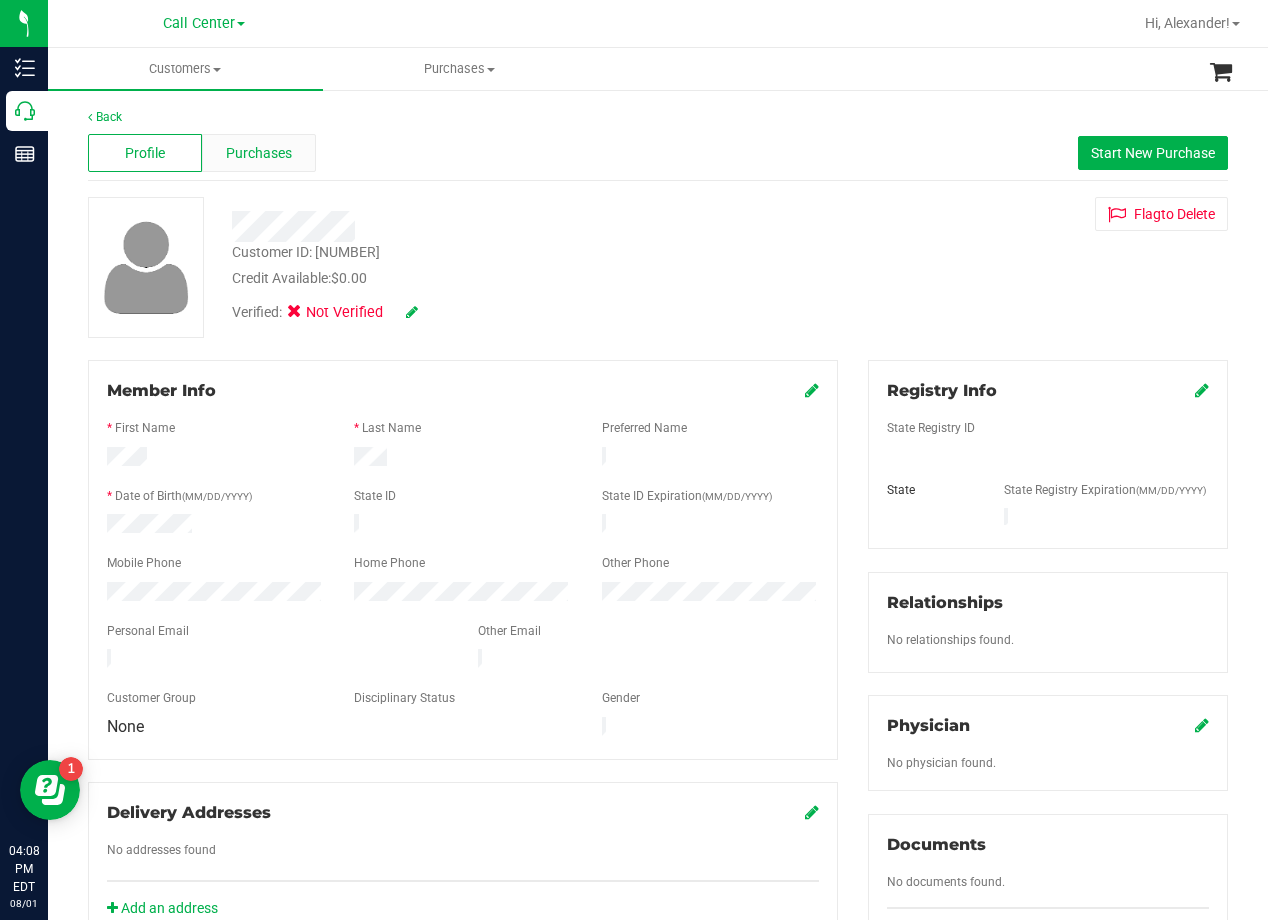 click on "Purchases" at bounding box center (259, 153) 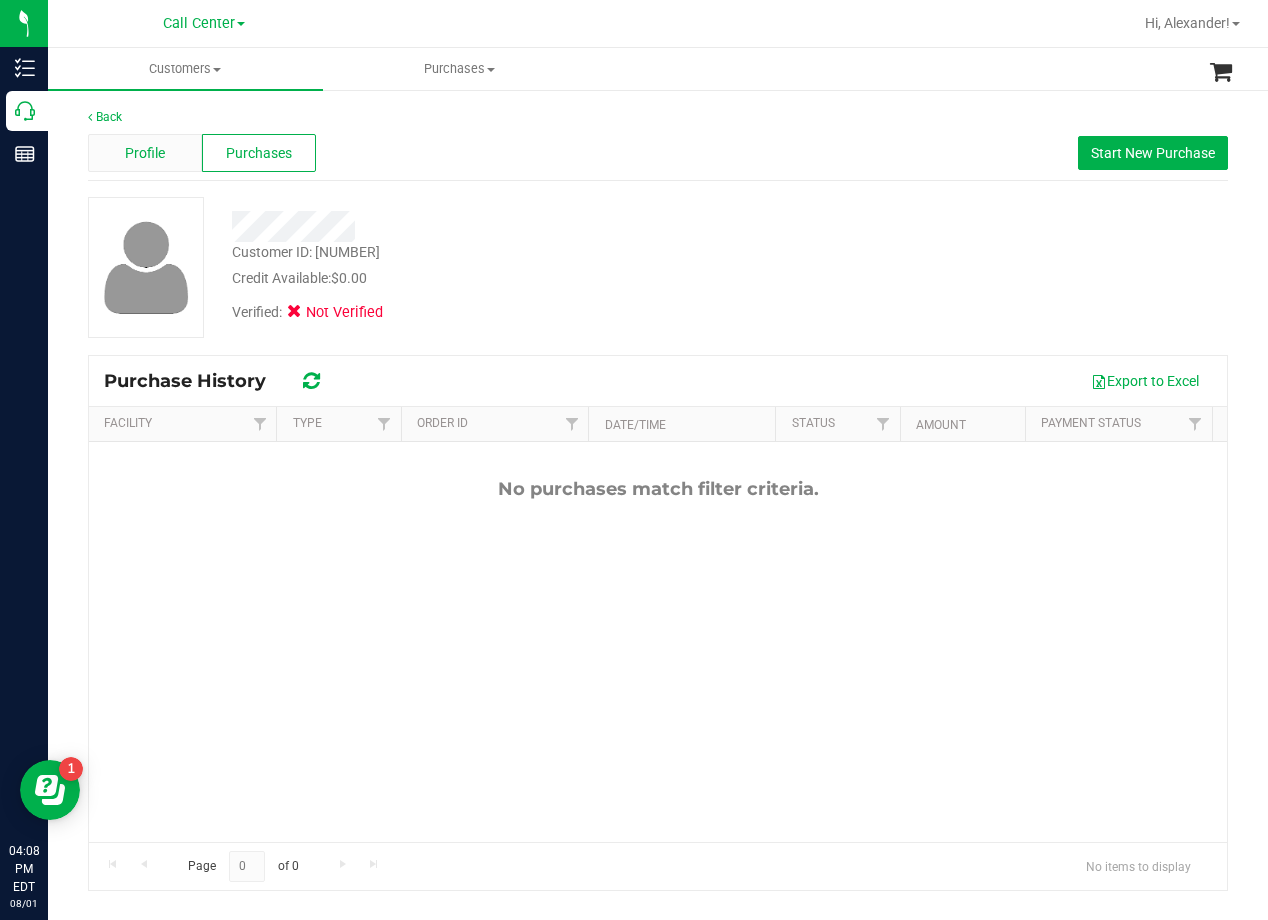 click on "Profile" at bounding box center (145, 153) 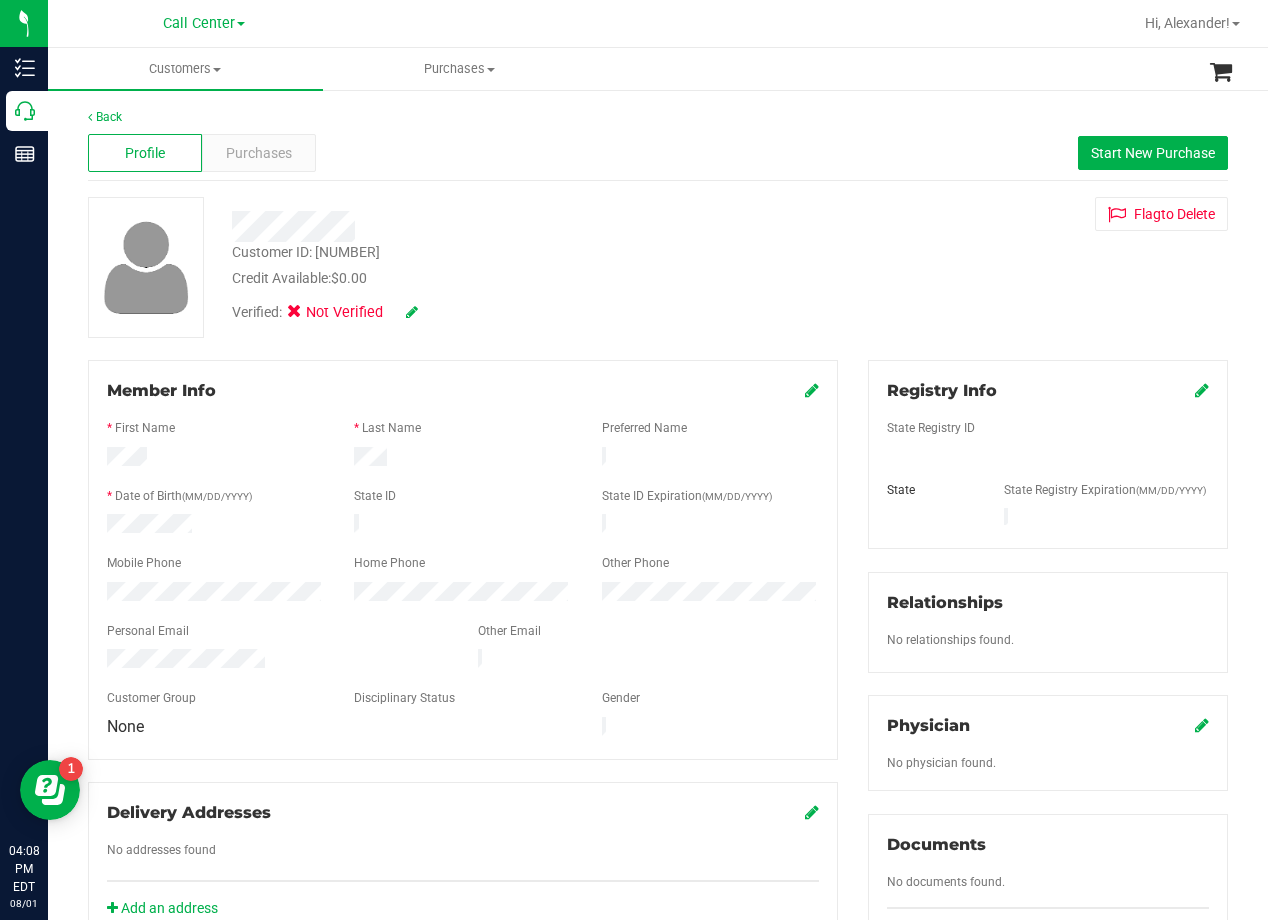 click on "Profile
Purchases
Start New Purchase" at bounding box center (658, 153) 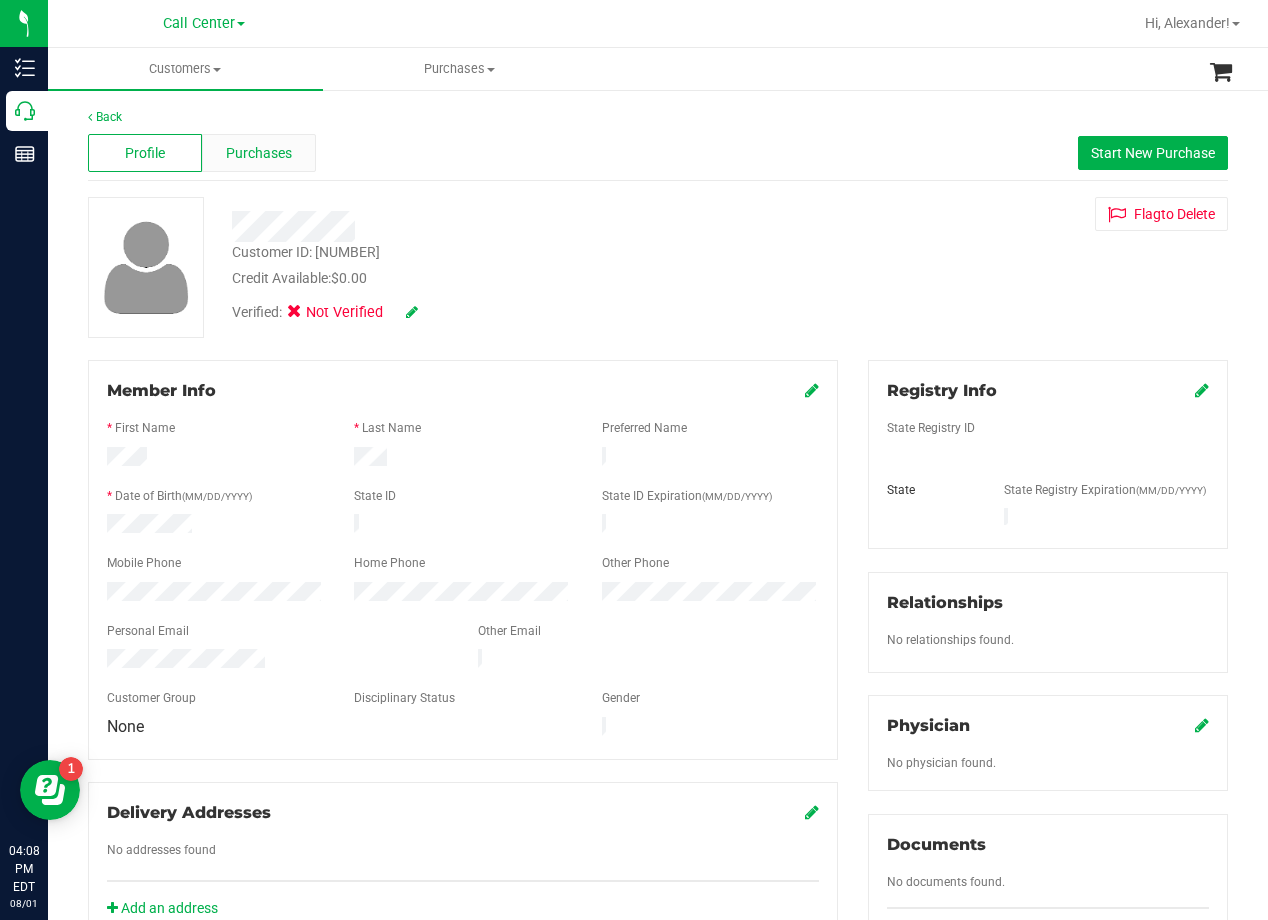 click on "Purchases" at bounding box center [259, 153] 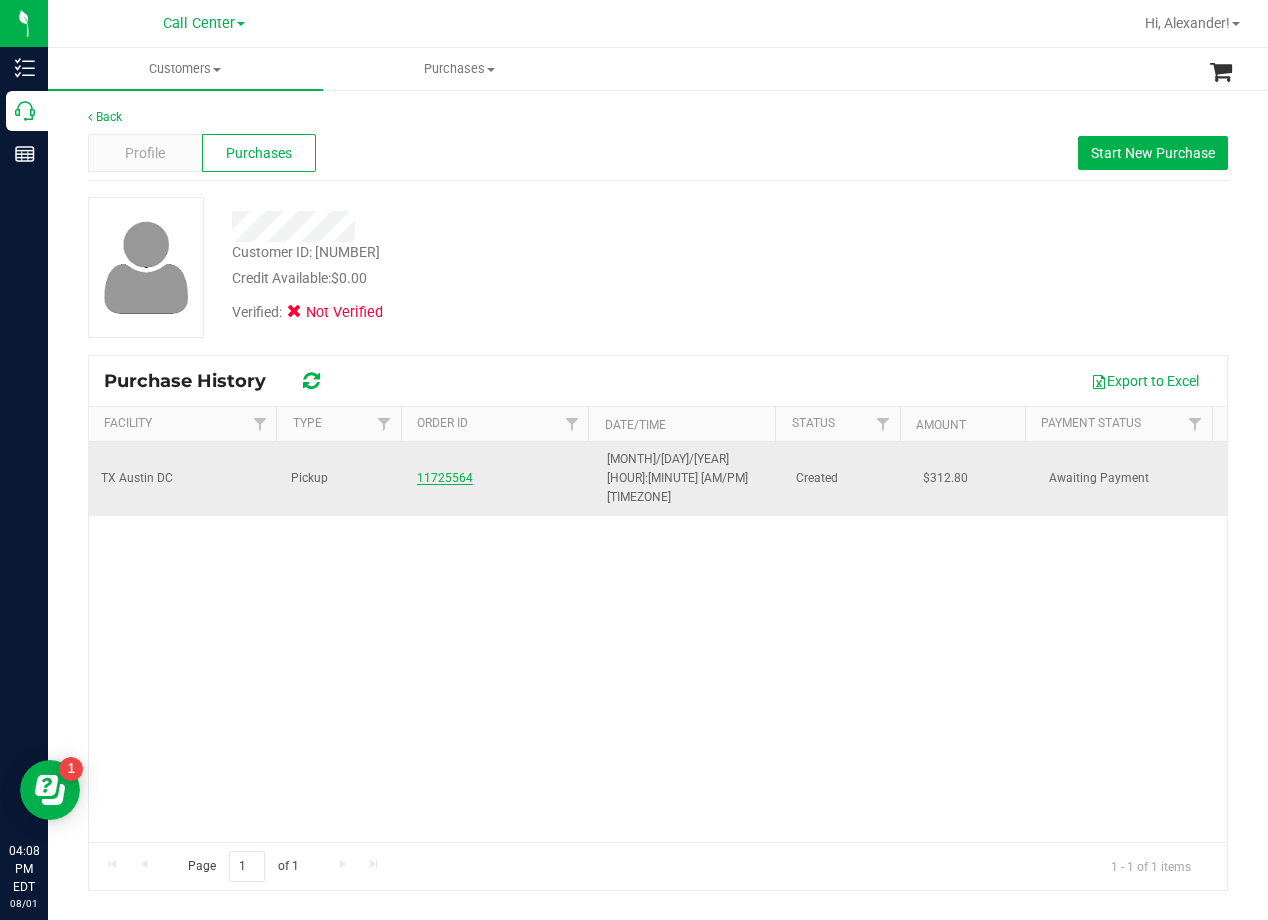 click on "11725564" at bounding box center (445, 478) 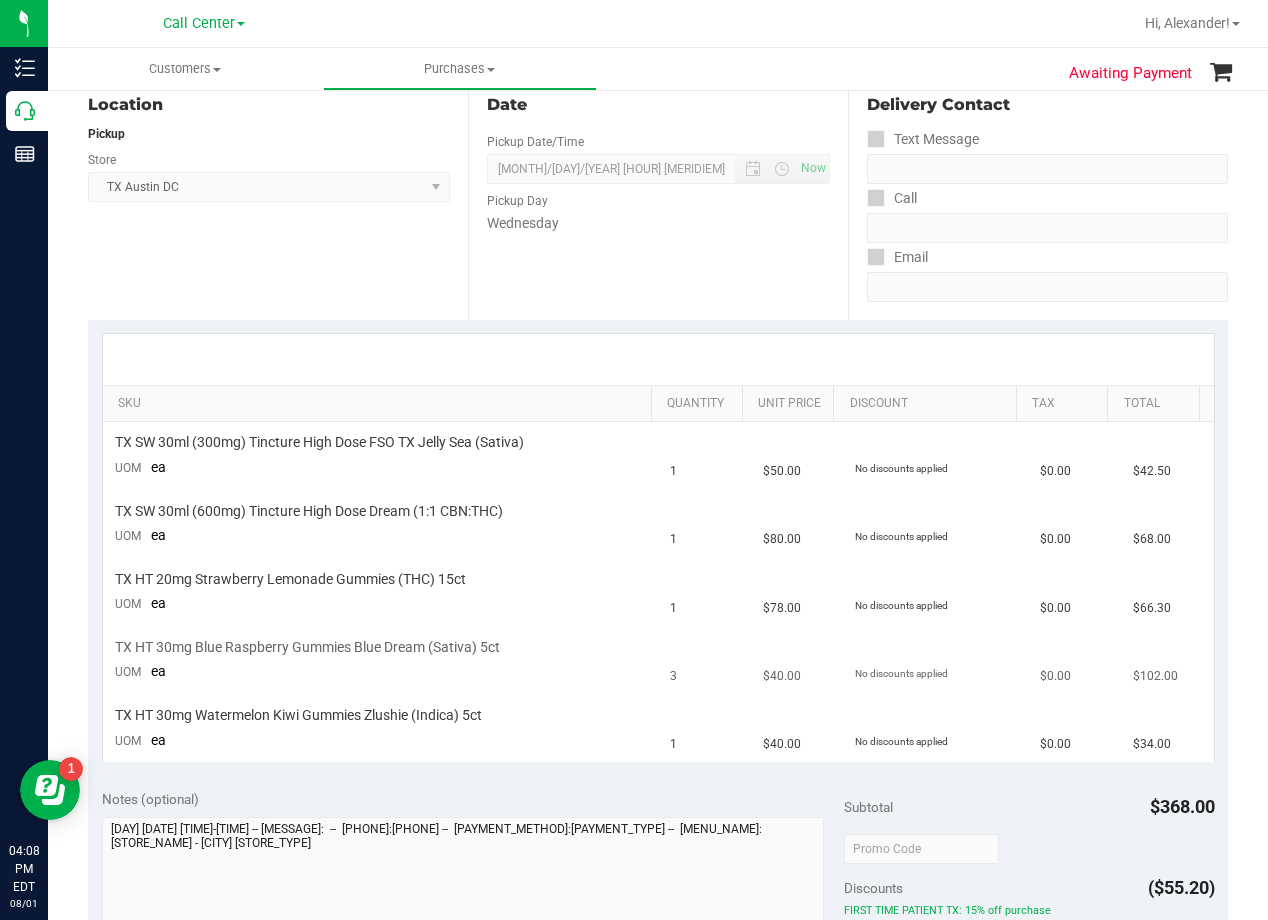 scroll, scrollTop: 0, scrollLeft: 0, axis: both 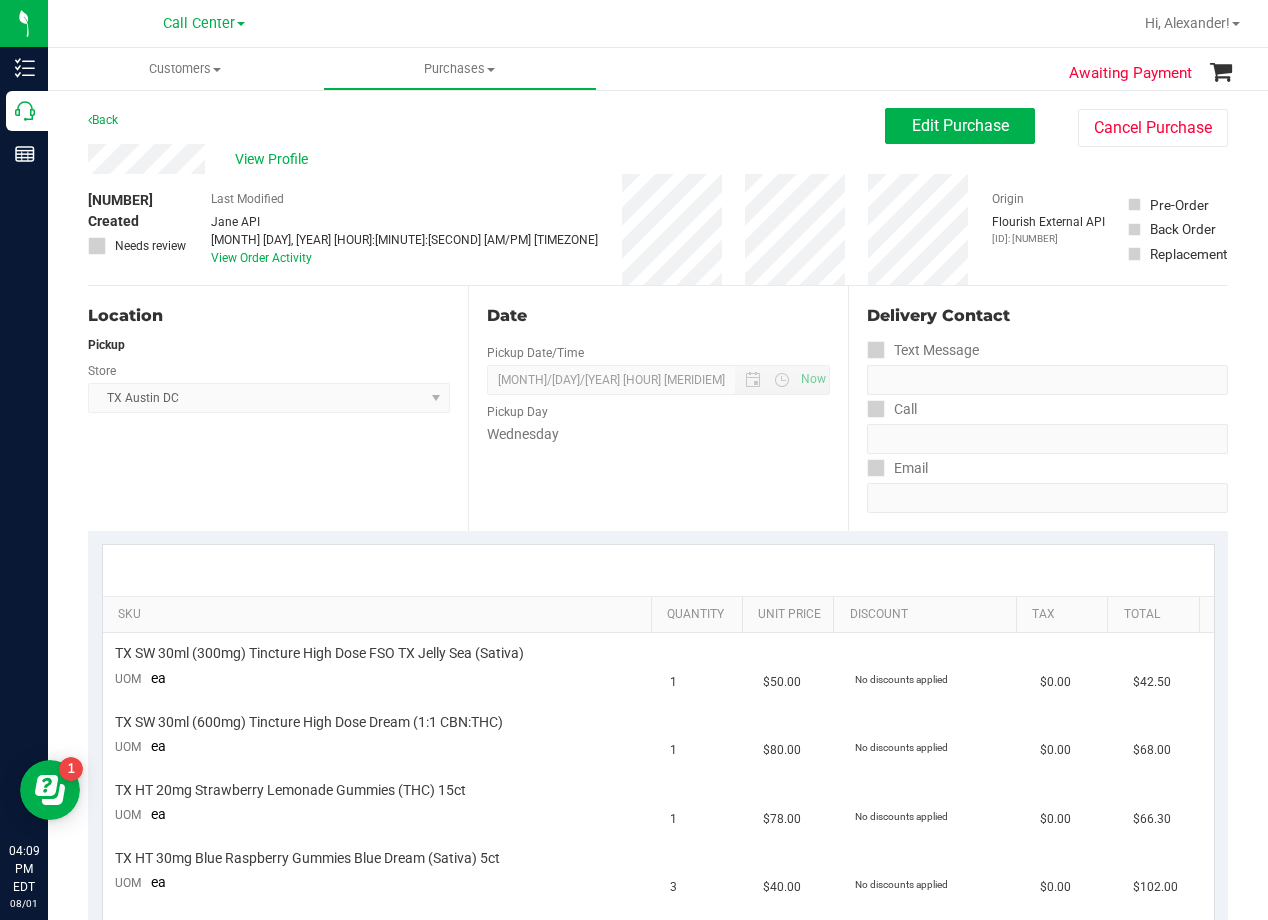 click on "# [NUMBER]
Created
Needs review
Last Modified
[FIRST] [LAST]
[MONTH] [DAY], [YEAR] [HOUR]:[MINUTE]:[SECOND] [AM/PM] [TIMEZONE]
View Order Activity
Origin
Flourish External API
Original ID: [NUMBER]
Pre-Order
Back Order" at bounding box center (658, 229) 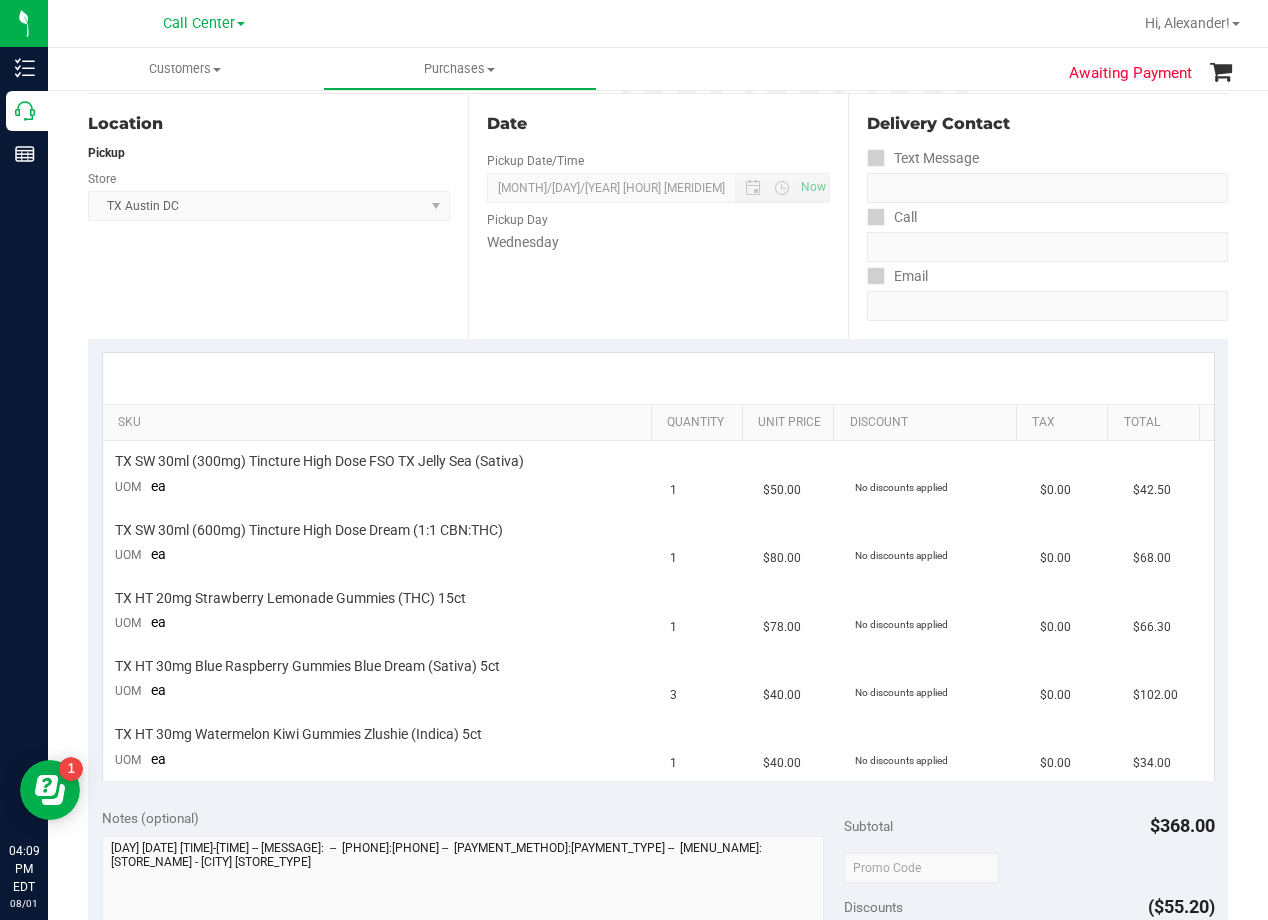 scroll, scrollTop: 200, scrollLeft: 0, axis: vertical 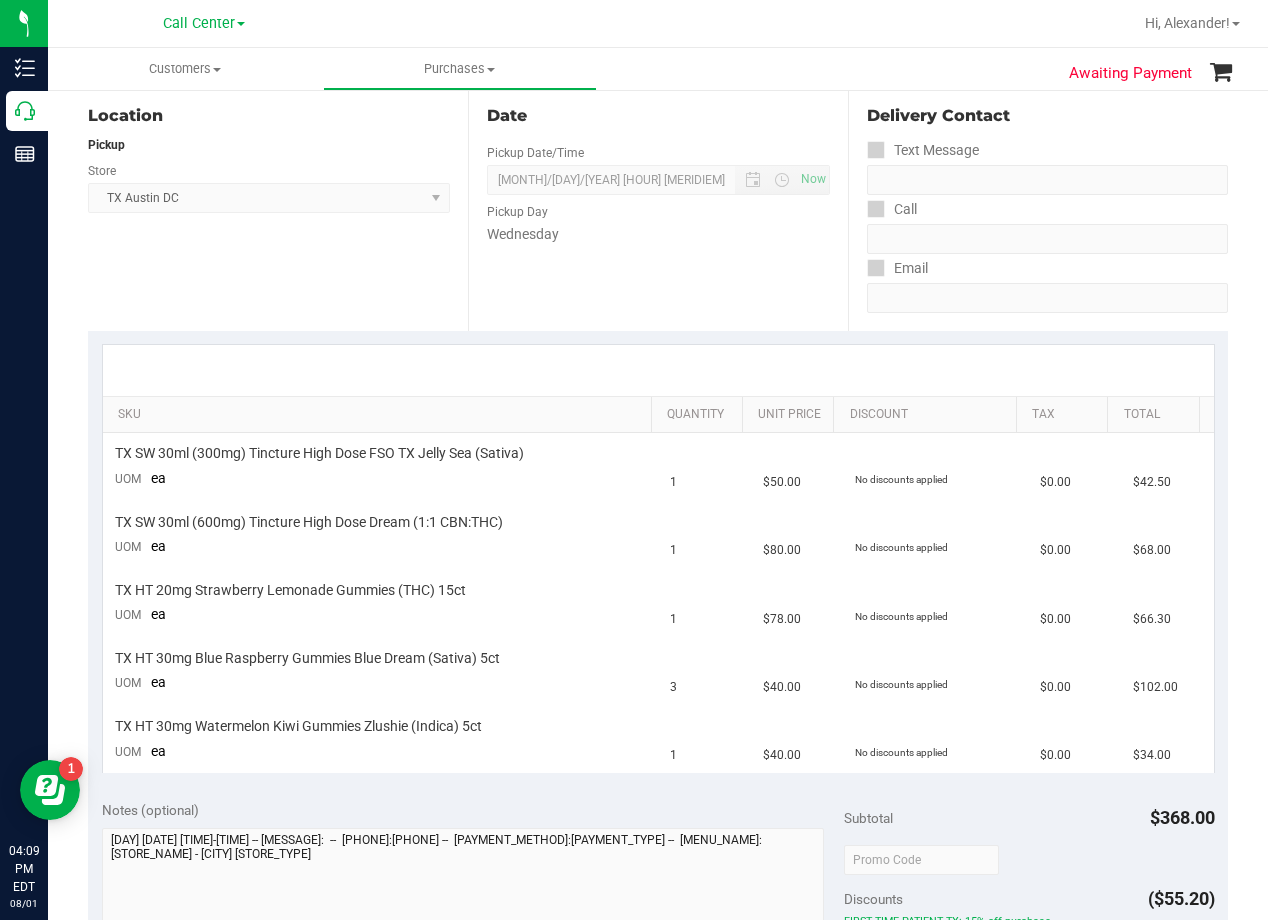 click on "Date
Pickup Date/Time
08/06/2025
Now
08/06/2025 02:00 PM
Now
Pickup Day
Wednesday" at bounding box center [658, 208] 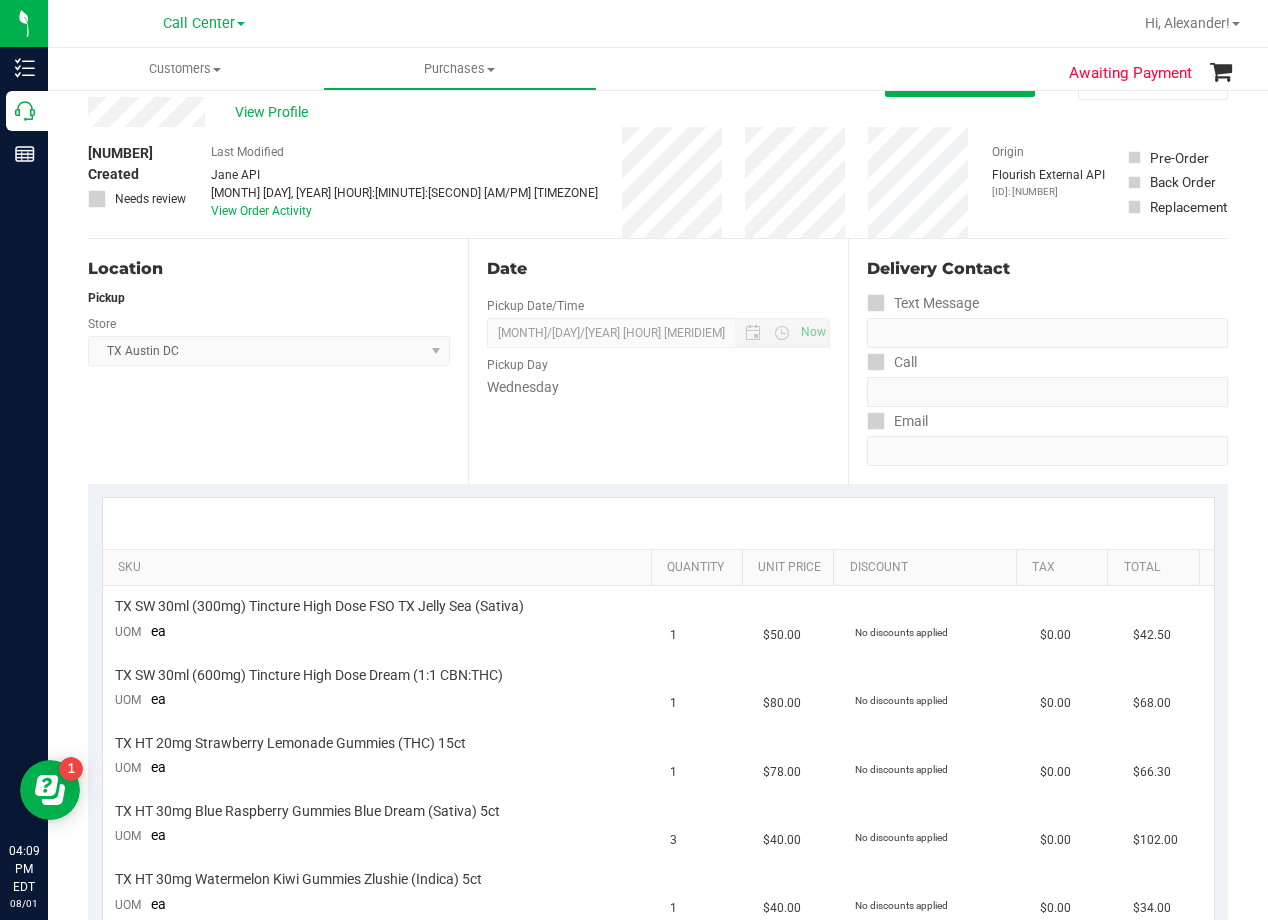 scroll, scrollTop: 0, scrollLeft: 0, axis: both 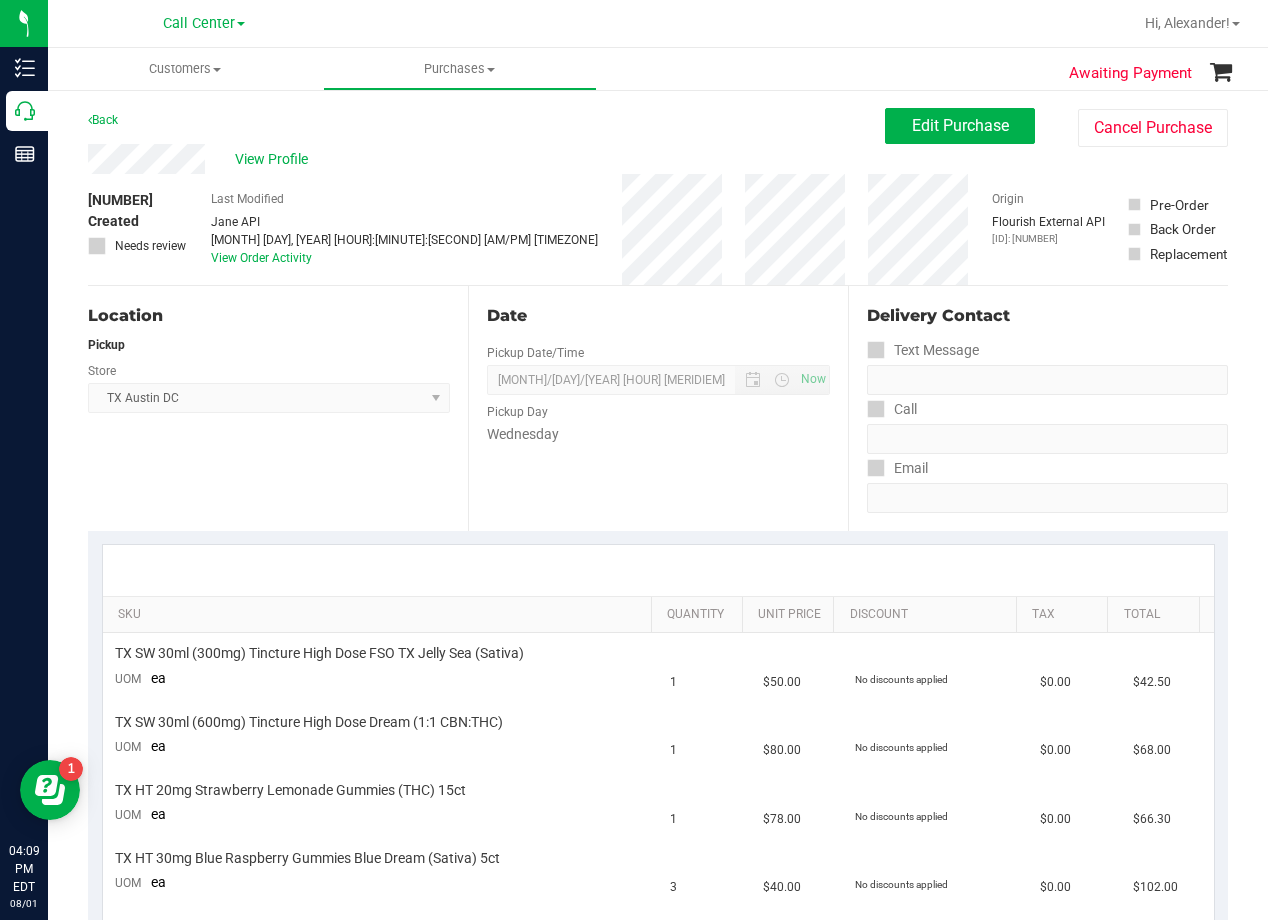 click on "View Profile" at bounding box center (486, 159) 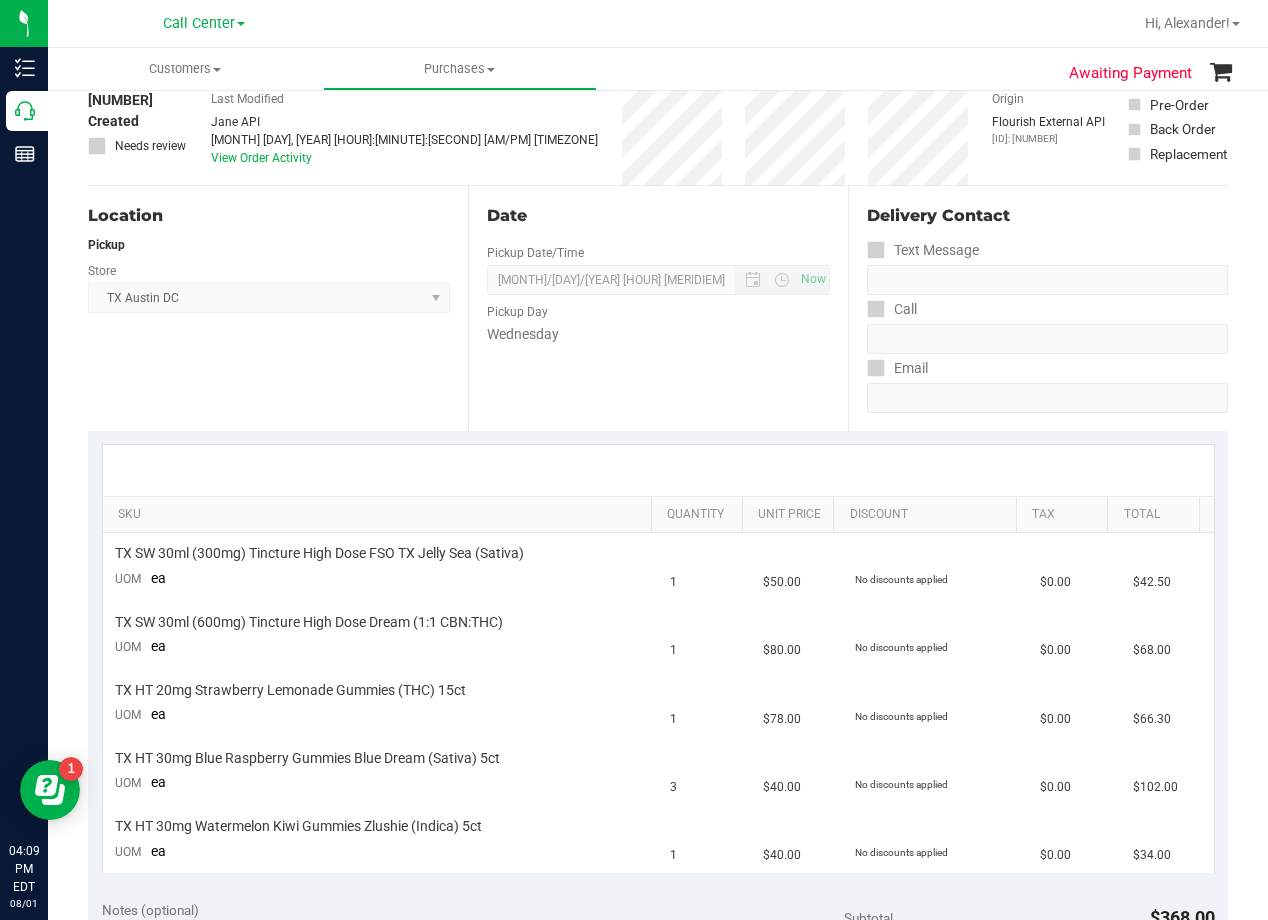 scroll, scrollTop: 0, scrollLeft: 0, axis: both 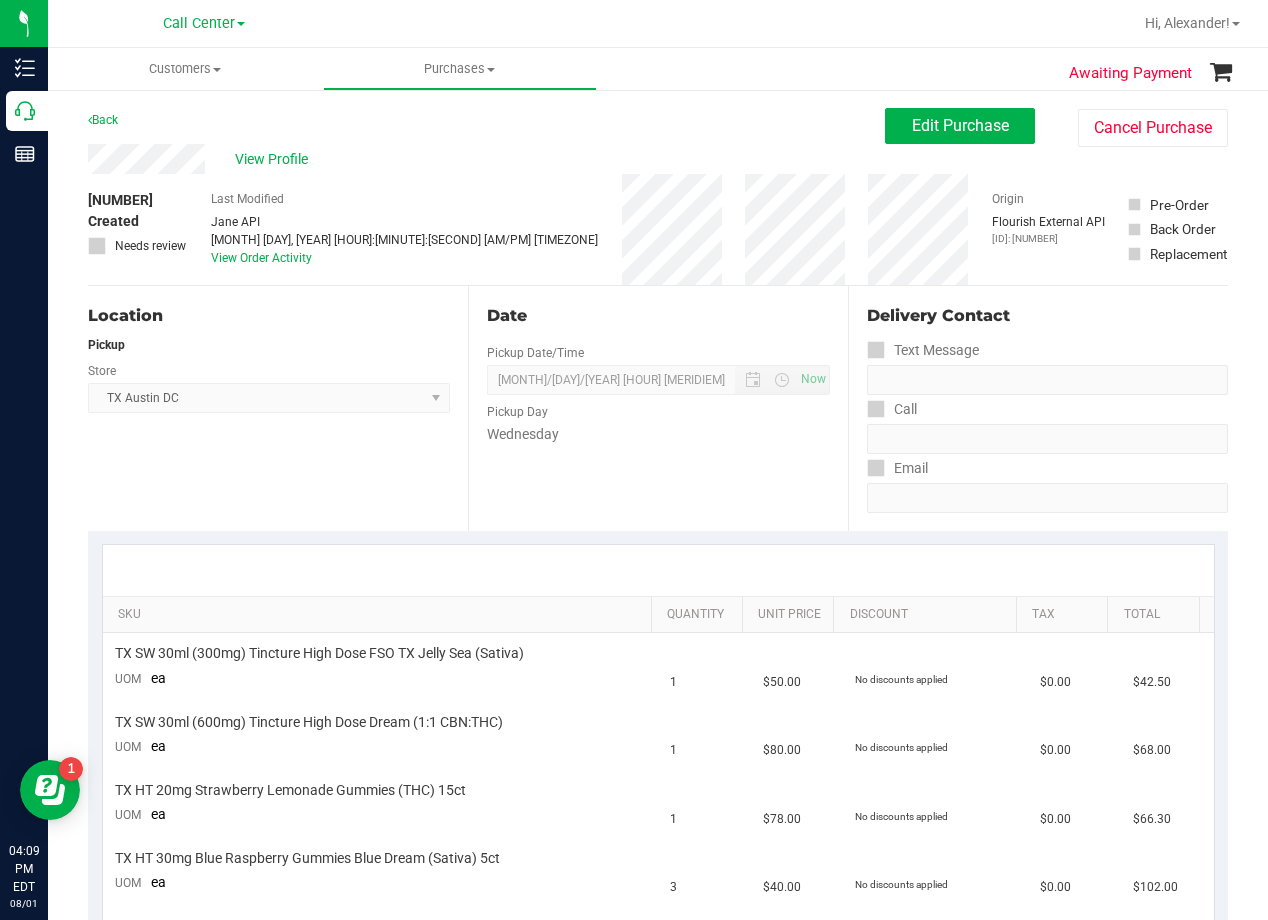 click on "View Profile" at bounding box center (486, 159) 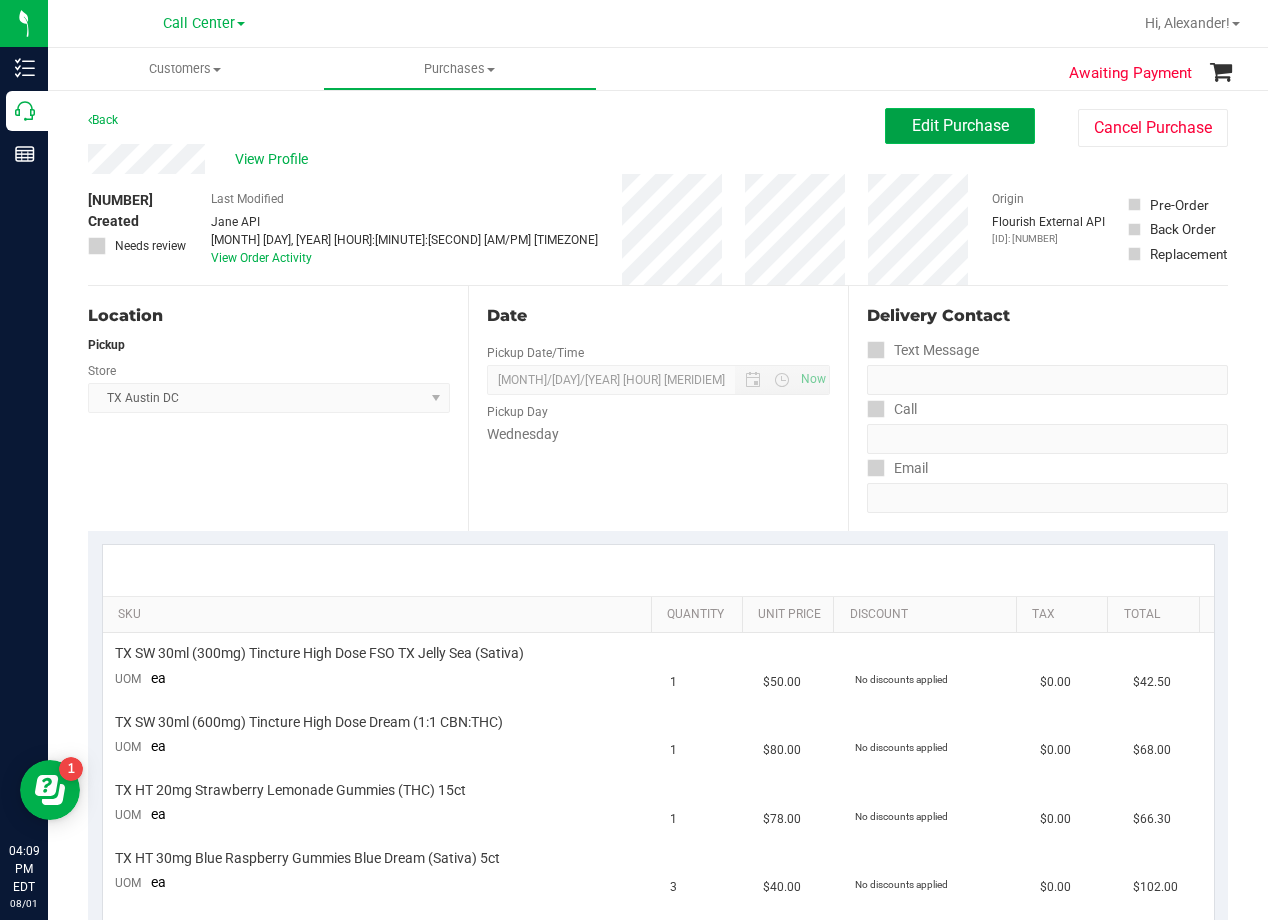 click on "Edit Purchase" at bounding box center (960, 126) 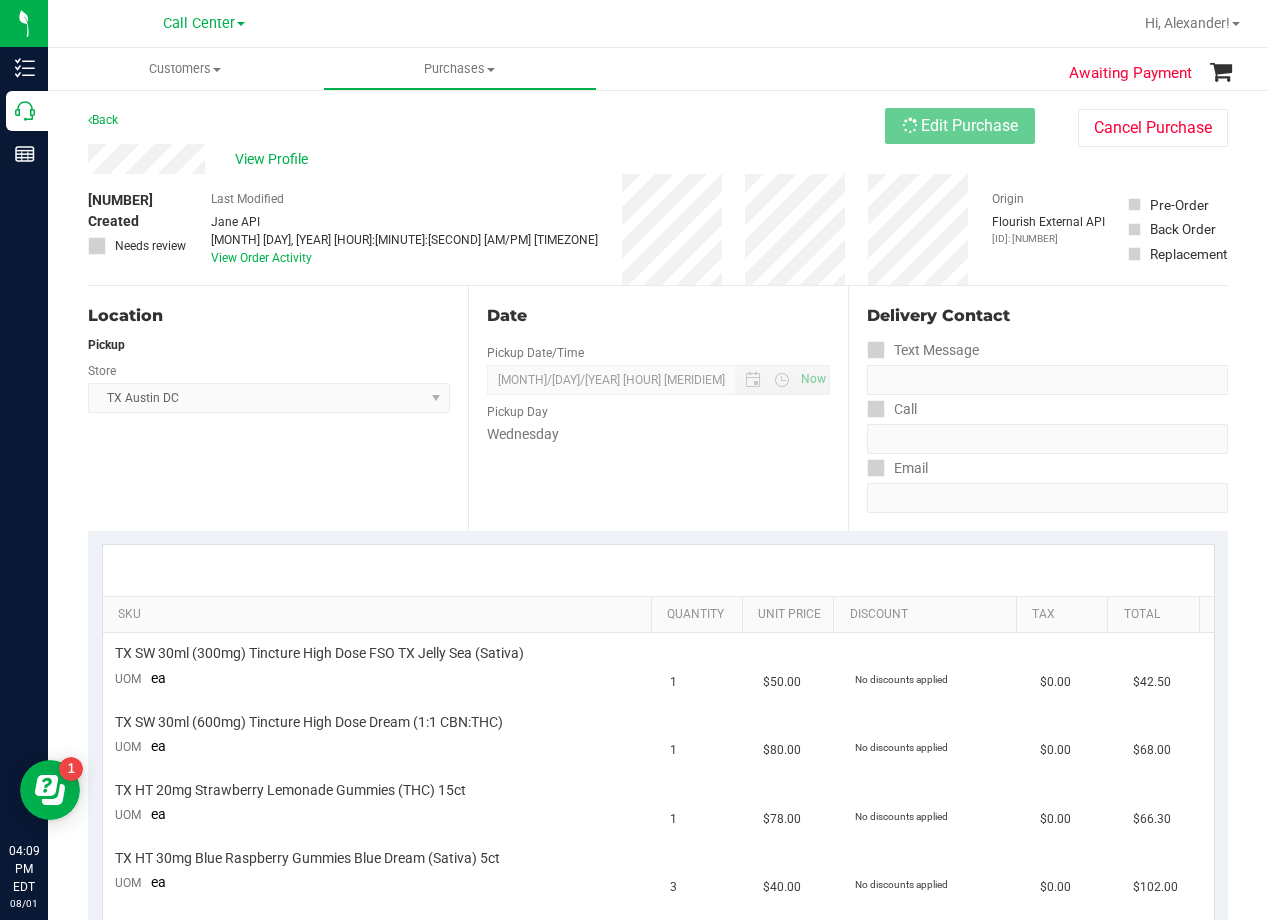 click on "Back
Edit Purchase
Cancel Purchase" at bounding box center [658, 126] 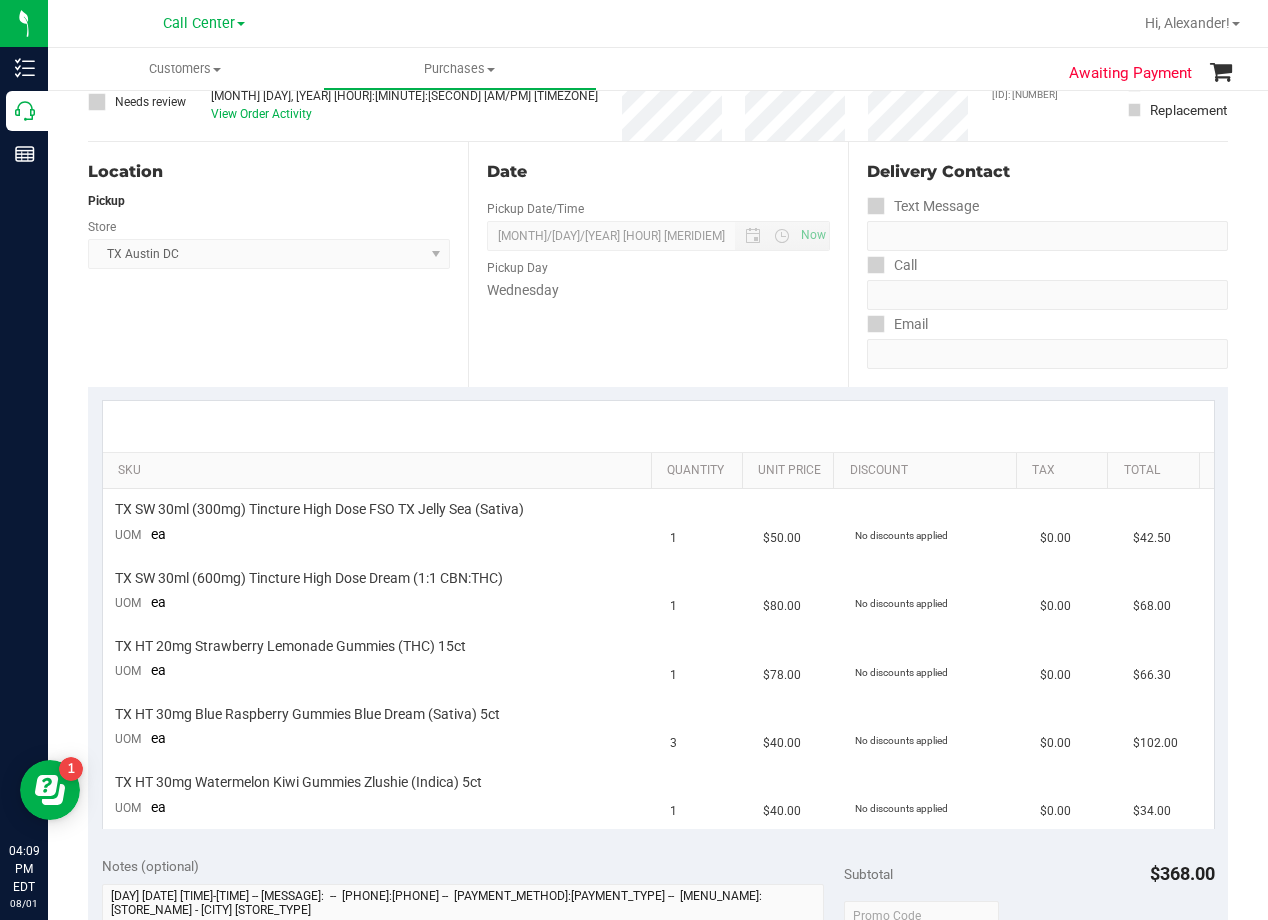 scroll, scrollTop: 400, scrollLeft: 0, axis: vertical 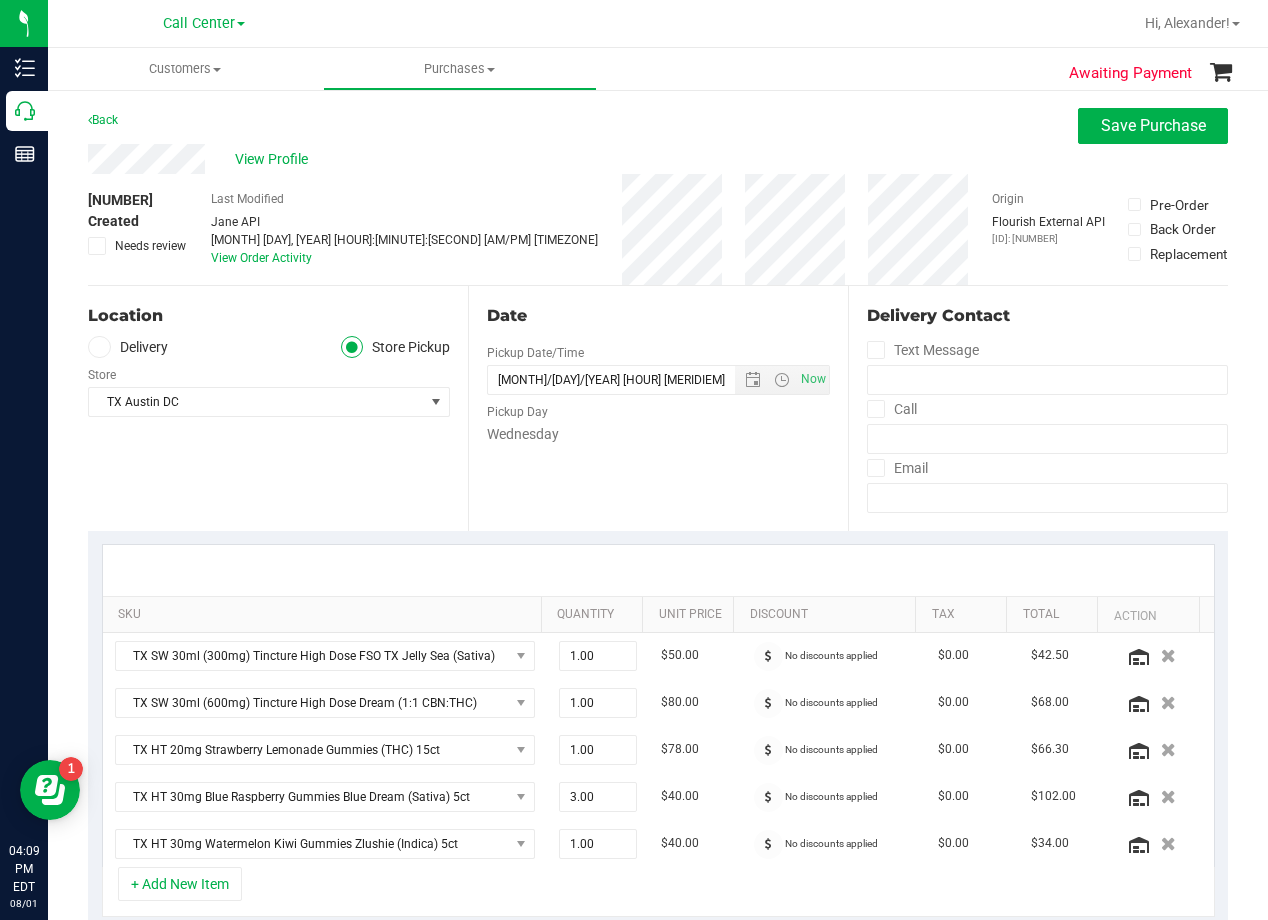 click at bounding box center (99, 347) 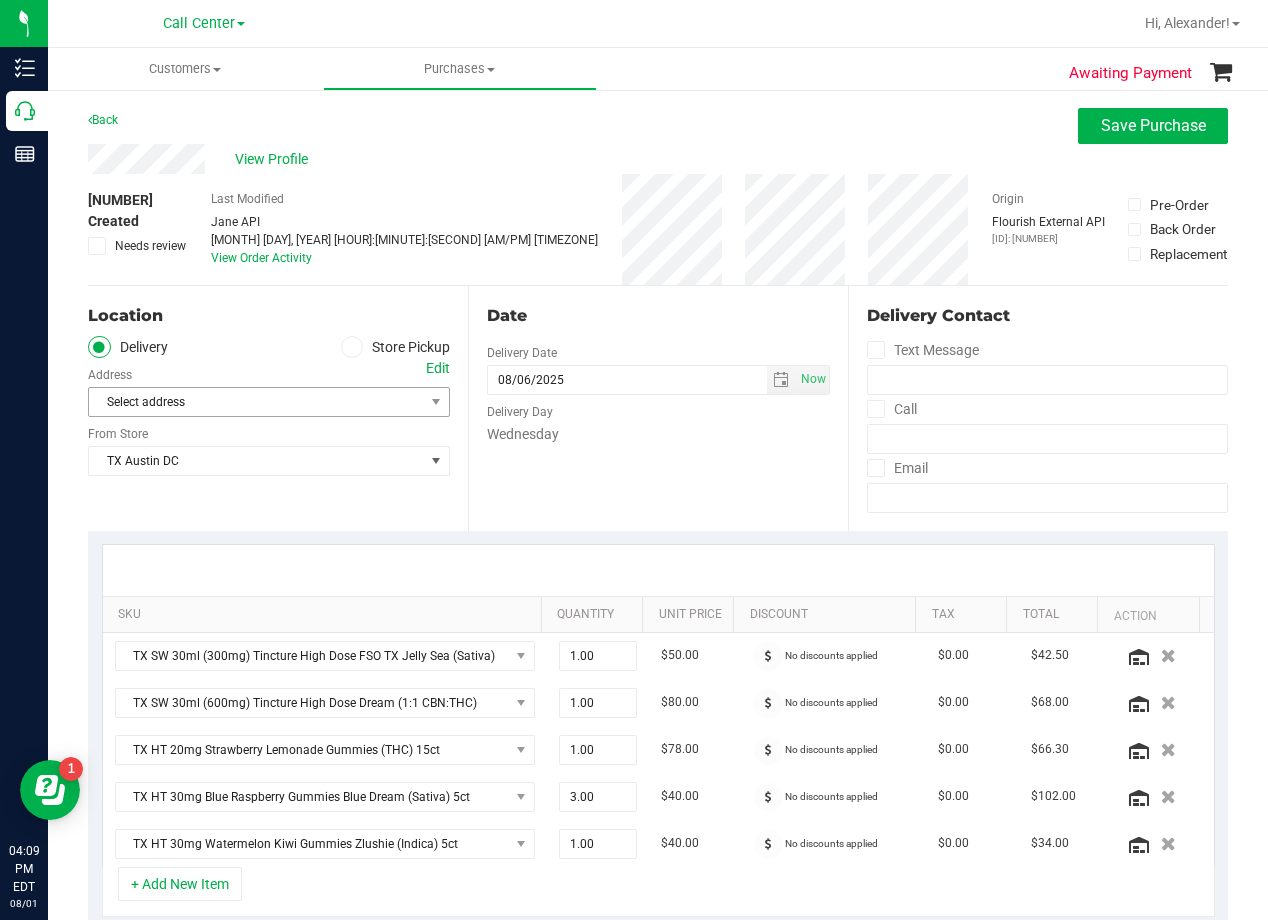 click on "Select address" at bounding box center (248, 402) 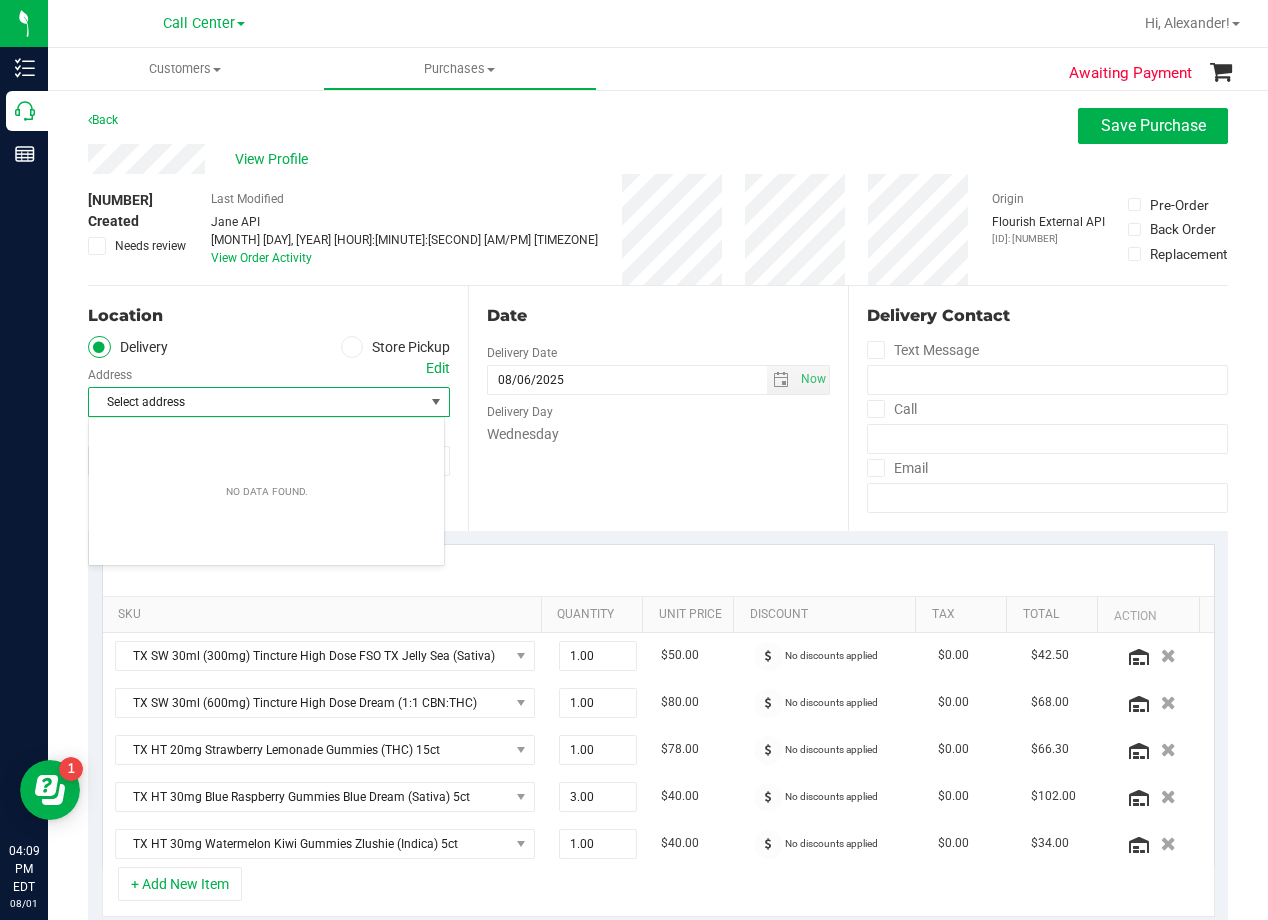 click on "Select address" at bounding box center [248, 402] 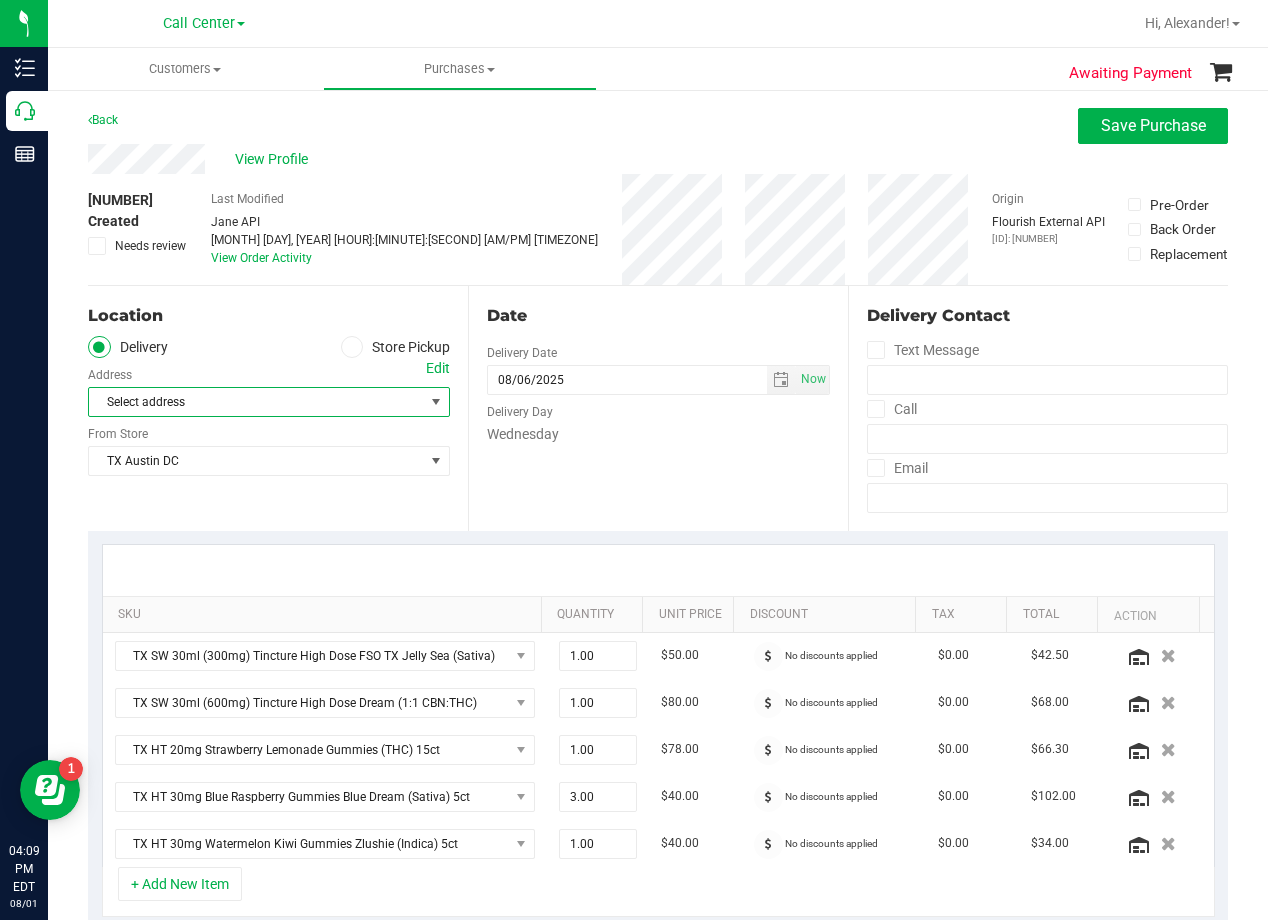click on "Date" at bounding box center [658, 316] 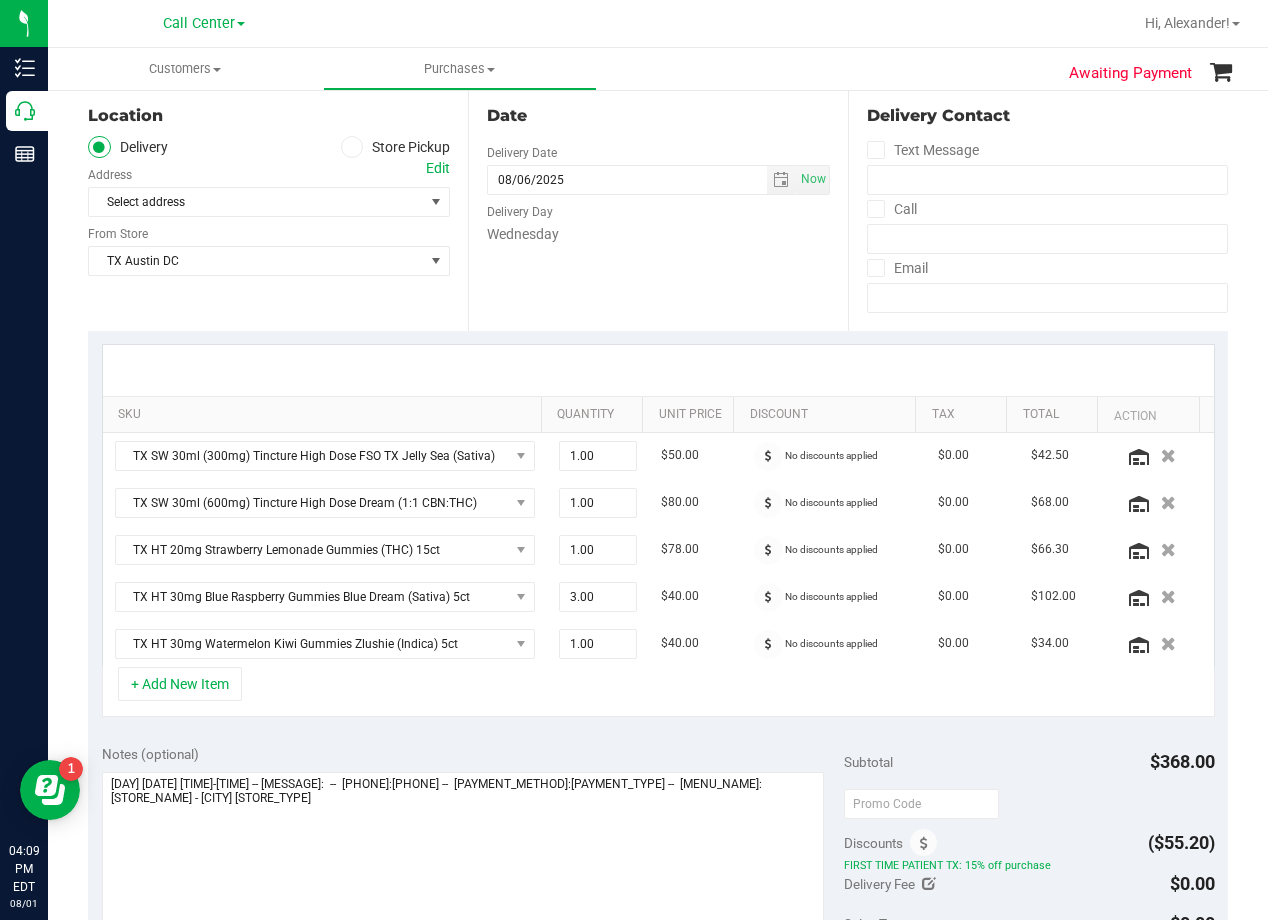 click on "Date
Delivery Date
08/06/2025
Now
08/06/2025 02:00 PM
Now
Delivery Day
Wednesday" at bounding box center [658, 208] 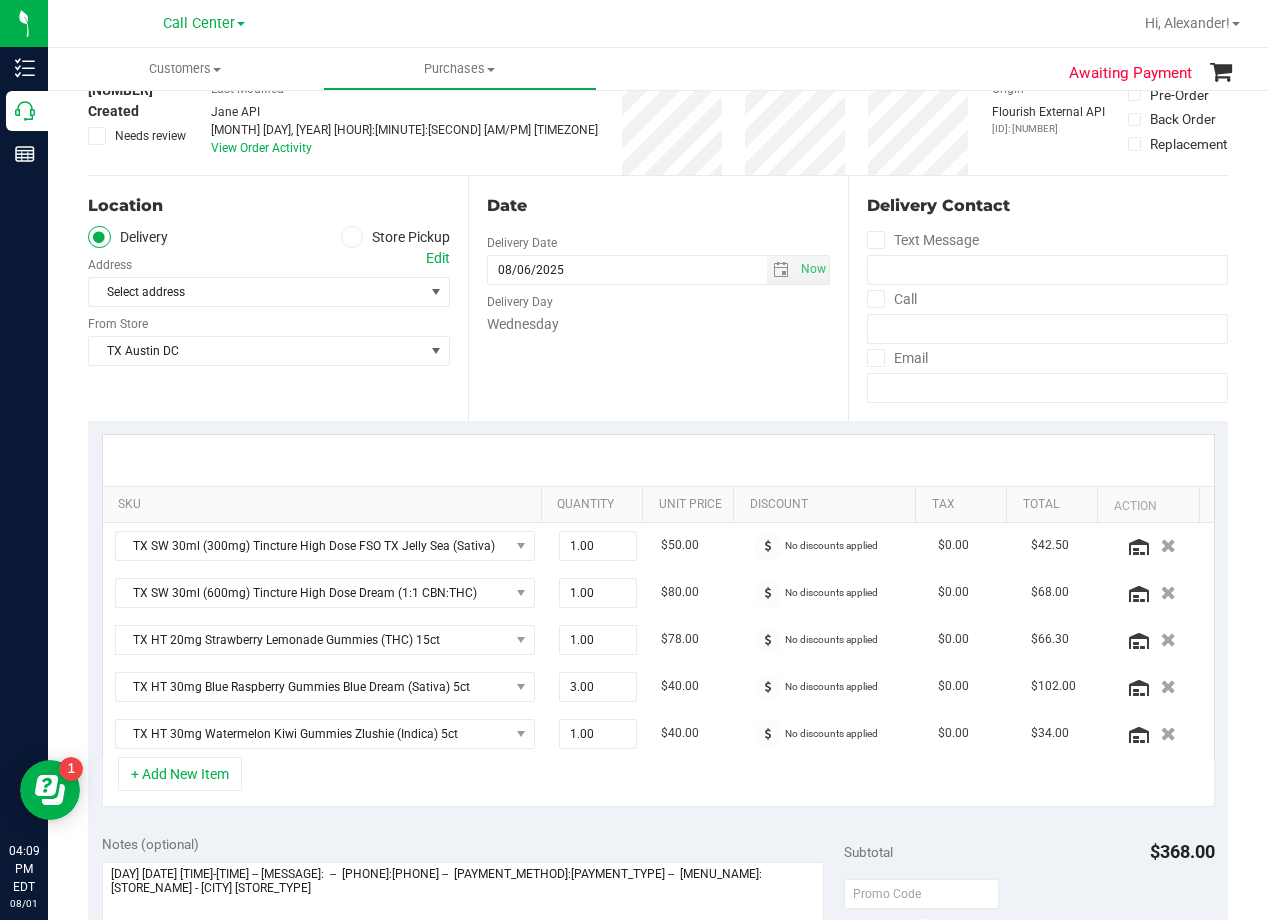 scroll, scrollTop: 0, scrollLeft: 0, axis: both 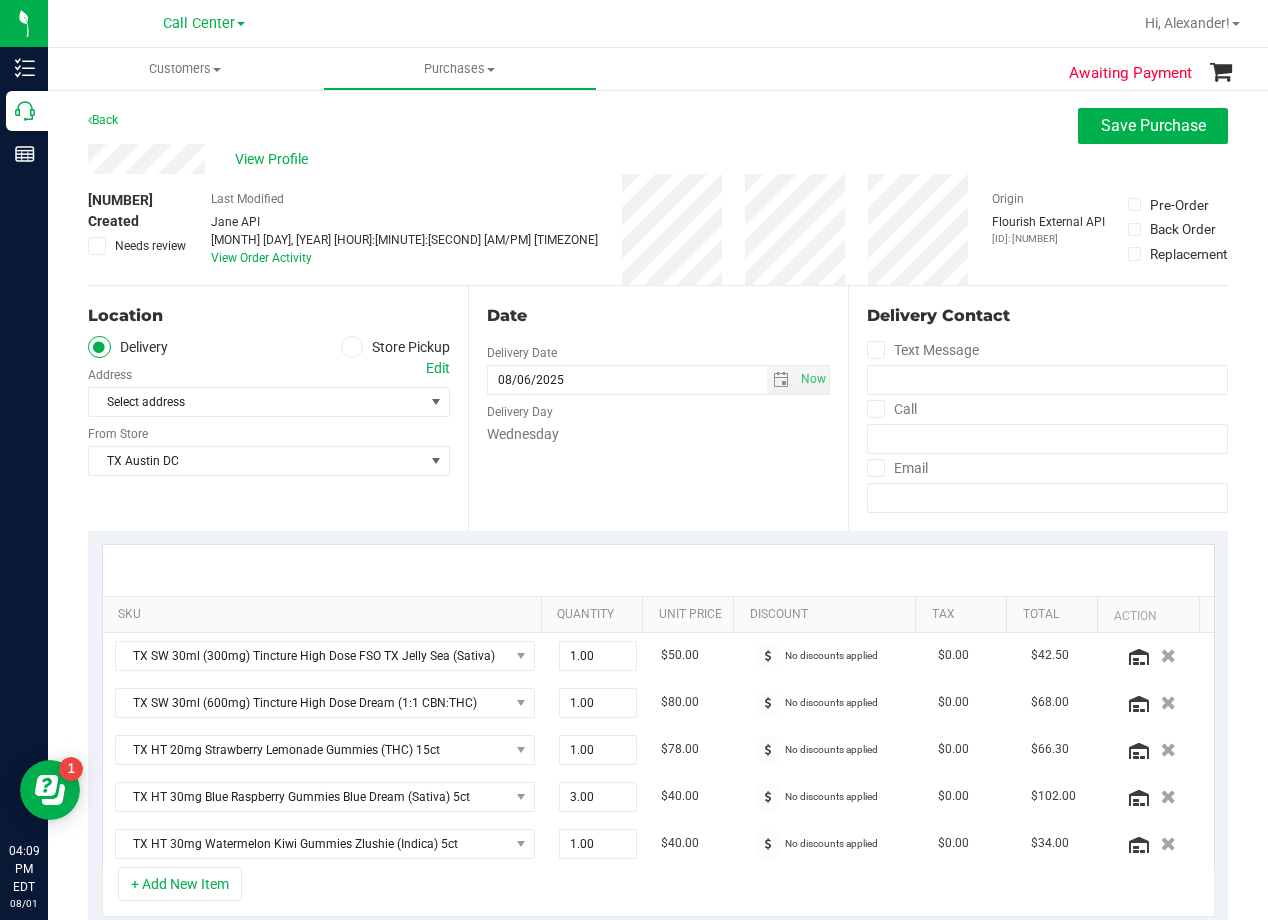 click on "Wednesday" at bounding box center (658, 434) 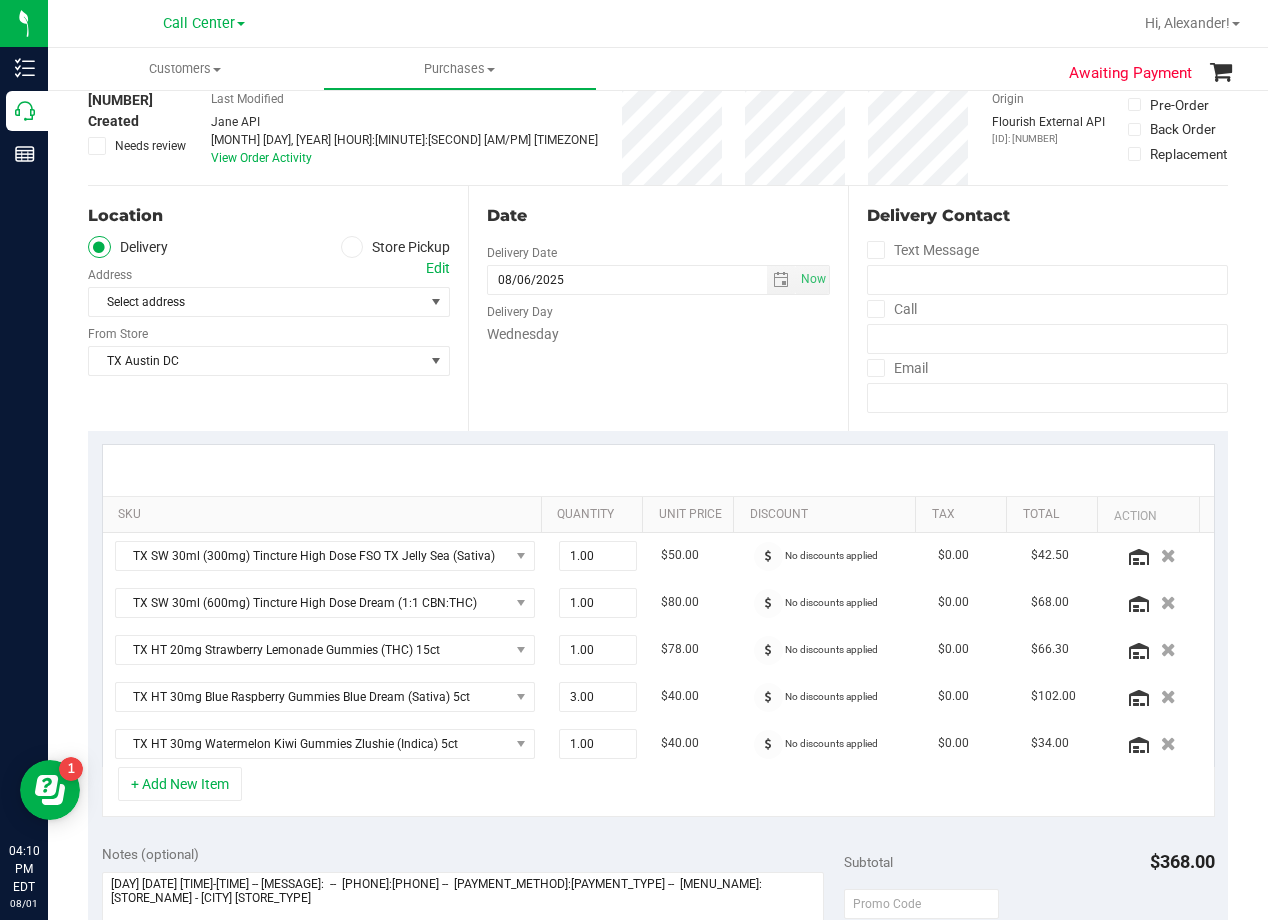 scroll, scrollTop: 300, scrollLeft: 0, axis: vertical 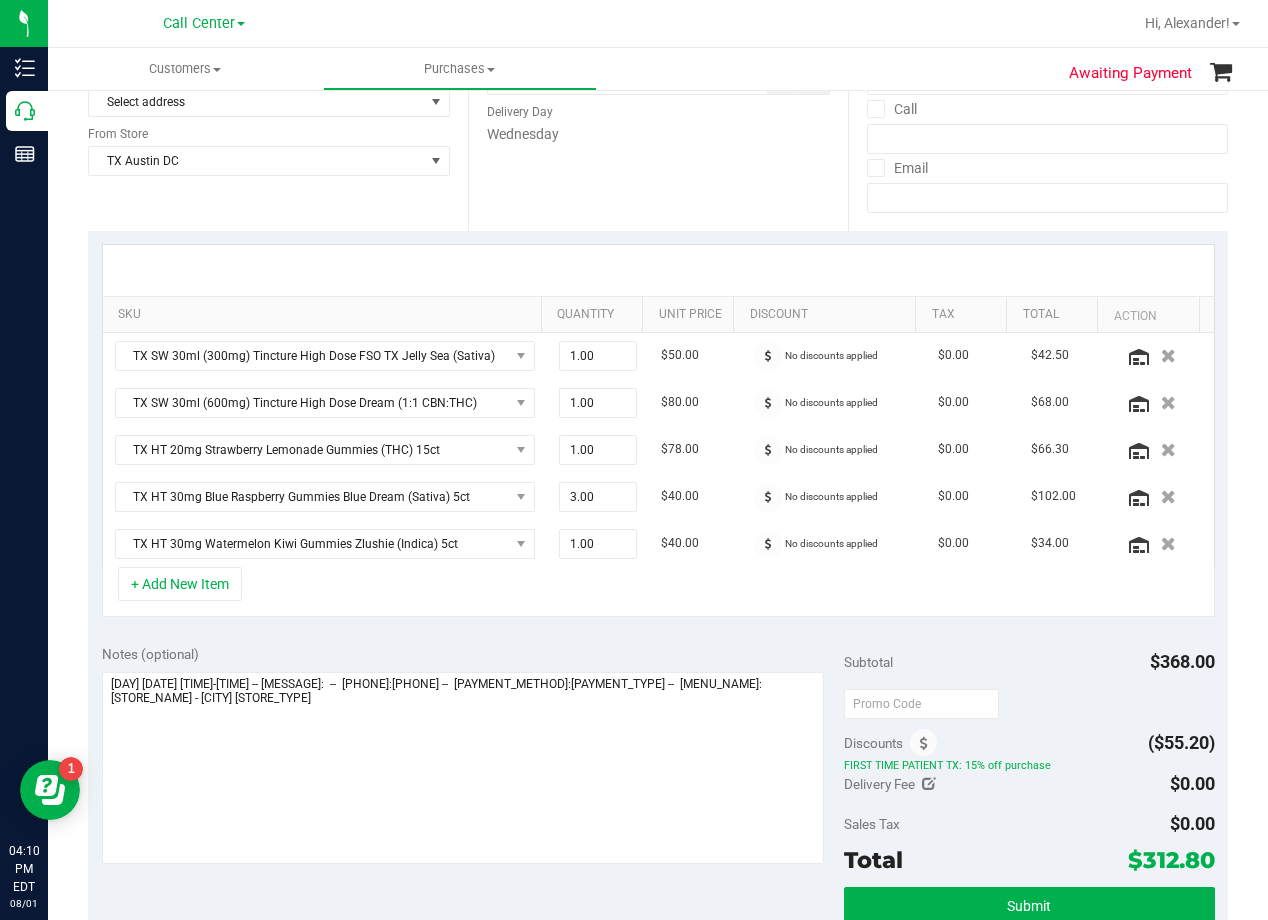 click on "Notes (optional)" at bounding box center (473, 654) 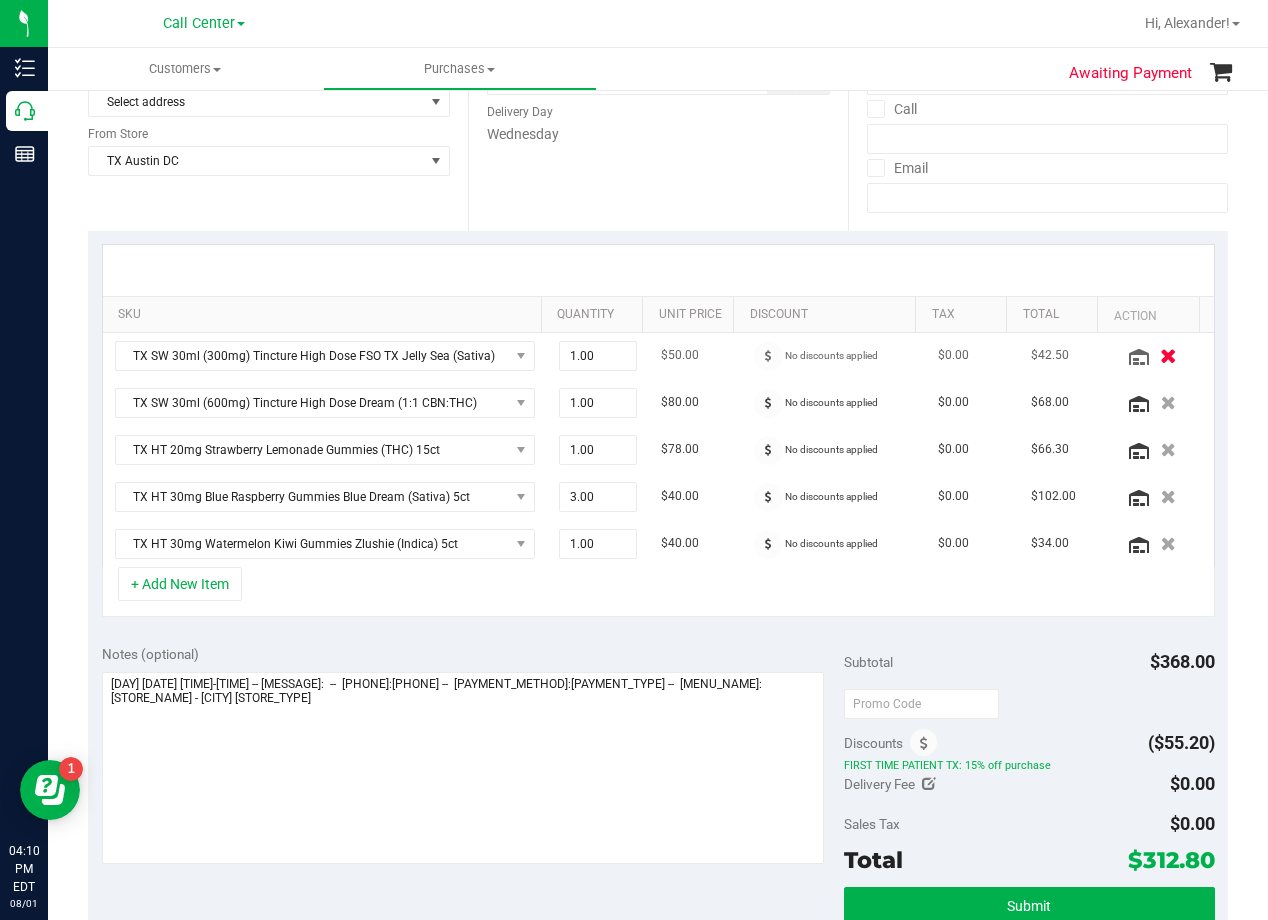 click at bounding box center (1168, 355) 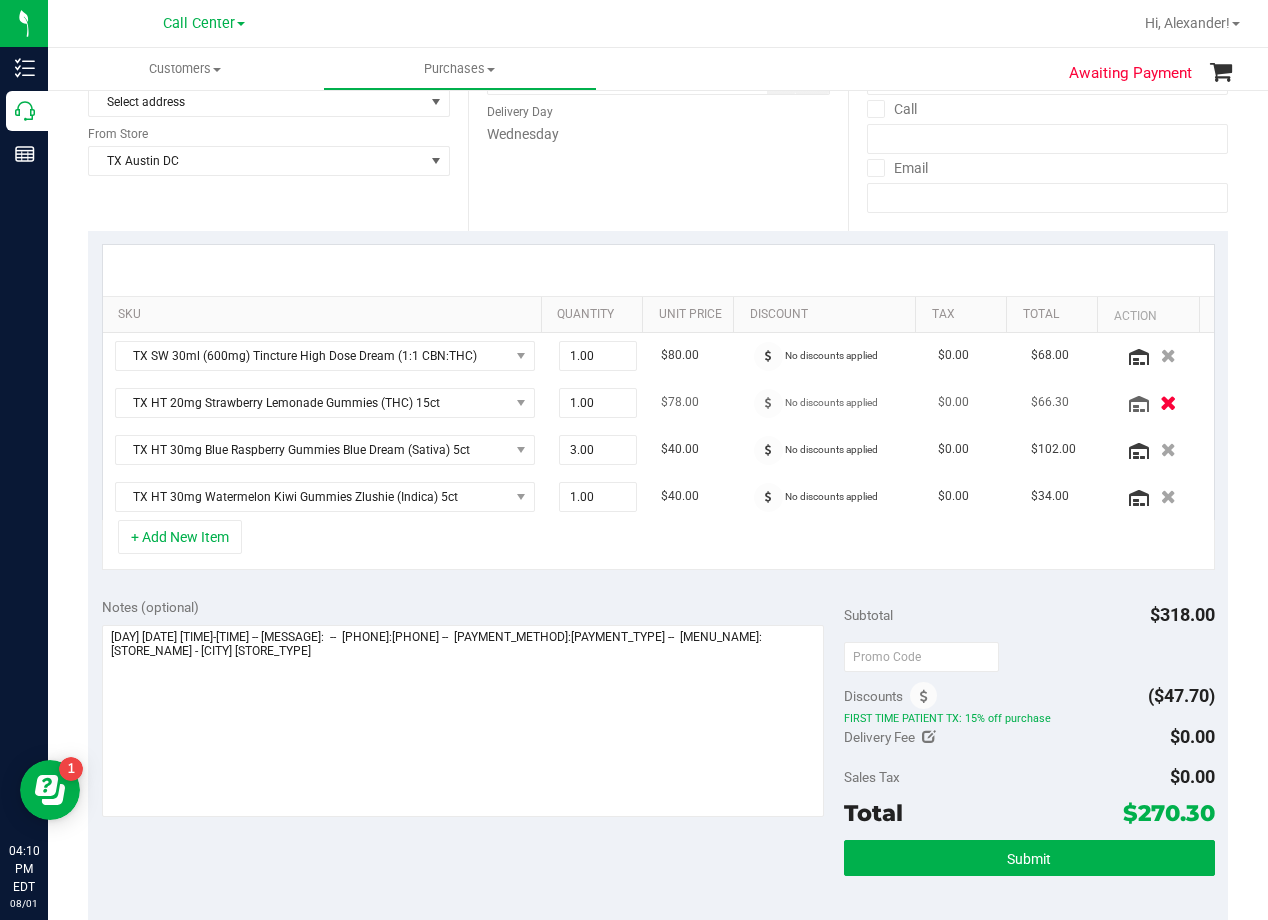 click at bounding box center [1168, 402] 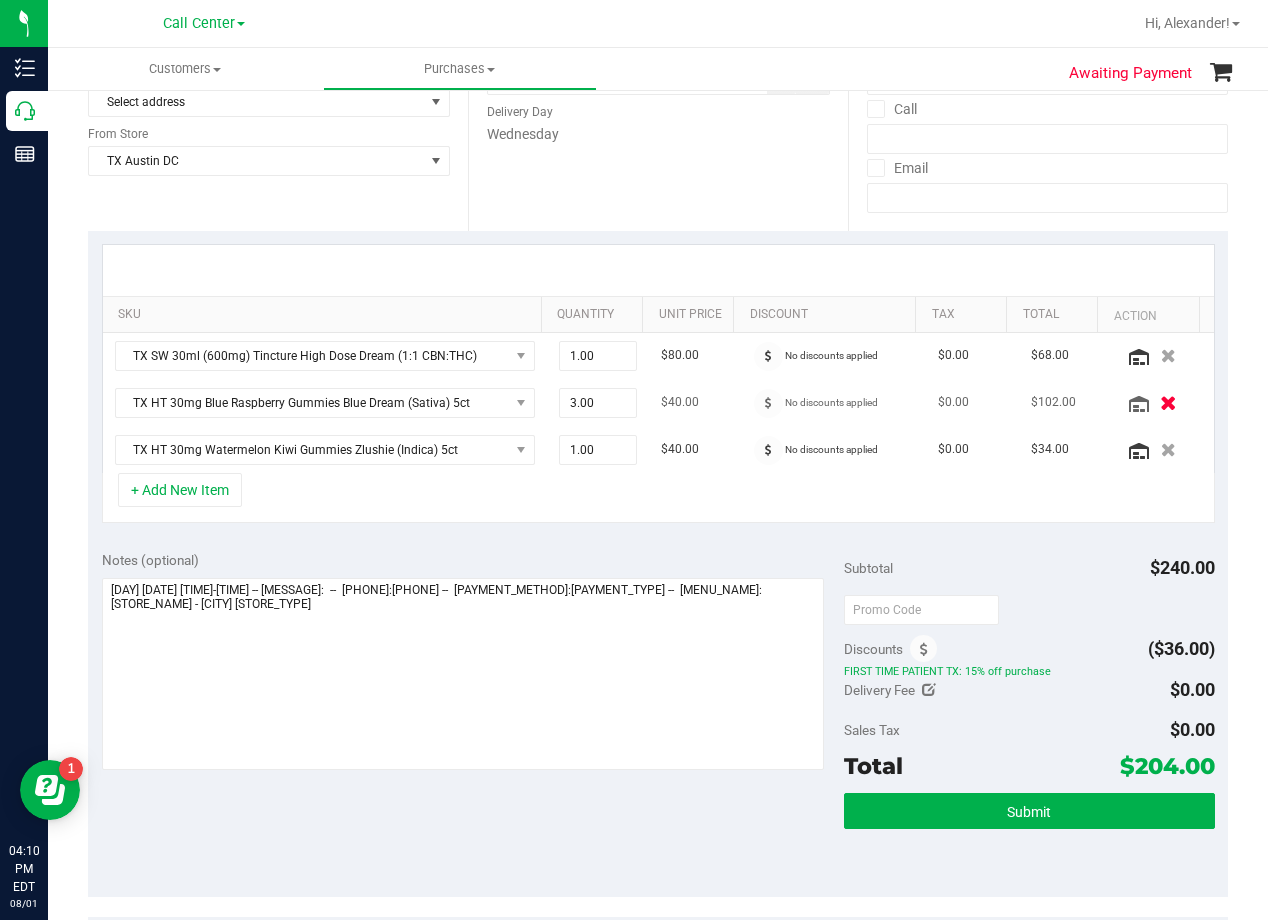 click at bounding box center [1168, 402] 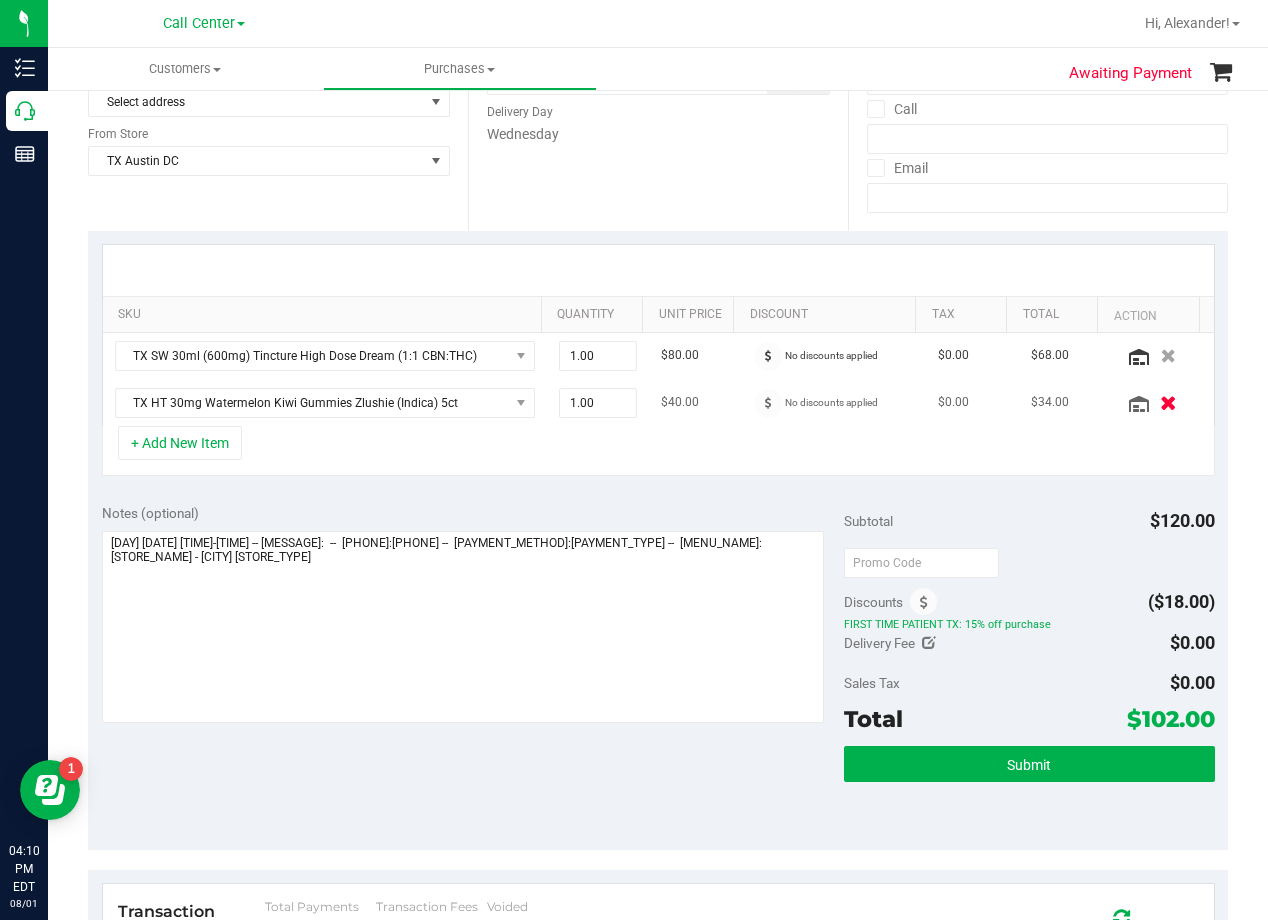click at bounding box center [1168, 402] 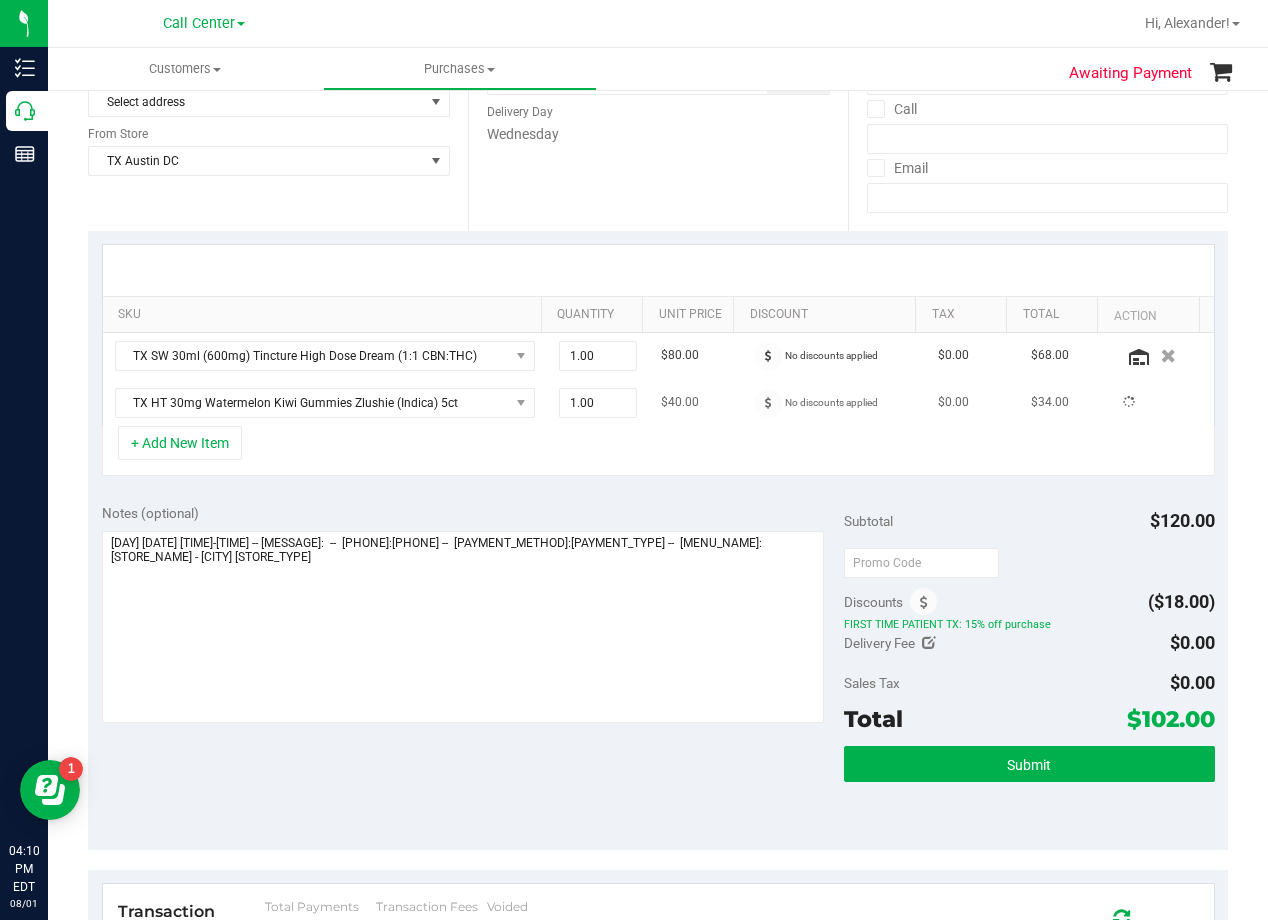click on "Date
Delivery Date
08/06/2025
Now
08/06/2025 08:00 AM
Now
Delivery Day
Wednesday" at bounding box center [658, 108] 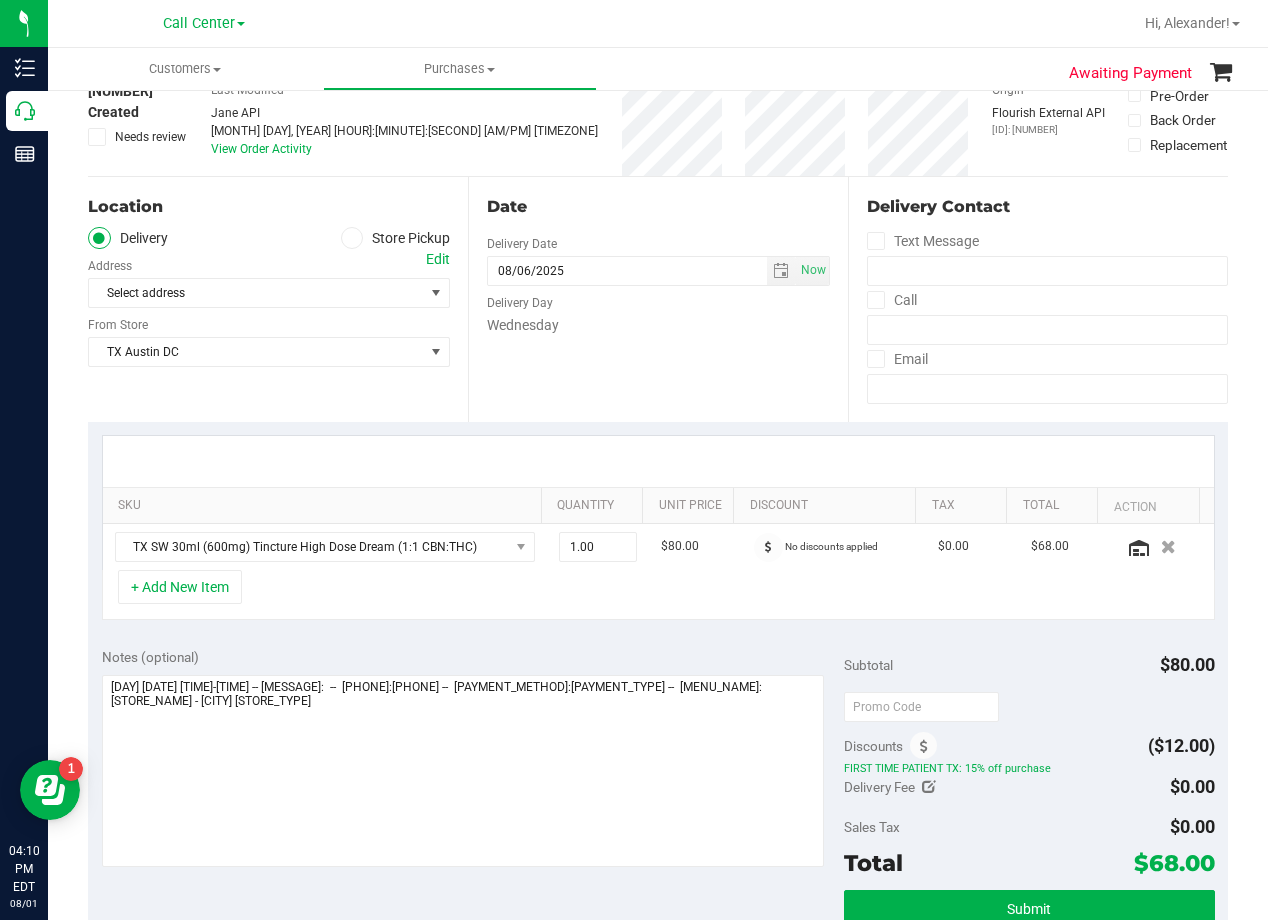 scroll, scrollTop: 100, scrollLeft: 0, axis: vertical 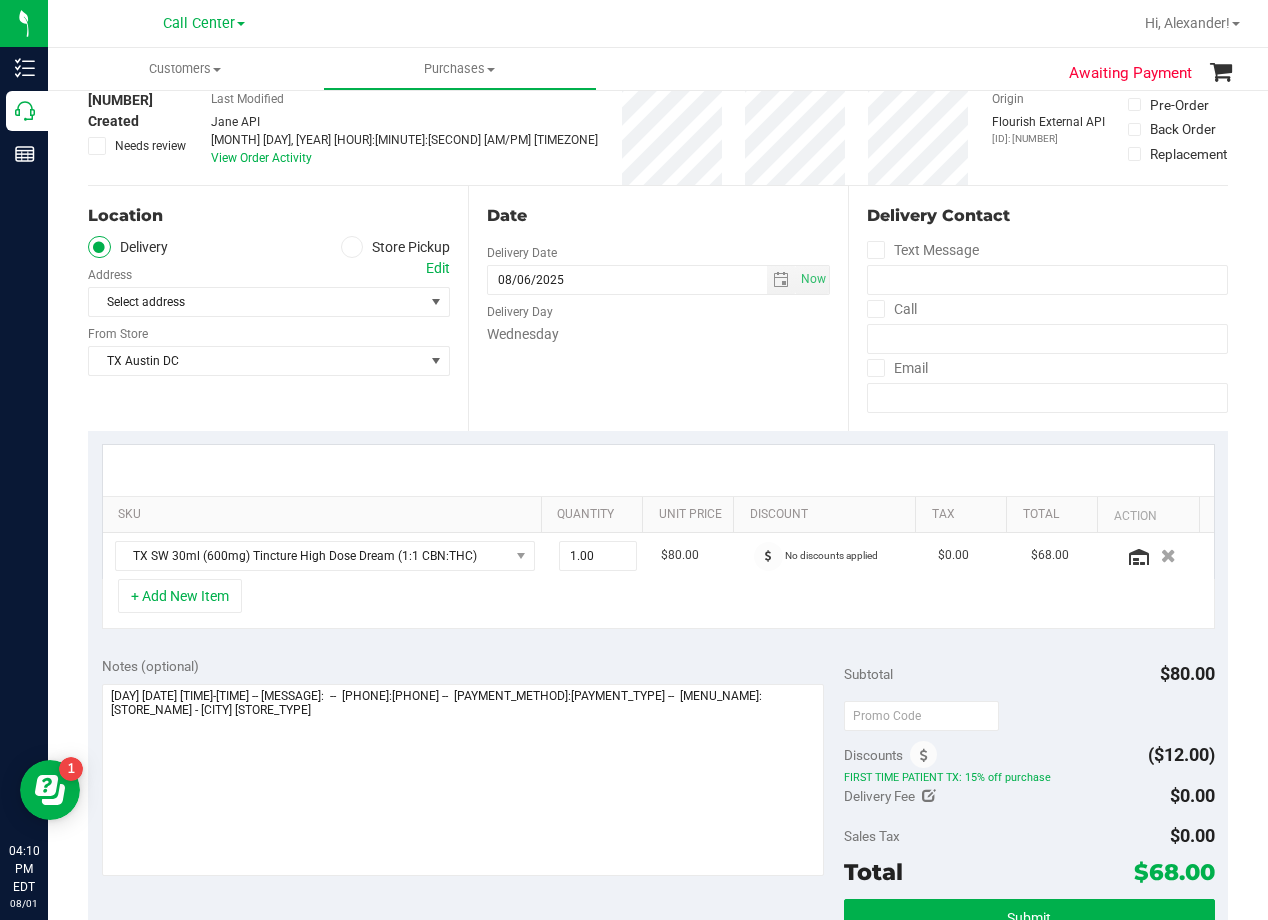 click on "Date" at bounding box center [658, 216] 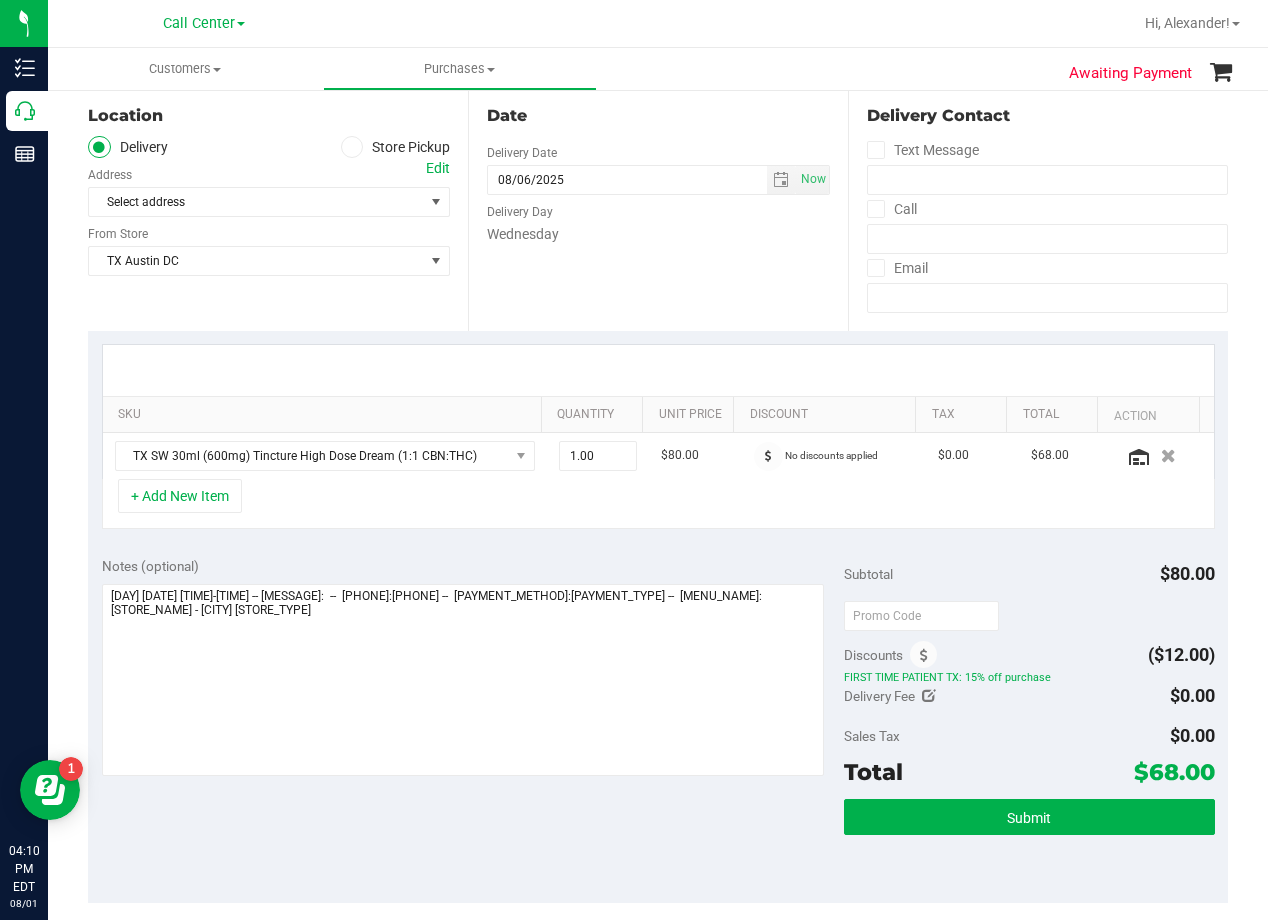 click on "Date
Delivery Date
08/06/2025
Now
08/06/2025 08:00 AM
Now
Delivery Day
Wednesday" at bounding box center [658, 208] 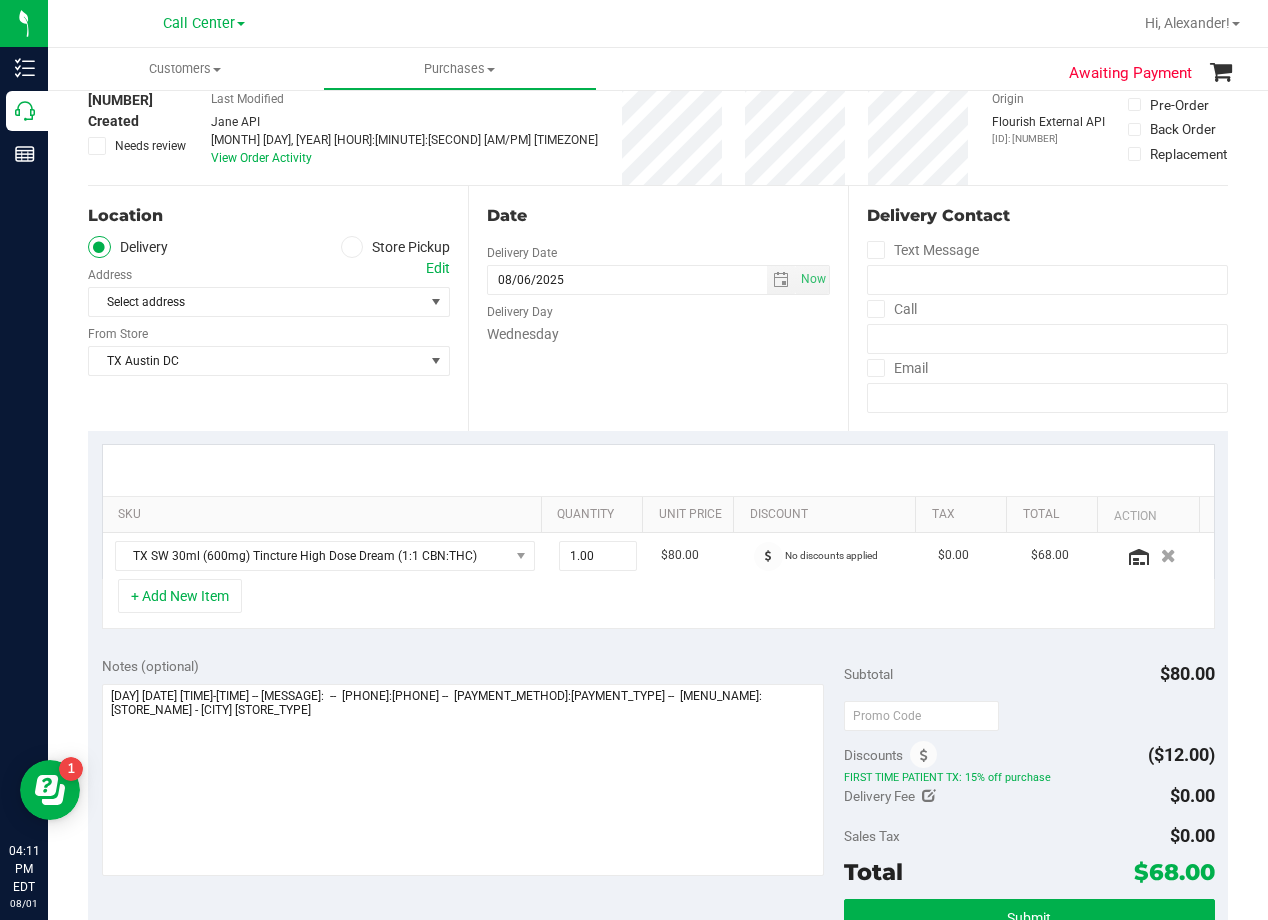 click on "Date" at bounding box center (658, 216) 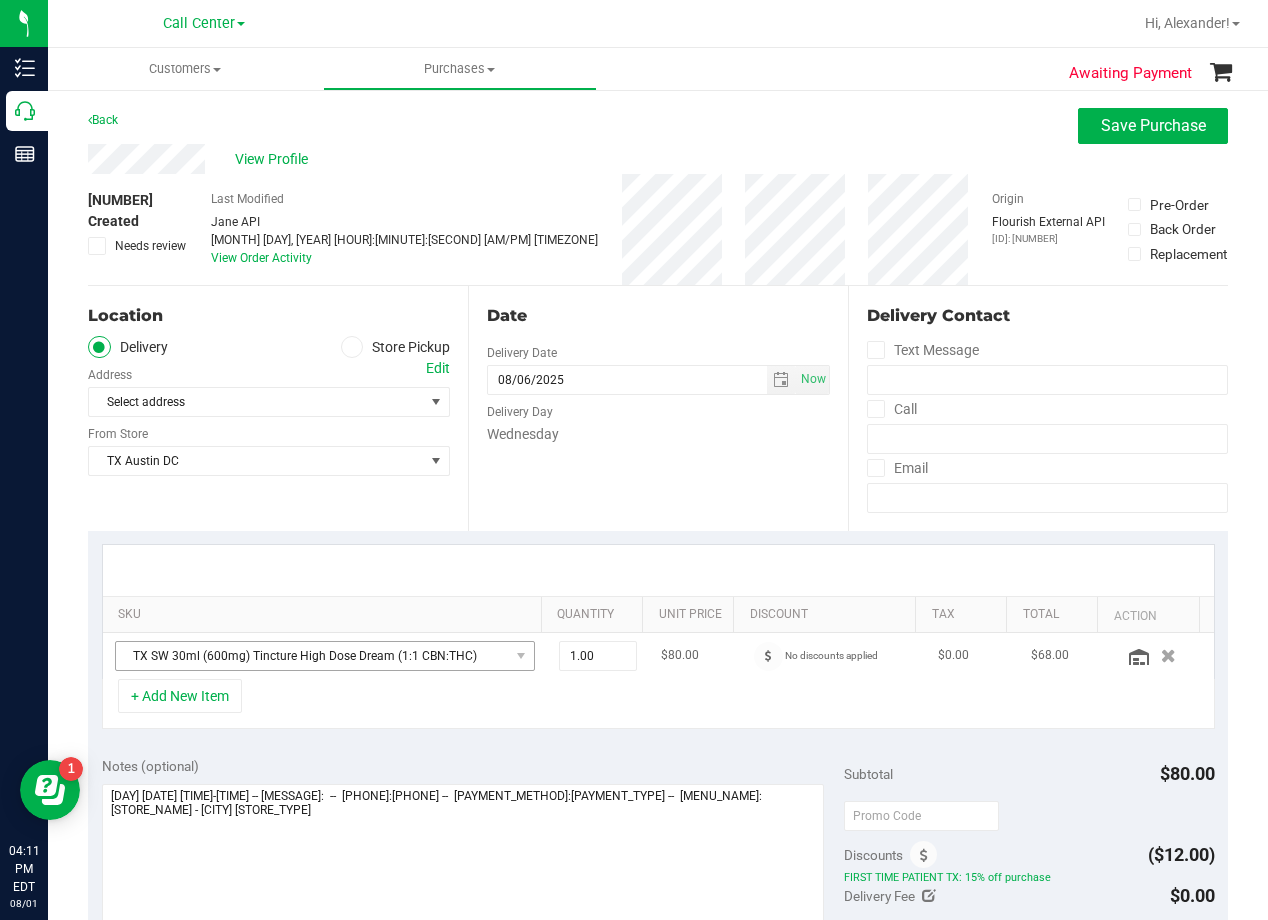 scroll, scrollTop: 100, scrollLeft: 0, axis: vertical 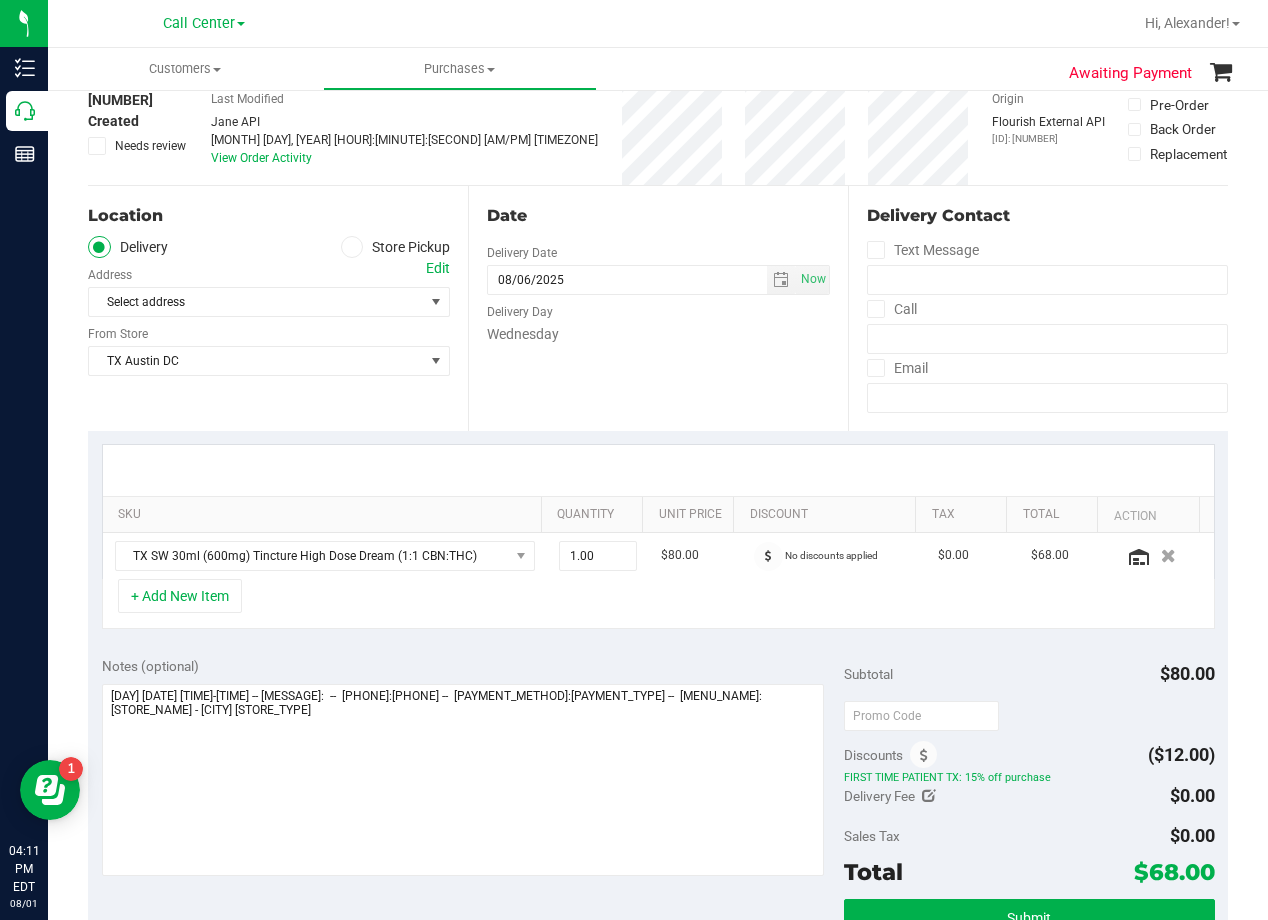 click at bounding box center [658, 470] 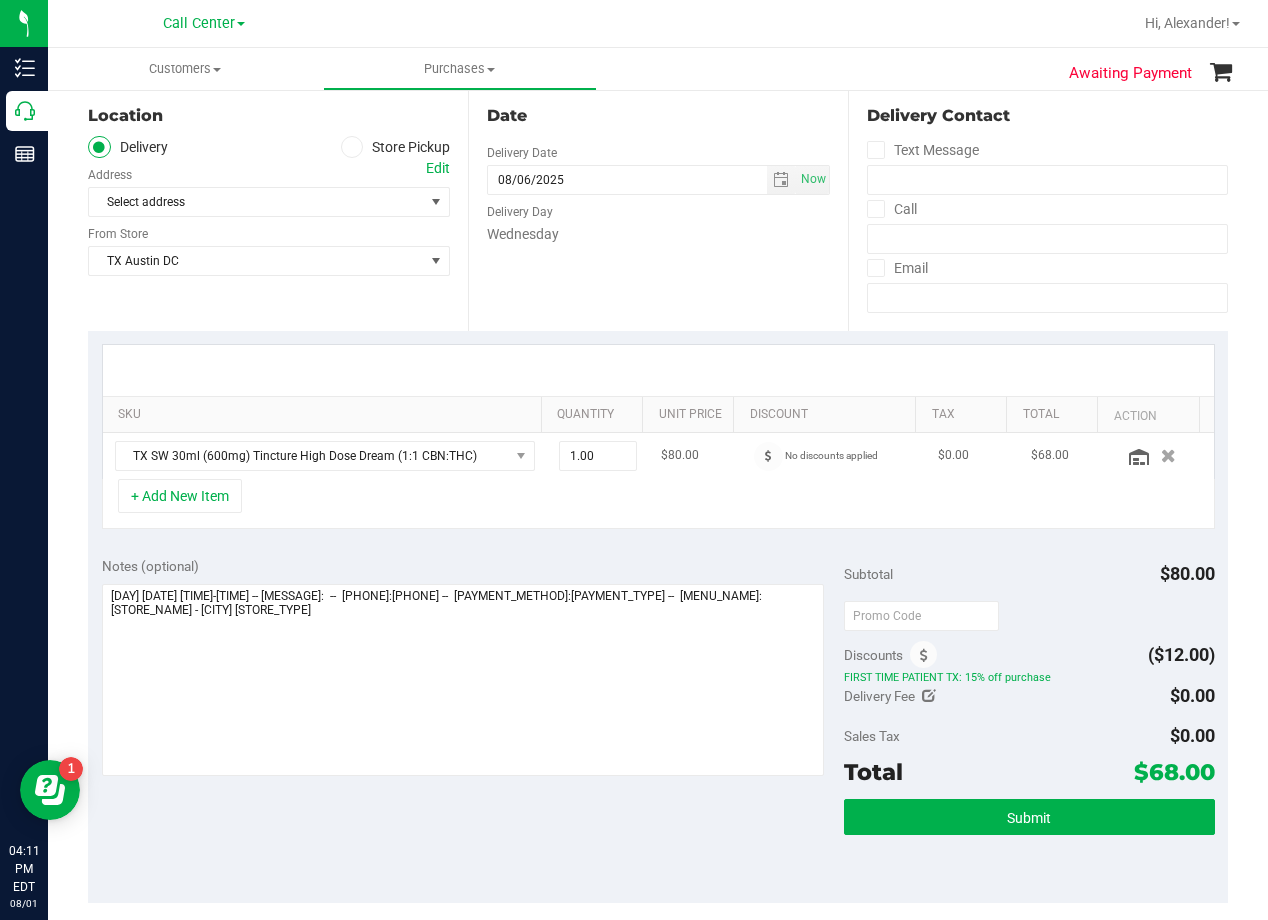 click on "$80.00" at bounding box center (695, 456) 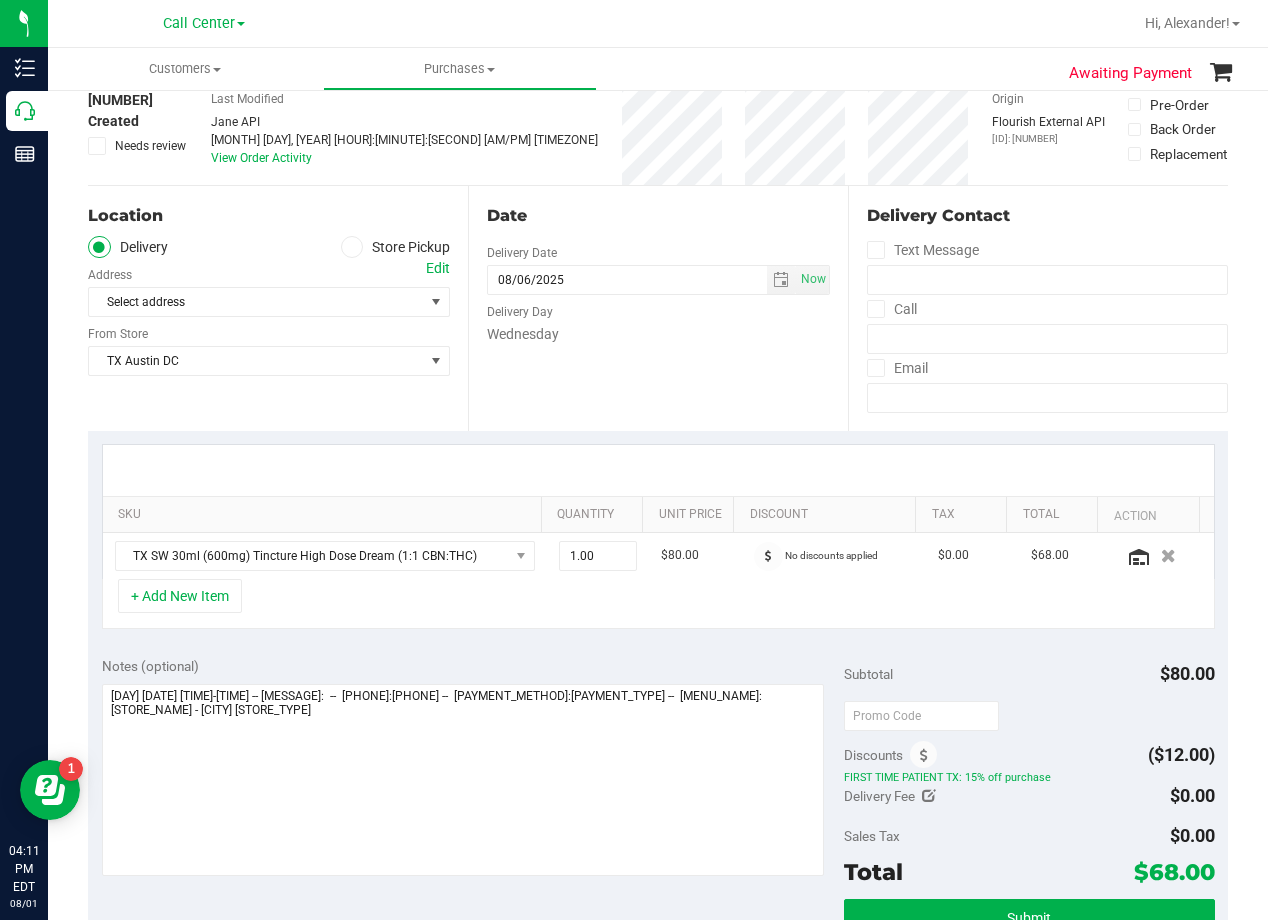 click at bounding box center (658, 470) 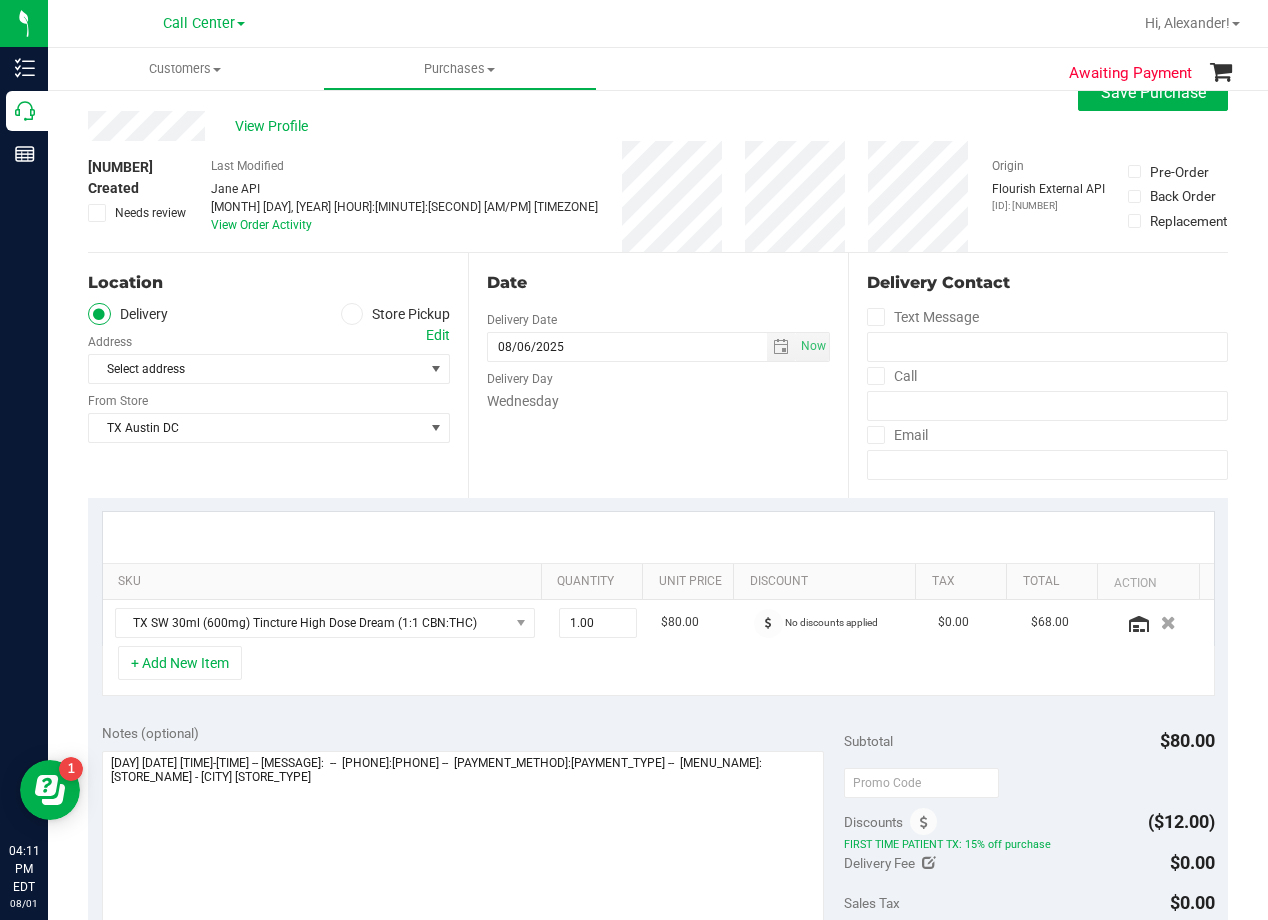 scroll, scrollTop: 0, scrollLeft: 0, axis: both 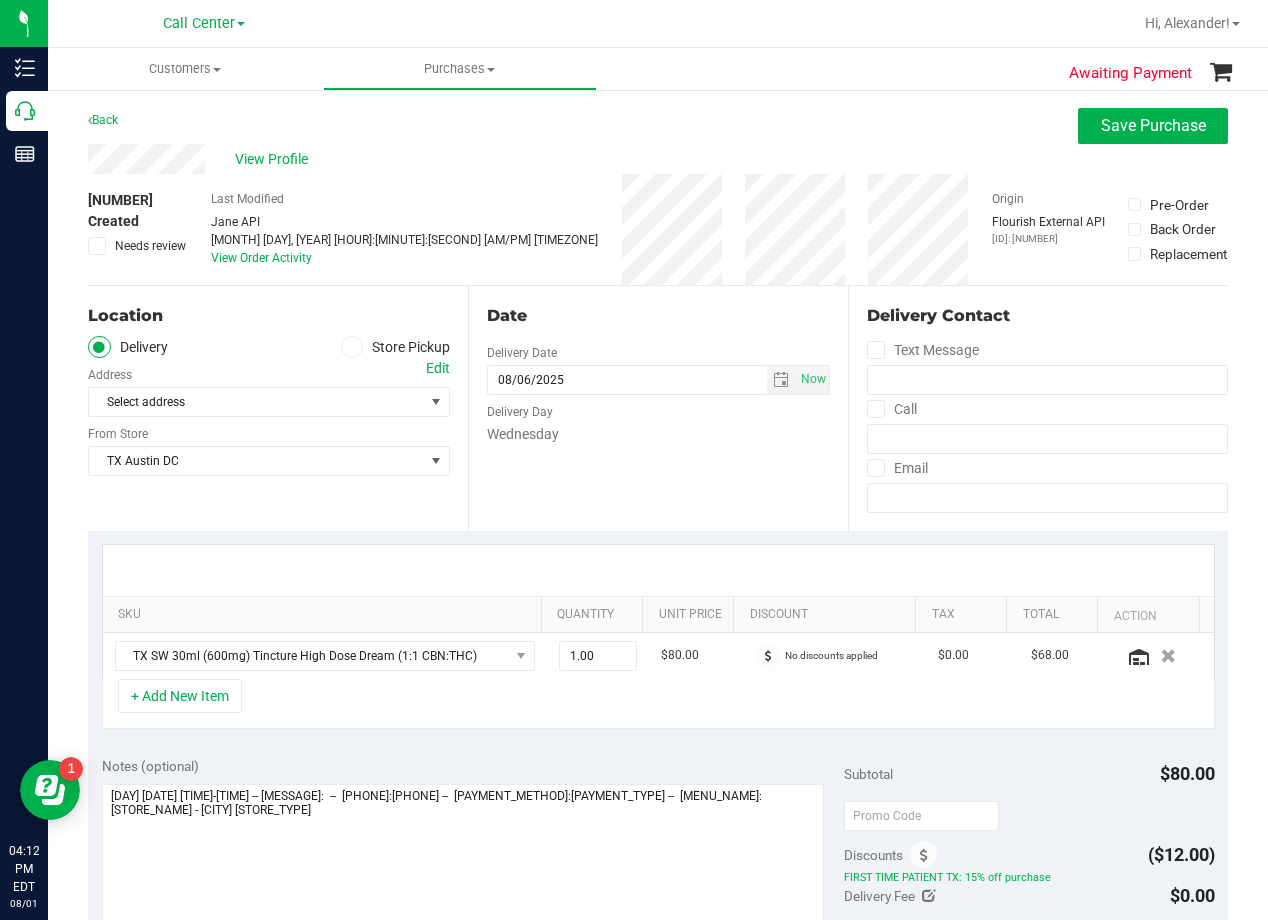 click on "# 11725564
Created
Needs review
Last Modified
Jane API
Aug 1, 2025 4:08:34 PM EDT
View Order Activity
Origin
Flourish External API
Original ID: 312663382
Pre-Order
Back Order" at bounding box center (658, 229) 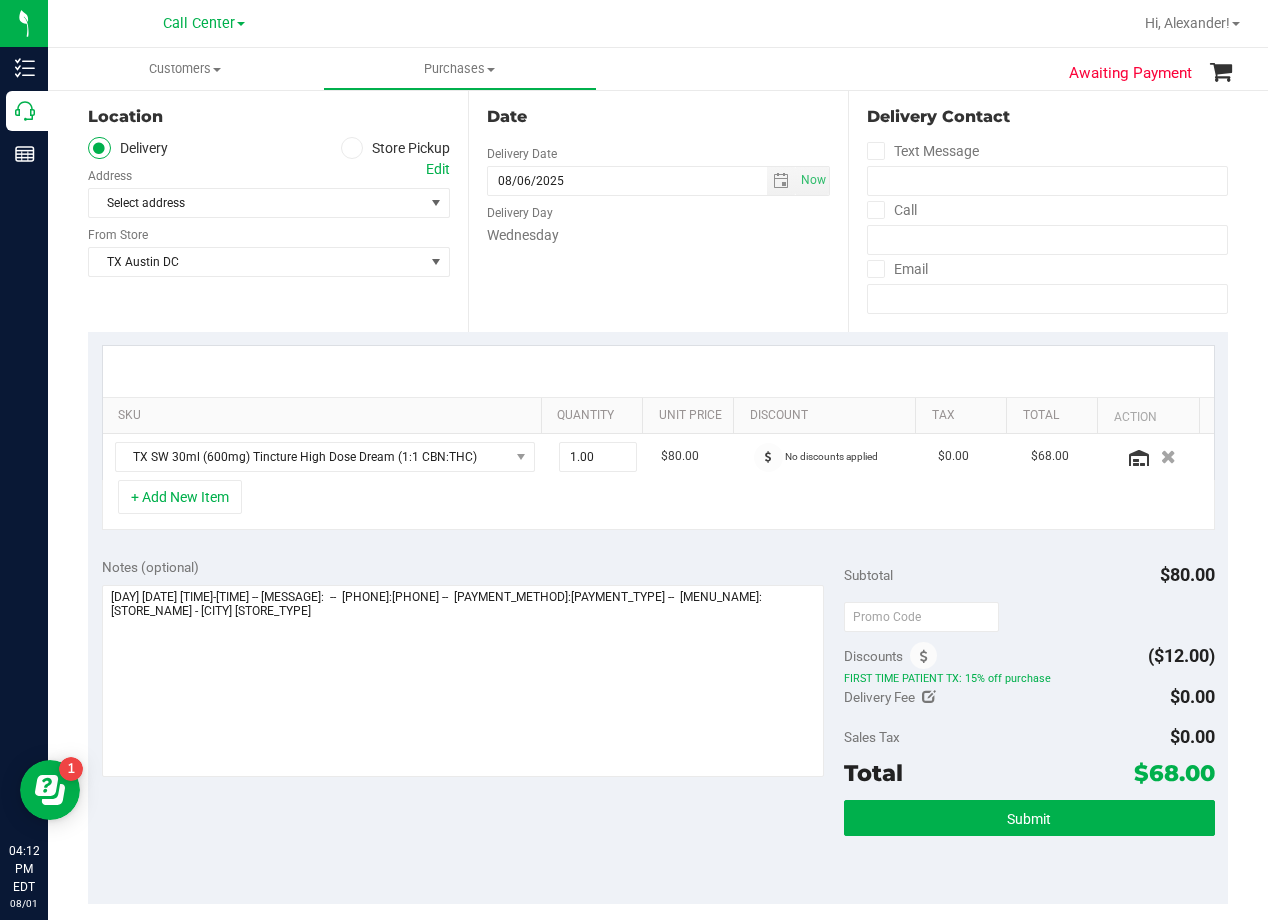 scroll, scrollTop: 200, scrollLeft: 0, axis: vertical 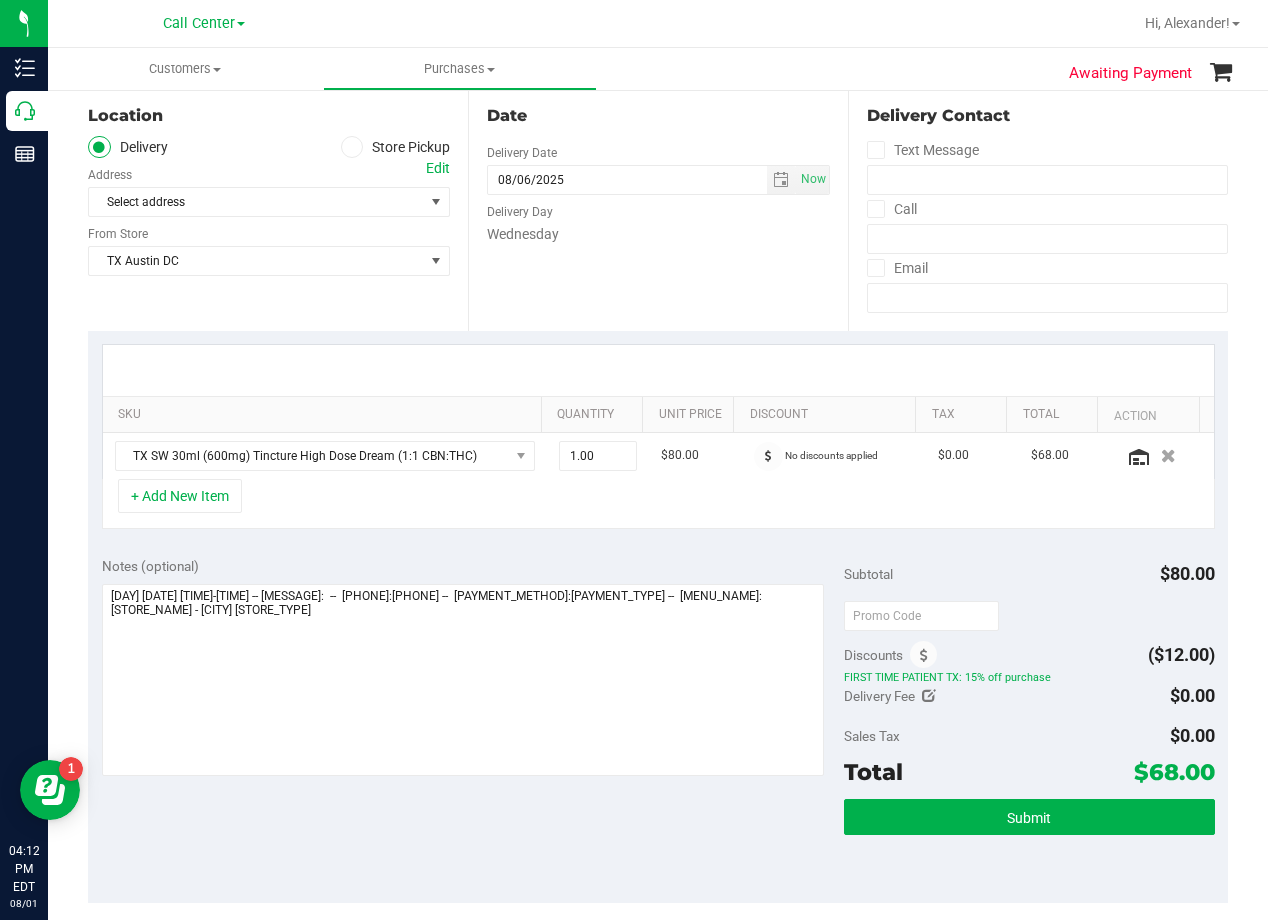 click on "Edit" at bounding box center [438, 168] 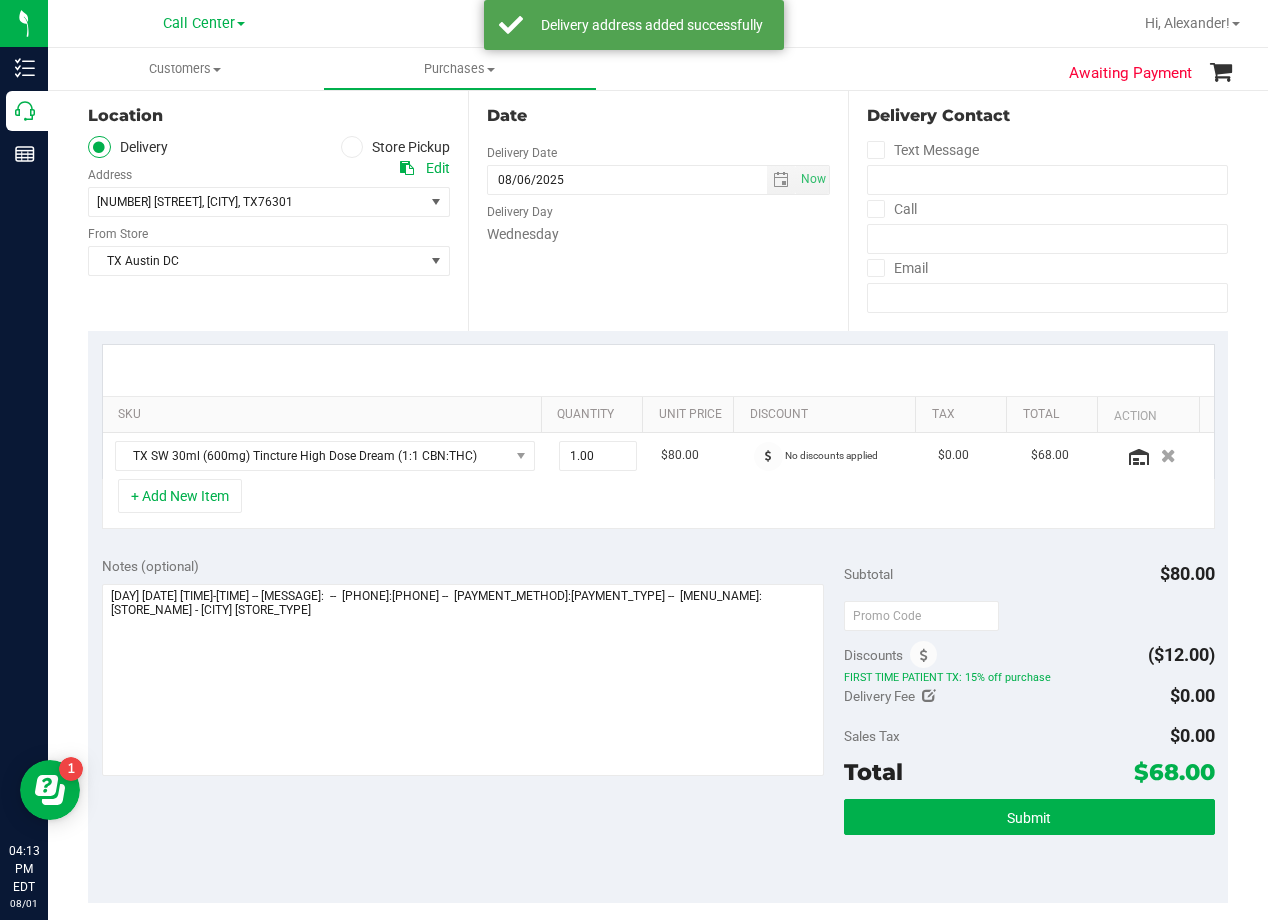 click at bounding box center (658, 370) 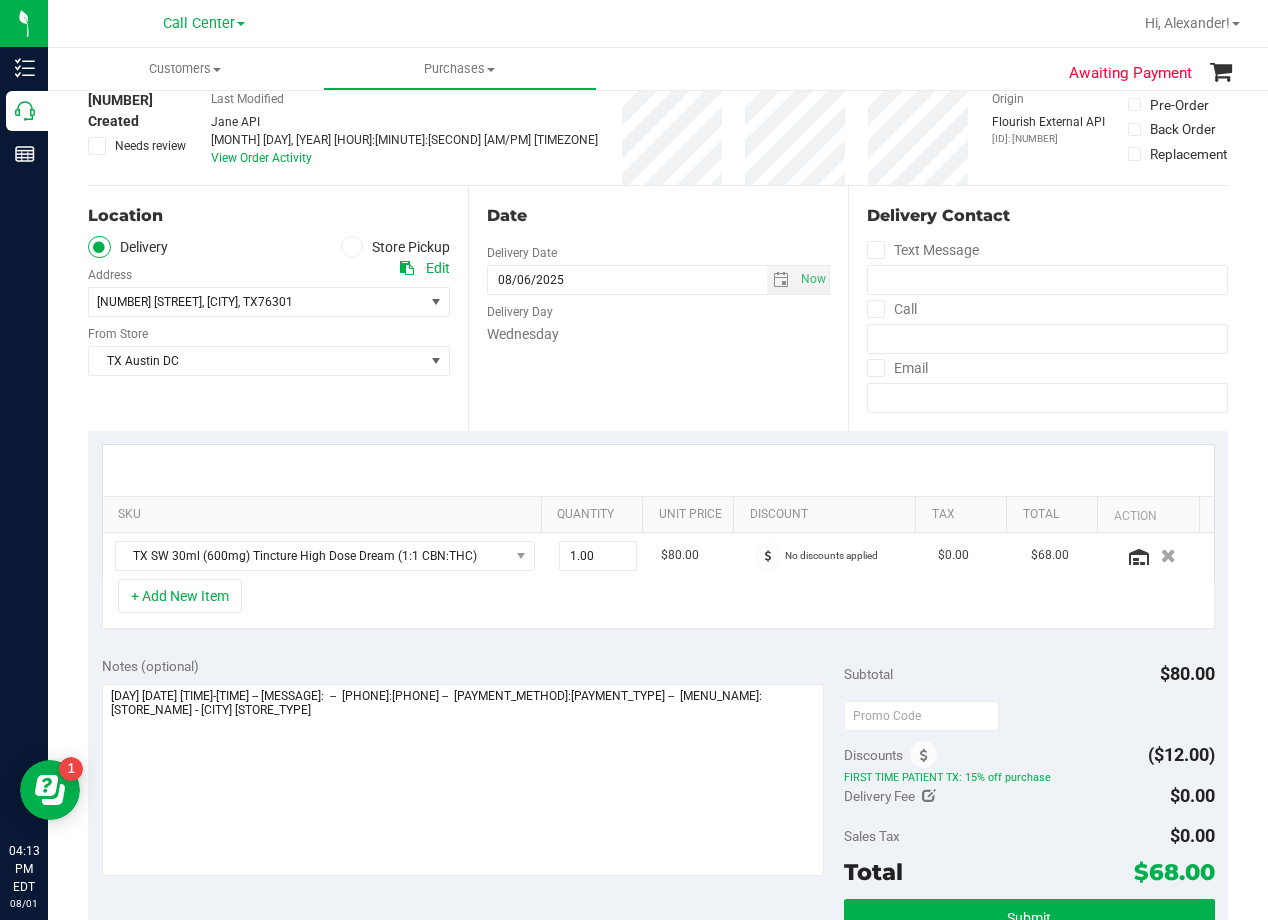 scroll, scrollTop: 0, scrollLeft: 0, axis: both 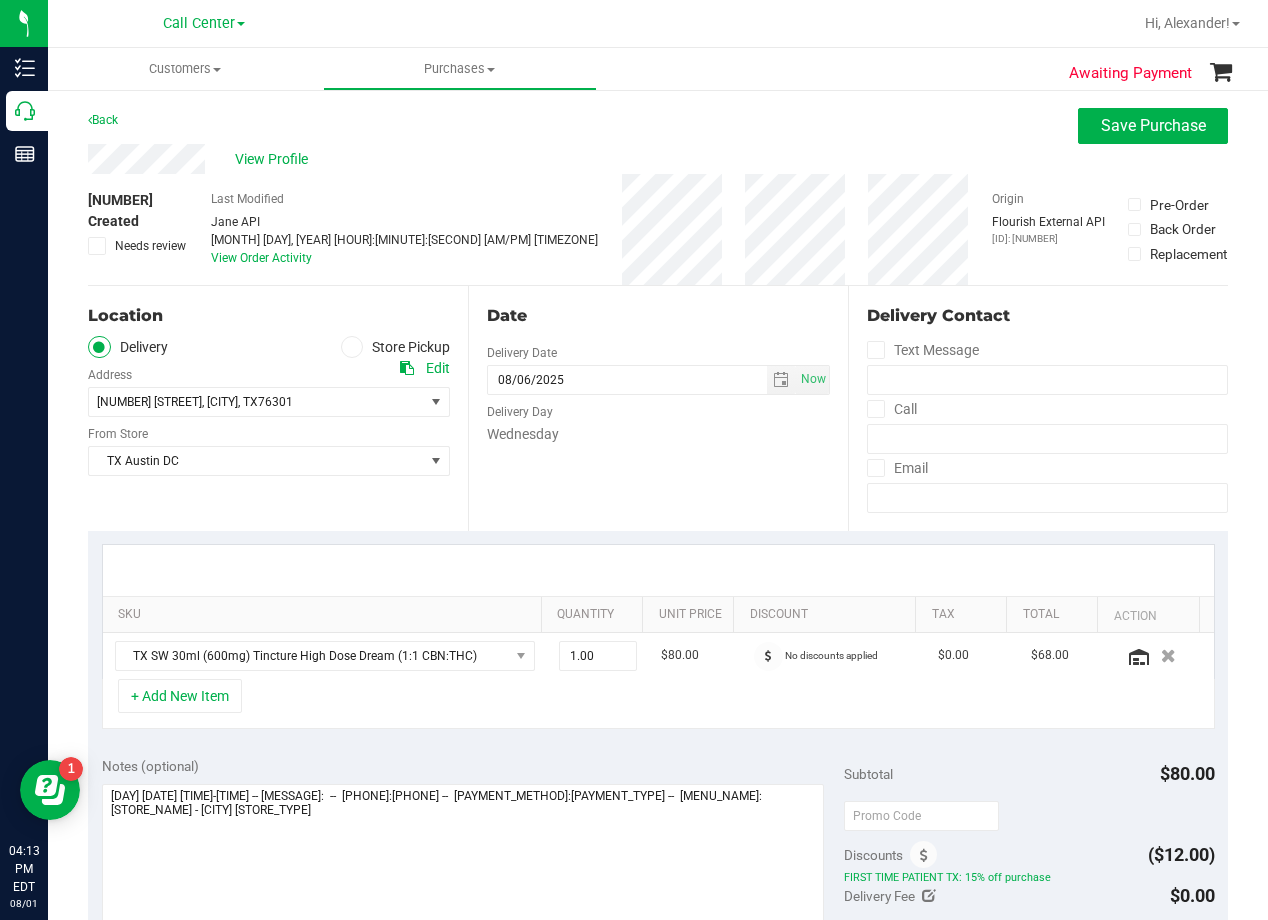 click on "Back
Save Purchase" at bounding box center (658, 126) 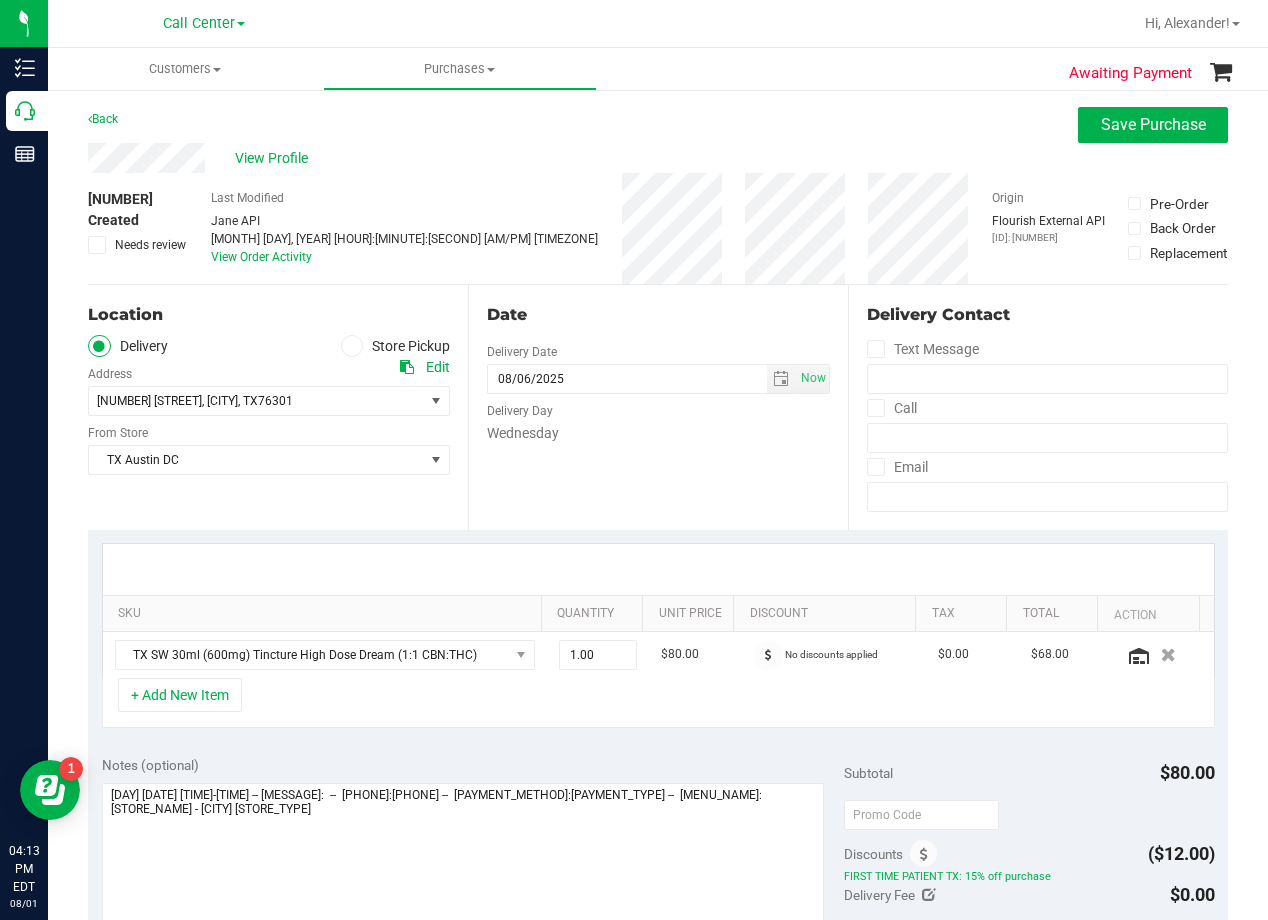 scroll, scrollTop: 0, scrollLeft: 0, axis: both 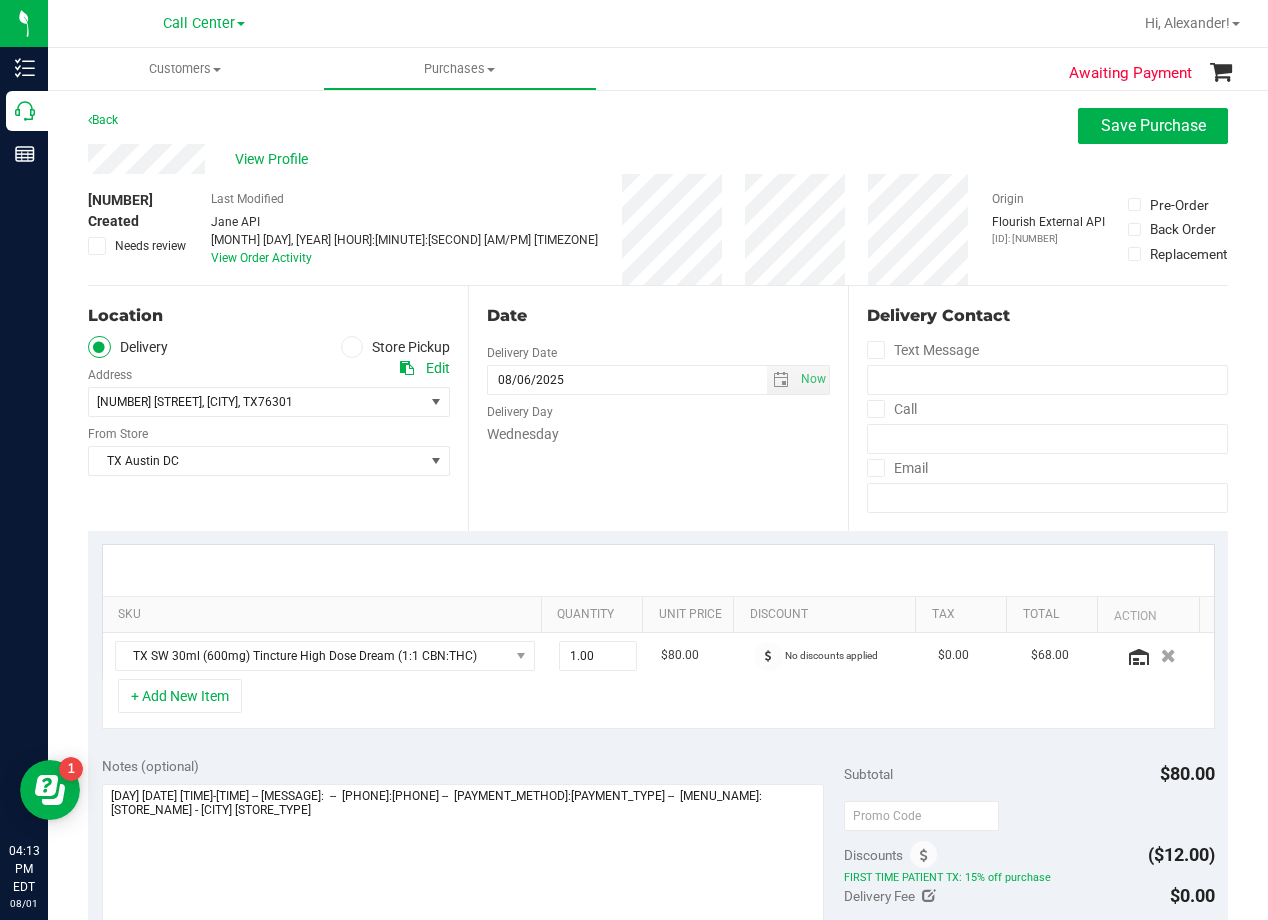 click on "View Profile" at bounding box center [658, 159] 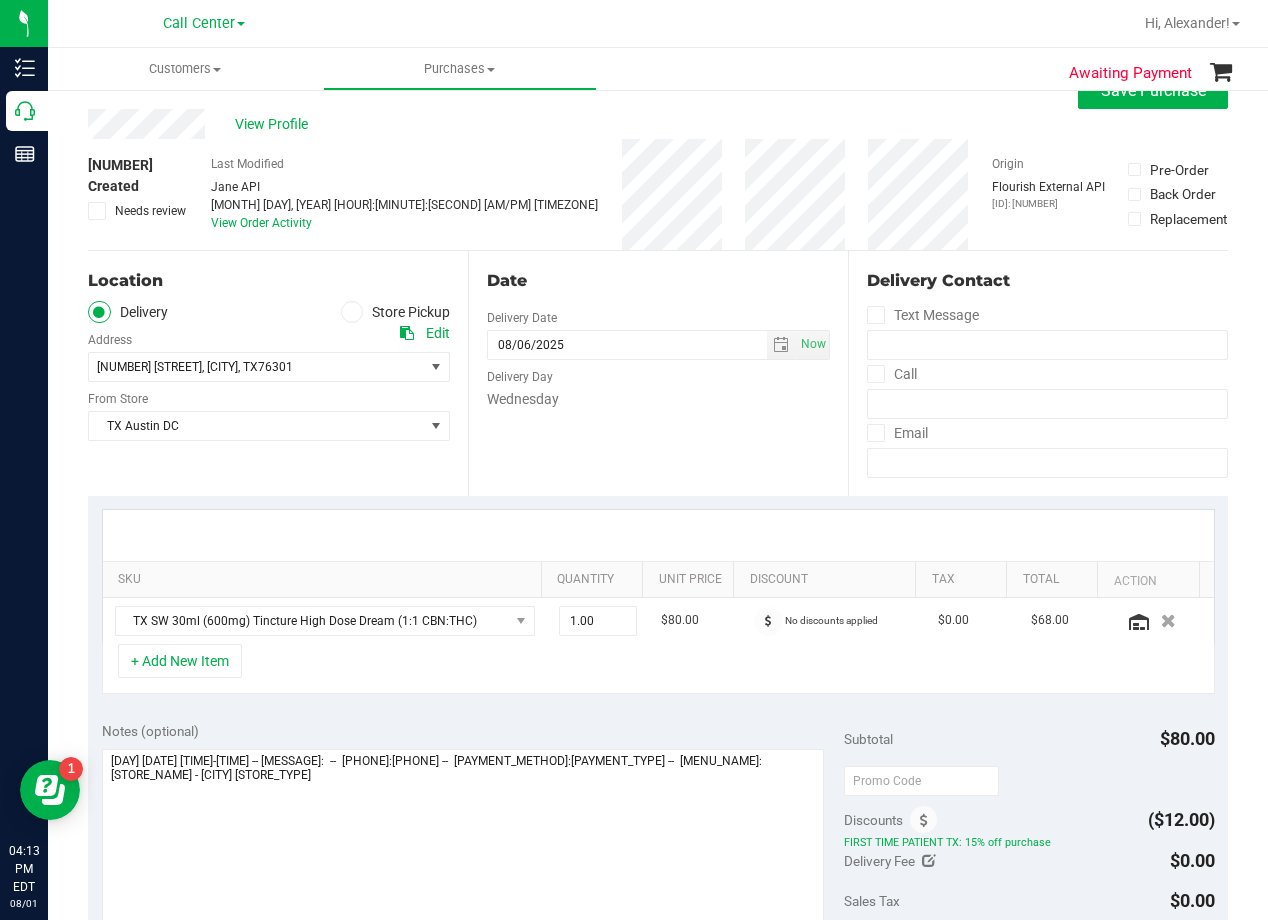 scroll, scrollTop: 0, scrollLeft: 0, axis: both 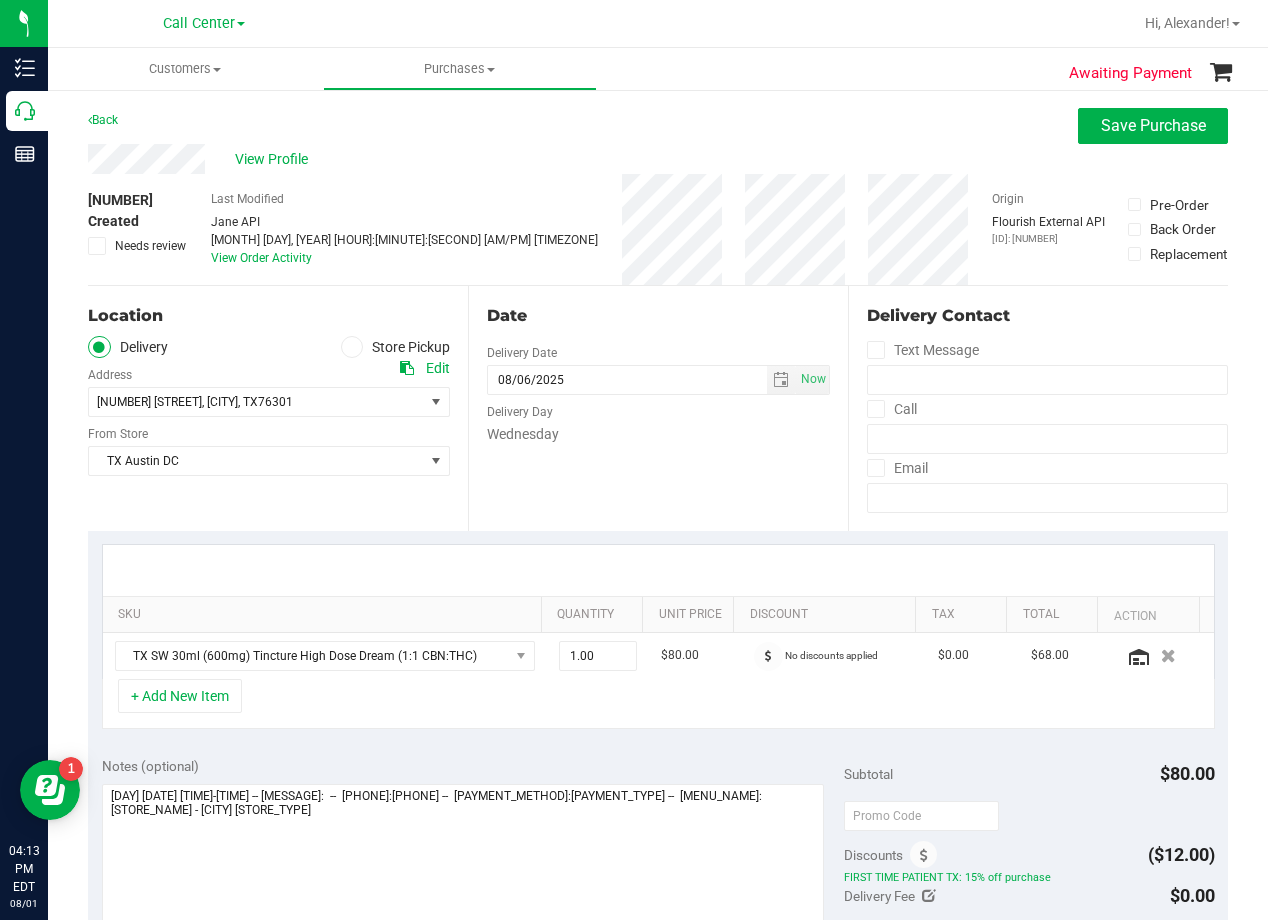 click on "Back
Save Purchase" at bounding box center (658, 126) 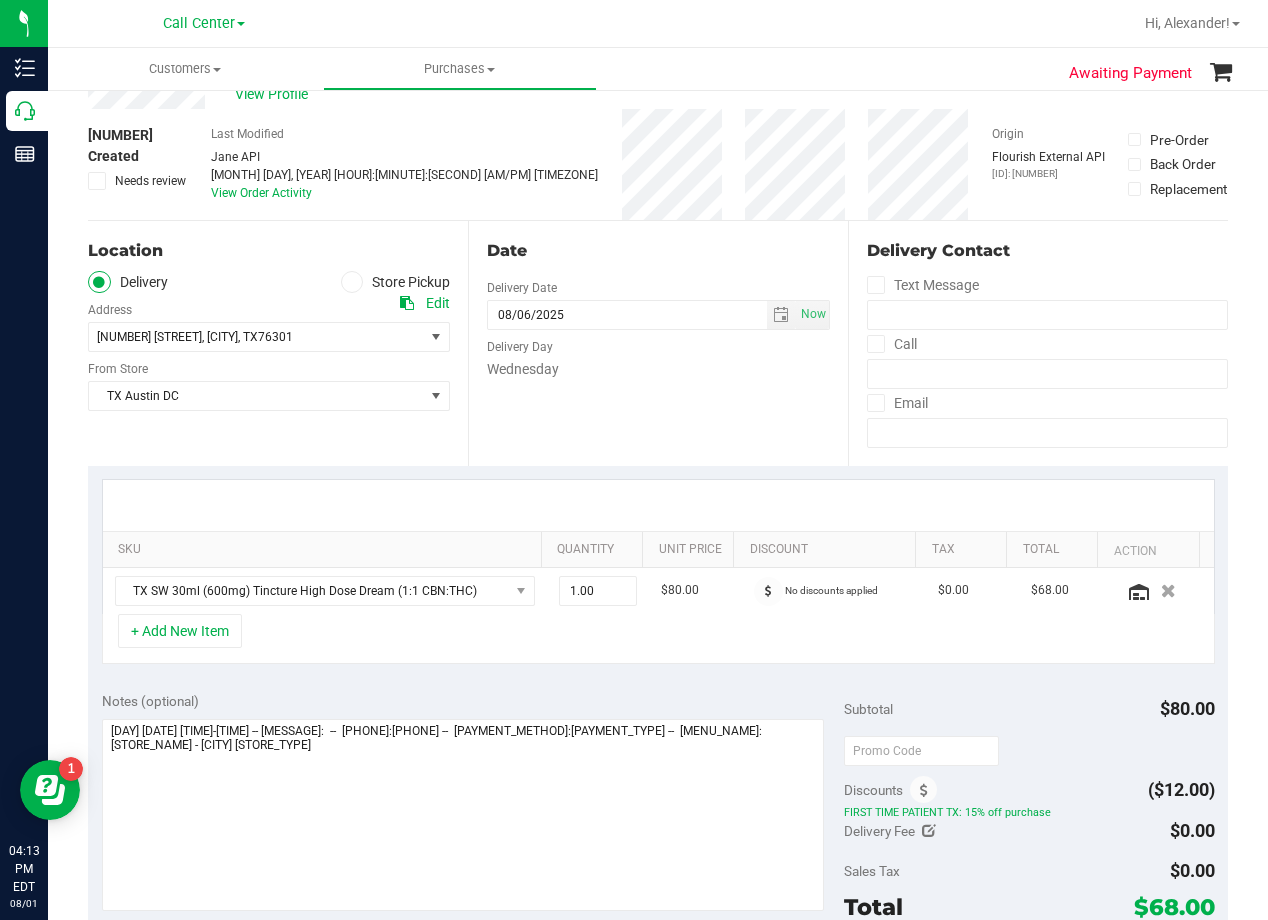 scroll, scrollTop: 100, scrollLeft: 0, axis: vertical 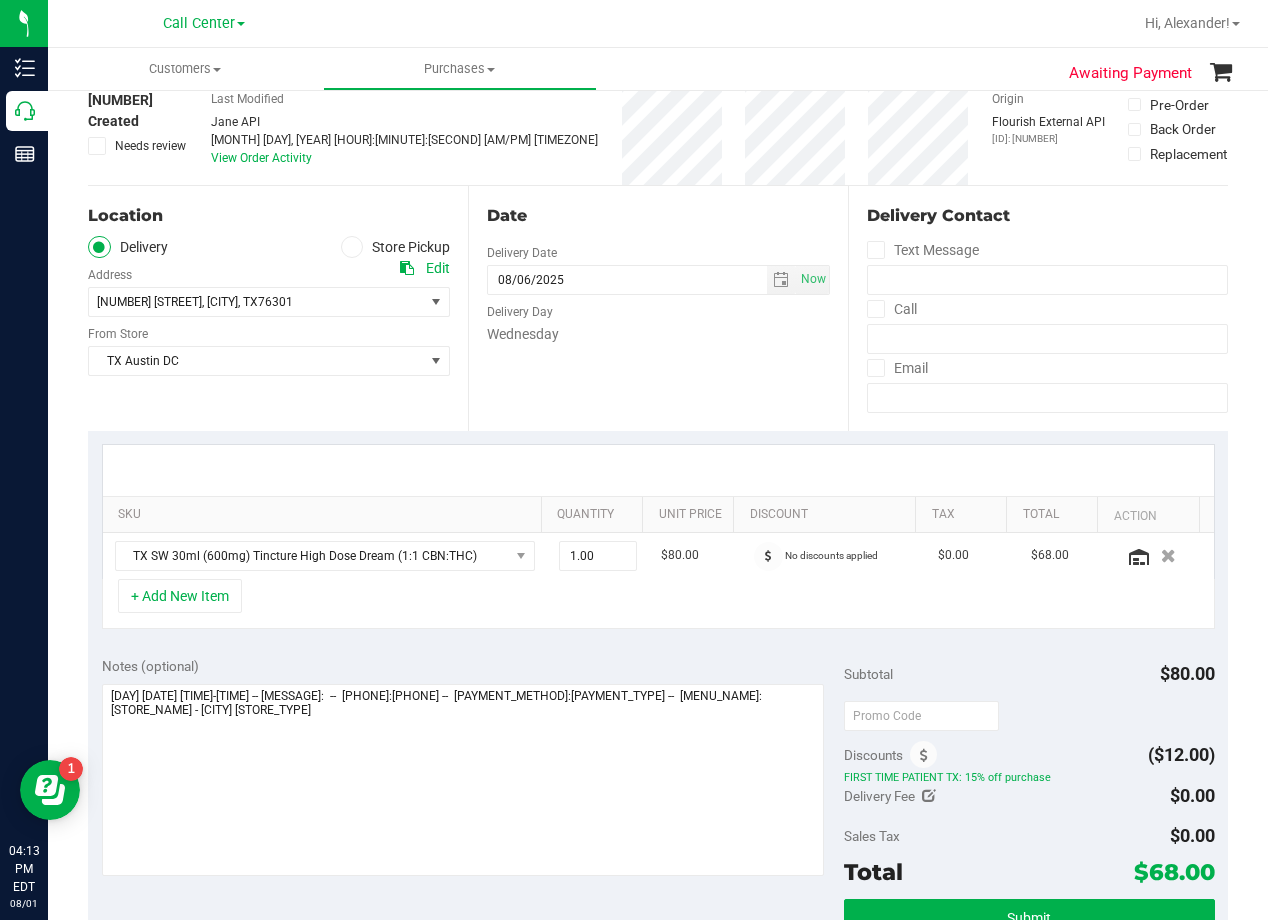 click on "Date
Delivery Date
08/06/2025
Now
08/06/2025 08:00 AM
Now
Delivery Day
Wednesday" at bounding box center [658, 308] 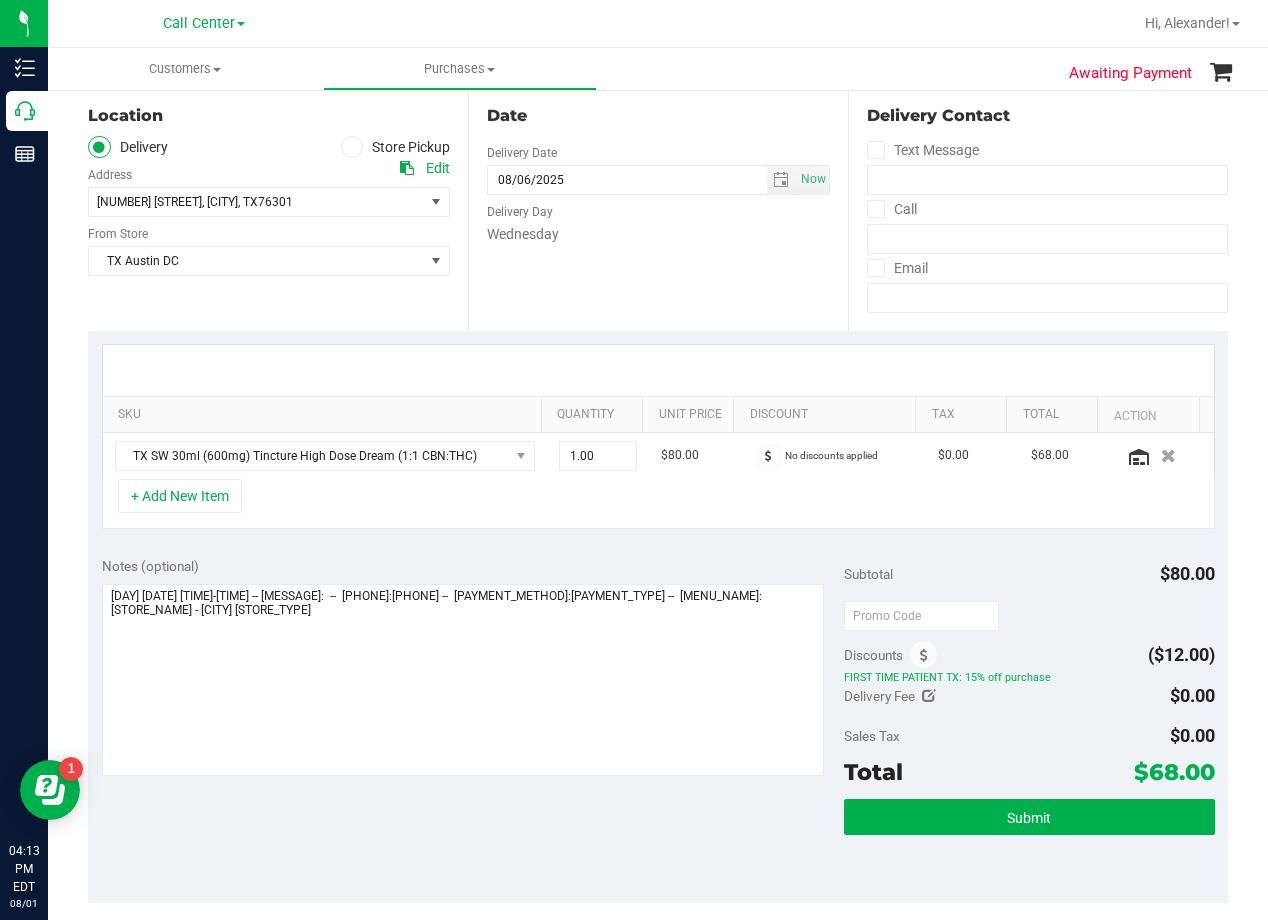 click on "Delivery Day" at bounding box center [658, 209] 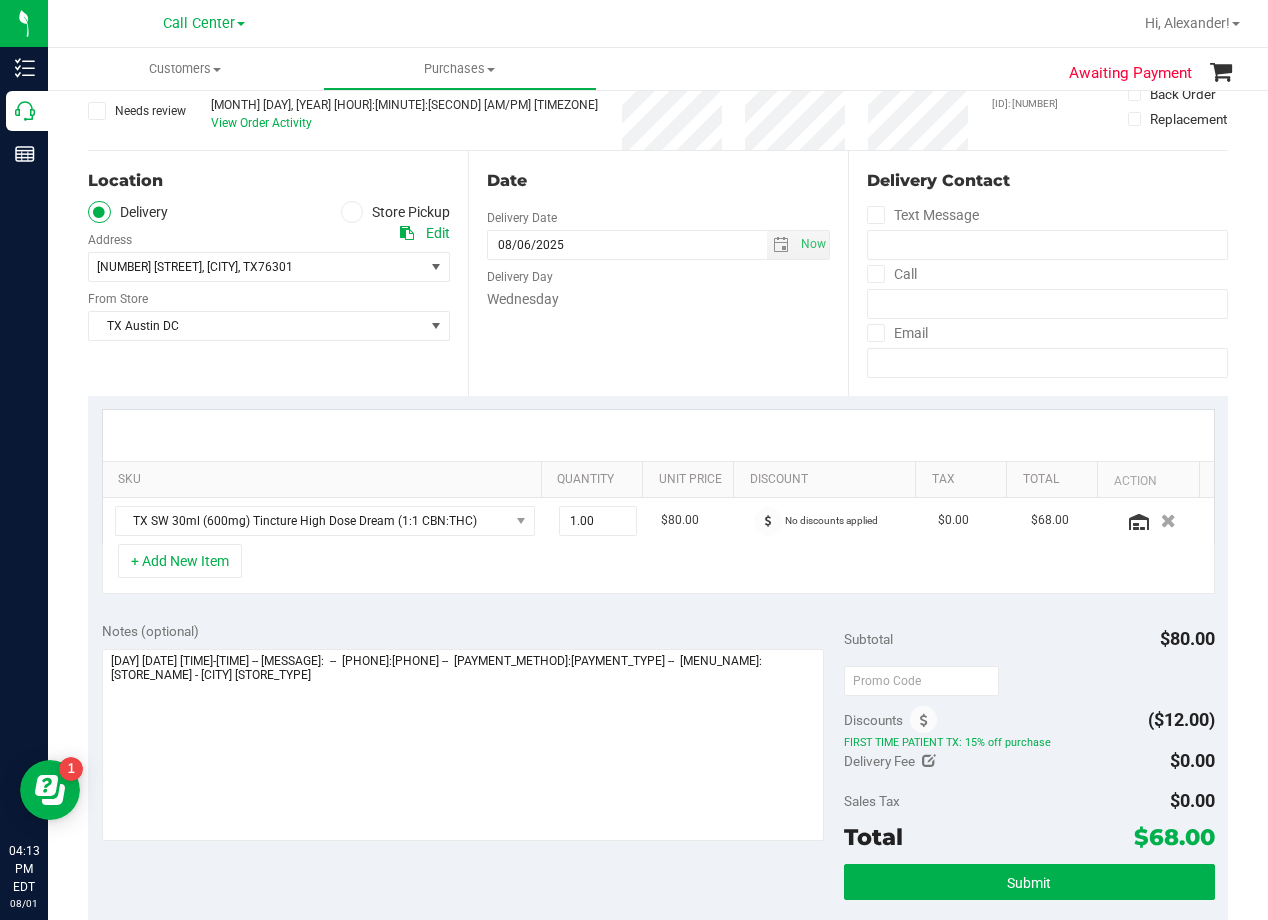 scroll, scrollTop: 100, scrollLeft: 0, axis: vertical 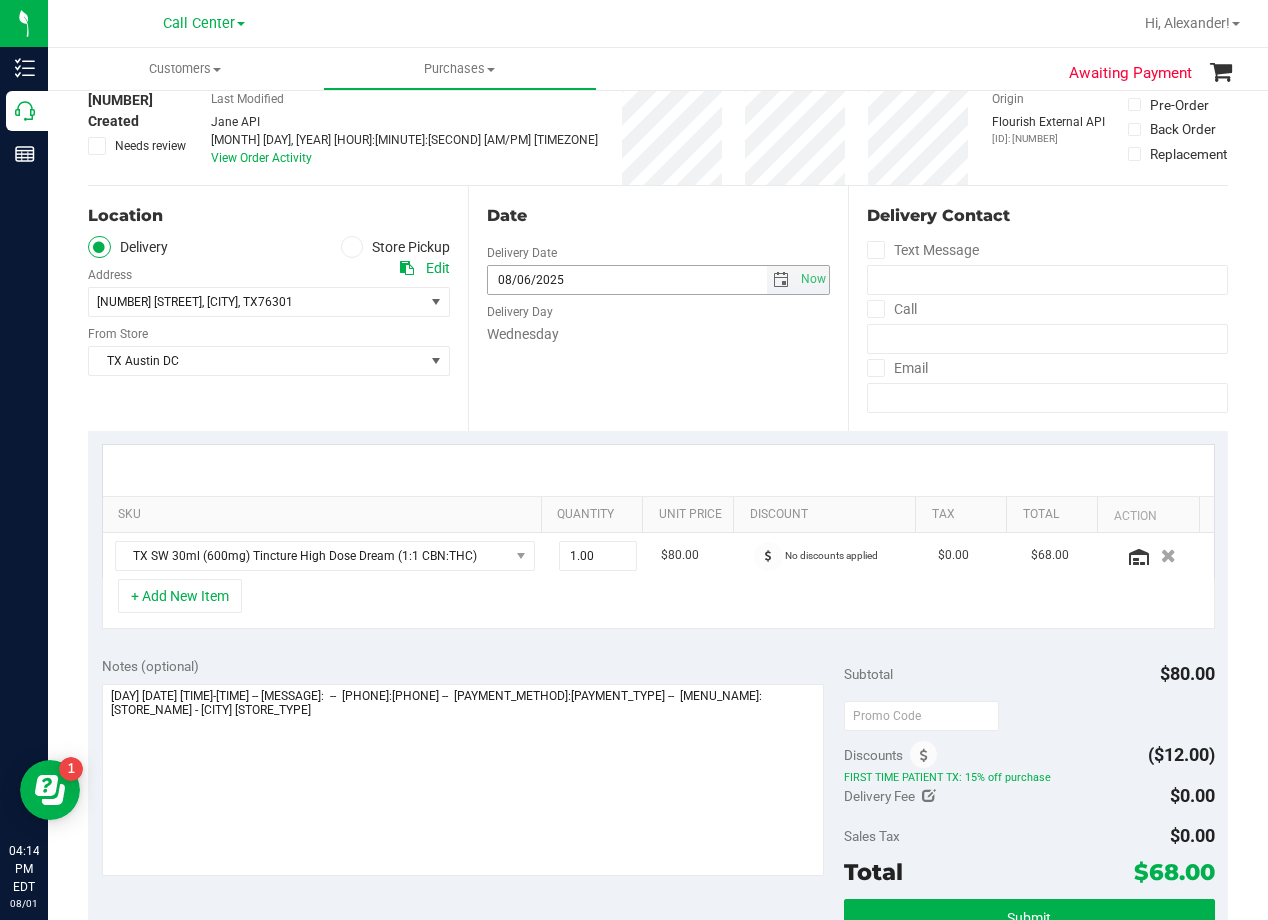 click at bounding box center (781, 280) 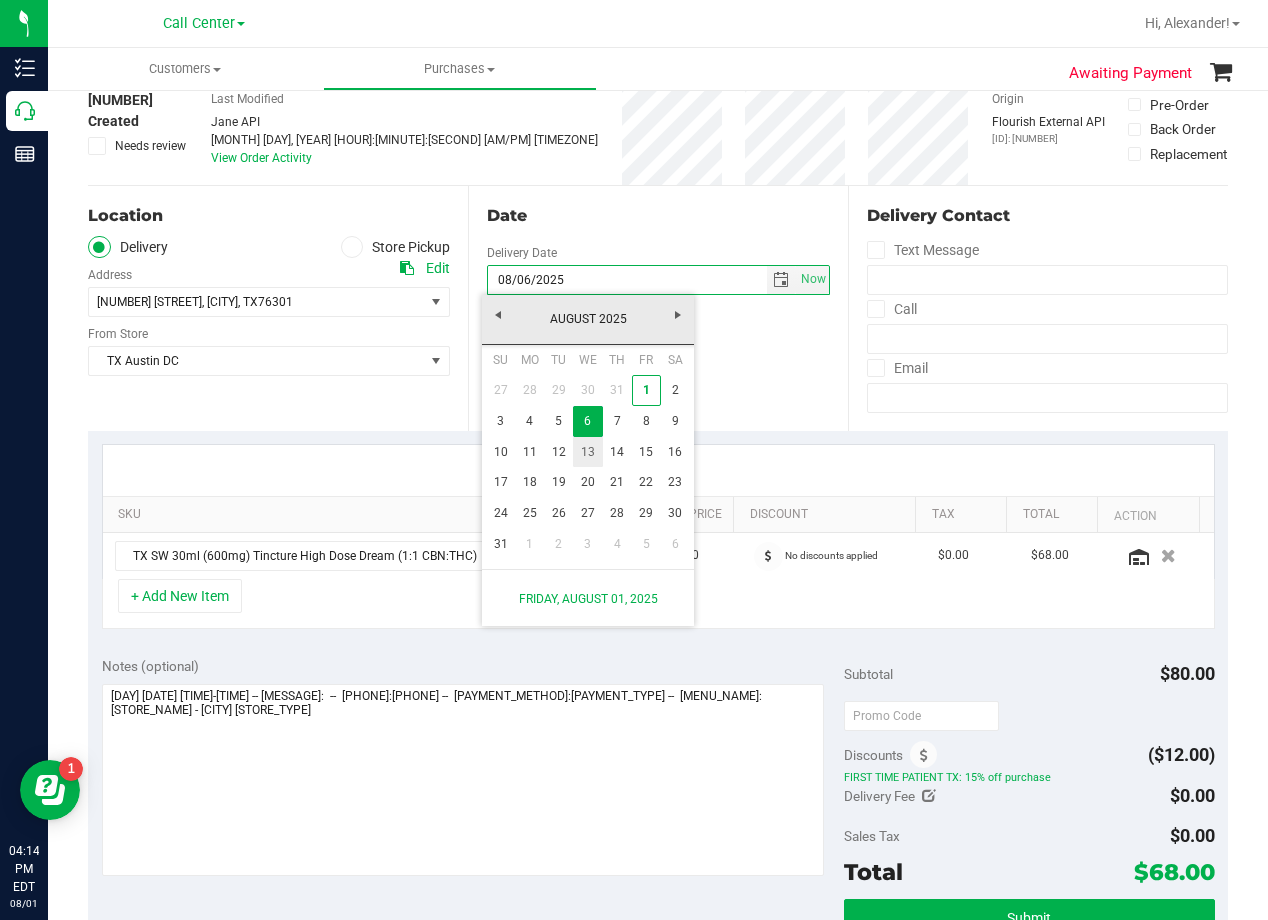 click on "13" at bounding box center [587, 452] 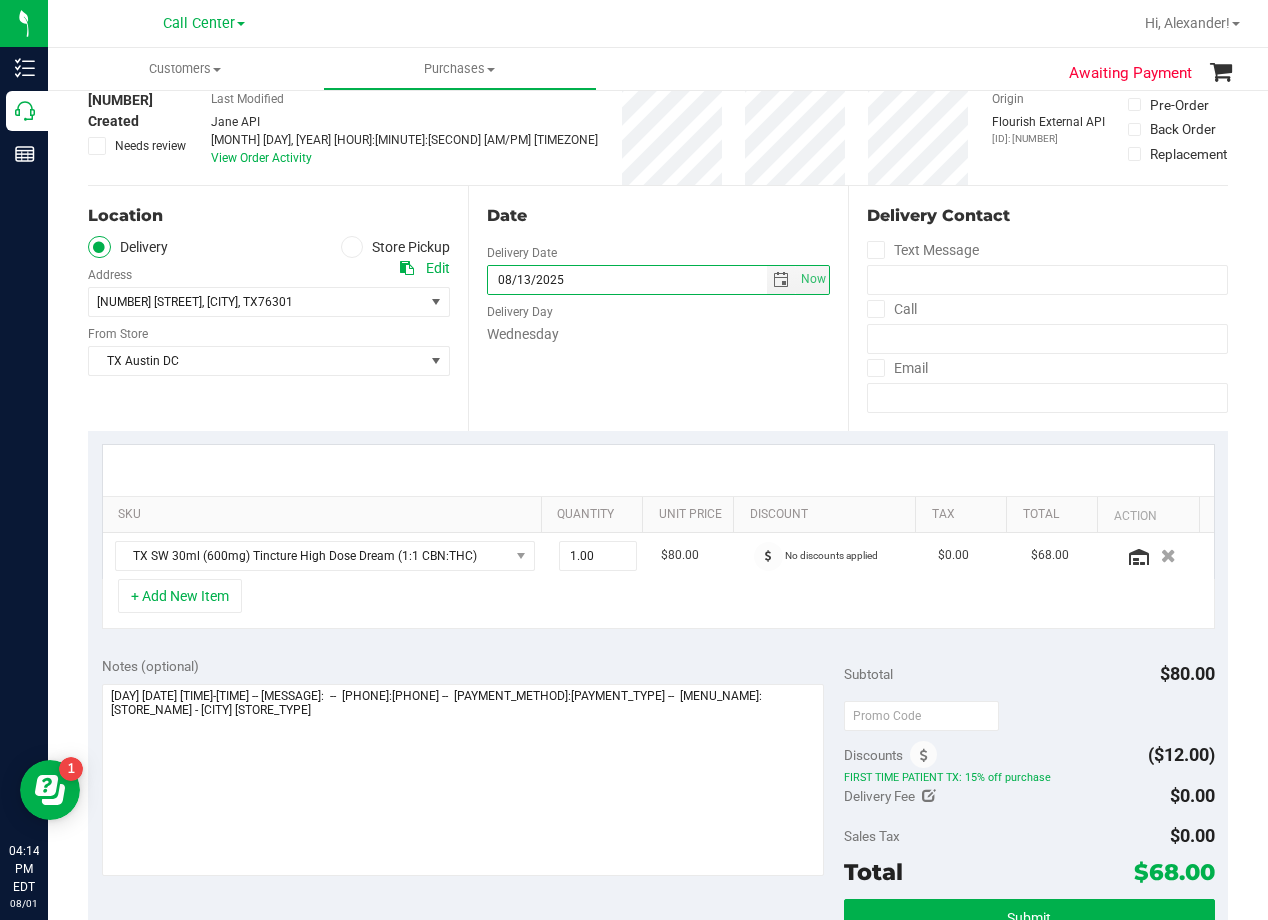 click on "Date
Delivery Date
08/13/2025
Now
08/13/2025 08:00 AM
Now
Delivery Day
Wednesday" at bounding box center (658, 308) 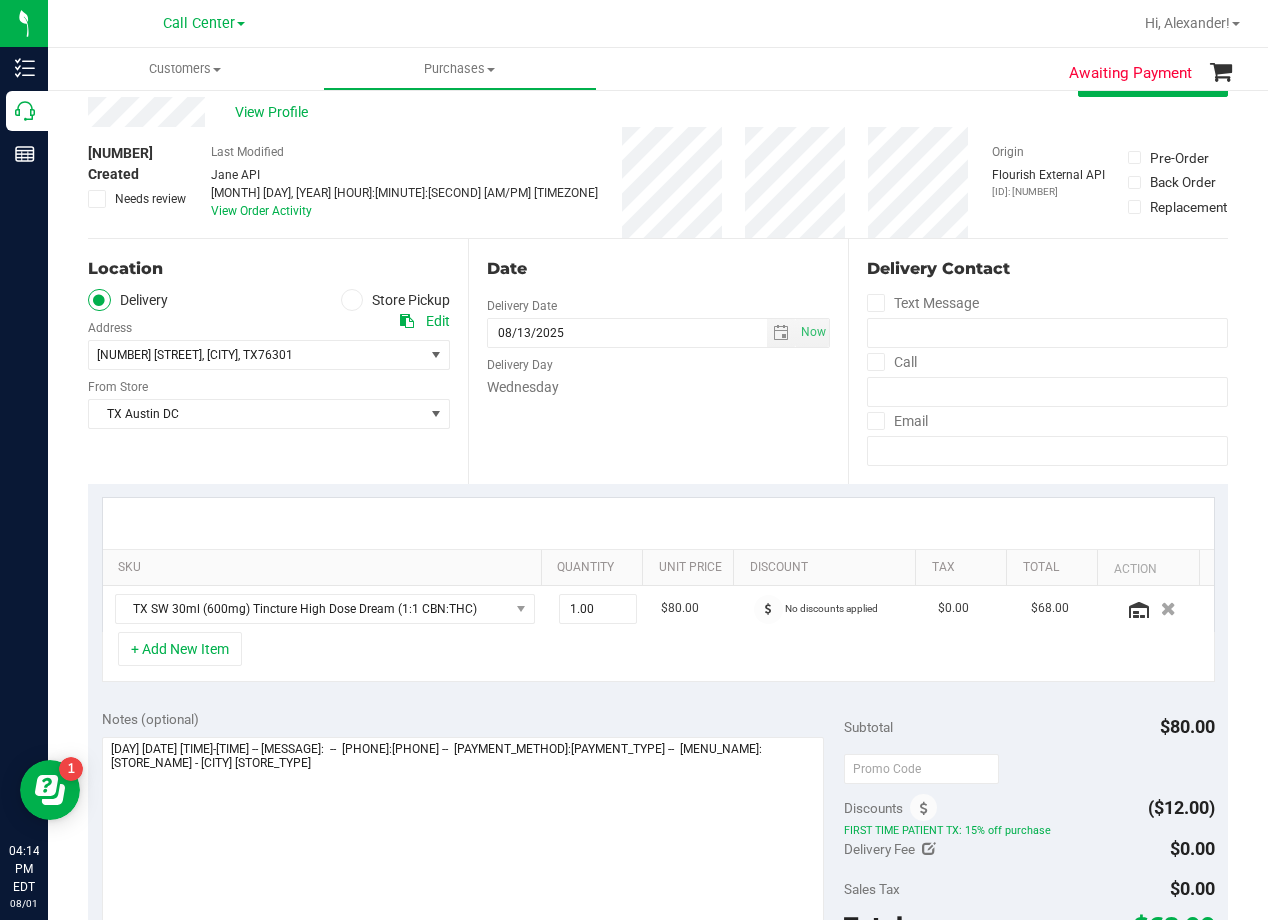 scroll, scrollTop: 0, scrollLeft: 0, axis: both 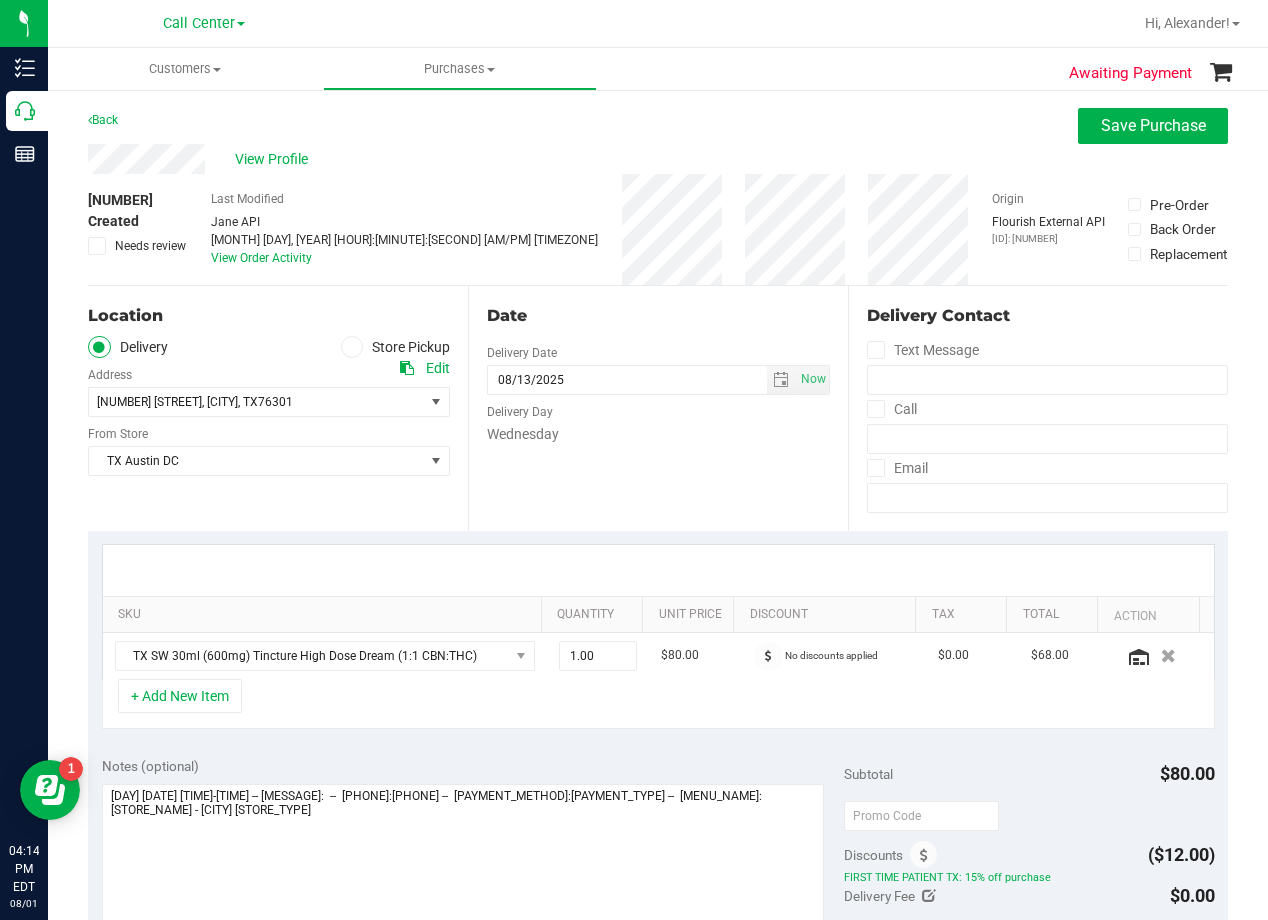 click on "Date" at bounding box center [658, 316] 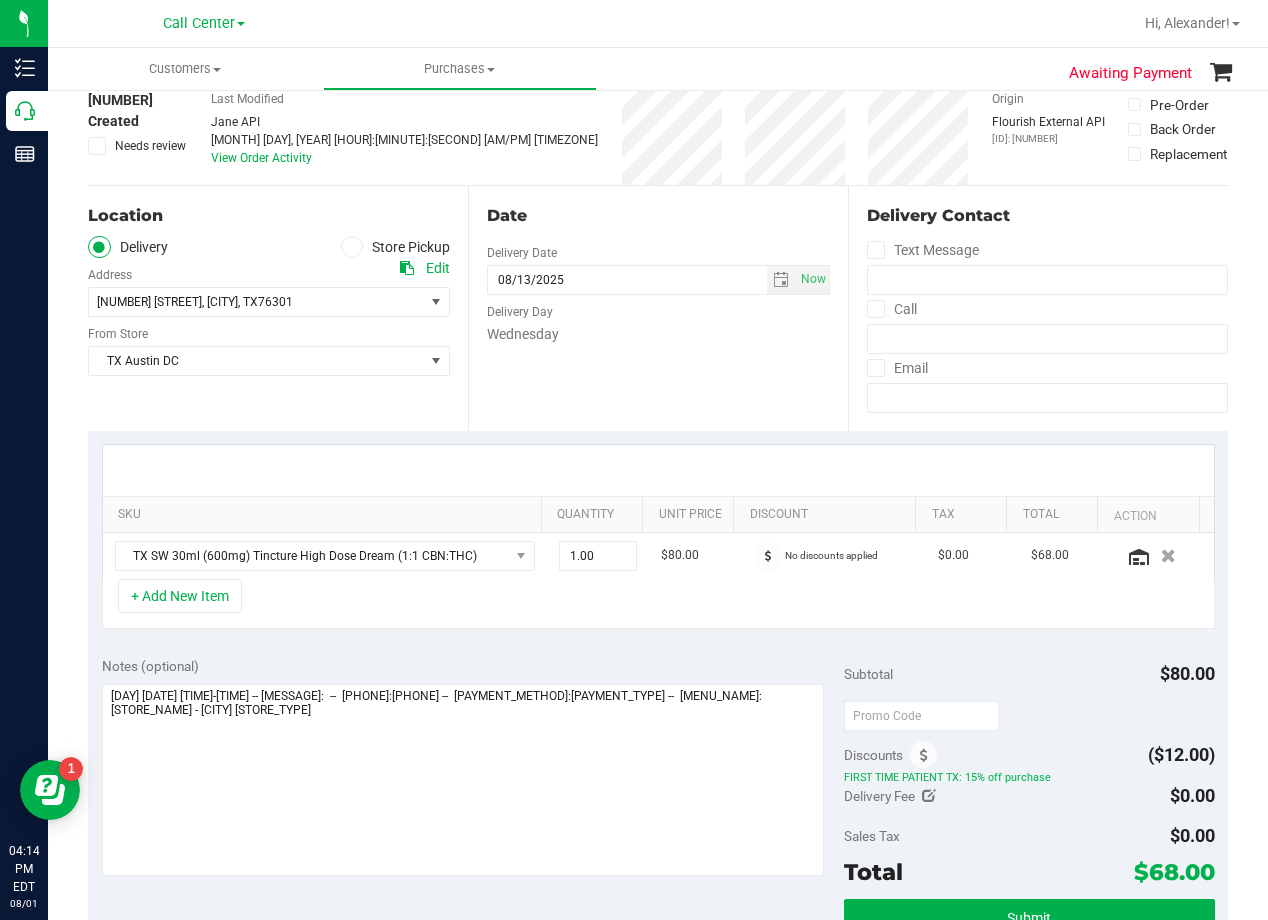 click on "Wednesday" at bounding box center (658, 334) 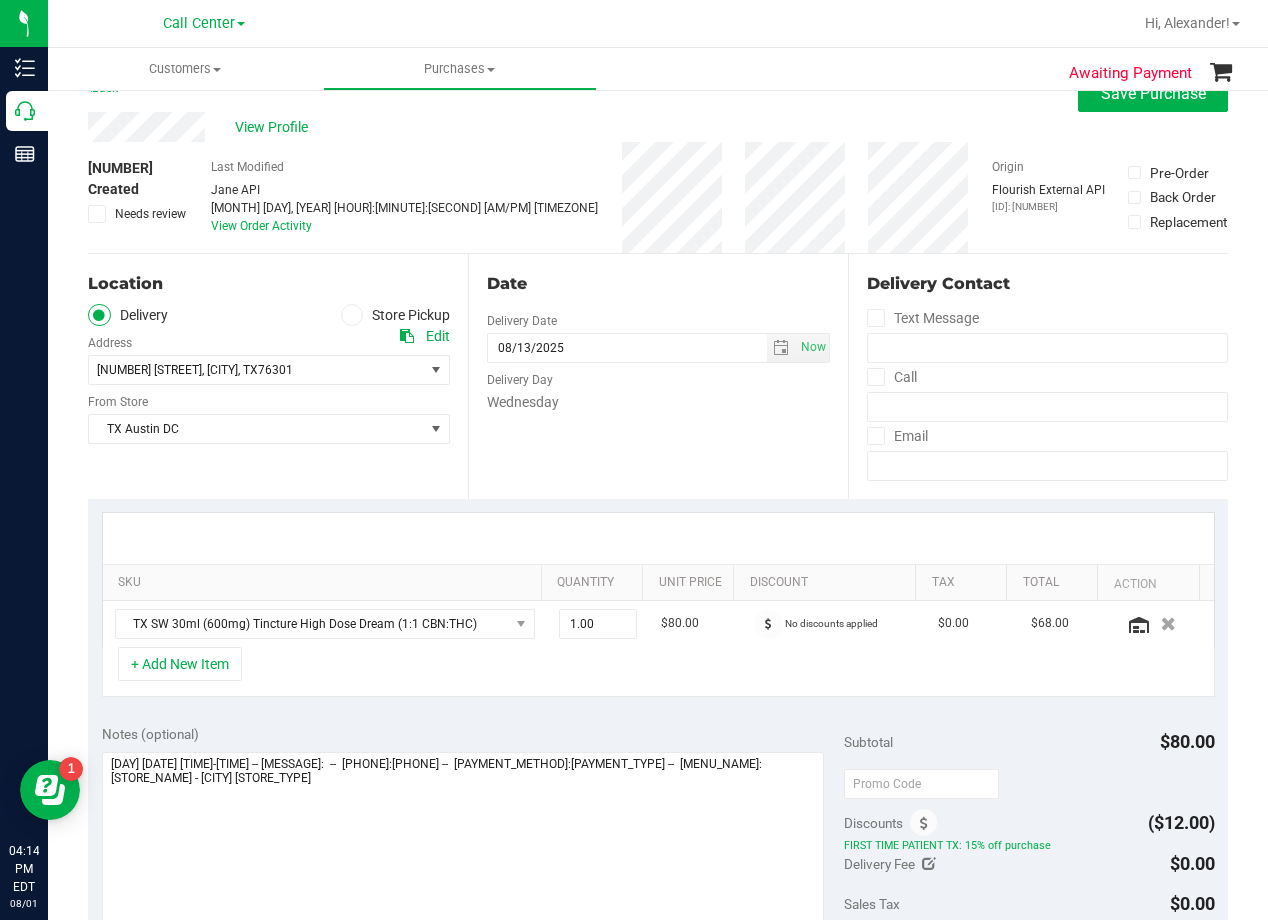 scroll, scrollTop: 0, scrollLeft: 0, axis: both 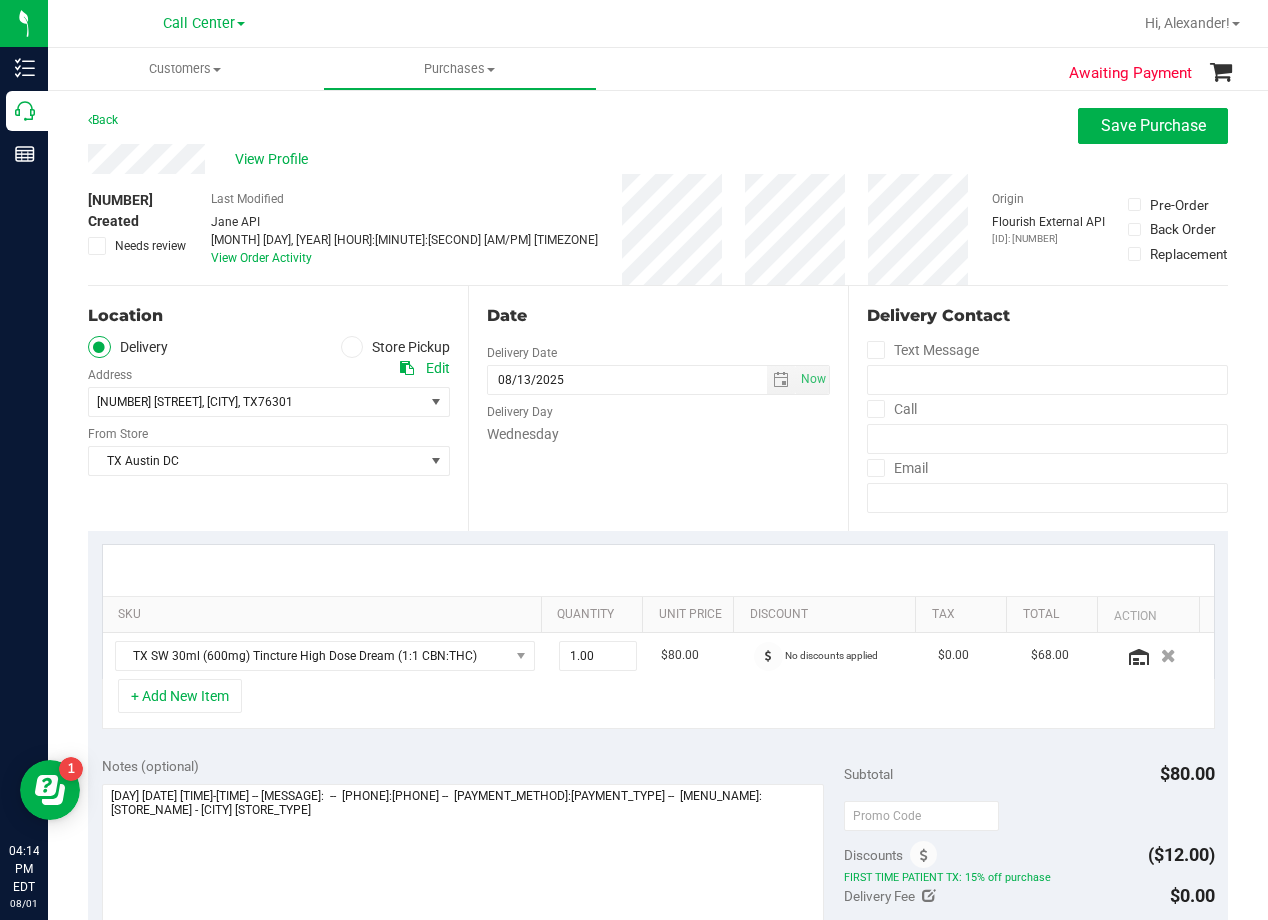 click on "Date" at bounding box center [658, 316] 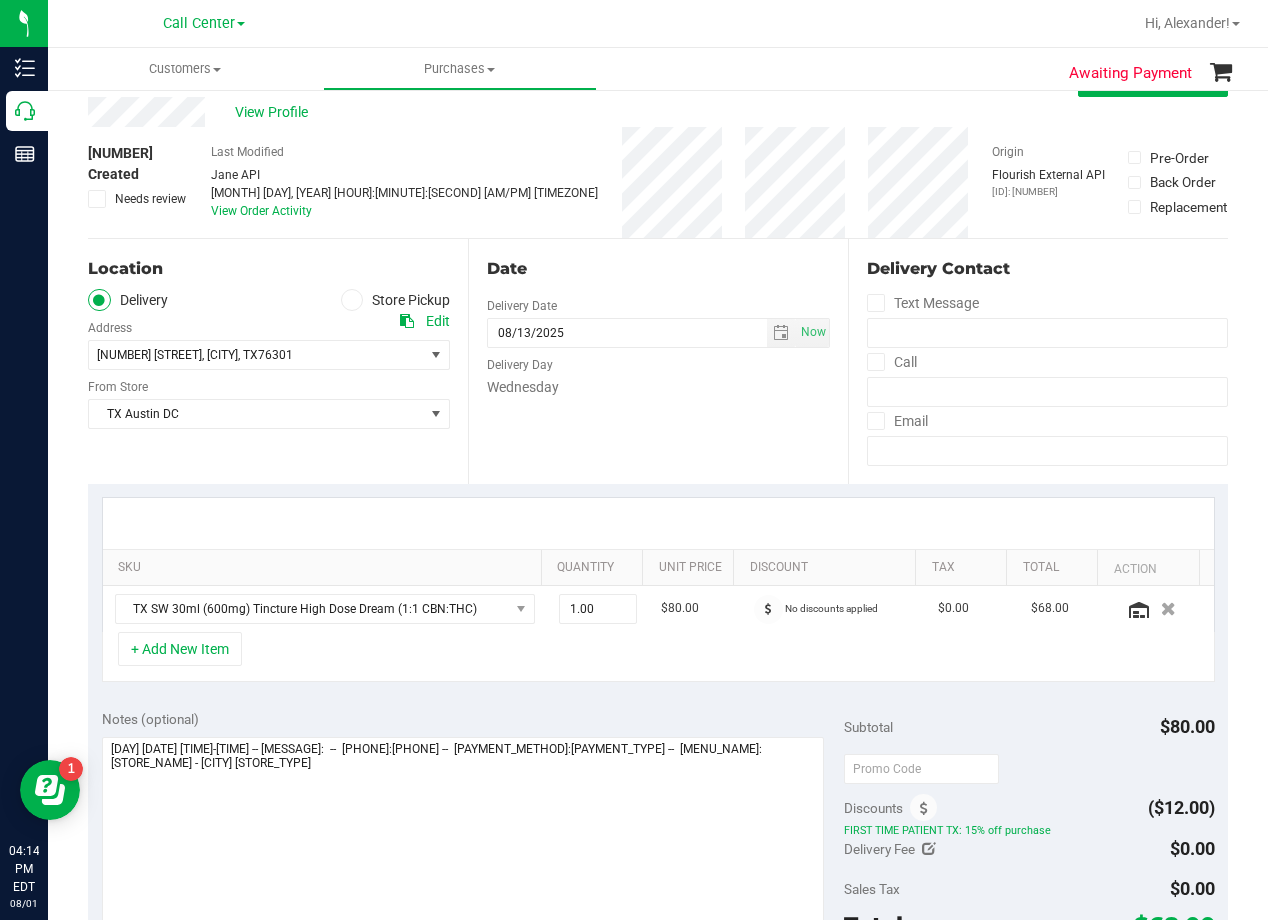 scroll, scrollTop: 0, scrollLeft: 0, axis: both 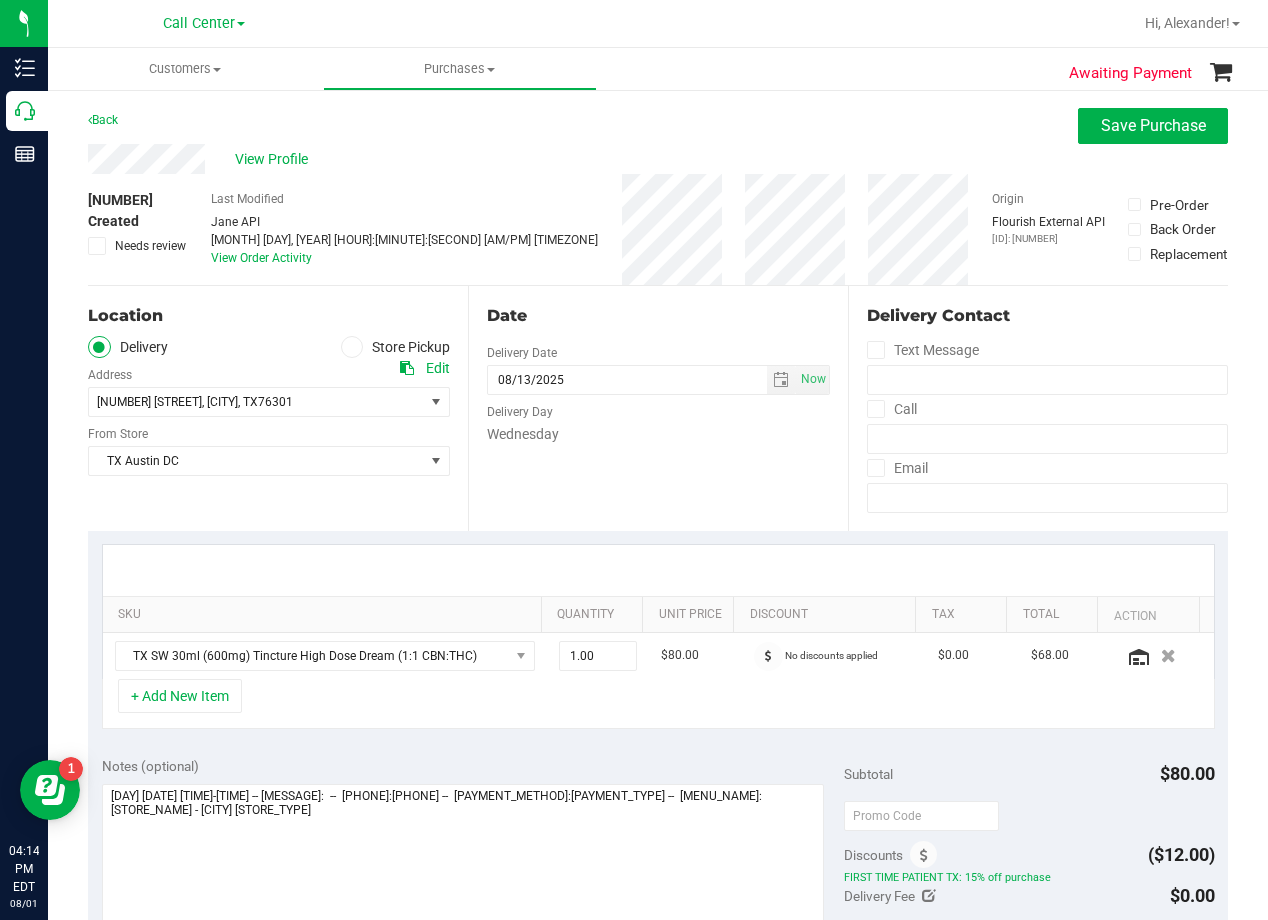 click on "Date" at bounding box center [658, 316] 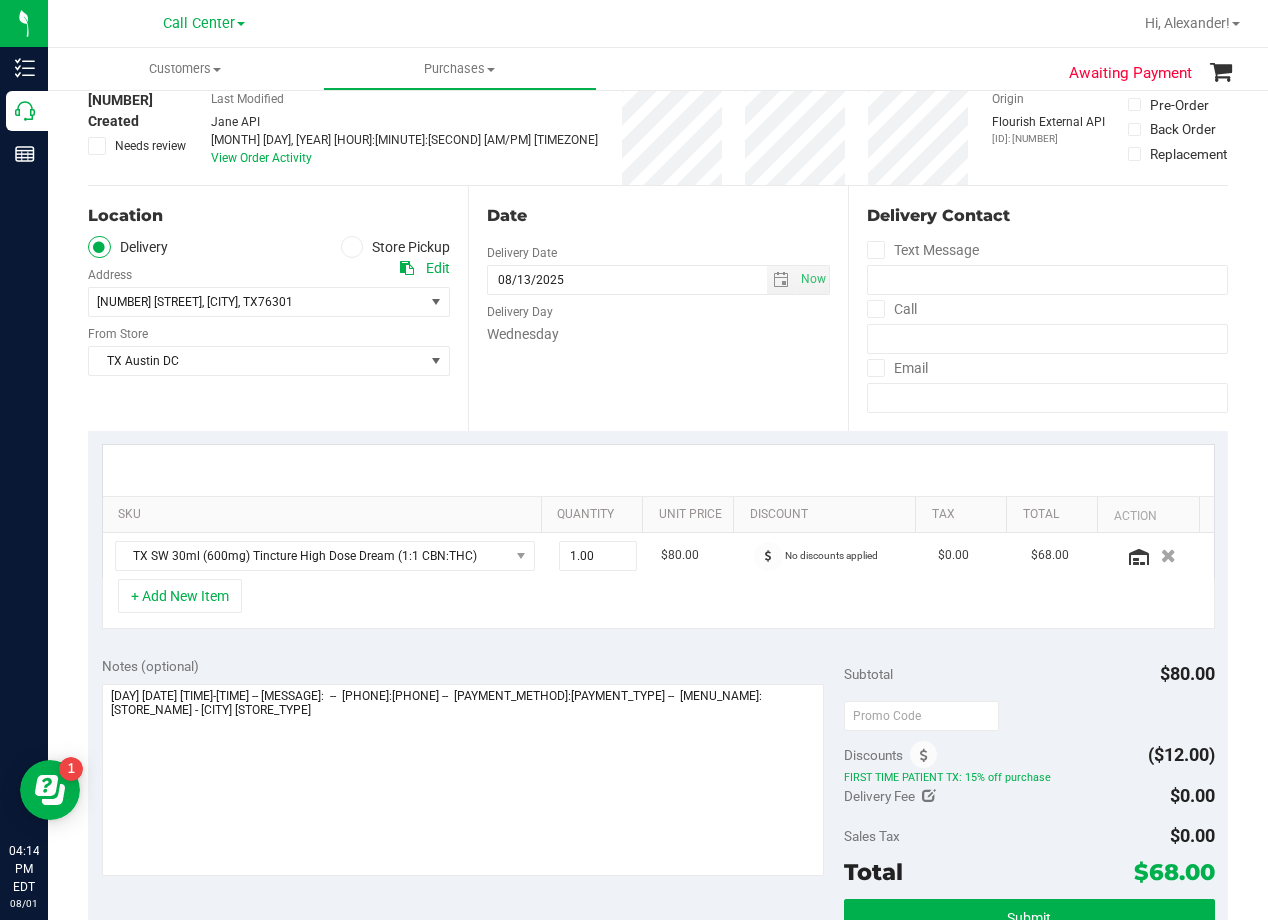 click on "Delivery Day" at bounding box center (658, 309) 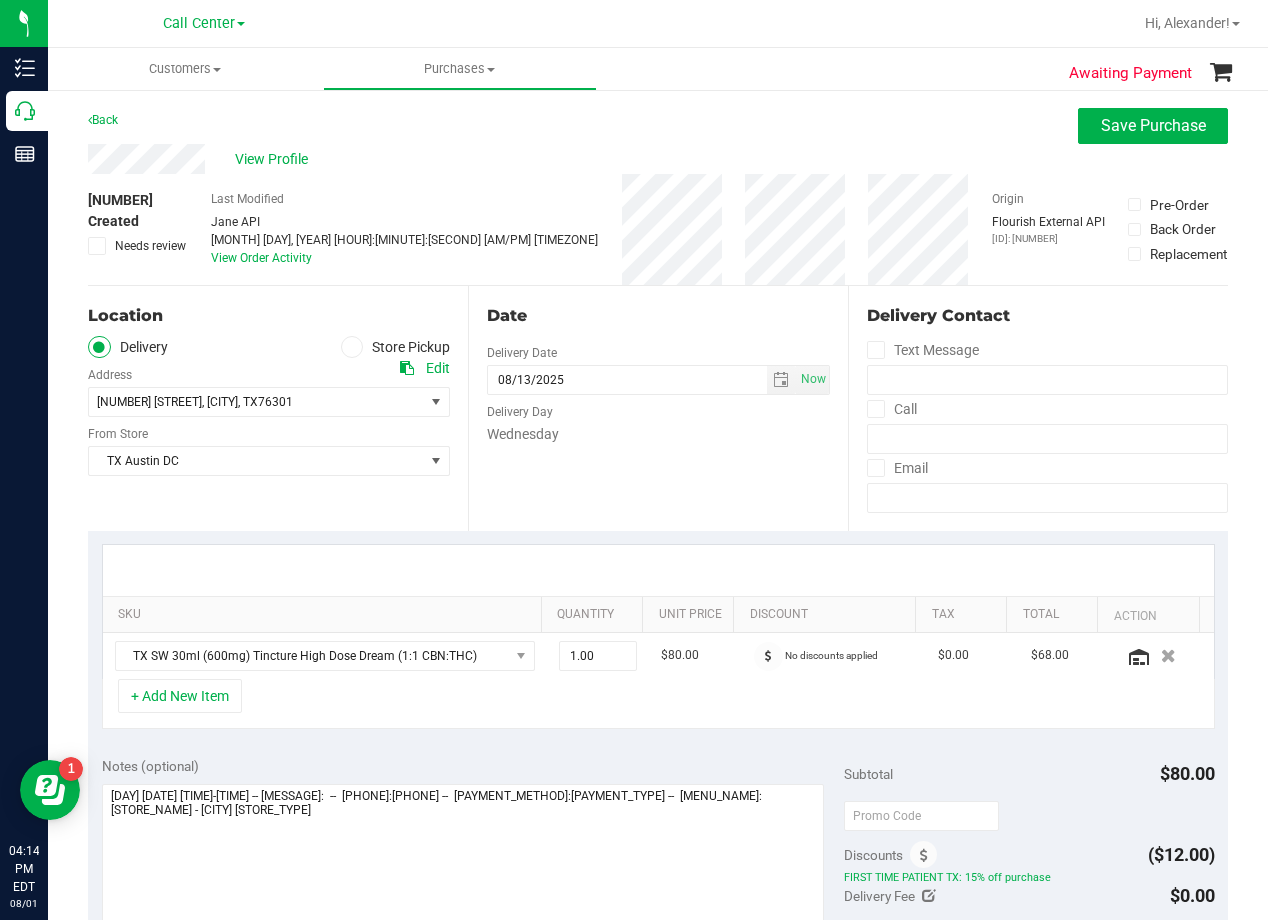 click on "Date" at bounding box center [658, 316] 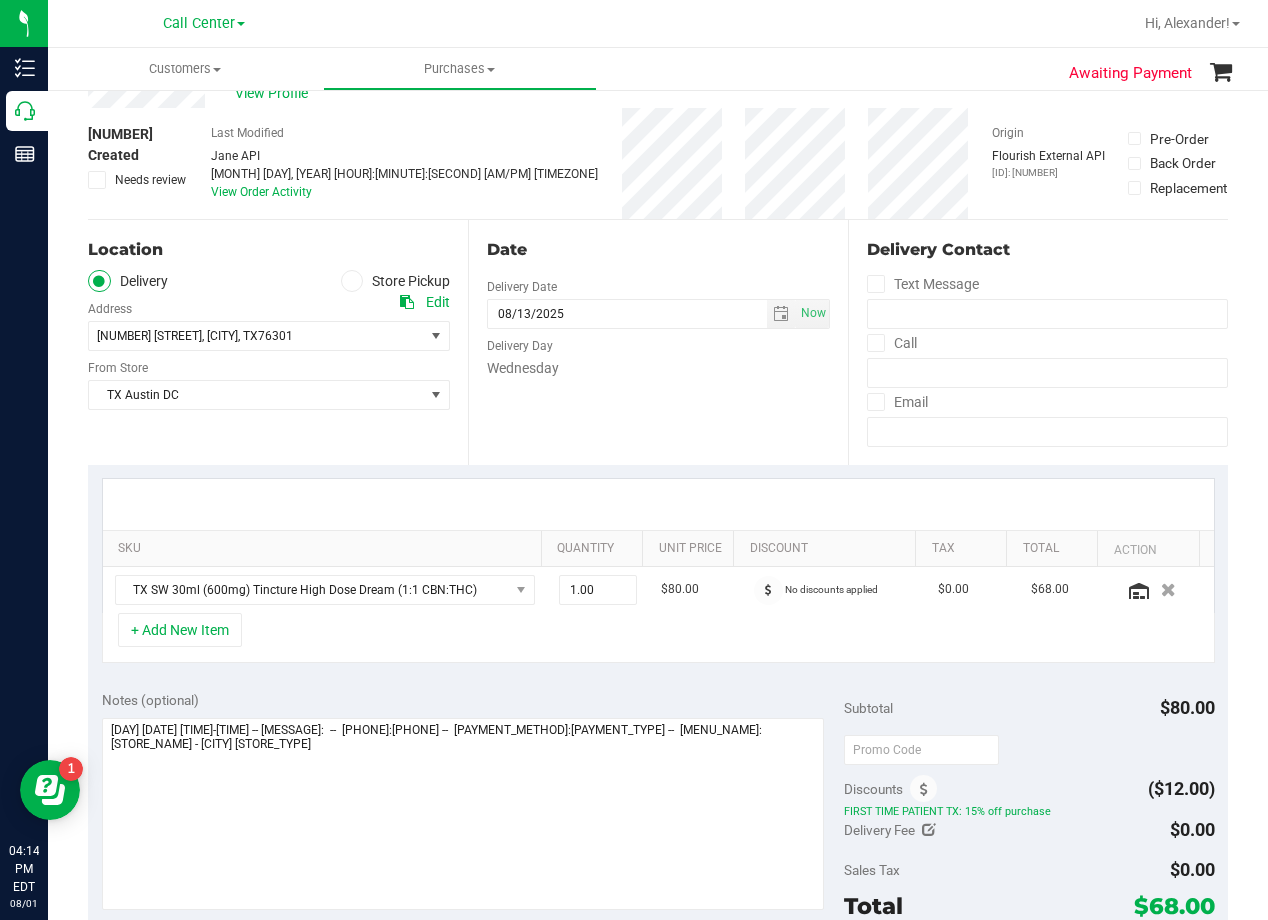 scroll, scrollTop: 100, scrollLeft: 0, axis: vertical 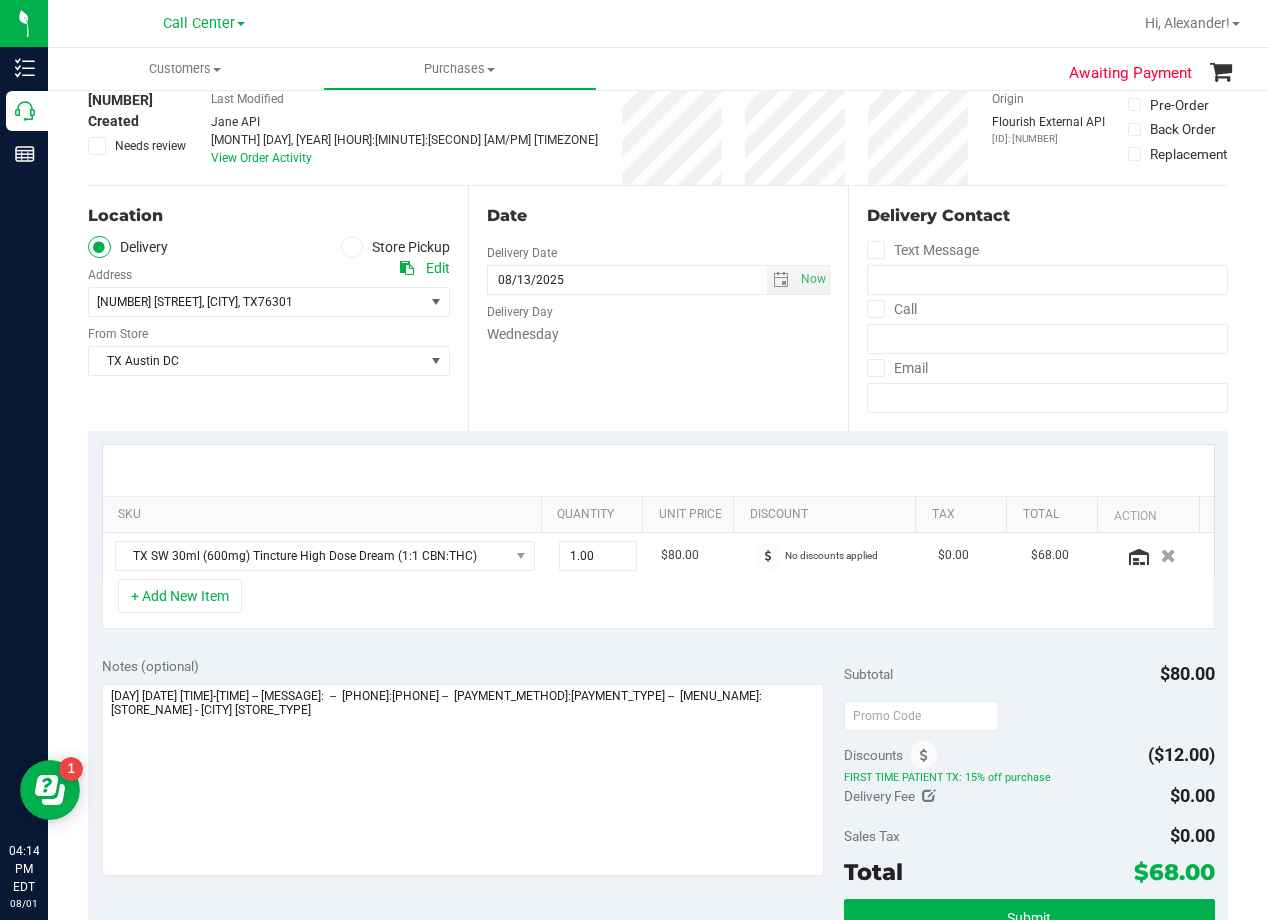 click on "Delivery Day" at bounding box center [658, 309] 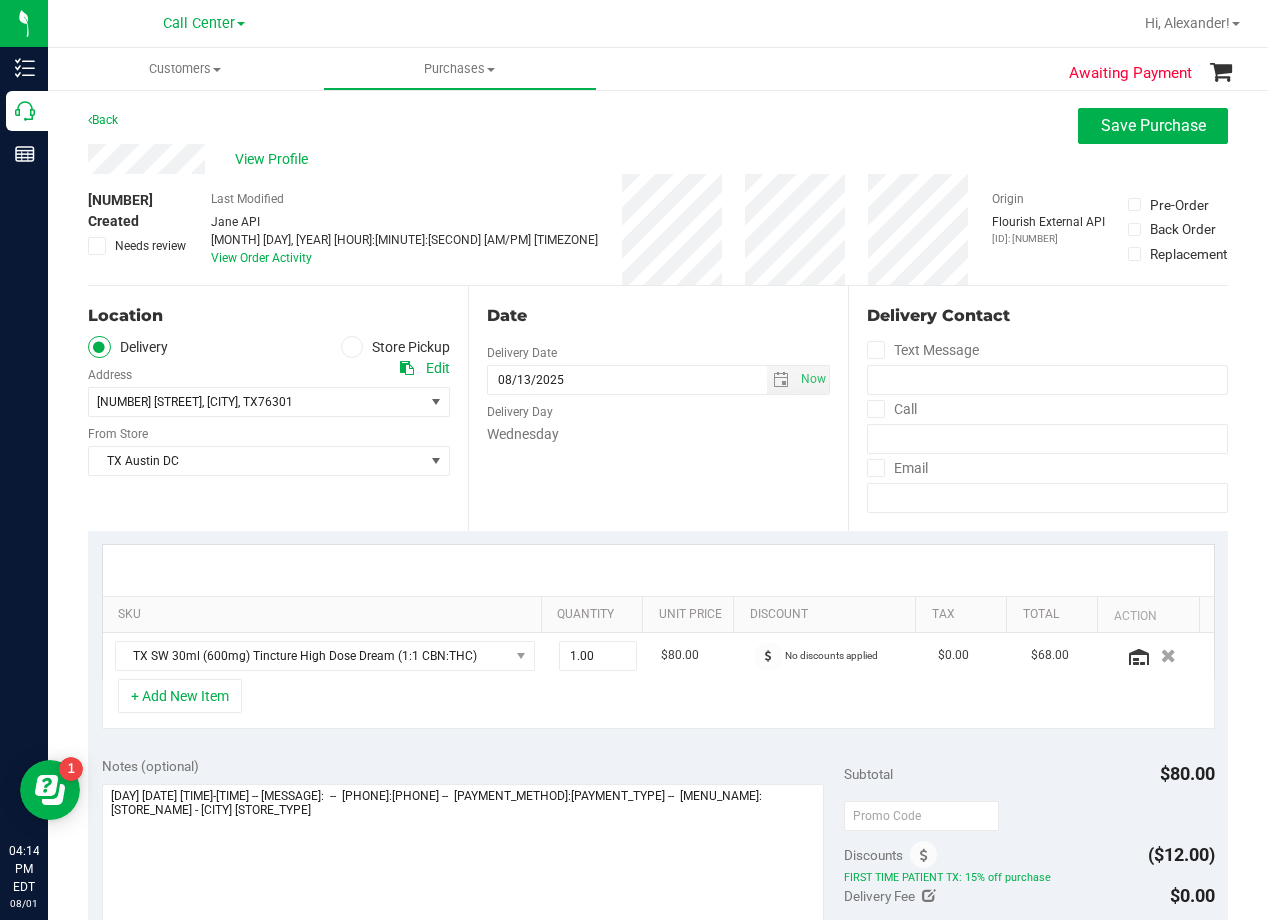 click on "Date" at bounding box center [658, 316] 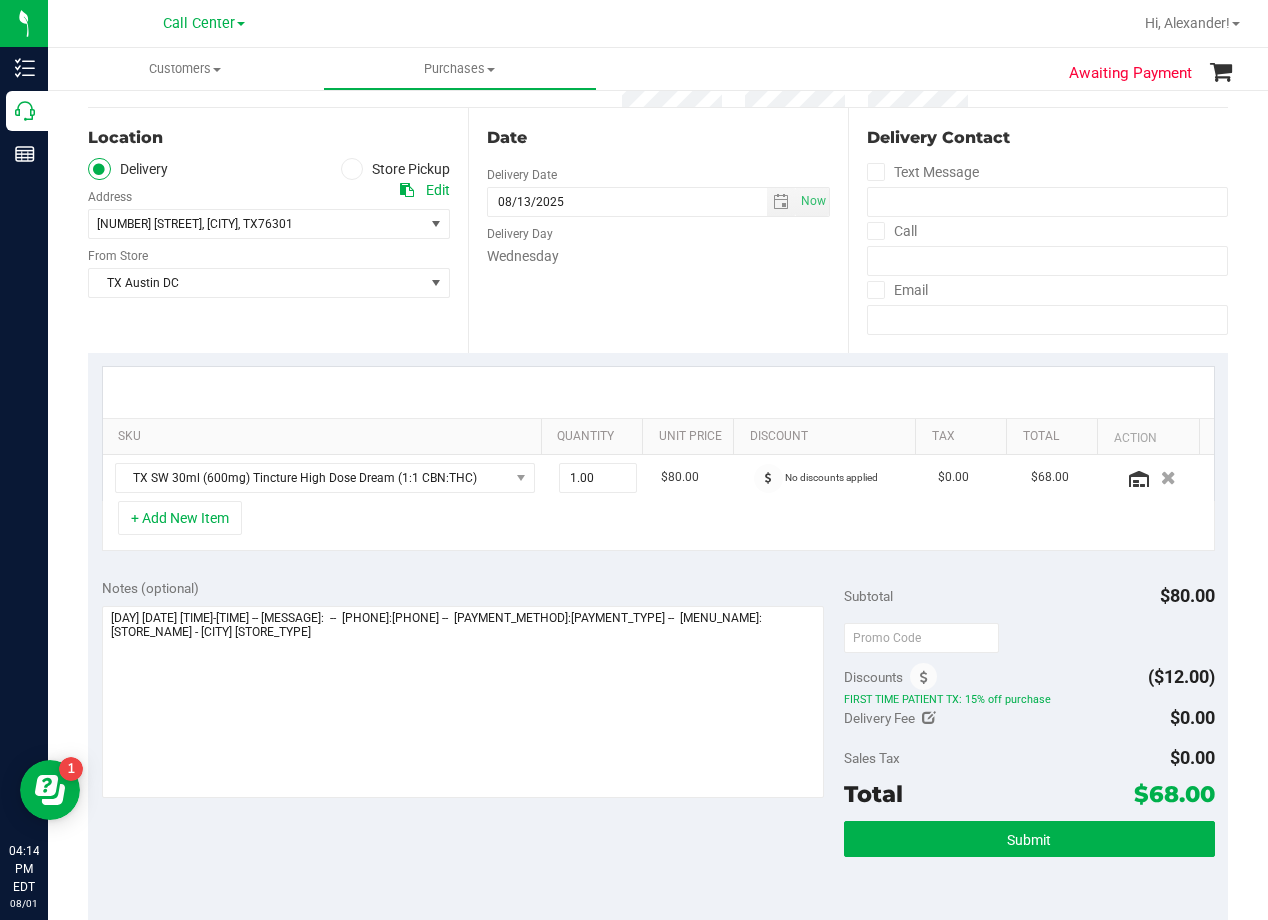 scroll, scrollTop: 300, scrollLeft: 0, axis: vertical 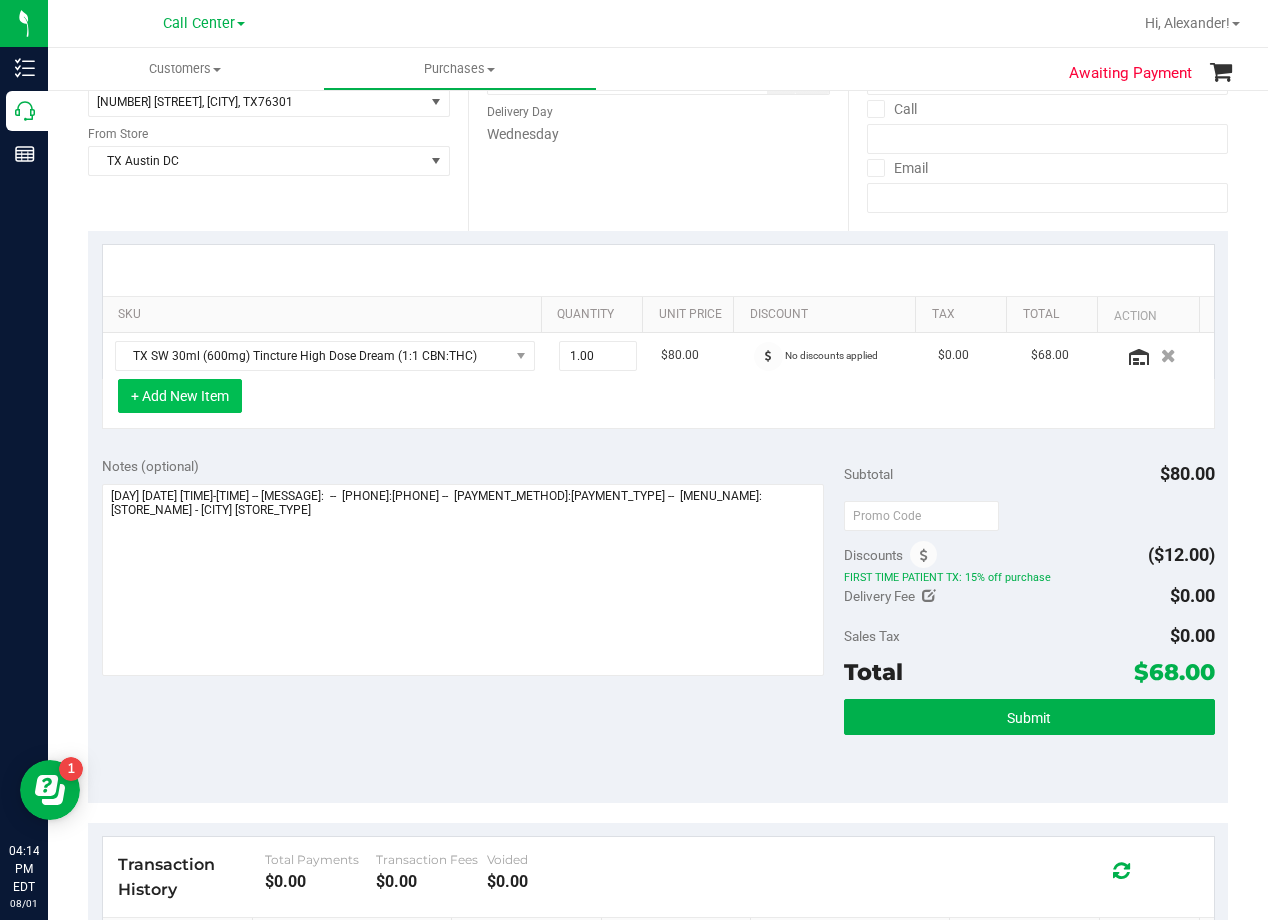 click on "+ Add New Item" at bounding box center [180, 396] 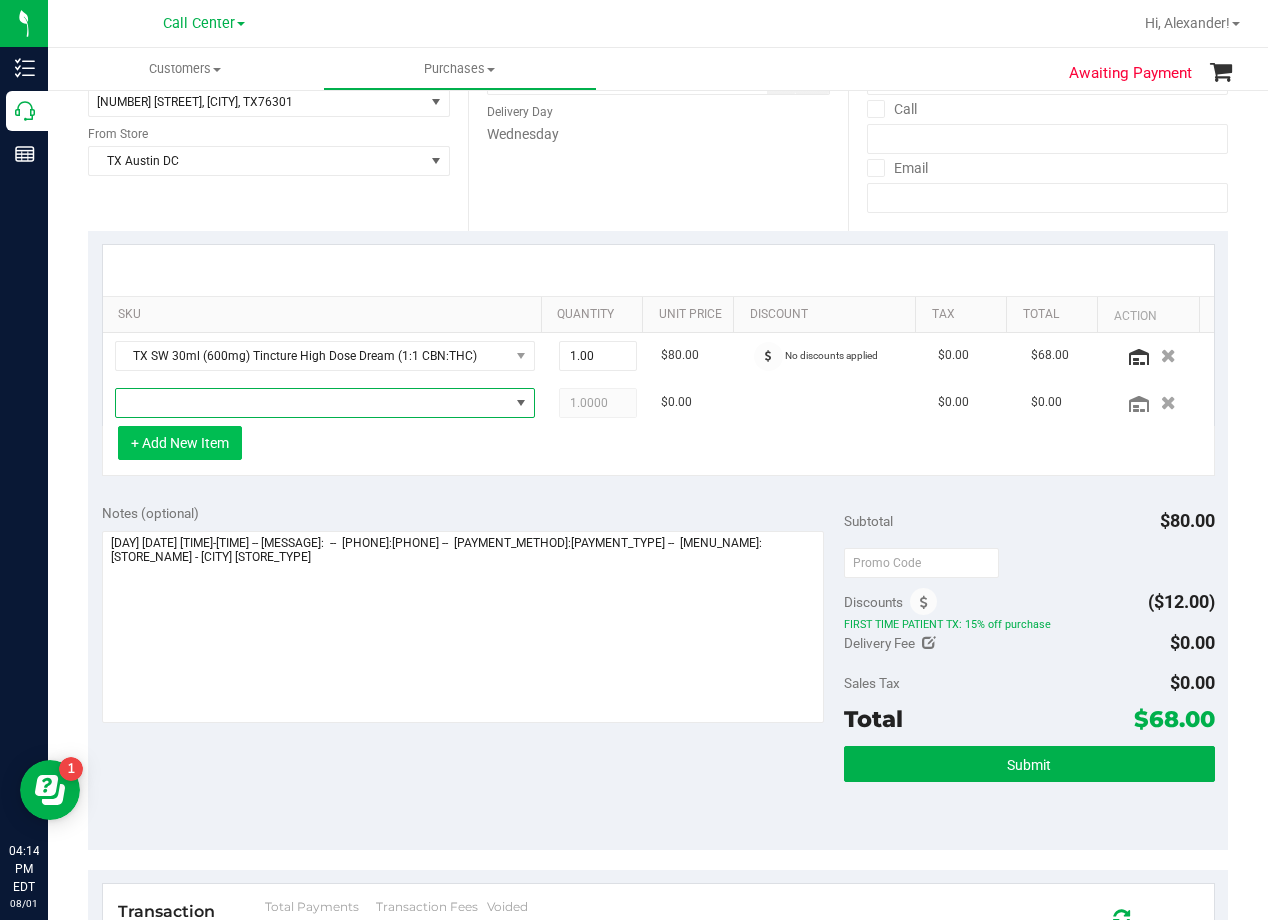 click at bounding box center [312, 403] 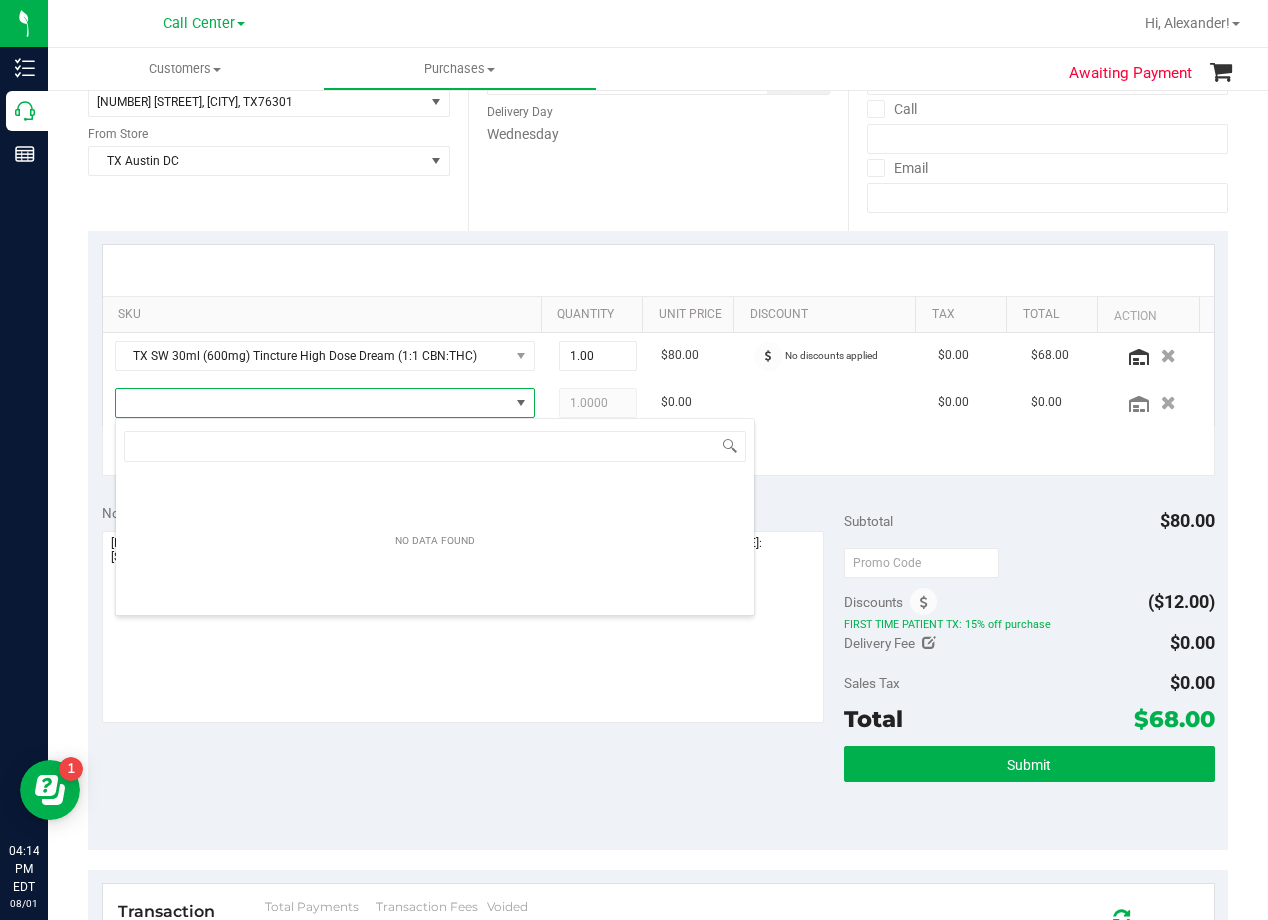 scroll, scrollTop: 99970, scrollLeft: 99593, axis: both 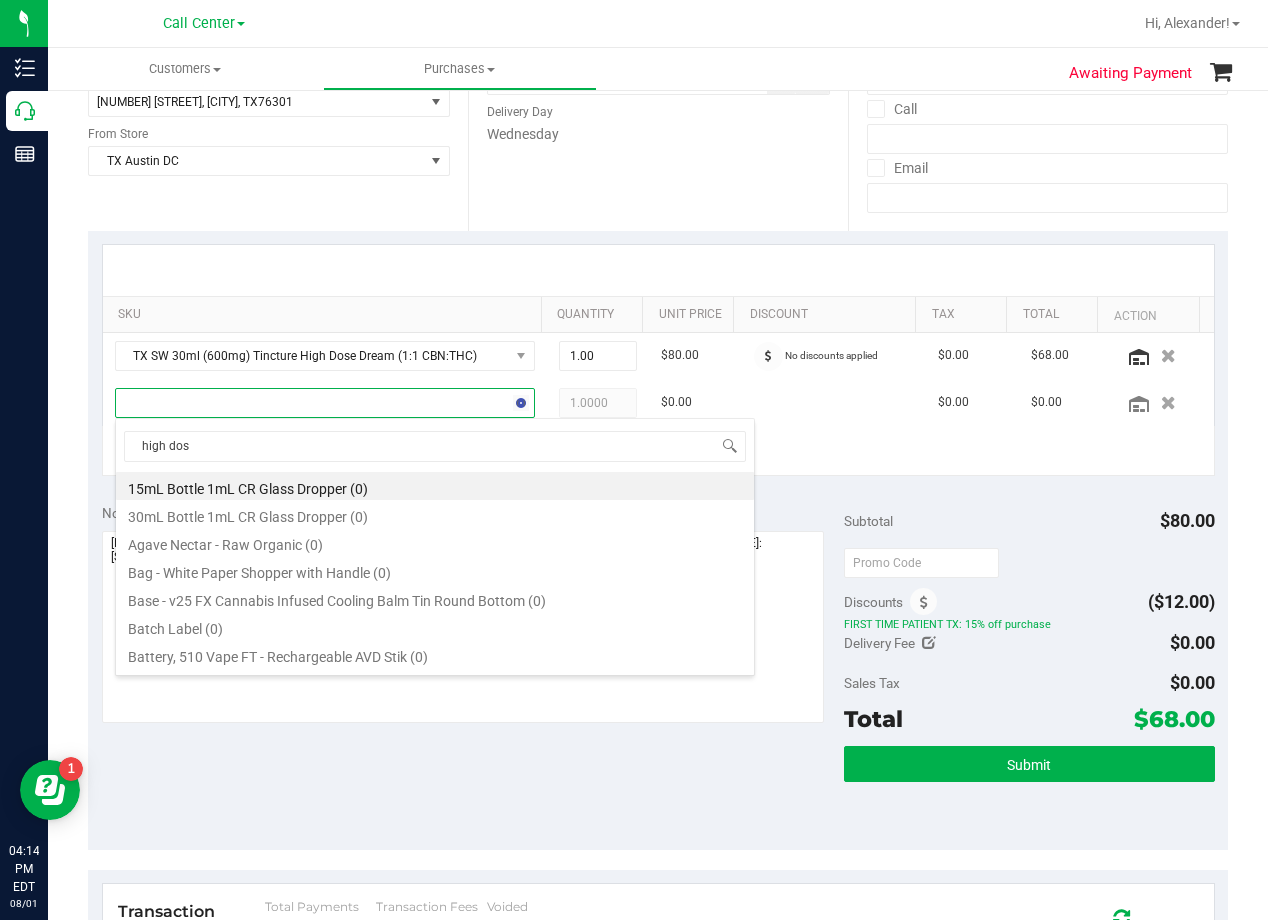 type on "high dose" 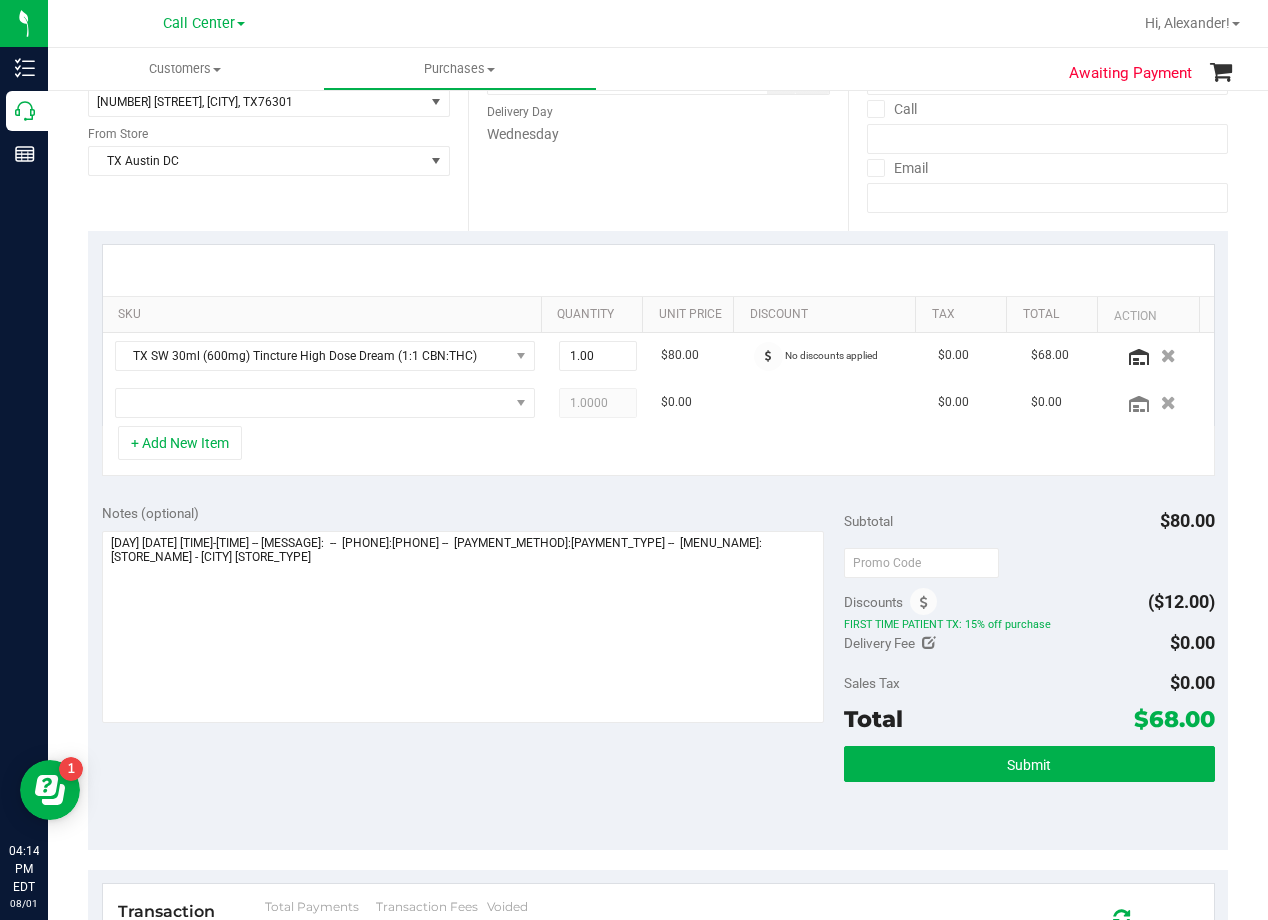 click on "SKU Quantity Unit Price Discount Tax Total Action
TX SW 30ml (600mg) Tincture High Dose Dream (1:1 CBN:THC)
1.00 1
$80.00
No discounts applied
$0.00
$68.00
1.0000 1
$0.00
$0.00
$0.00" at bounding box center [658, 360] 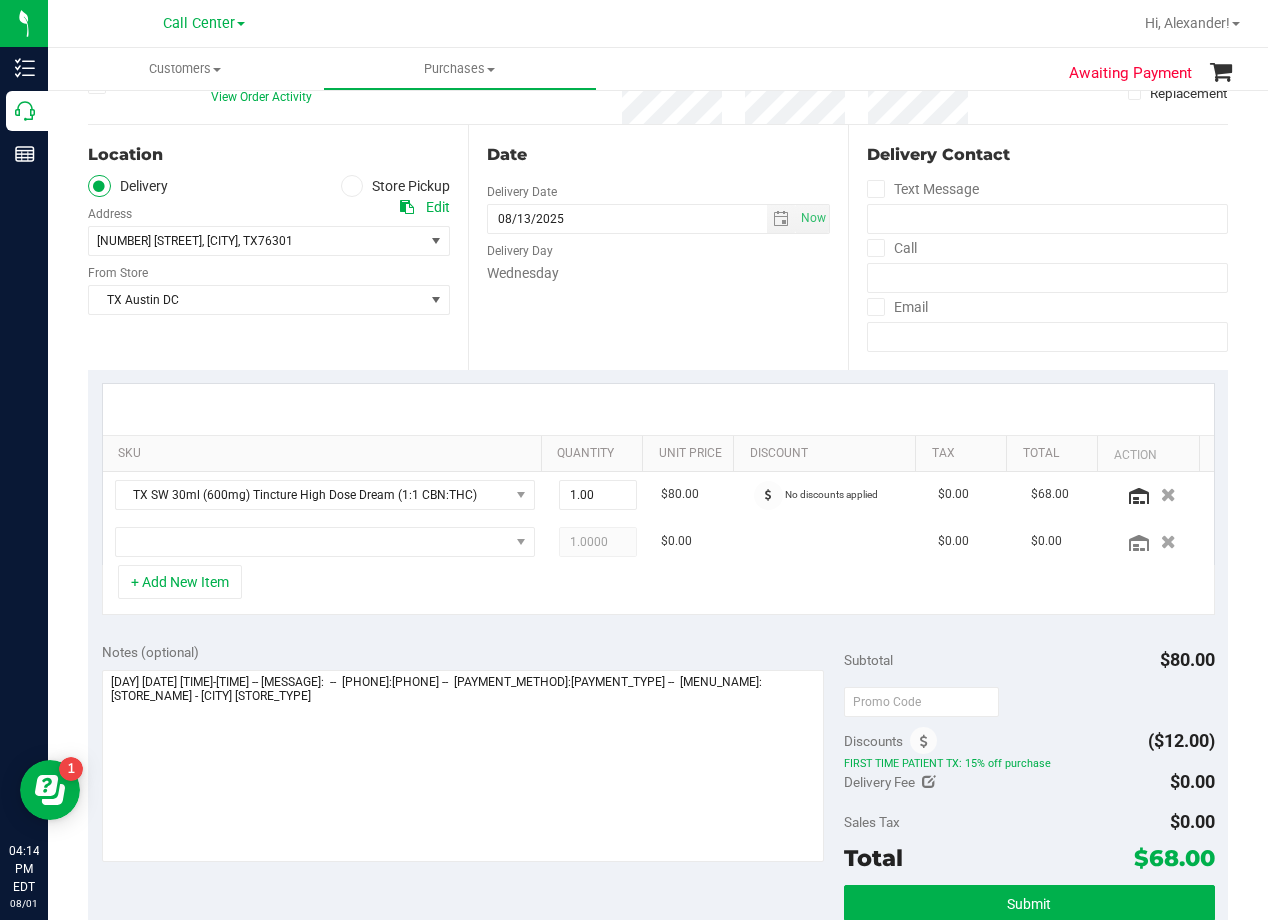 scroll, scrollTop: 0, scrollLeft: 0, axis: both 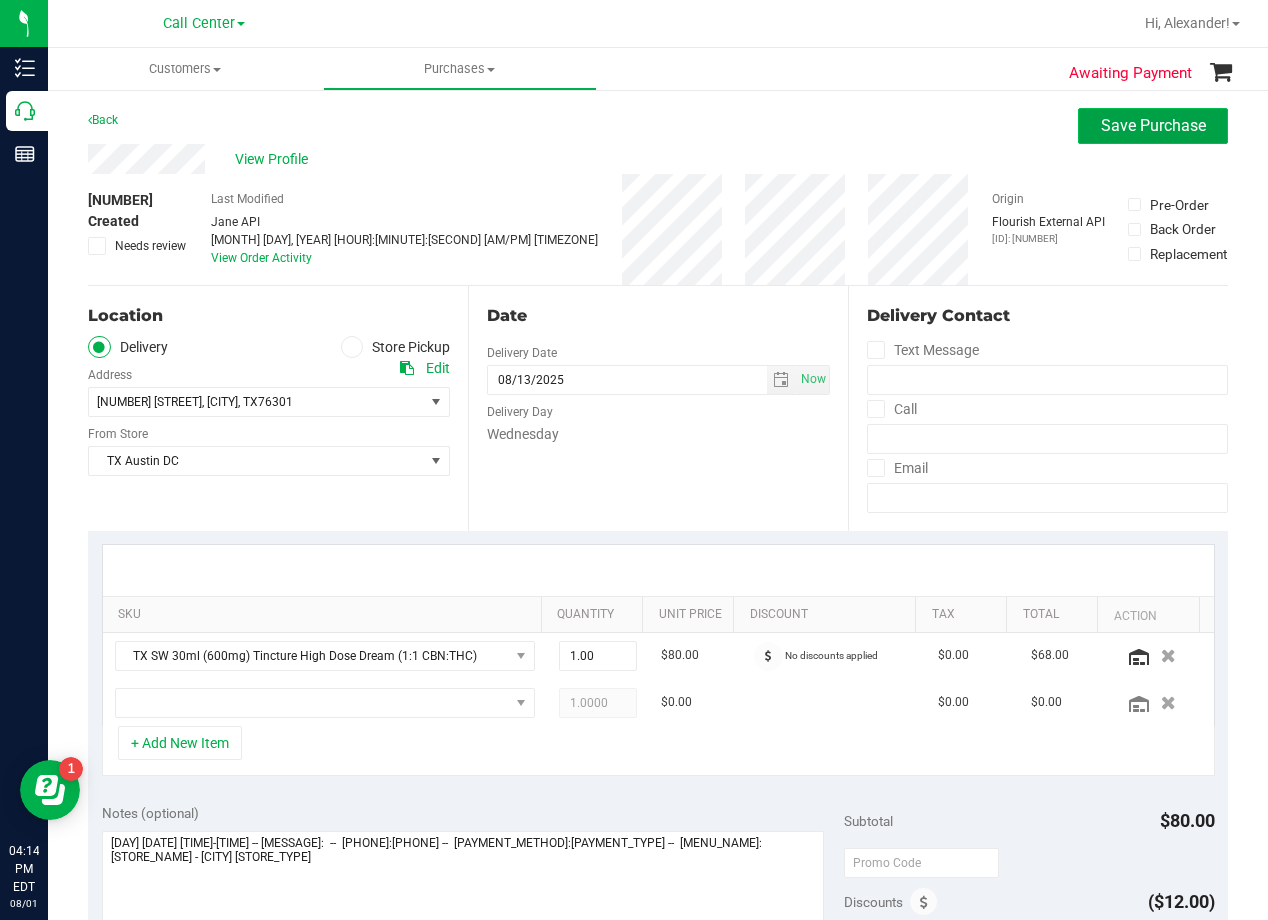 click on "Save Purchase" at bounding box center (1153, 125) 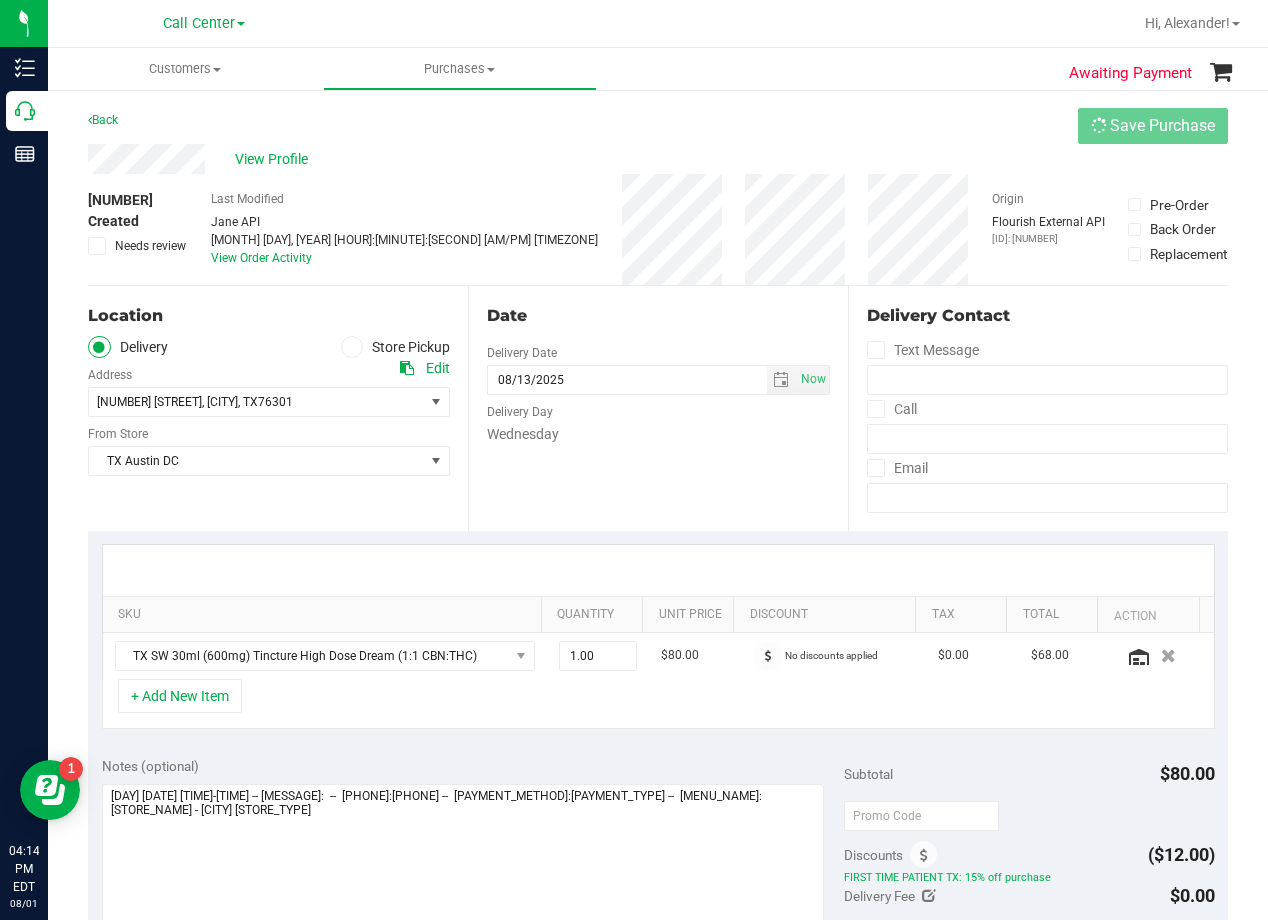 click on "View Profile" at bounding box center (658, 159) 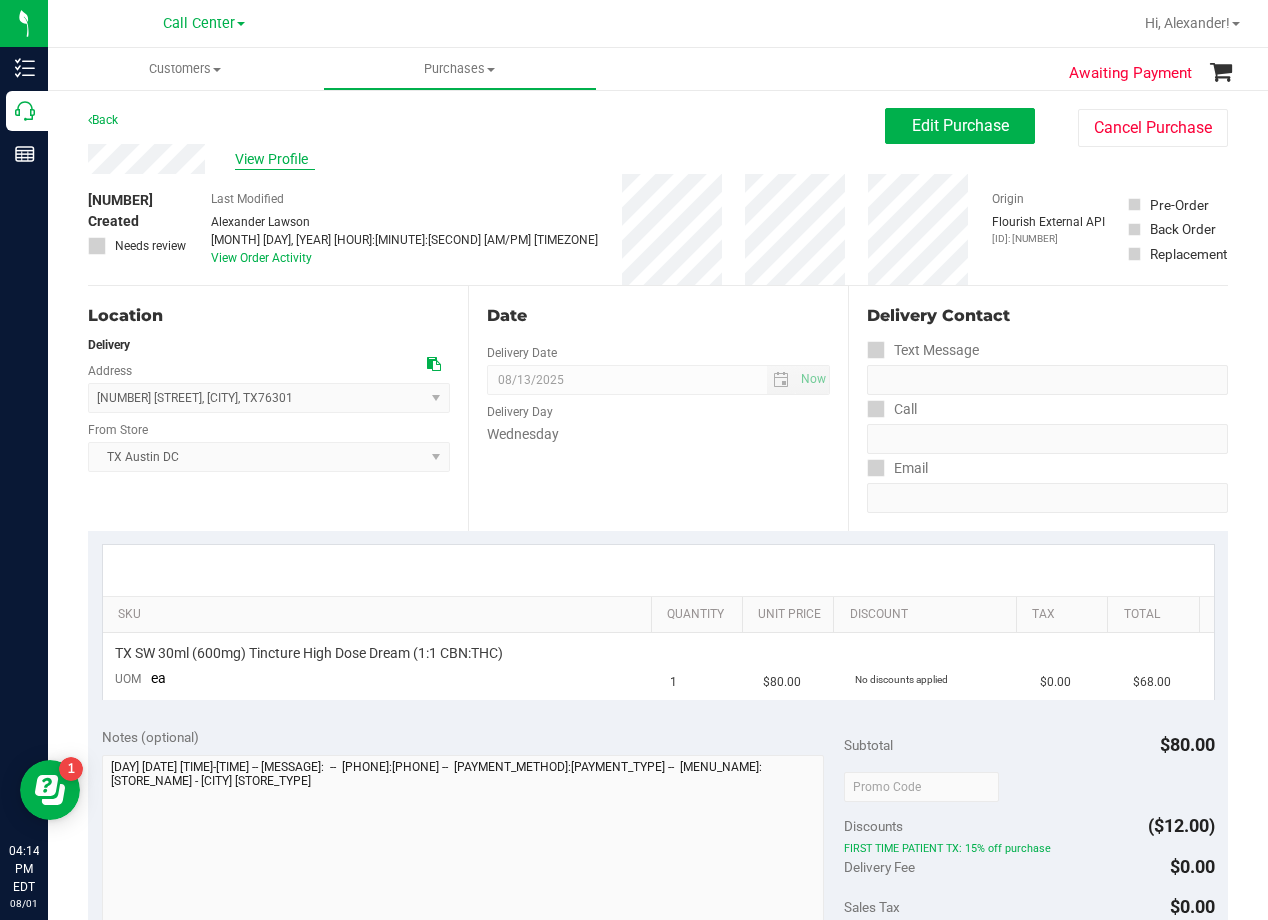 click on "View Profile" at bounding box center [275, 159] 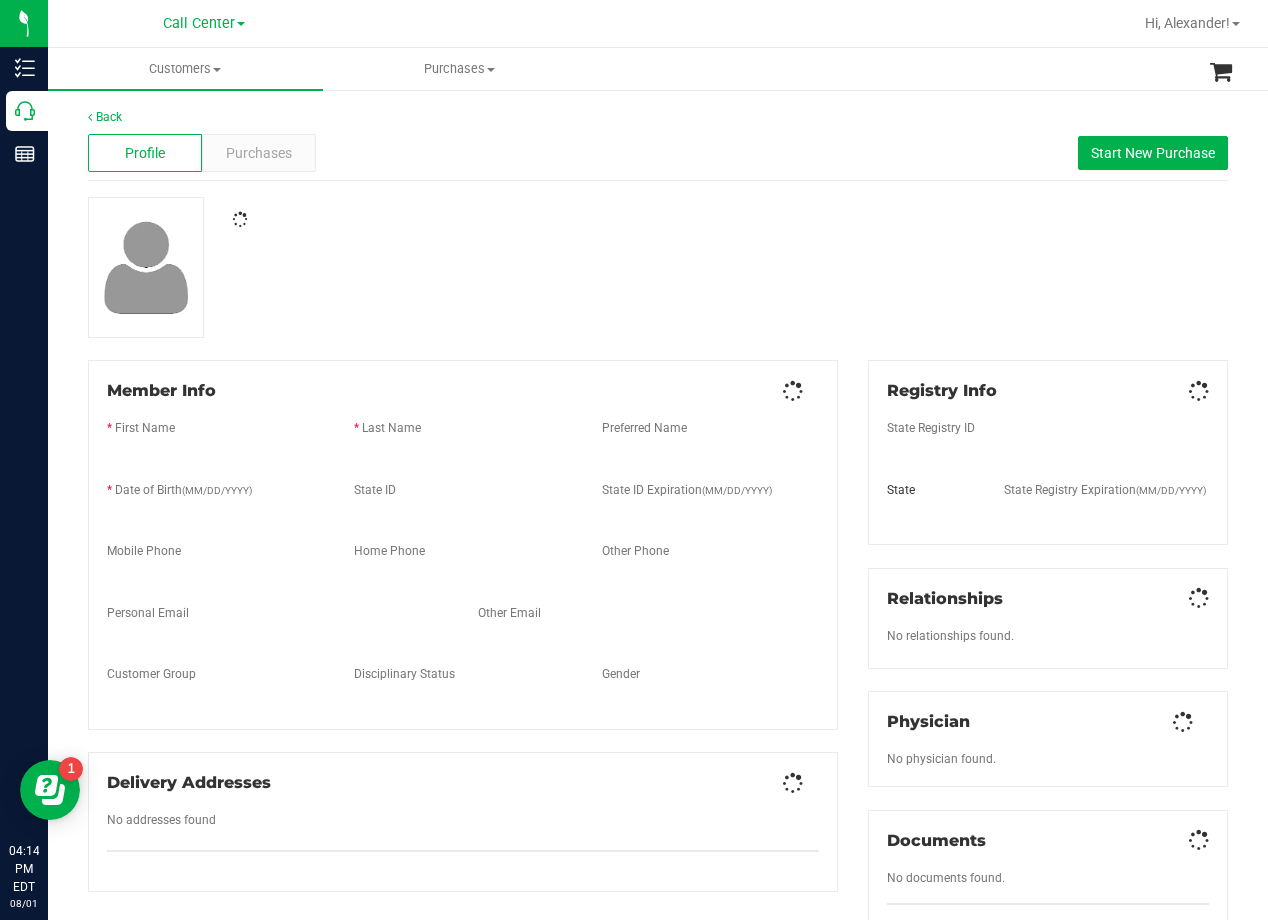 click on "Back
Profile
Purchases
Start New Purchase
Member Info
*
First Name
*
Last Name
Preferred Name" at bounding box center [658, 740] 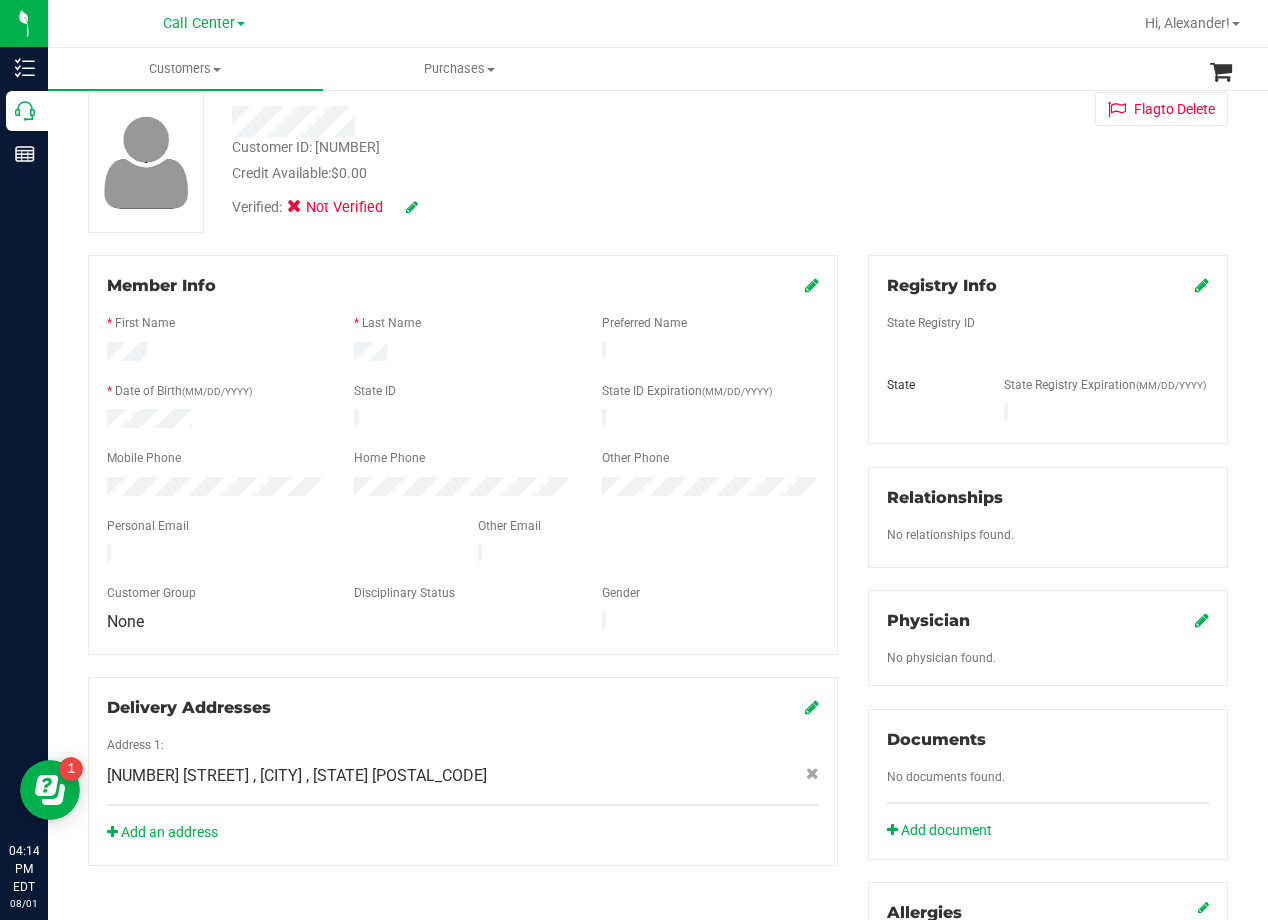 scroll, scrollTop: 0, scrollLeft: 0, axis: both 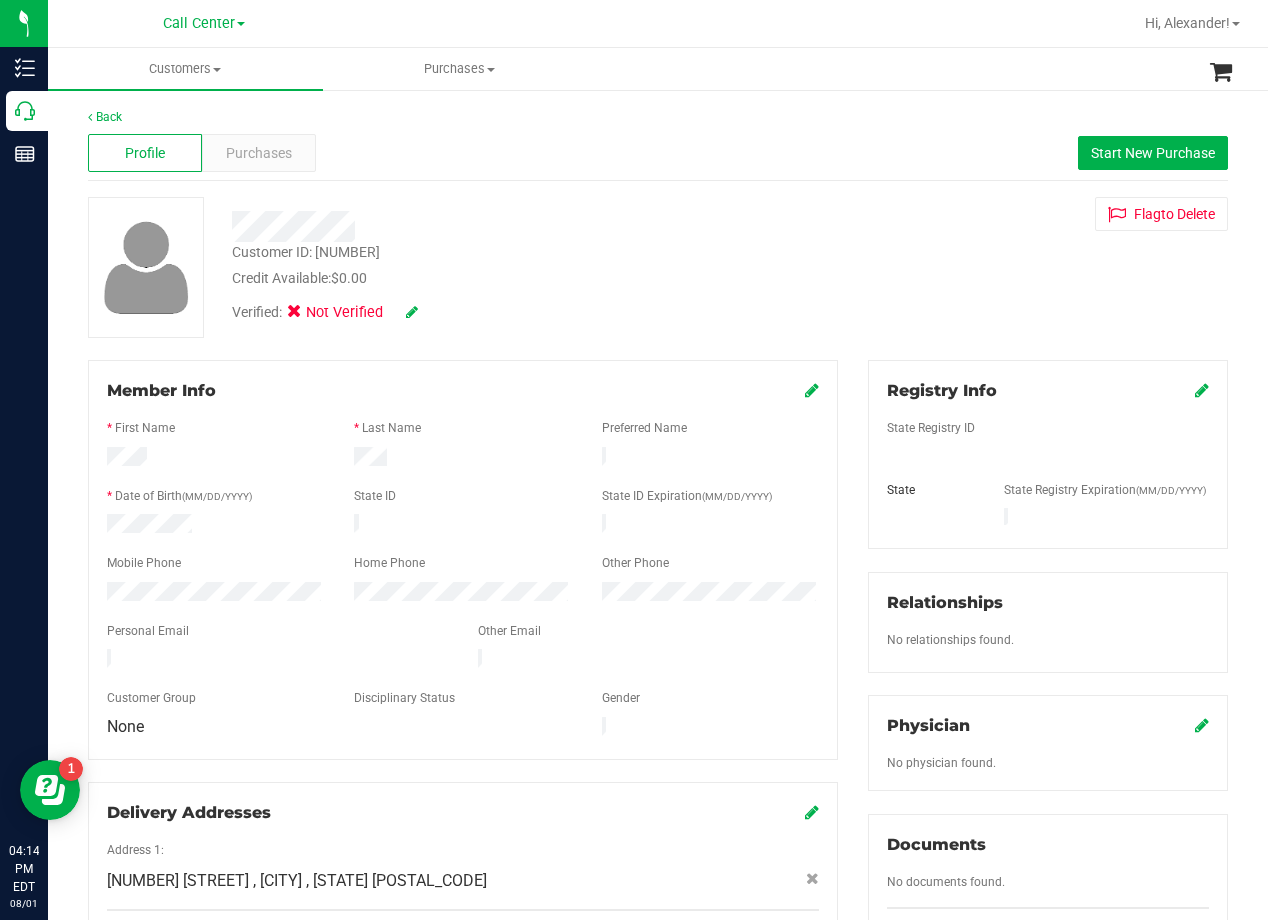 click at bounding box center (412, 312) 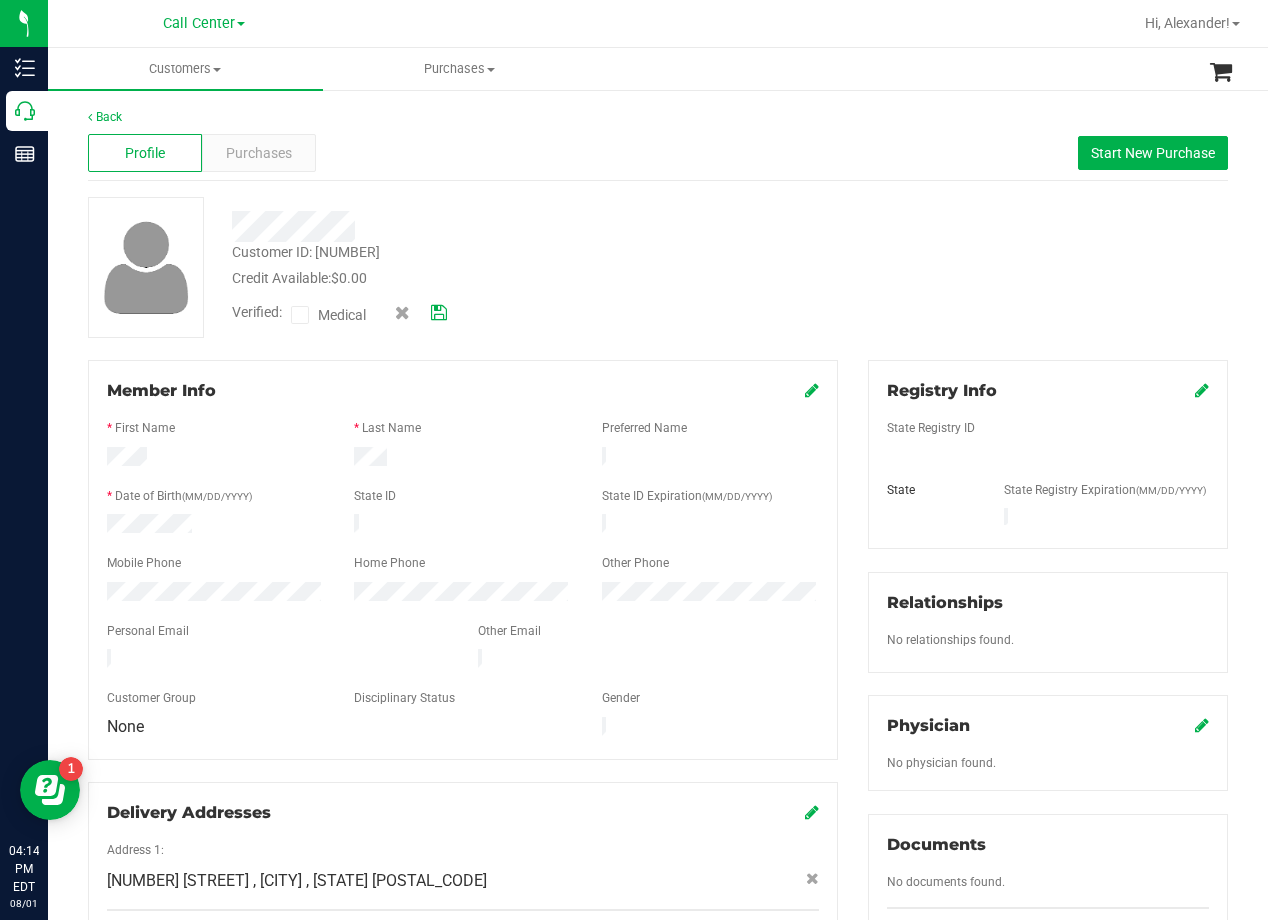 click on "Medical" at bounding box center [333, 315] 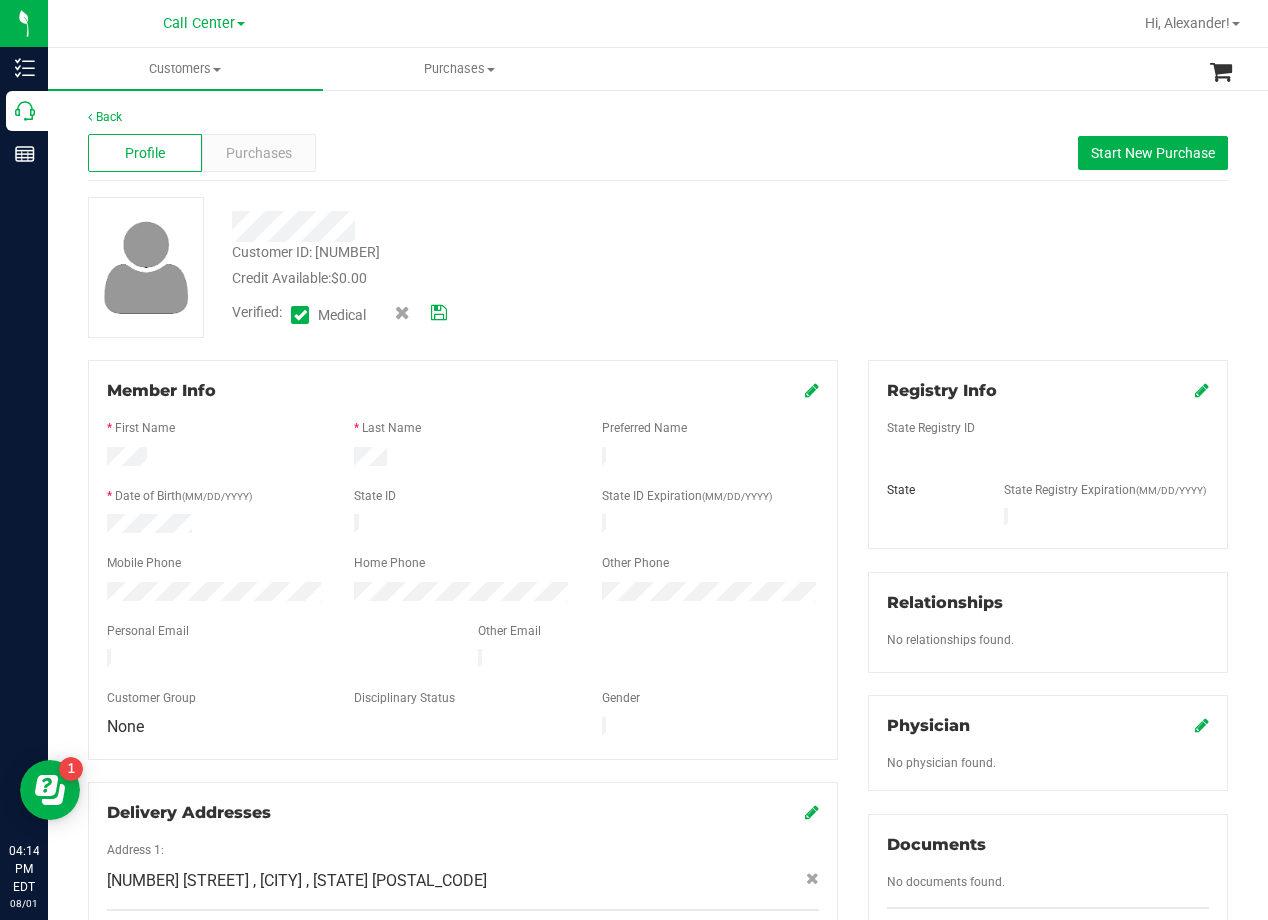 click at bounding box center (439, 313) 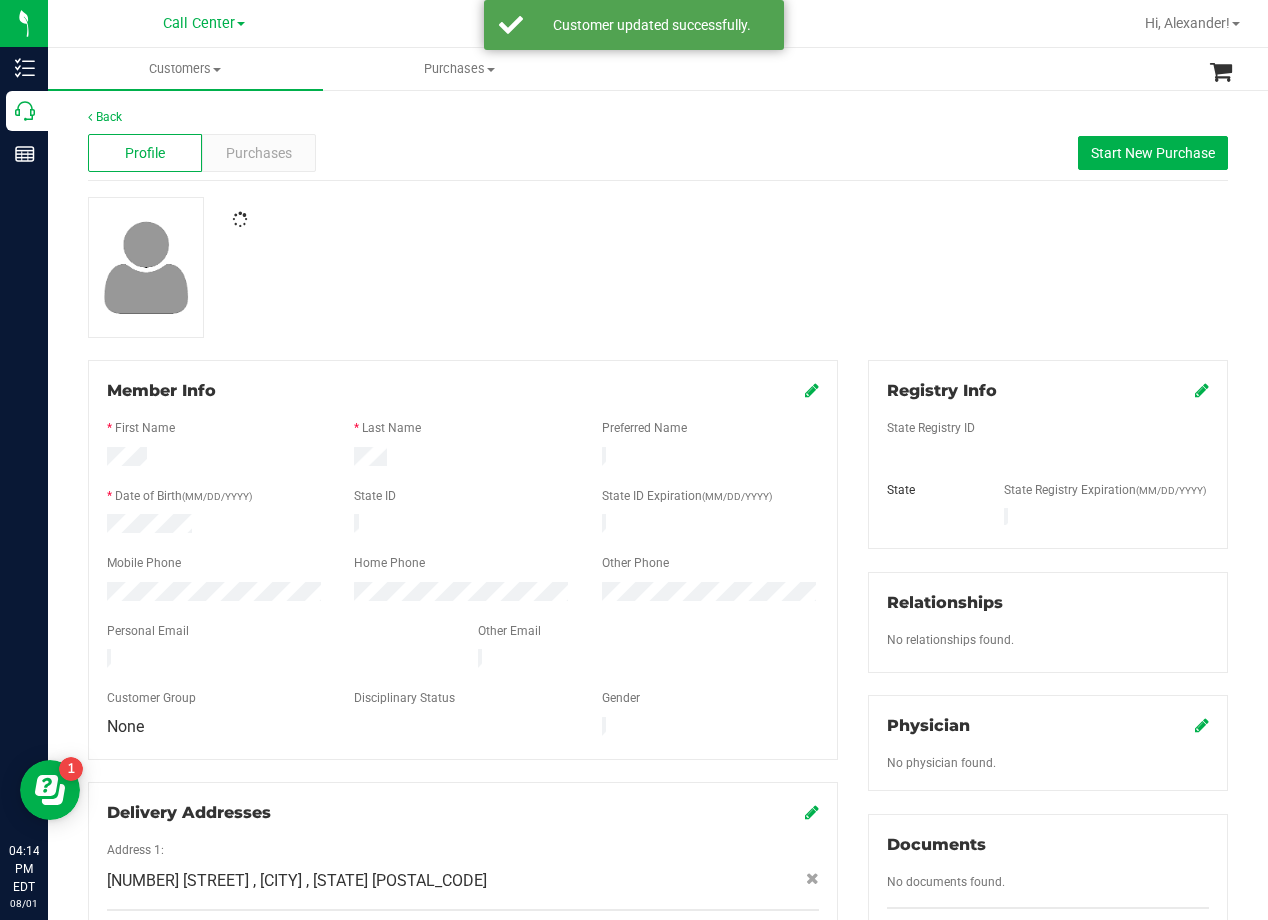 click at bounding box center [509, 213] 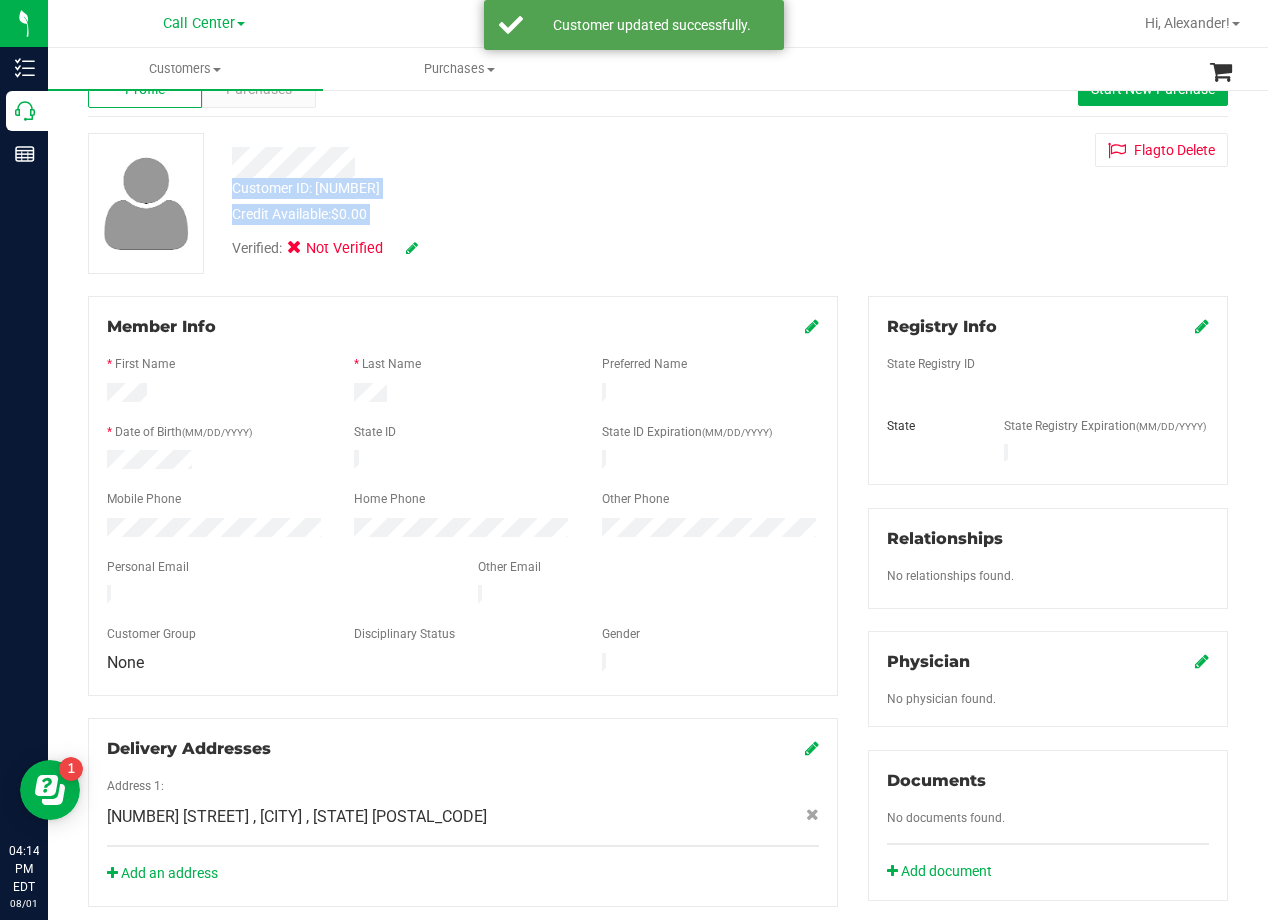 scroll, scrollTop: 100, scrollLeft: 0, axis: vertical 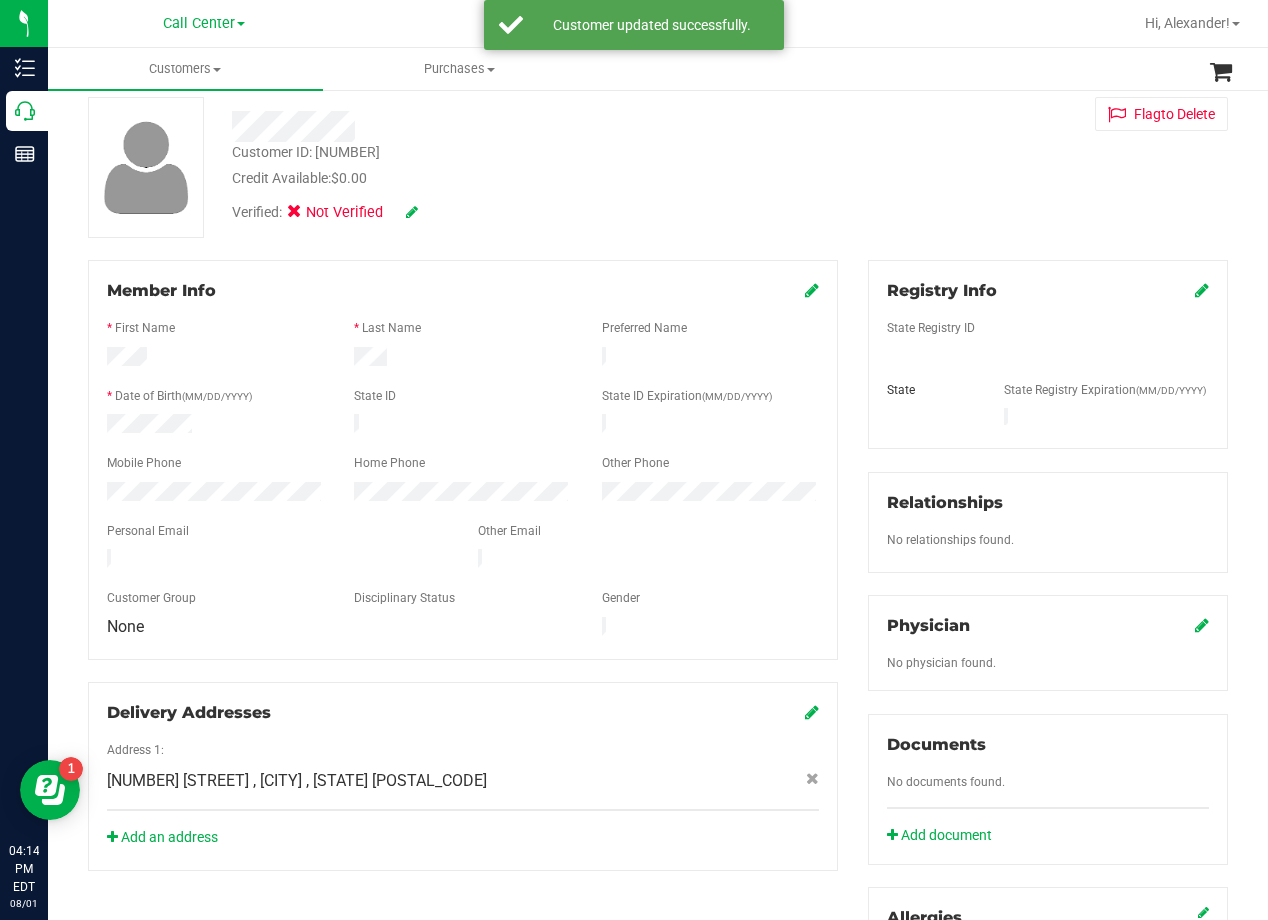 click at bounding box center (1202, 290) 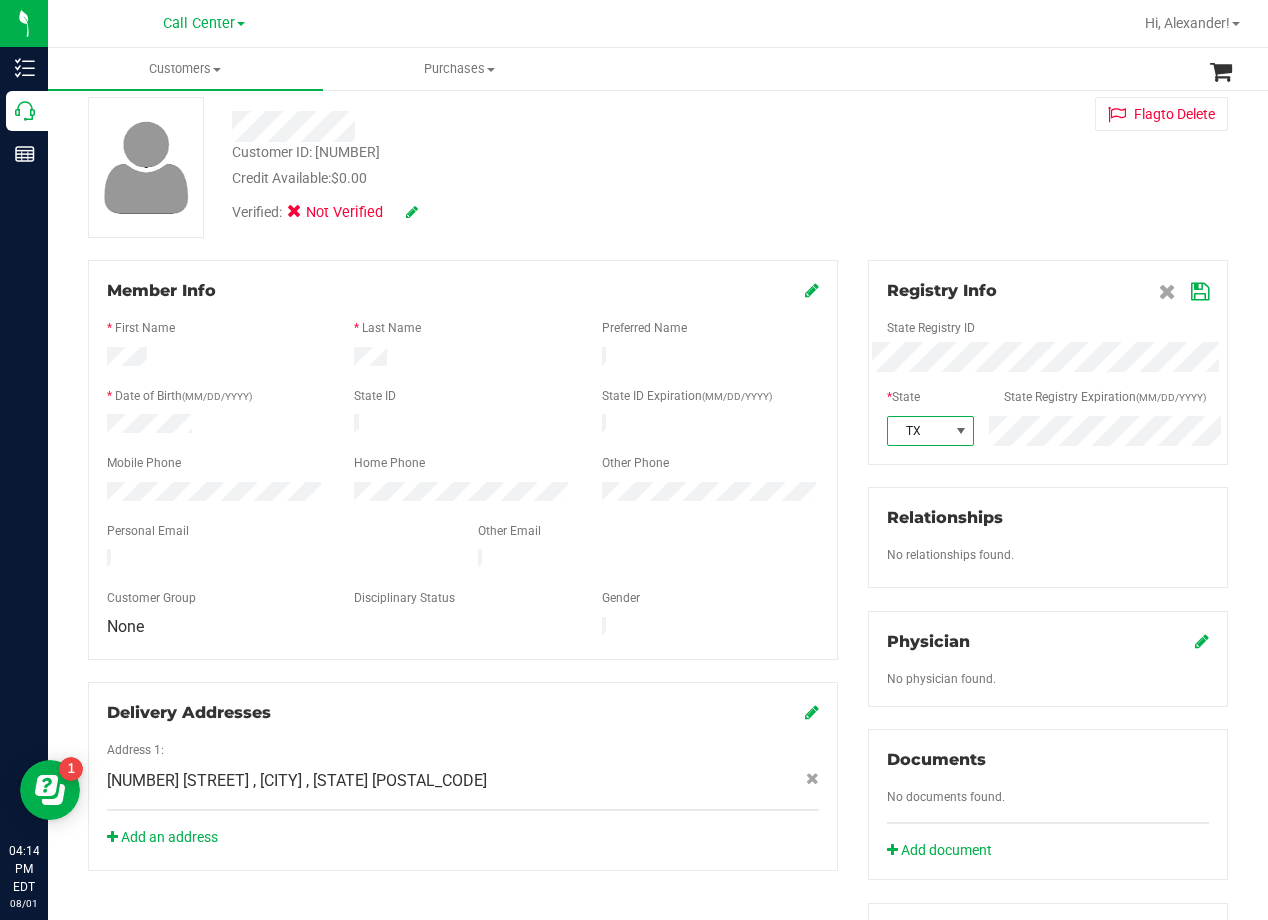 click at bounding box center (1200, 292) 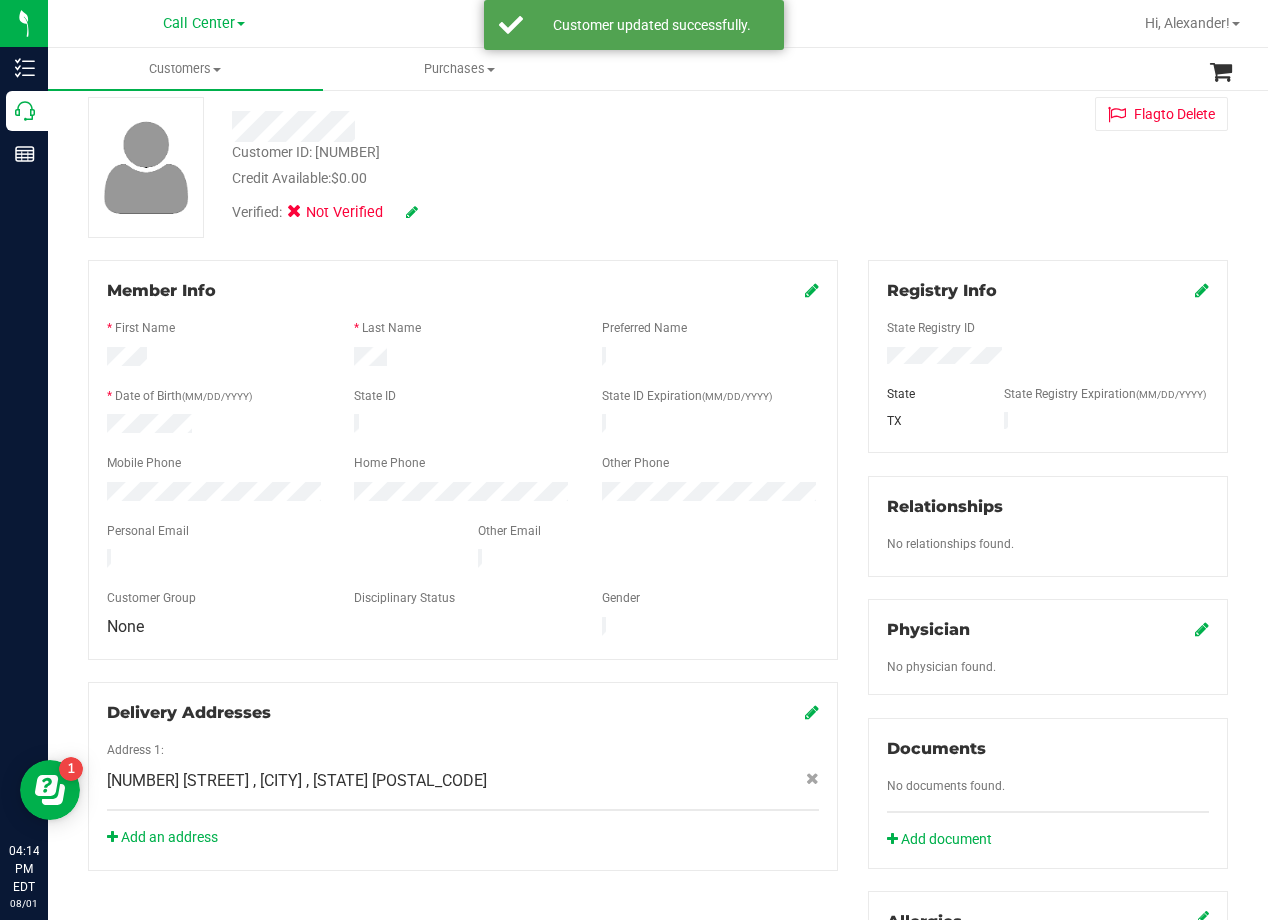 click on "Customer ID: 1615486
Credit Available:
$0.00
Verified:
Not Verified
Flag  to Delete" at bounding box center [658, 167] 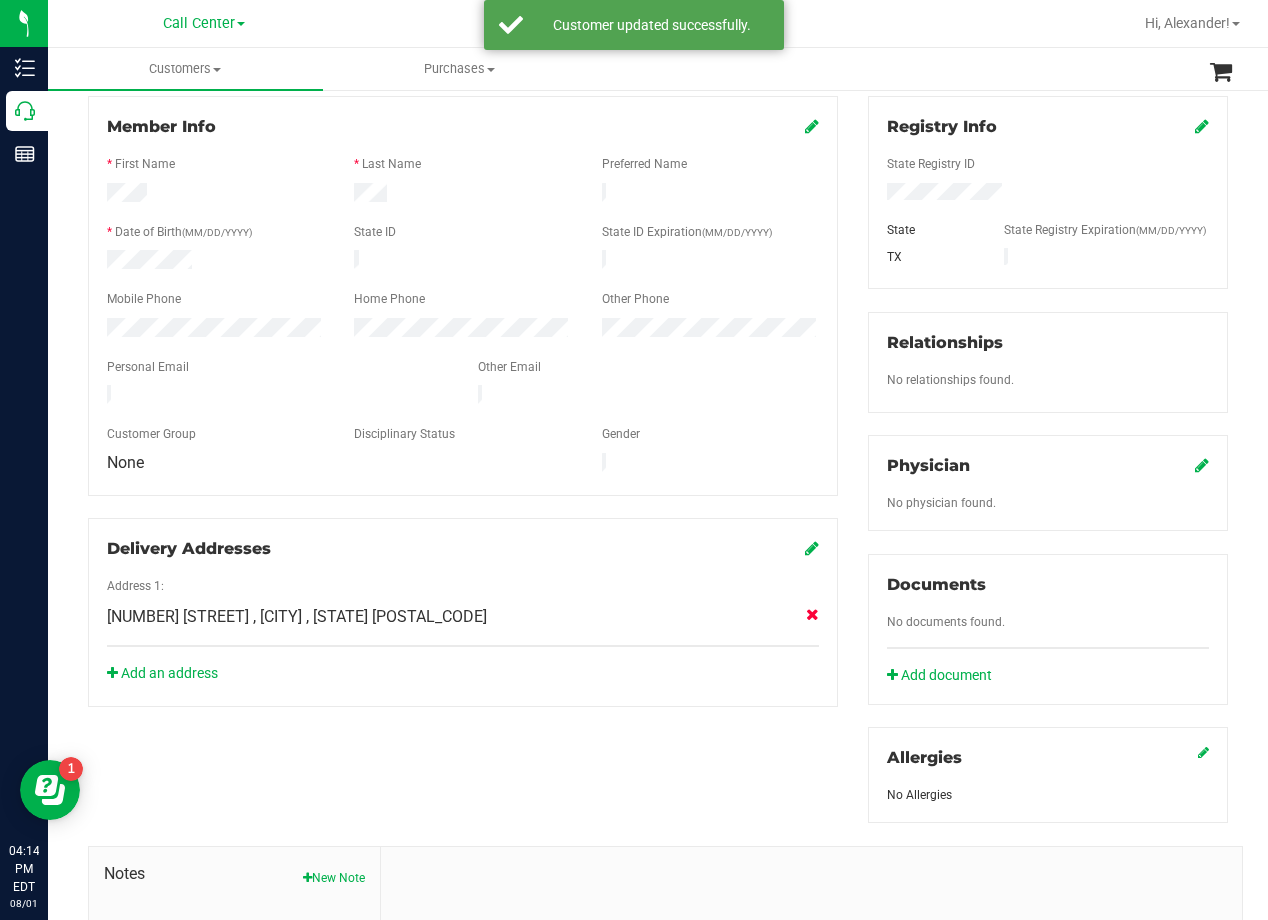 scroll, scrollTop: 541, scrollLeft: 0, axis: vertical 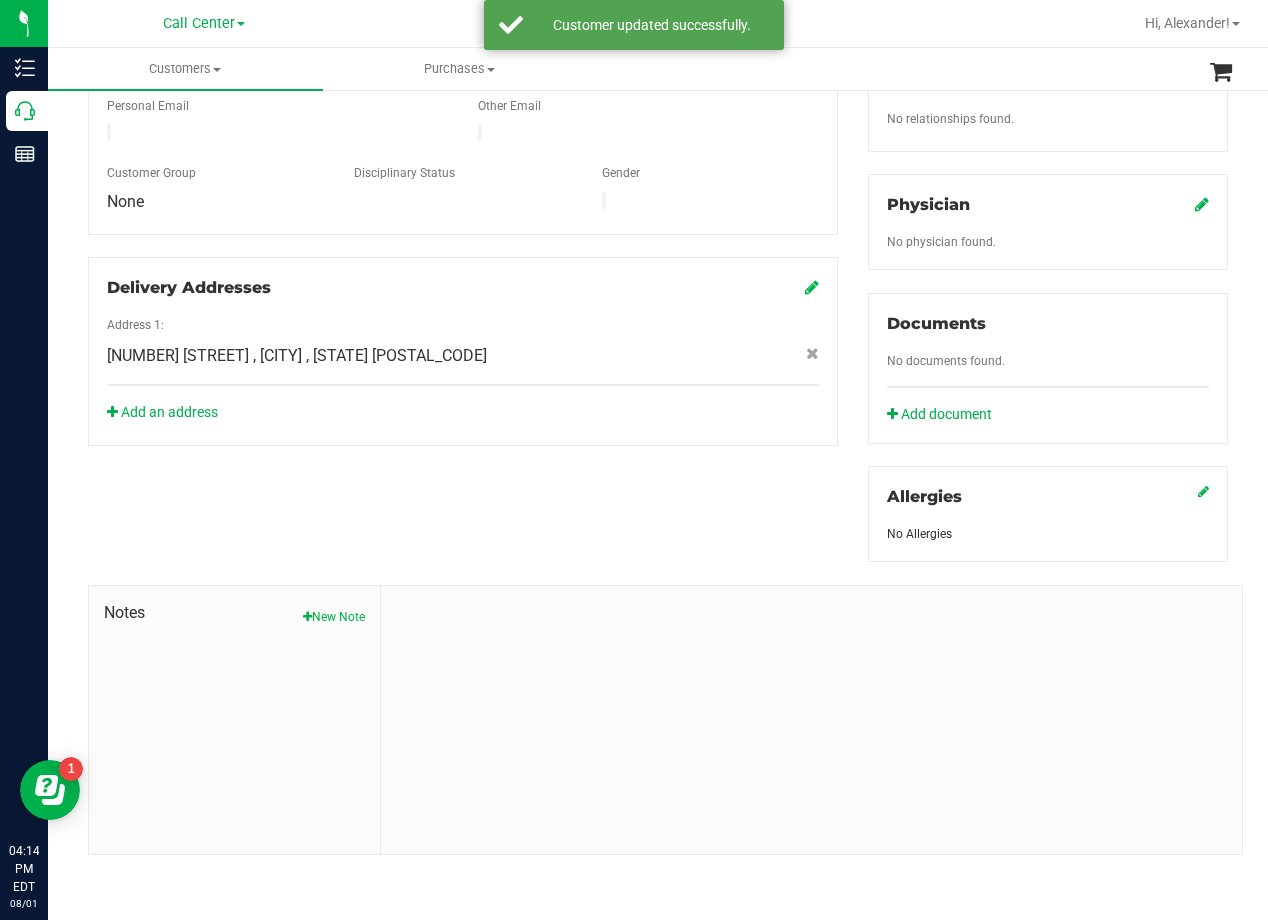 click 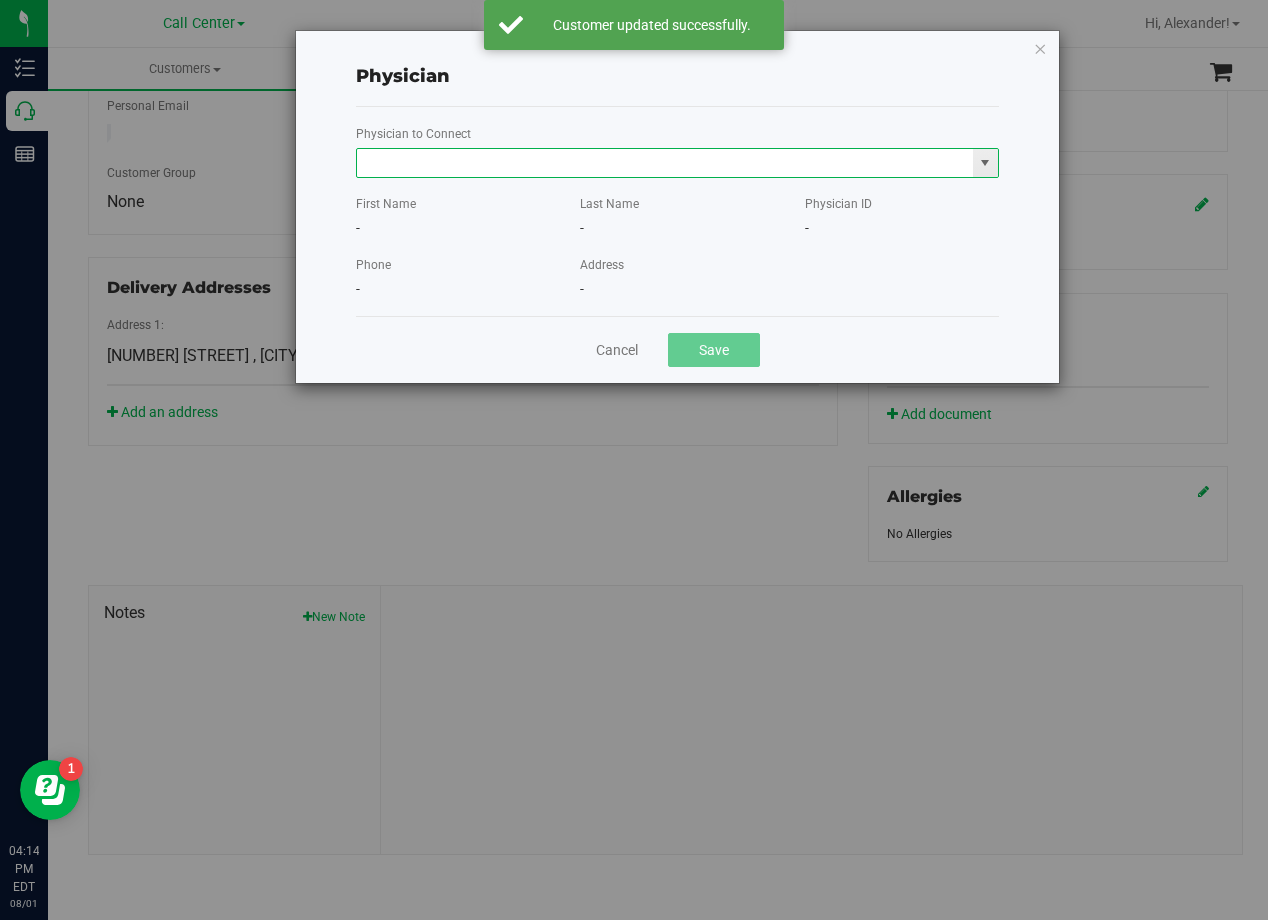 click at bounding box center [665, 163] 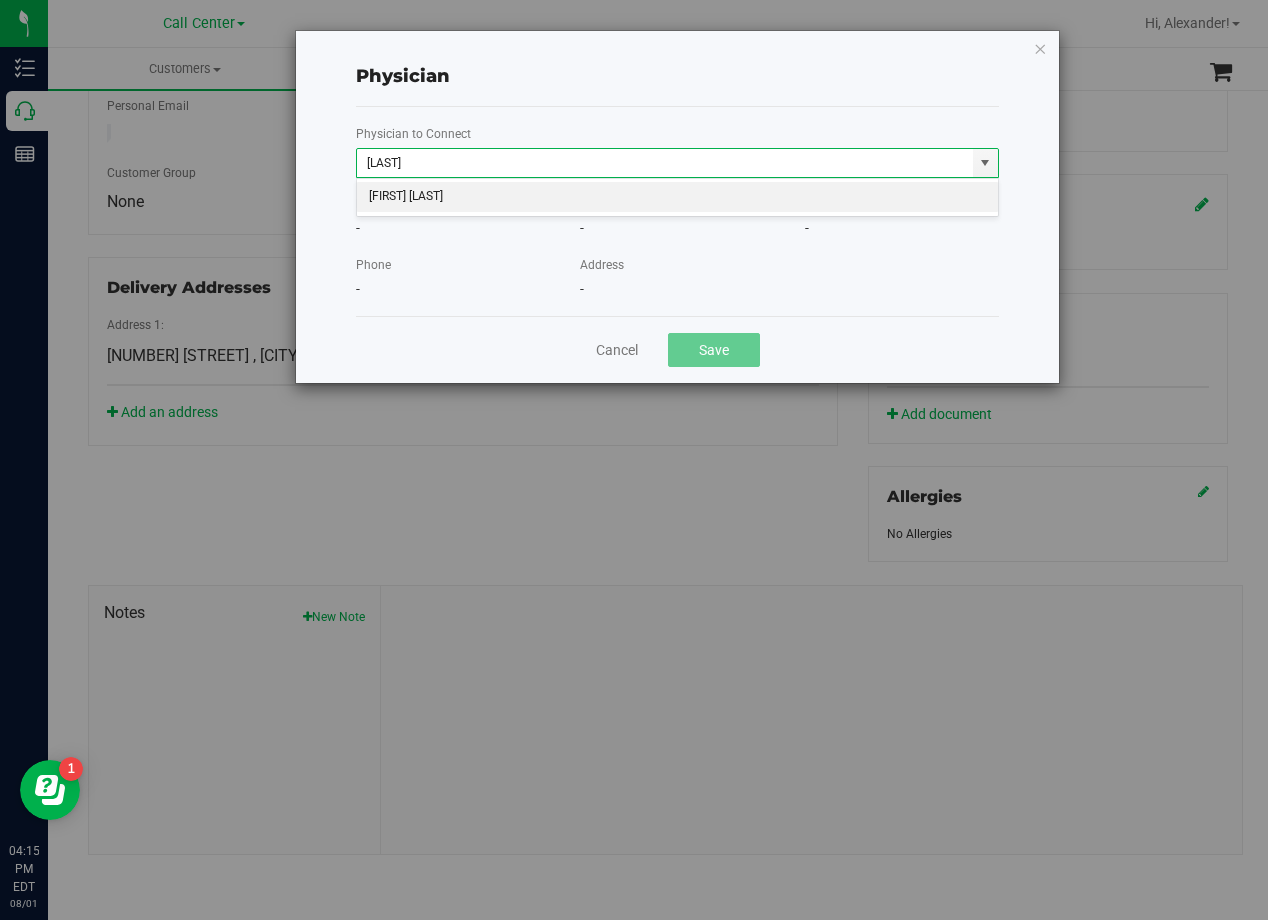 click on "DANNY BARTEL" at bounding box center [677, 197] 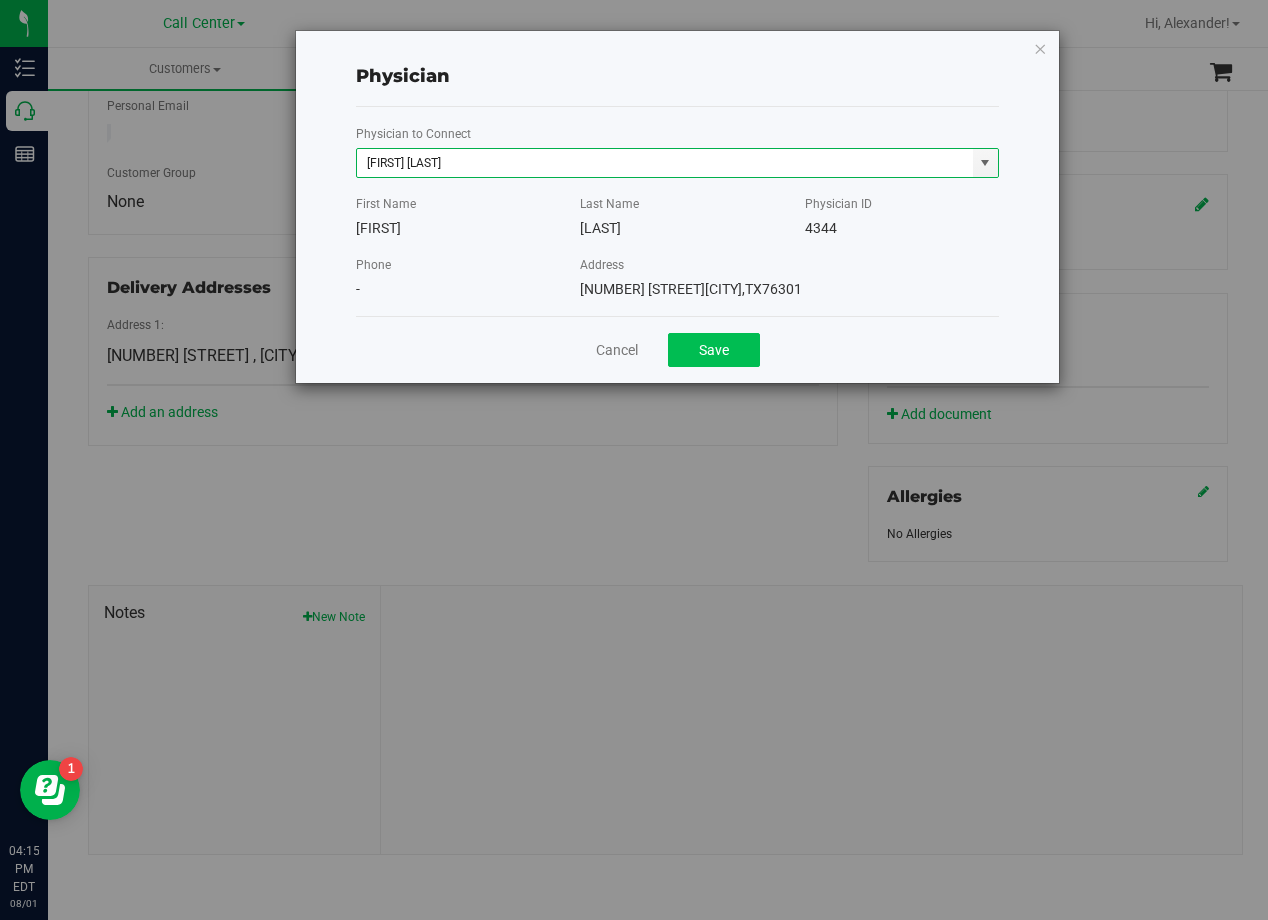 type on "DANNY BARTEL" 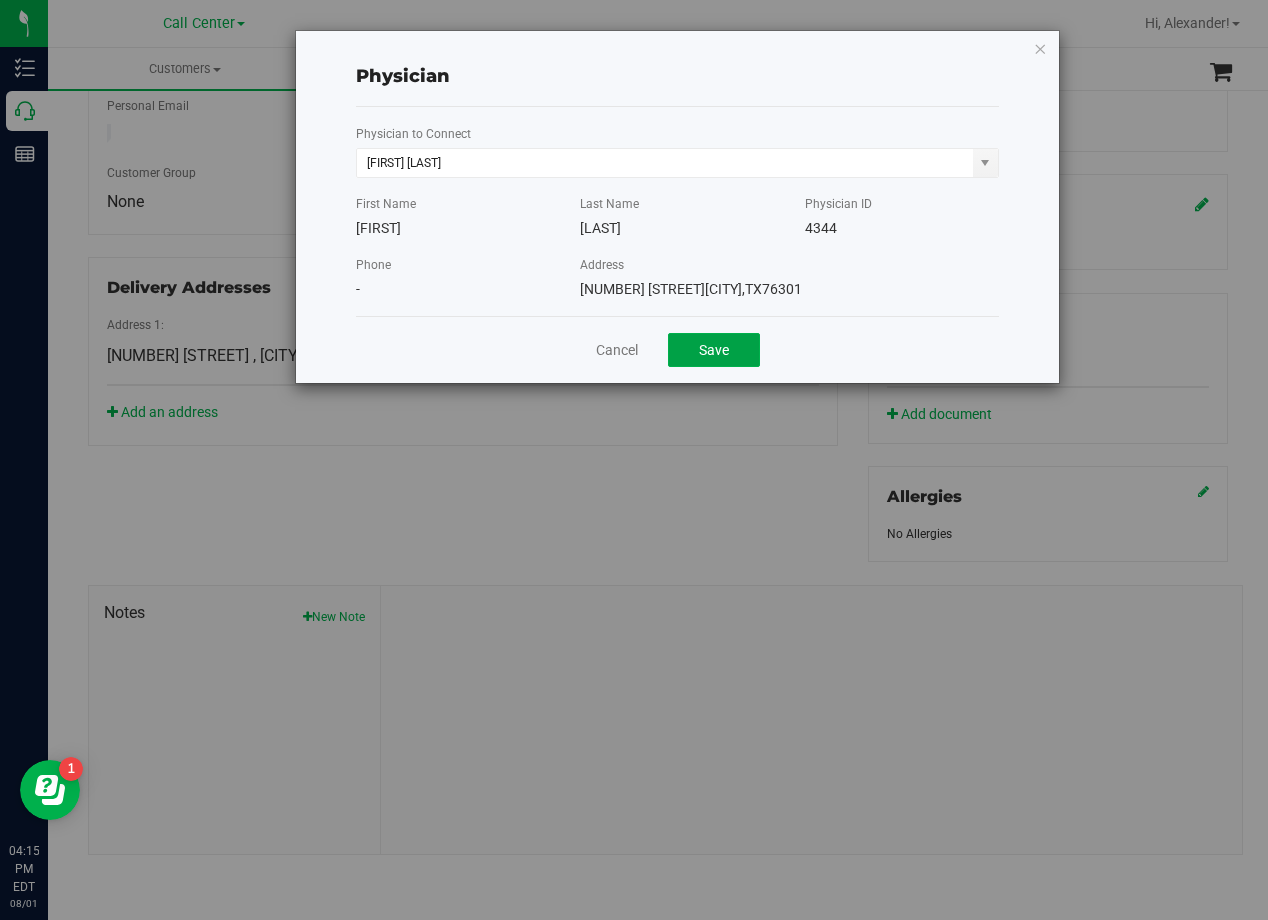 drag, startPoint x: 714, startPoint y: 350, endPoint x: 714, endPoint y: 371, distance: 21 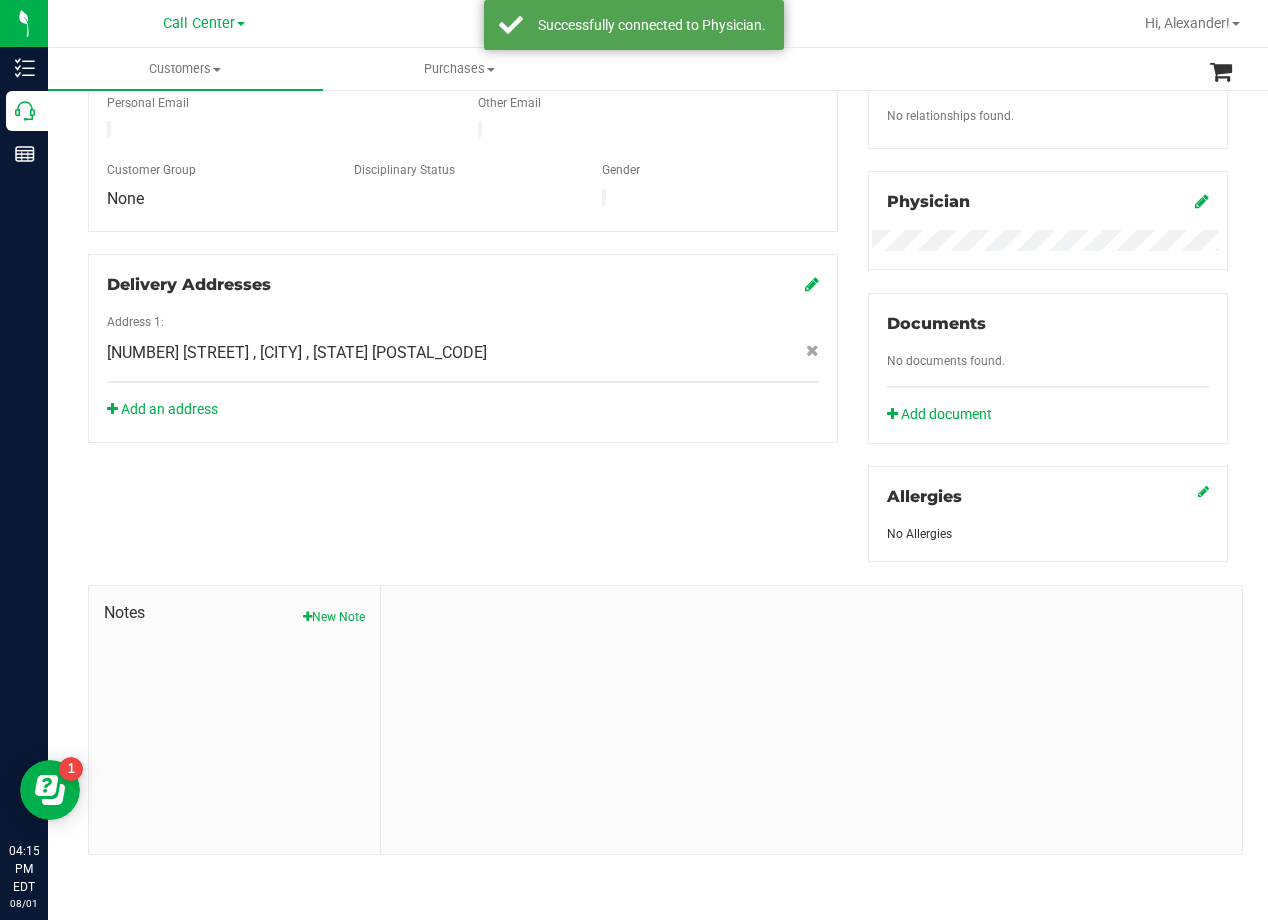 click on "Member Info
*
First Name
*
Last Name
Preferred Name
*
Date of Birth
(MM/DD/YYYY)
State ID
State ID Expiration
(MM/DD/YYYY)" at bounding box center [658, 343] 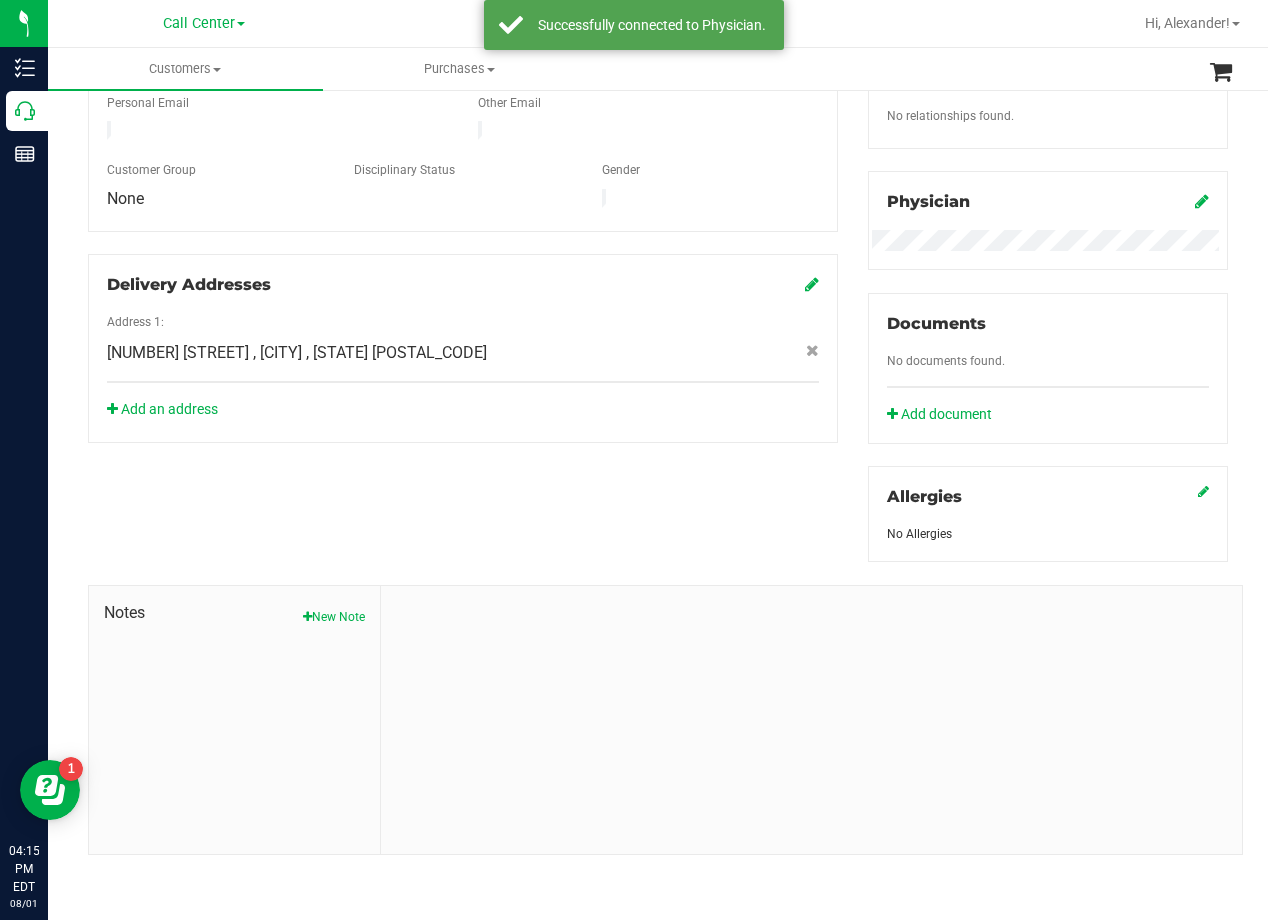 scroll, scrollTop: 544, scrollLeft: 0, axis: vertical 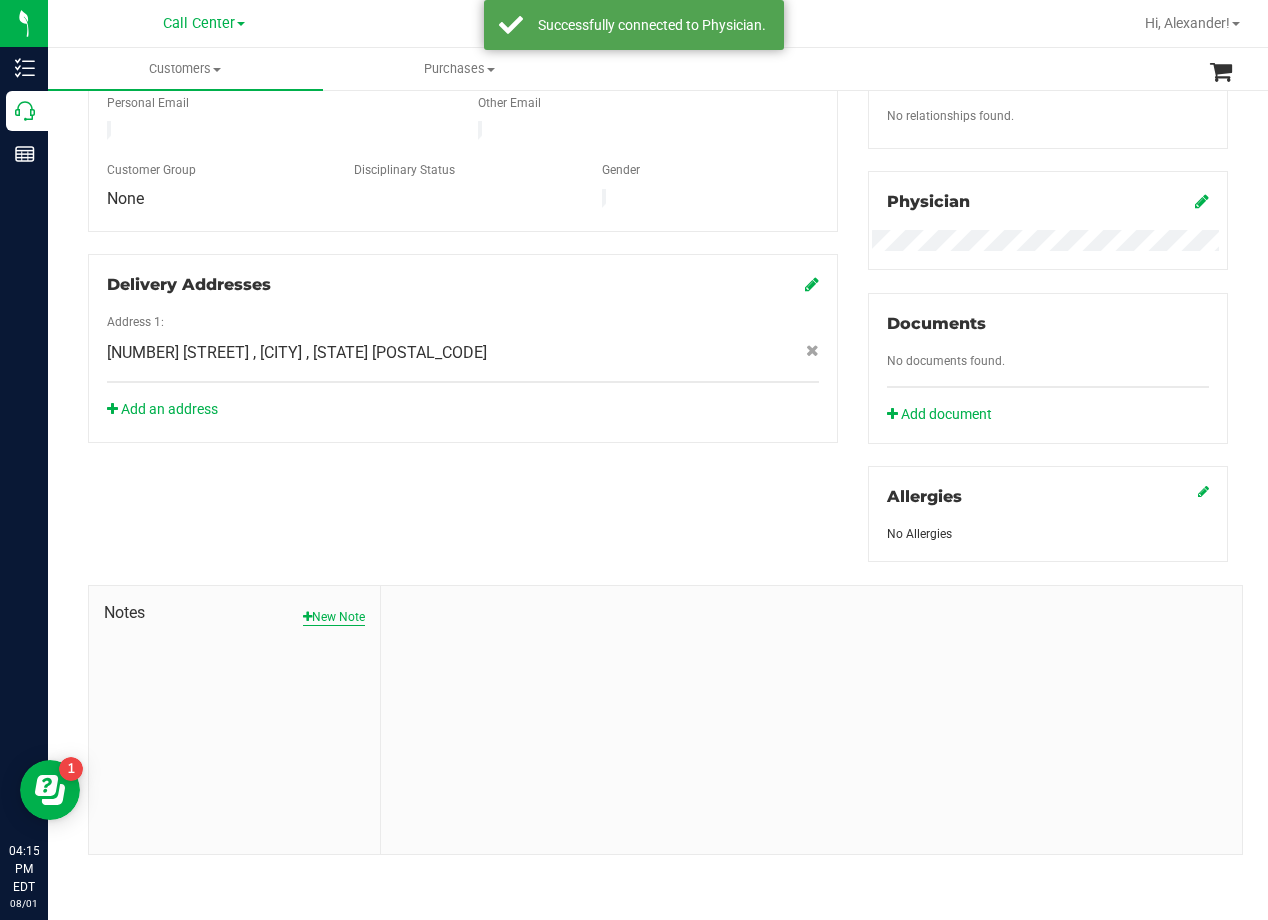 drag, startPoint x: 348, startPoint y: 607, endPoint x: 361, endPoint y: 621, distance: 19.104973 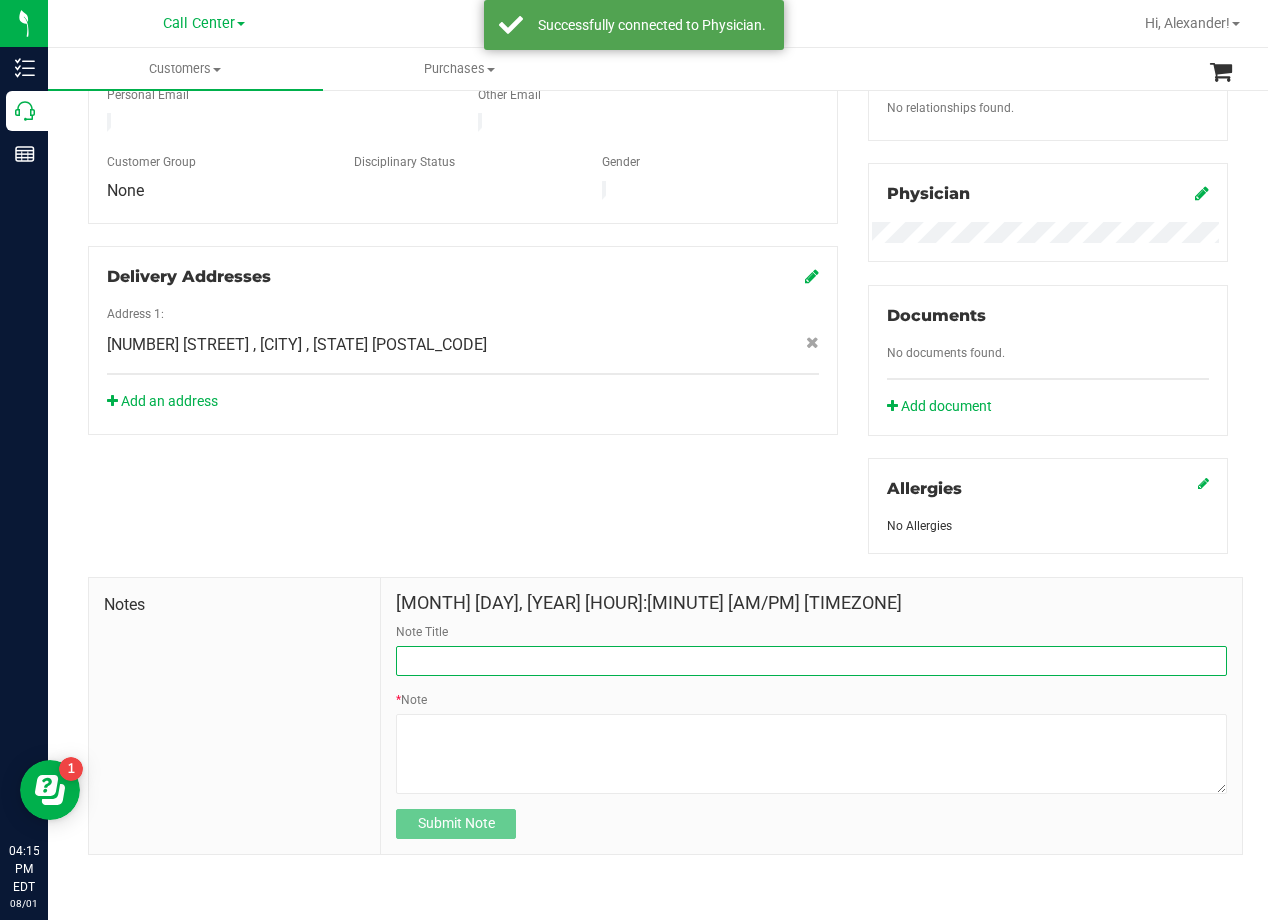 drag, startPoint x: 536, startPoint y: 668, endPoint x: 540, endPoint y: 681, distance: 13.601471 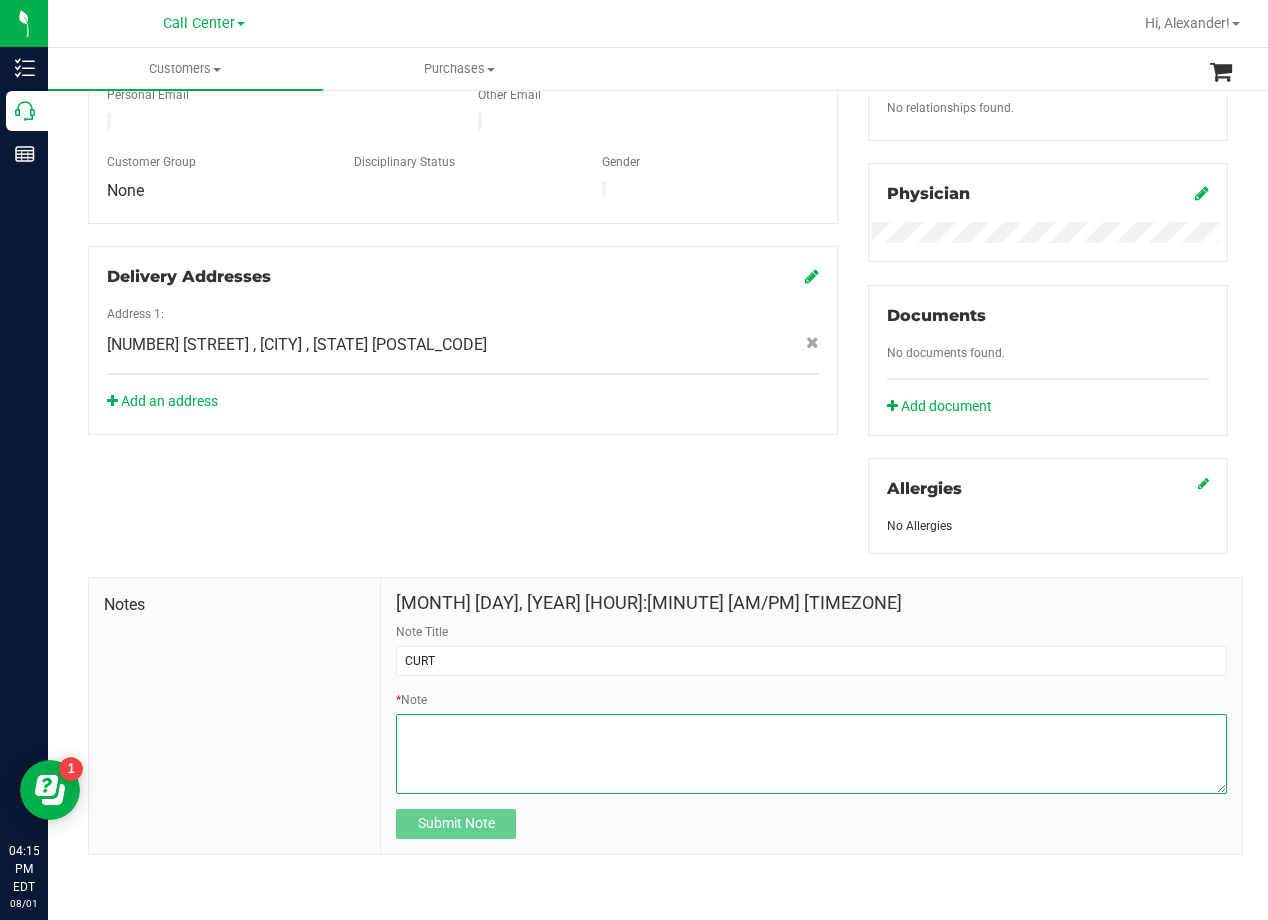 click on "*
Note" at bounding box center [811, 754] 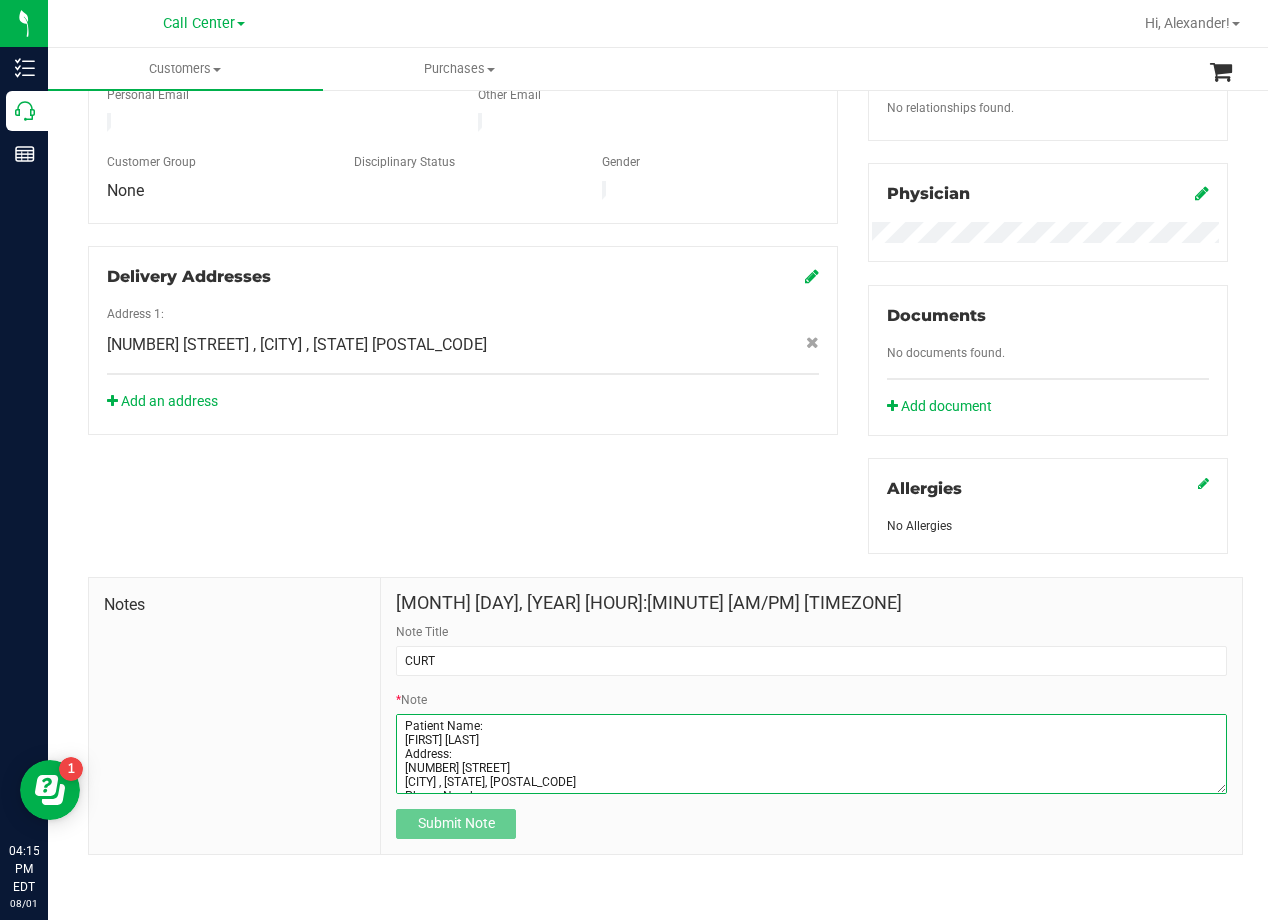 scroll, scrollTop: 80, scrollLeft: 0, axis: vertical 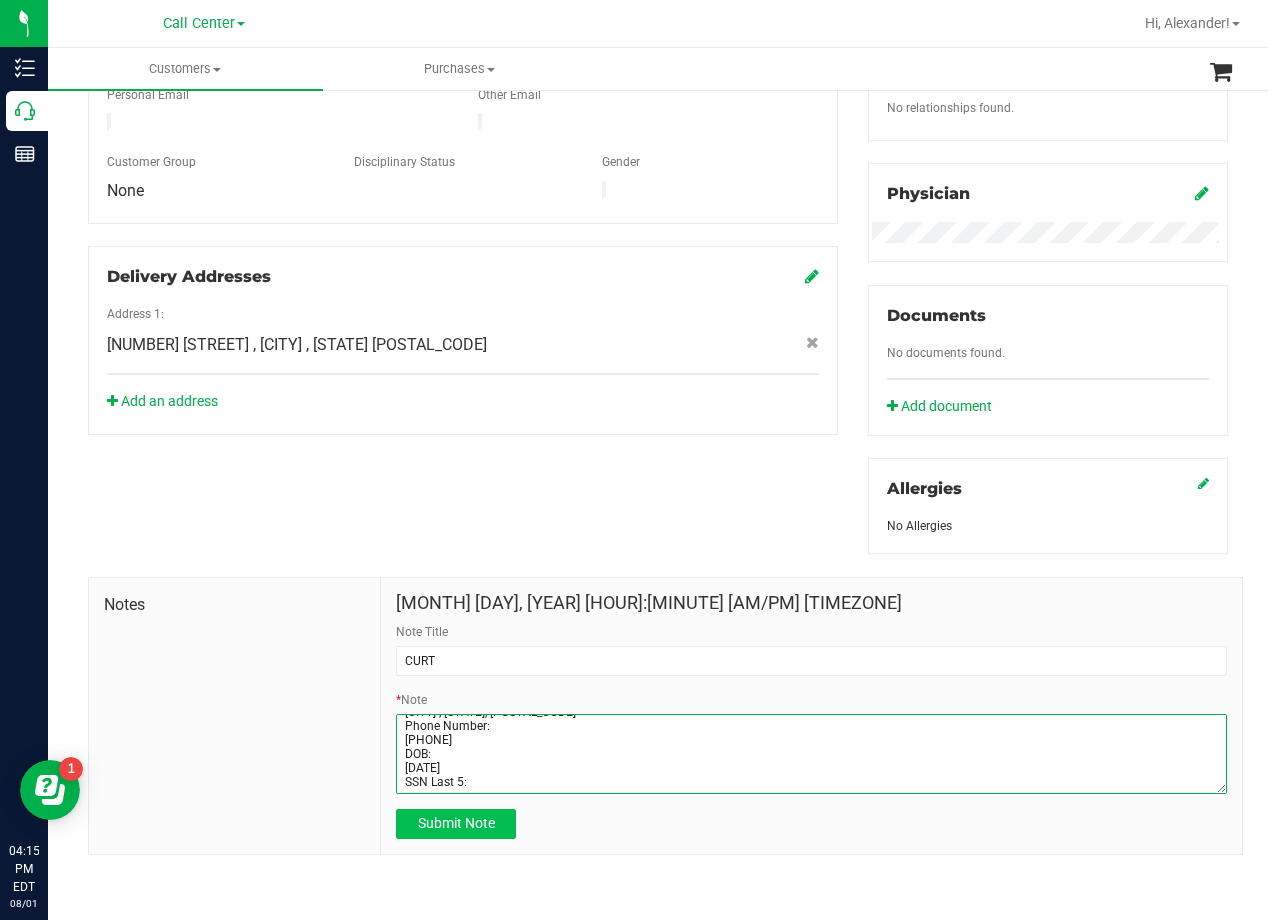 type on "Patient Name:
David Park
Address:
505 Ray Rd.
Holliday , TX, 76366
Phone Number:
(940) 704-0057
DOB:
01/12/1982
SSN Last 5:" 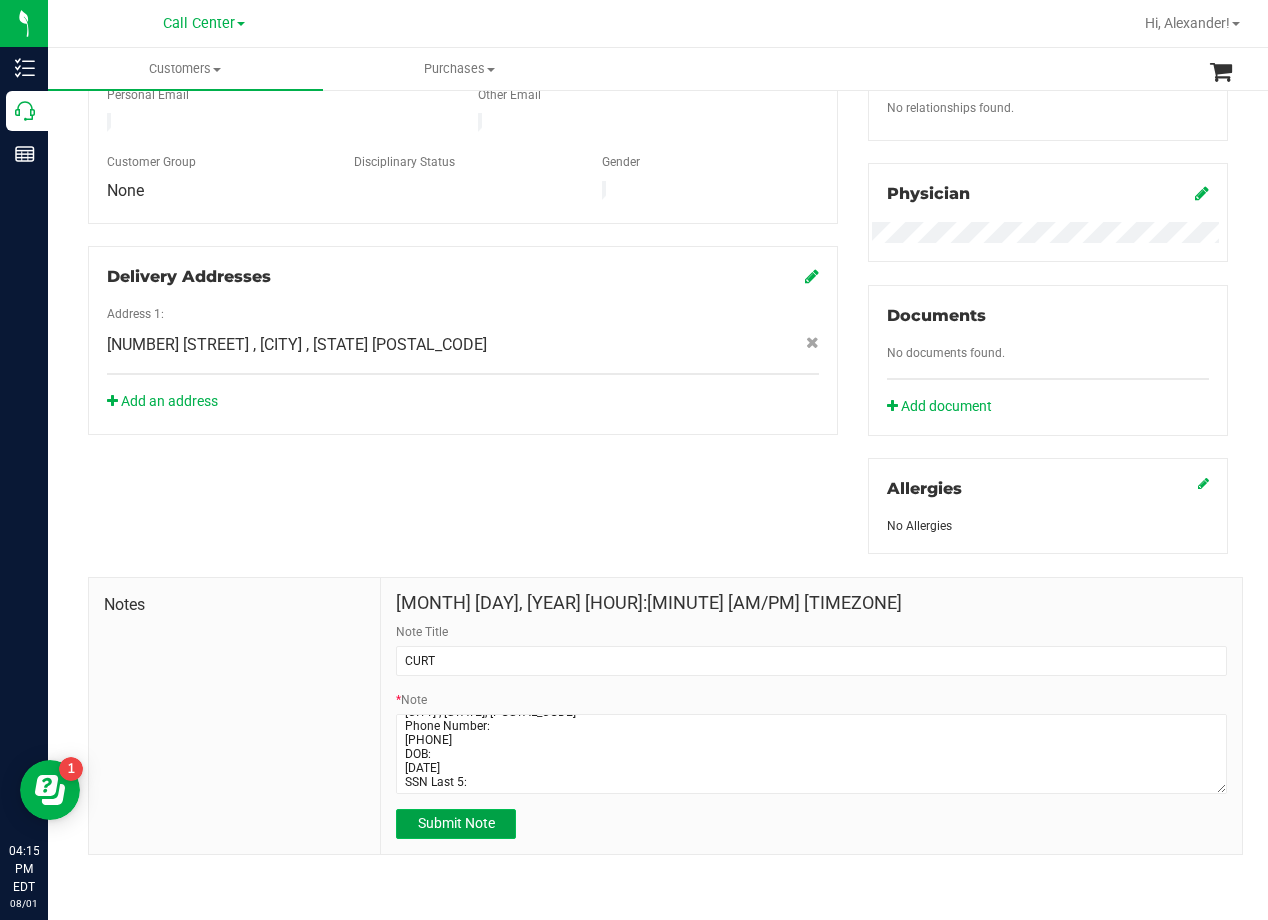 click on "Submit Note" at bounding box center (456, 824) 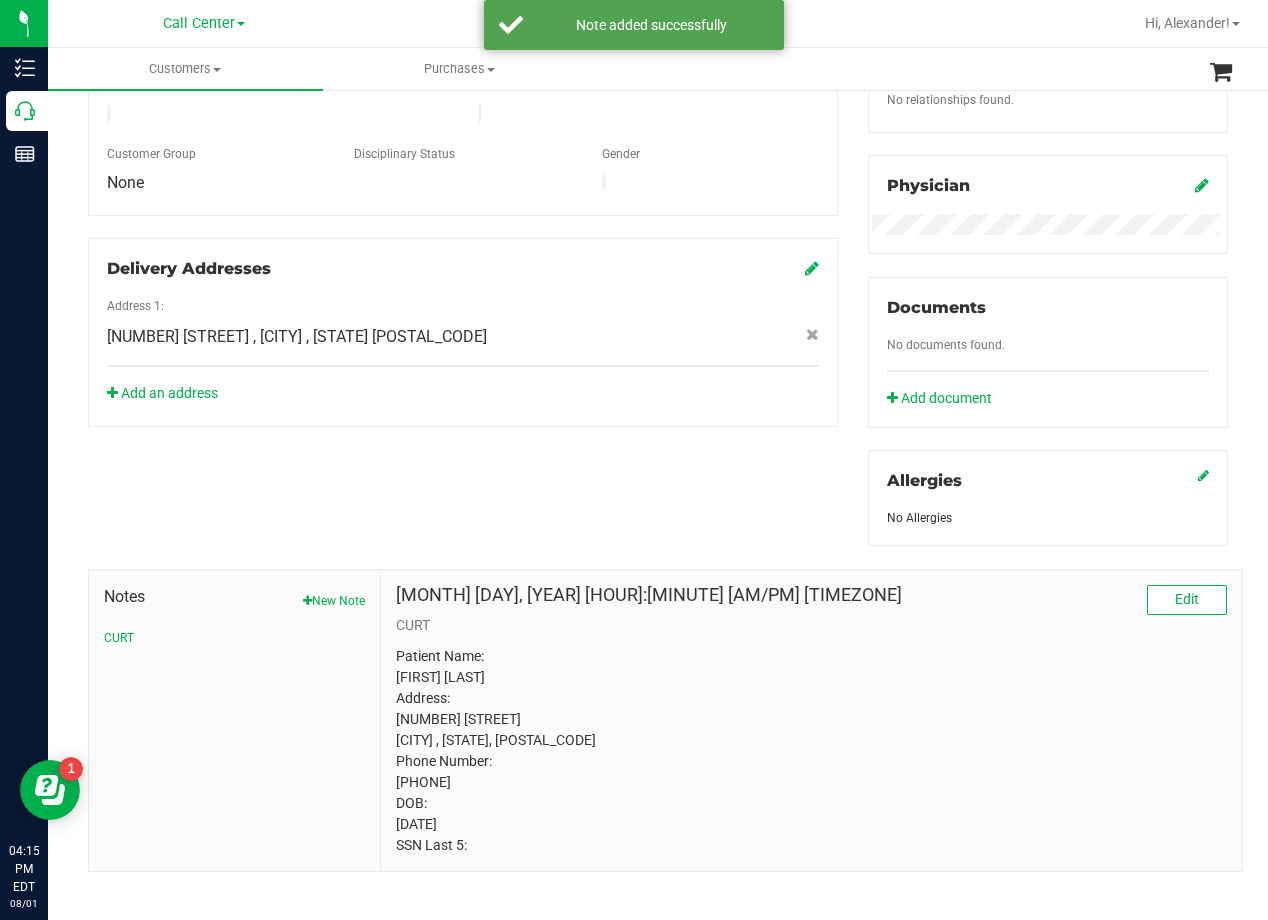 click on "Member Info
*
First Name
*
Last Name
Preferred Name
*
Date of Birth
(MM/DD/YYYY)
State ID
State ID Expiration
(MM/DD/YYYY)" at bounding box center (658, 344) 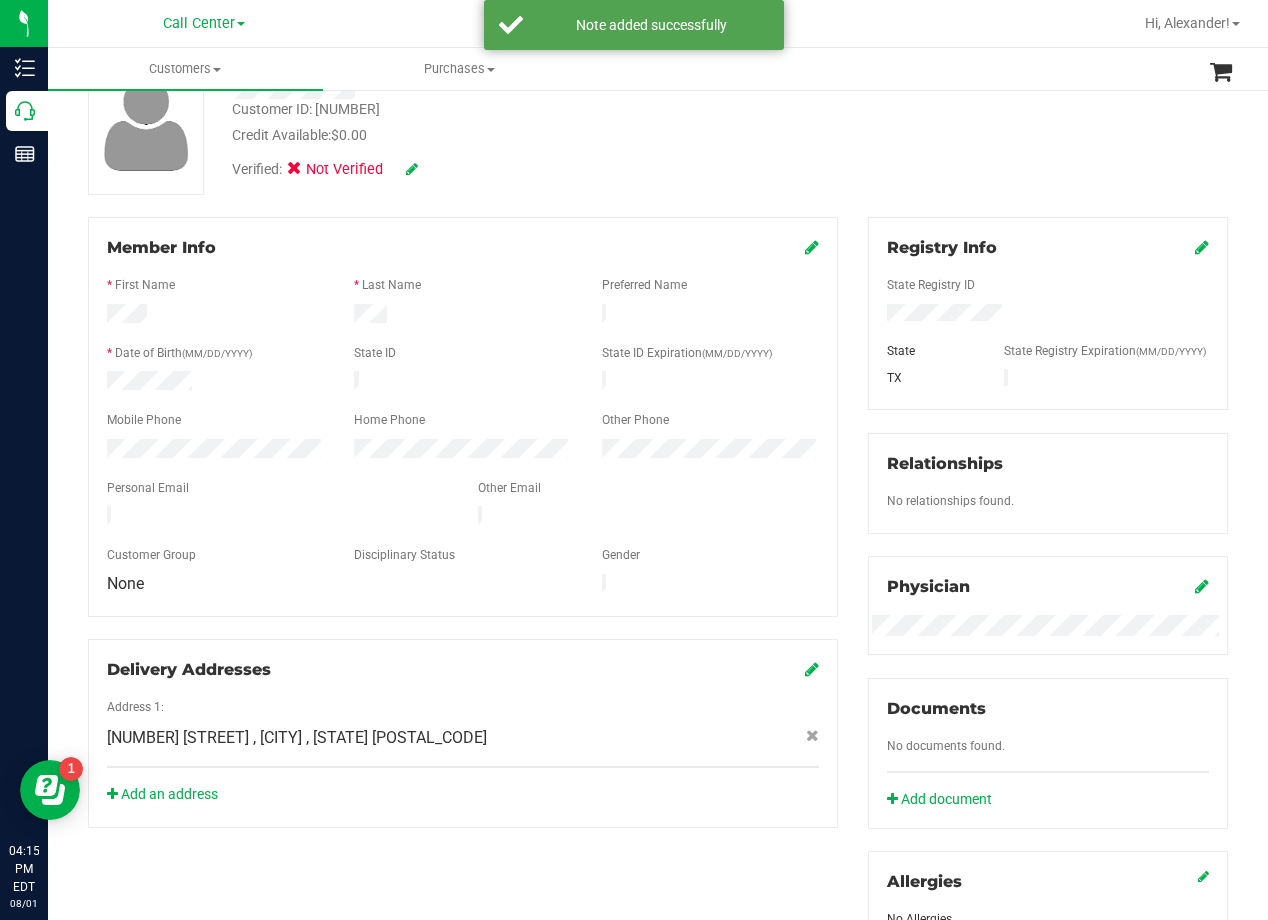 scroll, scrollTop: 0, scrollLeft: 0, axis: both 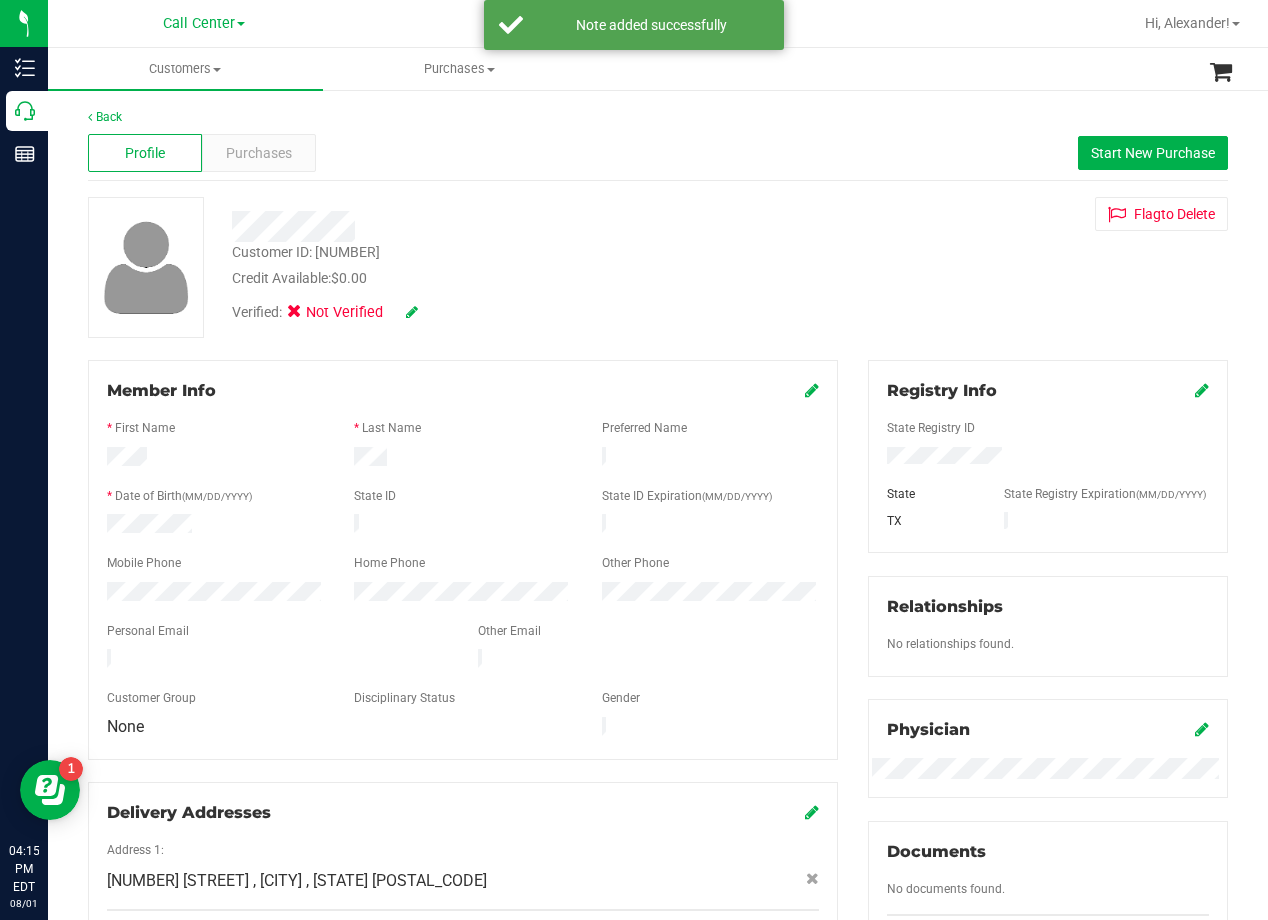 click at bounding box center (412, 312) 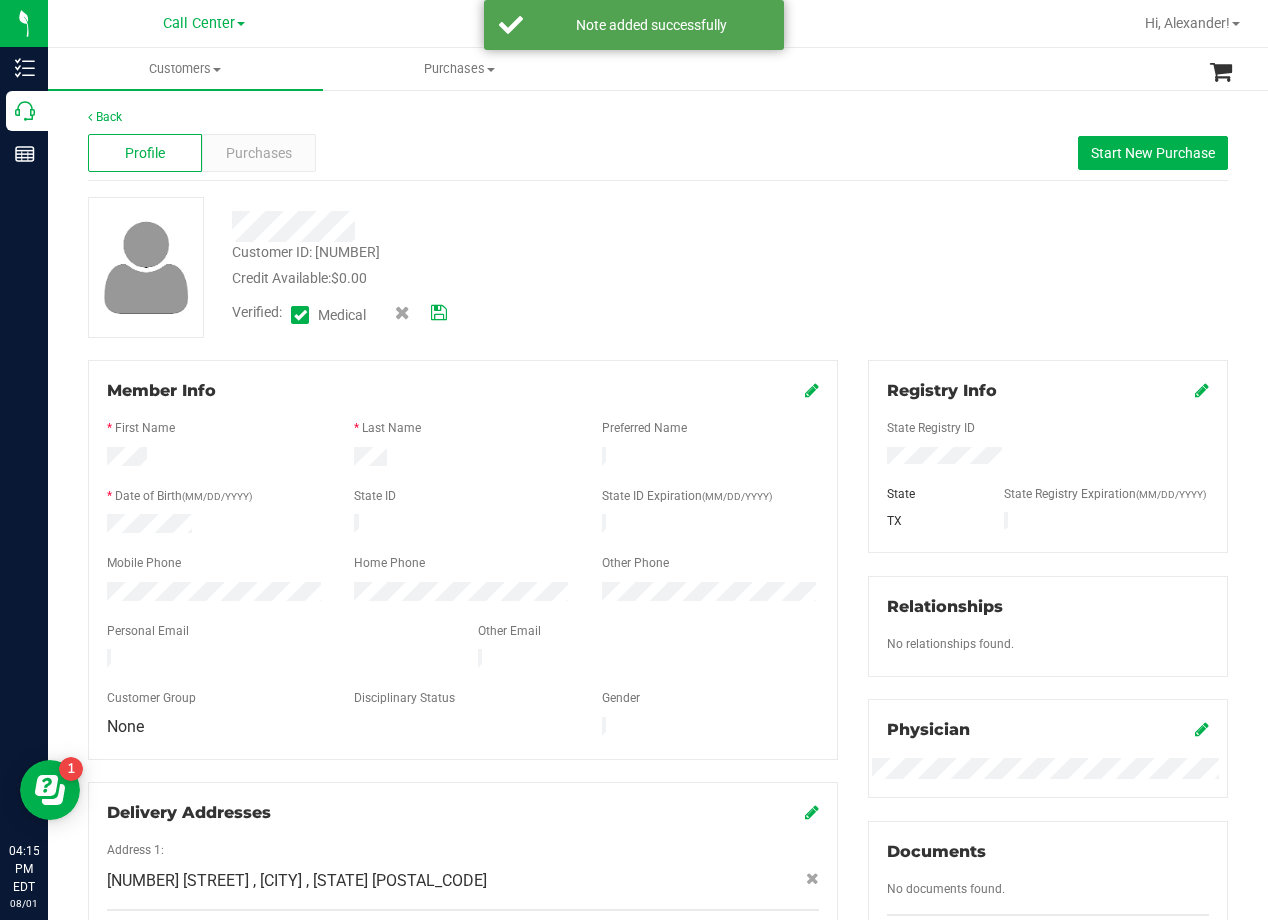 click at bounding box center (439, 313) 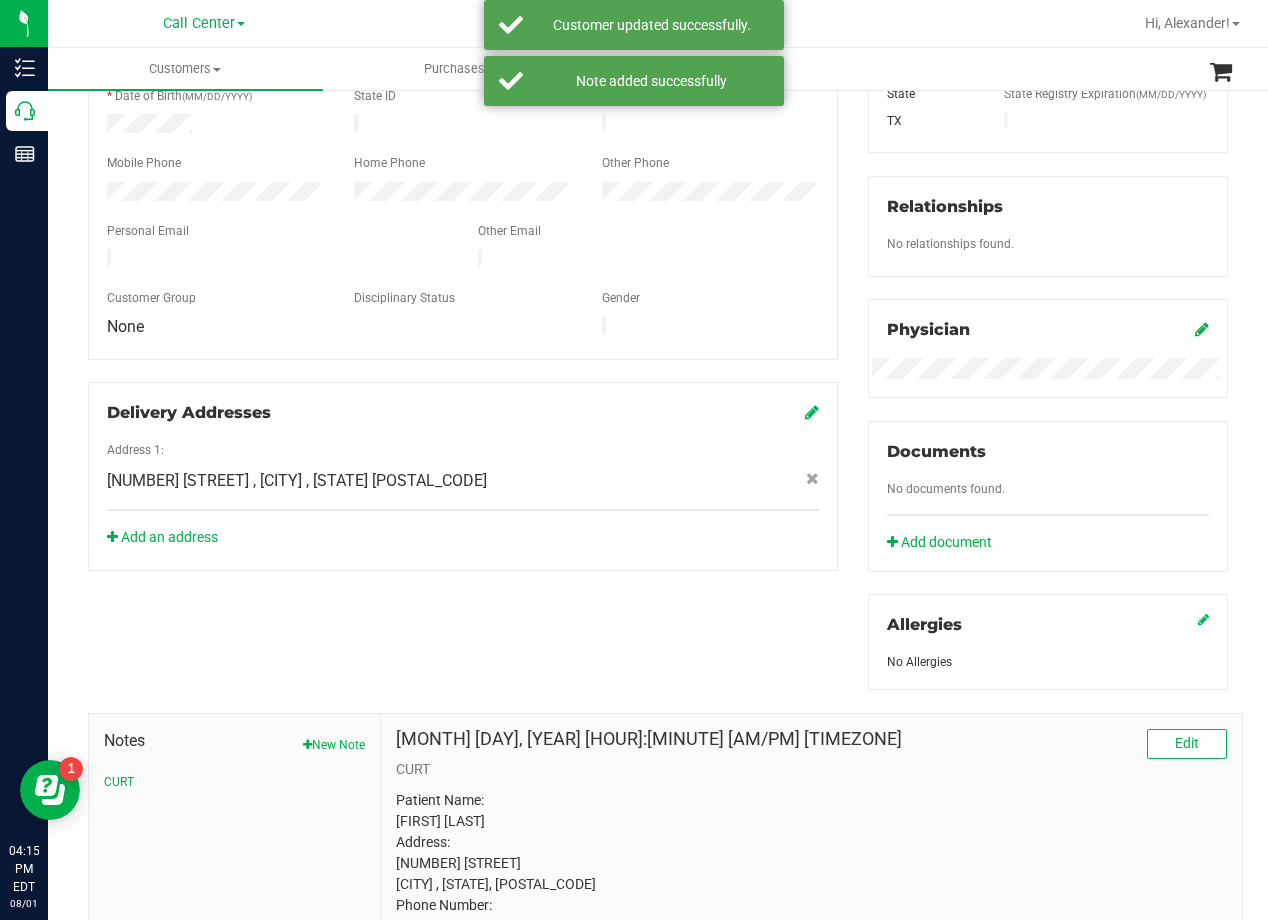 scroll, scrollTop: 0, scrollLeft: 0, axis: both 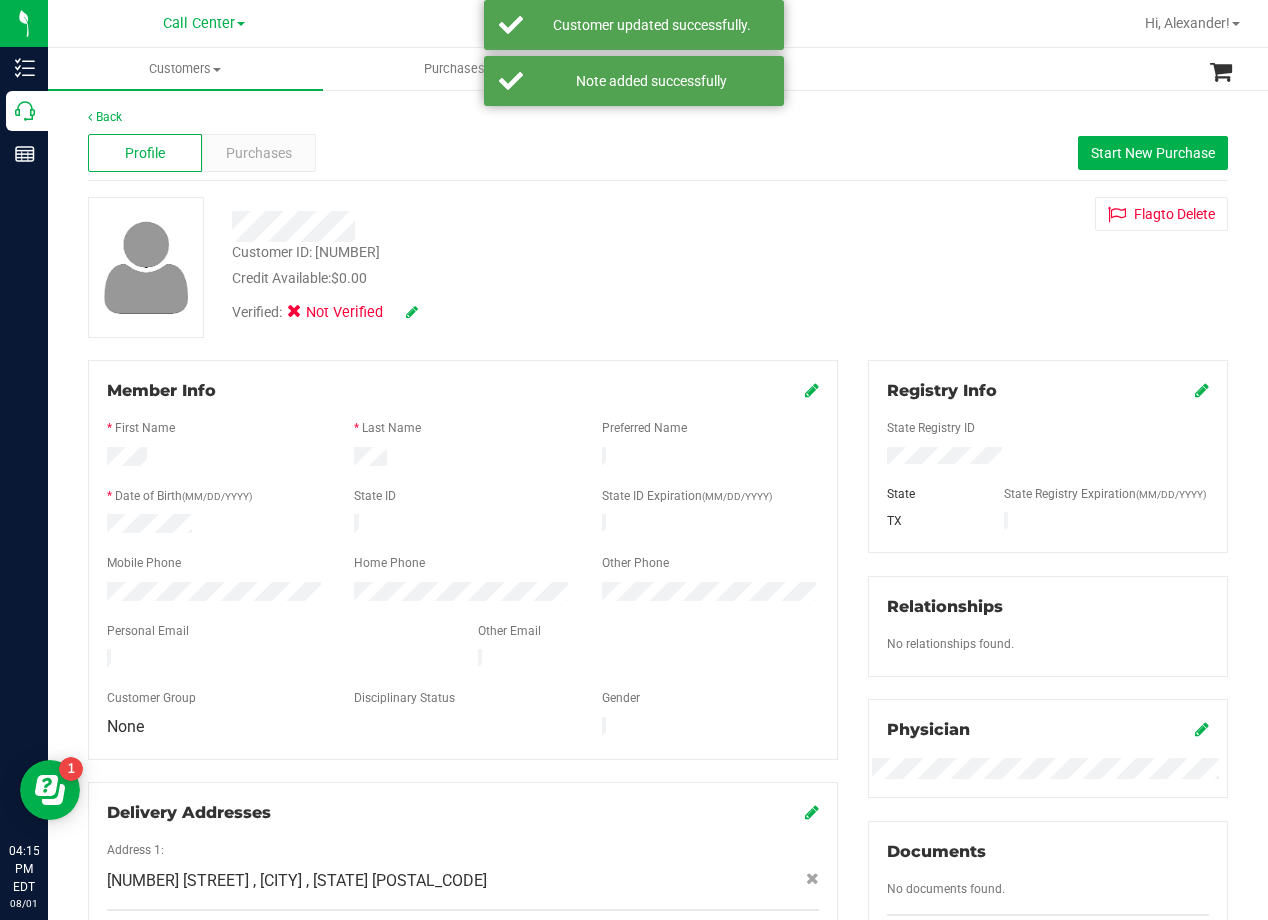 click on "Profile
Purchases
Start New Purchase" at bounding box center (658, 153) 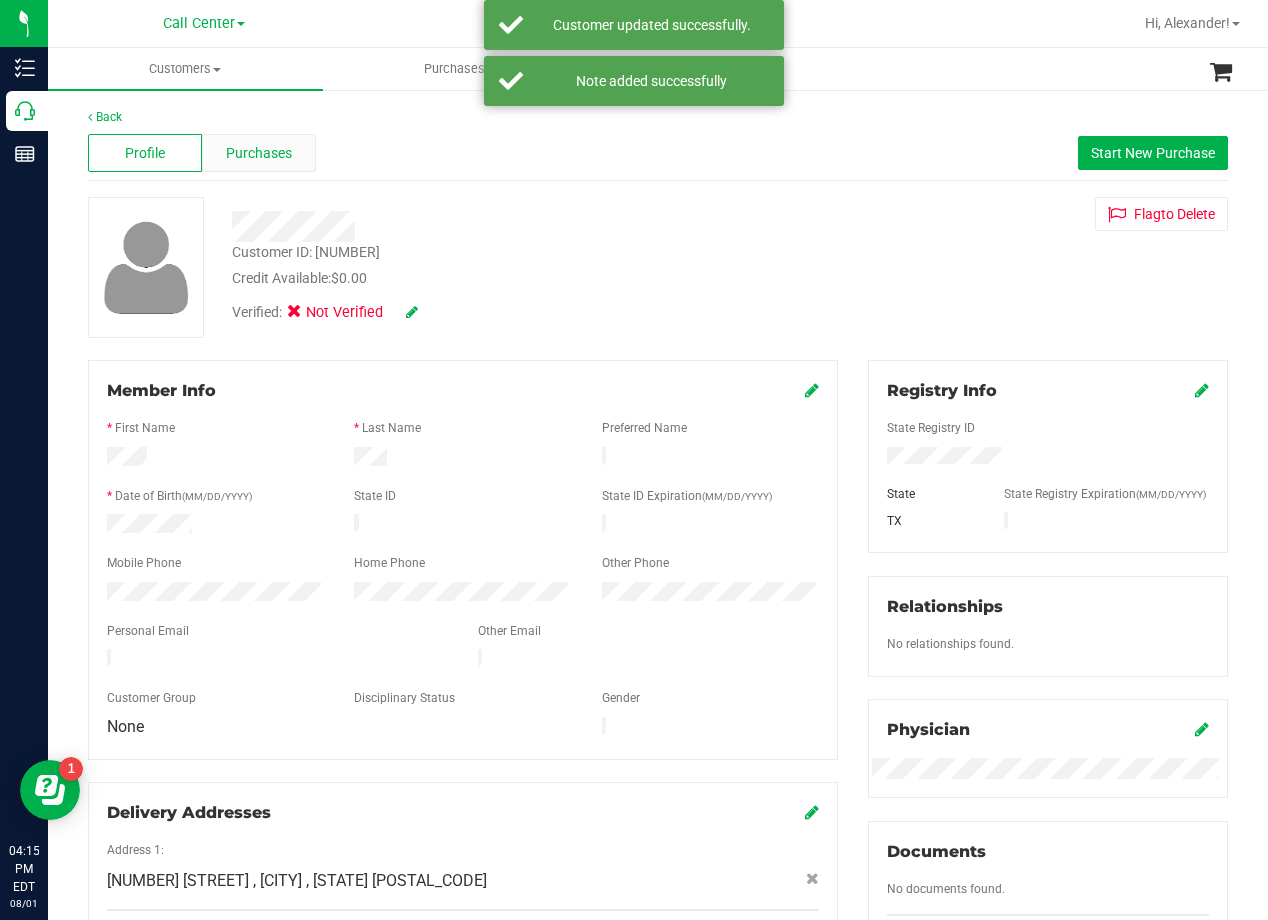 click on "Purchases" at bounding box center [259, 153] 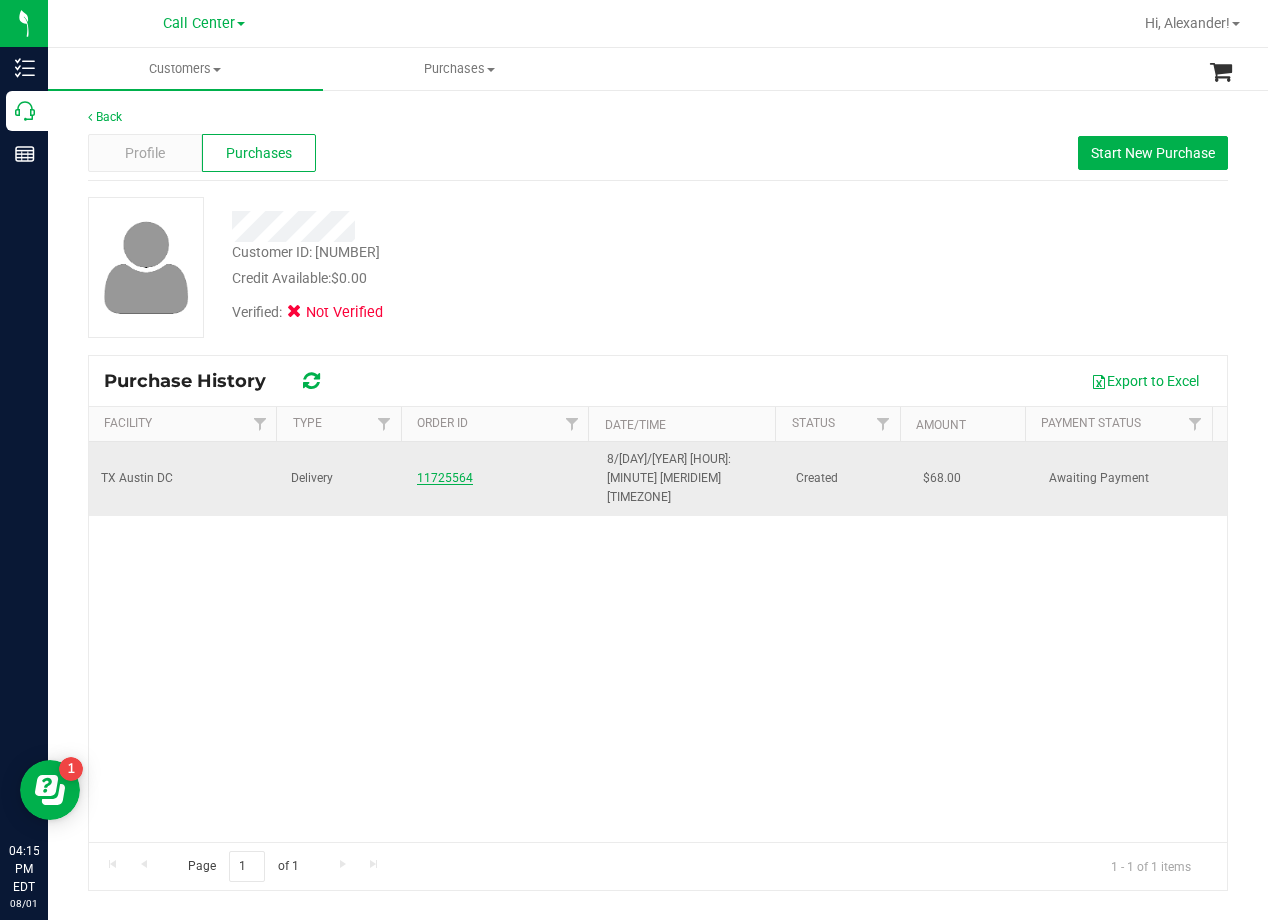 click on "11725564" at bounding box center (445, 478) 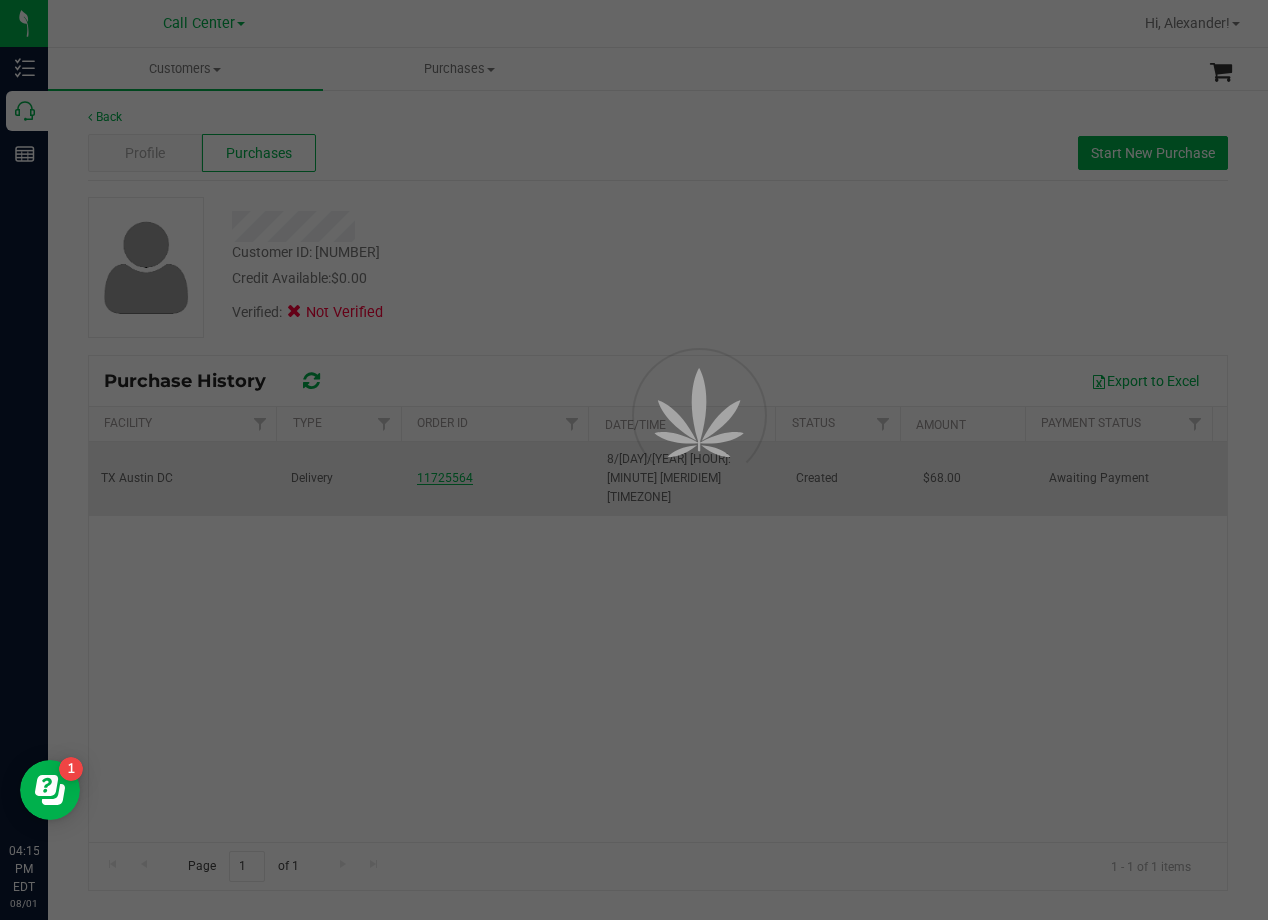 click at bounding box center (634, 460) 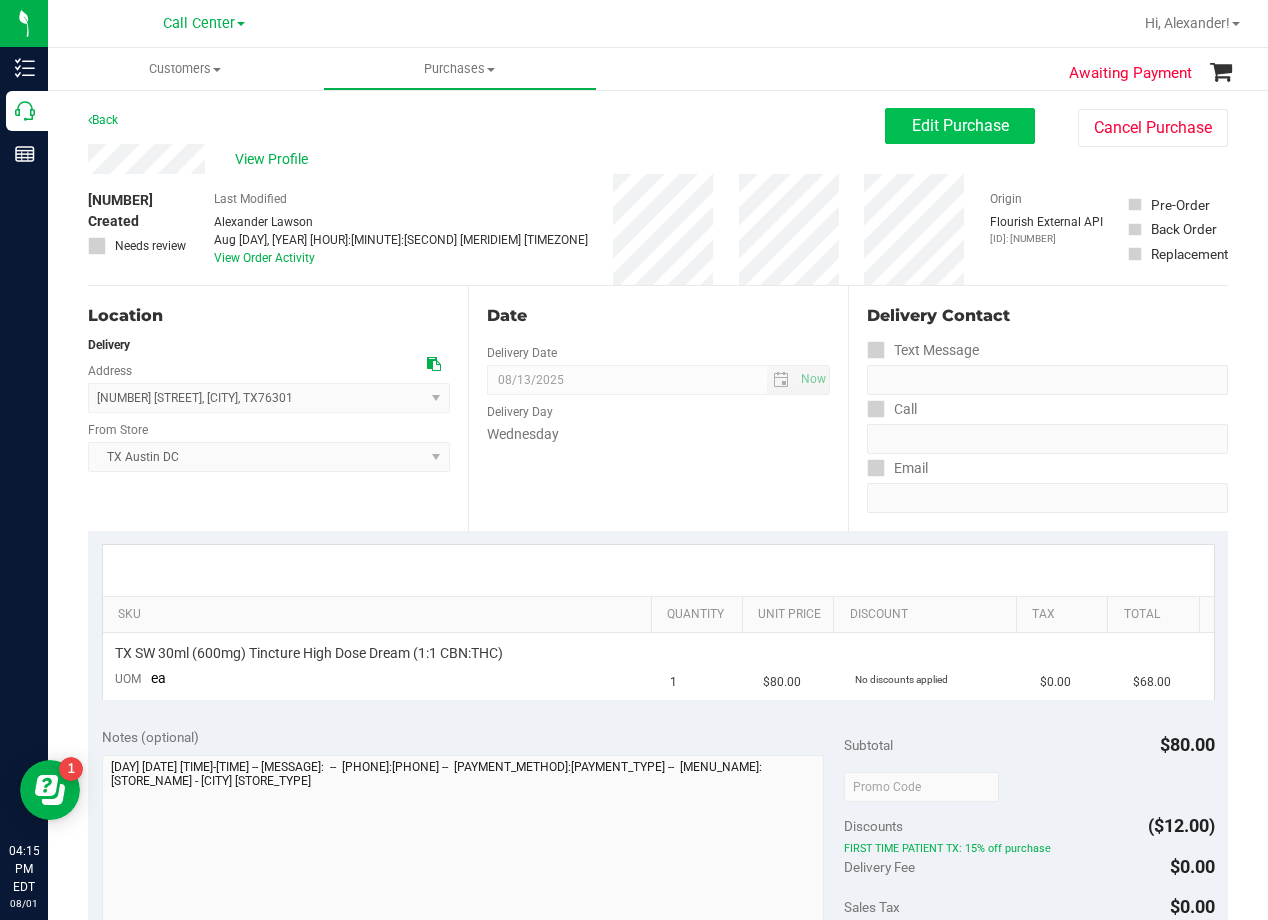 click on "Awaiting Payment
Back
Edit Purchase
Cancel Purchase
View Profile
# 11725564
Created
Needs review
Last Modified
Alexander Lawson
Aug 1, 2025 4:14:36 PM EDT
View Order Activity" at bounding box center (658, 784) 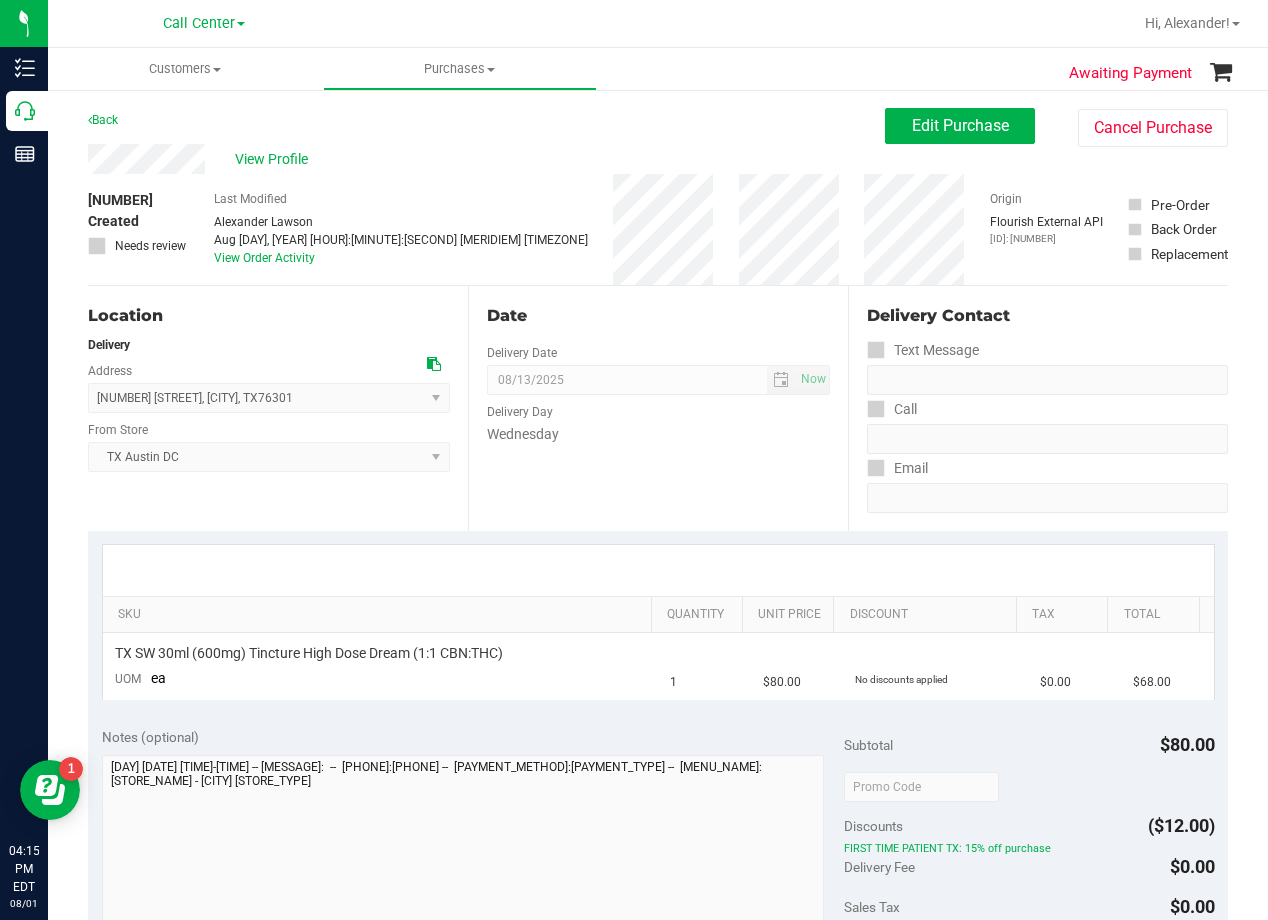 click on "Back
Edit Purchase
Cancel Purchase" at bounding box center [658, 126] 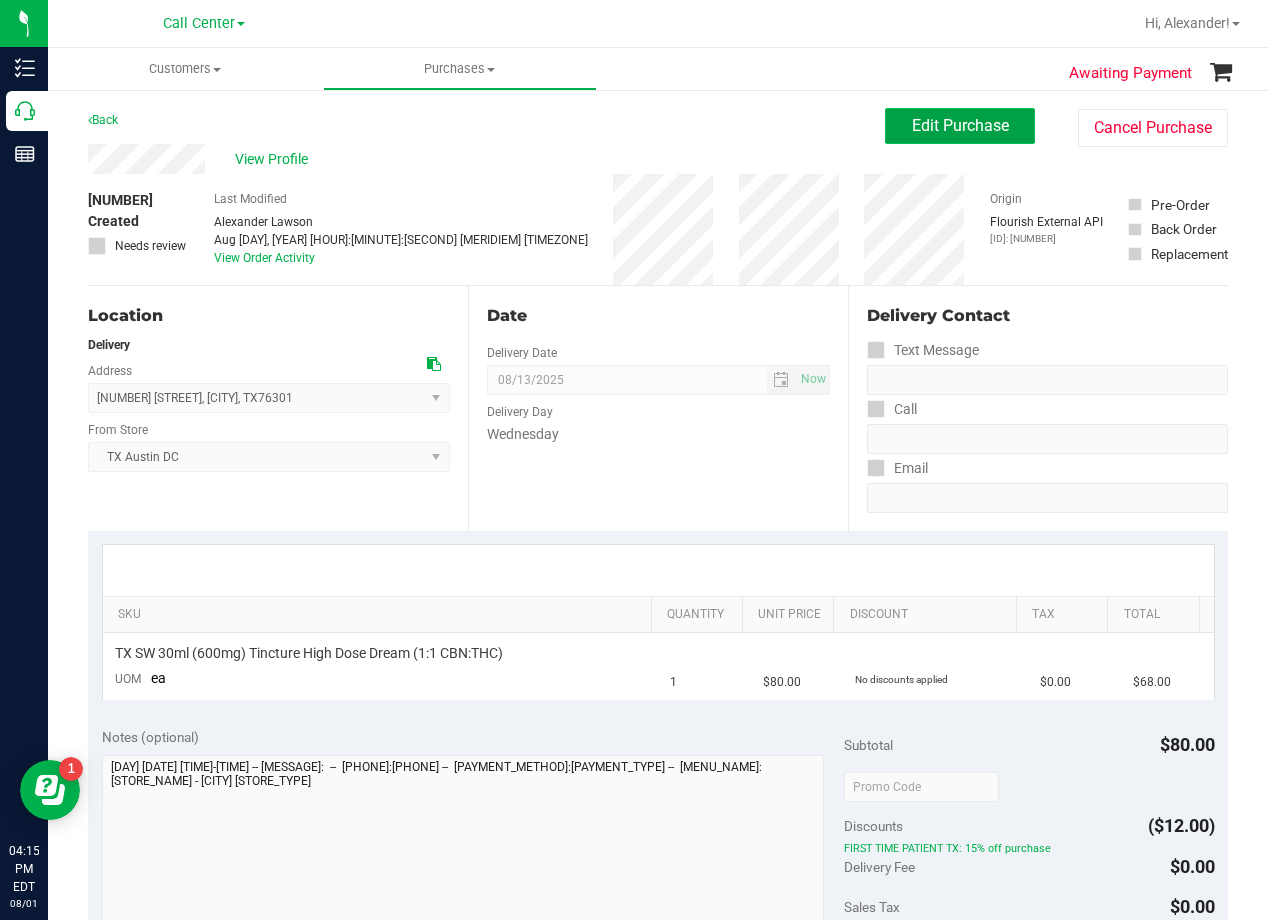 click on "Edit Purchase" at bounding box center [960, 125] 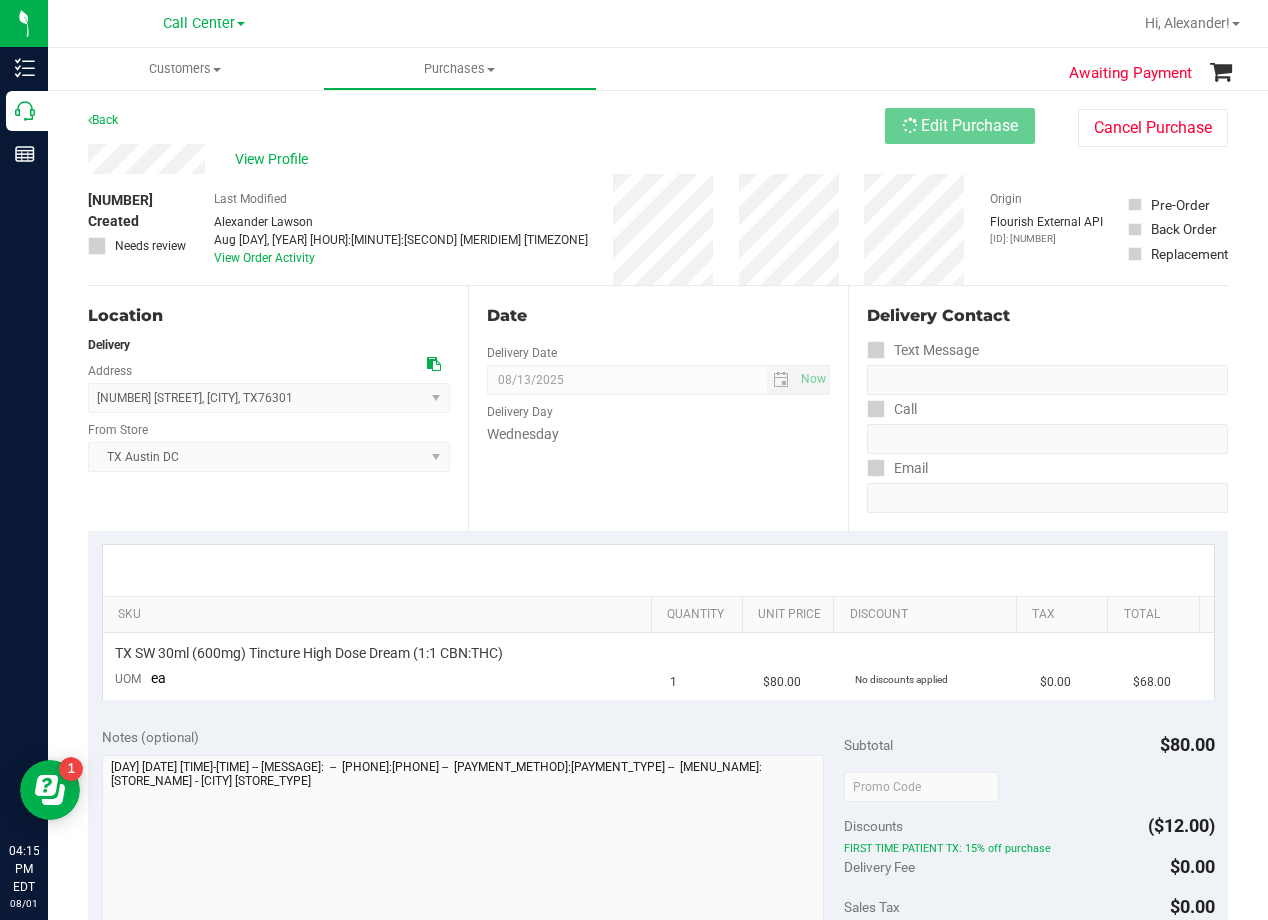 click on "Back
Edit Purchase
Cancel Purchase" at bounding box center [658, 126] 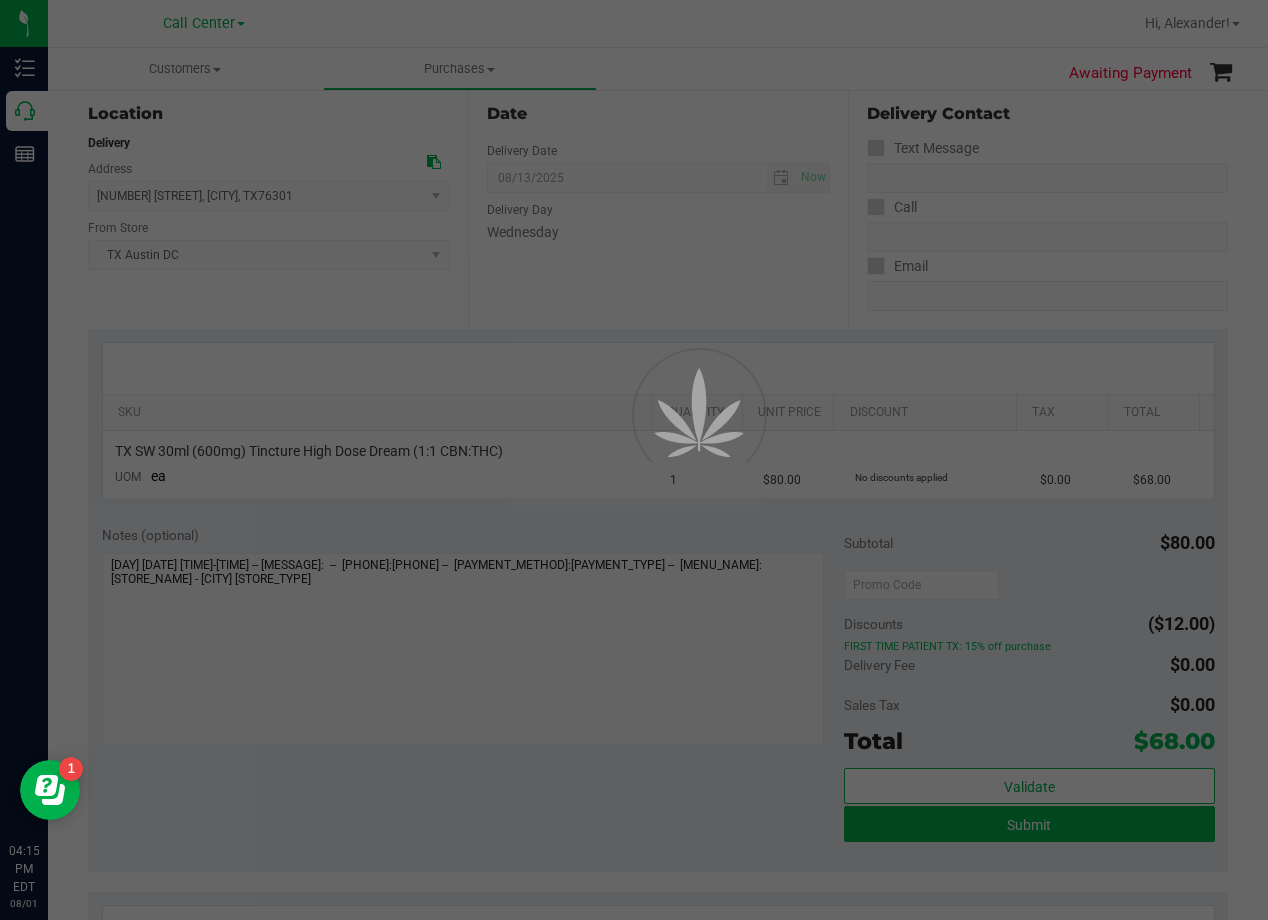 scroll, scrollTop: 400, scrollLeft: 0, axis: vertical 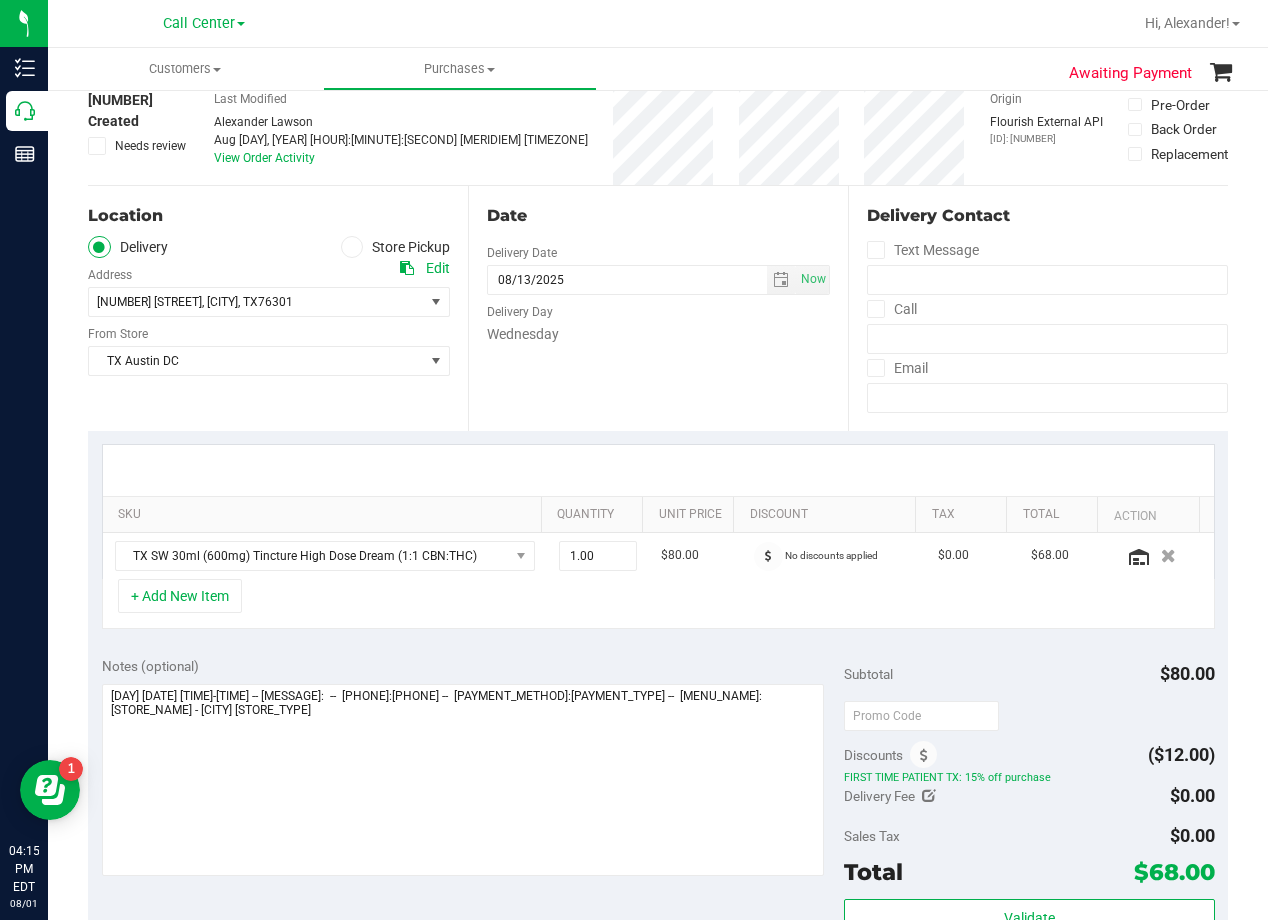 click on "Date
Delivery Date
08/13/2025
Now
08/13/2025 08:00 AM
Now
Delivery Day
Wednesday" at bounding box center (658, 308) 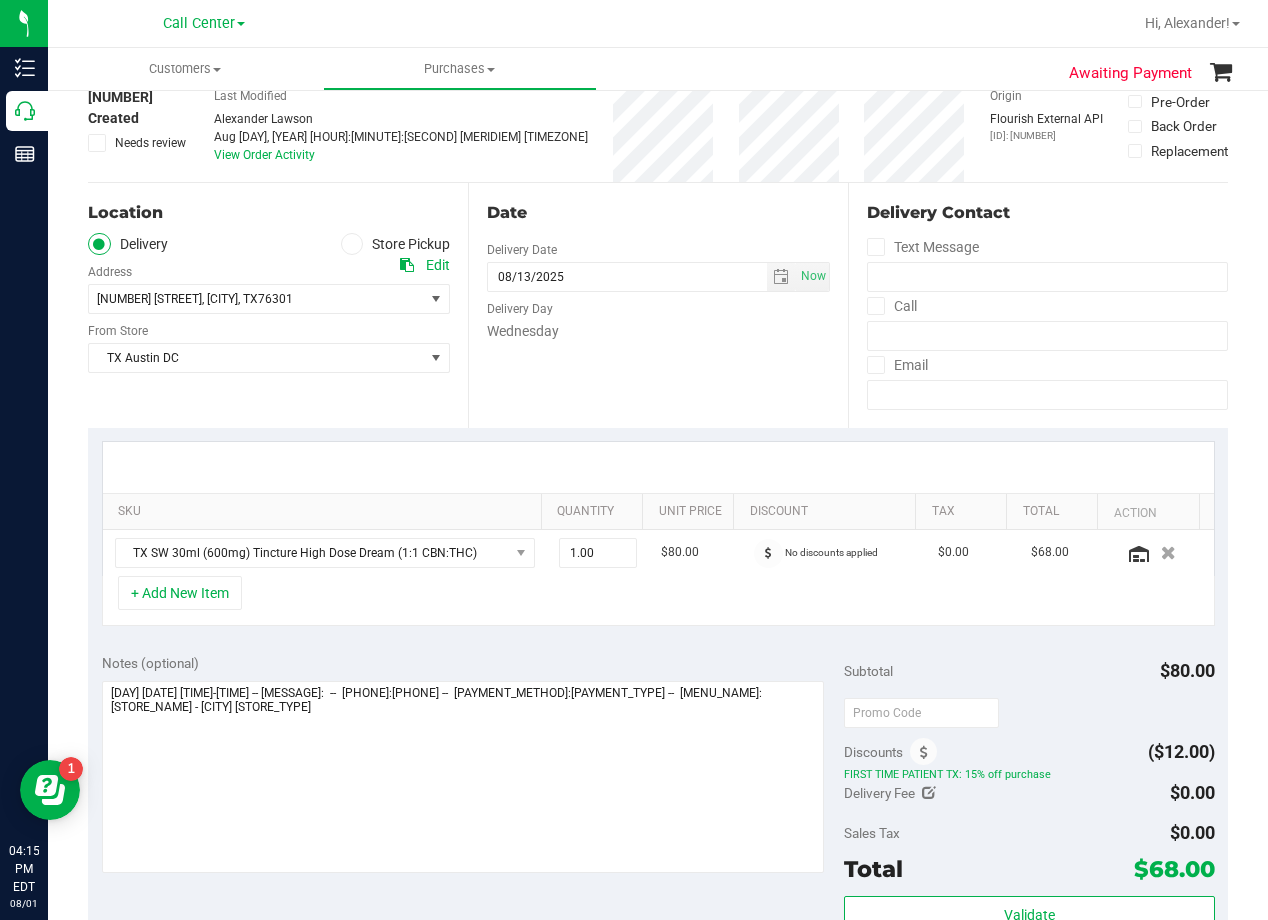 scroll, scrollTop: 200, scrollLeft: 0, axis: vertical 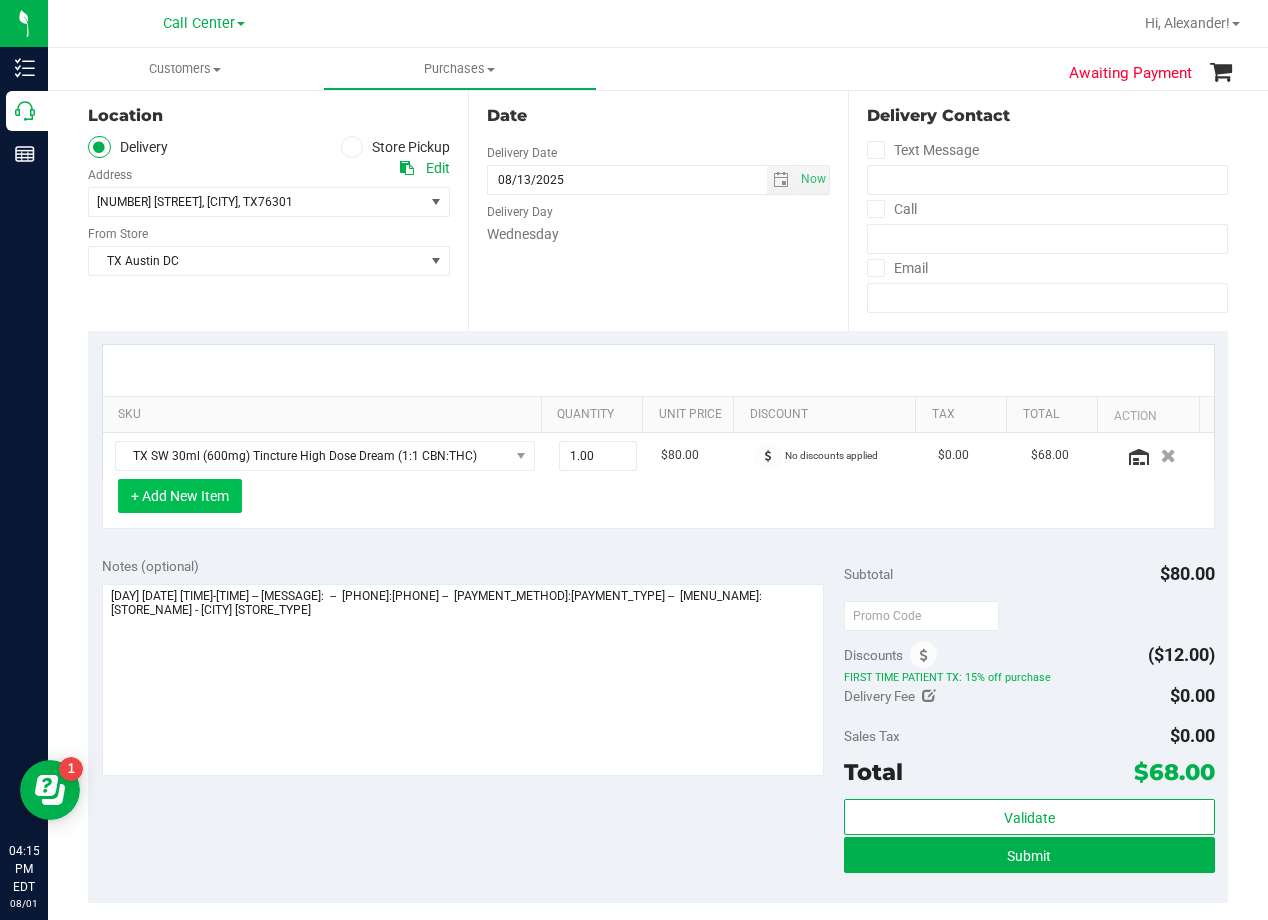 click on "+ Add New Item" at bounding box center [180, 496] 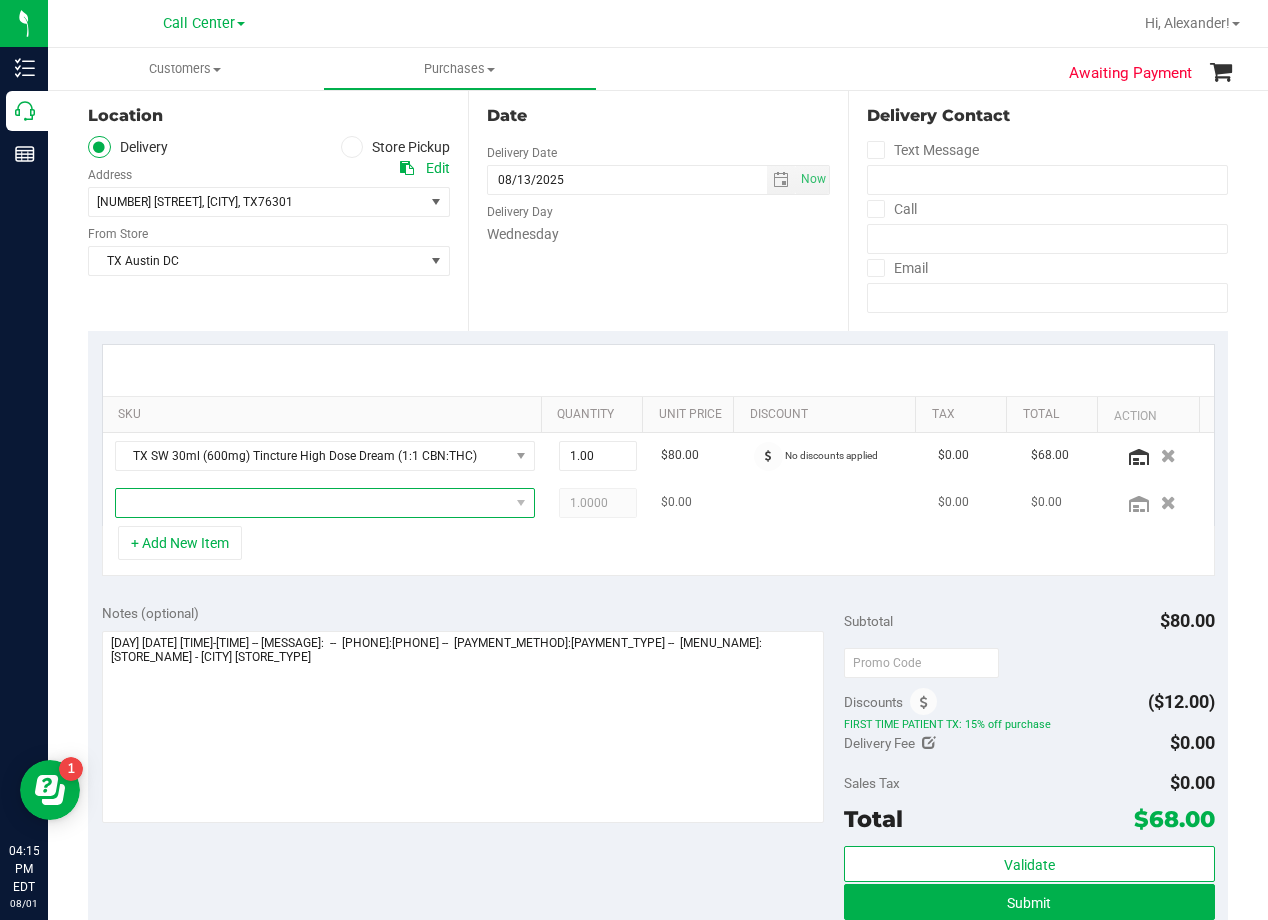 click at bounding box center [312, 503] 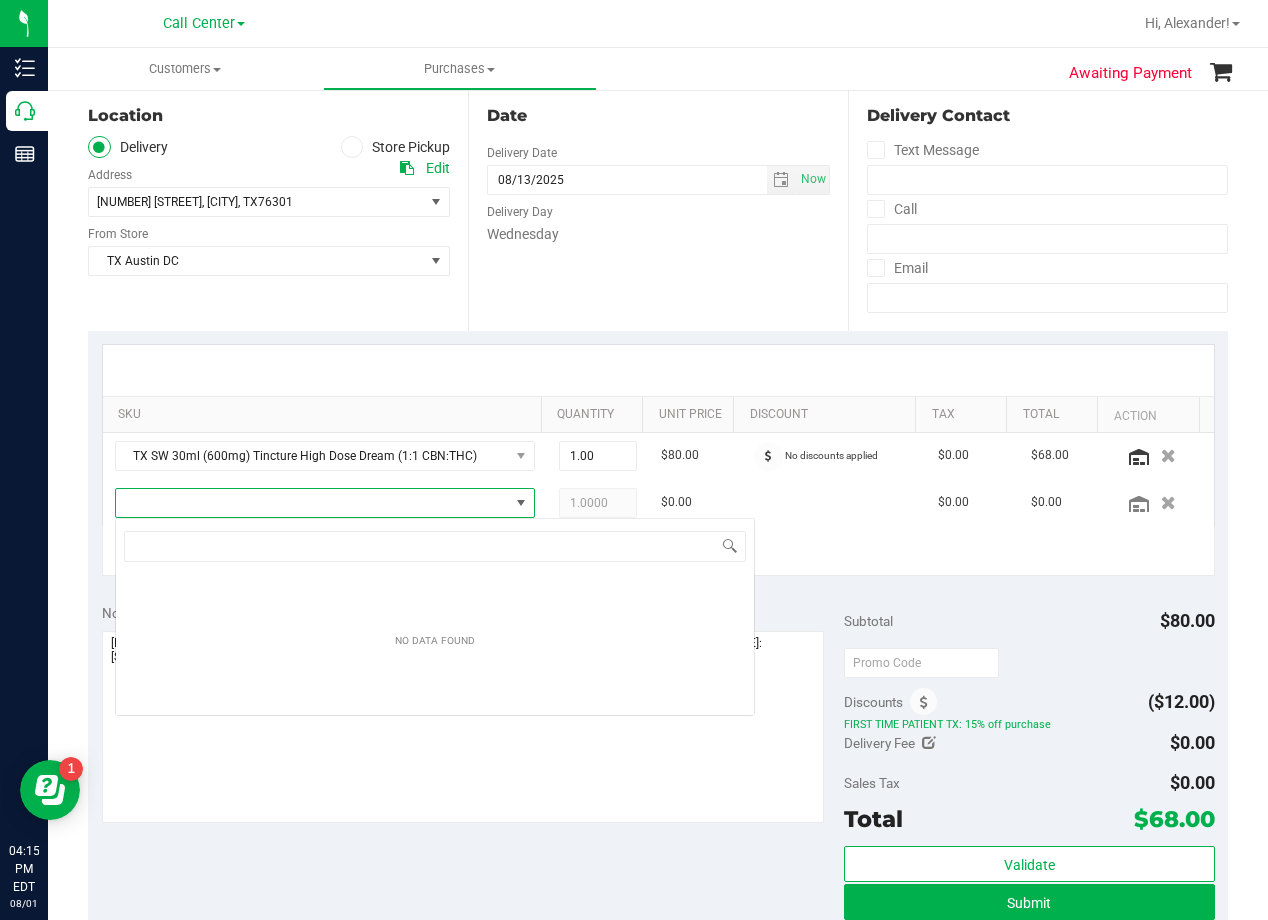 scroll, scrollTop: 99970, scrollLeft: 99593, axis: both 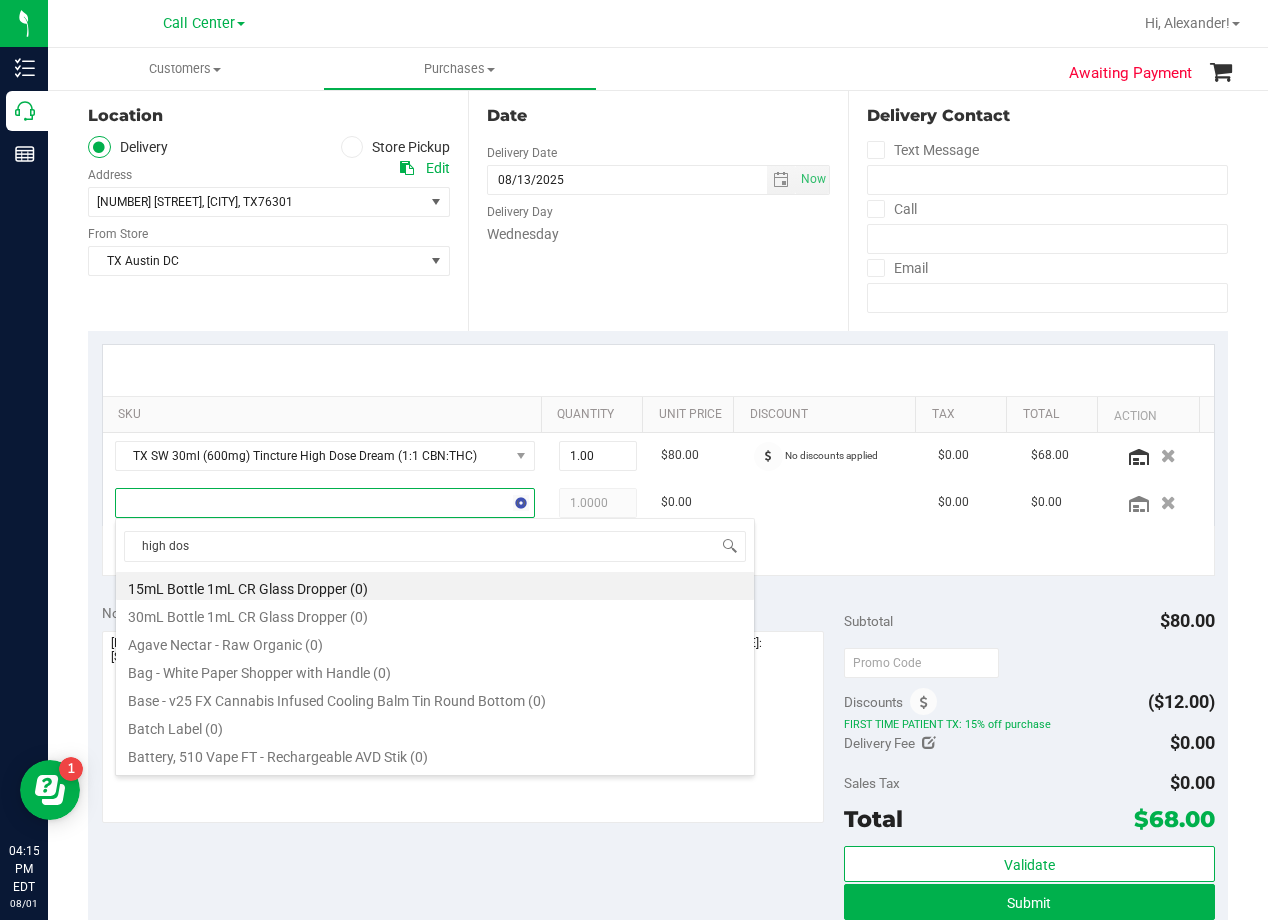 type on "high dose" 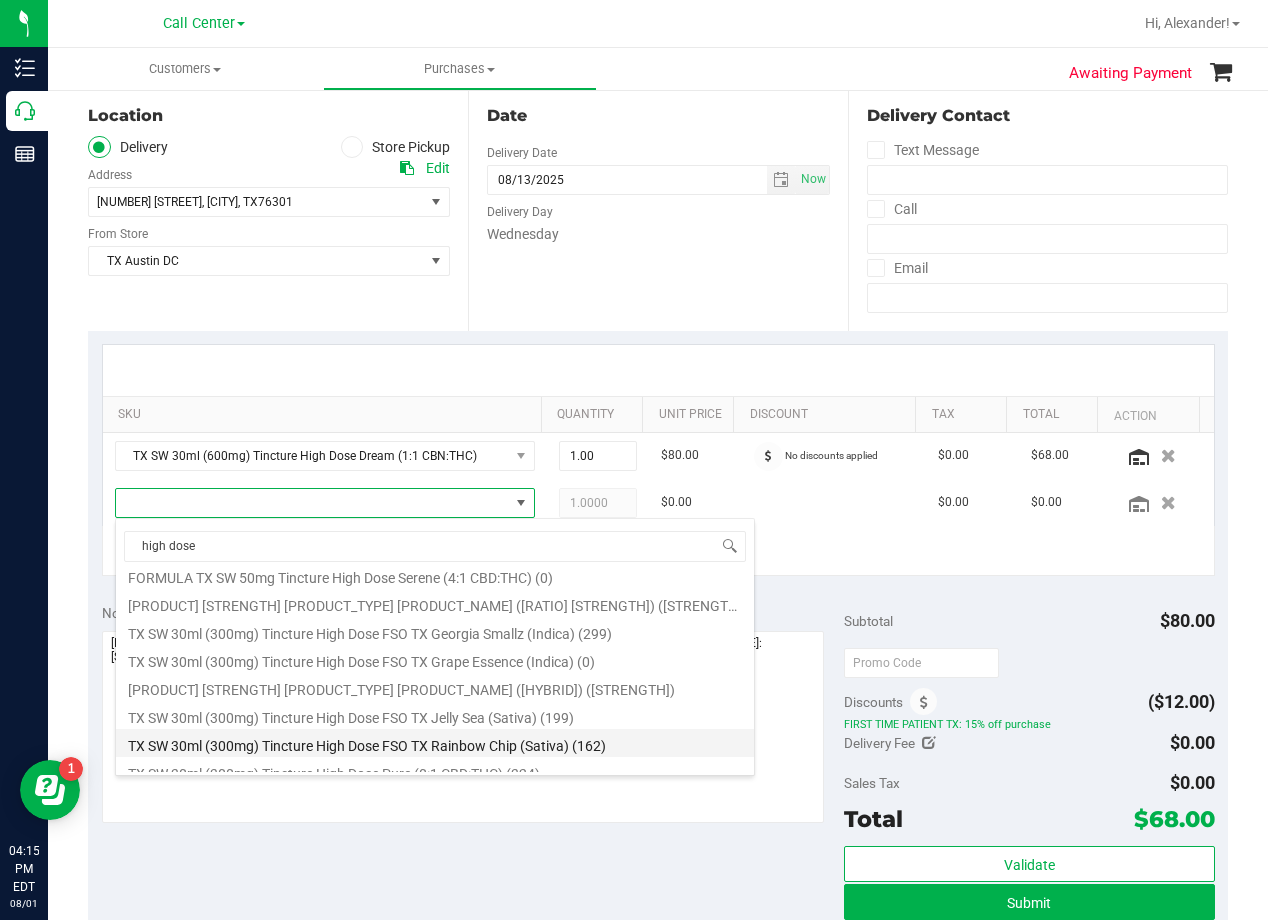 scroll, scrollTop: 416, scrollLeft: 0, axis: vertical 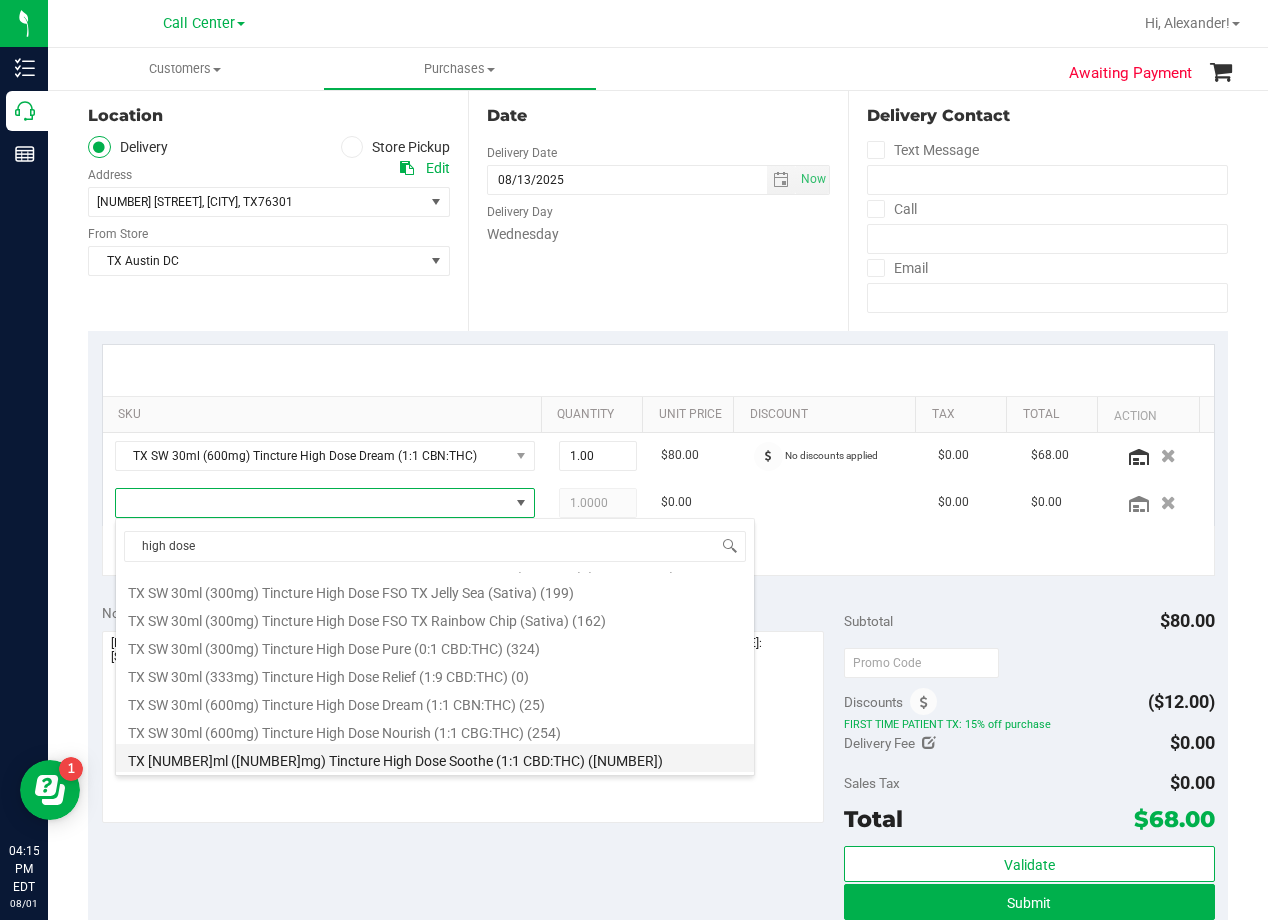 click on "TX SW 30ml (600mg) Tincture High Dose Soothe (1:1 CBD:THC) (281)" at bounding box center (435, 758) 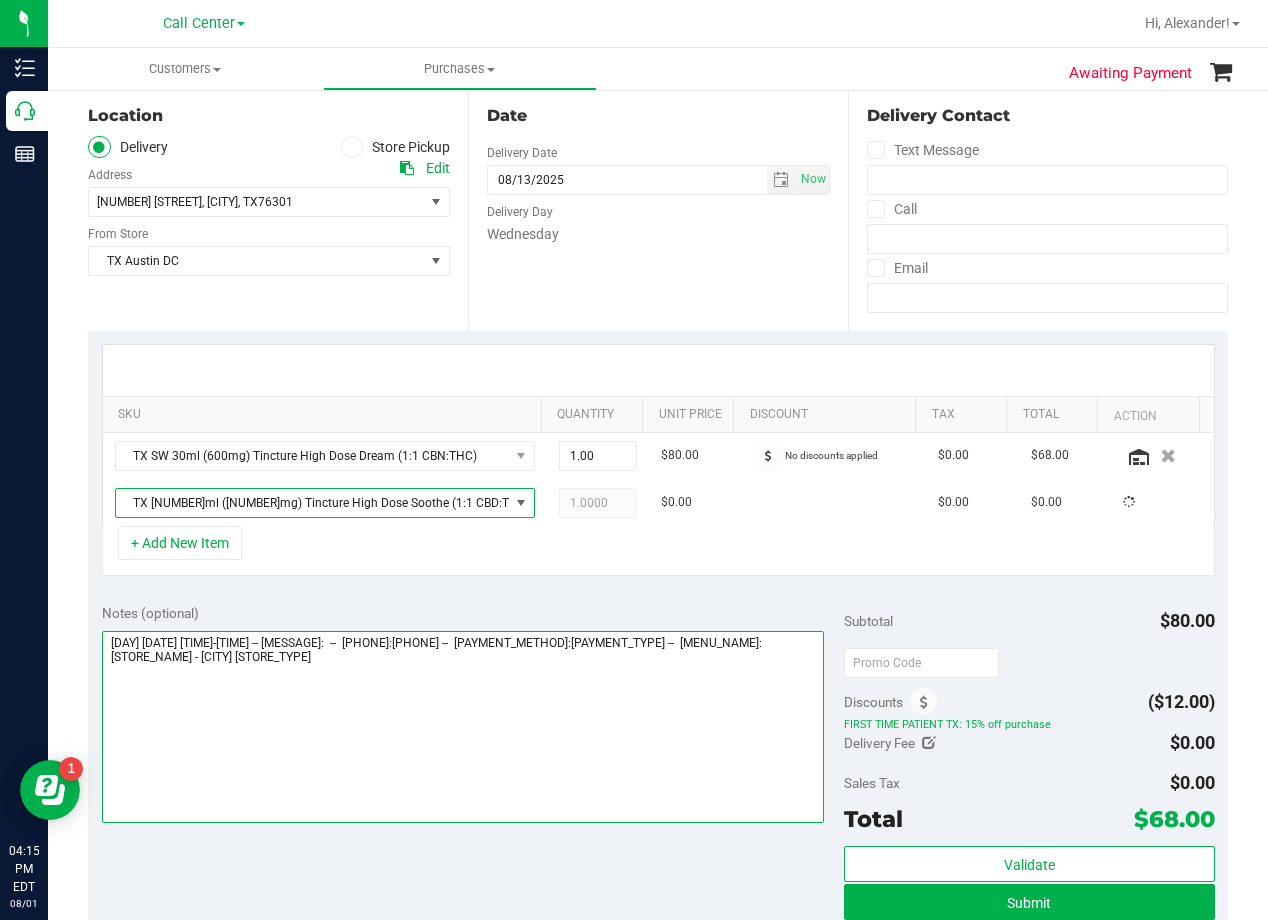 click at bounding box center (463, 727) 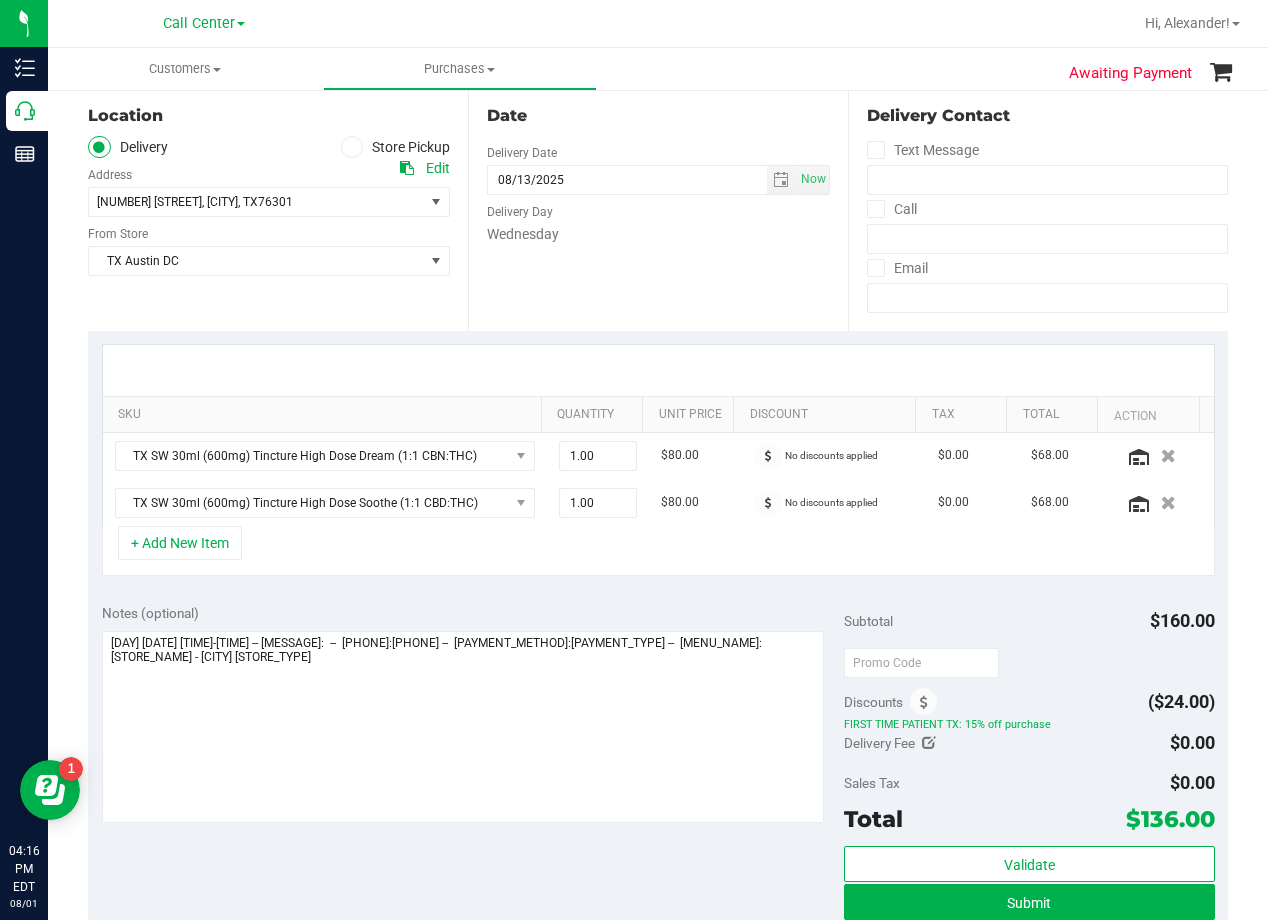 click on "Date
Delivery Date
08/13/2025
Now
08/13/2025 08:00 AM
Now
Delivery Day
Wednesday" at bounding box center [658, 208] 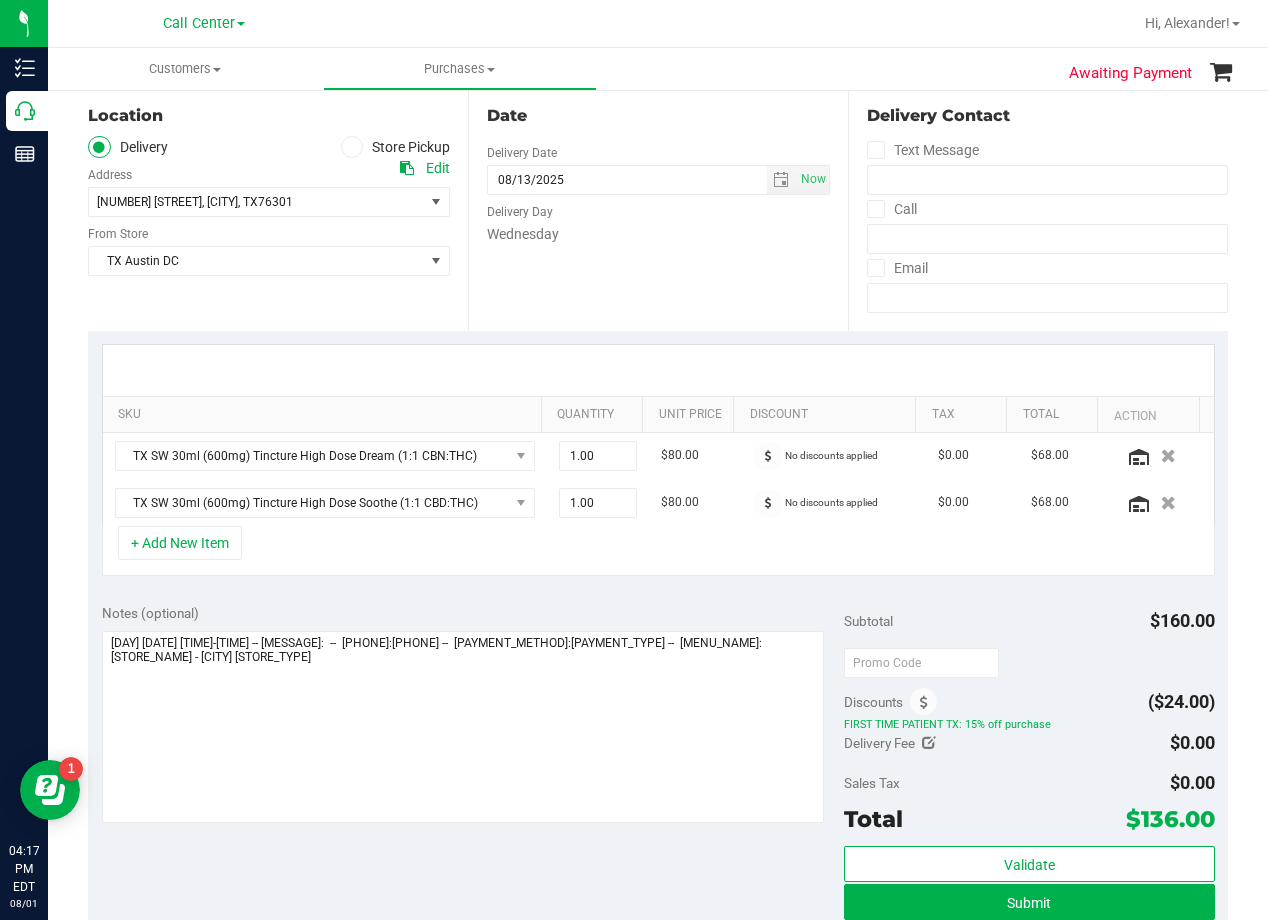 click on "Date
Delivery Date
08/13/2025
Now
08/13/2025 08:00 AM
Now
Delivery Day
Wednesday" at bounding box center (658, 208) 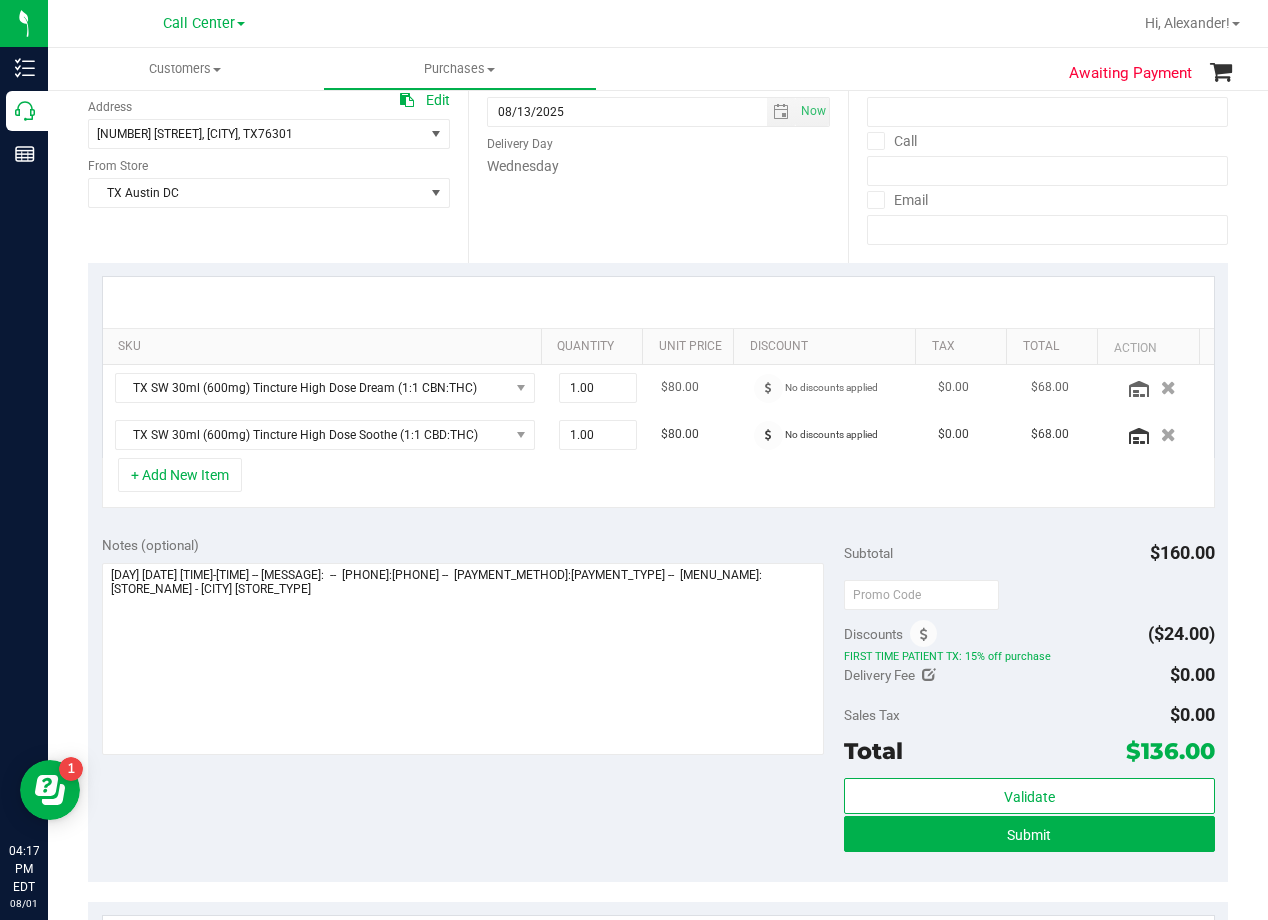 scroll, scrollTop: 300, scrollLeft: 0, axis: vertical 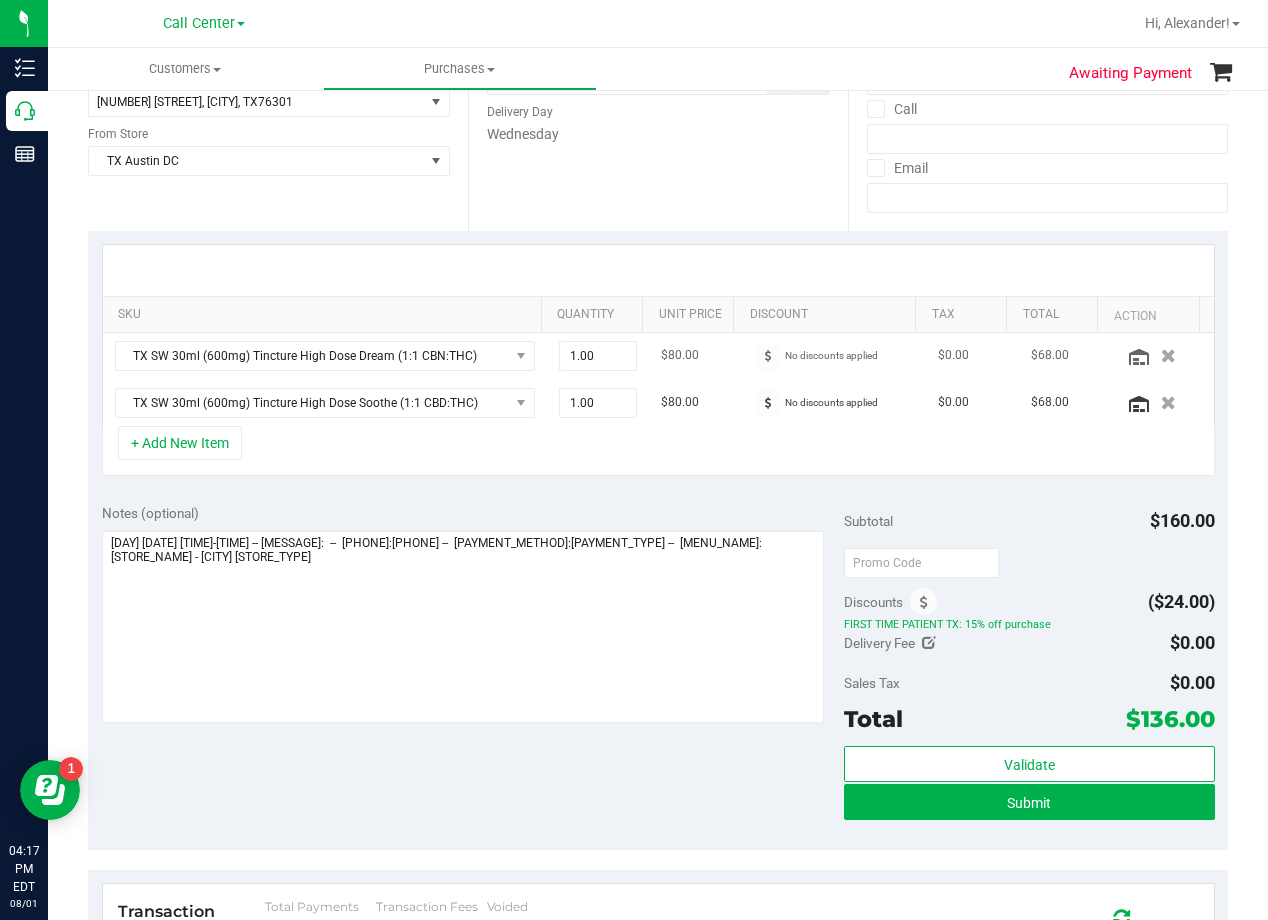 click on "$80.00" at bounding box center (695, 356) 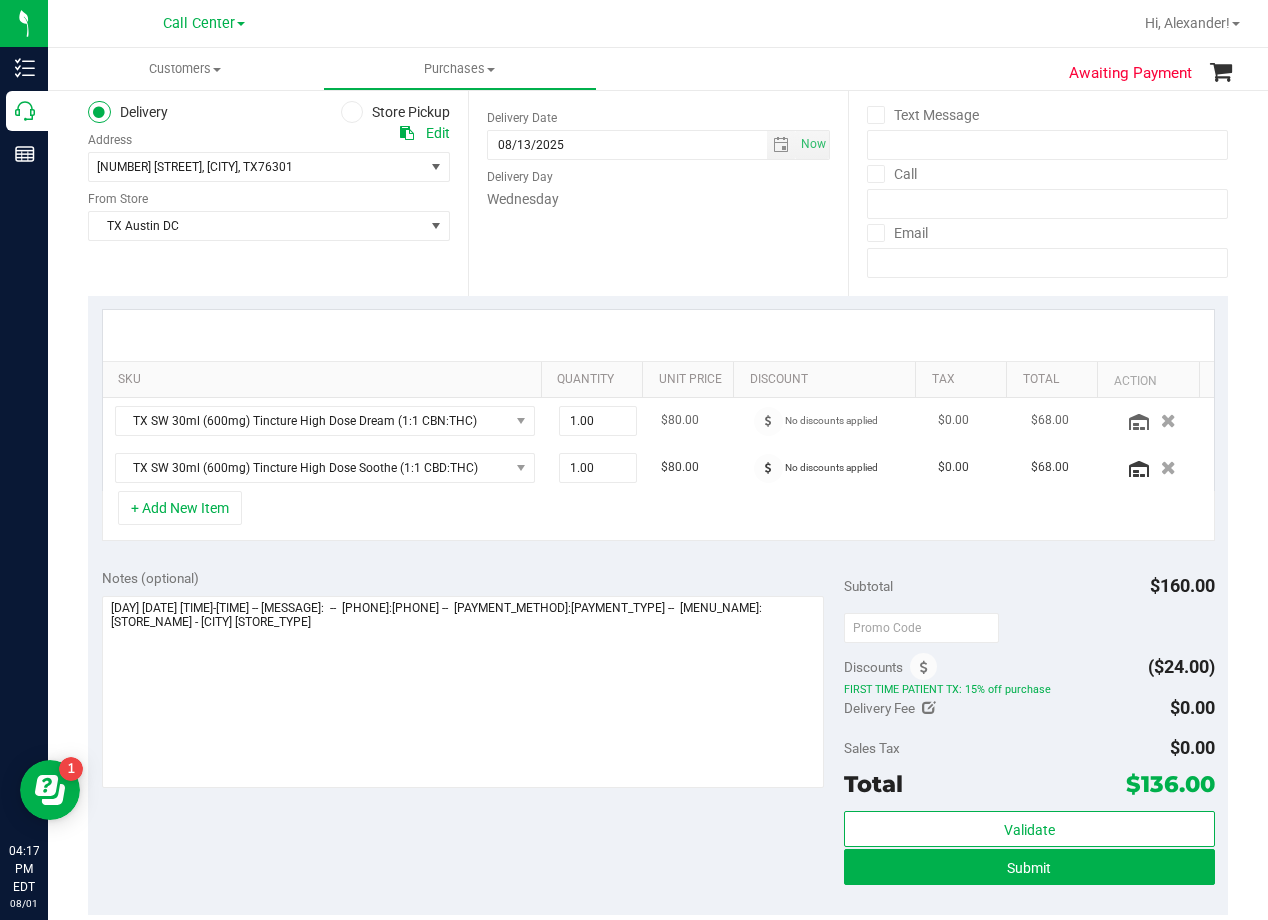 scroll, scrollTop: 200, scrollLeft: 0, axis: vertical 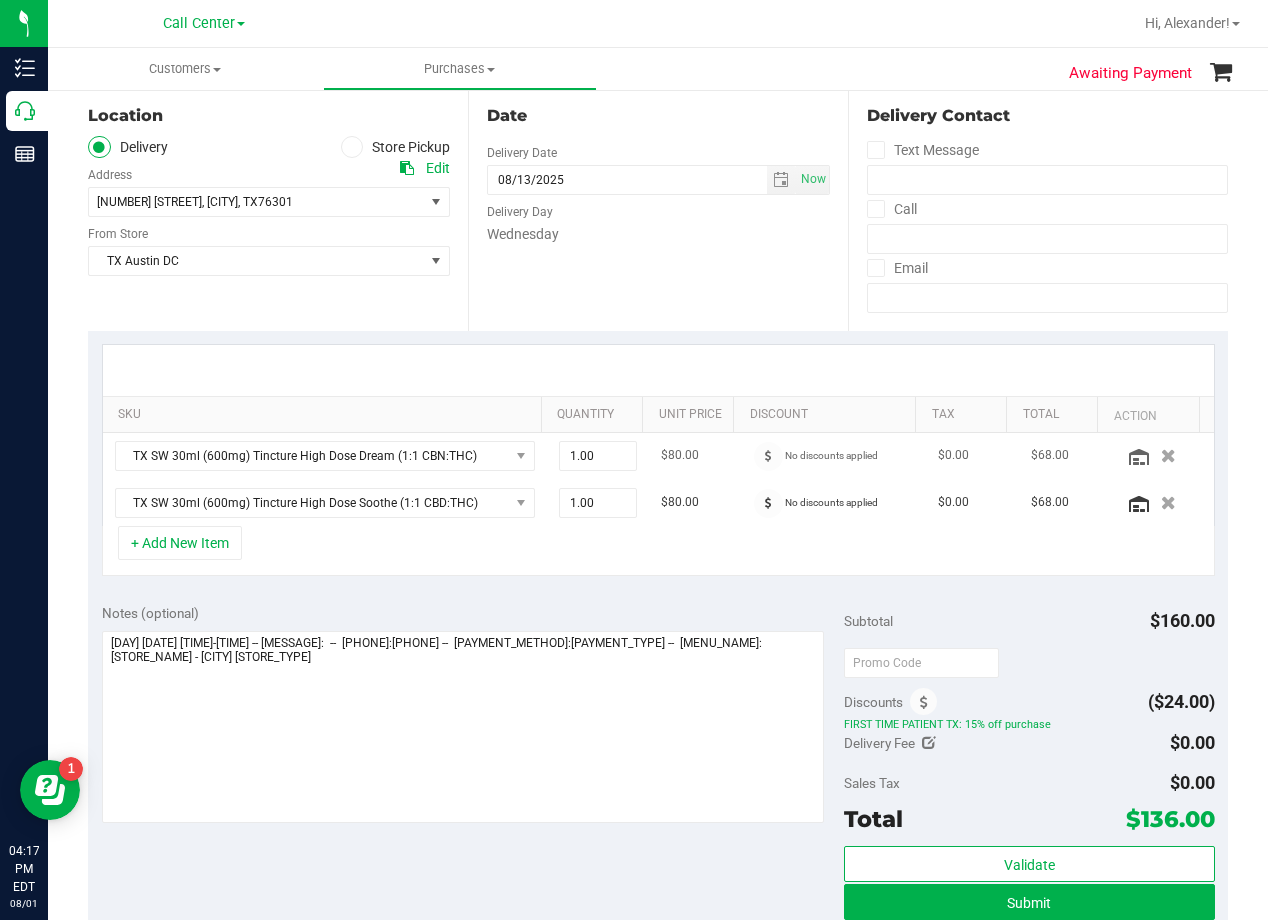 click on "$80.00" at bounding box center (695, 456) 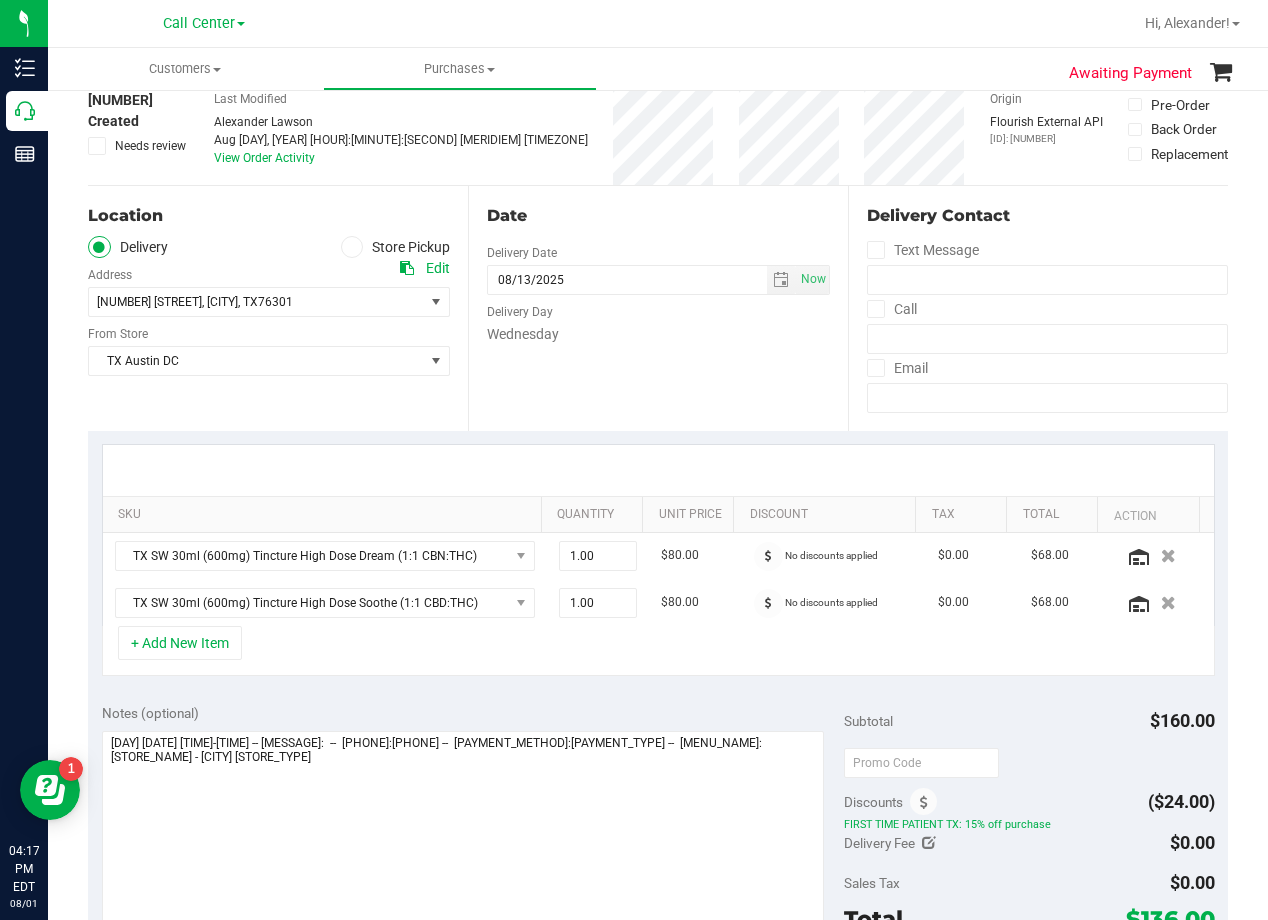 click at bounding box center [658, 470] 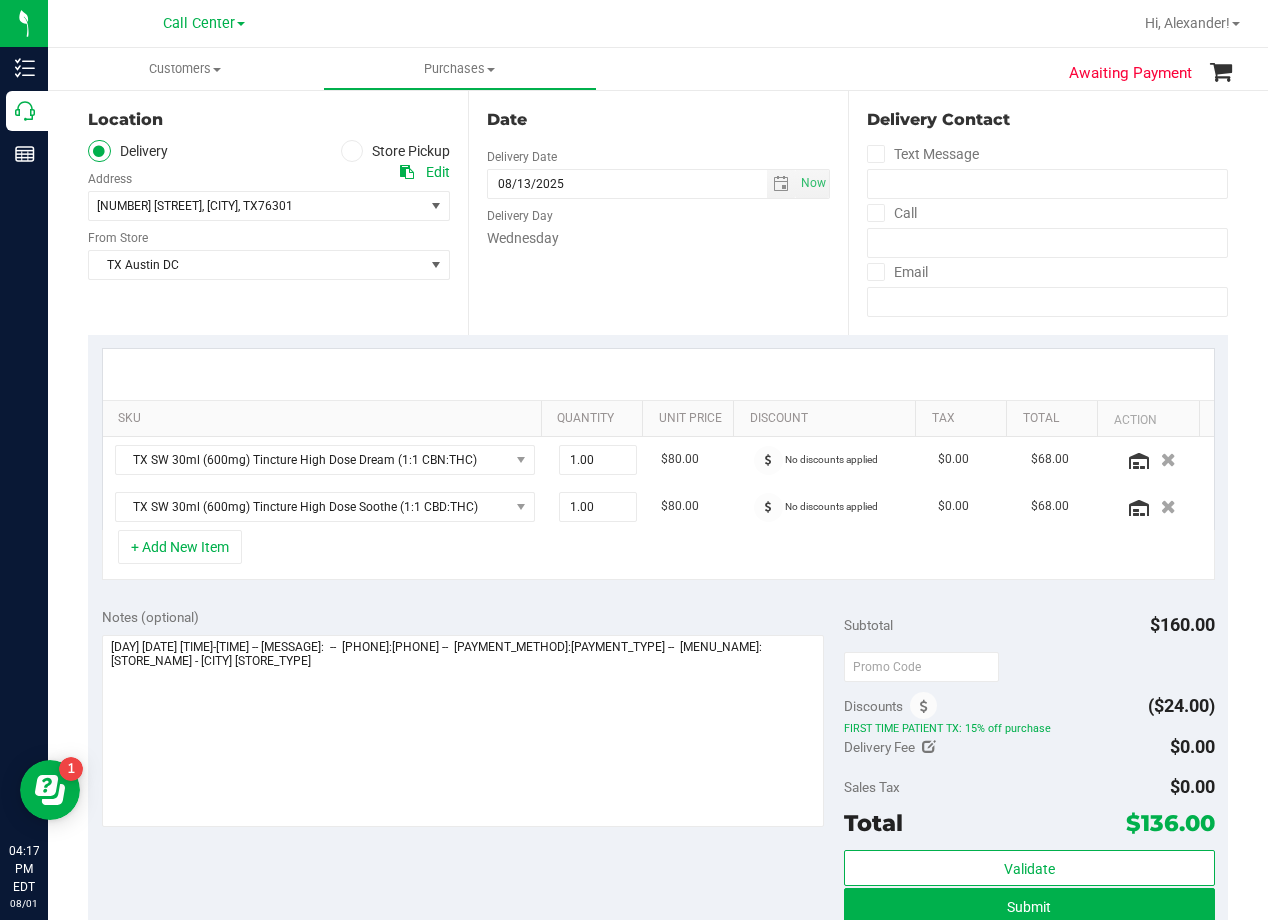 scroll, scrollTop: 200, scrollLeft: 0, axis: vertical 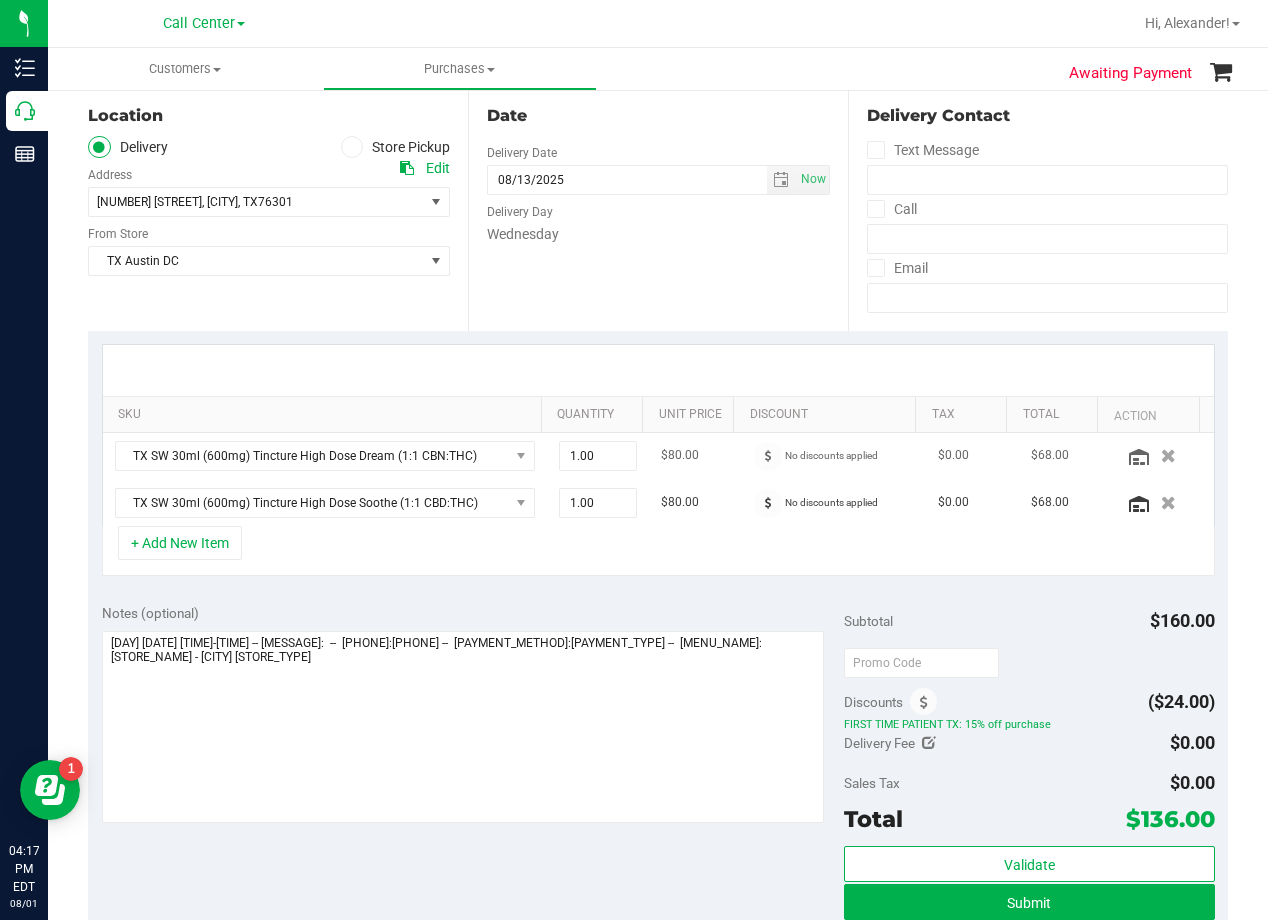 click on "$80.00" at bounding box center (695, 456) 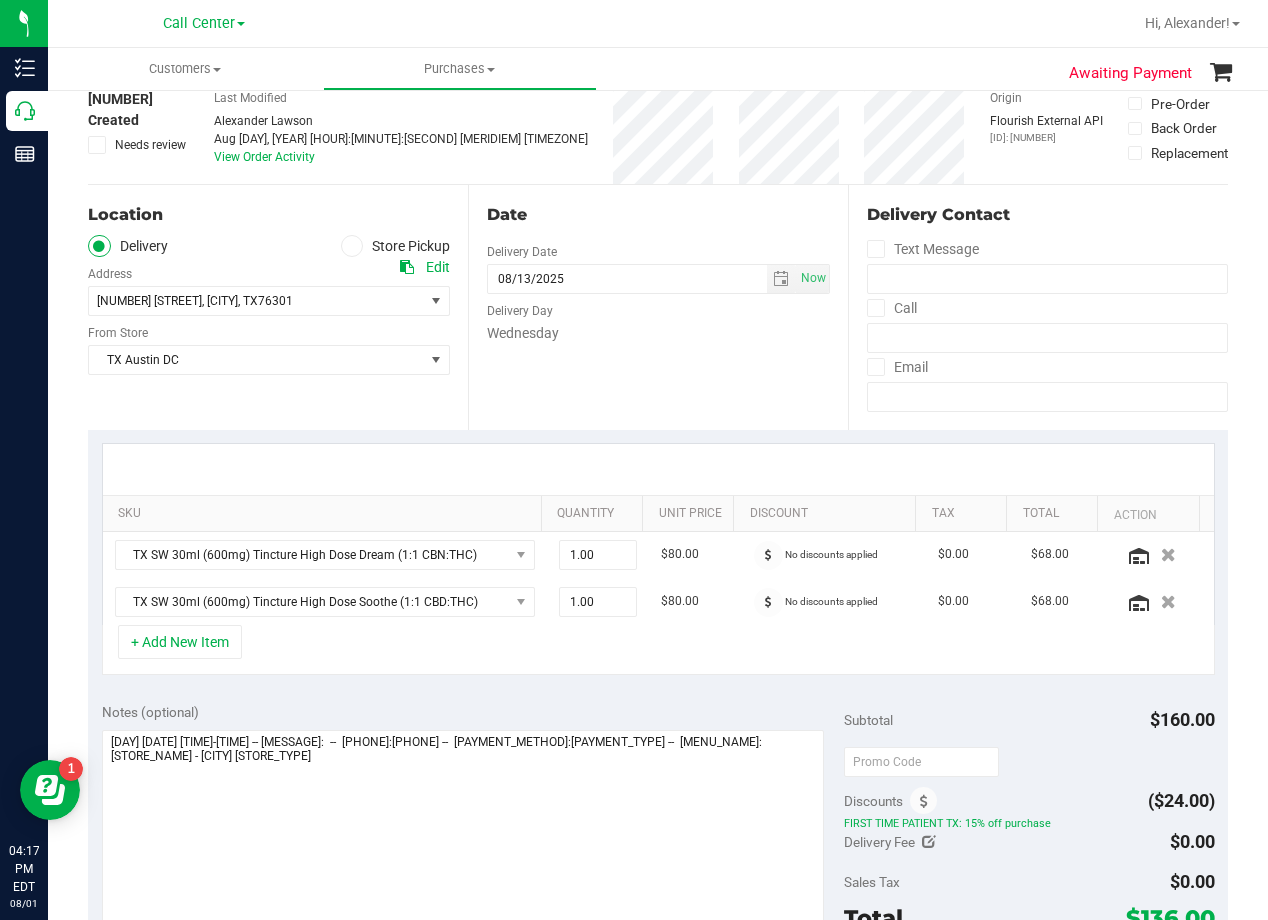 scroll, scrollTop: 100, scrollLeft: 0, axis: vertical 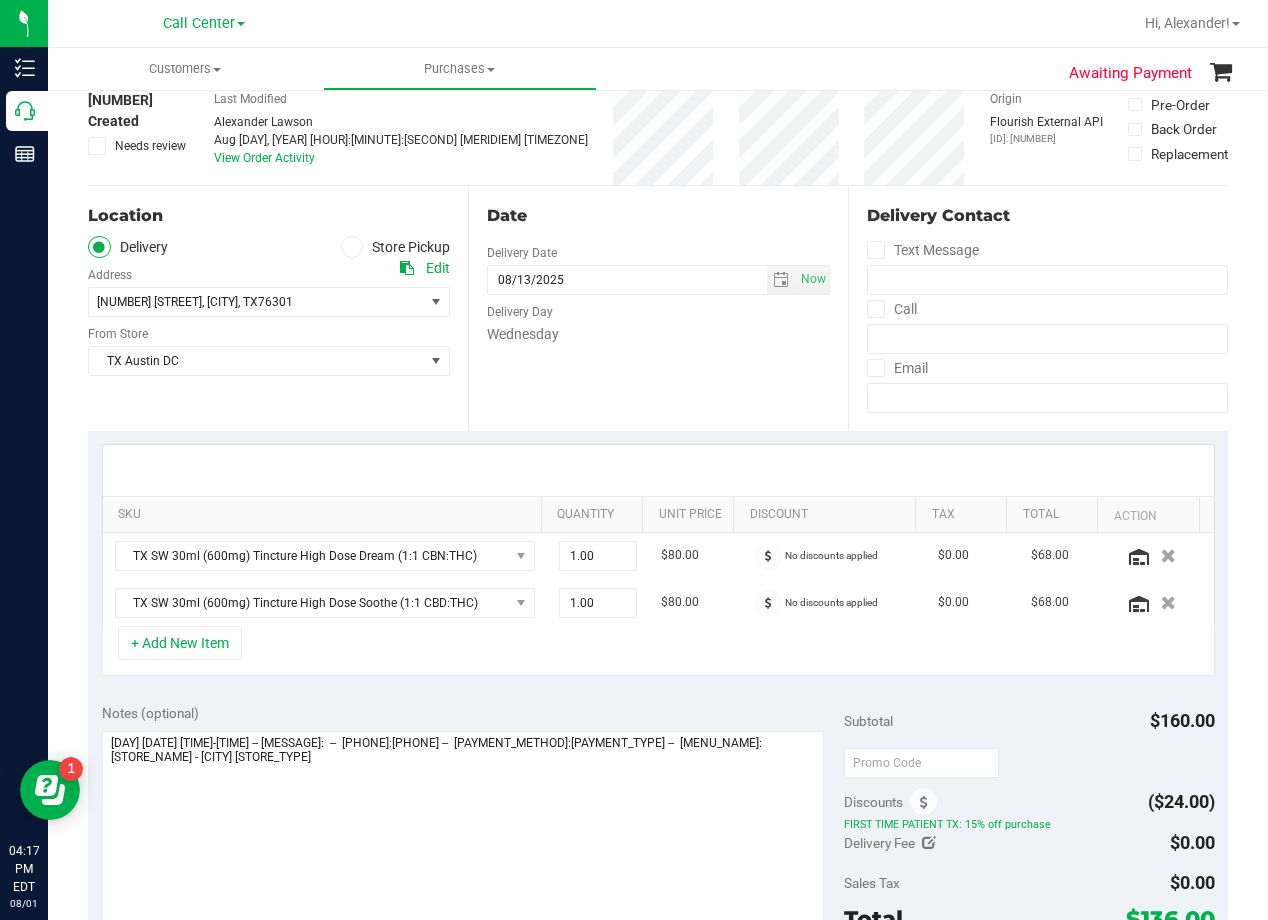 click at bounding box center [658, 470] 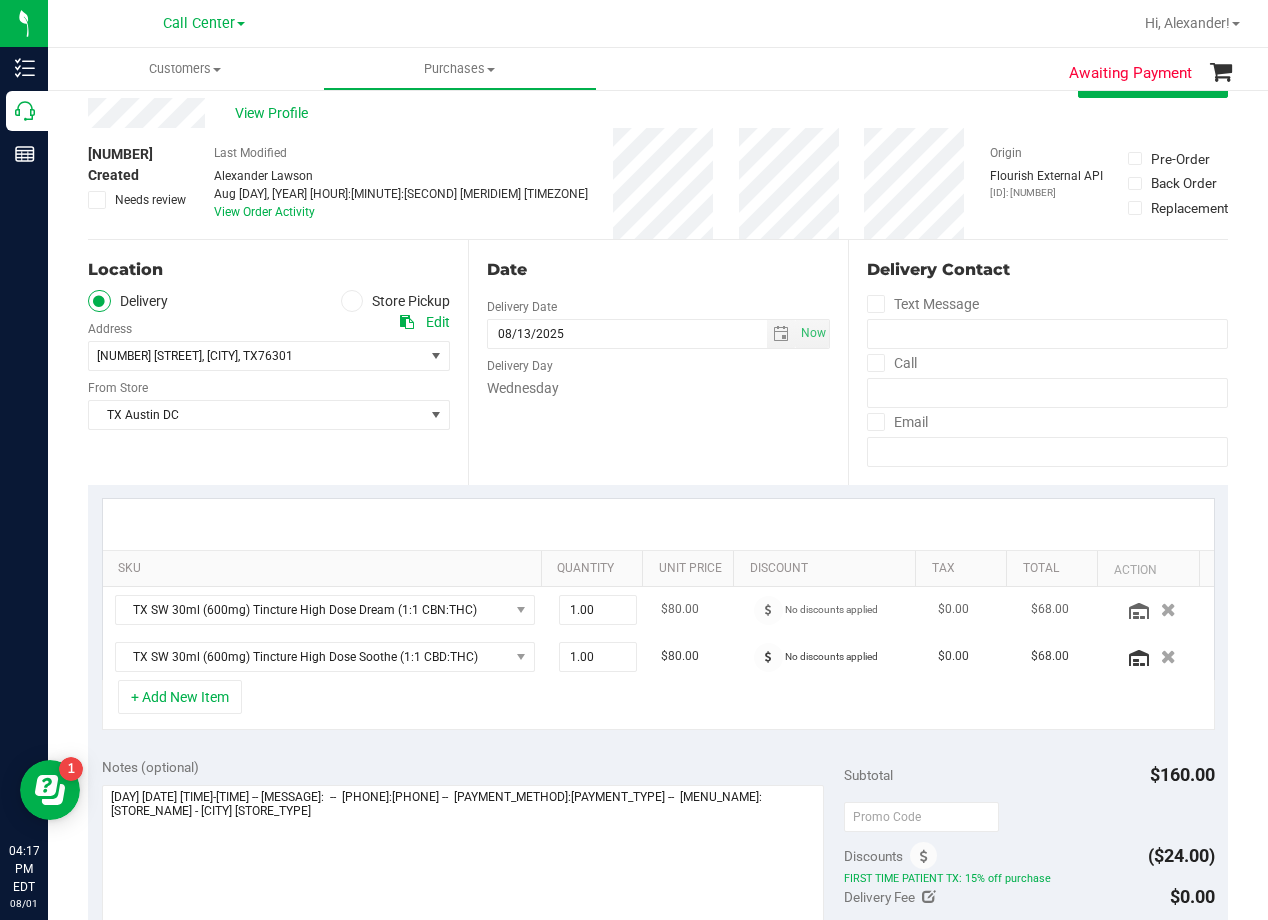 scroll, scrollTop: 0, scrollLeft: 0, axis: both 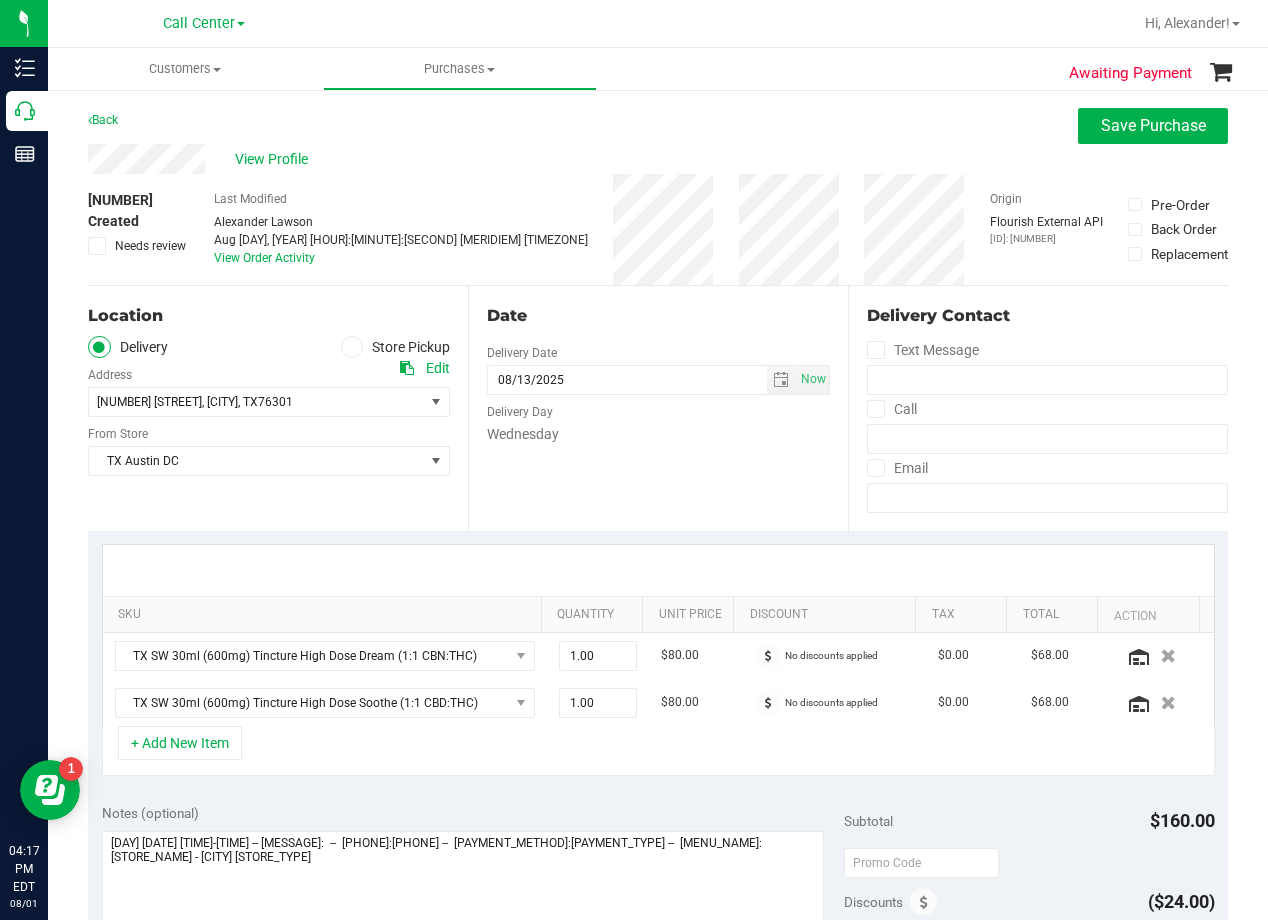 click on "Wednesday" at bounding box center [658, 434] 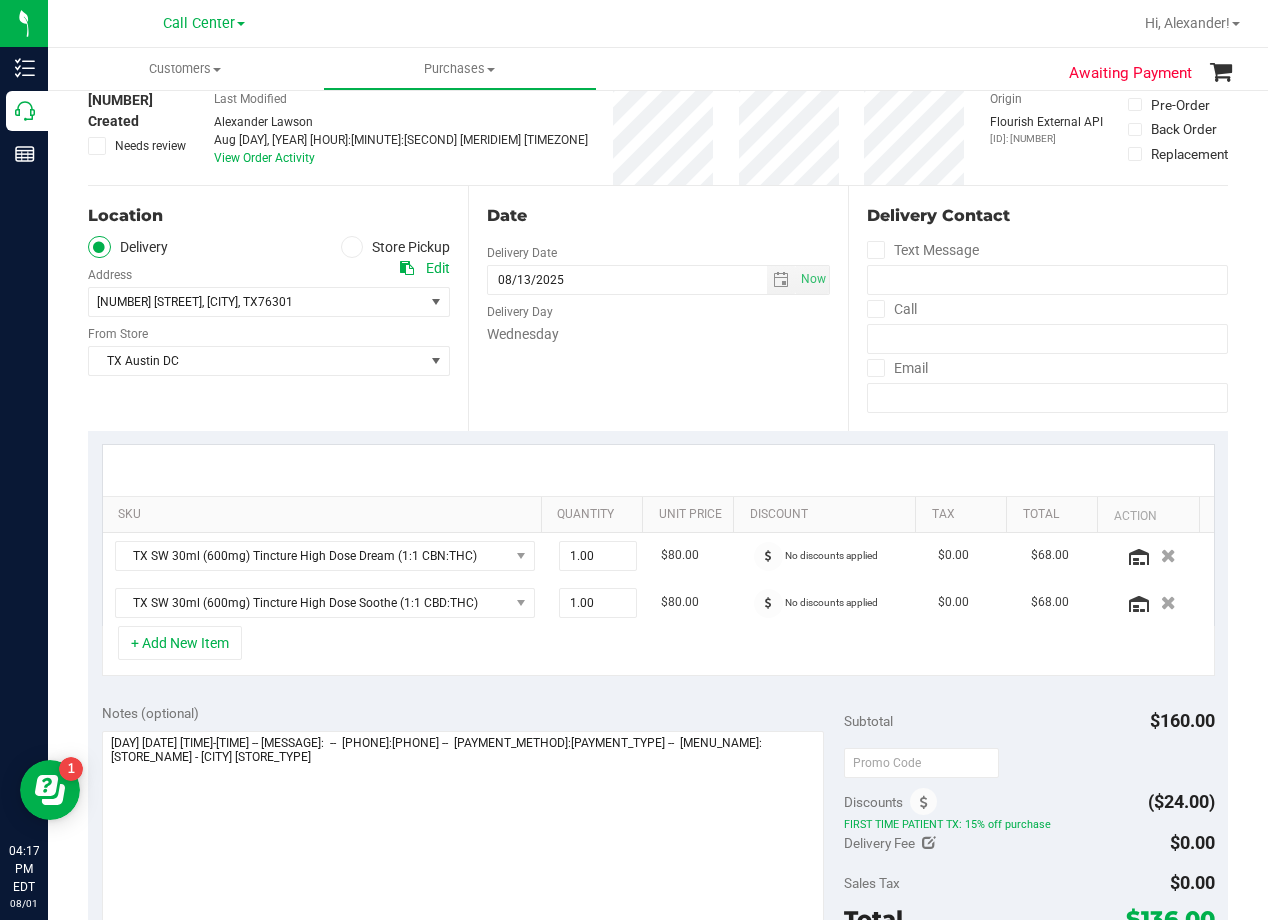 scroll, scrollTop: 0, scrollLeft: 0, axis: both 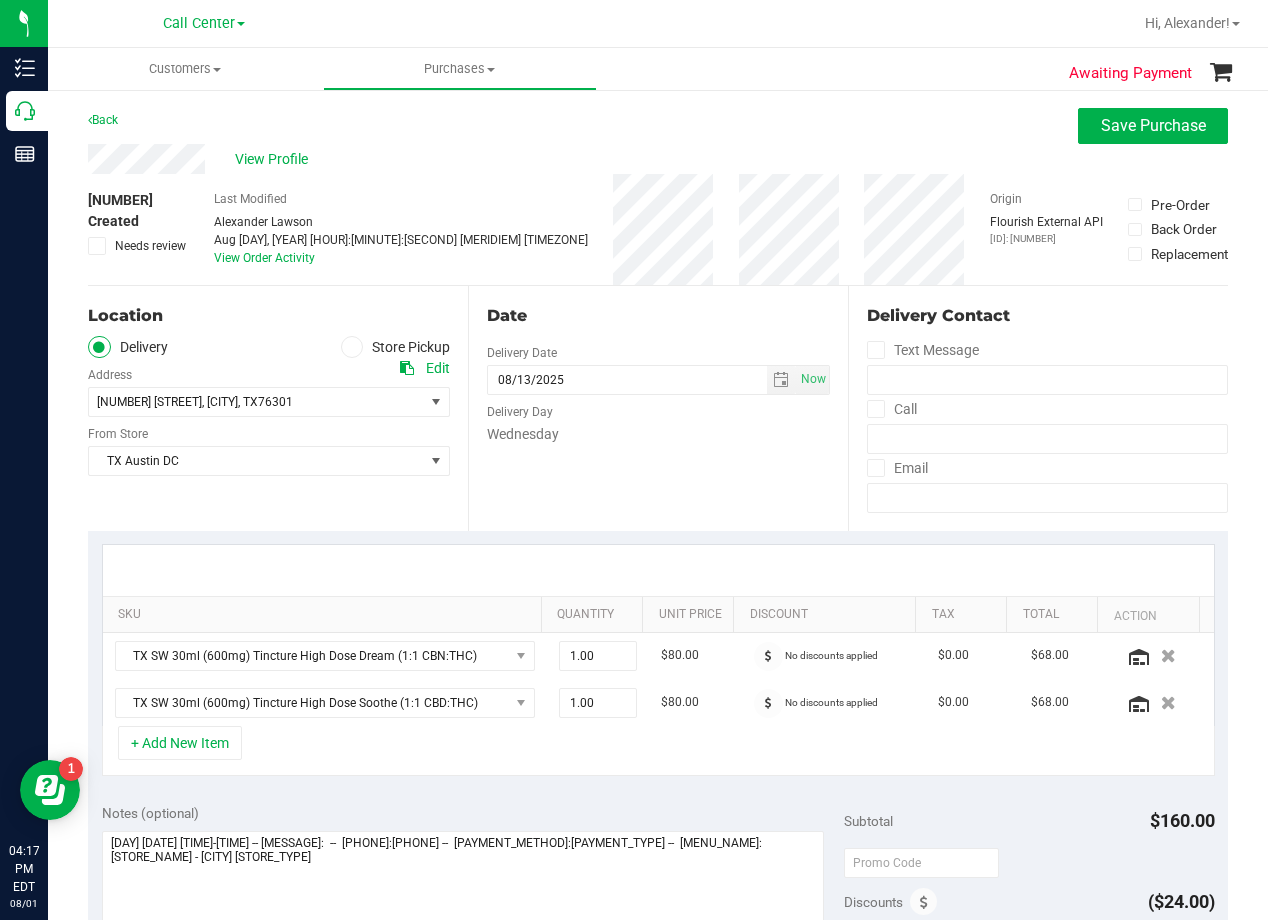 click on "Date" at bounding box center [658, 316] 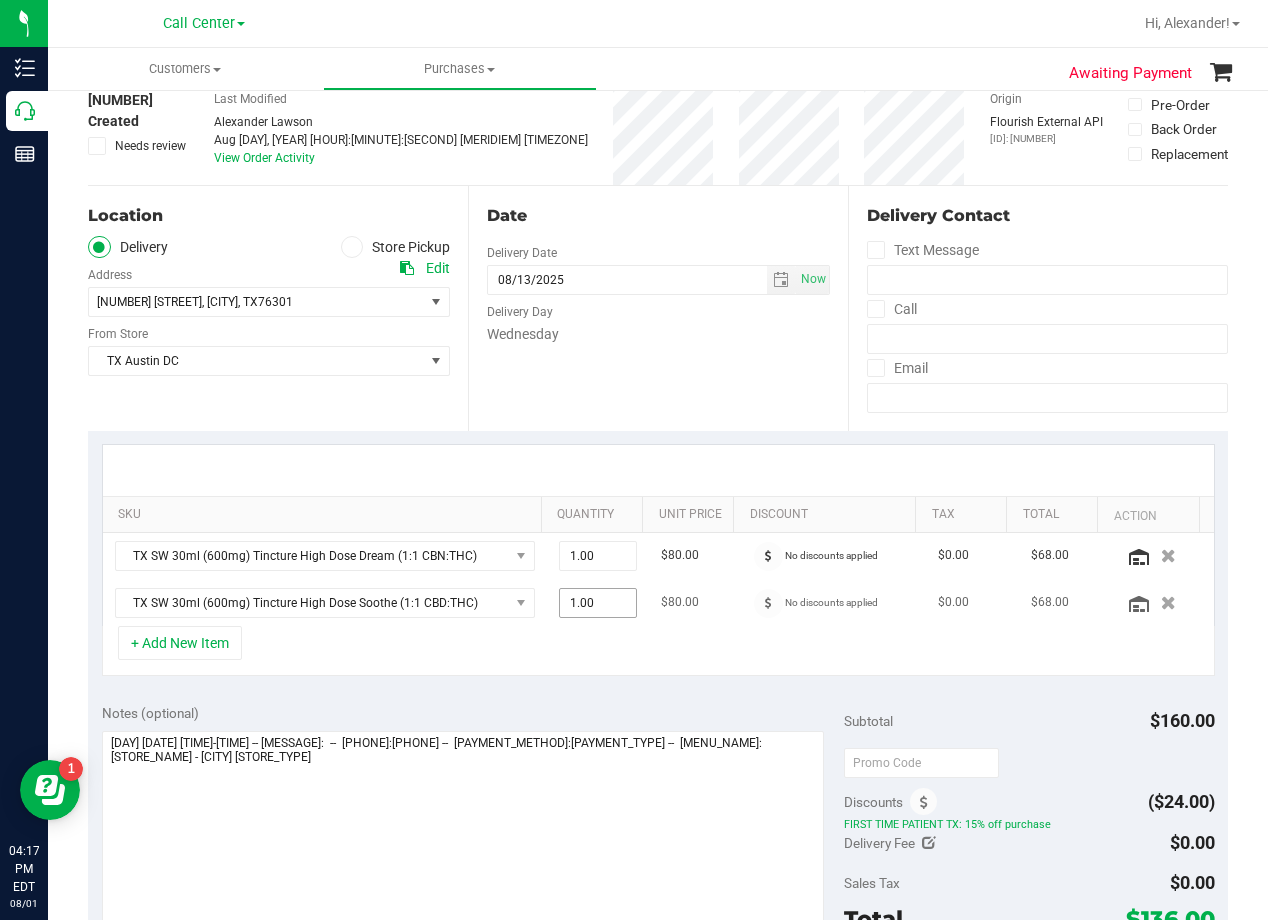 click on "1.00 1" at bounding box center (598, 603) 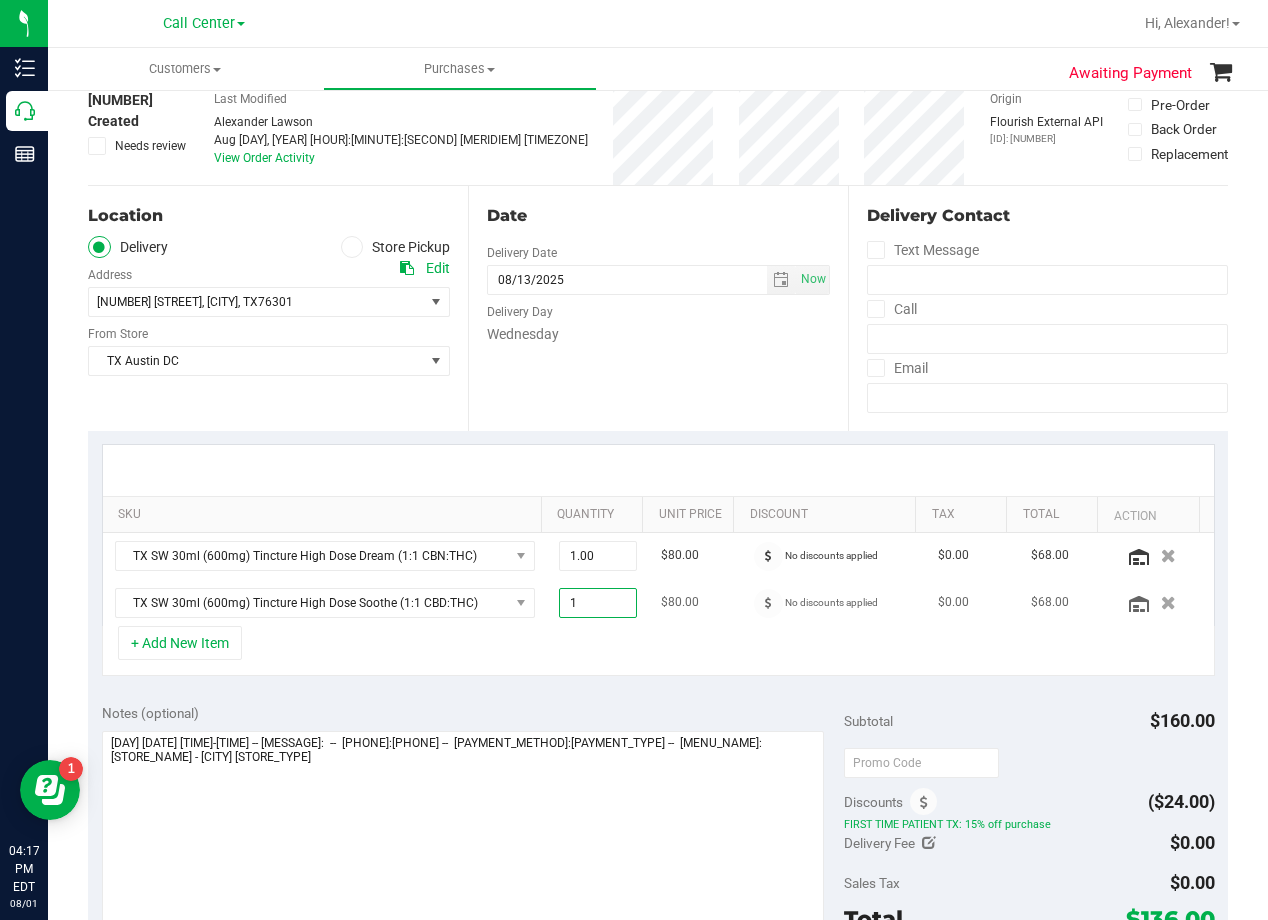 click on "1" at bounding box center (598, 603) 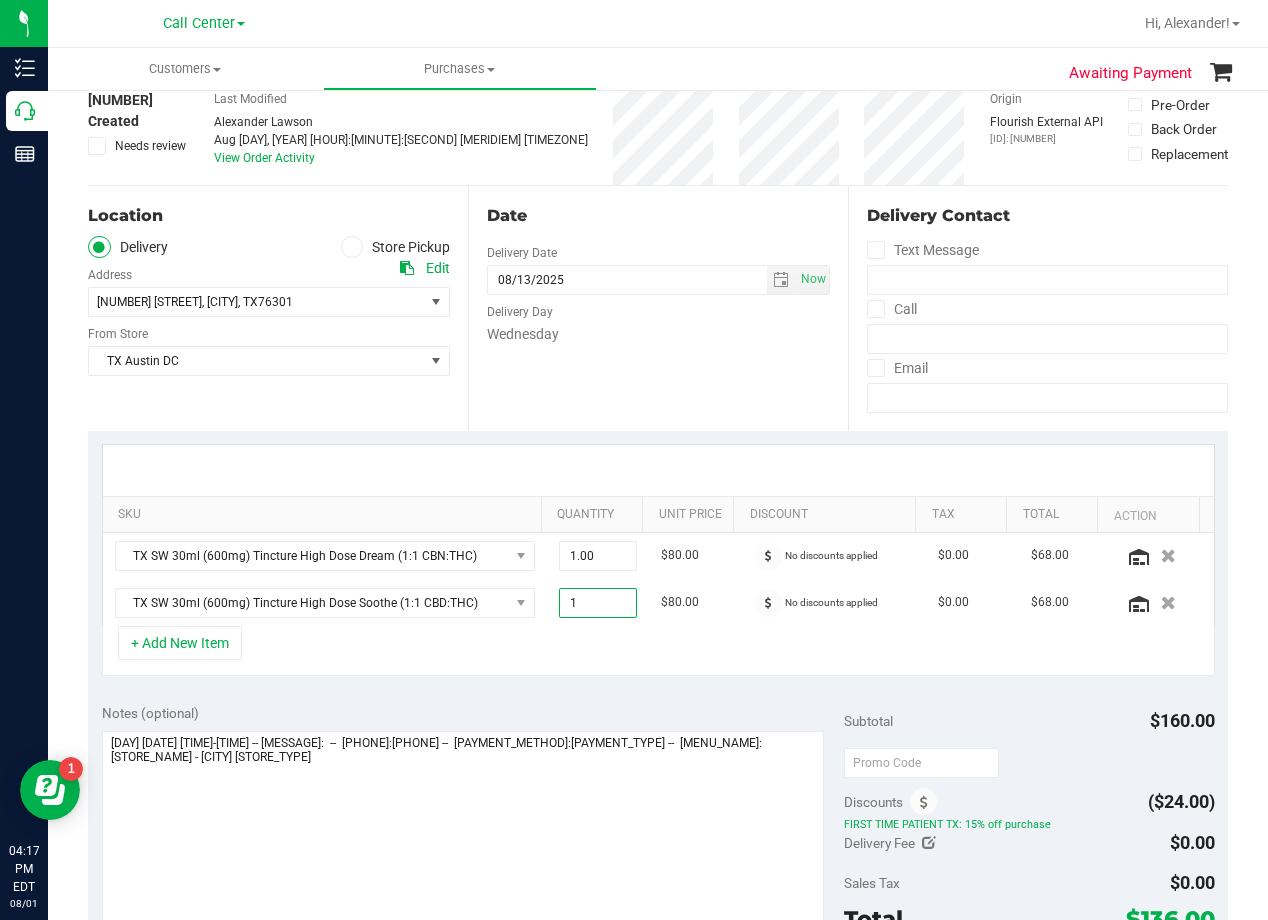 type on "2" 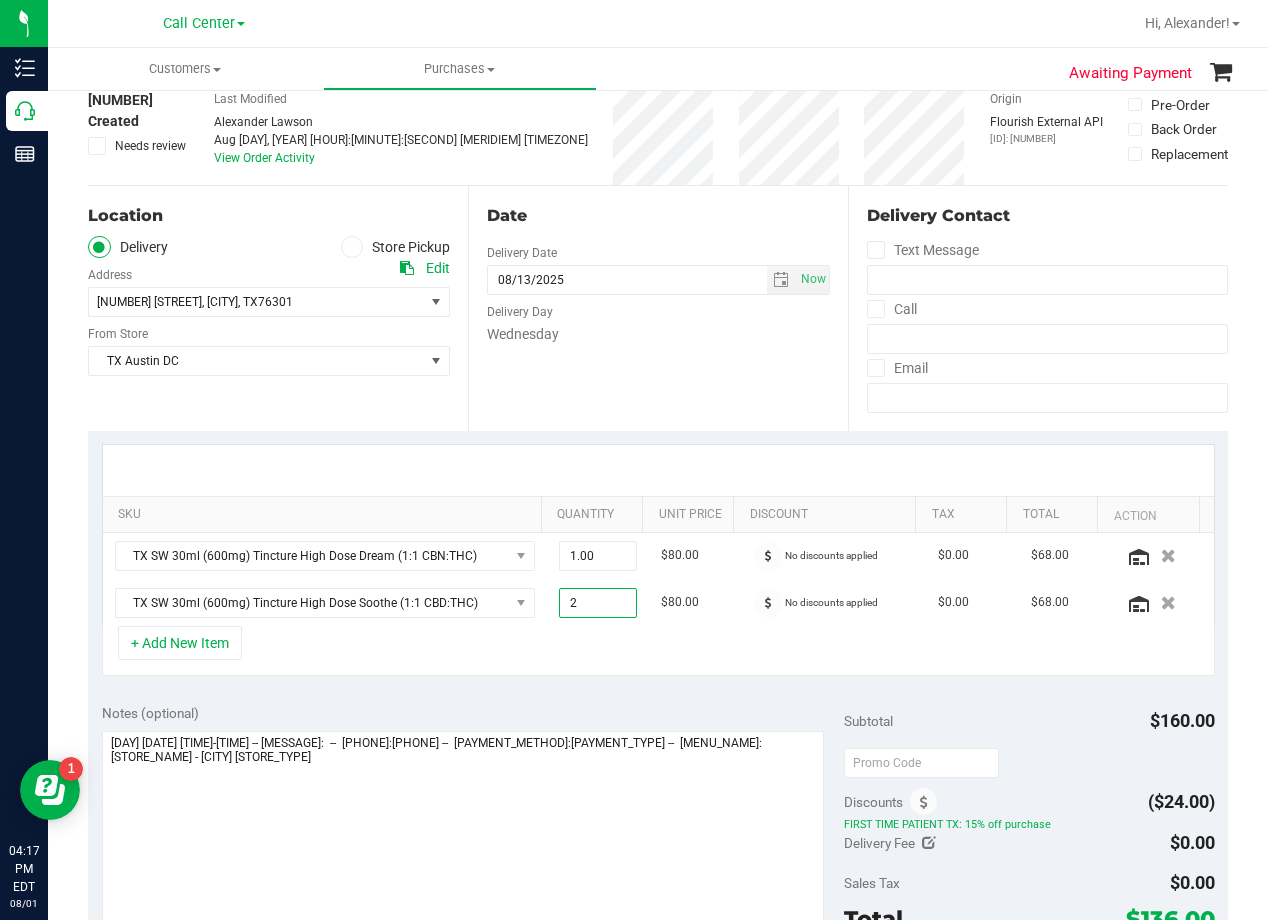 type on "2.00" 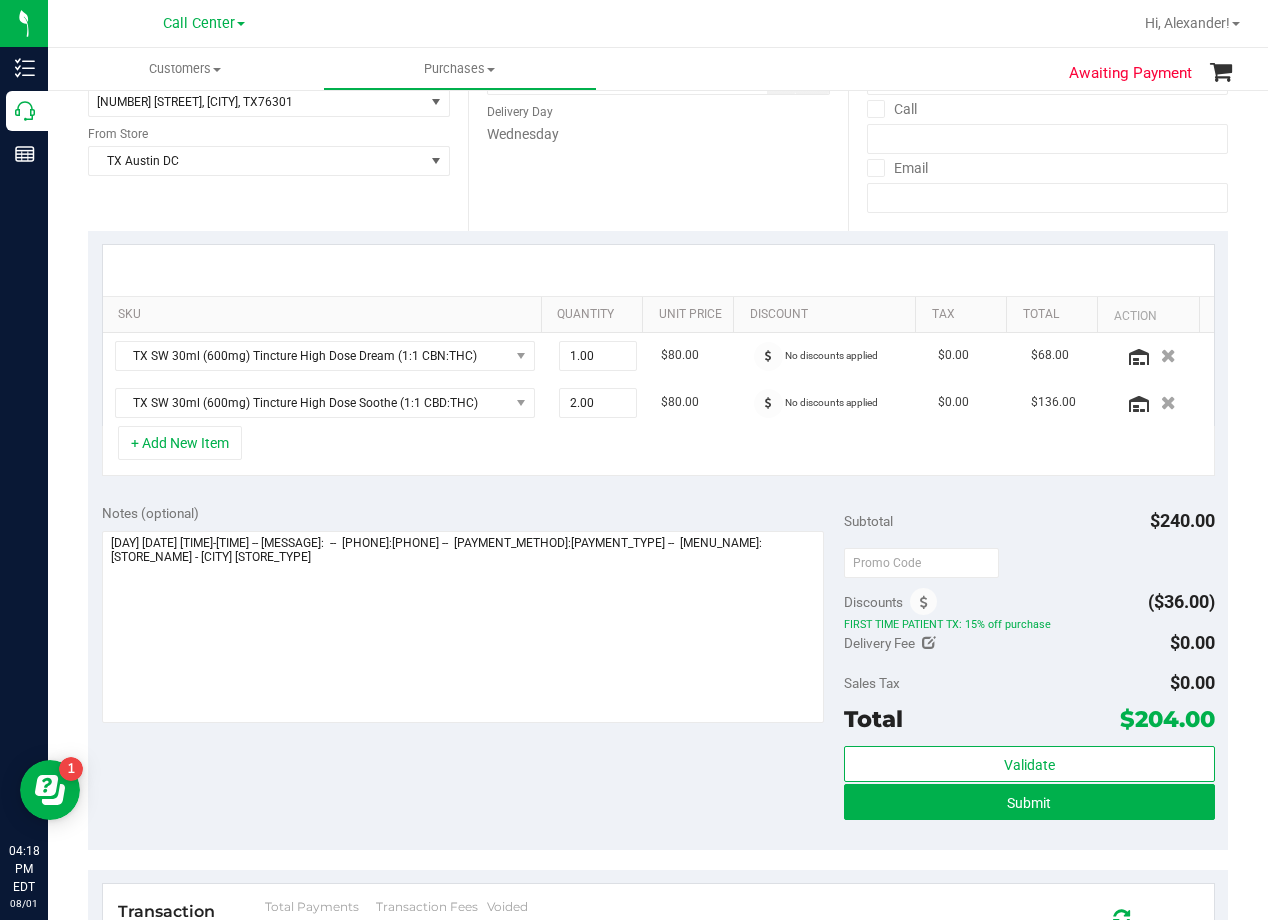 scroll, scrollTop: 0, scrollLeft: 0, axis: both 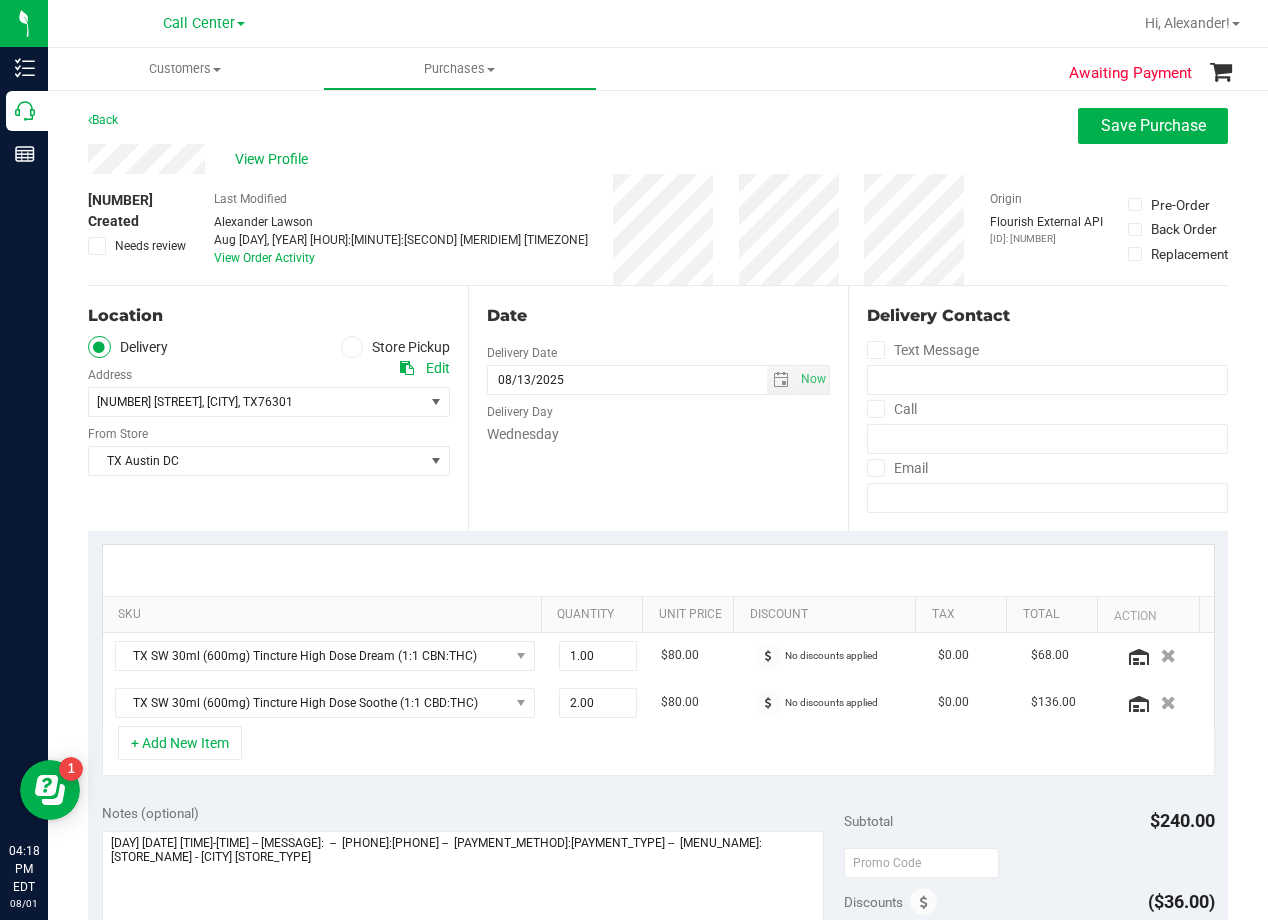 click on "Date" at bounding box center (658, 316) 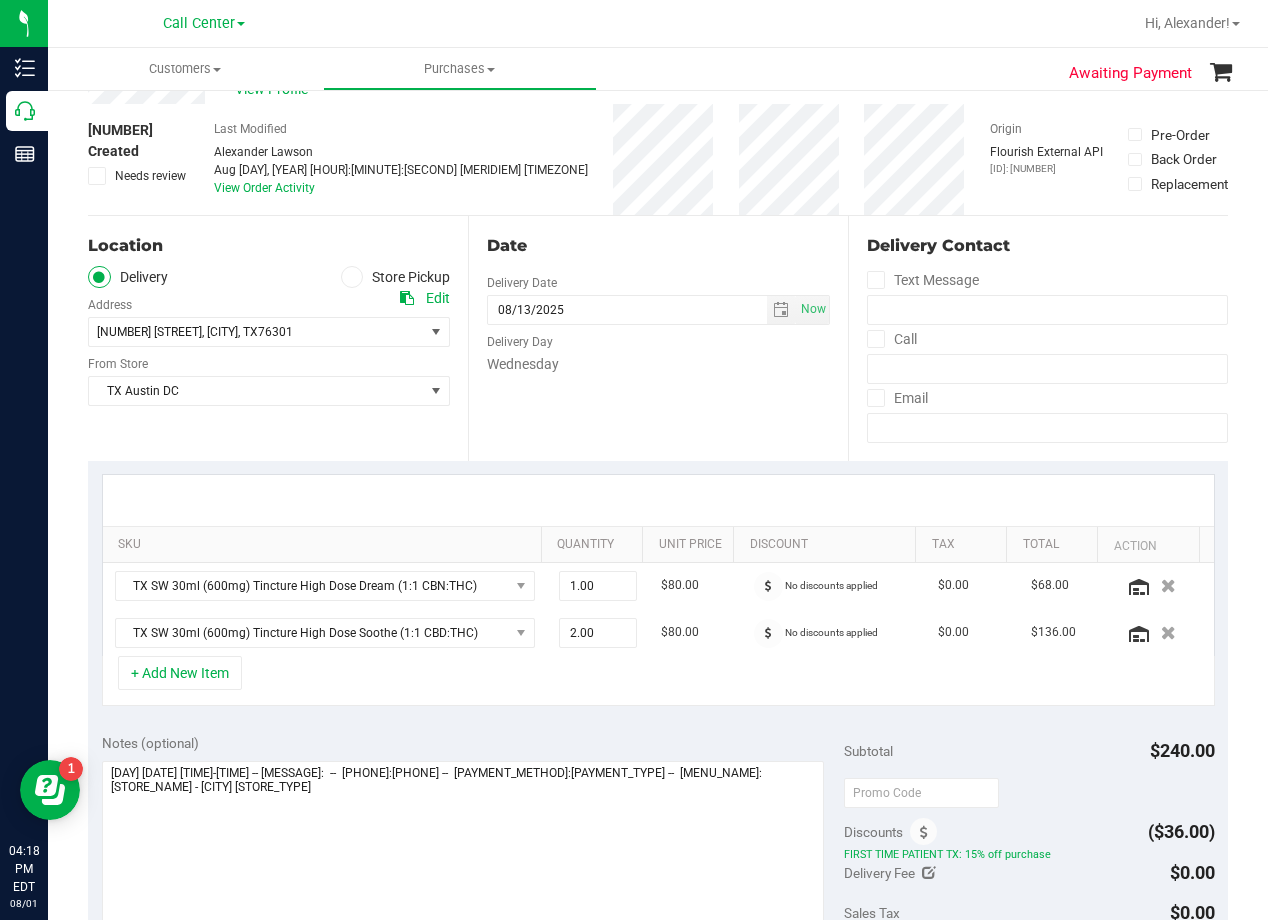 scroll, scrollTop: 100, scrollLeft: 0, axis: vertical 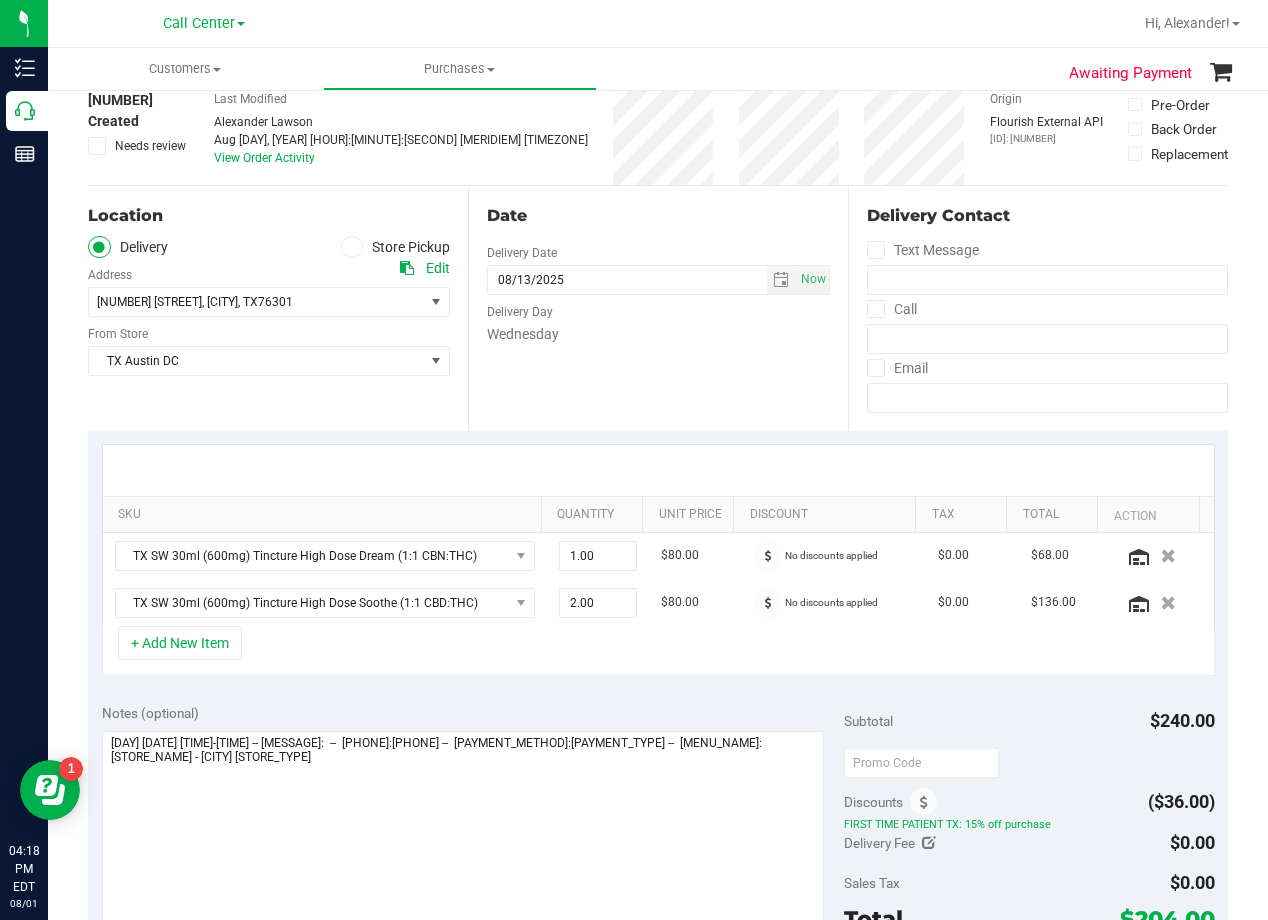 click on "Wednesday" at bounding box center [658, 334] 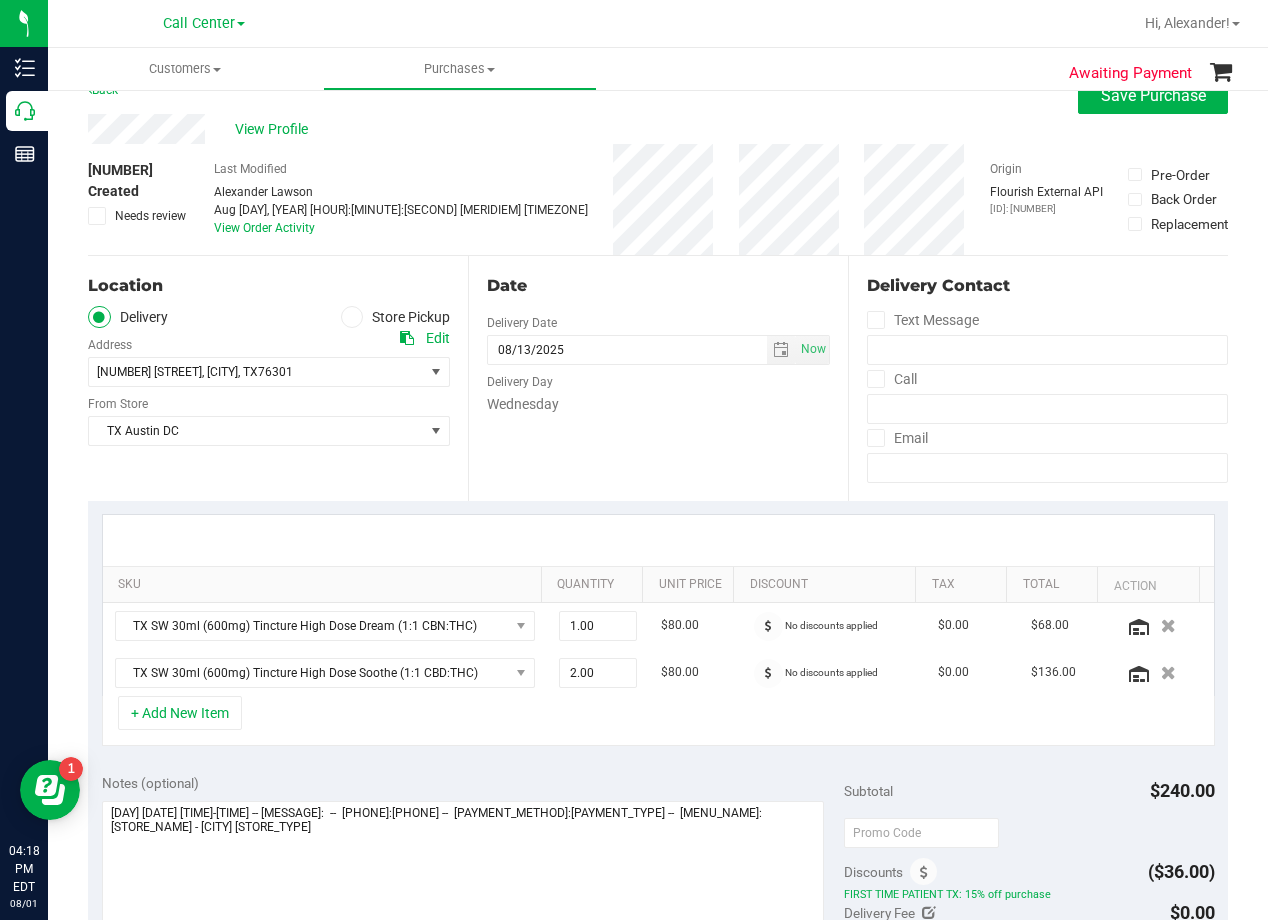 scroll, scrollTop: 0, scrollLeft: 0, axis: both 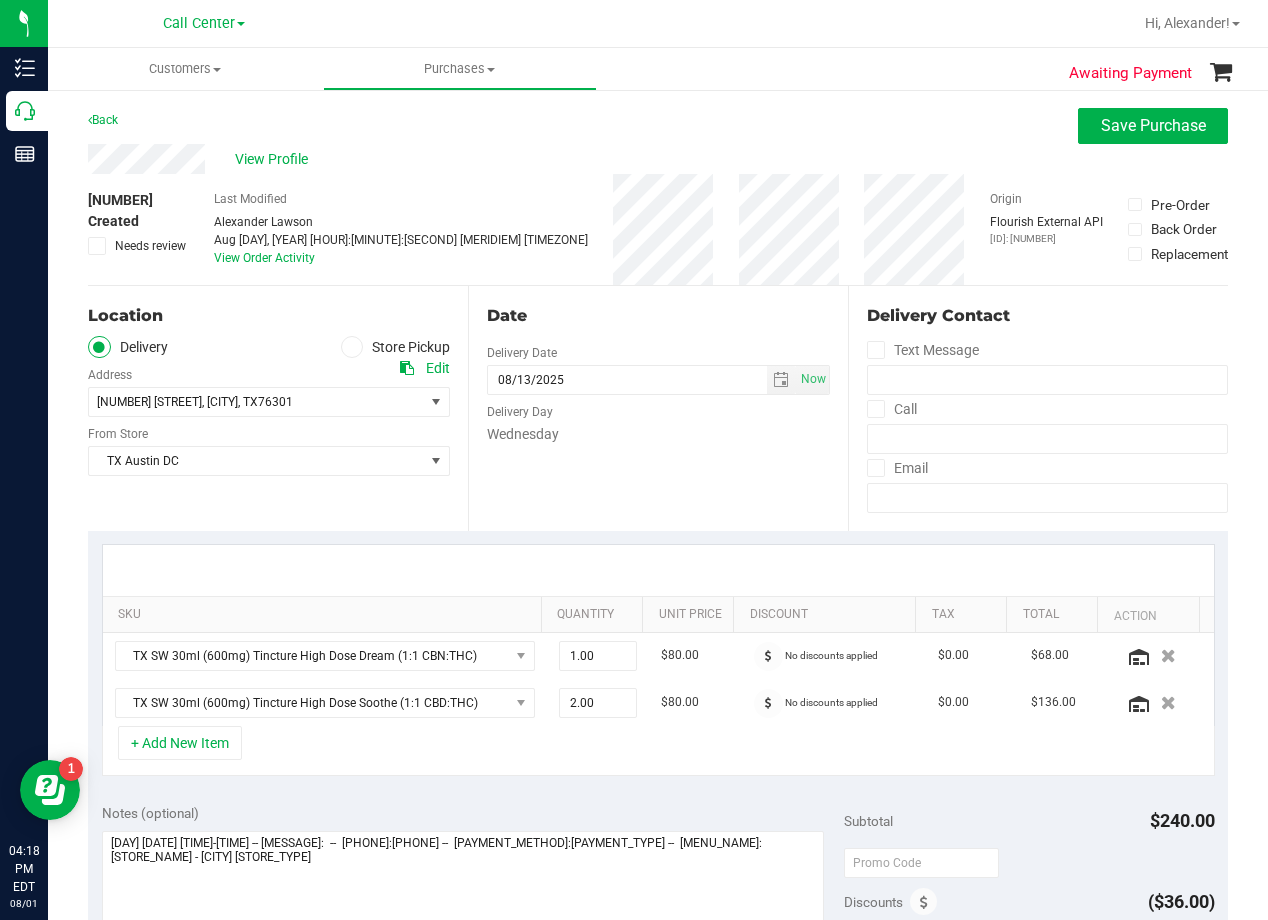 click on "Date" at bounding box center (658, 316) 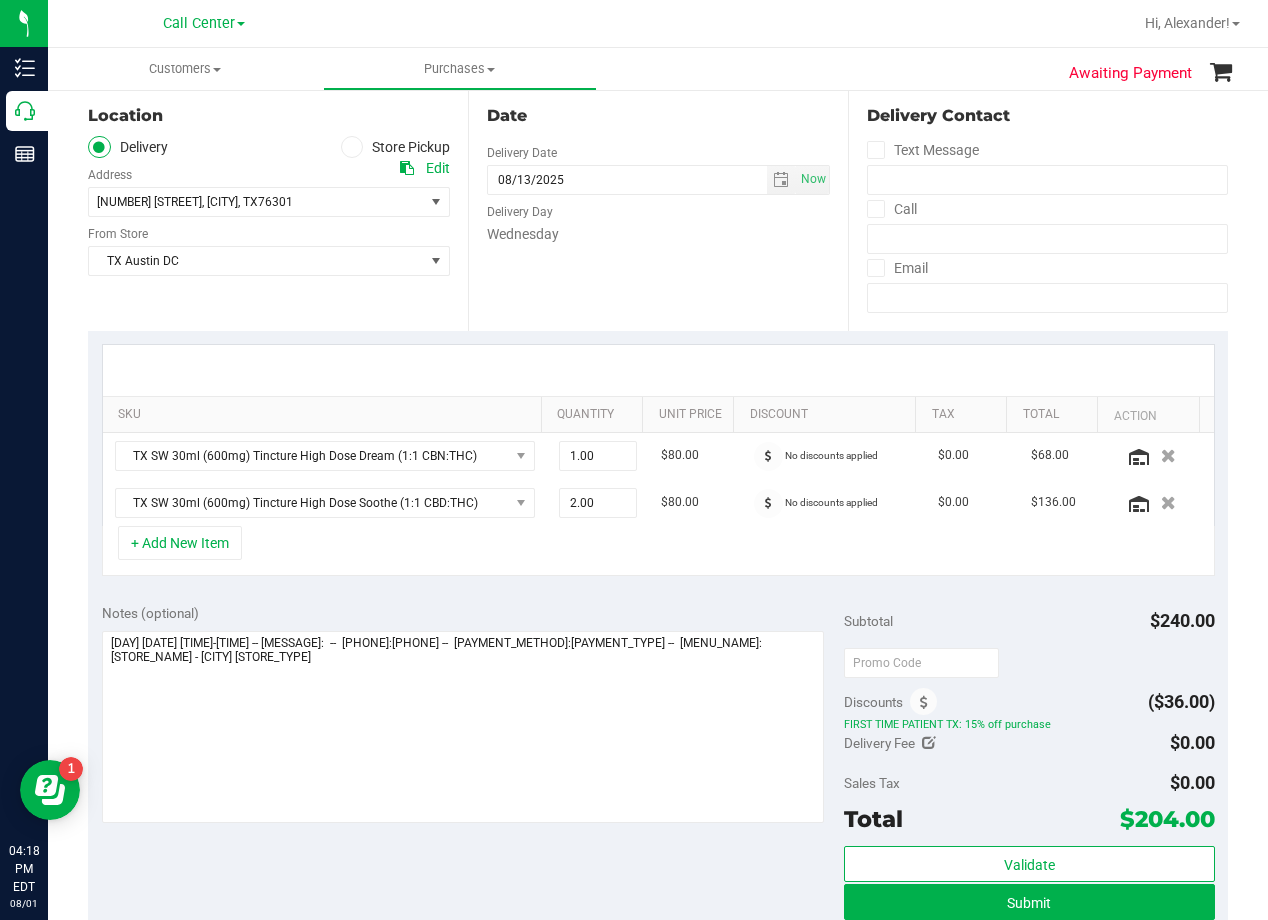 scroll, scrollTop: 0, scrollLeft: 0, axis: both 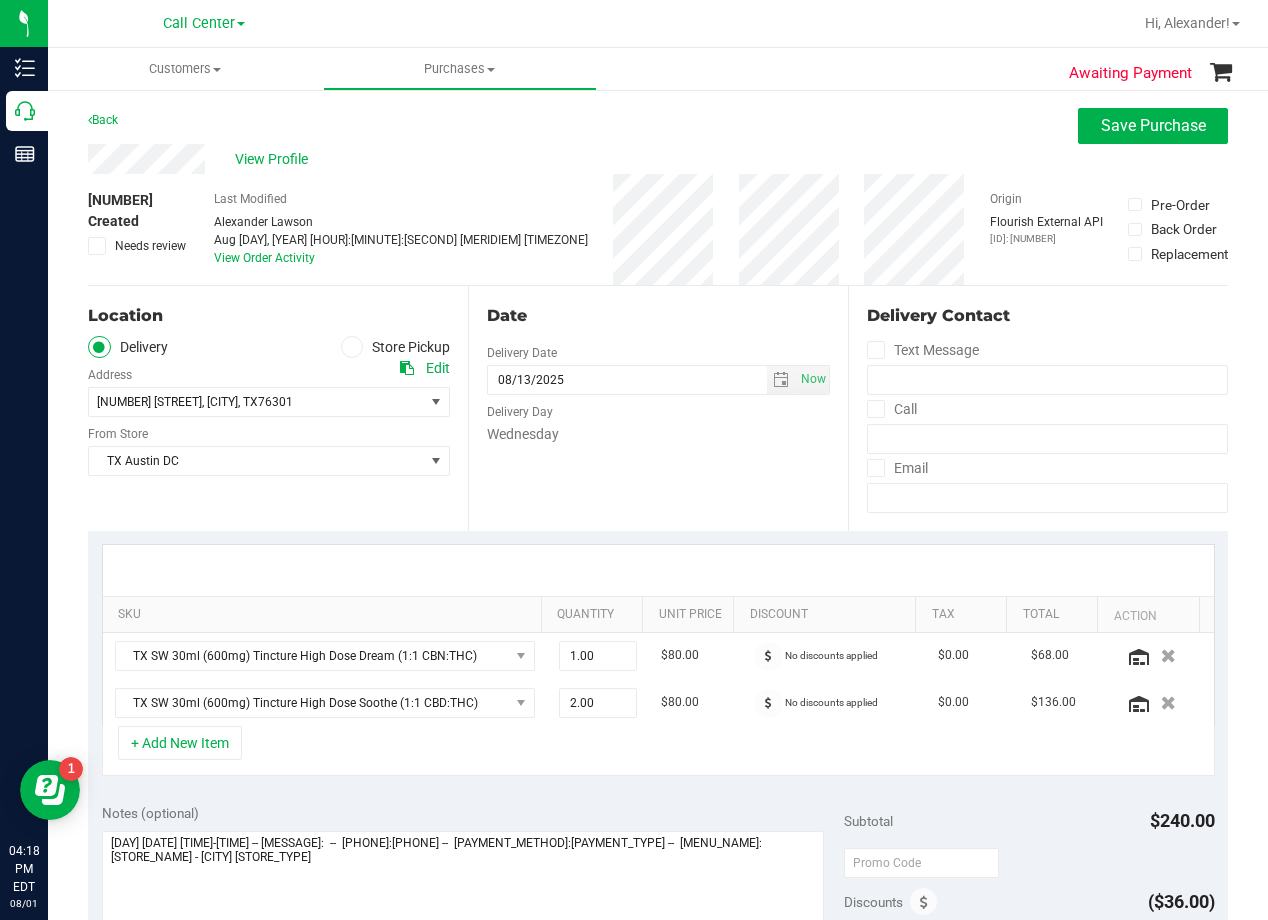 click on "Date" at bounding box center [658, 316] 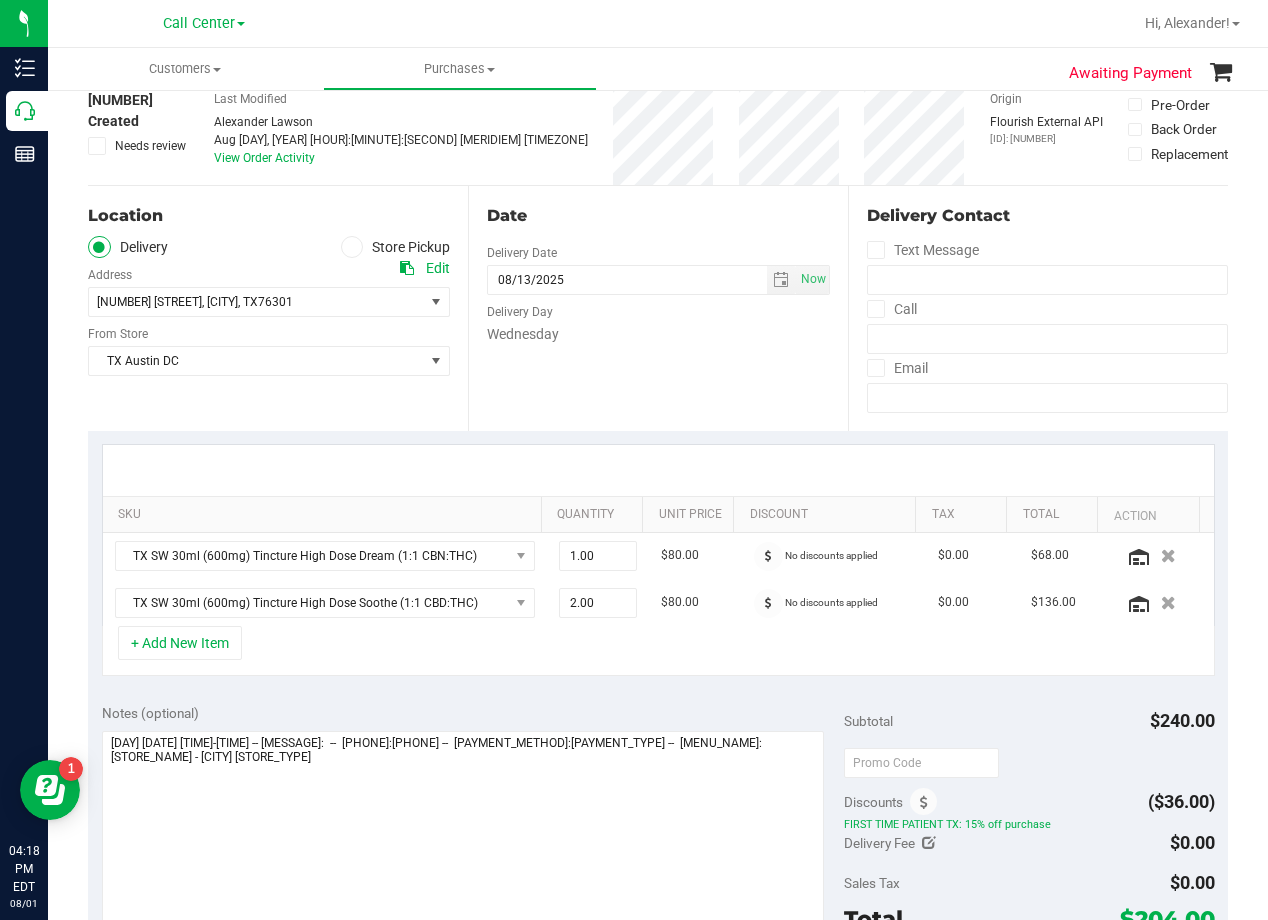 scroll, scrollTop: 0, scrollLeft: 0, axis: both 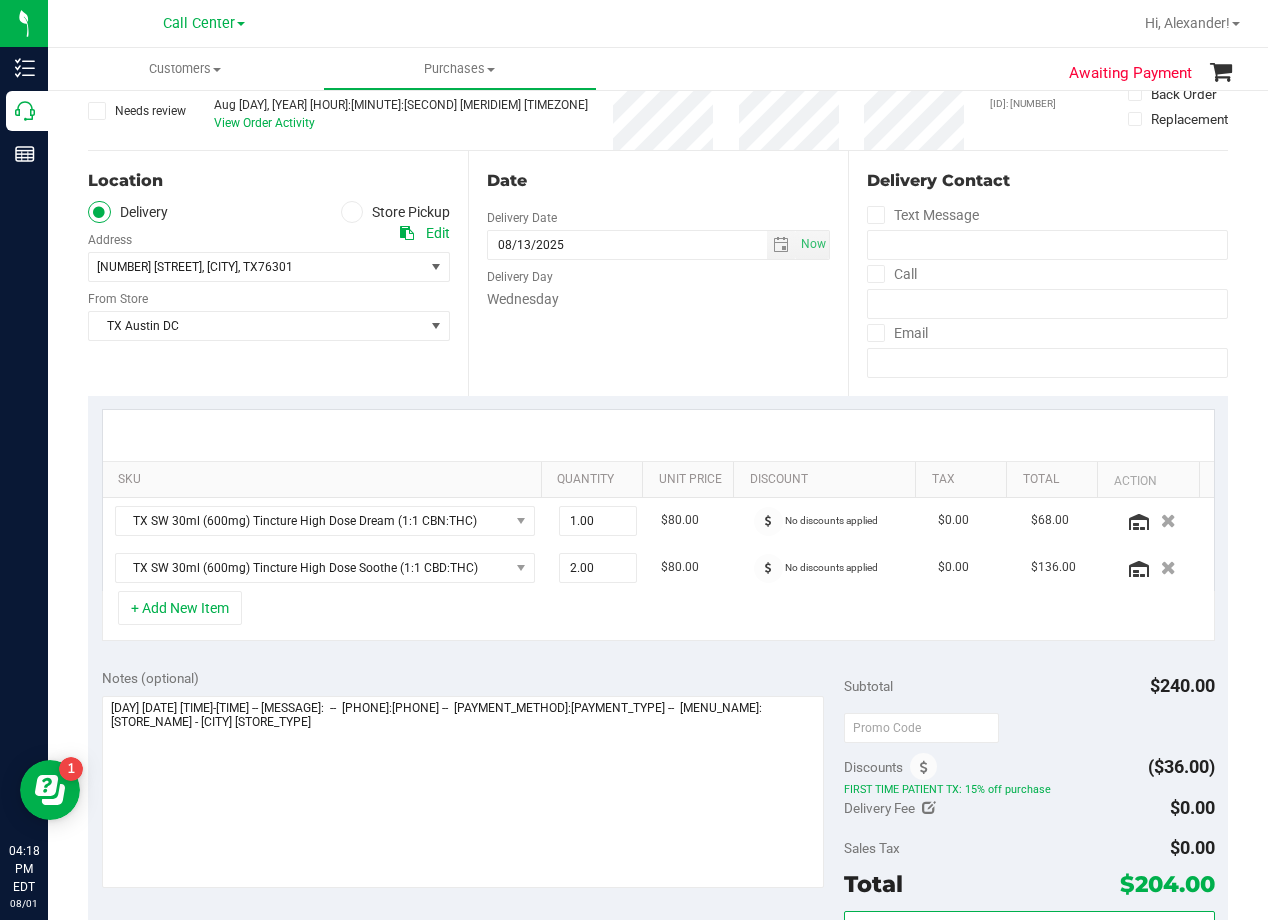 click on "Date
Delivery Date
08/13/2025
Now
08/13/2025 08:00 AM
Now
Delivery Day
Wednesday" at bounding box center [658, 273] 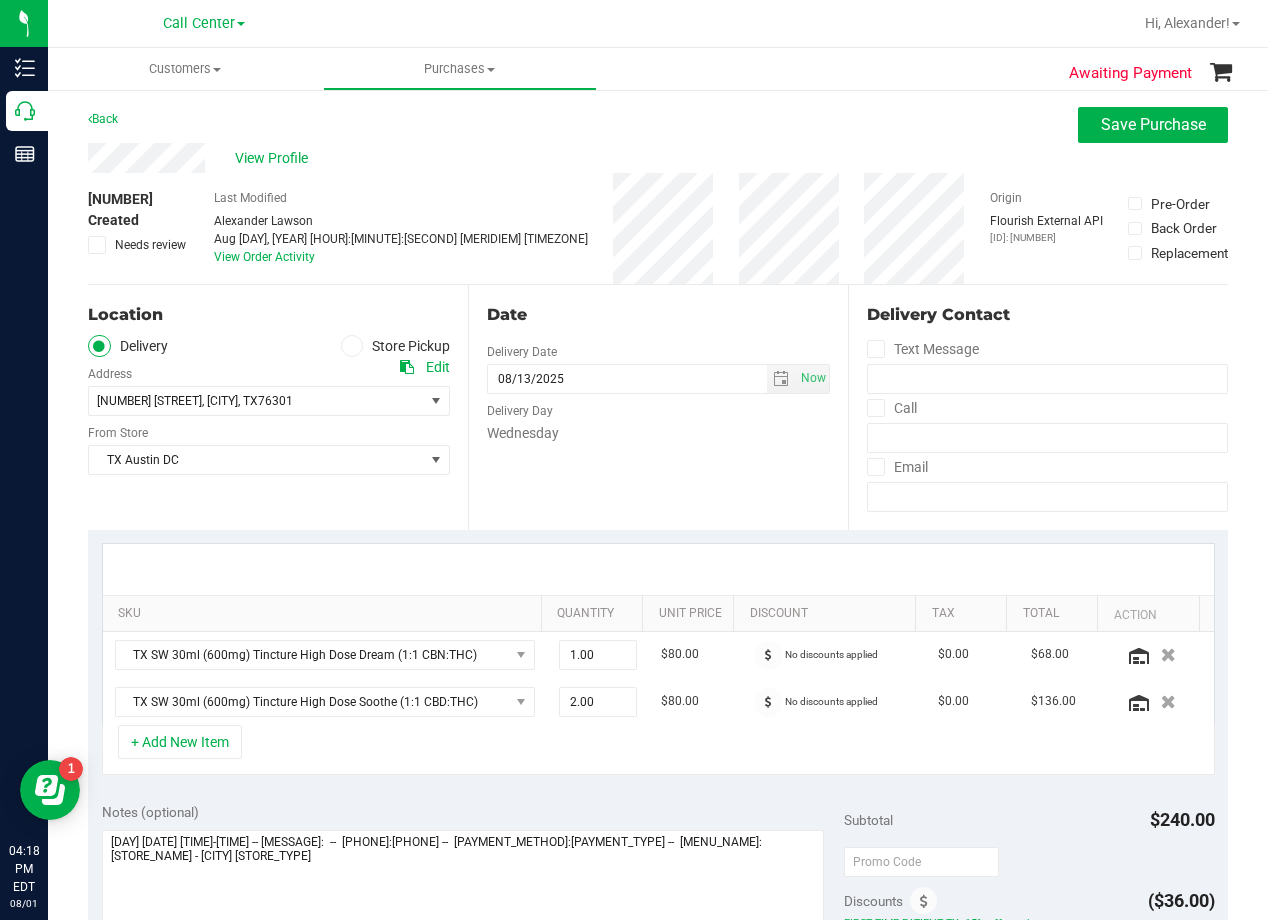 scroll, scrollTop: 0, scrollLeft: 0, axis: both 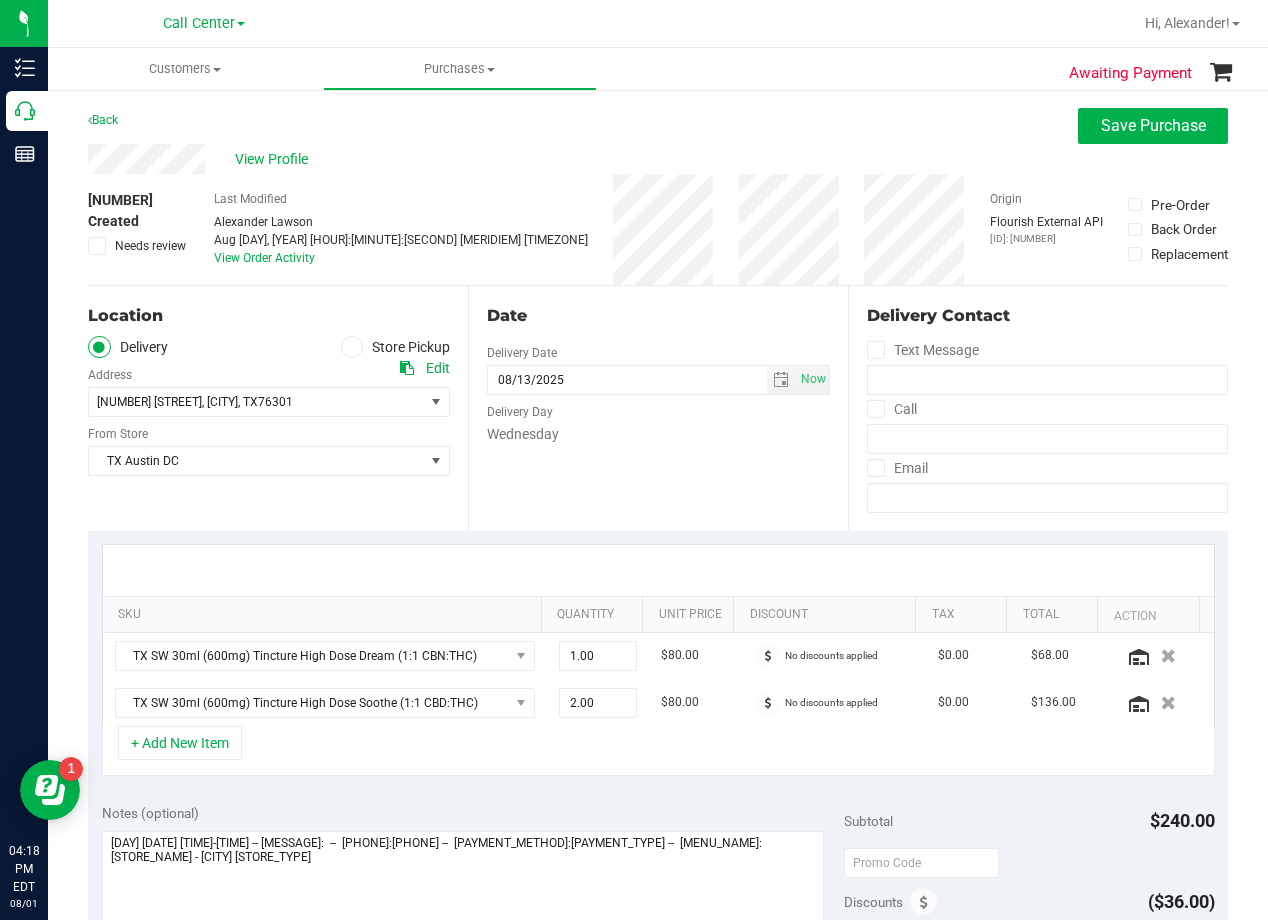 click on "Date" at bounding box center (658, 316) 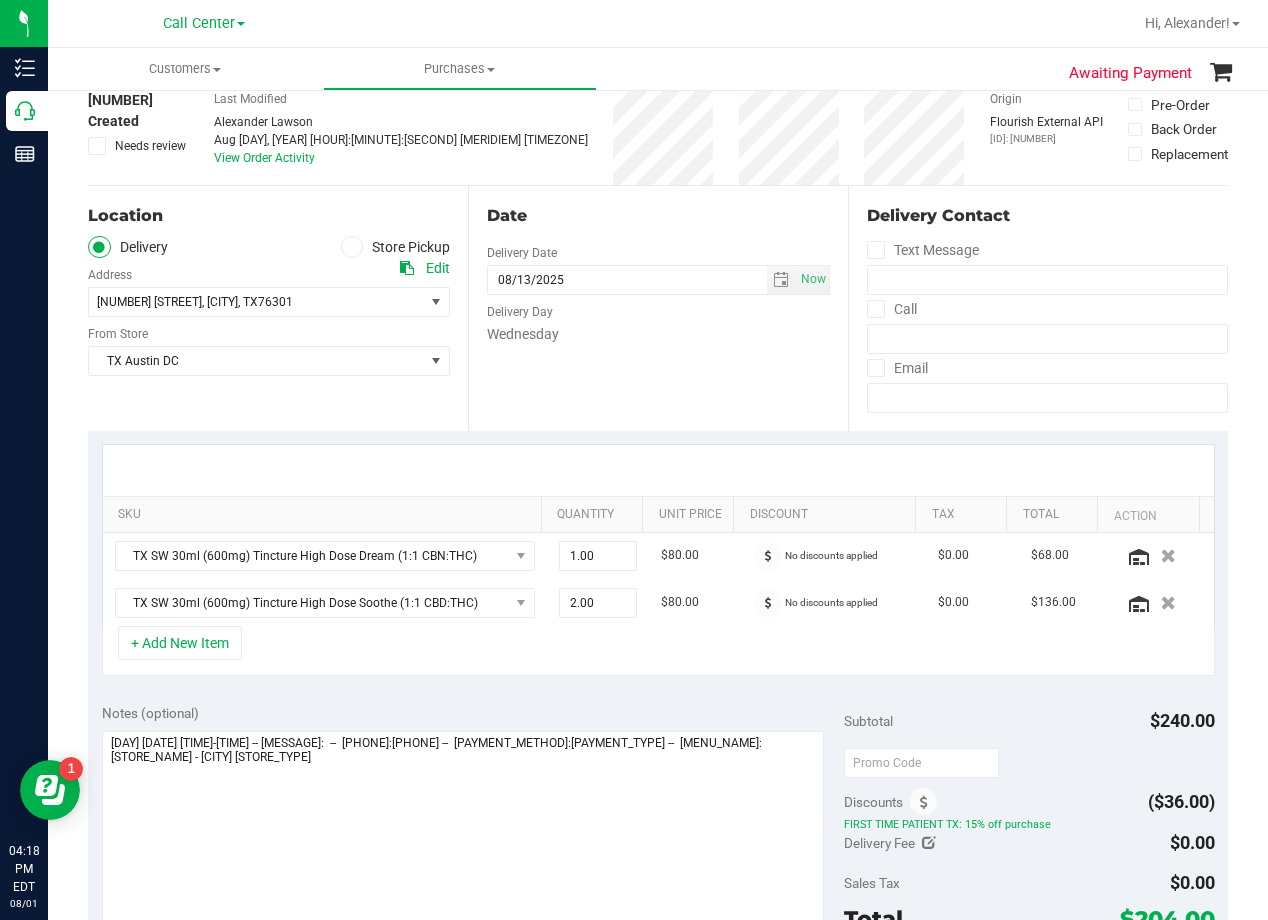 click on "Wednesday" at bounding box center (658, 334) 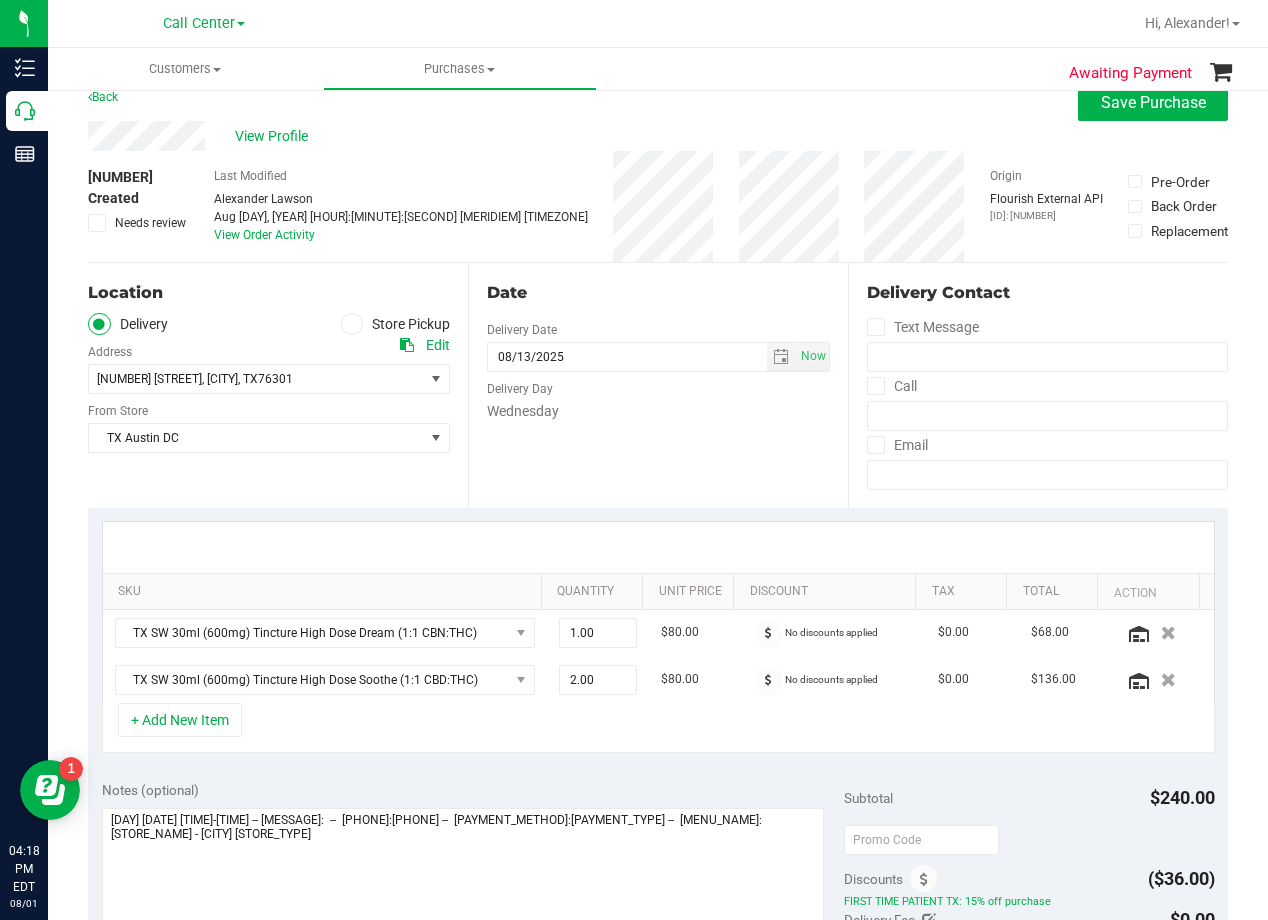 scroll, scrollTop: 0, scrollLeft: 0, axis: both 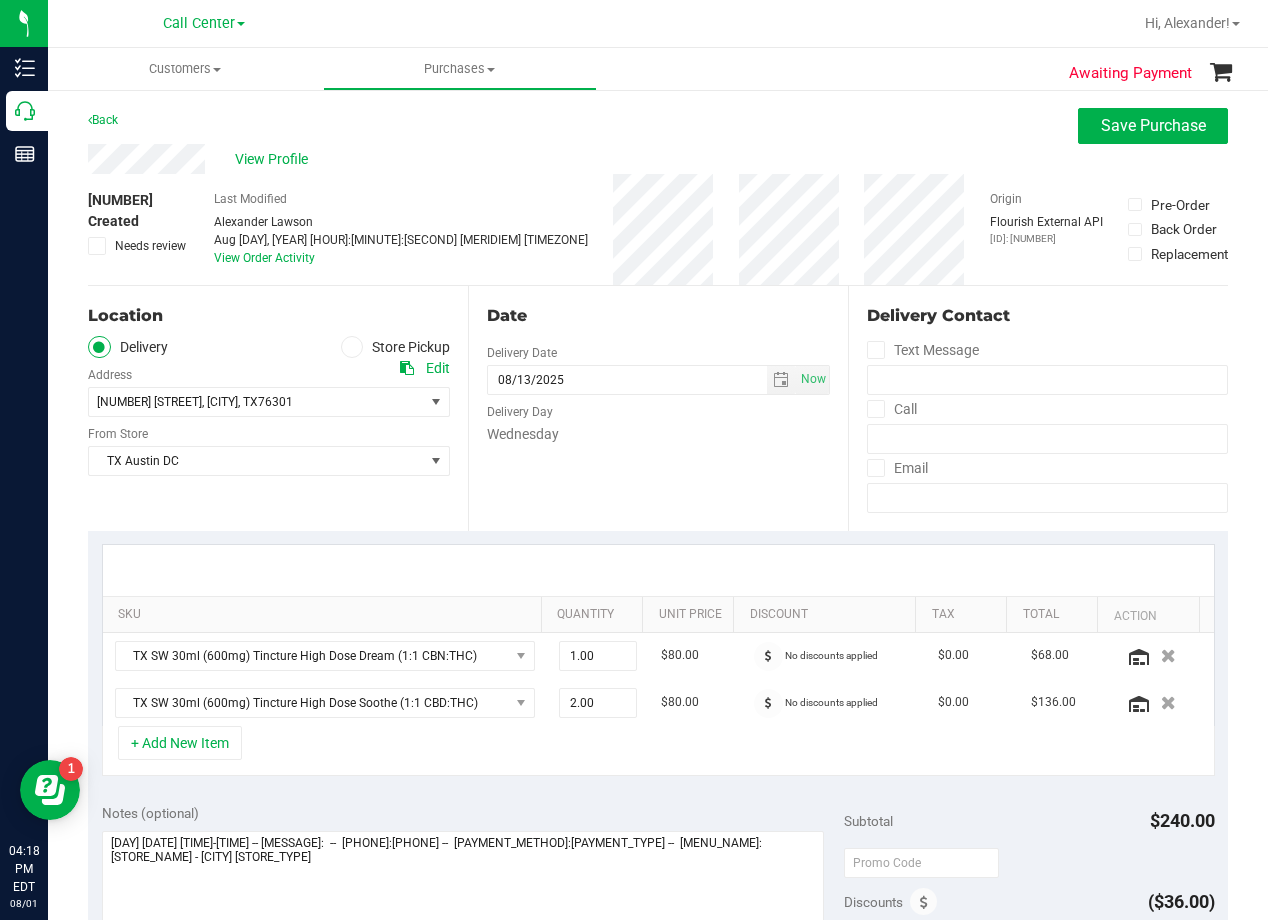 click on "Date" at bounding box center [658, 316] 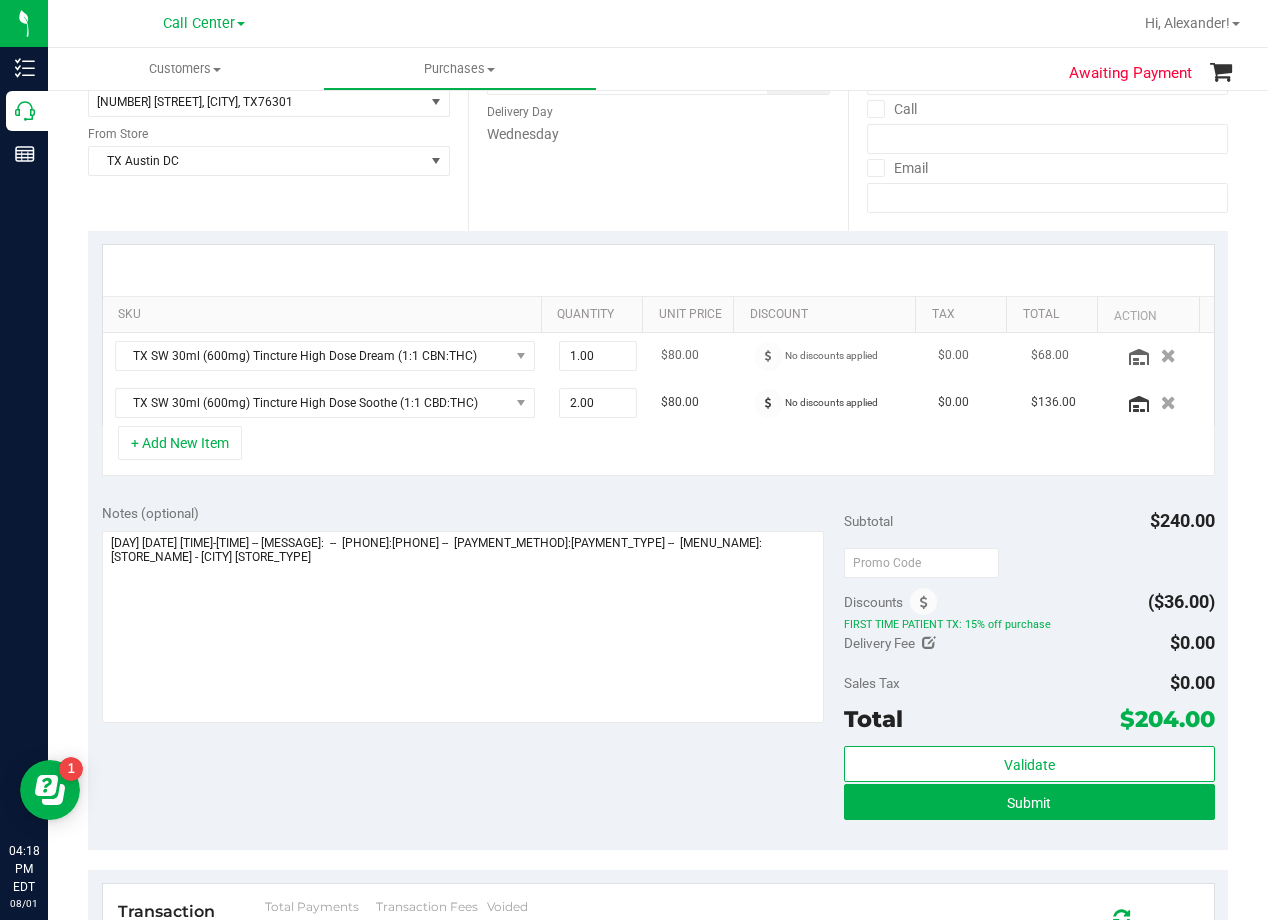 click on "$80.00" at bounding box center [695, 356] 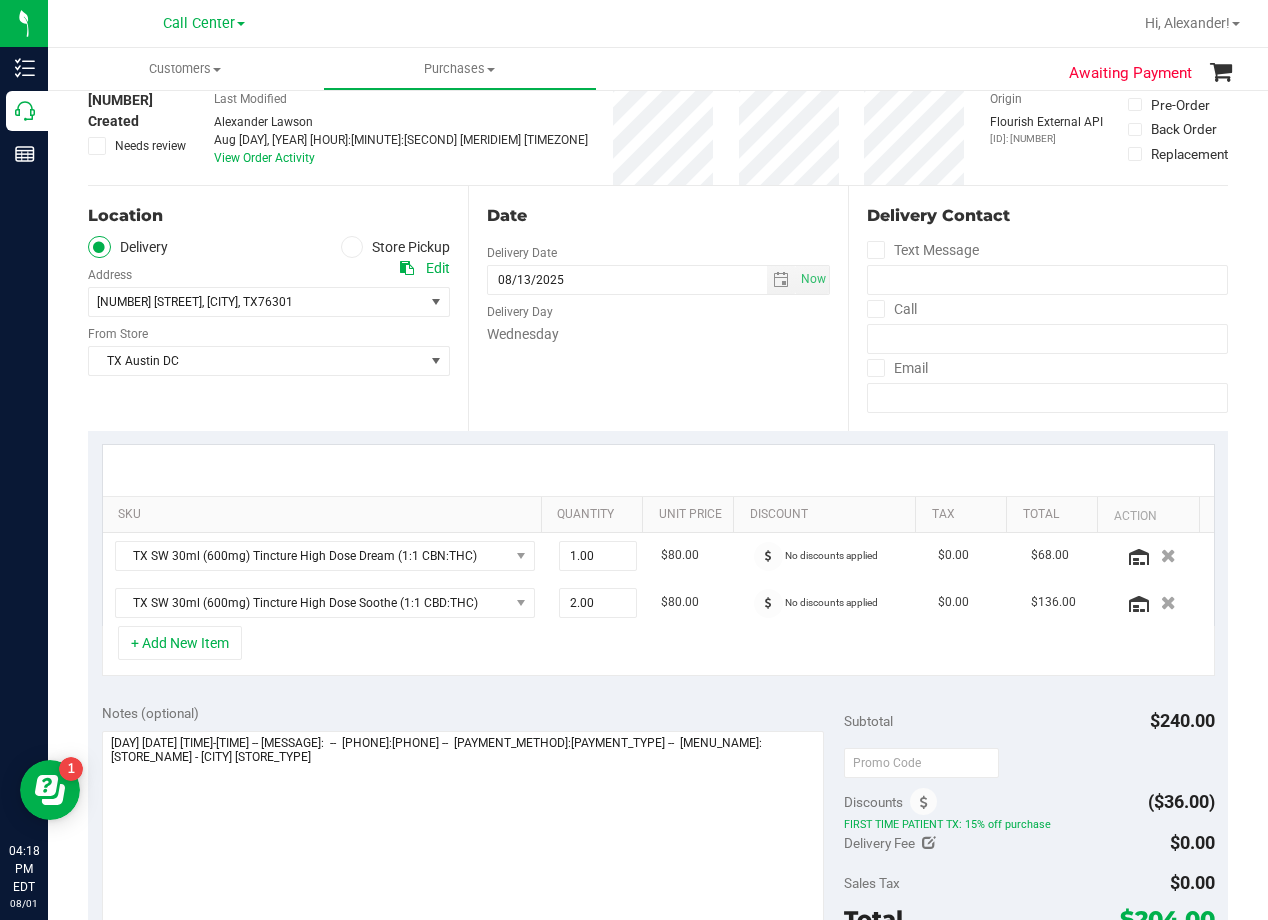 click on "Delivery Day" at bounding box center [658, 309] 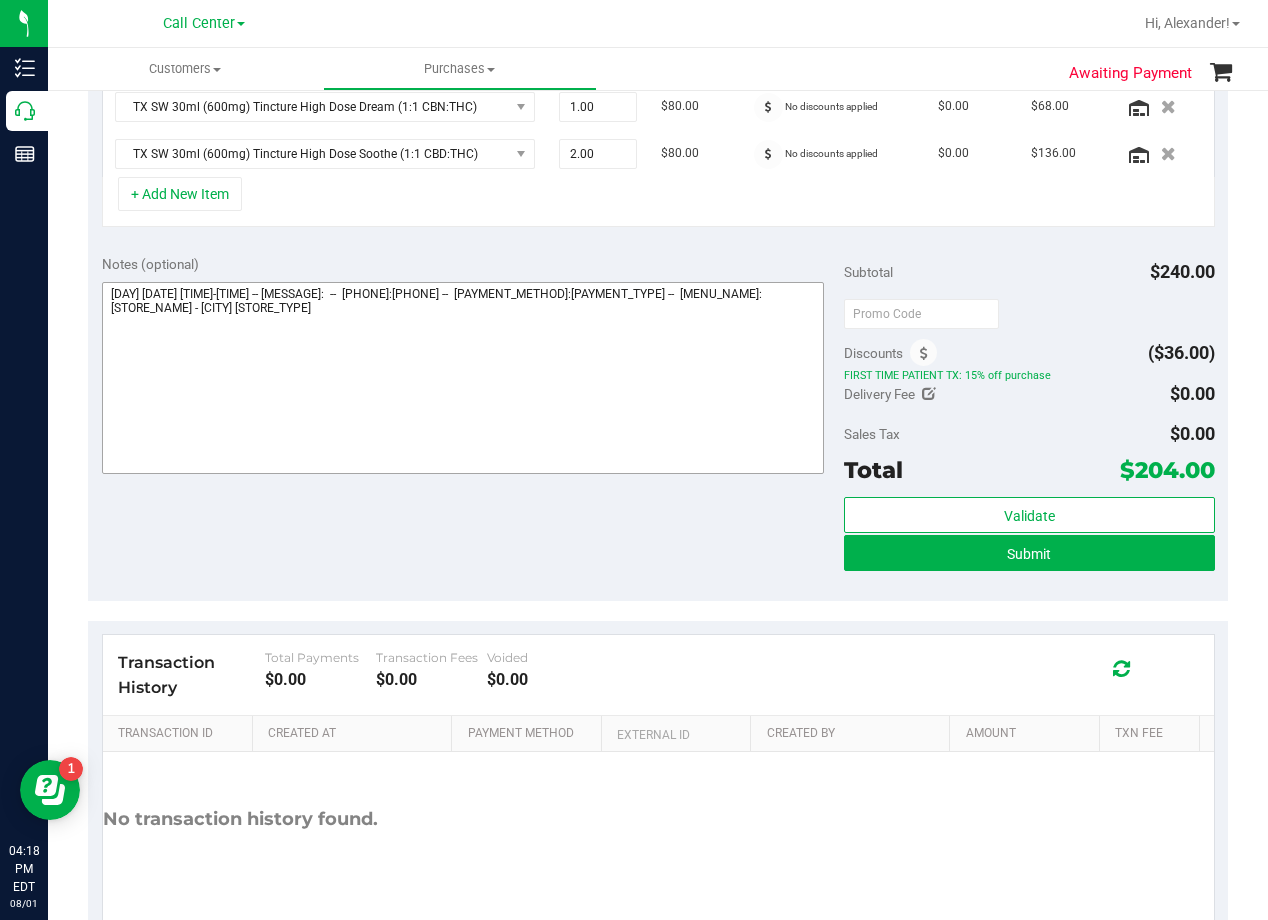 scroll, scrollTop: 635, scrollLeft: 0, axis: vertical 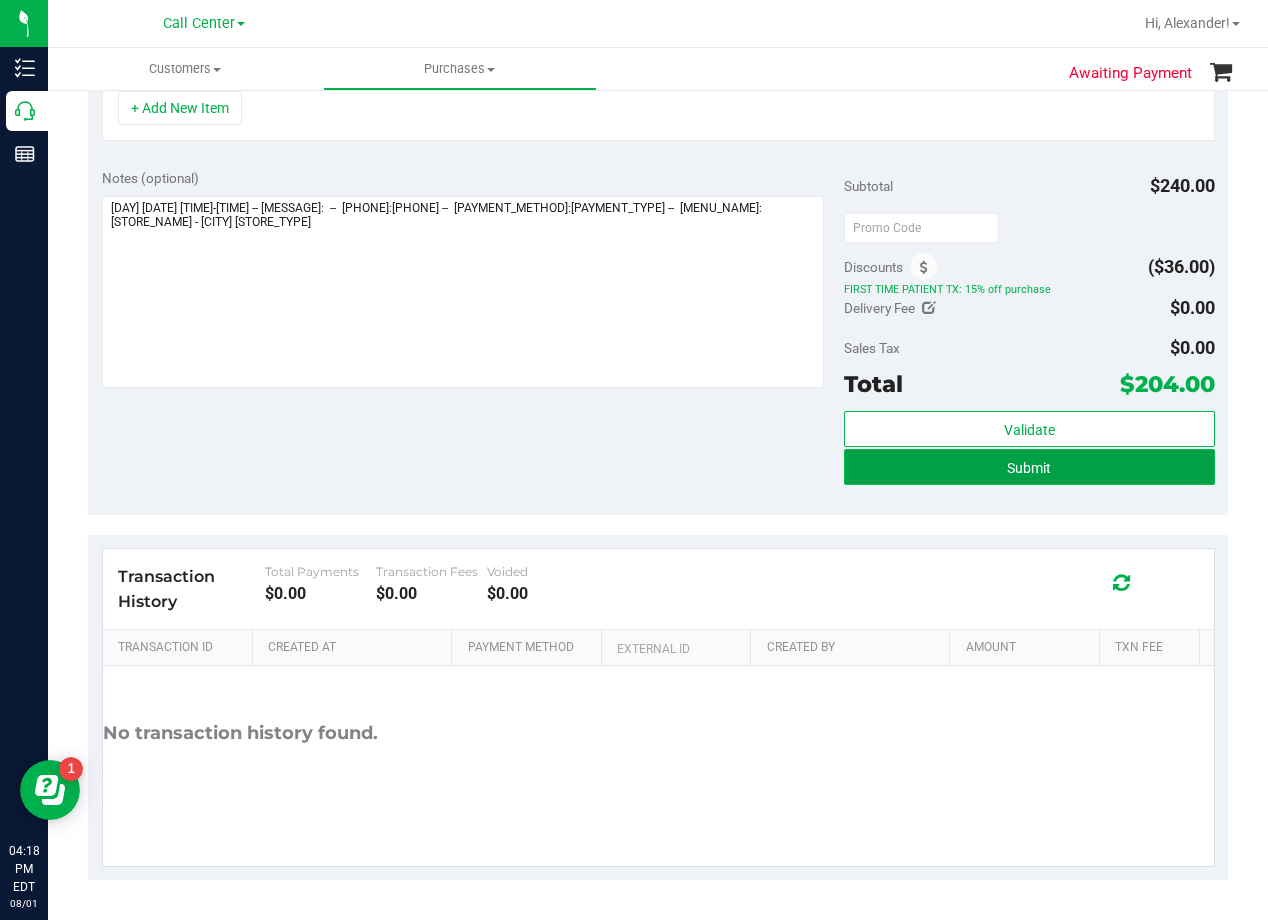 click on "Submit" at bounding box center (1029, 467) 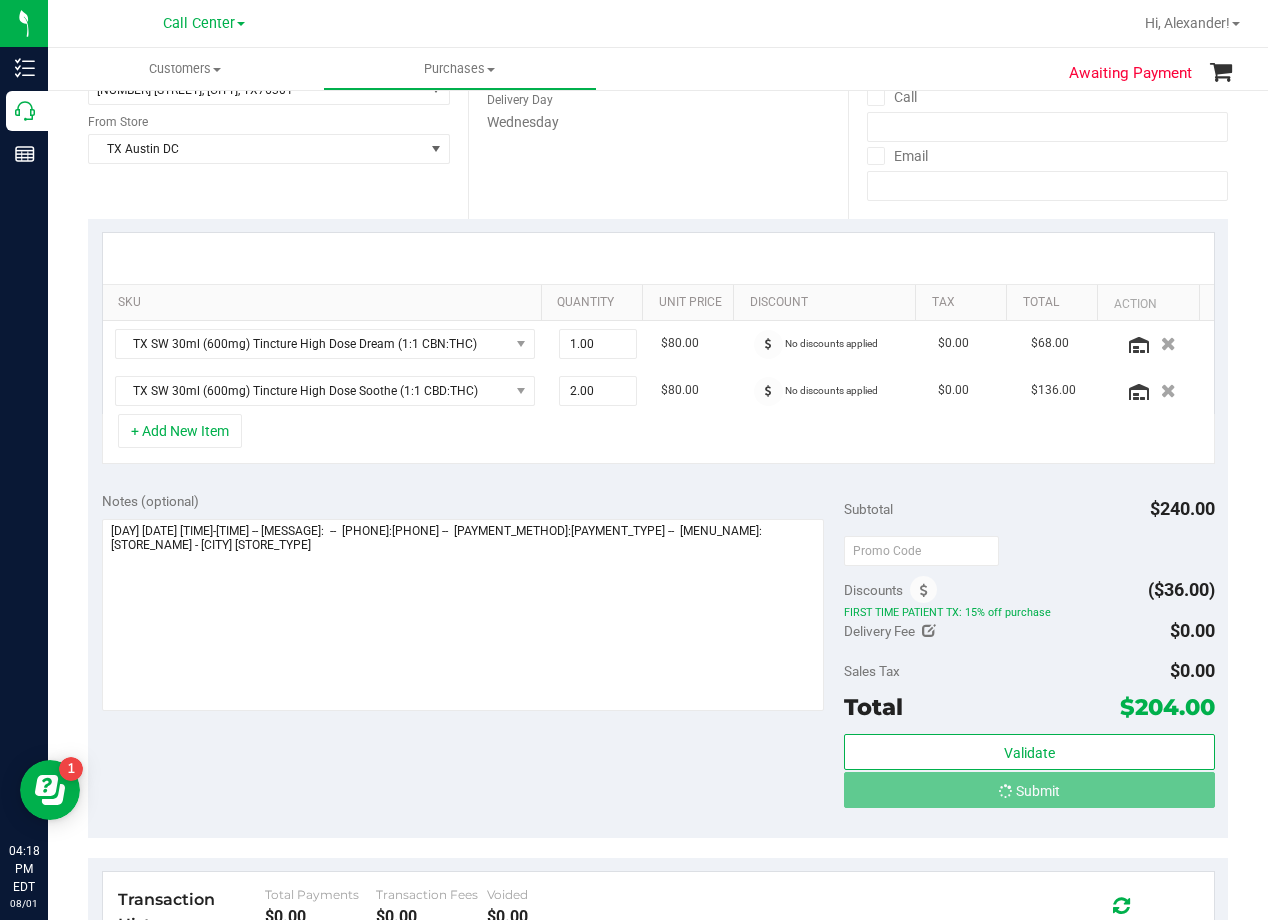 scroll, scrollTop: 104, scrollLeft: 0, axis: vertical 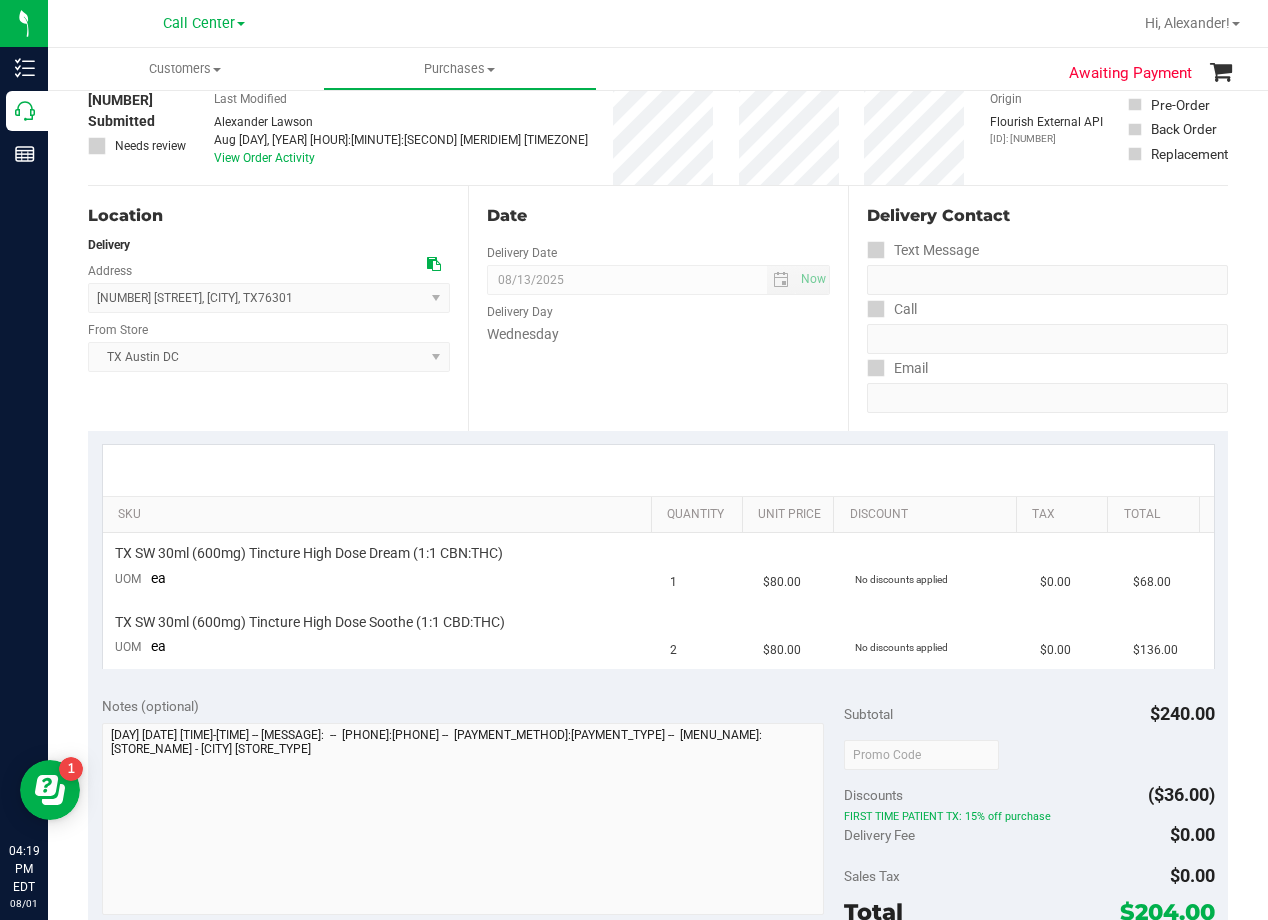 click on "Delivery Day" at bounding box center [658, 309] 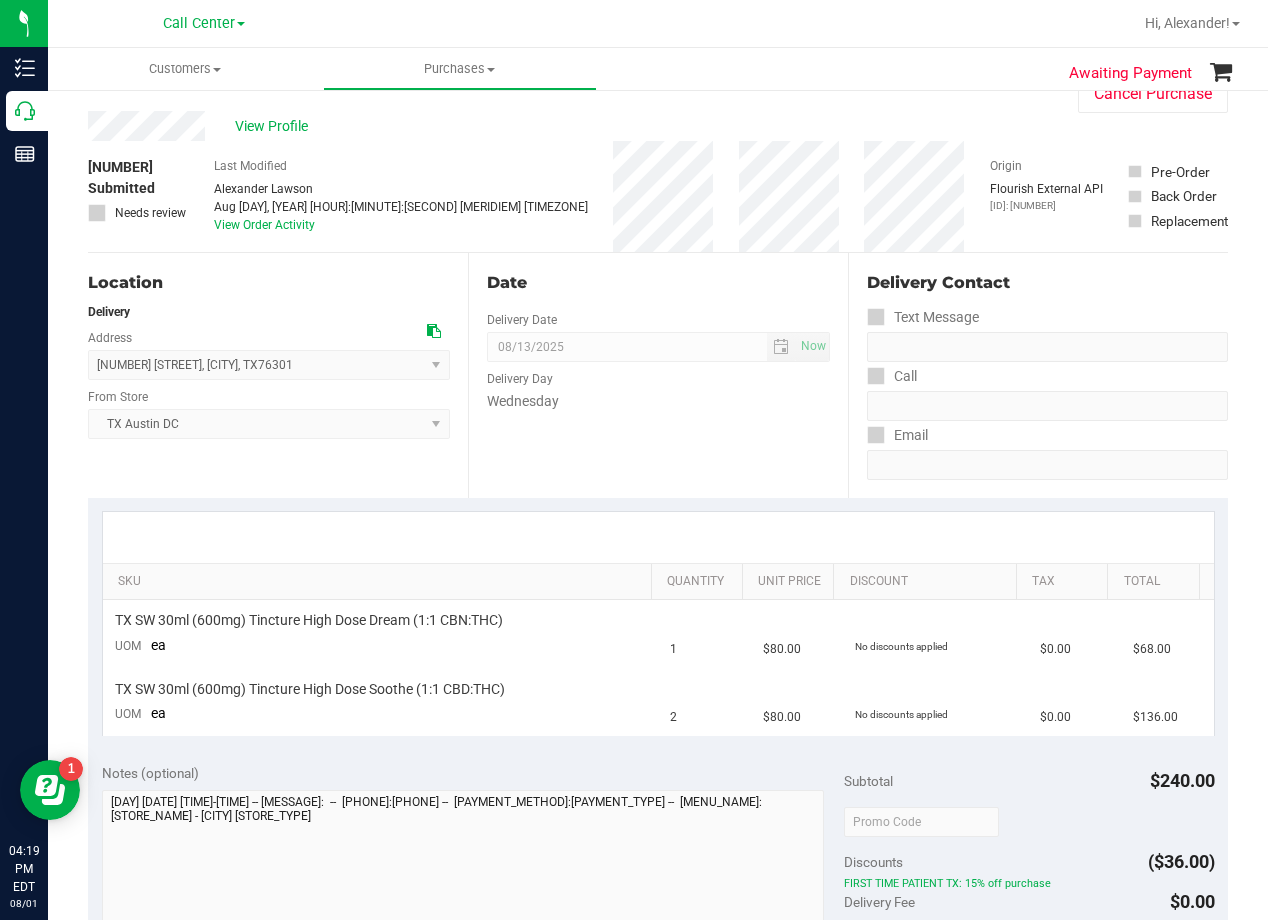 scroll, scrollTop: 0, scrollLeft: 0, axis: both 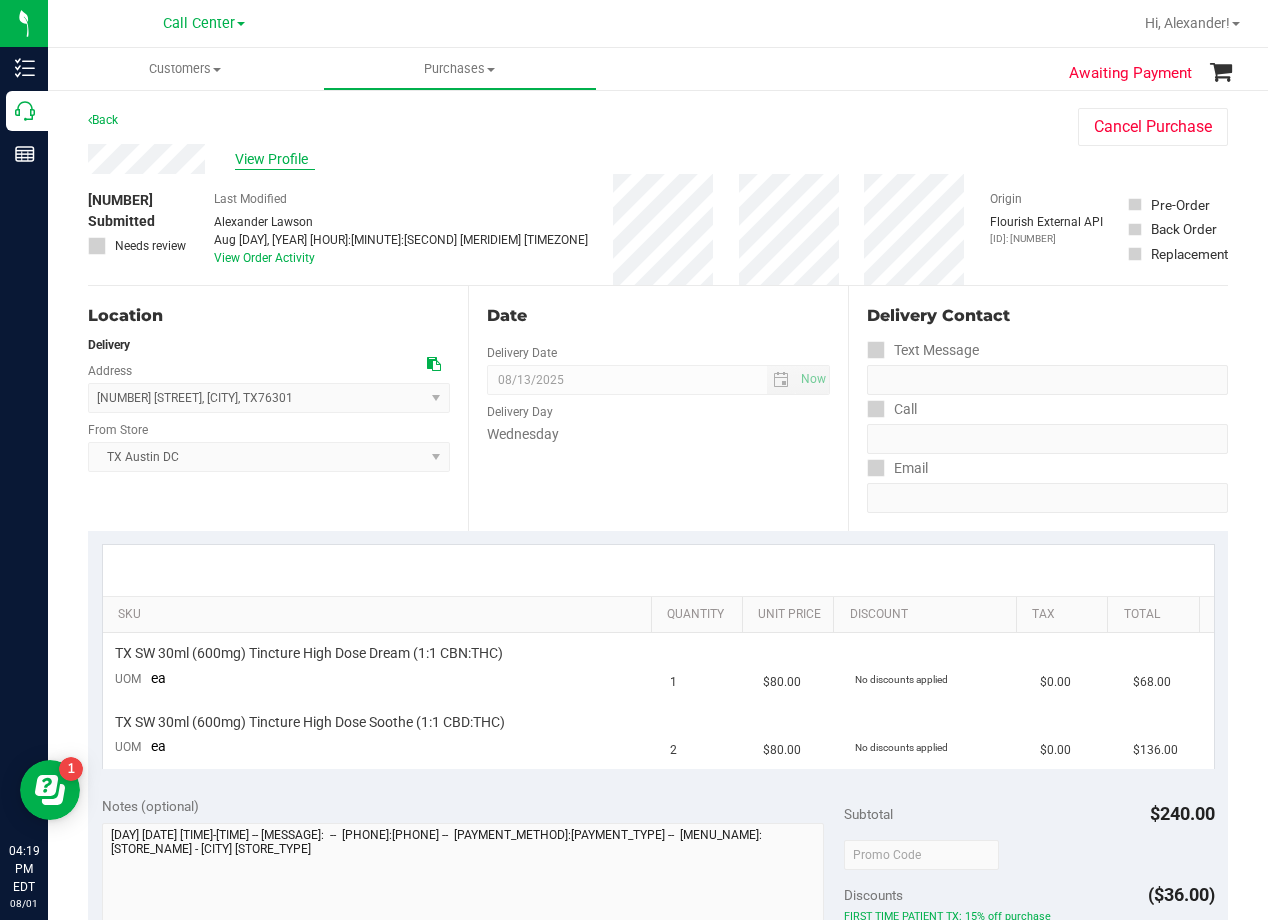 click on "View Profile" at bounding box center (275, 159) 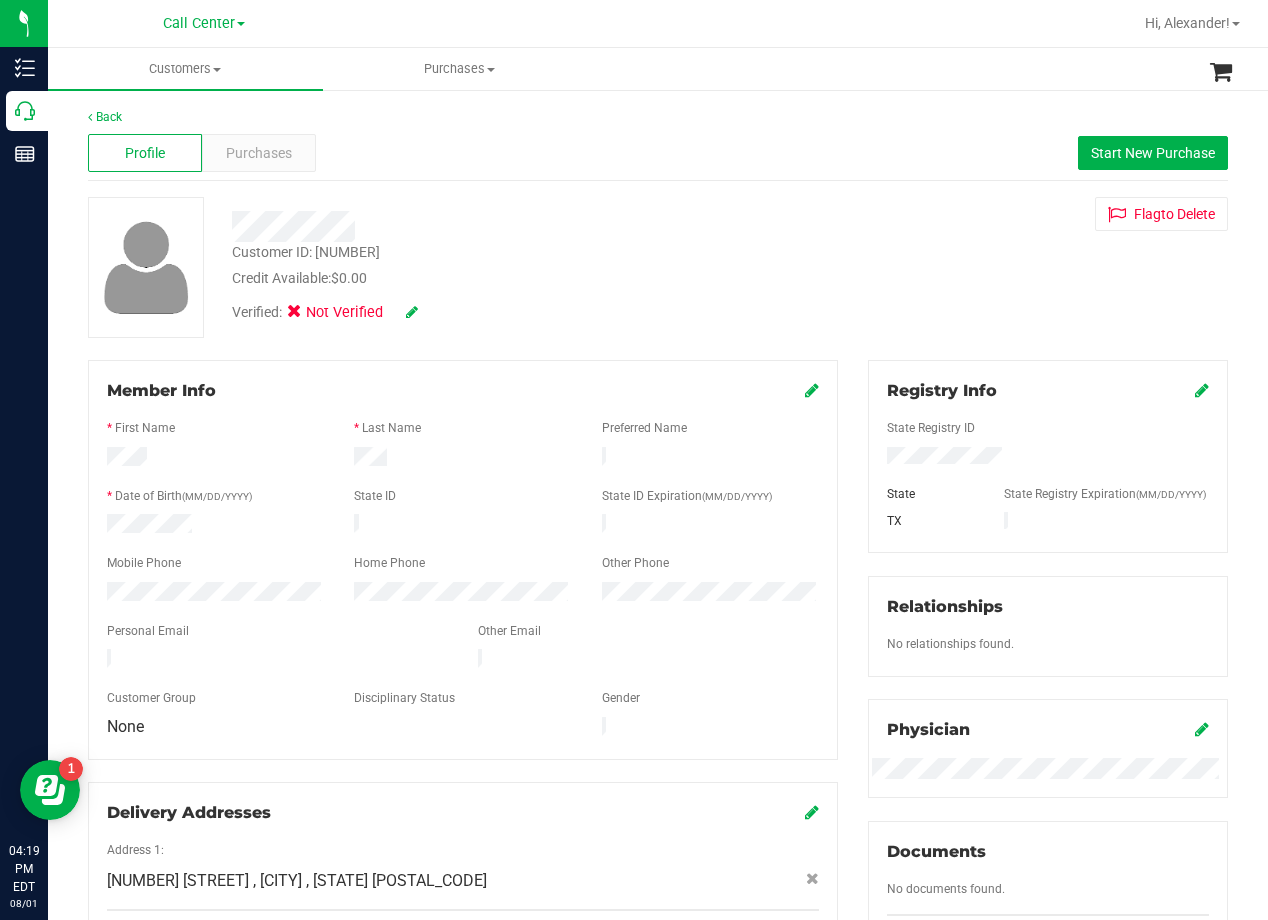 click on "Customer ID: 1615486
Credit Available:
$0.00" at bounding box center (509, 265) 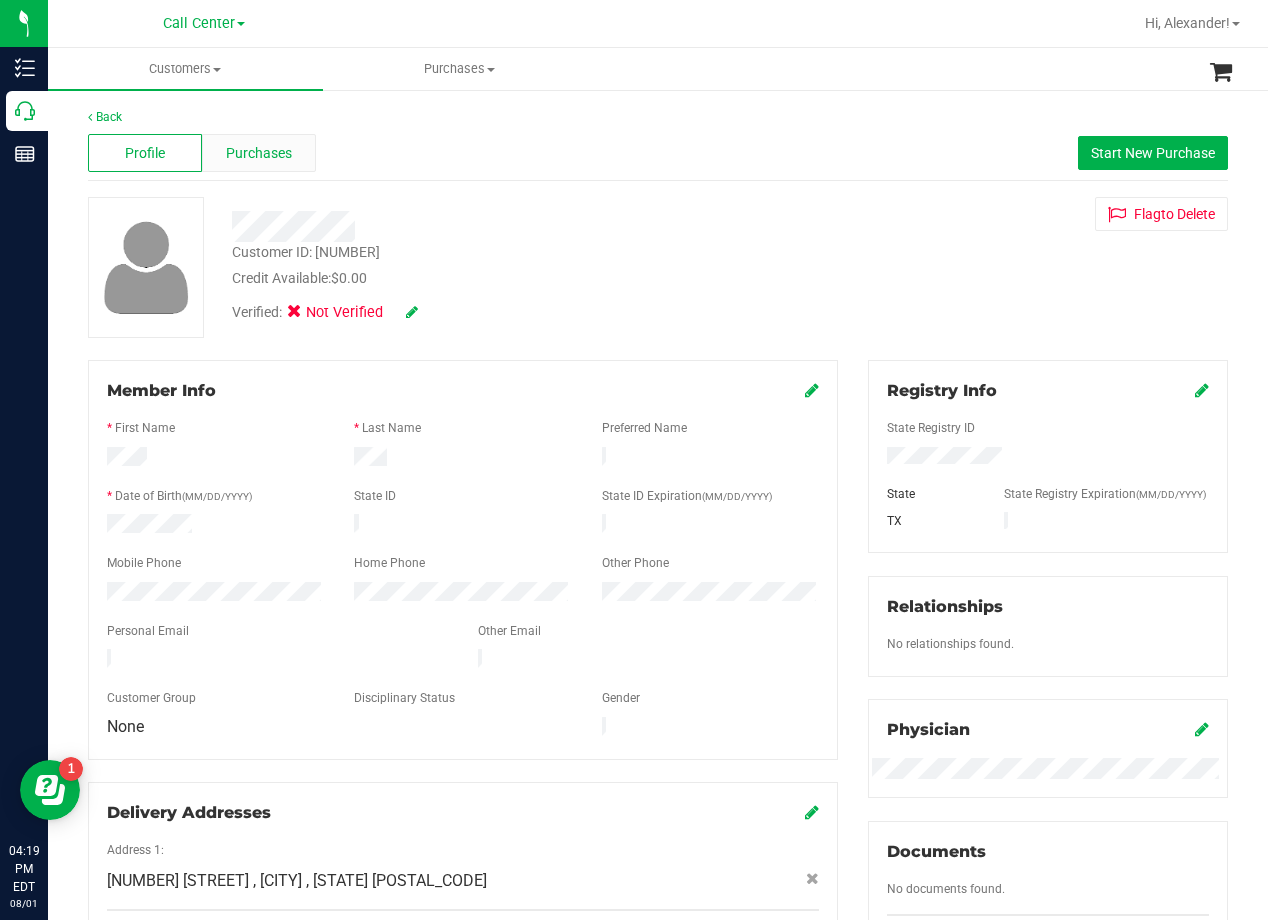 click on "Purchases" at bounding box center (259, 153) 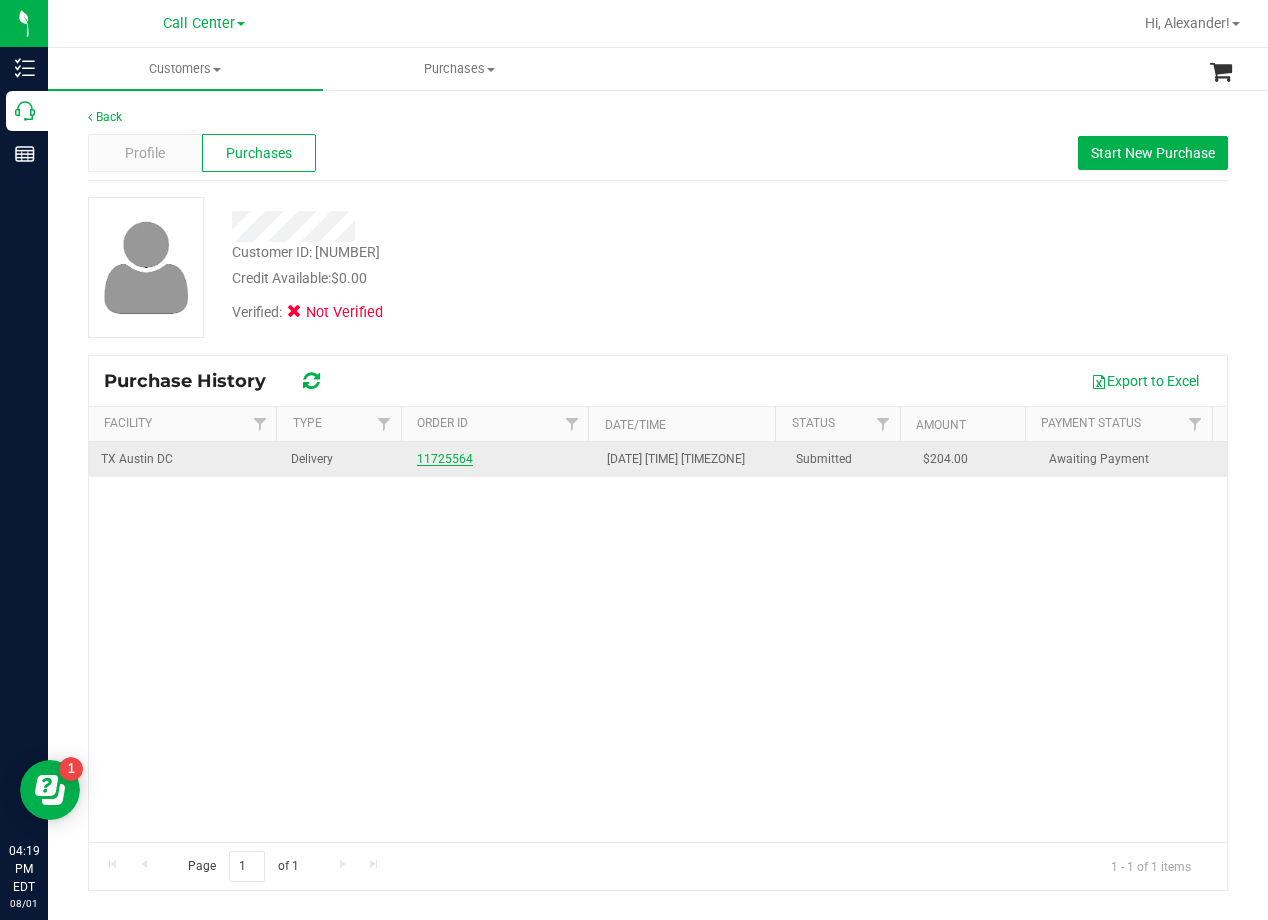 click on "11725564" at bounding box center [445, 459] 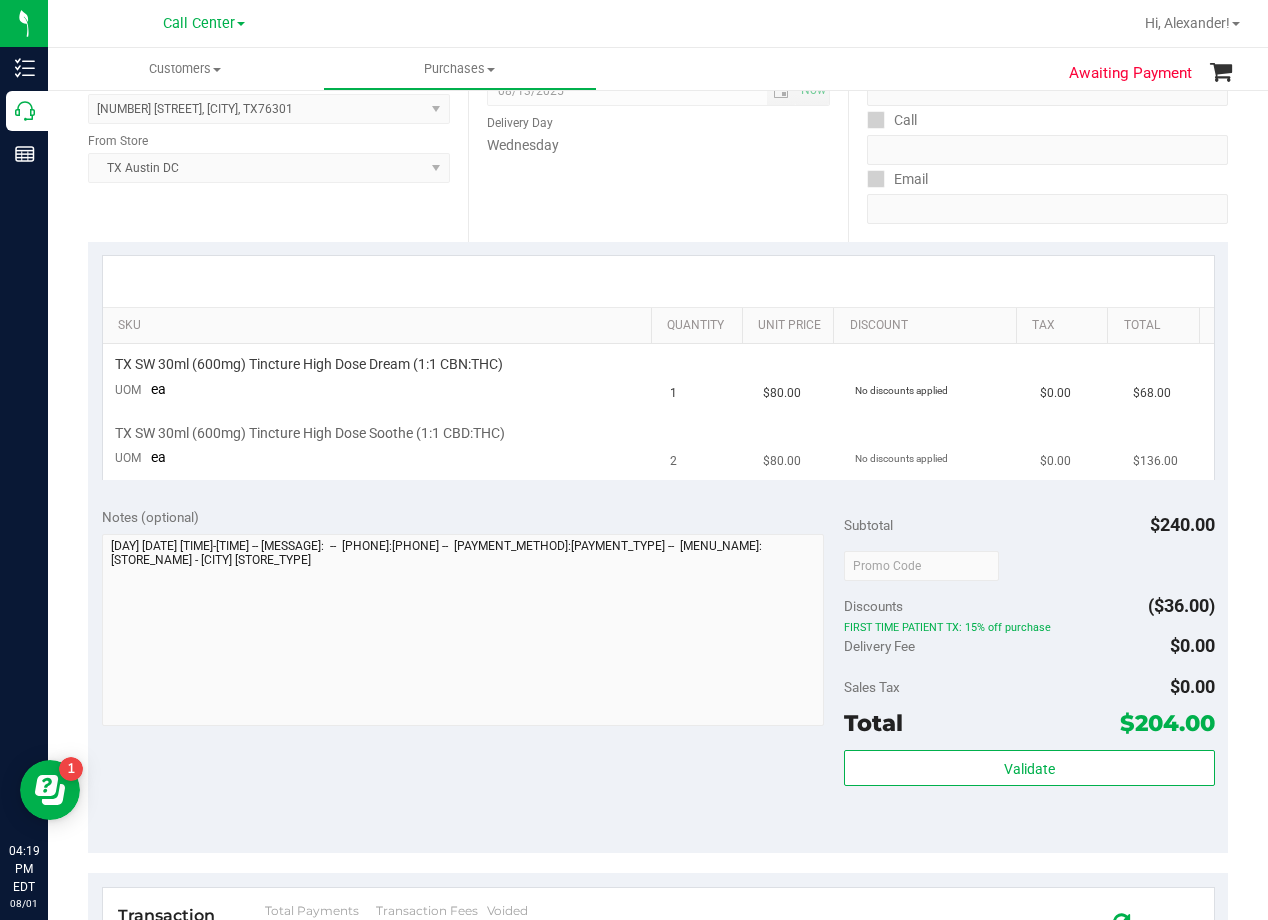 scroll, scrollTop: 300, scrollLeft: 0, axis: vertical 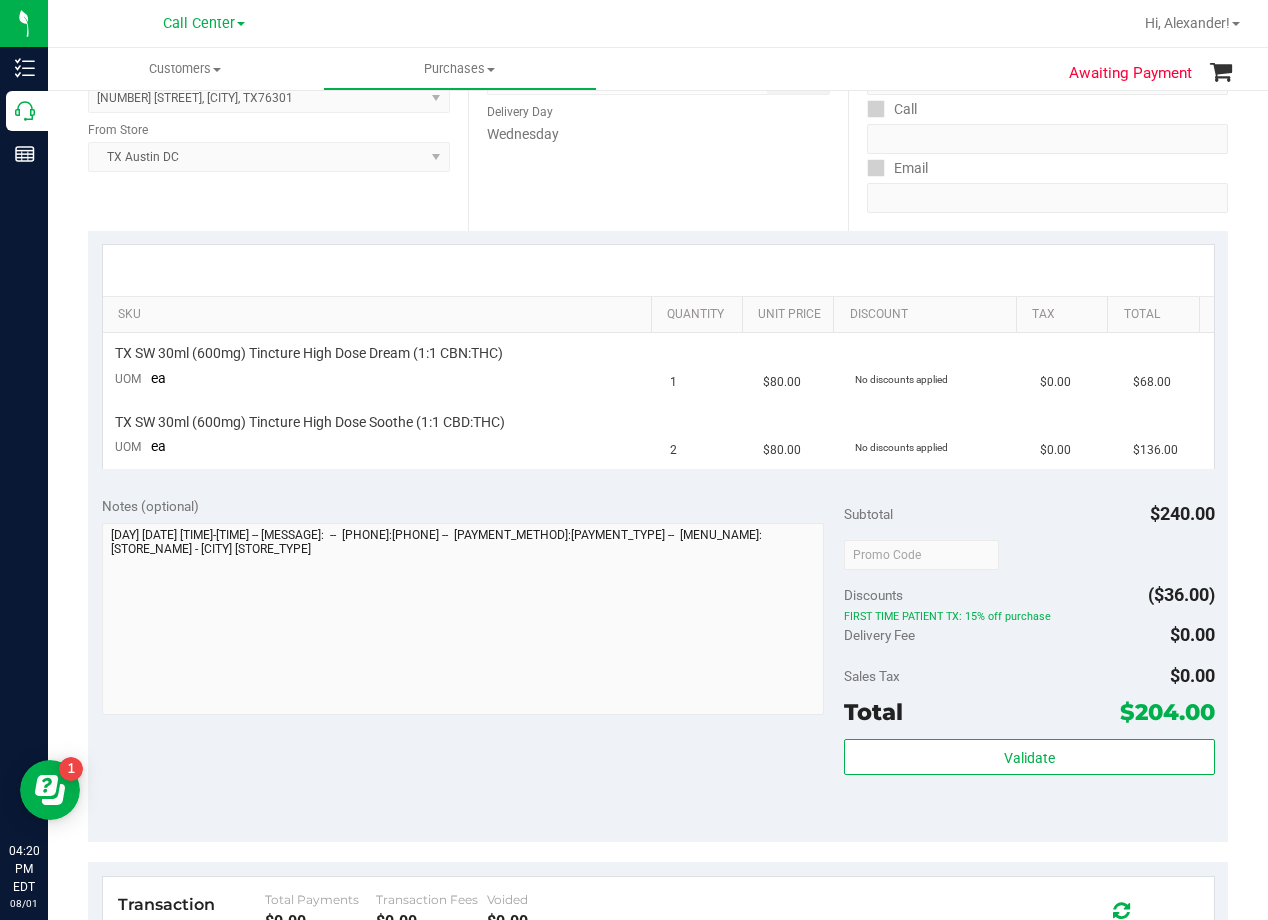 click at bounding box center [658, 270] 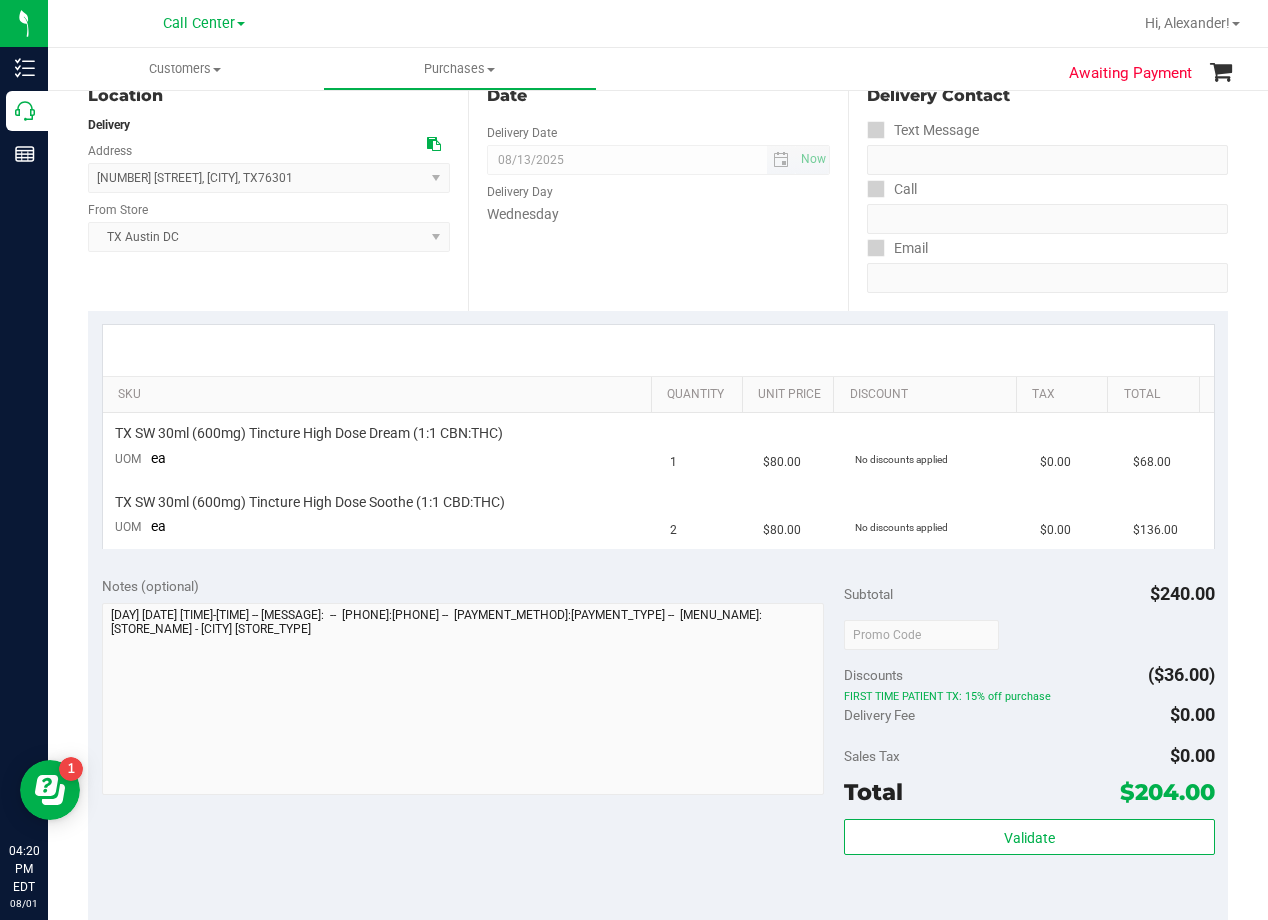 scroll, scrollTop: 100, scrollLeft: 0, axis: vertical 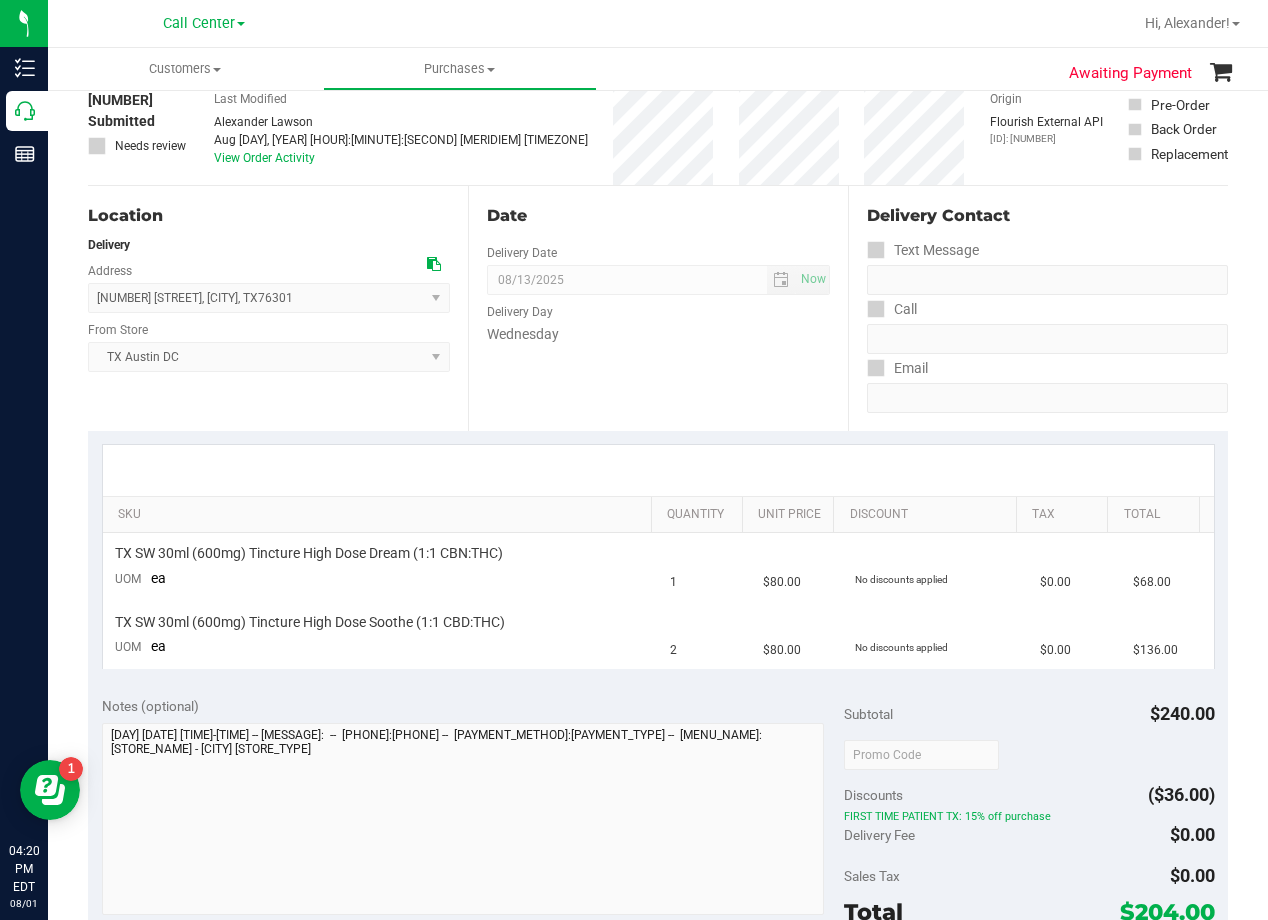 click on "Date" at bounding box center (658, 216) 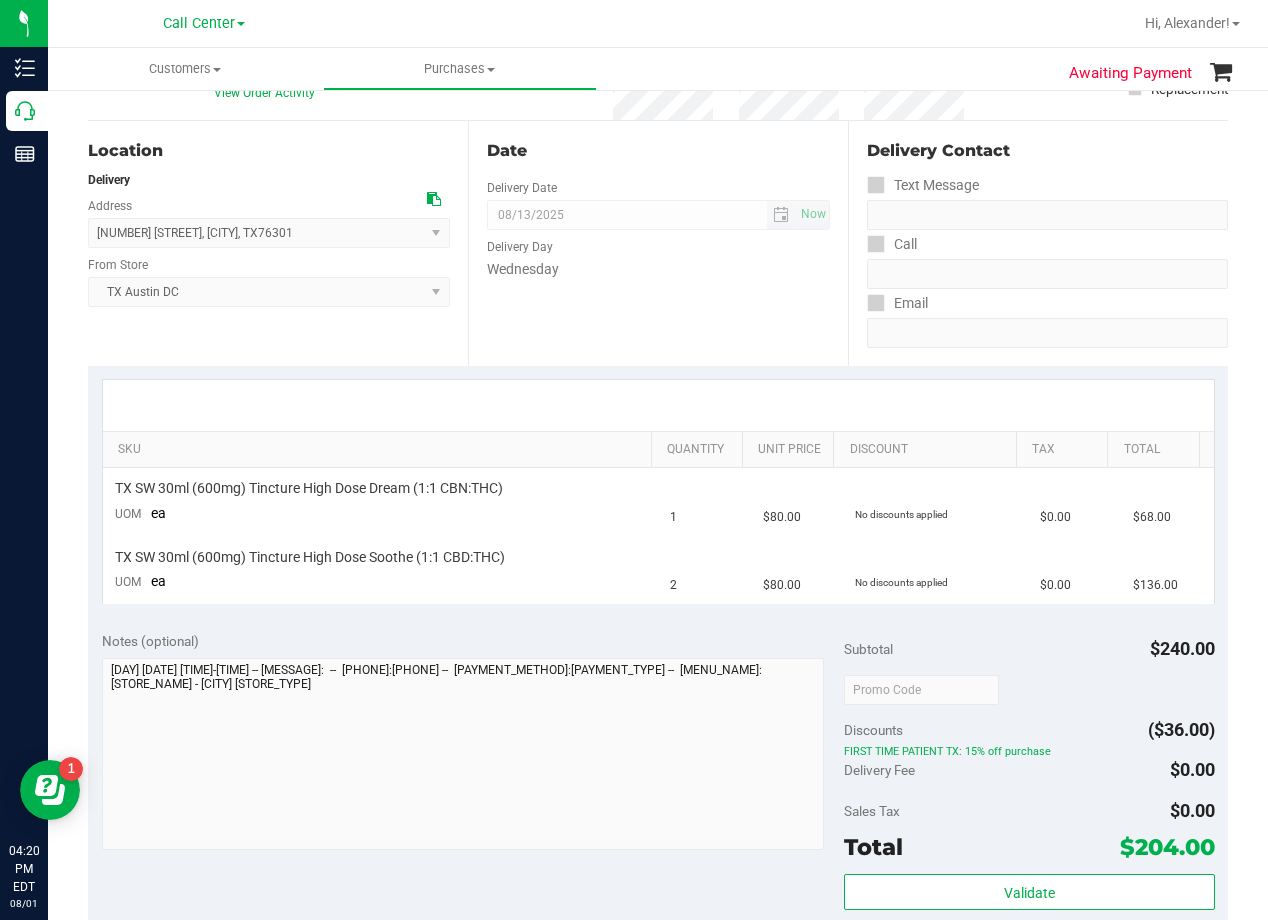 scroll, scrollTop: 200, scrollLeft: 0, axis: vertical 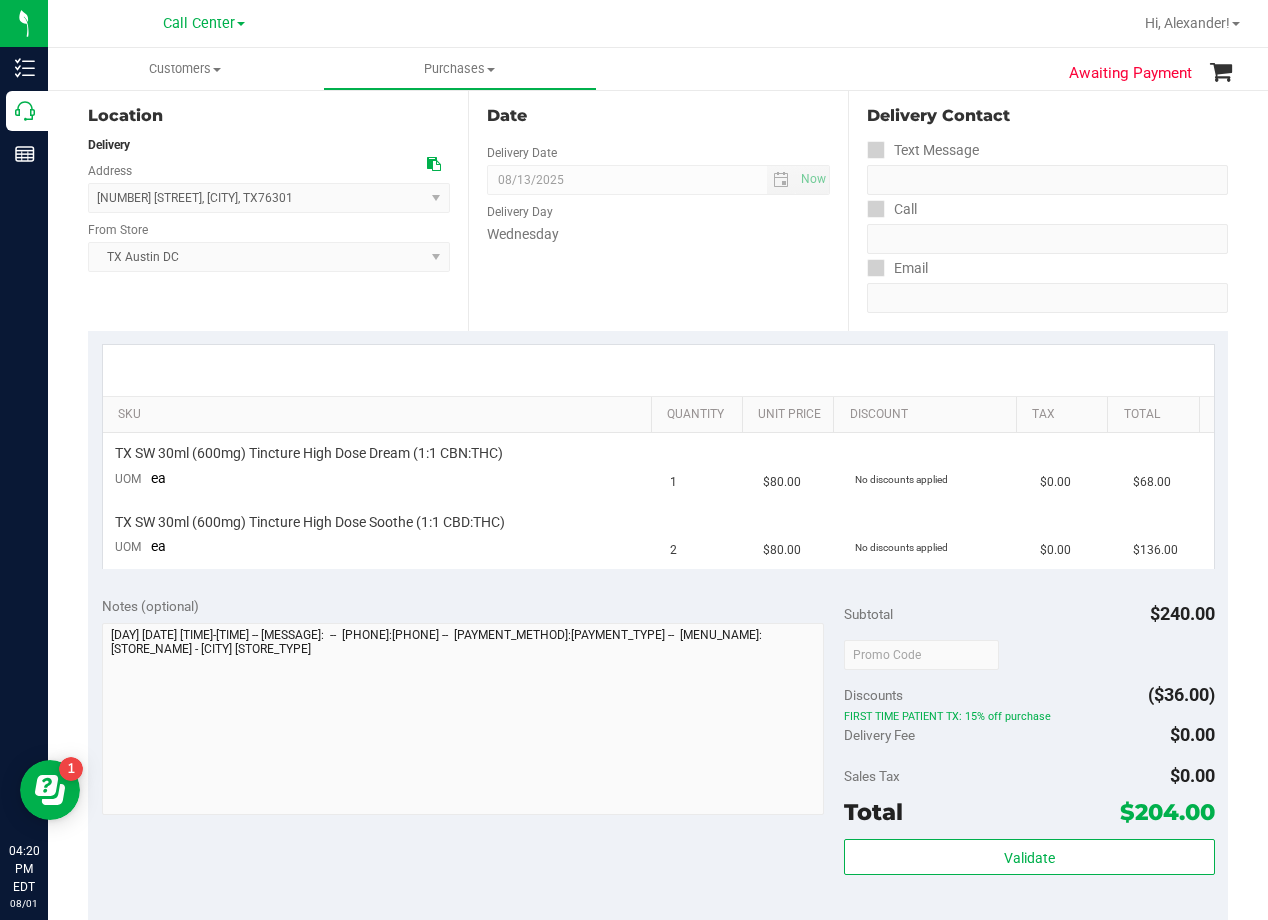 click on "SKU Quantity Unit Price Discount Tax Total
TX SW 30ml (600mg) Tincture High Dose Dream (1:1 CBN:THC)
UOM
ea
1
$80.00
No discounts applied
$0.00
$68.00
TX SW 30ml (600mg) Tincture High Dose Soothe (1:1 CBD:THC)
UOM
ea
2
$80.00
No discounts applied
$0.00
$136.00" at bounding box center (658, 456) 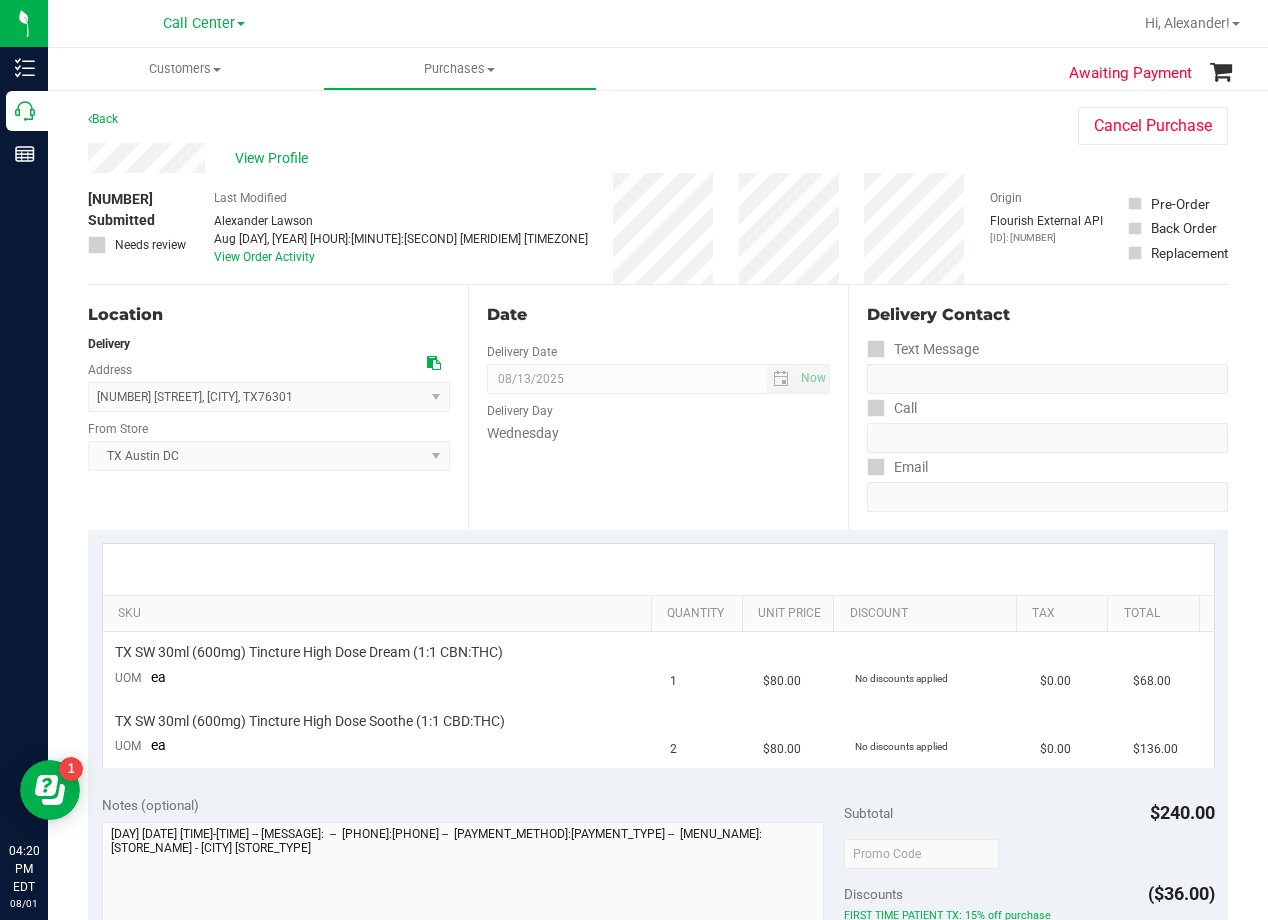 scroll, scrollTop: 0, scrollLeft: 0, axis: both 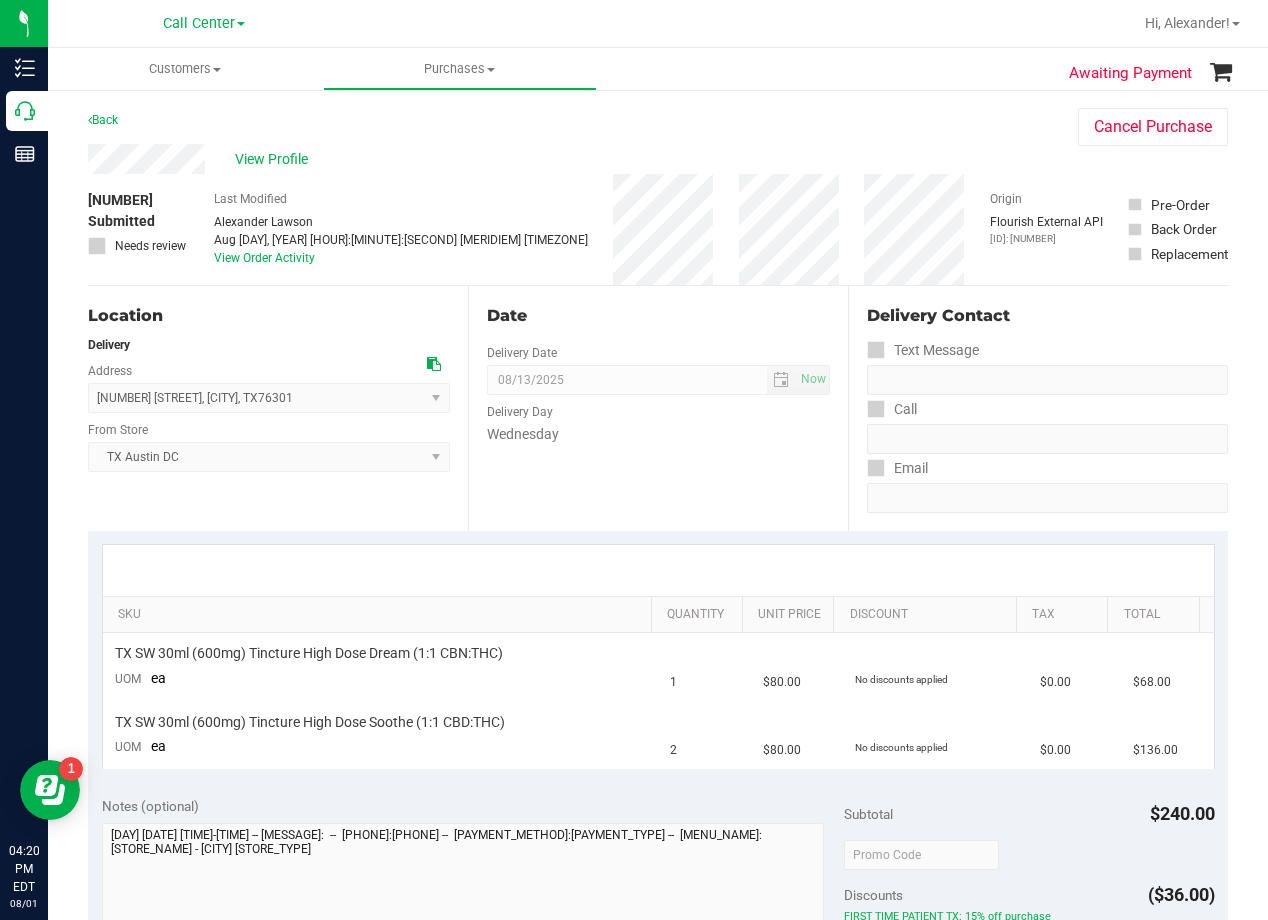 click on "Date" at bounding box center [658, 316] 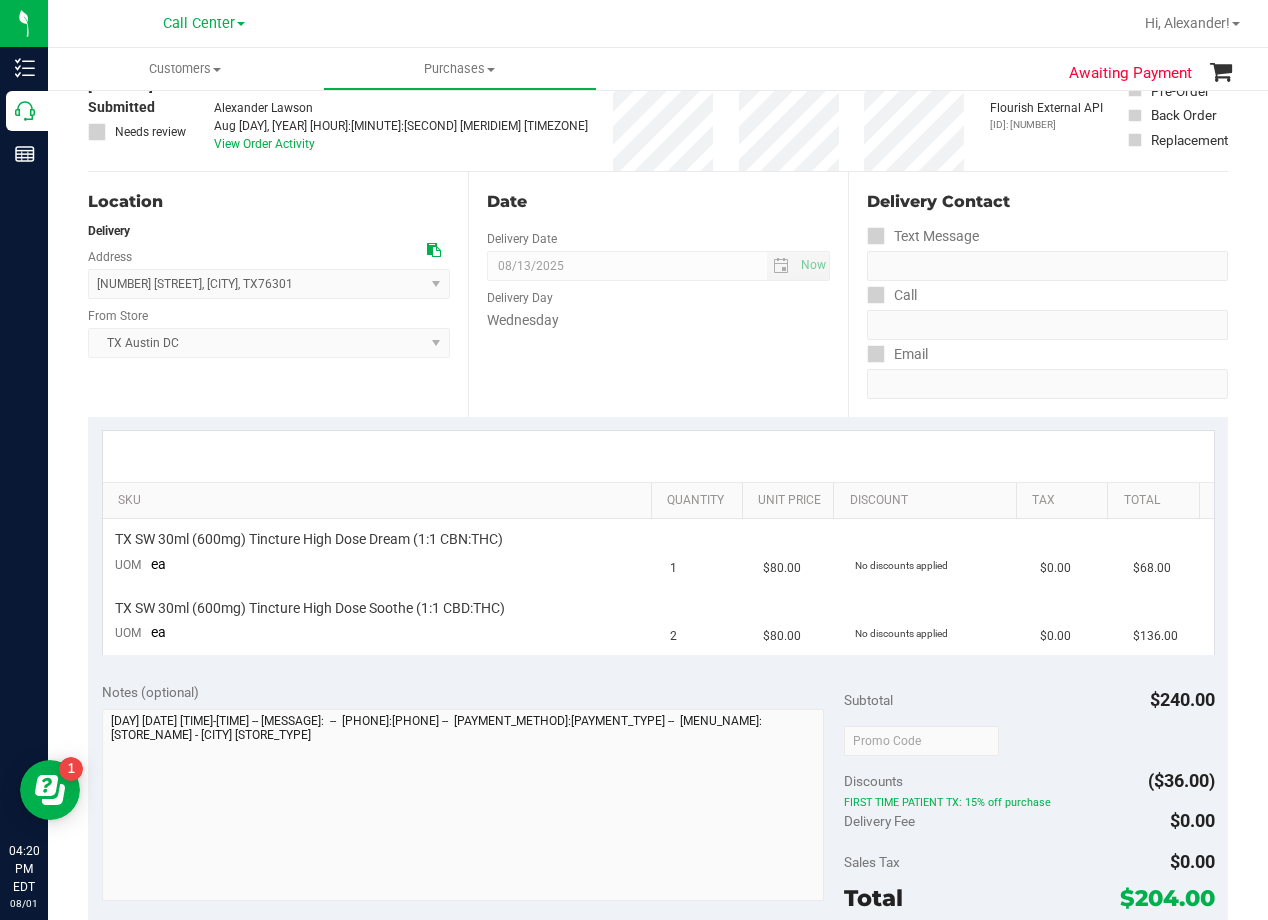 scroll, scrollTop: 0, scrollLeft: 0, axis: both 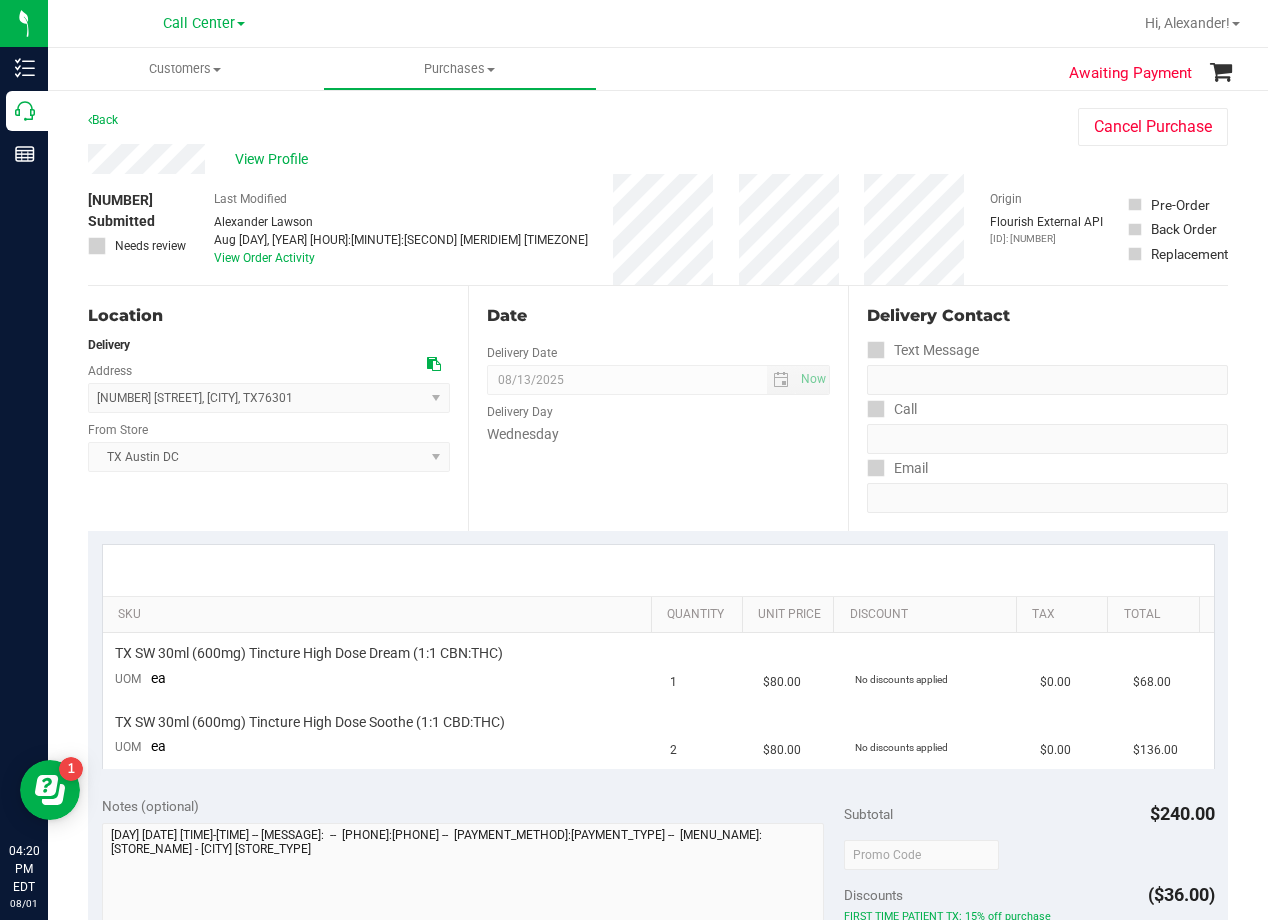 click on "Date" at bounding box center (658, 316) 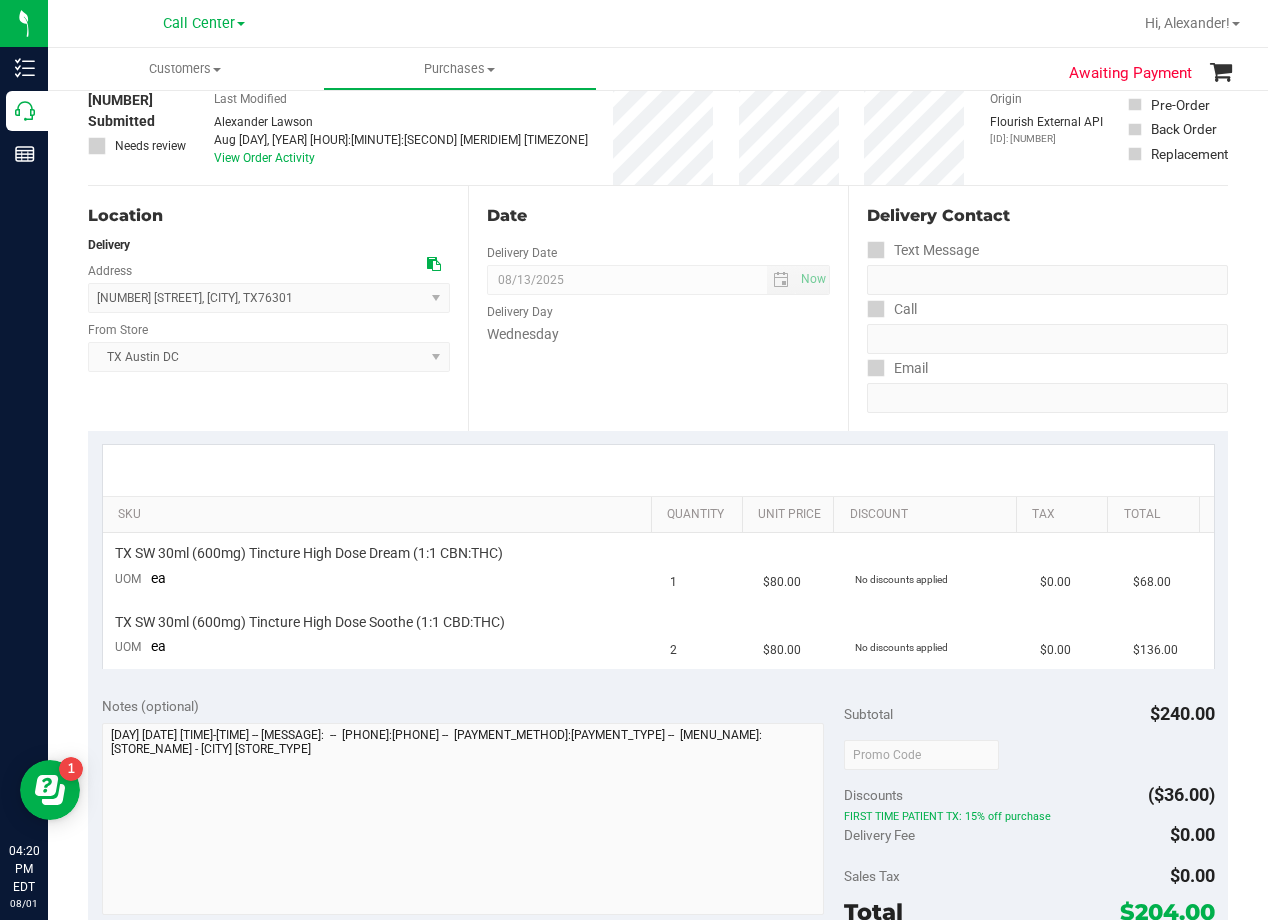 scroll, scrollTop: 0, scrollLeft: 0, axis: both 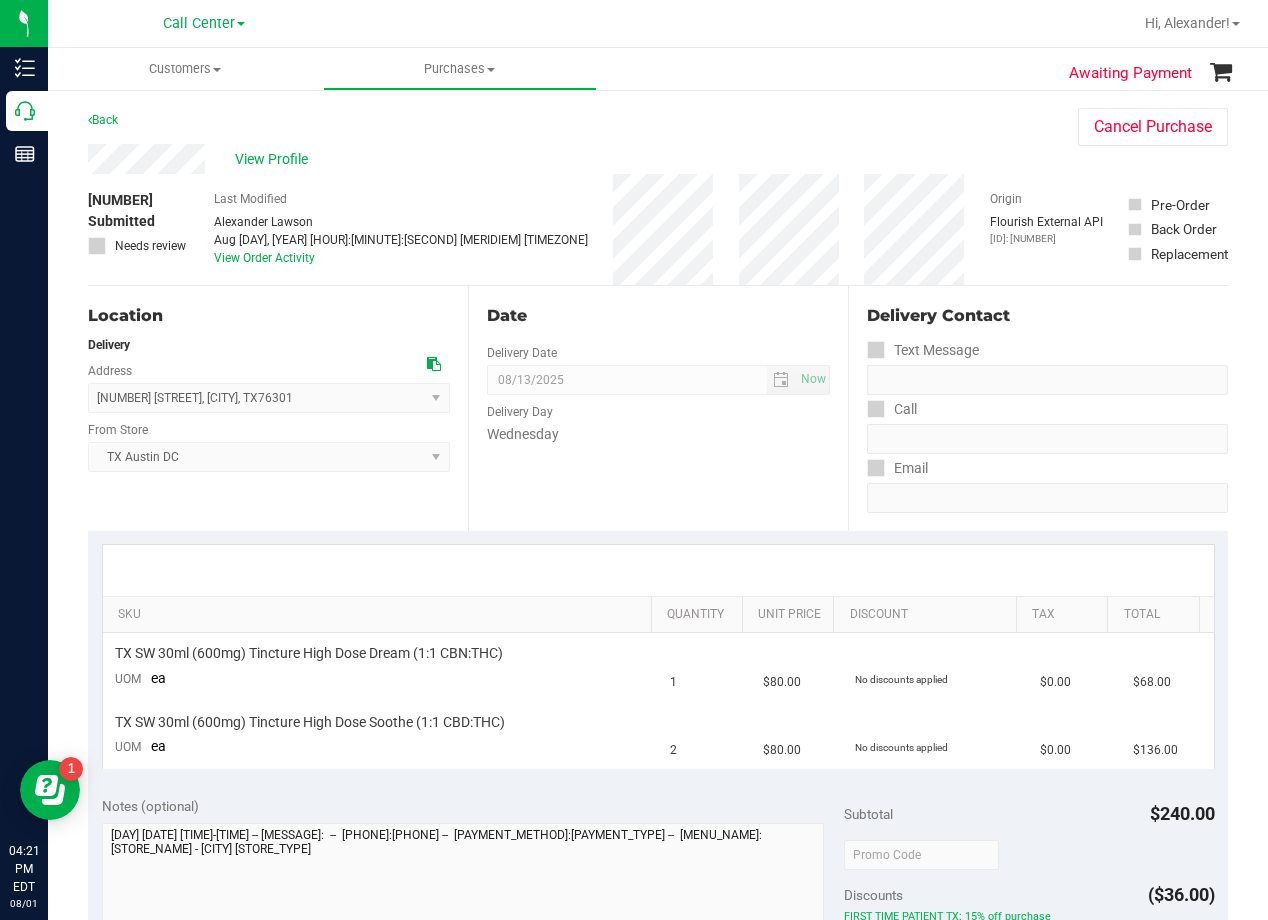 click on "Date
Delivery Date
08/13/2025
Now
08/13/2025 08:00 AM
Now
Delivery Day
Wednesday" at bounding box center (658, 408) 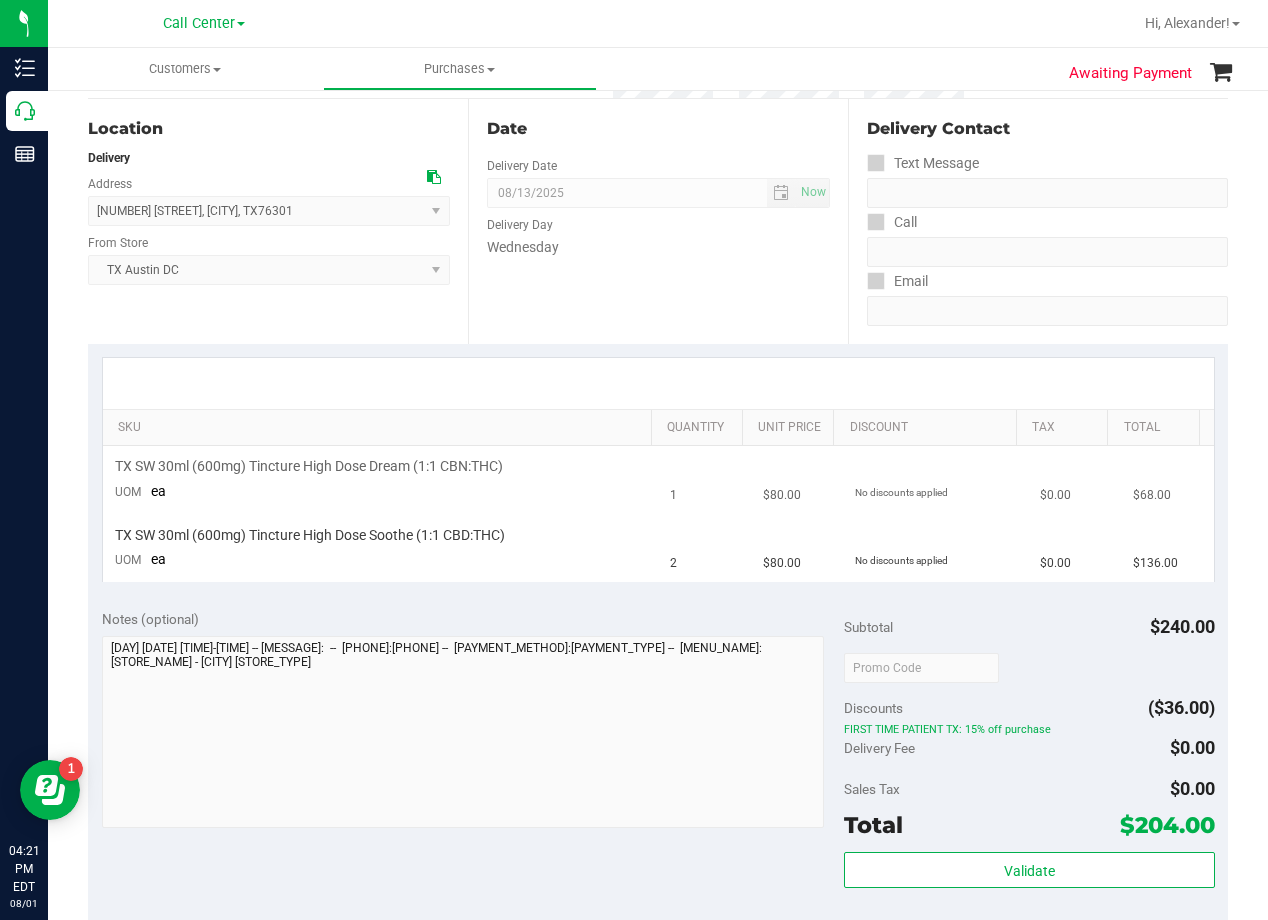 scroll, scrollTop: 0, scrollLeft: 0, axis: both 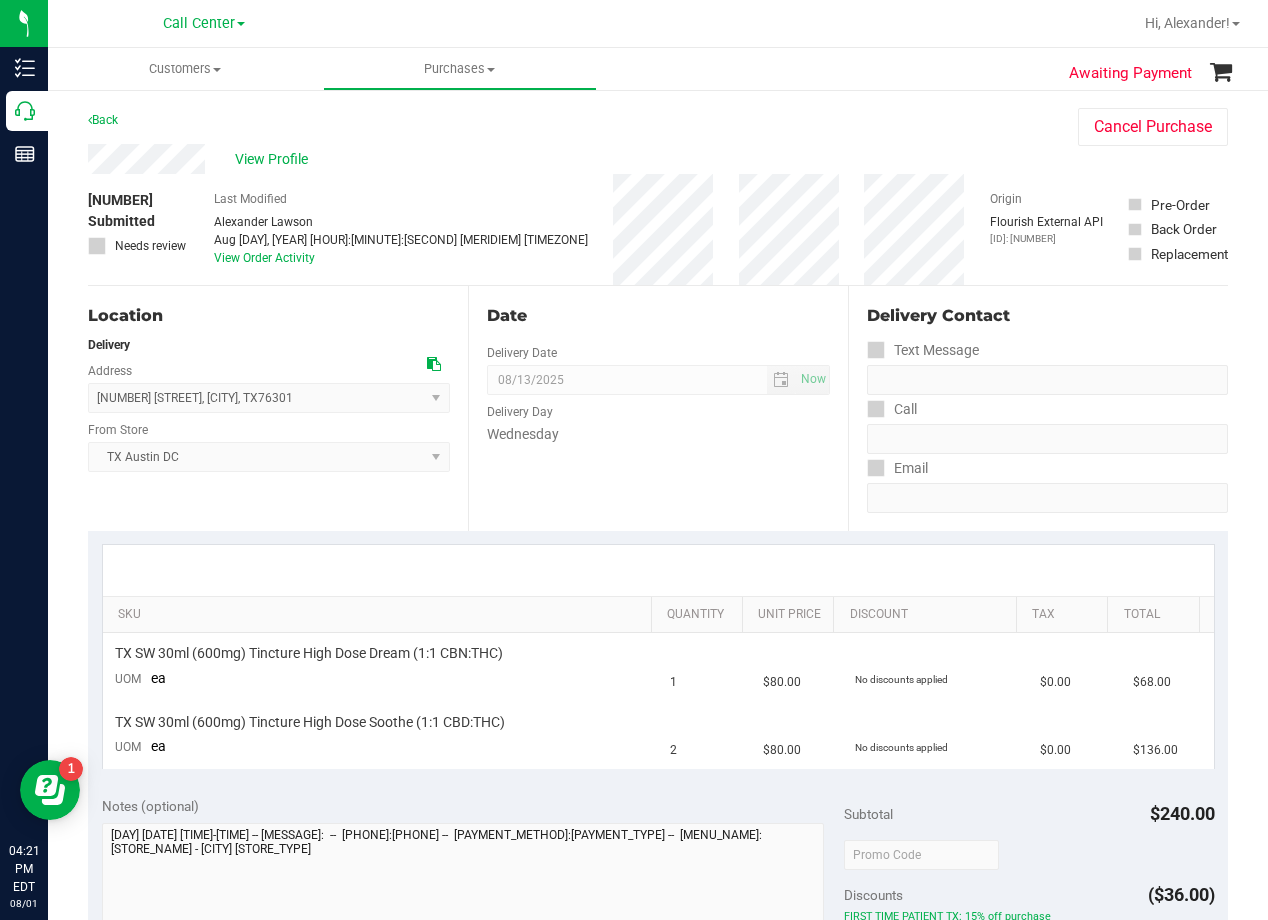 click on "Date" at bounding box center (658, 316) 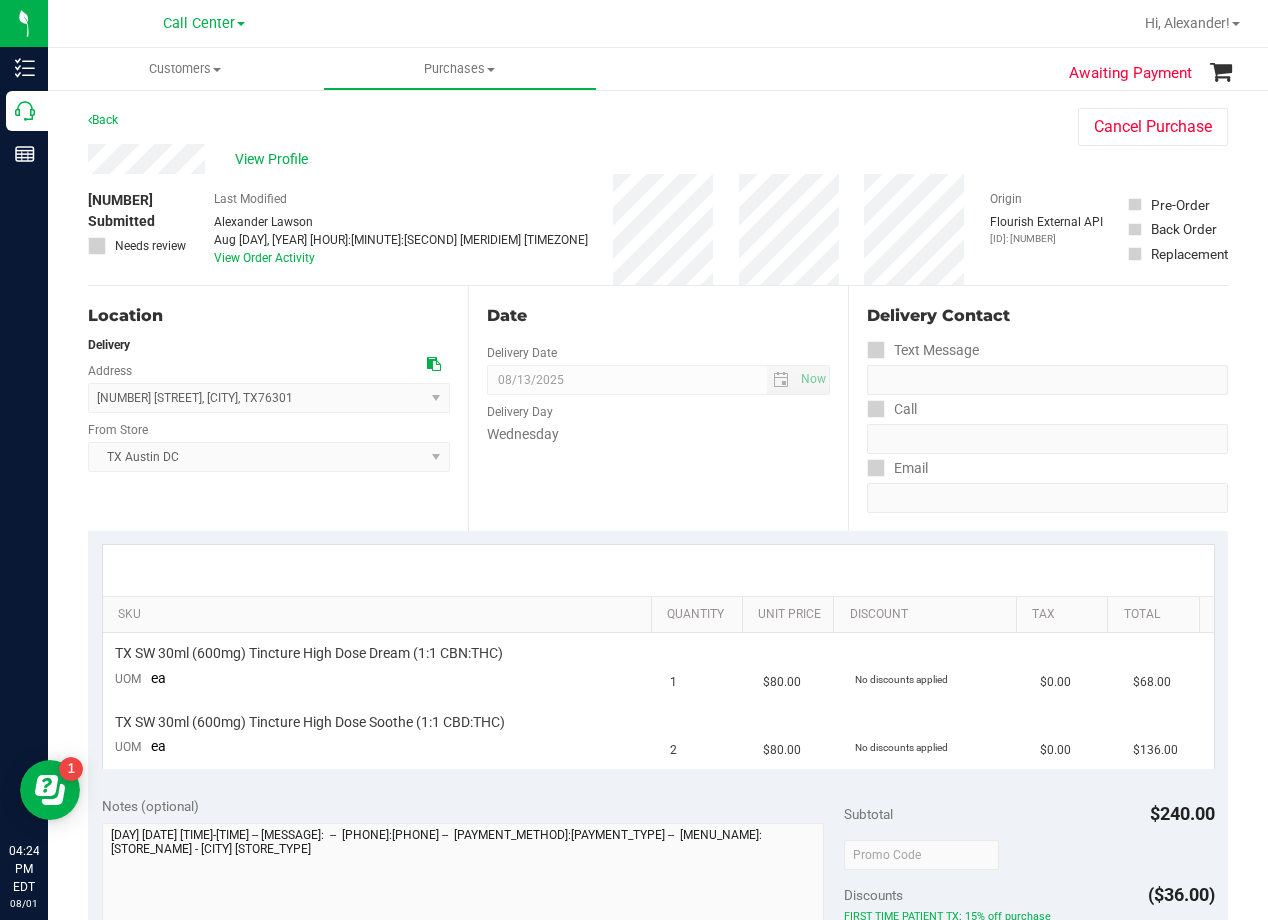 click on "Date
Delivery Date
08/13/2025
Now
08/13/2025 08:00 AM
Now
Delivery Day
Wednesday" at bounding box center [658, 408] 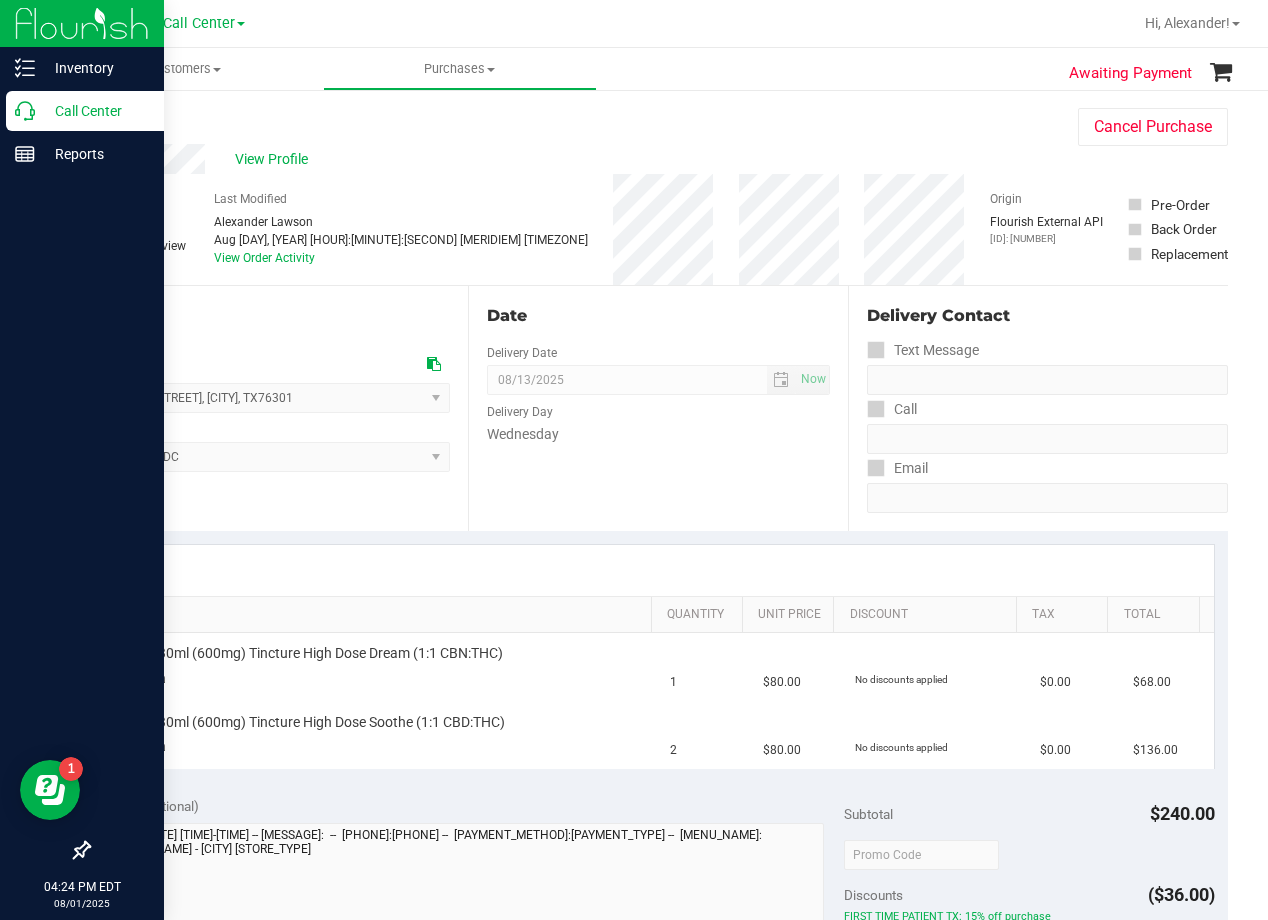 click 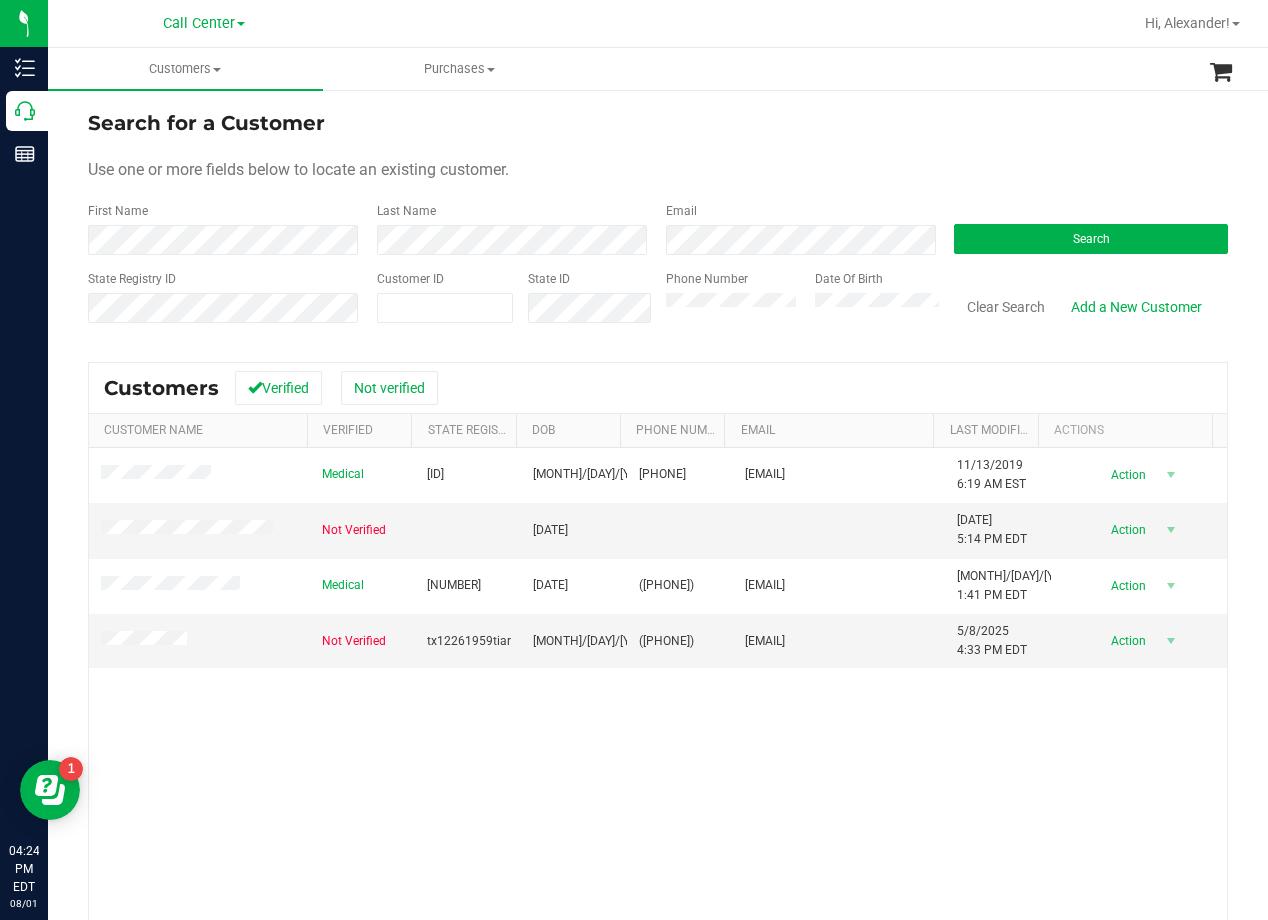 click on "Use one or more fields below to locate an existing customer." at bounding box center [658, 170] 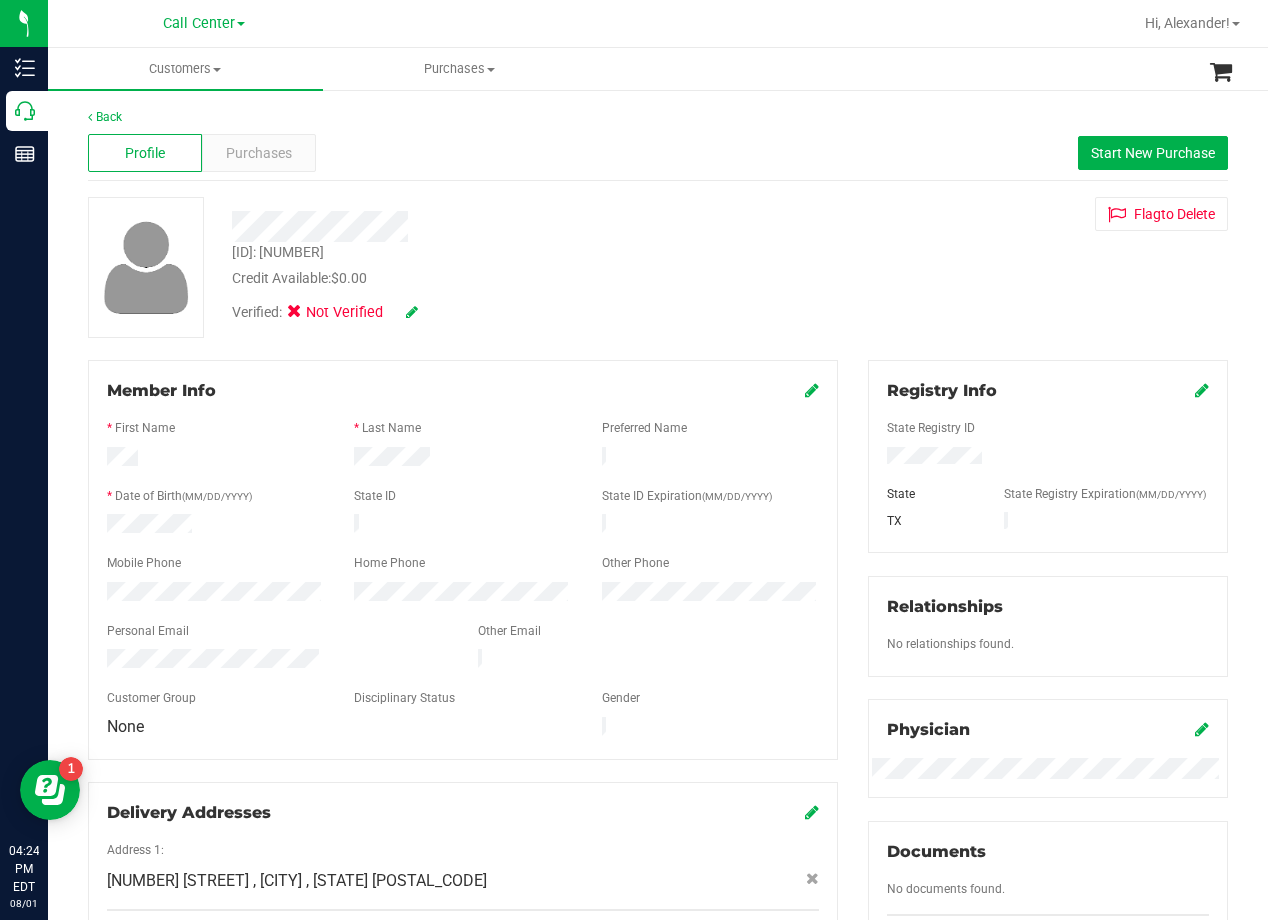 click on "Verified:
Not Verified" at bounding box center [509, 311] 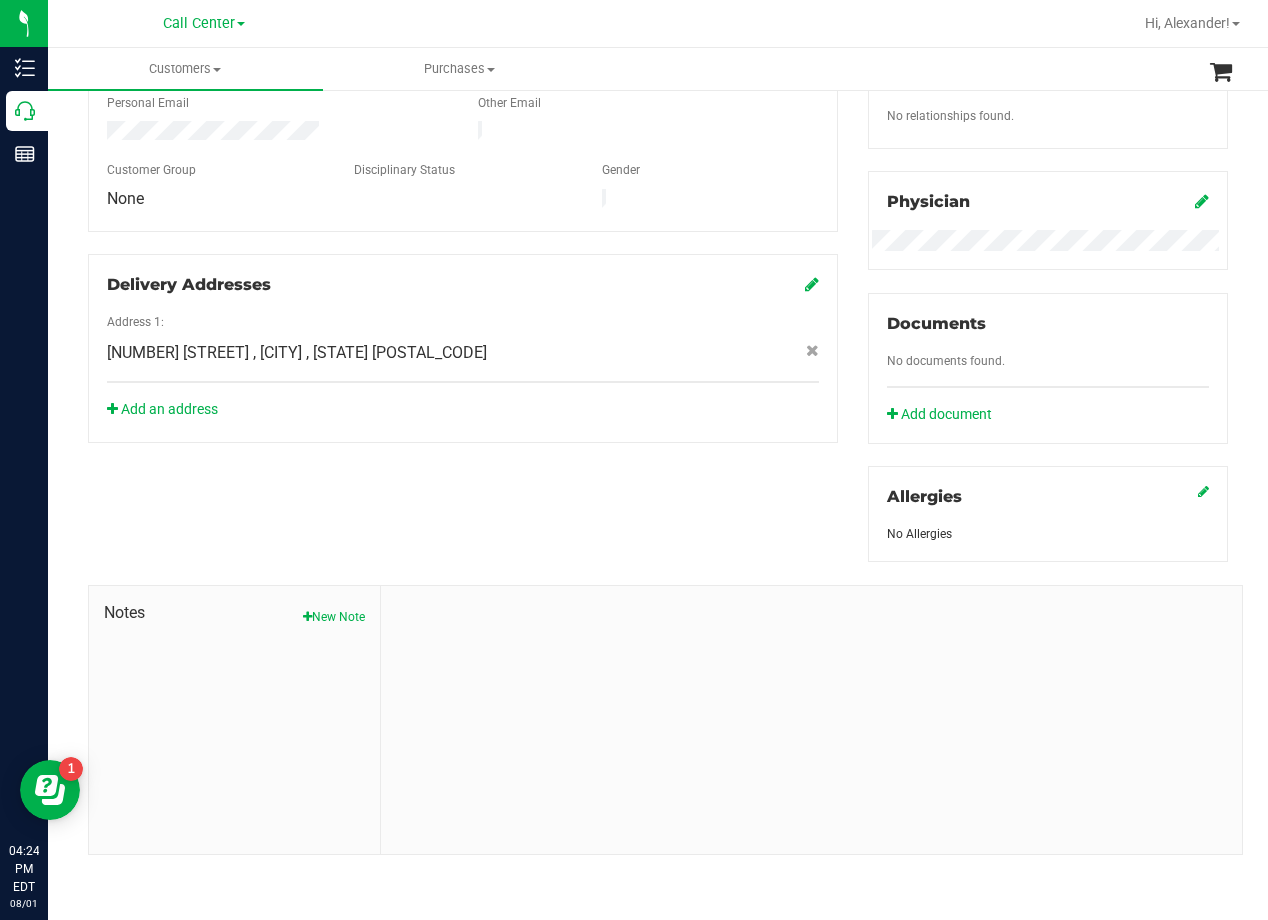 scroll, scrollTop: 544, scrollLeft: 0, axis: vertical 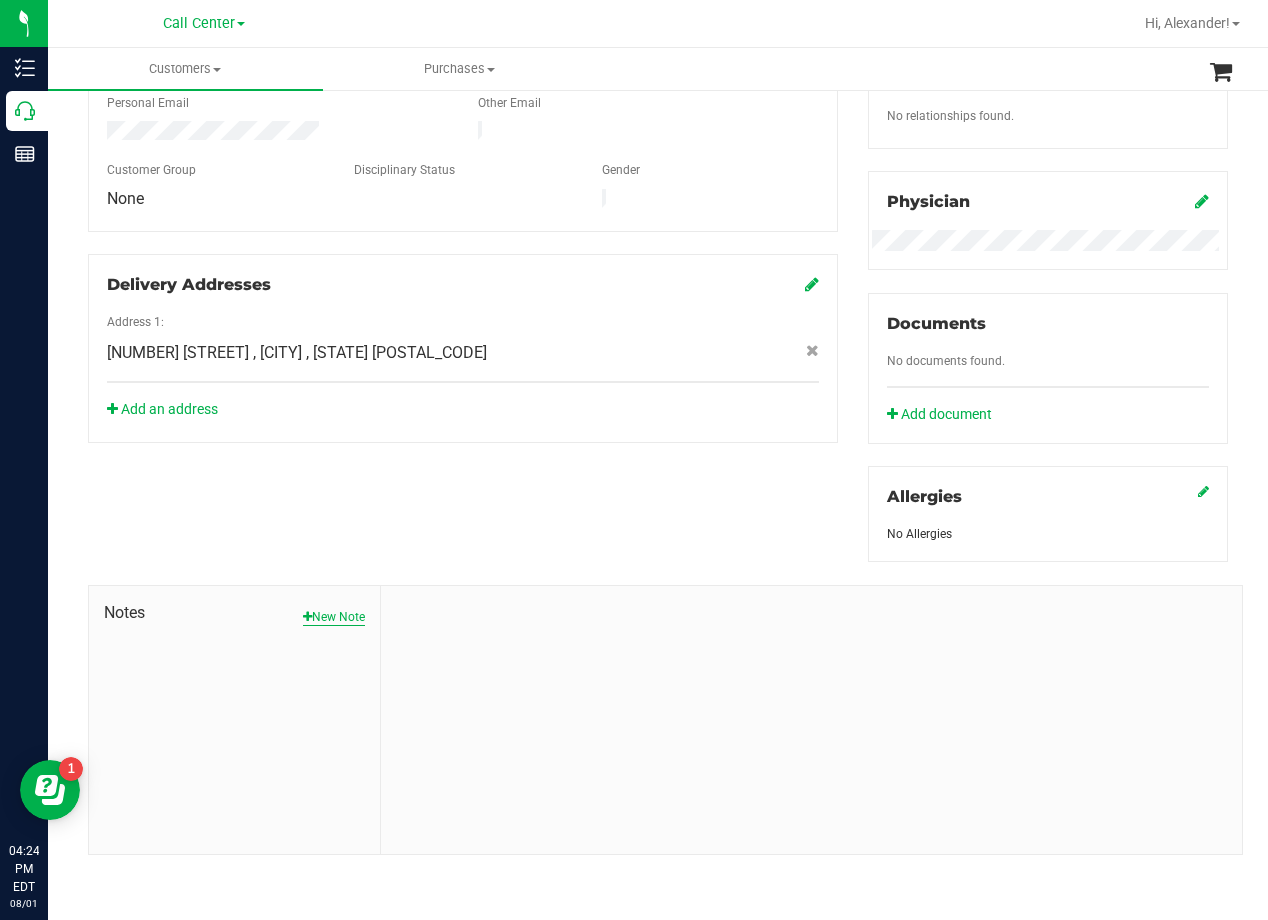 click on "New Note" at bounding box center [334, 617] 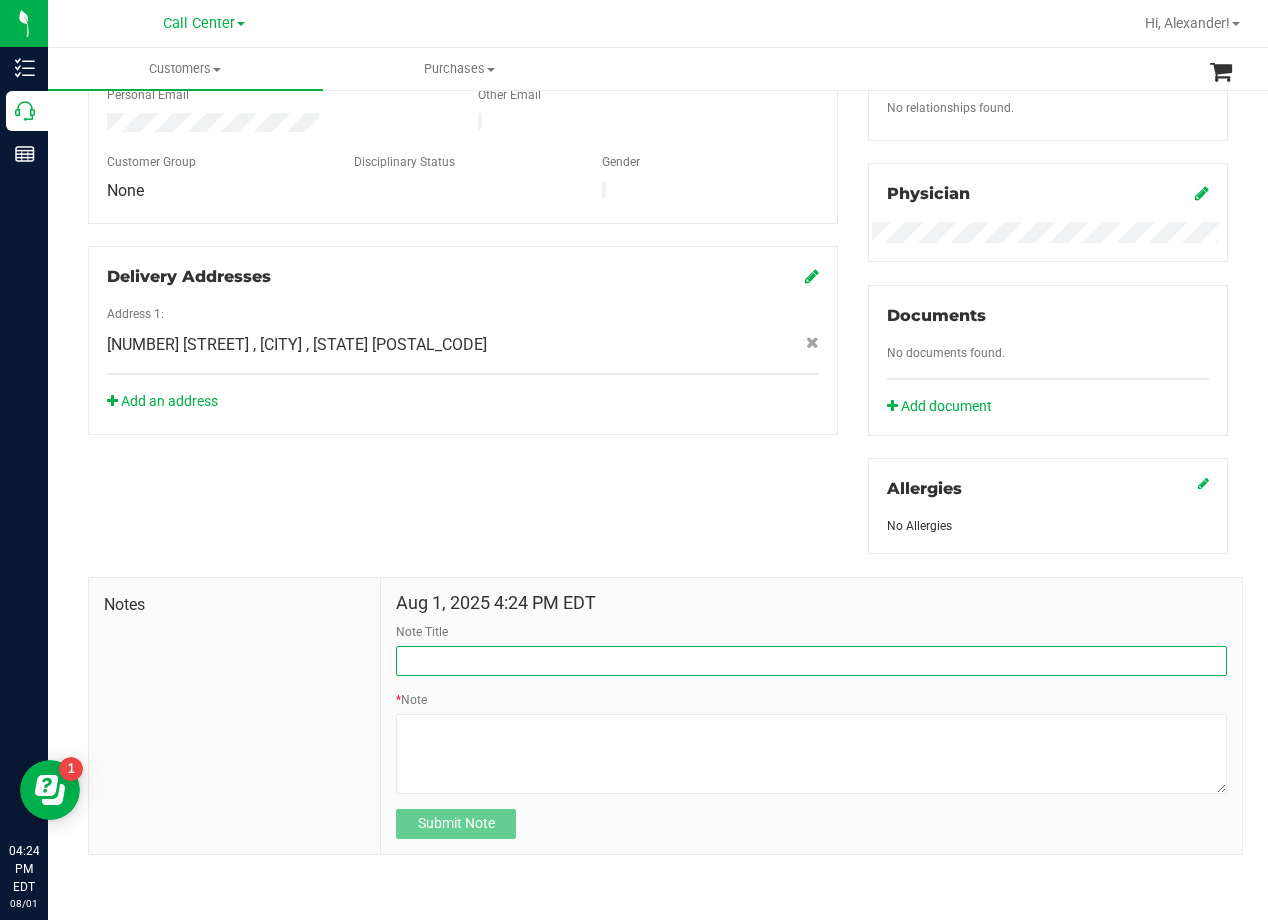 click on "Note Title" at bounding box center [811, 661] 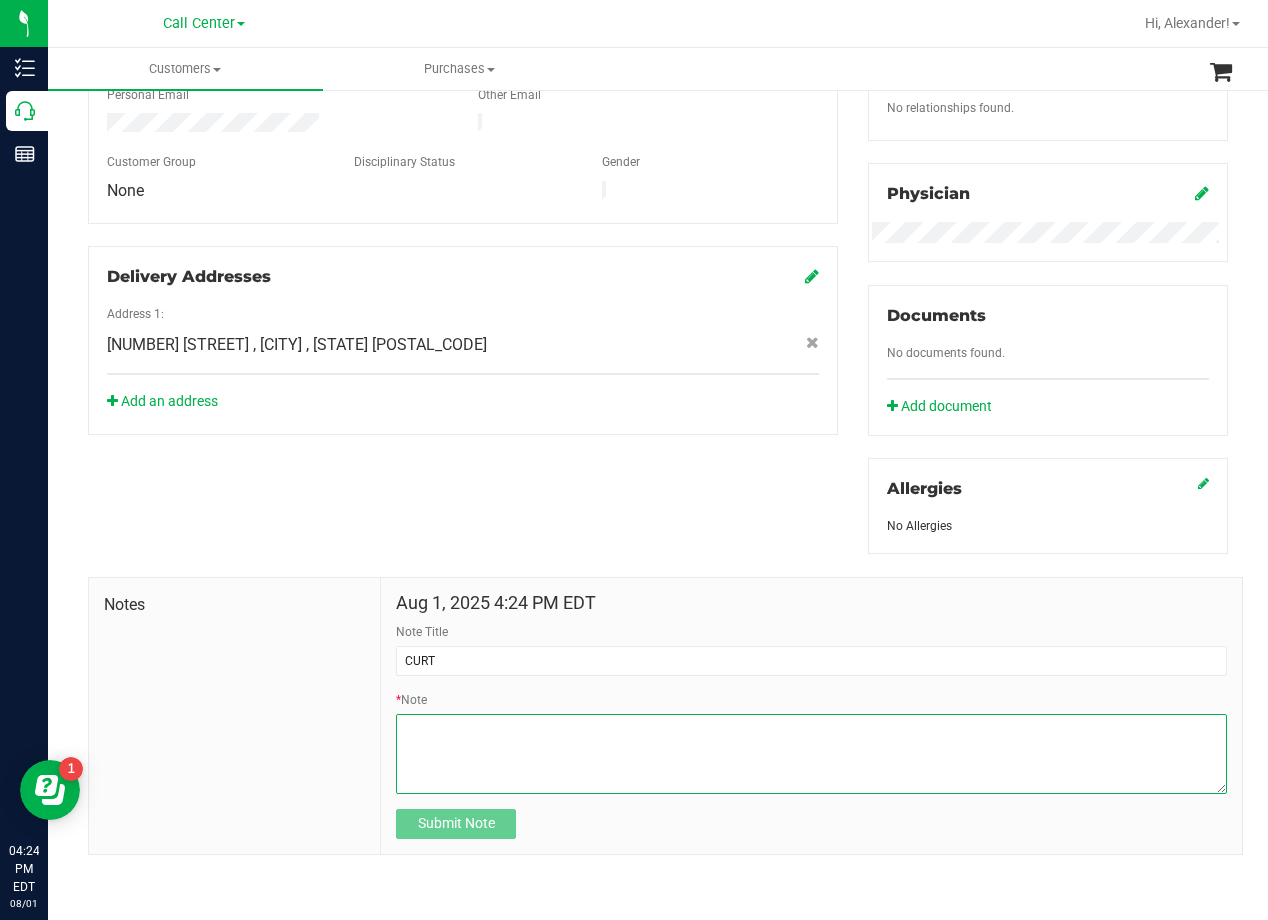 click on "*
Note" at bounding box center [811, 754] 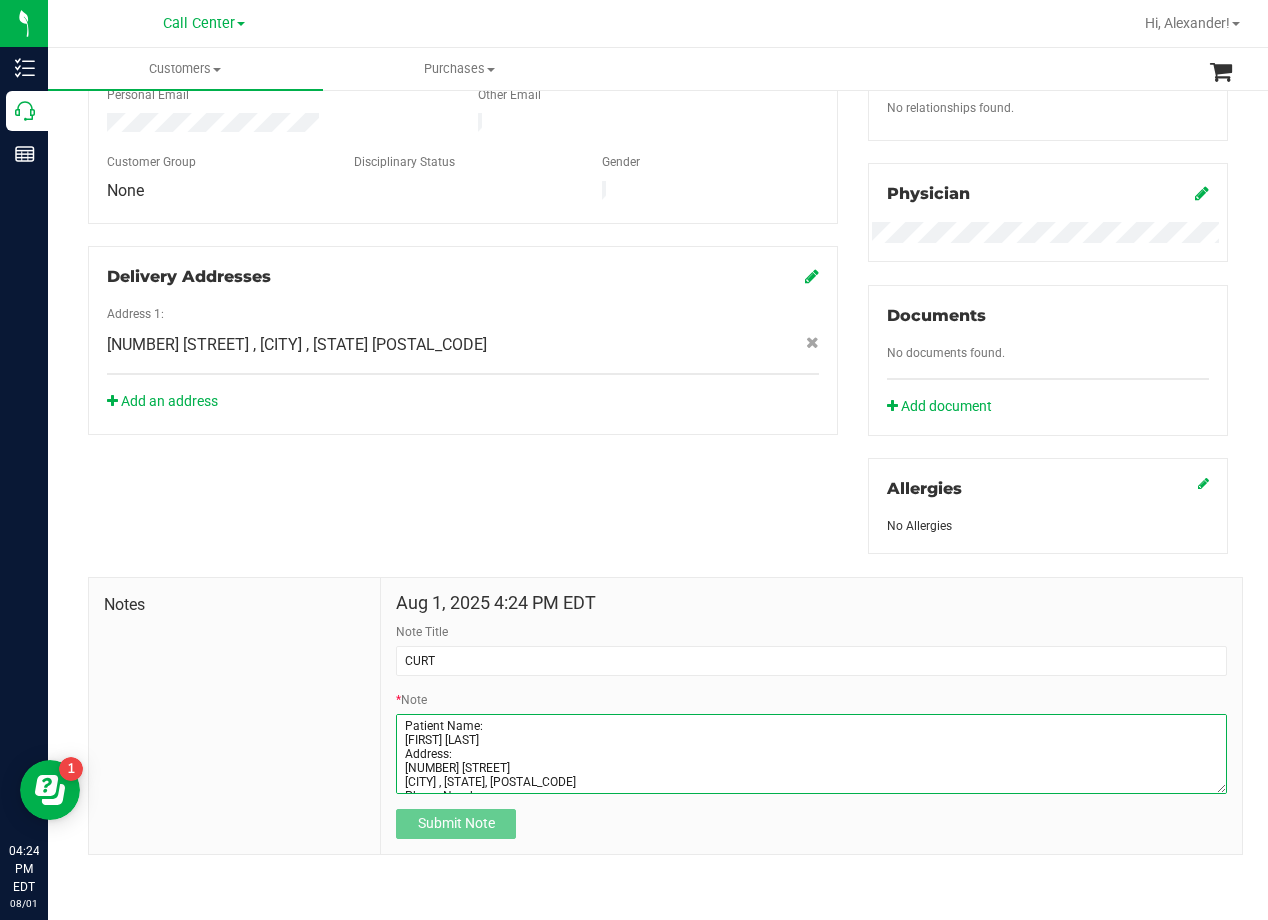 scroll, scrollTop: 122, scrollLeft: 0, axis: vertical 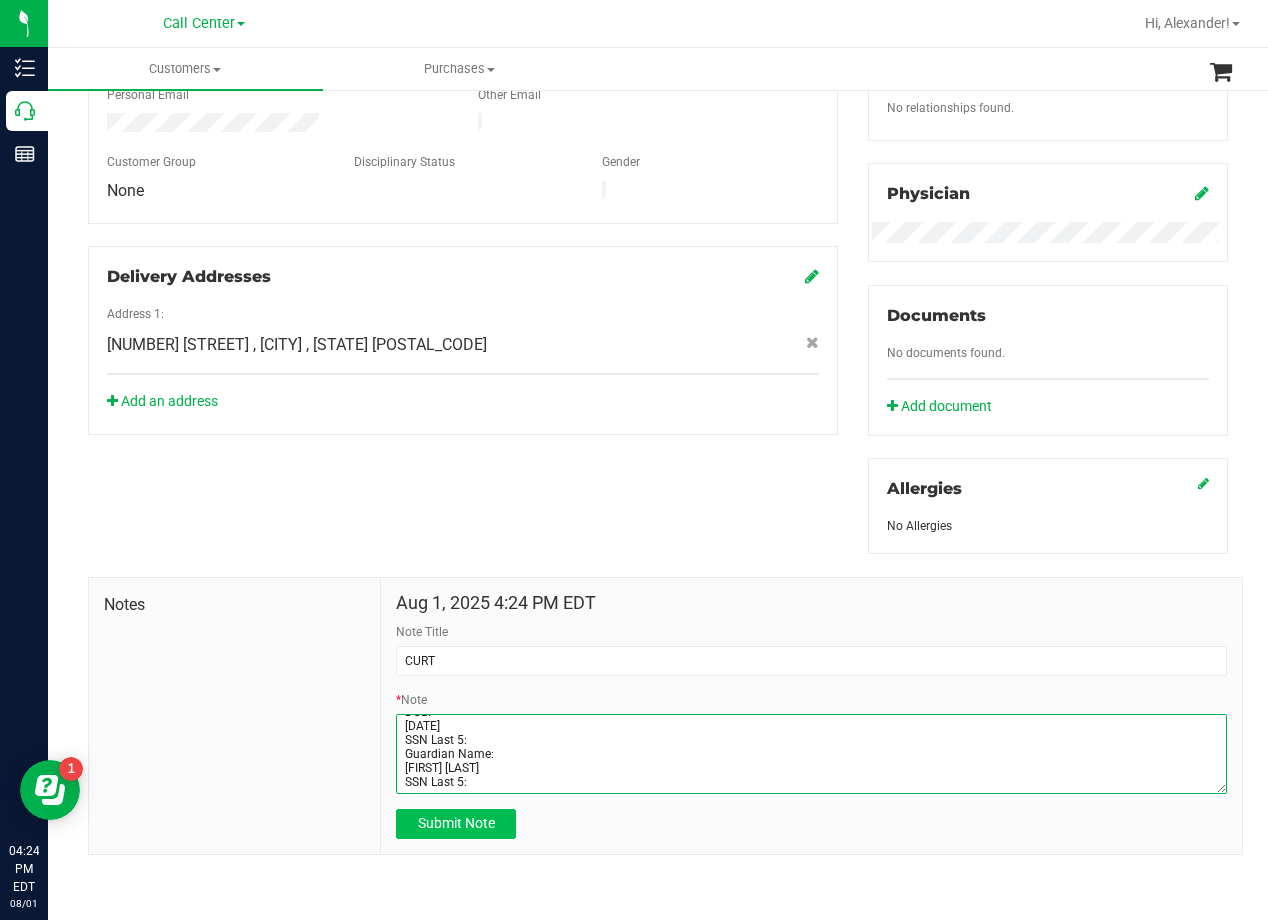 type on "Patient Name:
Tina Armstrong
Address:
1214 Homesteaqd access Rd
Wichita falls , TX, 76305
Phone Number:
(940) 704-4416
DOB:
12/26/1959
SSN Last 5:
Guardian Name:
carrie wells
SSN Last 5:" 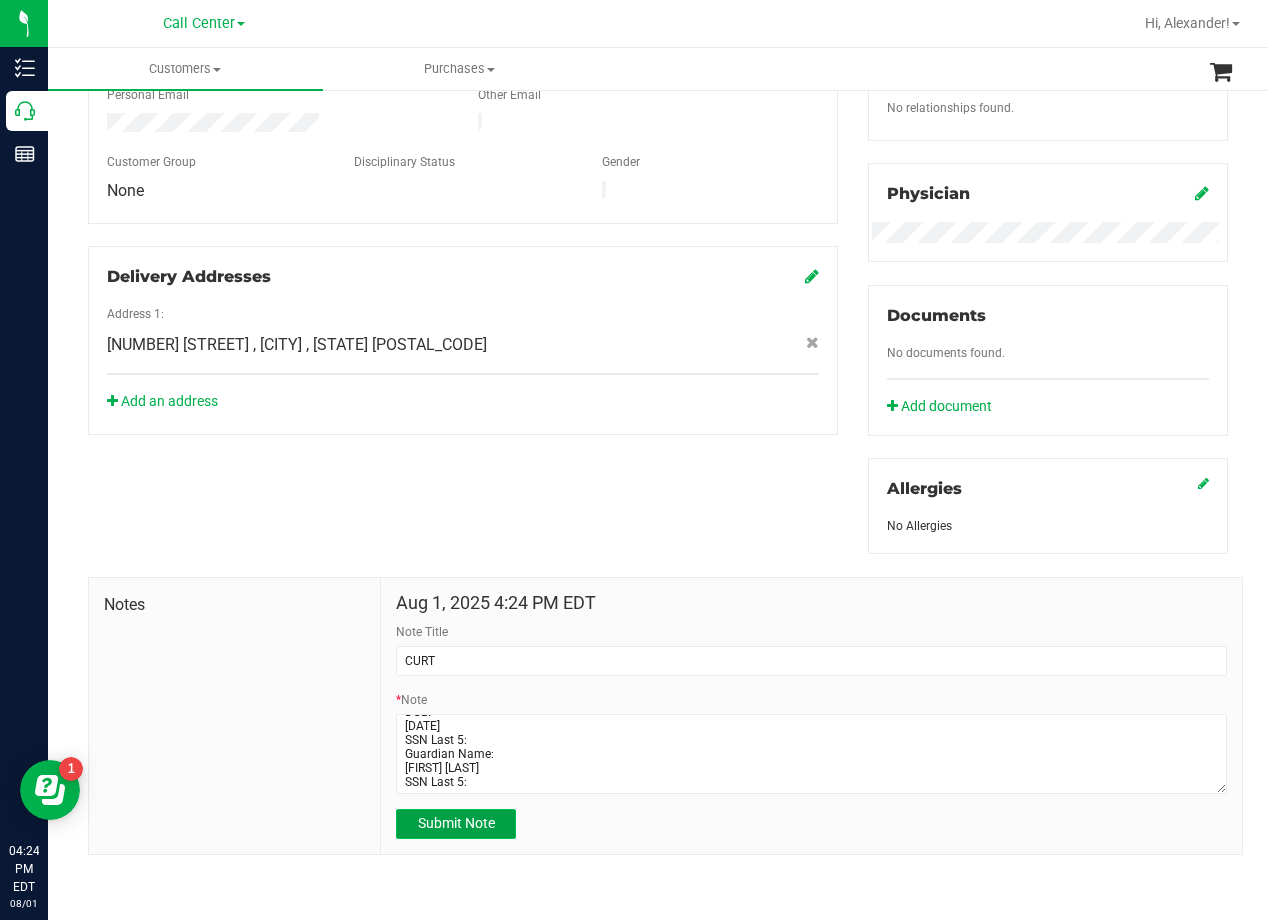 click on "Submit Note" at bounding box center (456, 823) 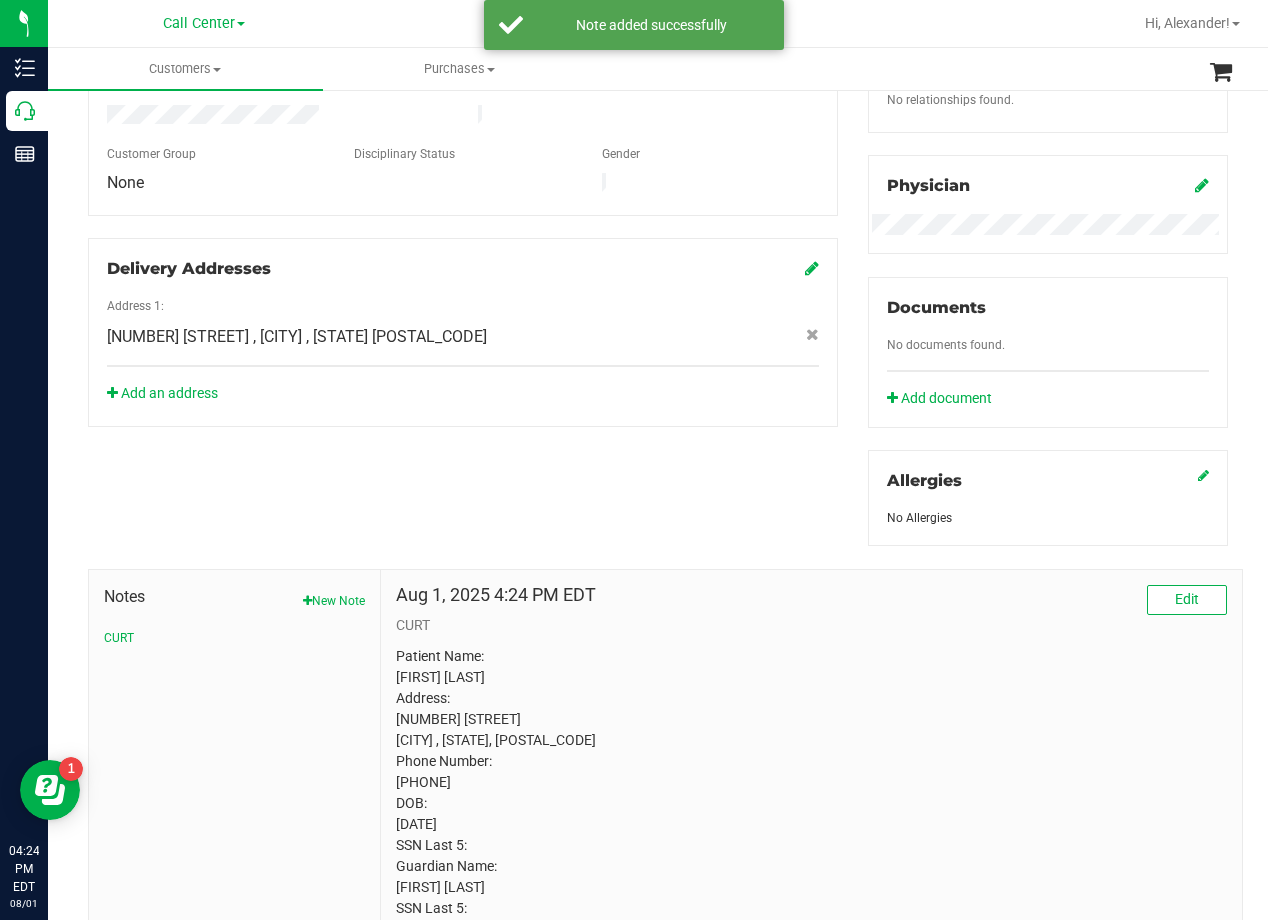 drag, startPoint x: 593, startPoint y: 460, endPoint x: 613, endPoint y: 443, distance: 26.24881 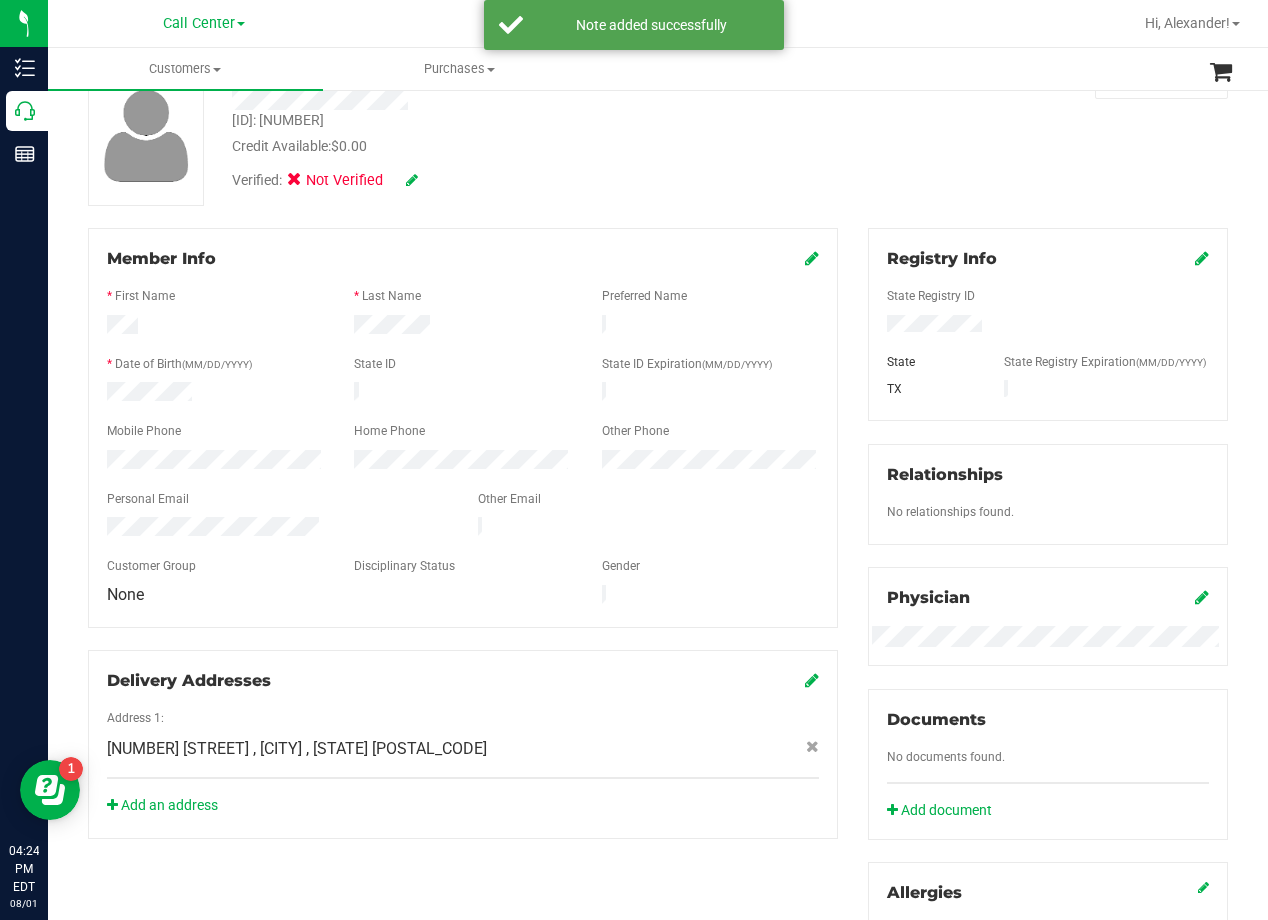 scroll, scrollTop: 0, scrollLeft: 0, axis: both 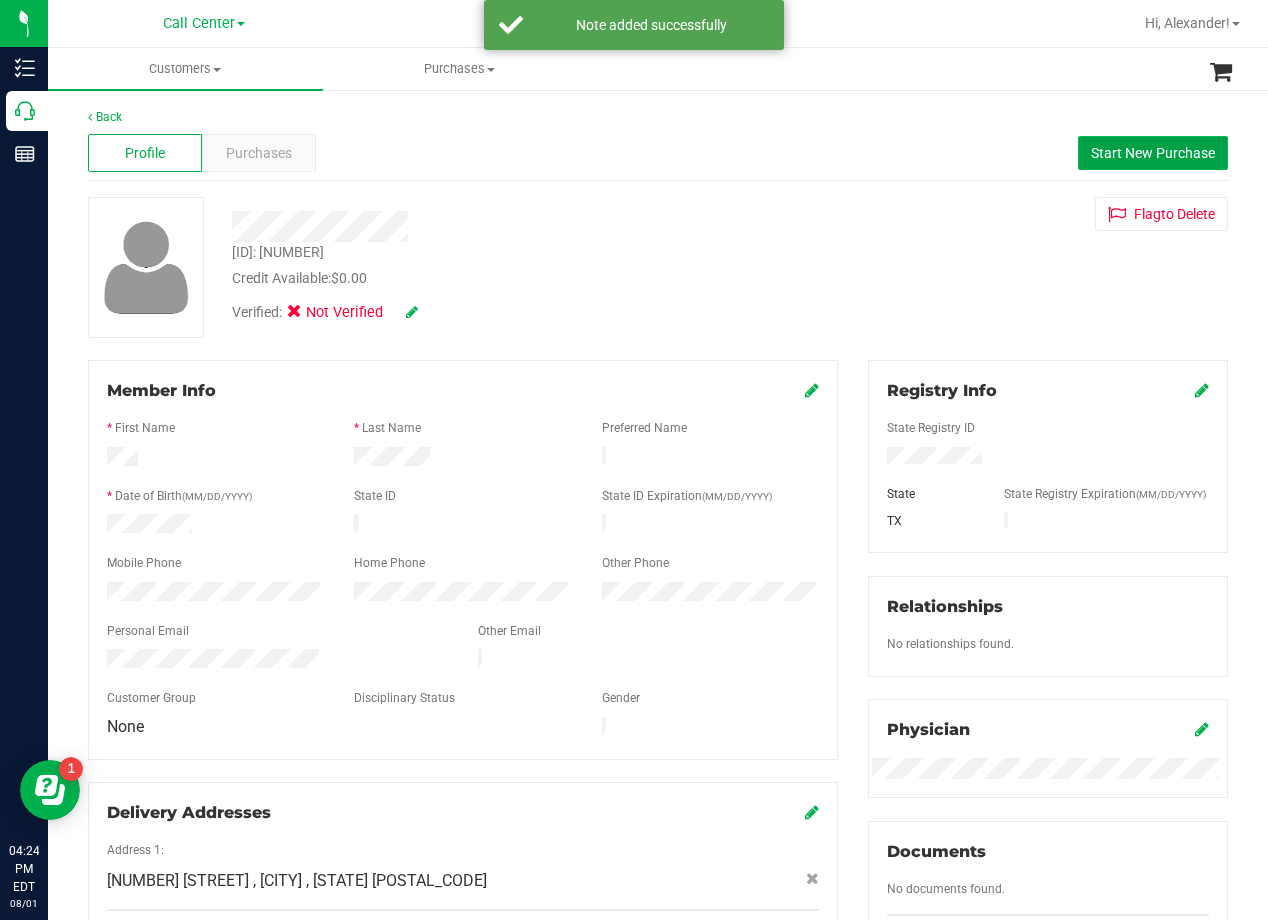 click on "Start New Purchase" at bounding box center [1153, 153] 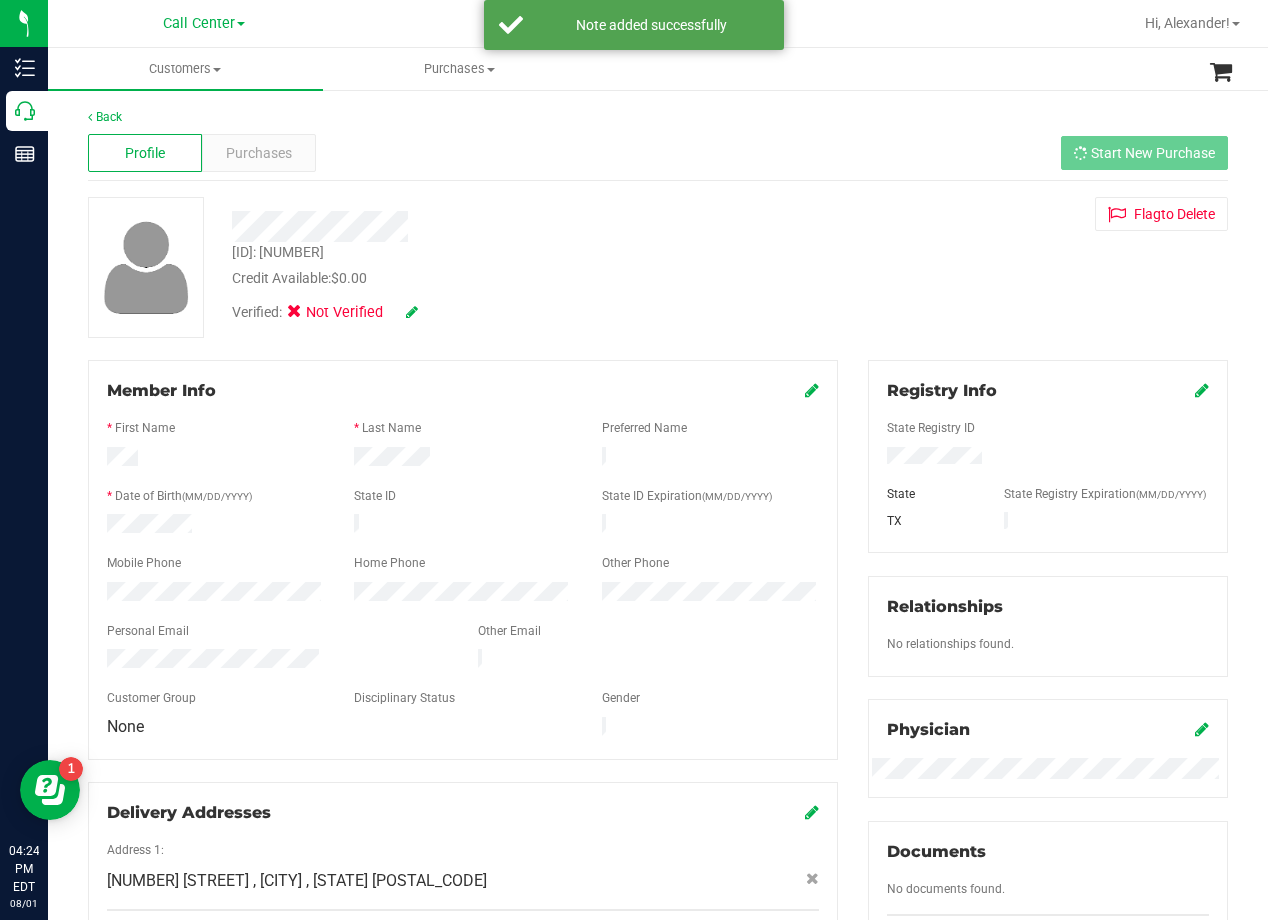 click at bounding box center [509, 226] 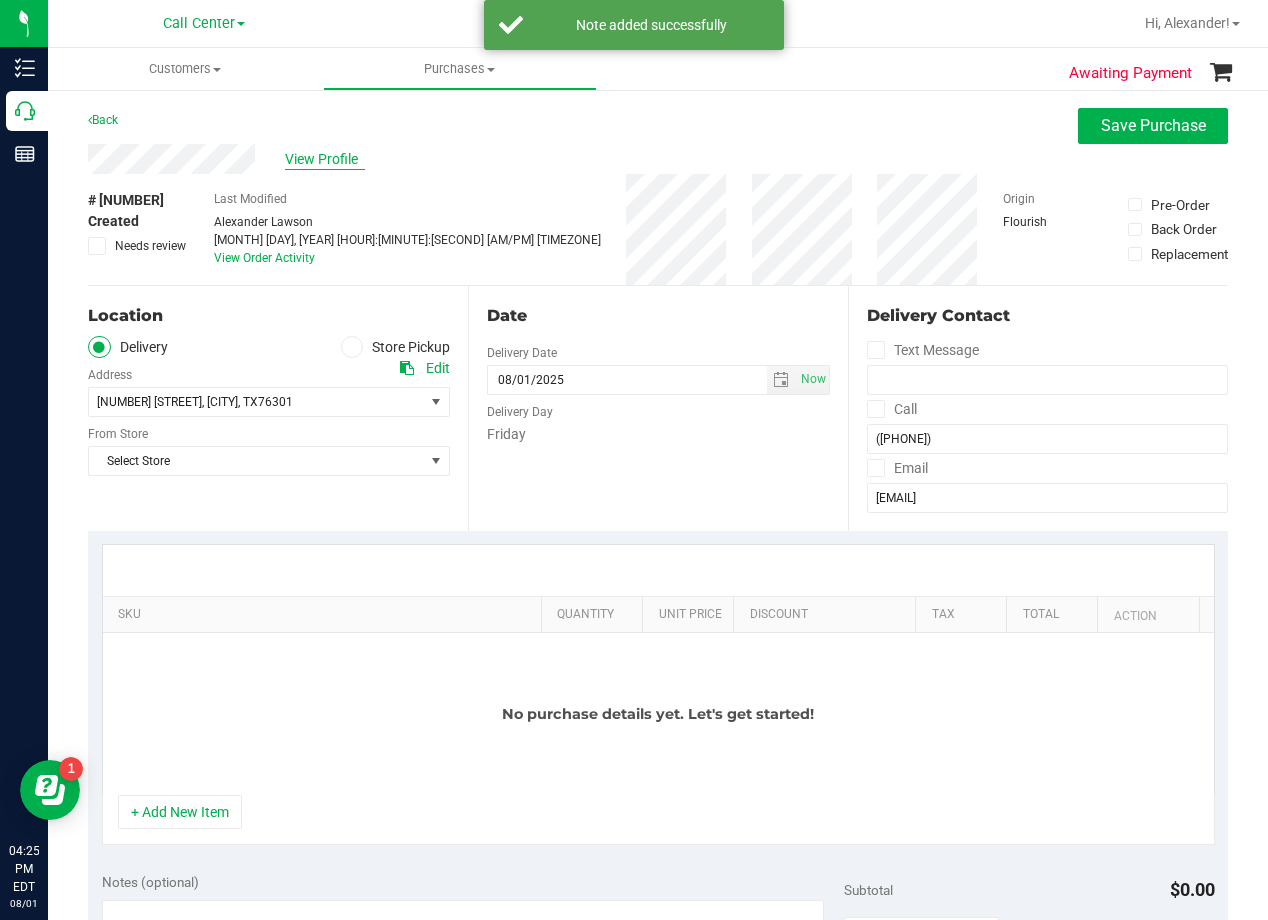 click on "View Profile" at bounding box center [325, 159] 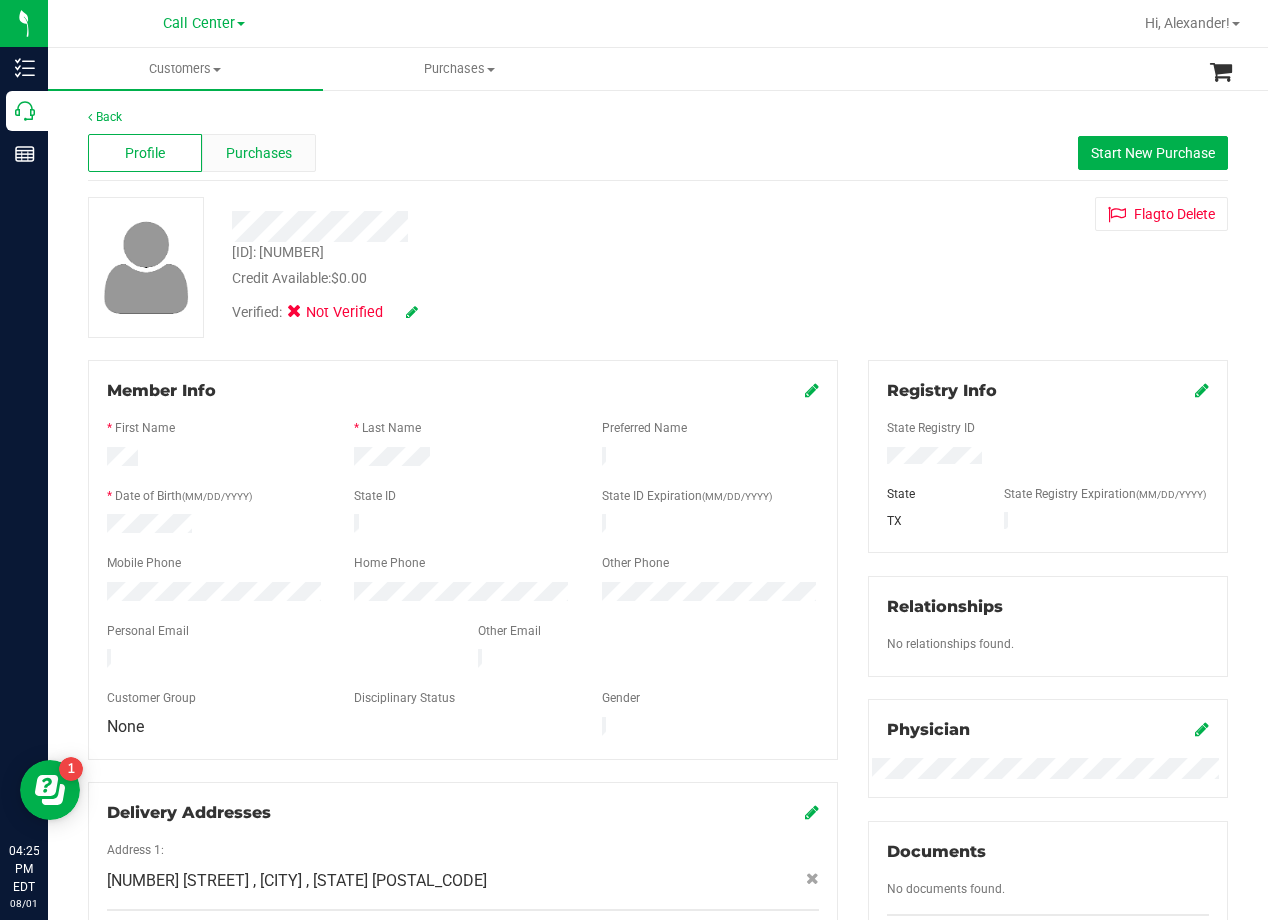 click on "Purchases" at bounding box center (259, 153) 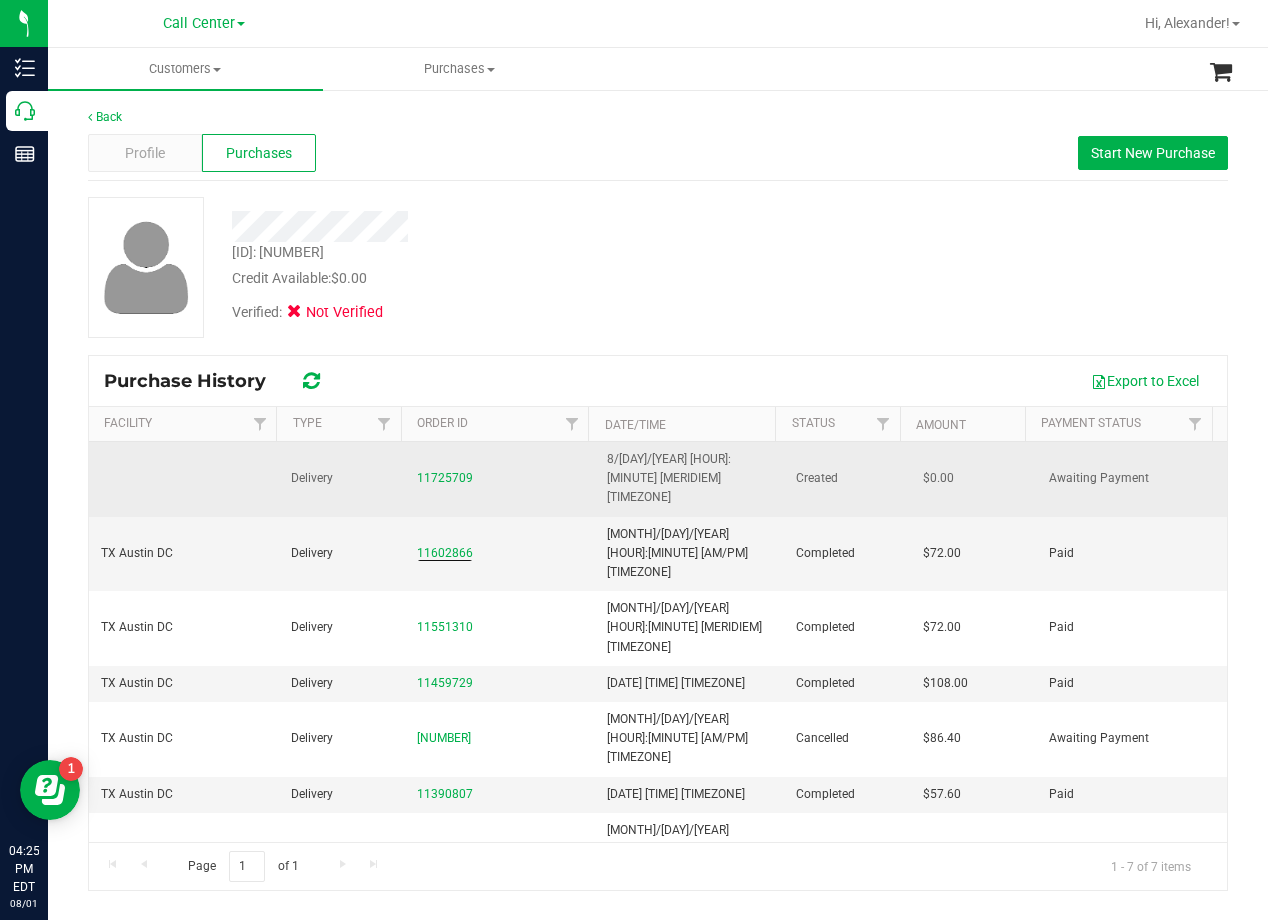 click on "11725709" at bounding box center [500, 478] 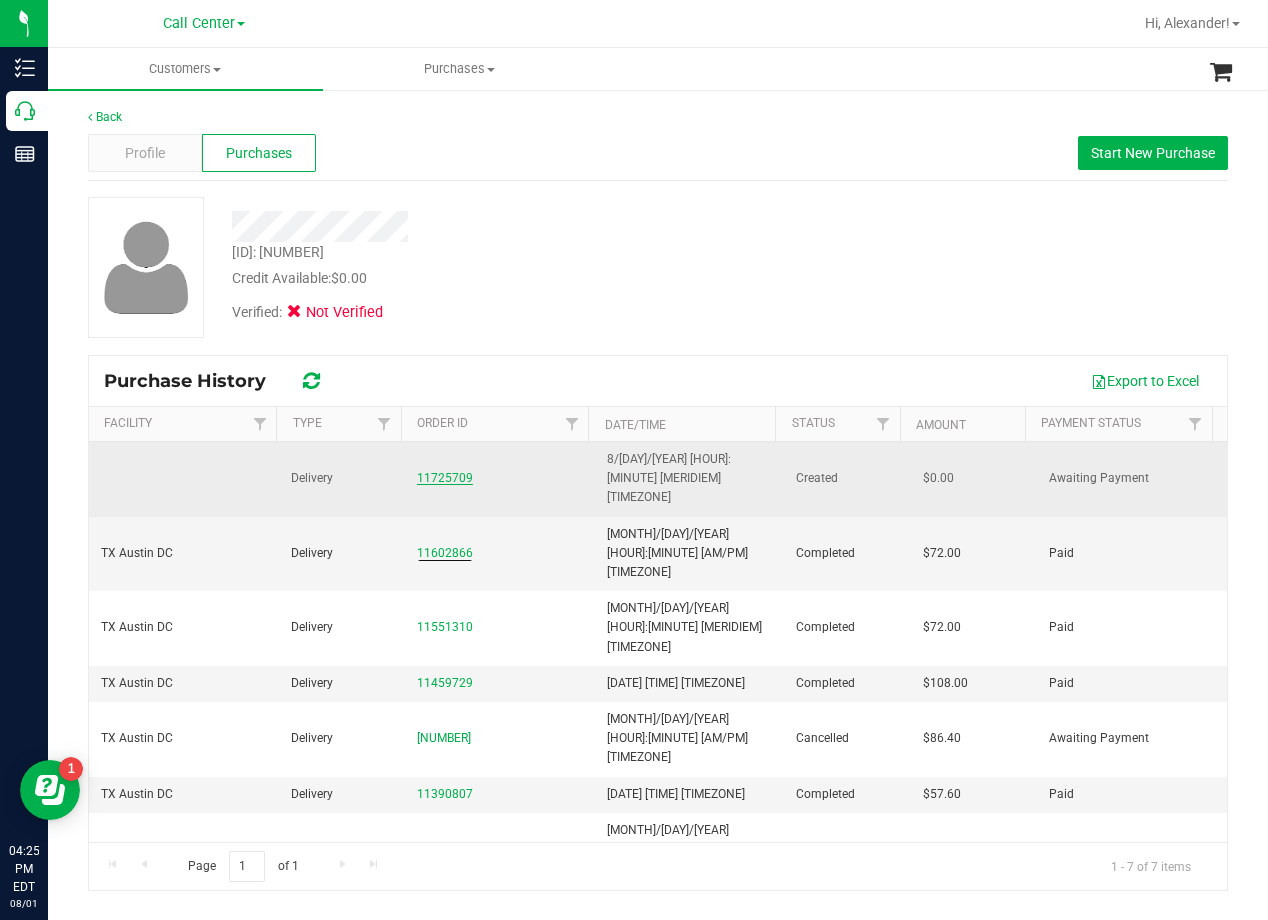 click on "11725709" at bounding box center [445, 478] 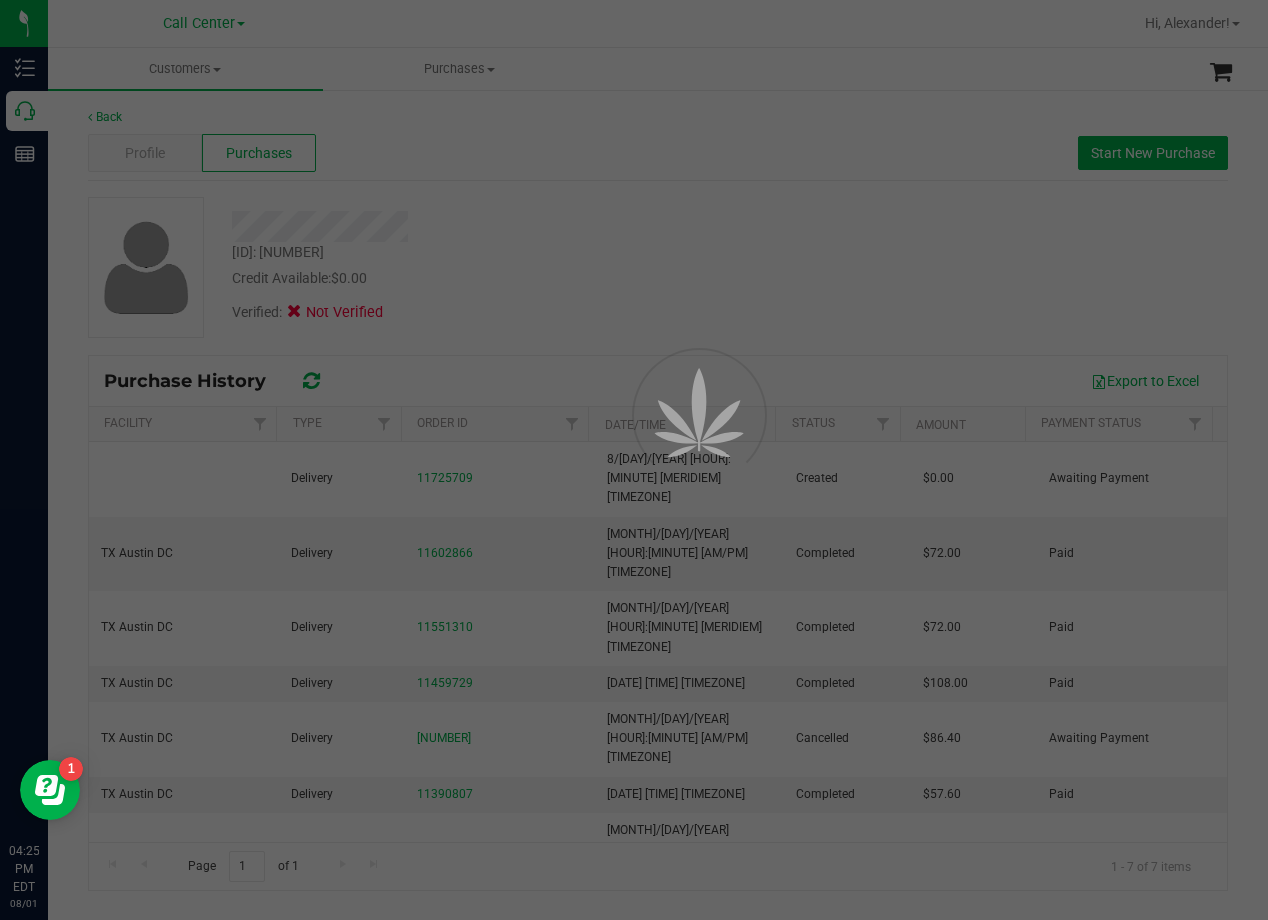 click at bounding box center (634, 460) 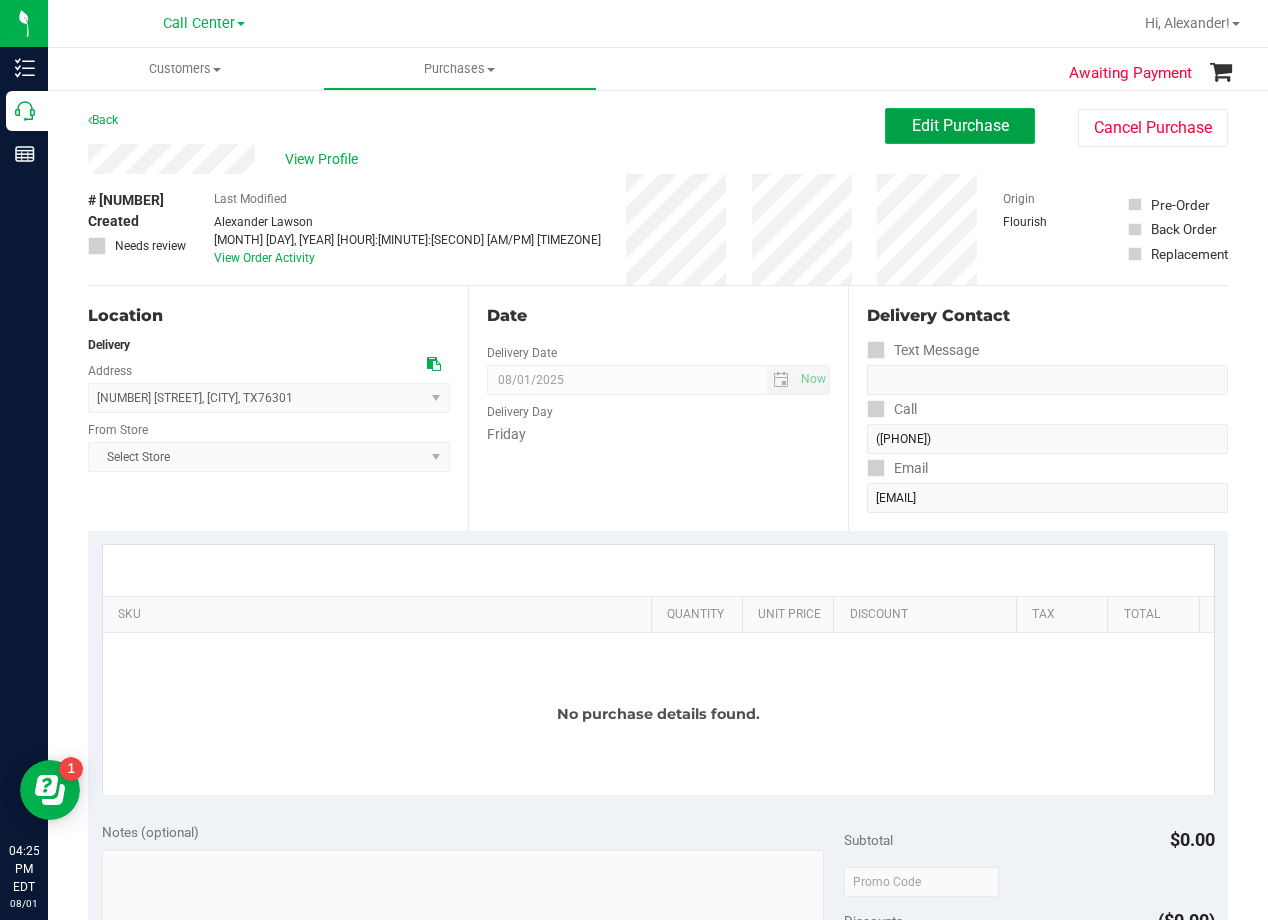 click on "Edit Purchase" at bounding box center [960, 125] 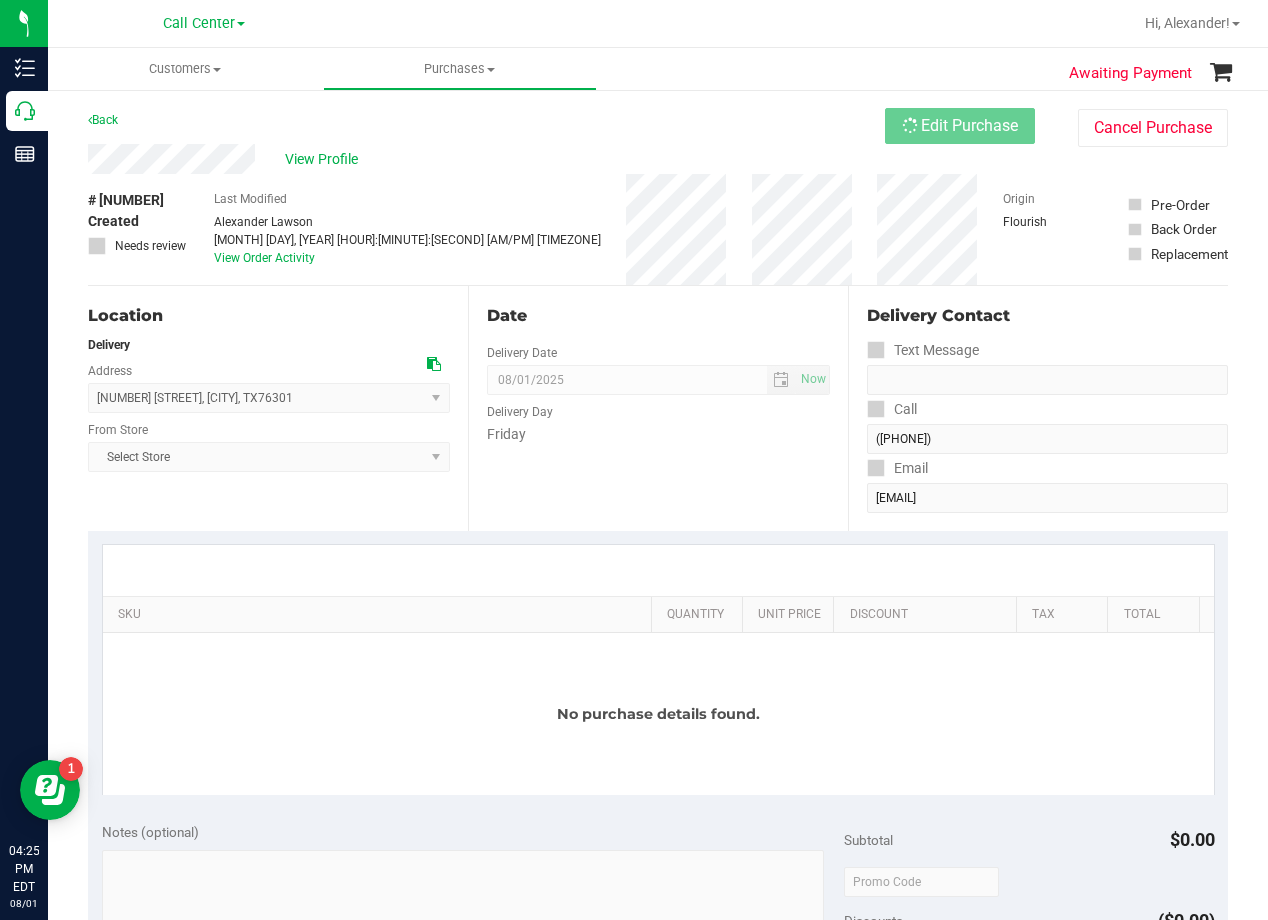 click on "# 11725709
Created
Needs review
Last Modified
Alexander Lawson
Aug 1, 2025 4:24:55 PM EDT
View Order Activity
Origin
Flourish
Pre-Order
Back Order
Replacement" at bounding box center [658, 229] 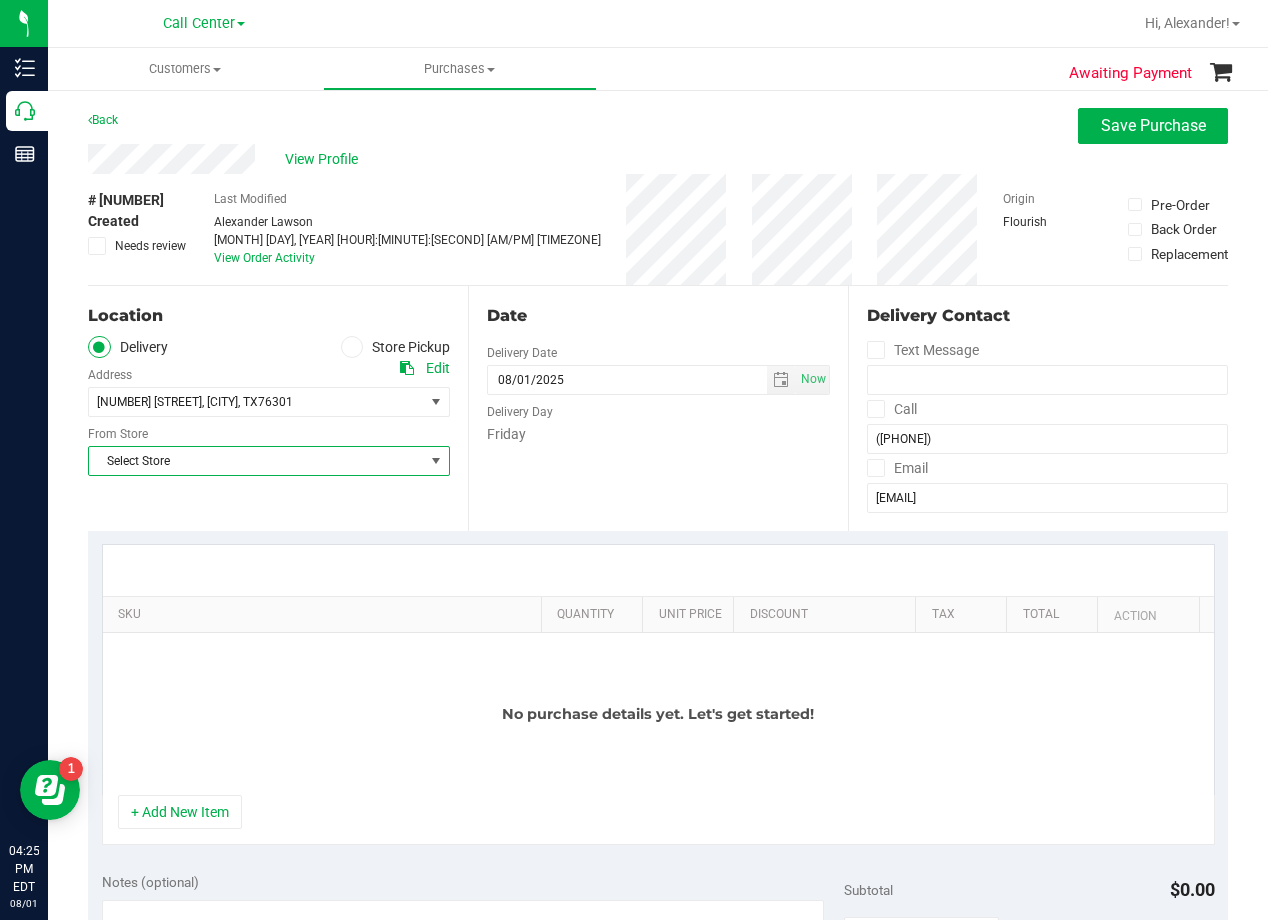 click on "Select Store" at bounding box center [256, 461] 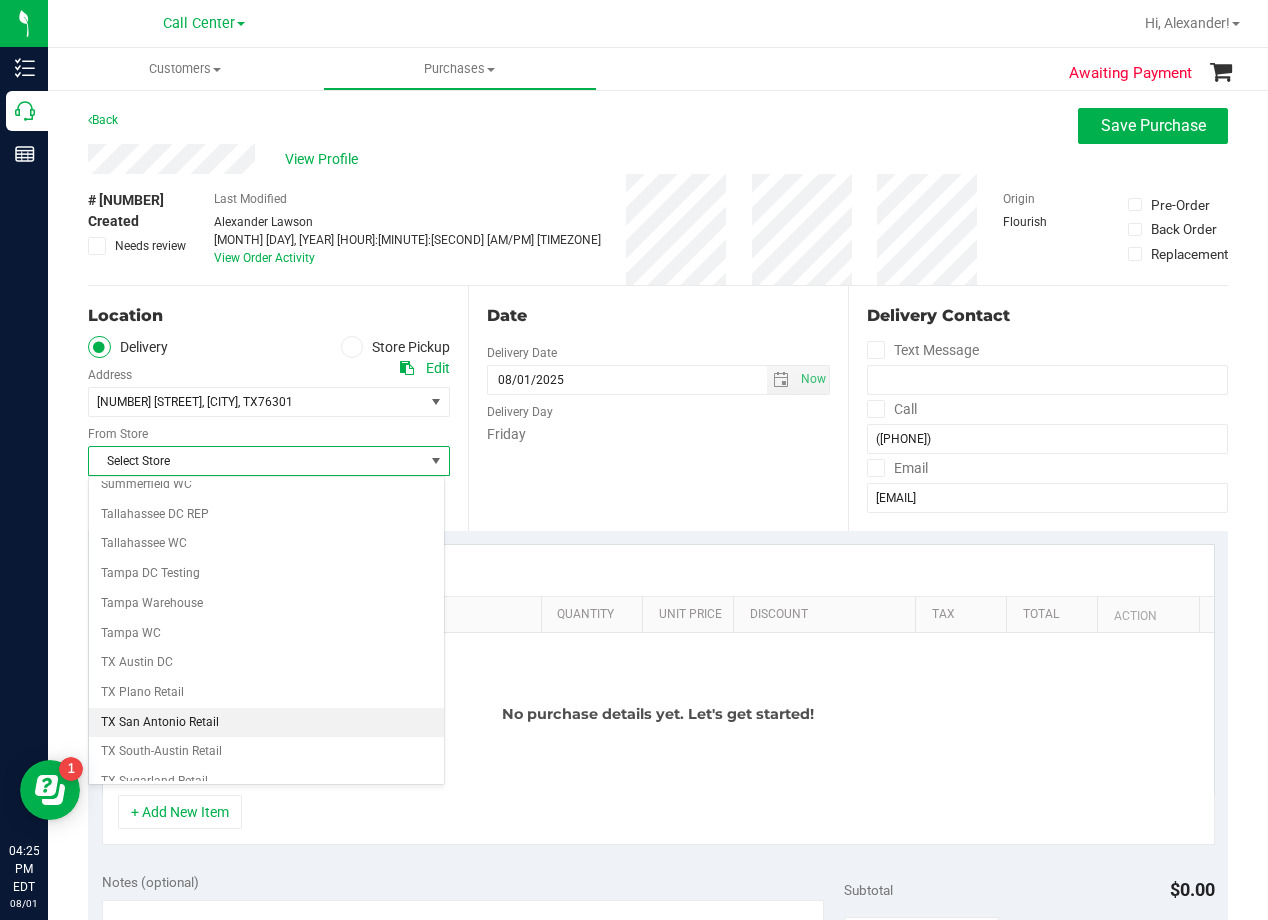 scroll, scrollTop: 1453, scrollLeft: 0, axis: vertical 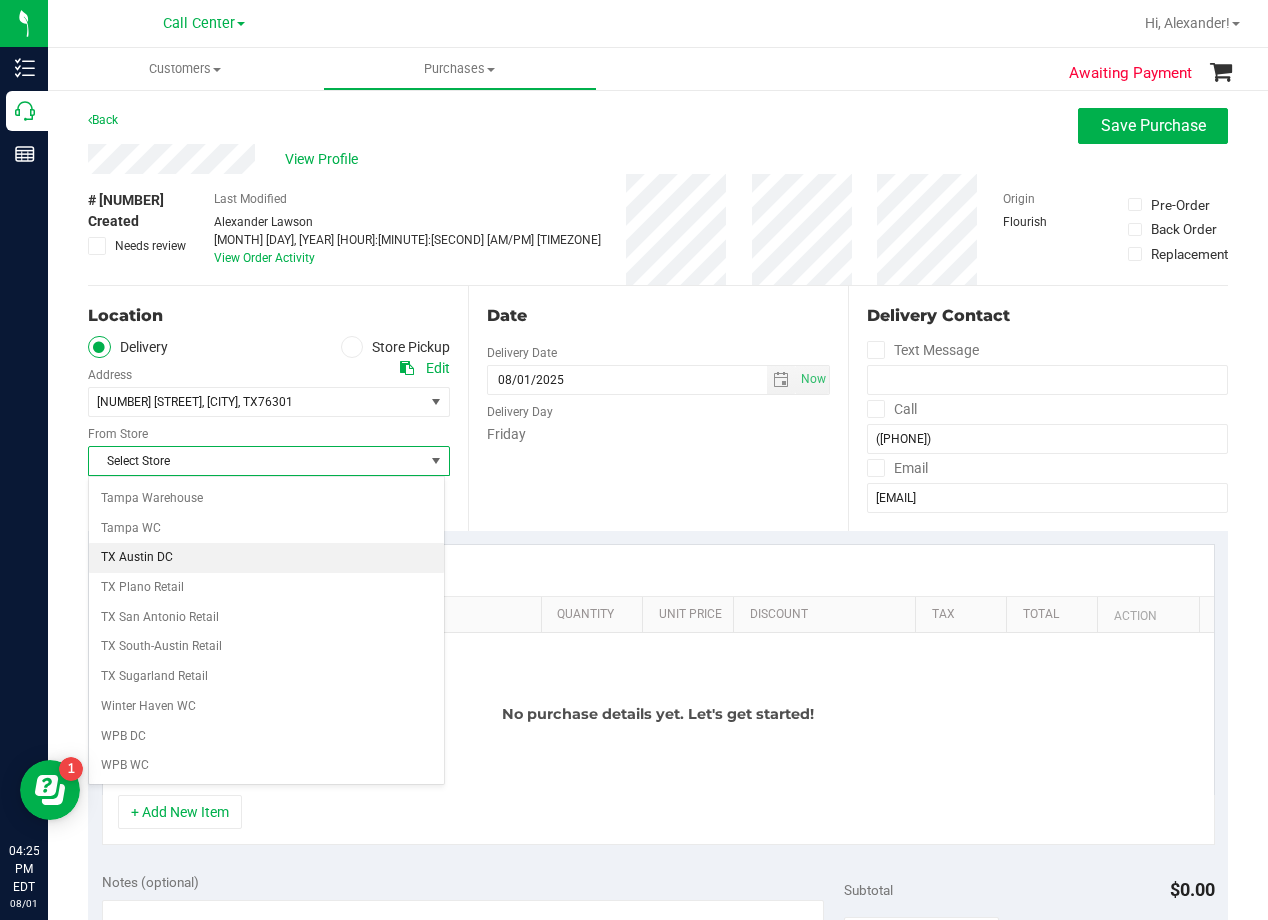 click on "TX Austin DC" at bounding box center (266, 558) 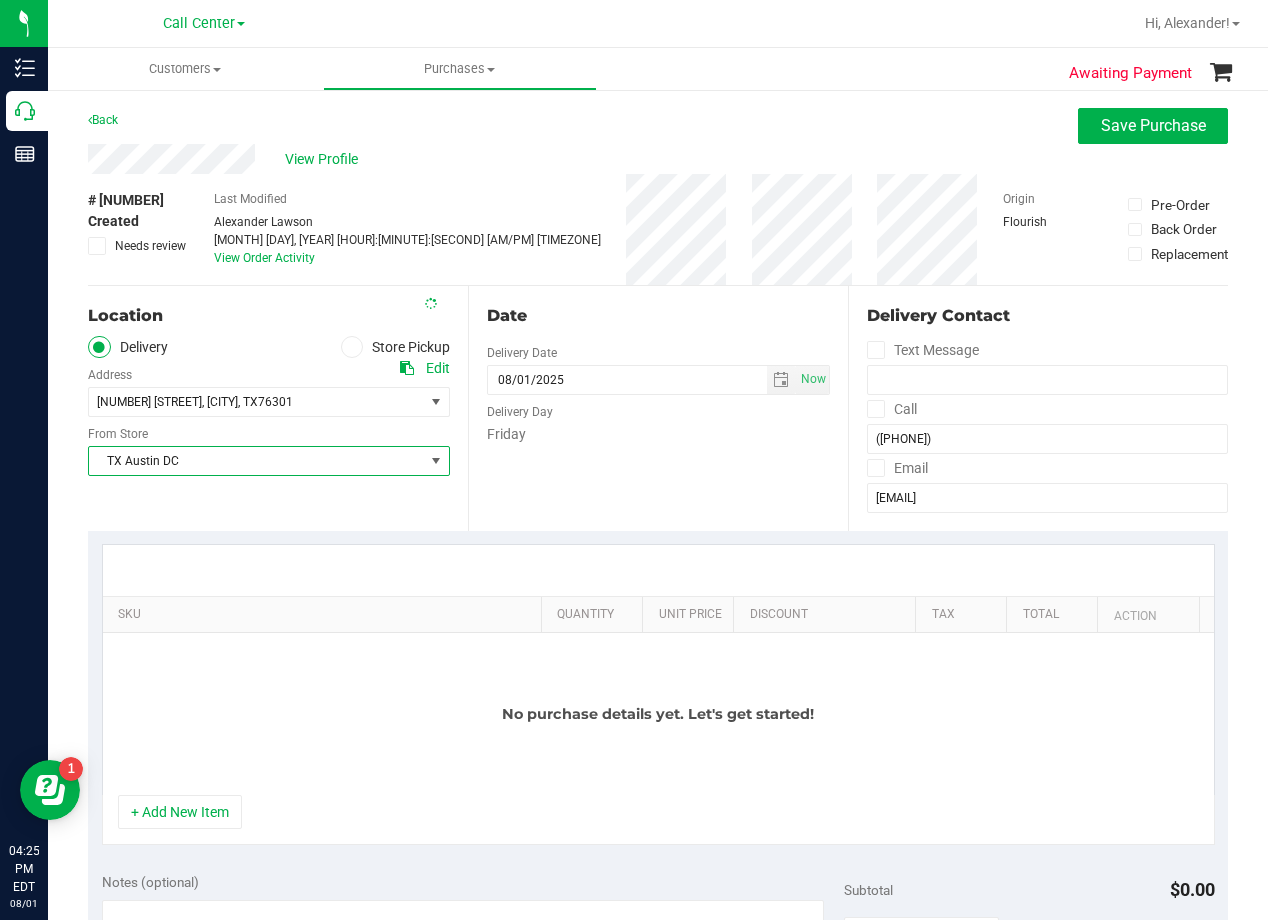 click on "Date
Delivery Date
08/01/2025
Now
08/01/2025 04:25 PM
Now
Delivery Day
Friday" at bounding box center [658, 408] 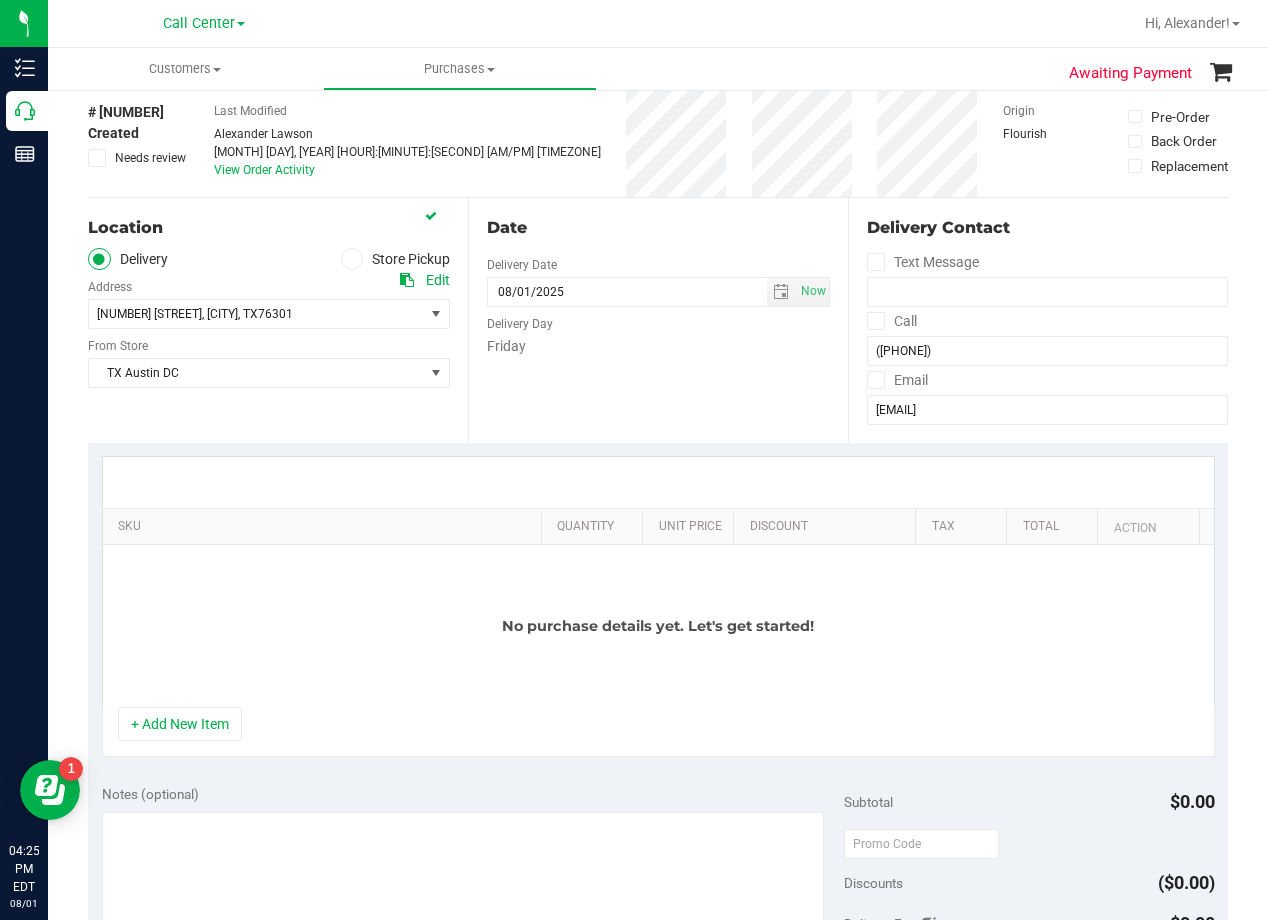 scroll, scrollTop: 200, scrollLeft: 0, axis: vertical 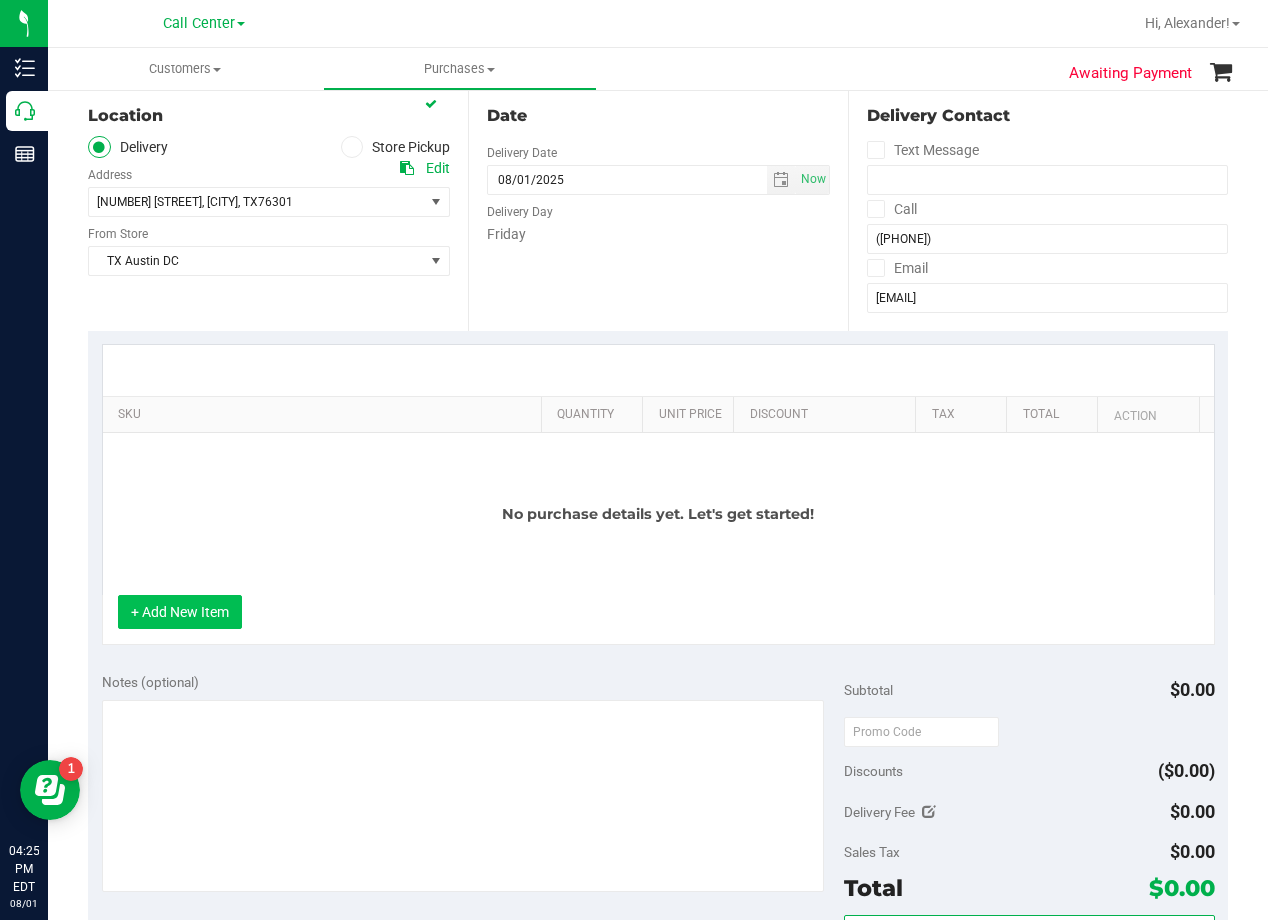 click on "+ Add New Item" at bounding box center [180, 612] 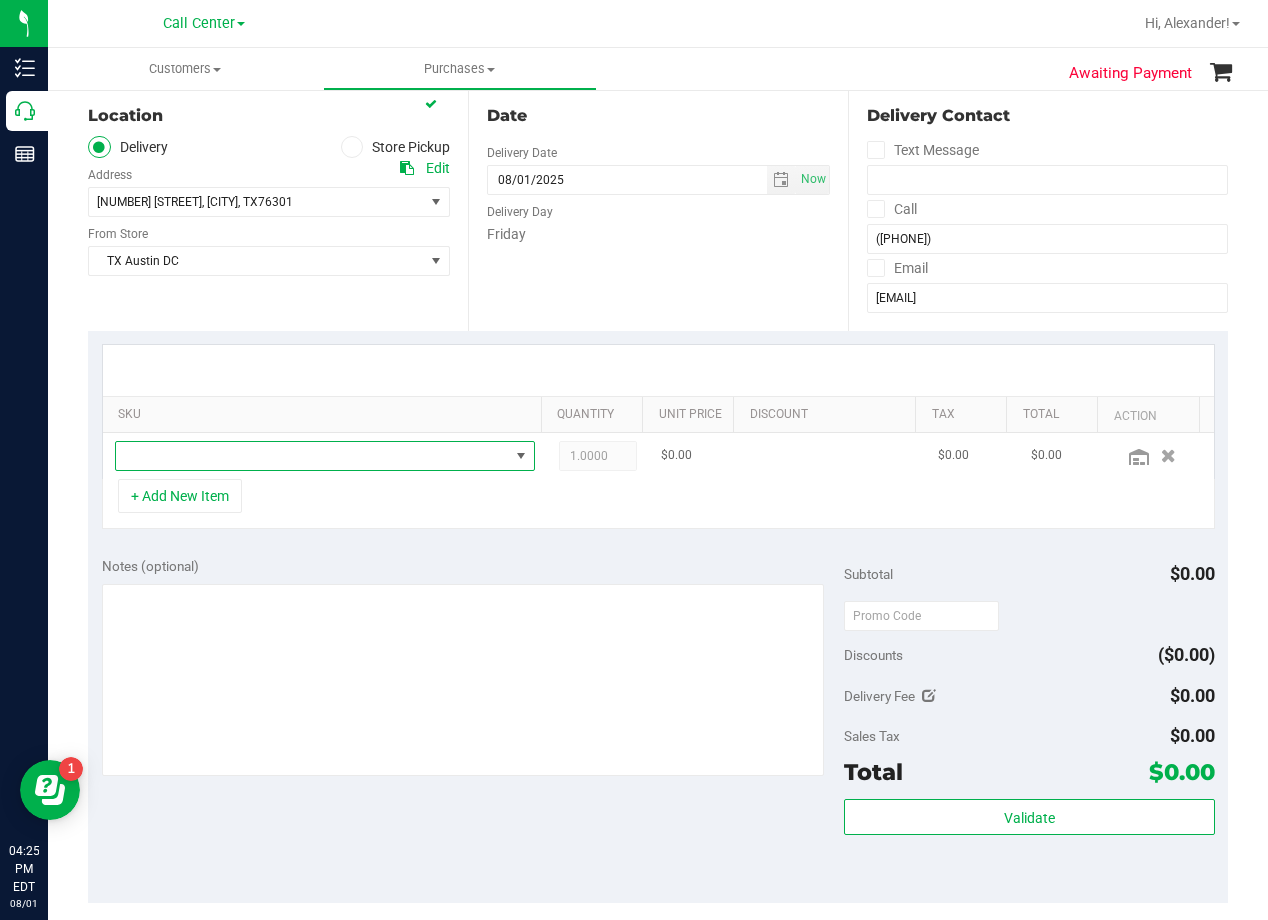 click at bounding box center (312, 456) 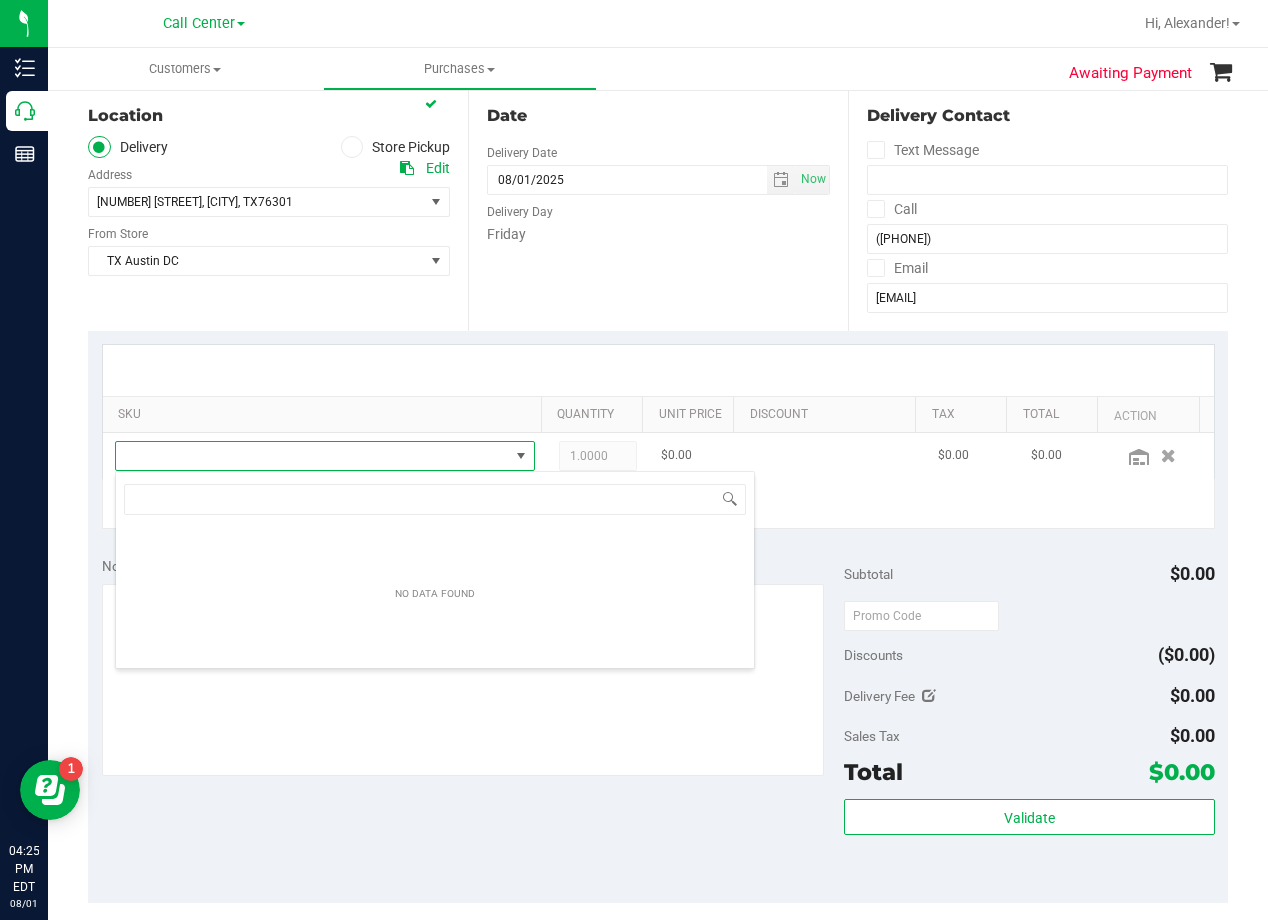 scroll, scrollTop: 99970, scrollLeft: 99593, axis: both 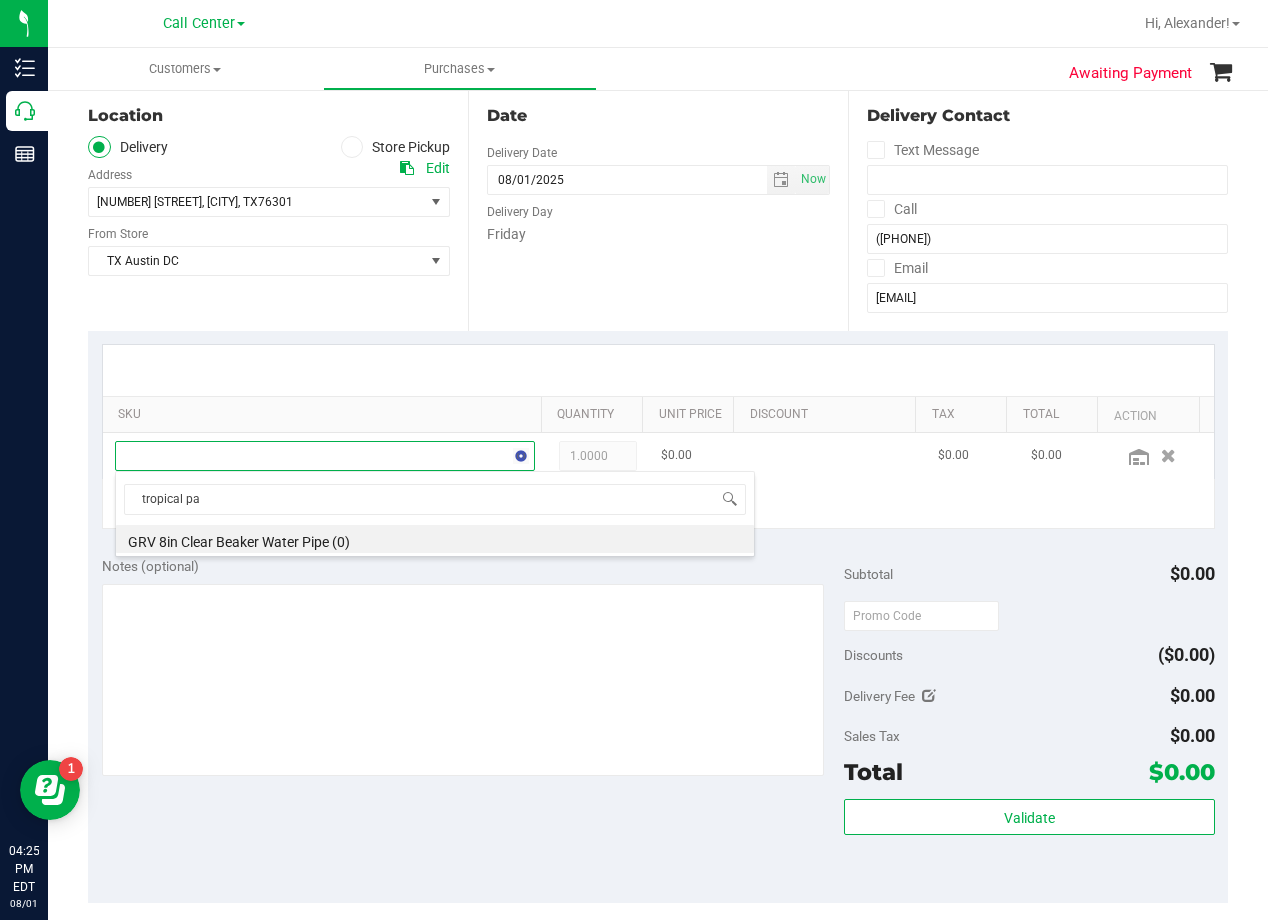 type on "tropical par" 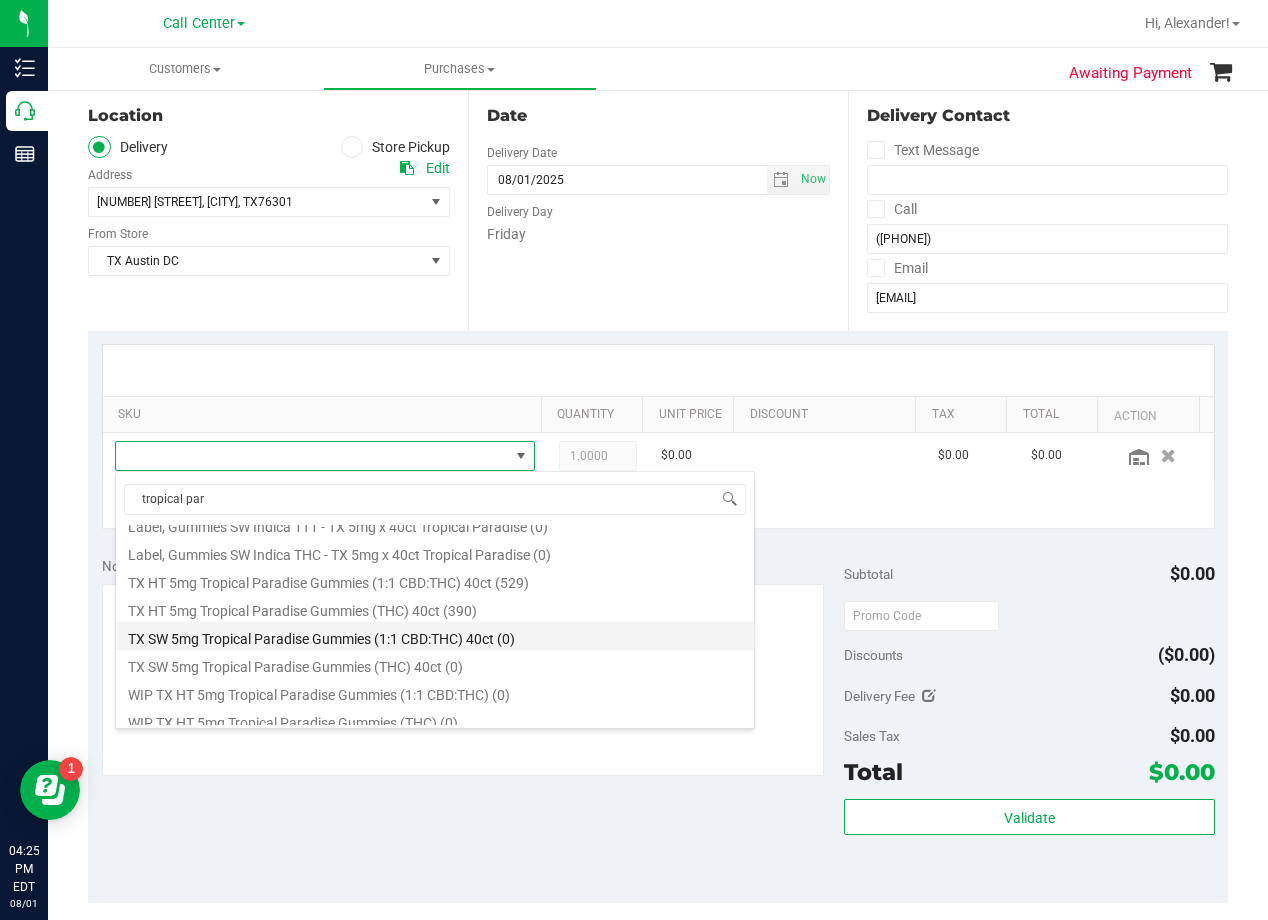 scroll, scrollTop: 260, scrollLeft: 0, axis: vertical 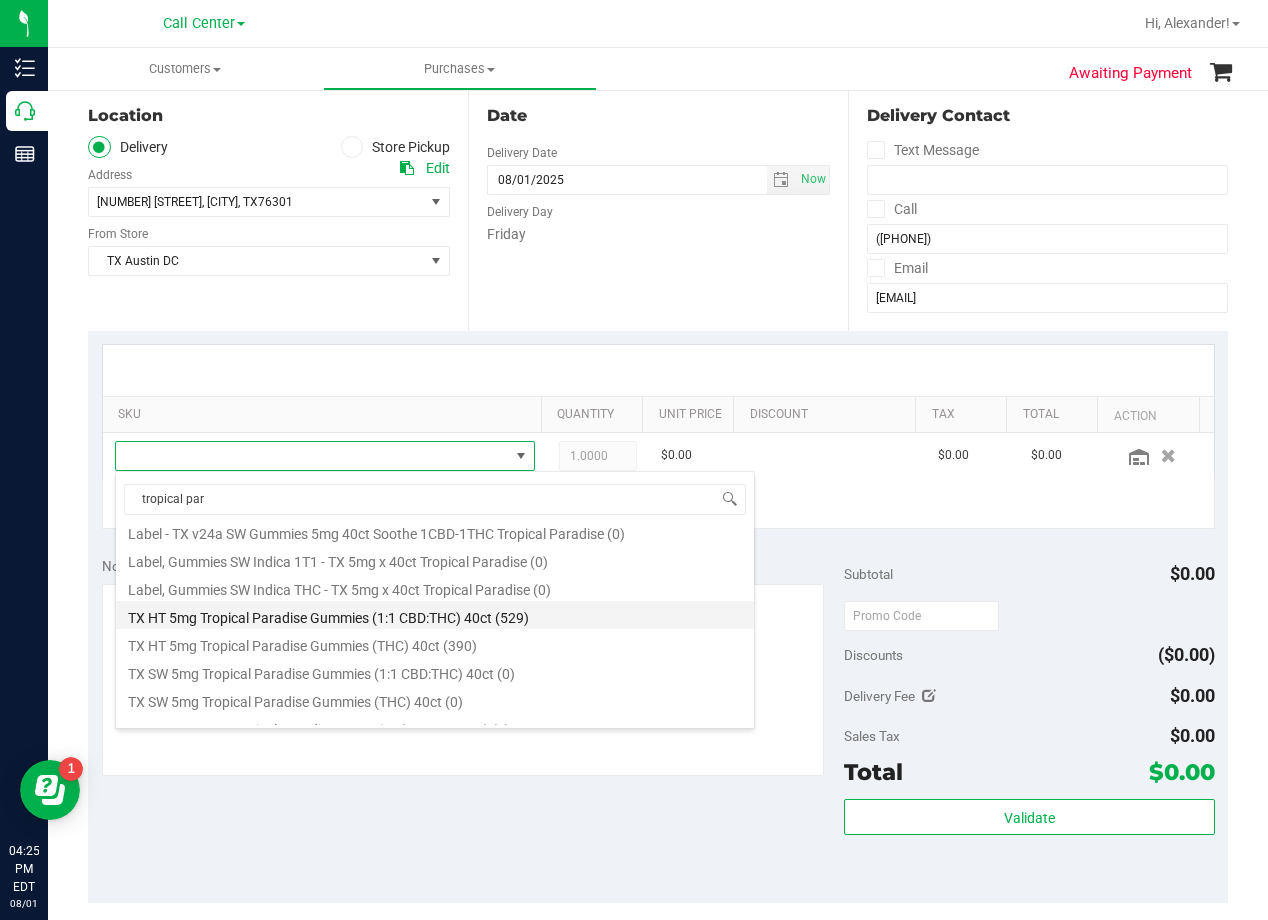 click on "TX HT 5mg Tropical Paradise Gummies (1:1 CBD:THC) 40ct (529)" at bounding box center [435, 615] 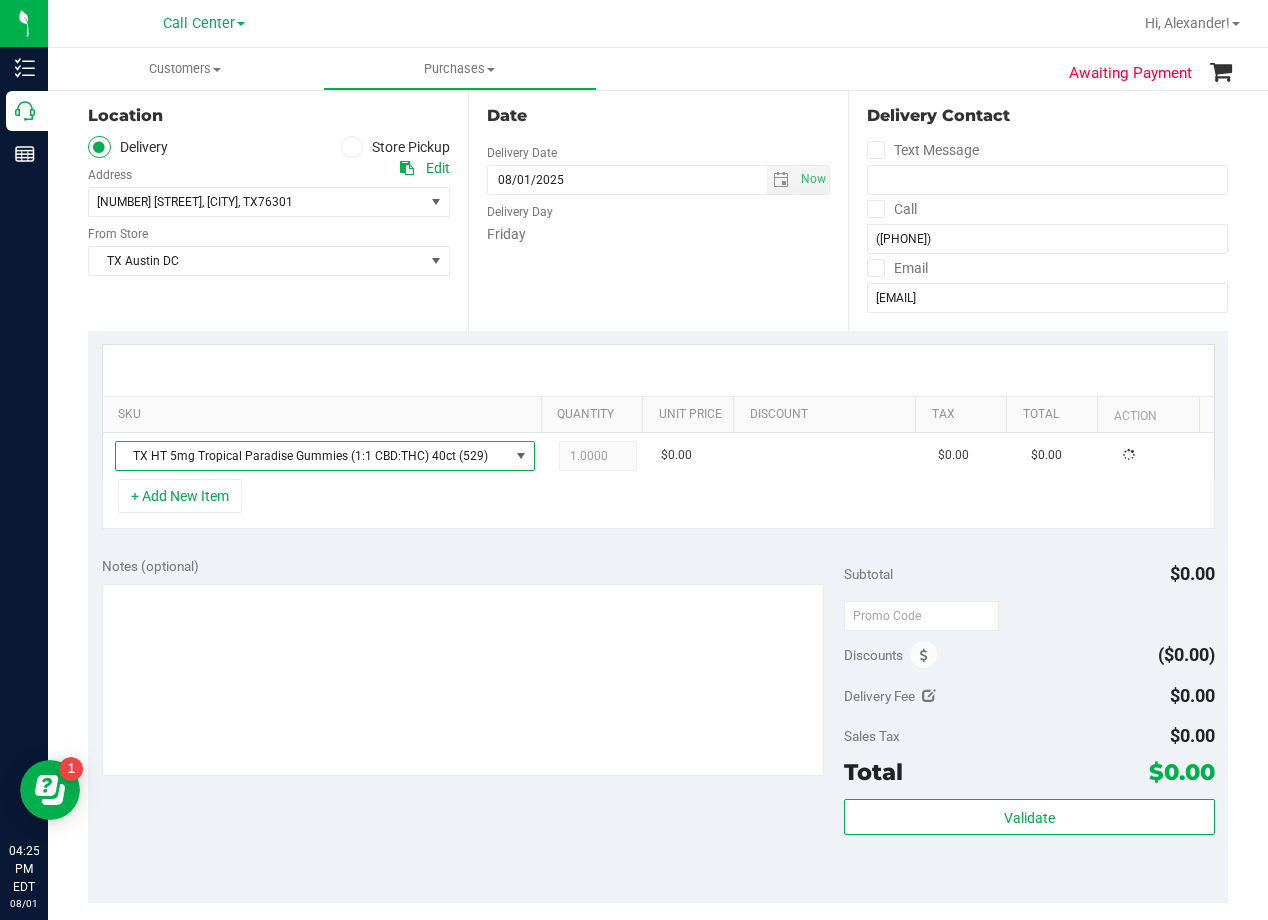click on "+ Add New Item" at bounding box center (658, 504) 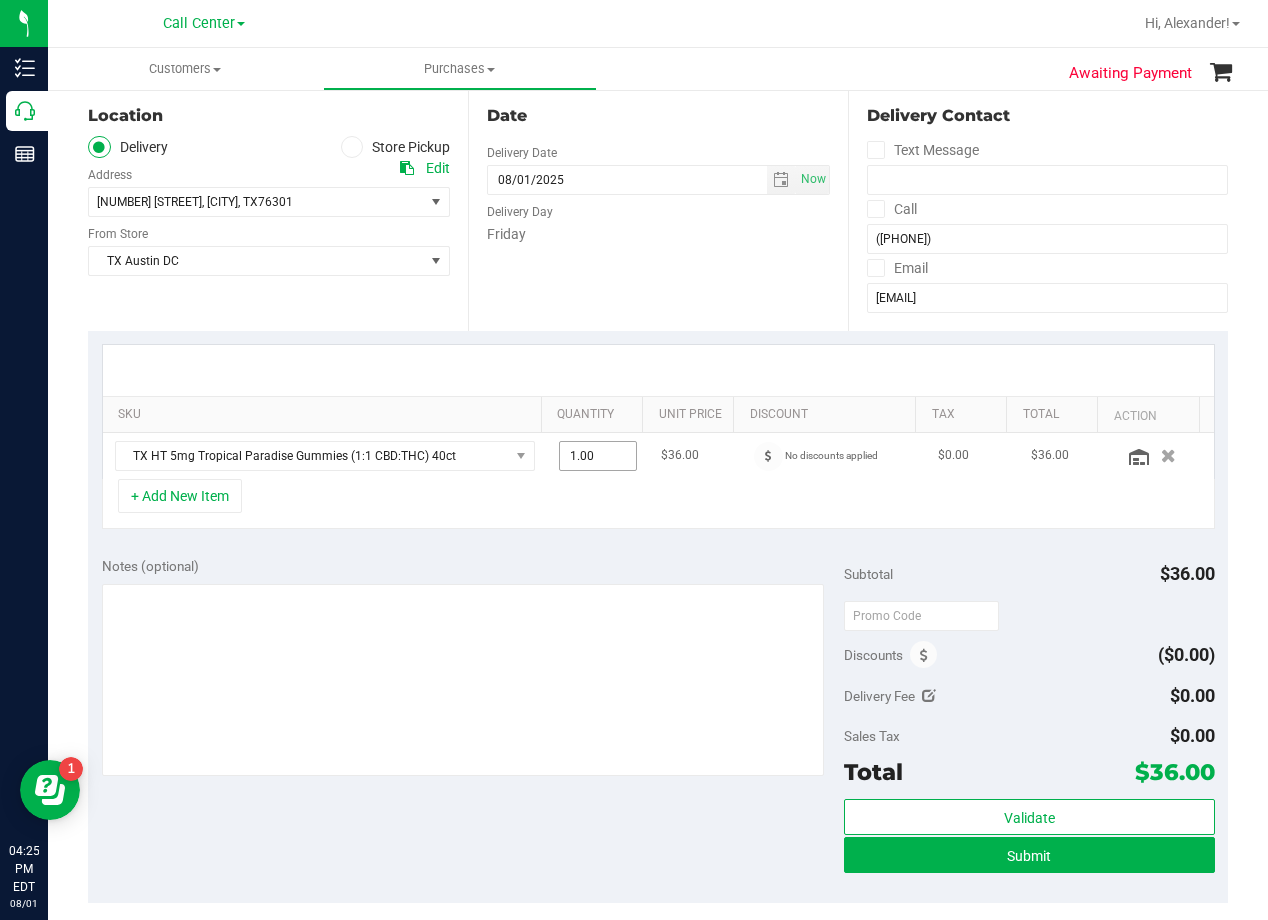 click on "1.00 1" at bounding box center (598, 456) 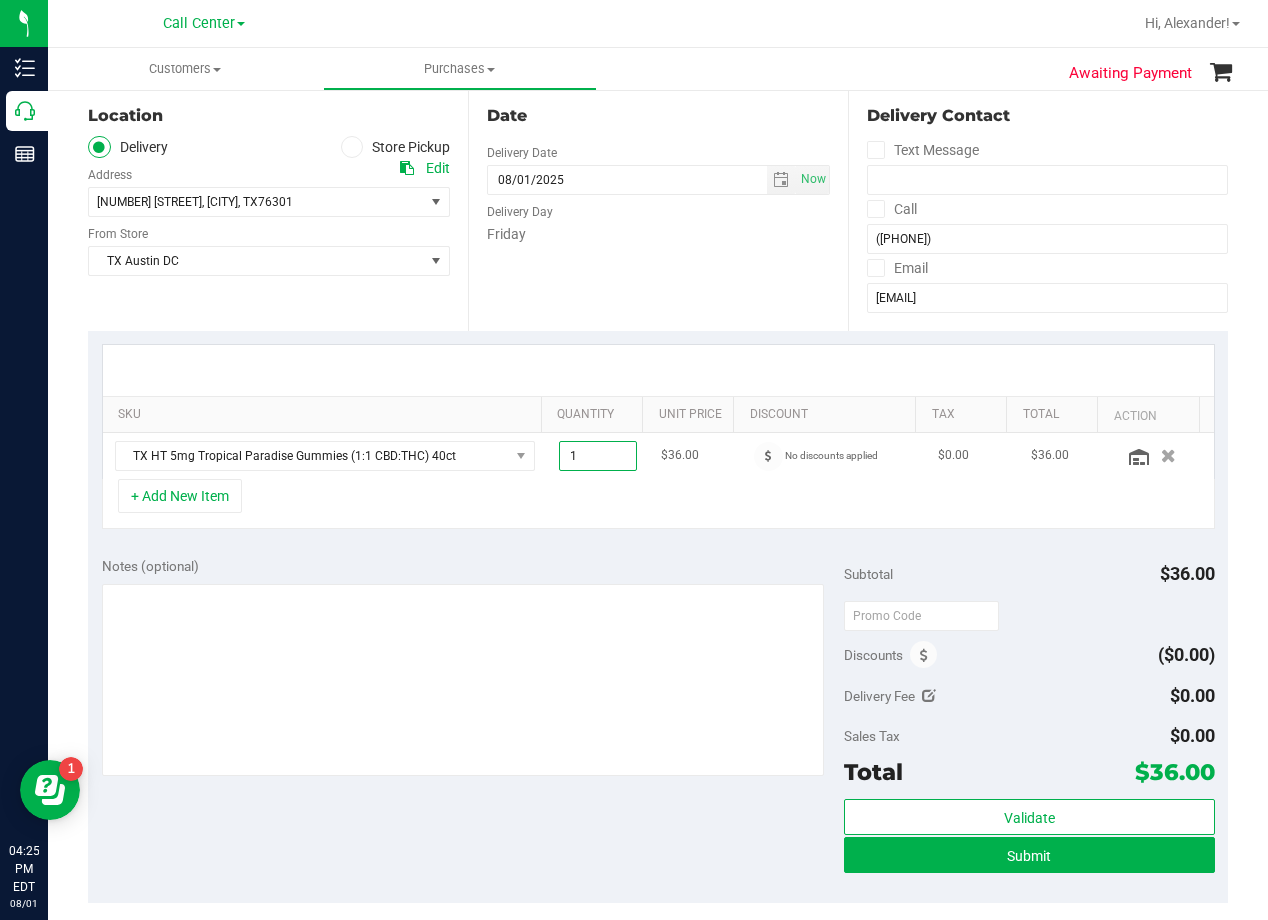 click on "1" at bounding box center [598, 456] 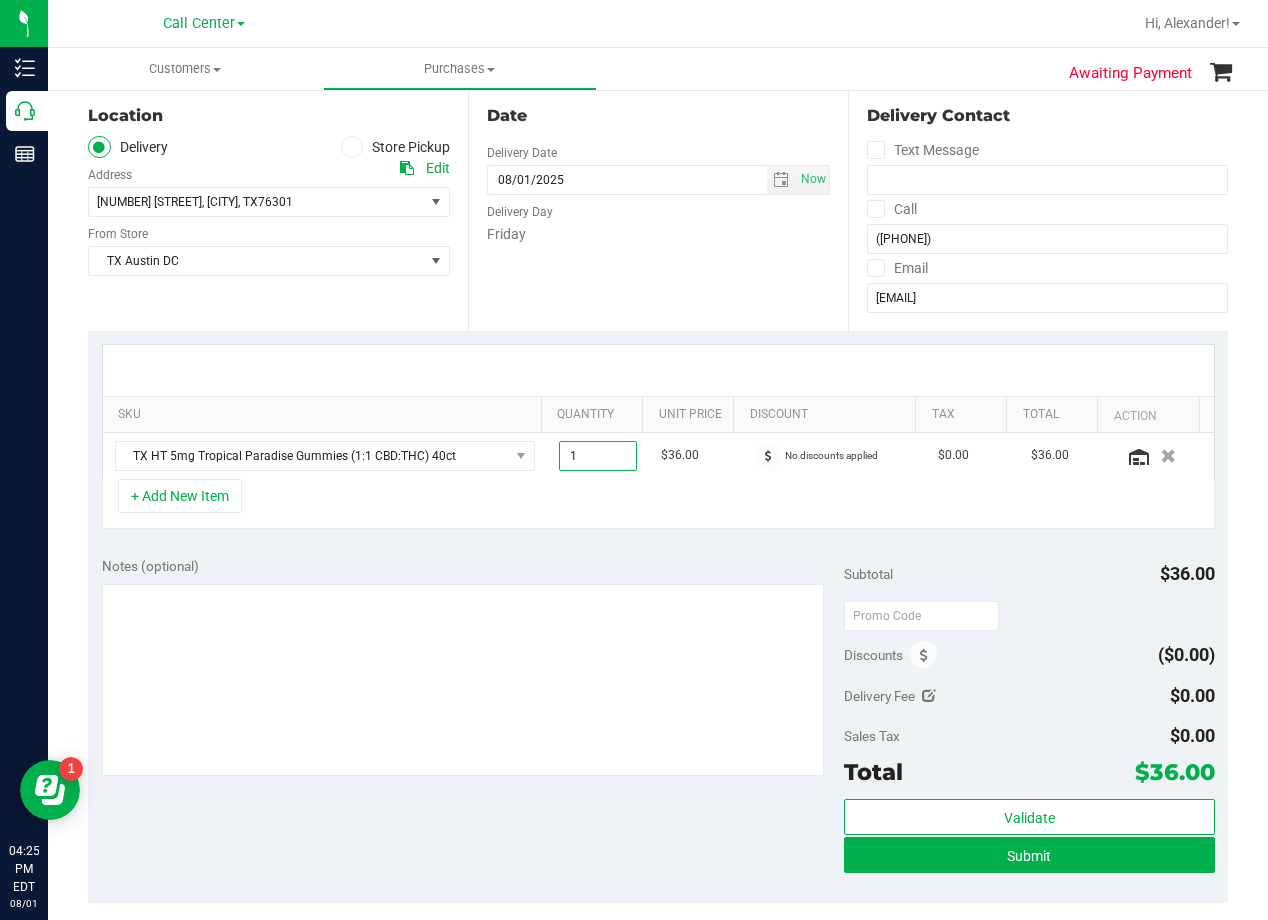 type on "2" 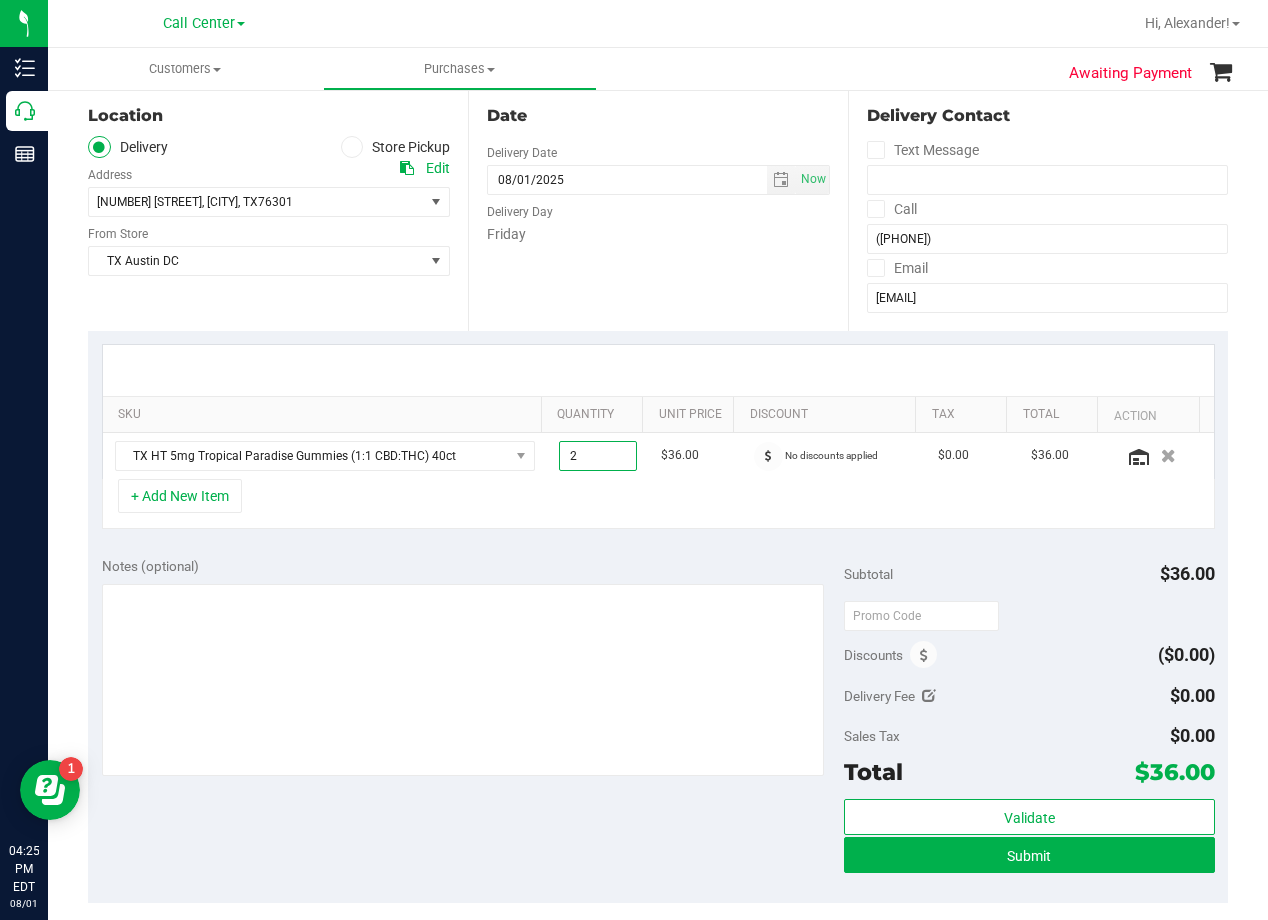 type on "2.00" 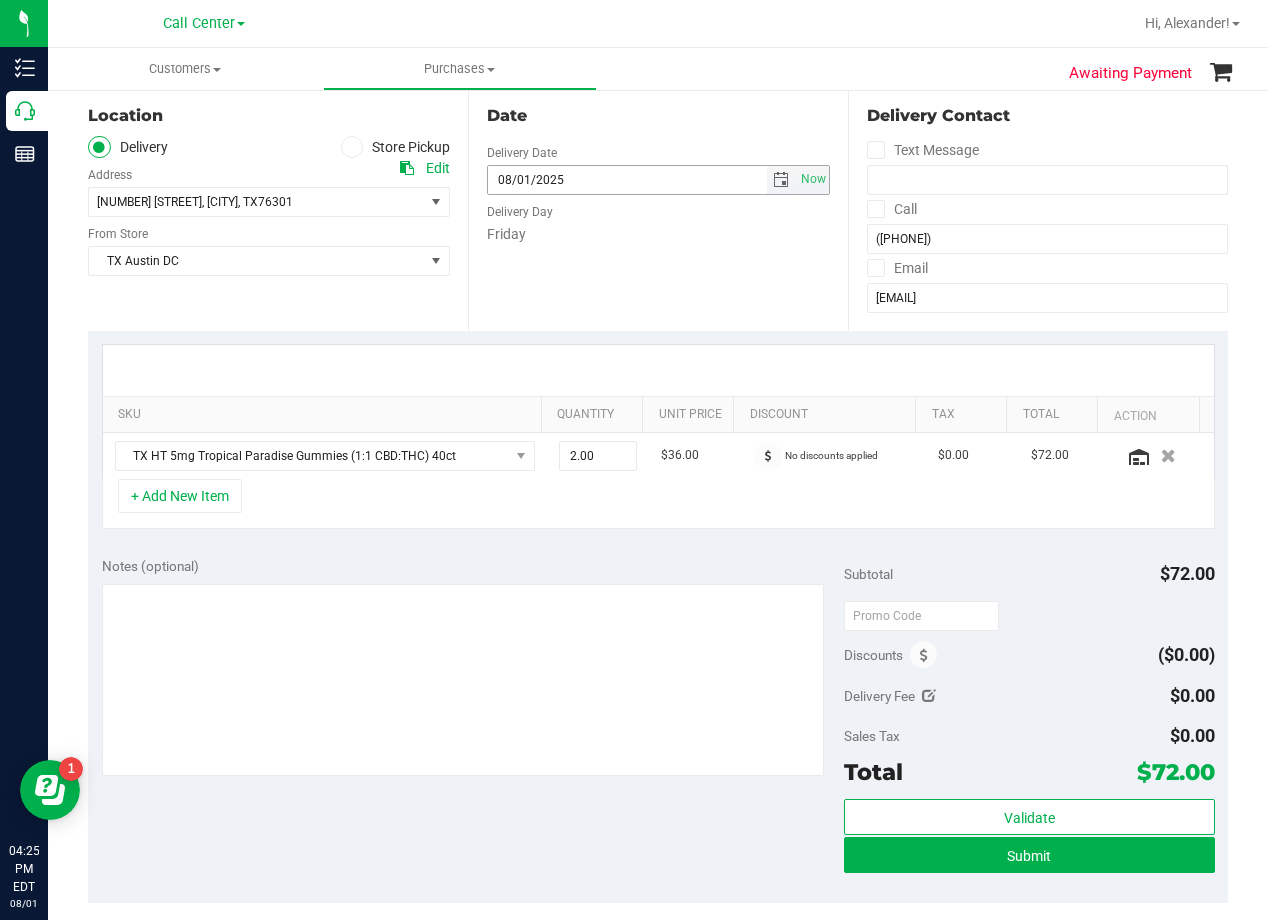 click at bounding box center [781, 180] 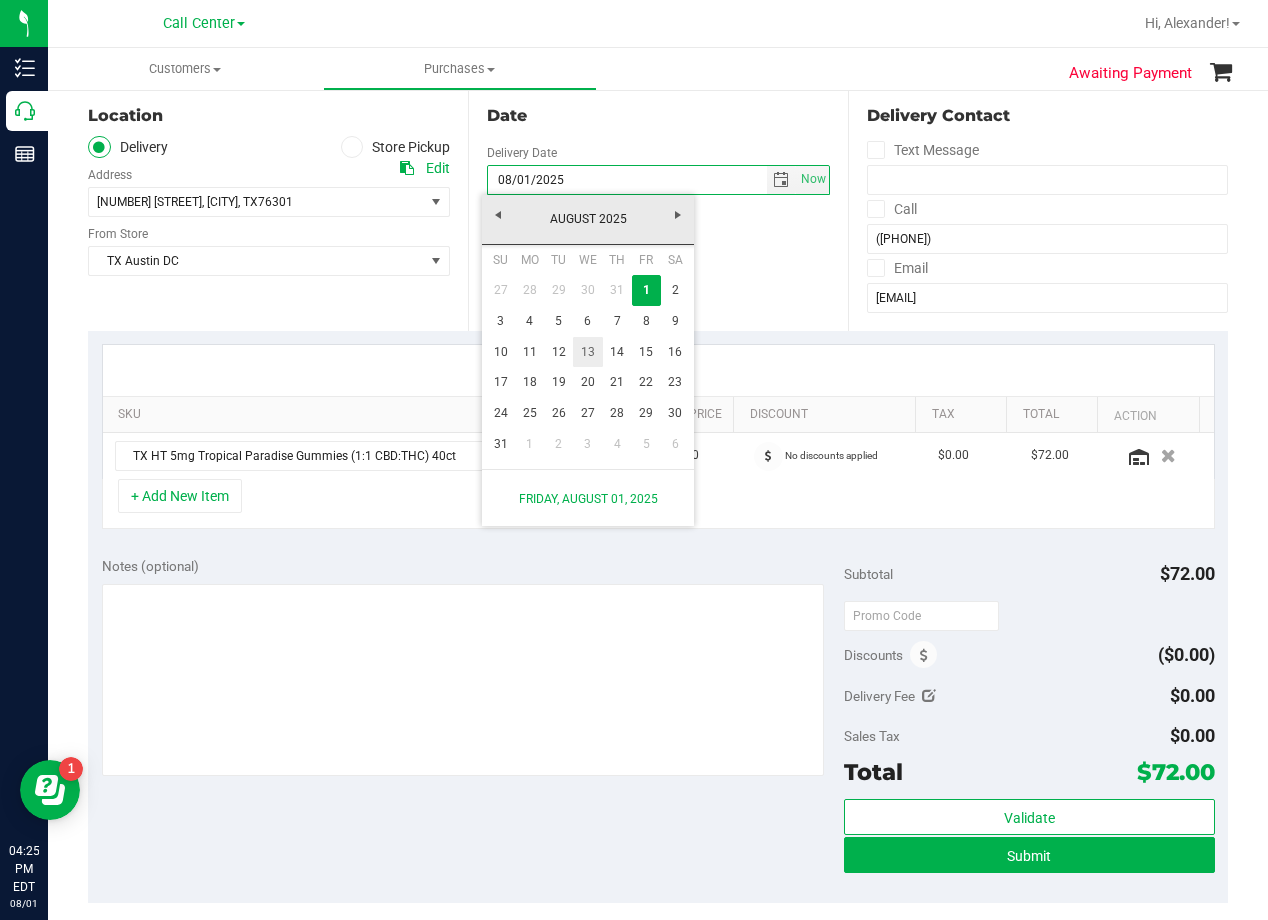 click on "13" at bounding box center [587, 352] 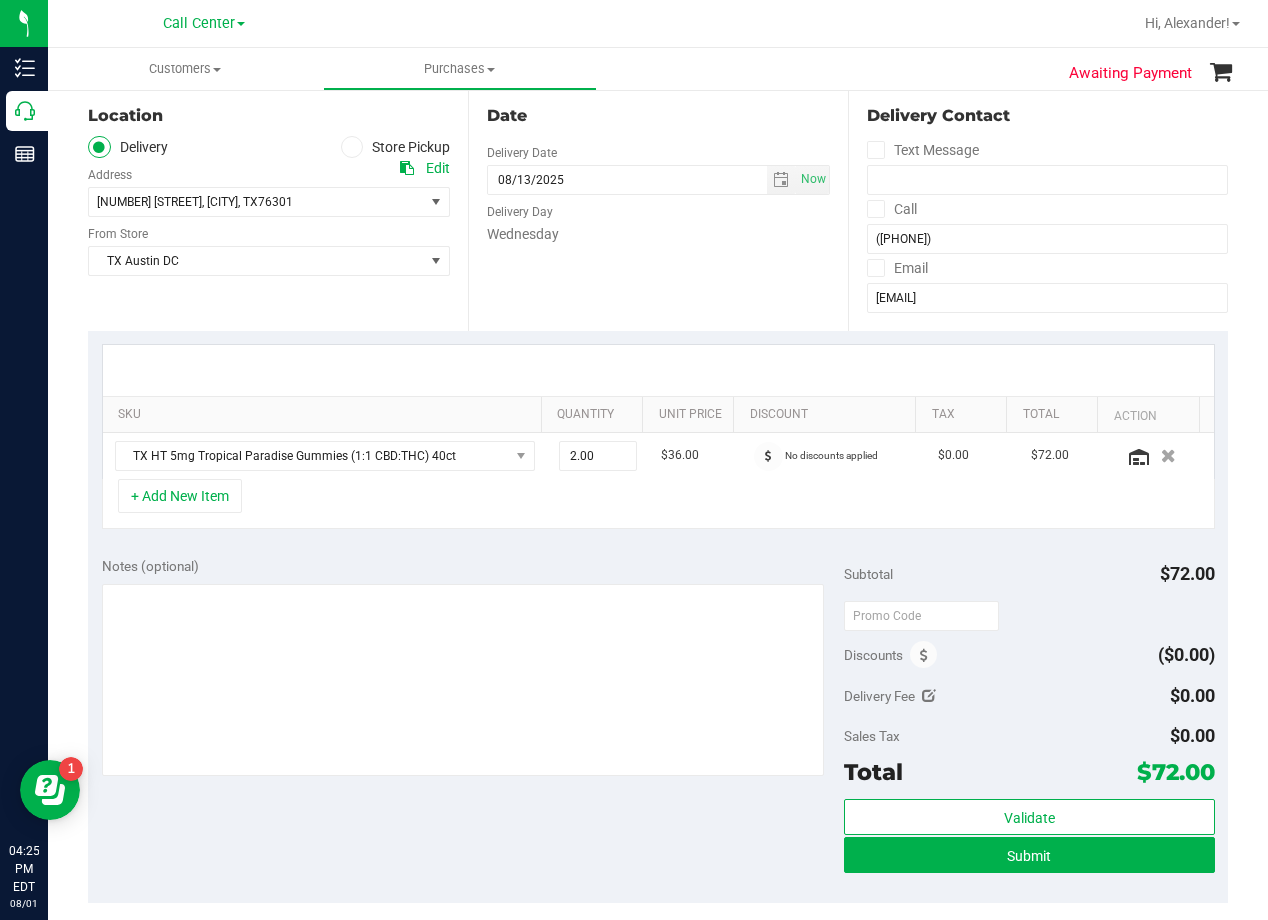 click on "Date
Delivery Date
08/13/2025
Now
08/13/2025 08:00 AM
Now
Delivery Day
Wednesday" at bounding box center (658, 208) 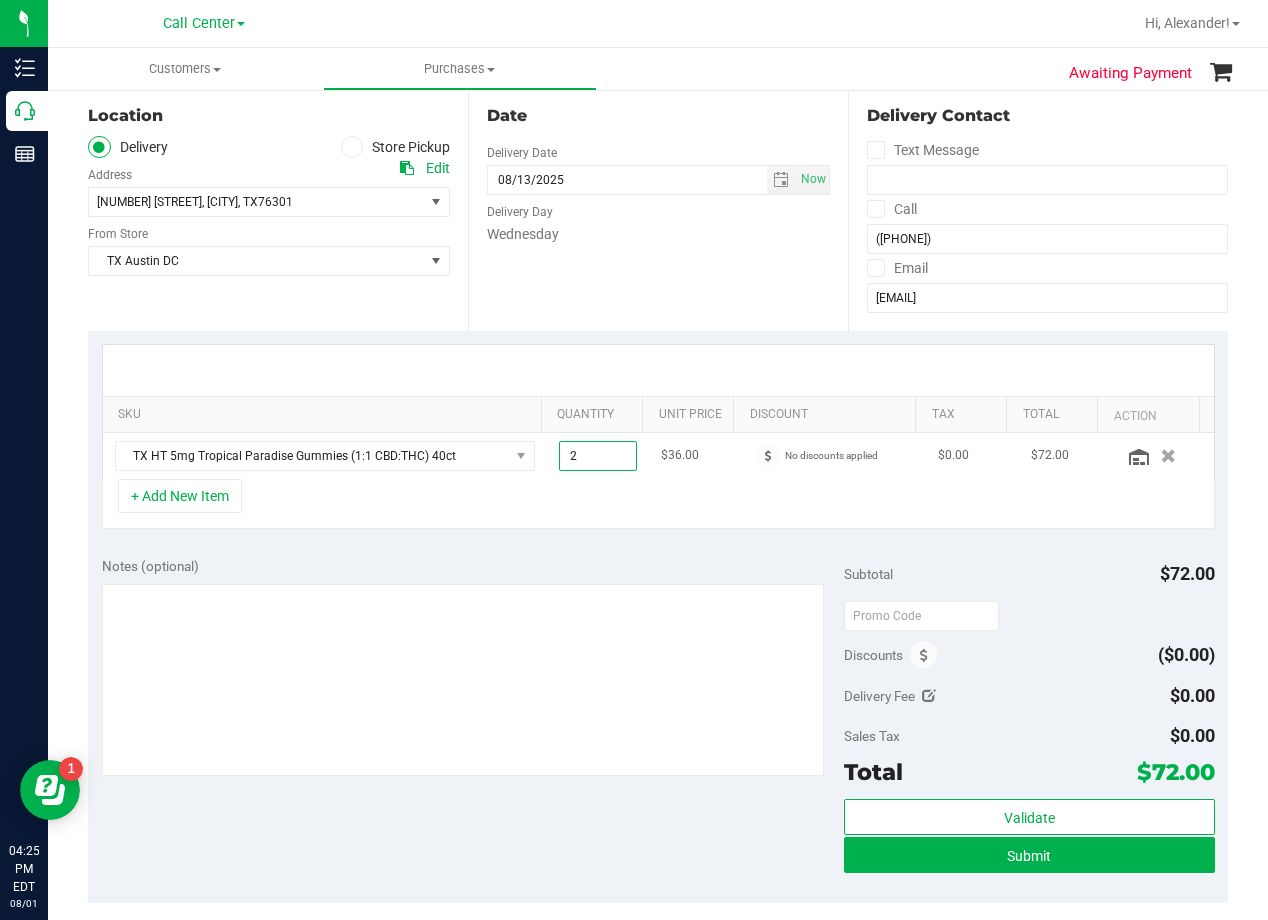 click on "2.00 2" at bounding box center [598, 456] 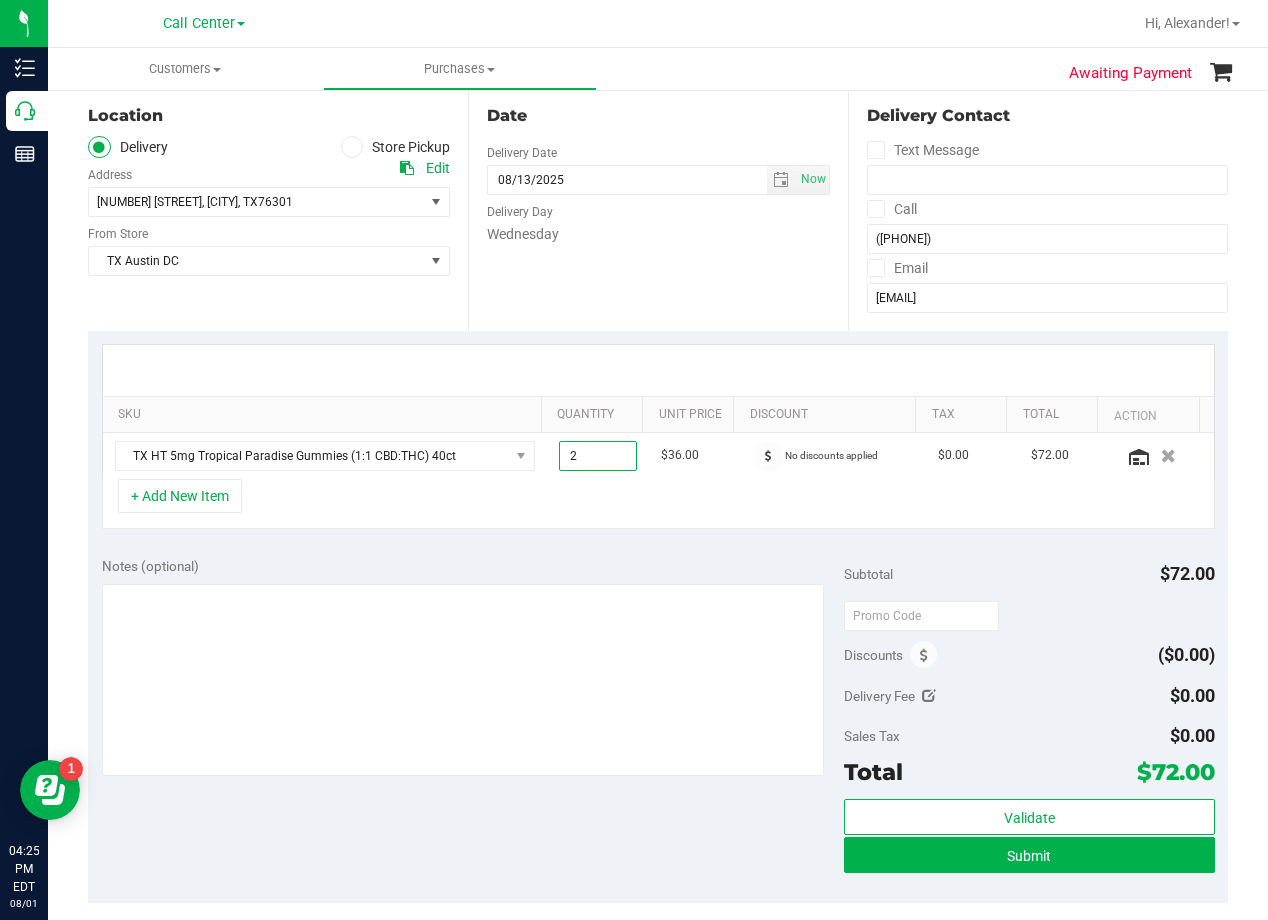 type on "3" 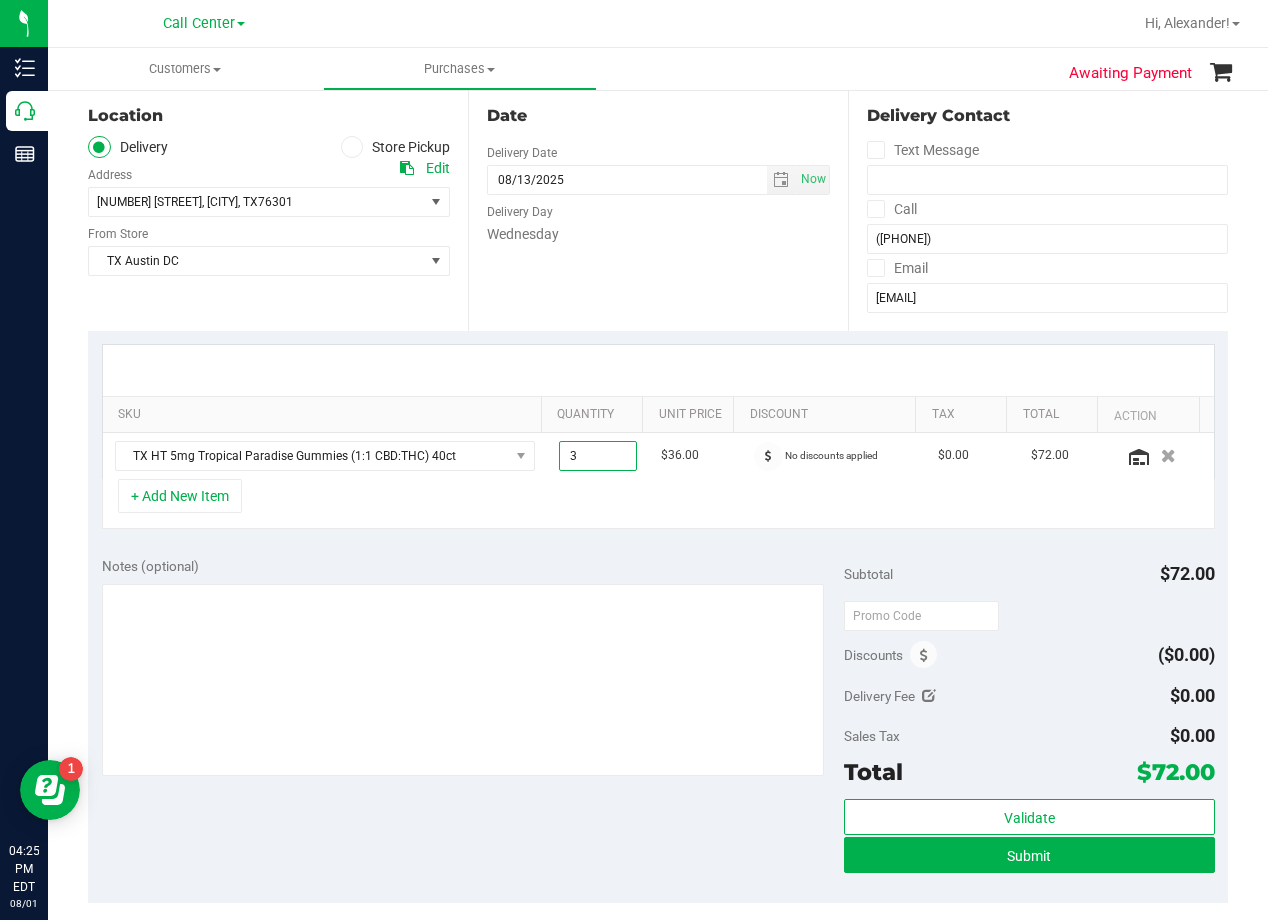 type on "3.00" 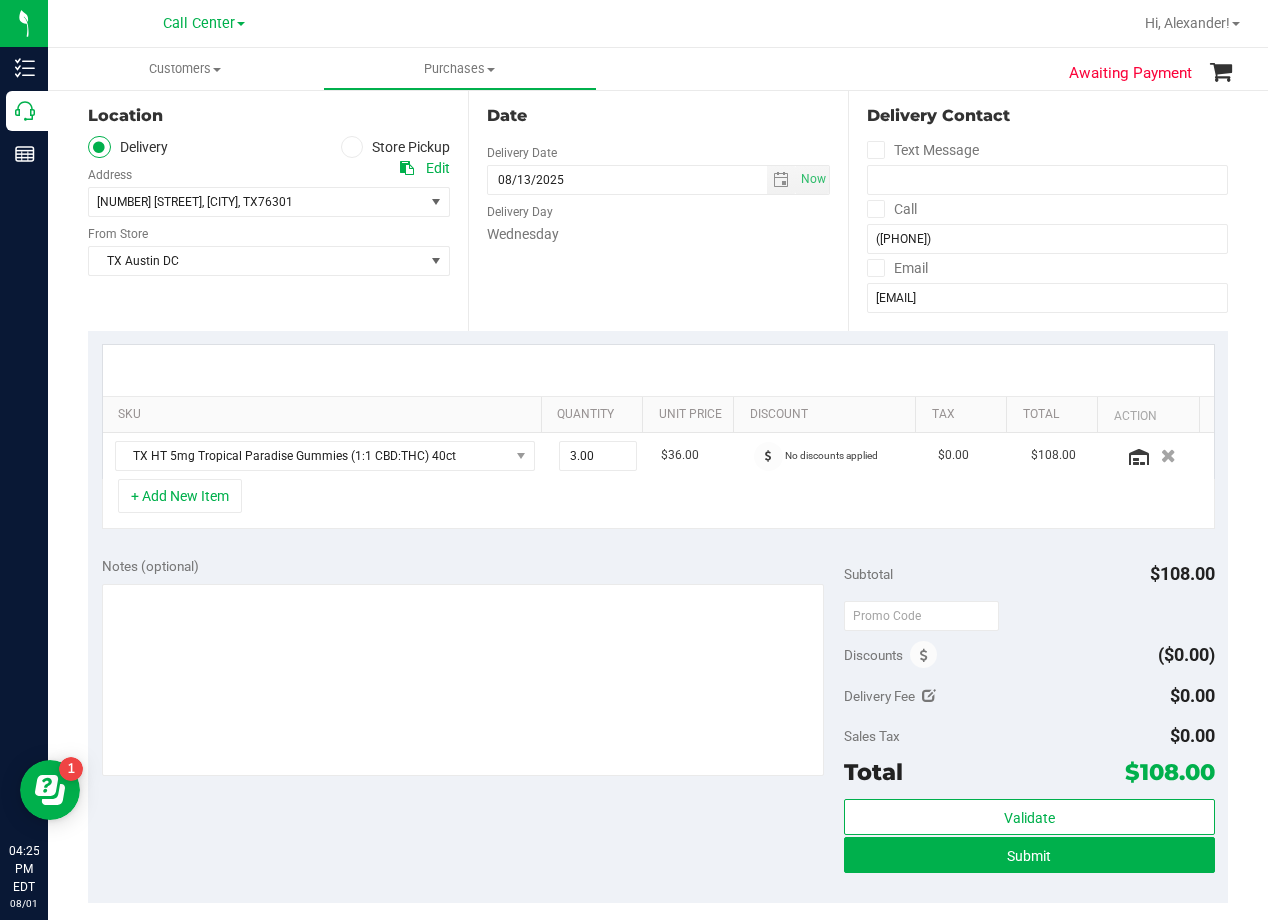 click on "Date
Delivery Date
08/13/2025
Now
08/13/2025 08:00 AM
Now
Delivery Day
Wednesday" at bounding box center (658, 208) 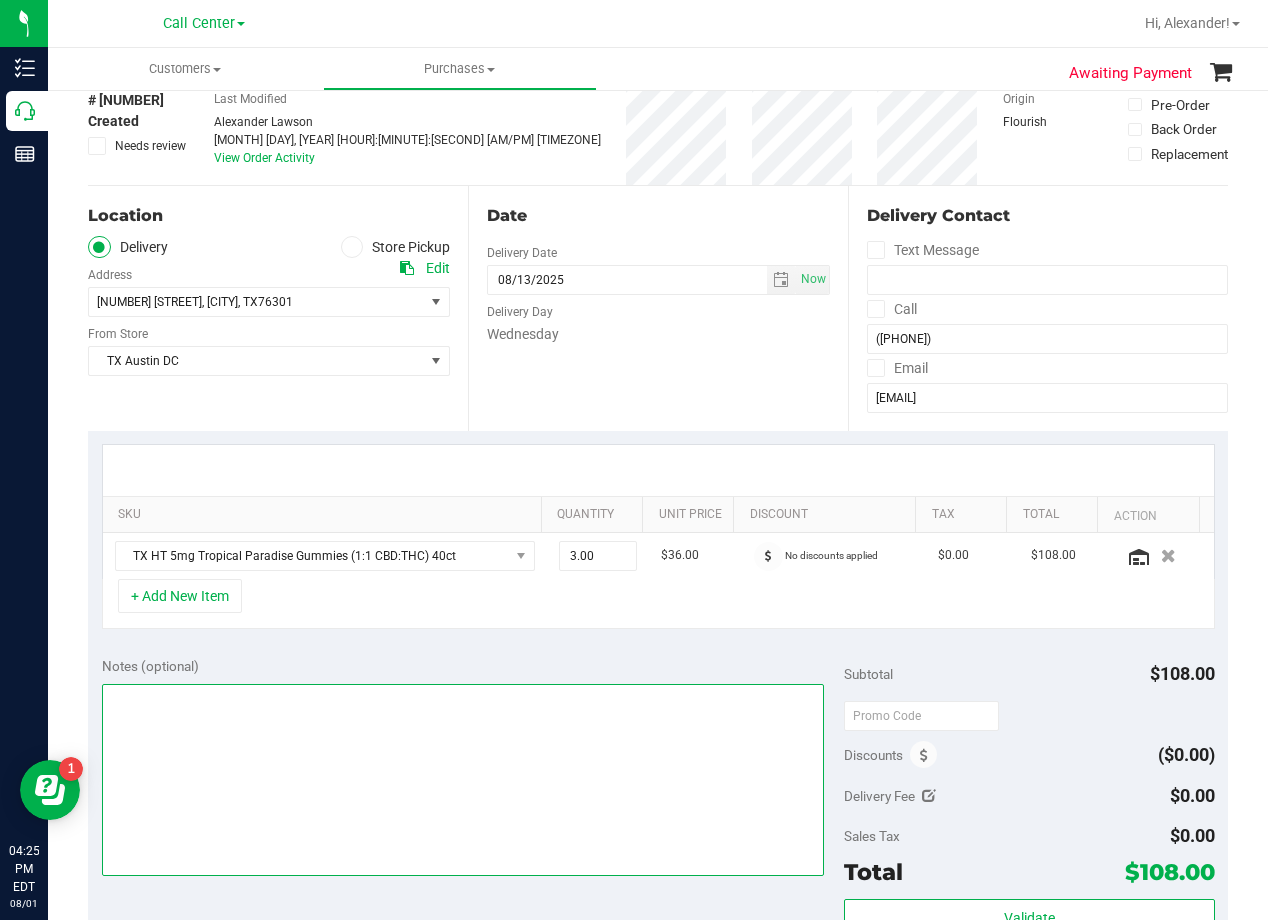 click at bounding box center (463, 780) 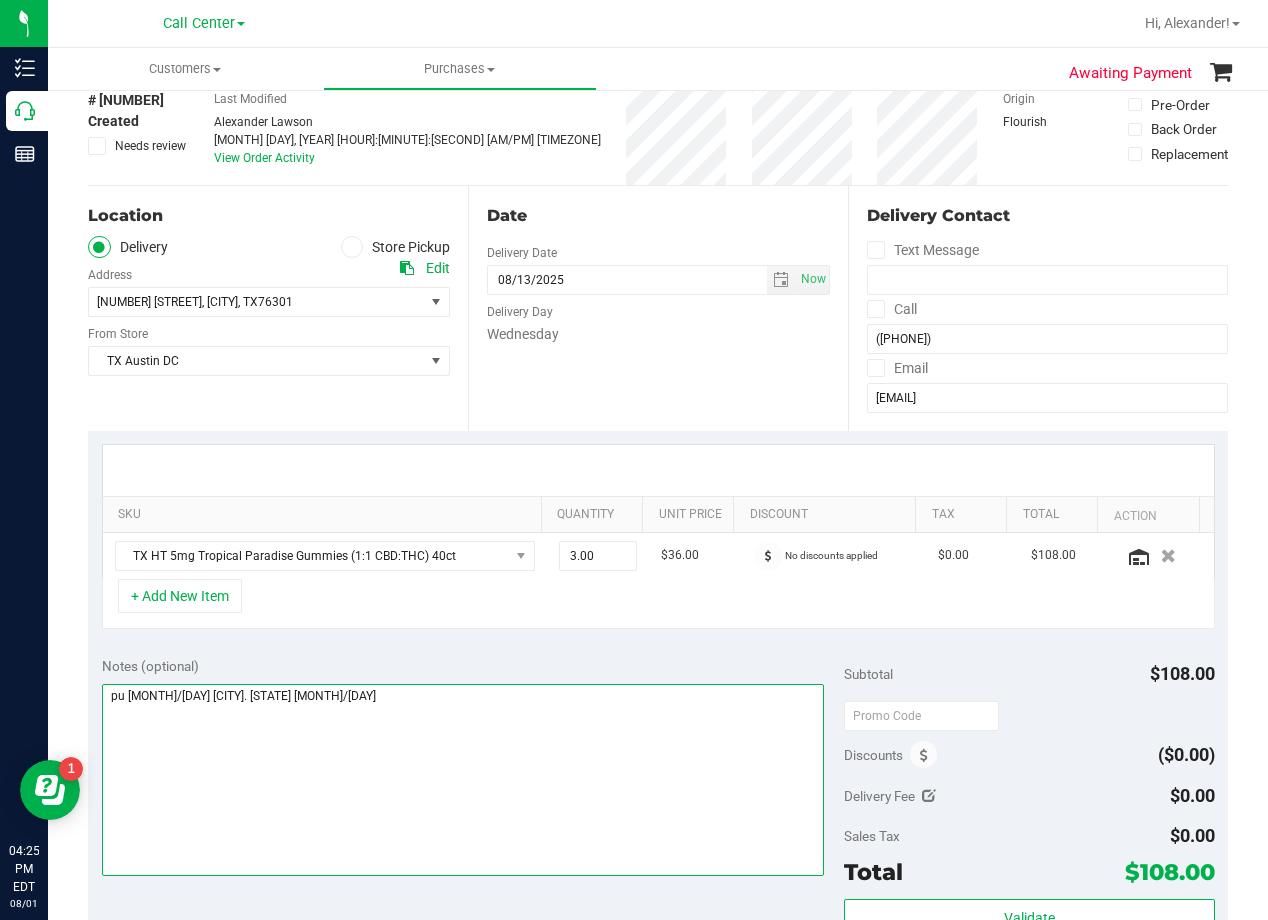 type on "pu 8/13 Wichita Falls. AL 8/1" 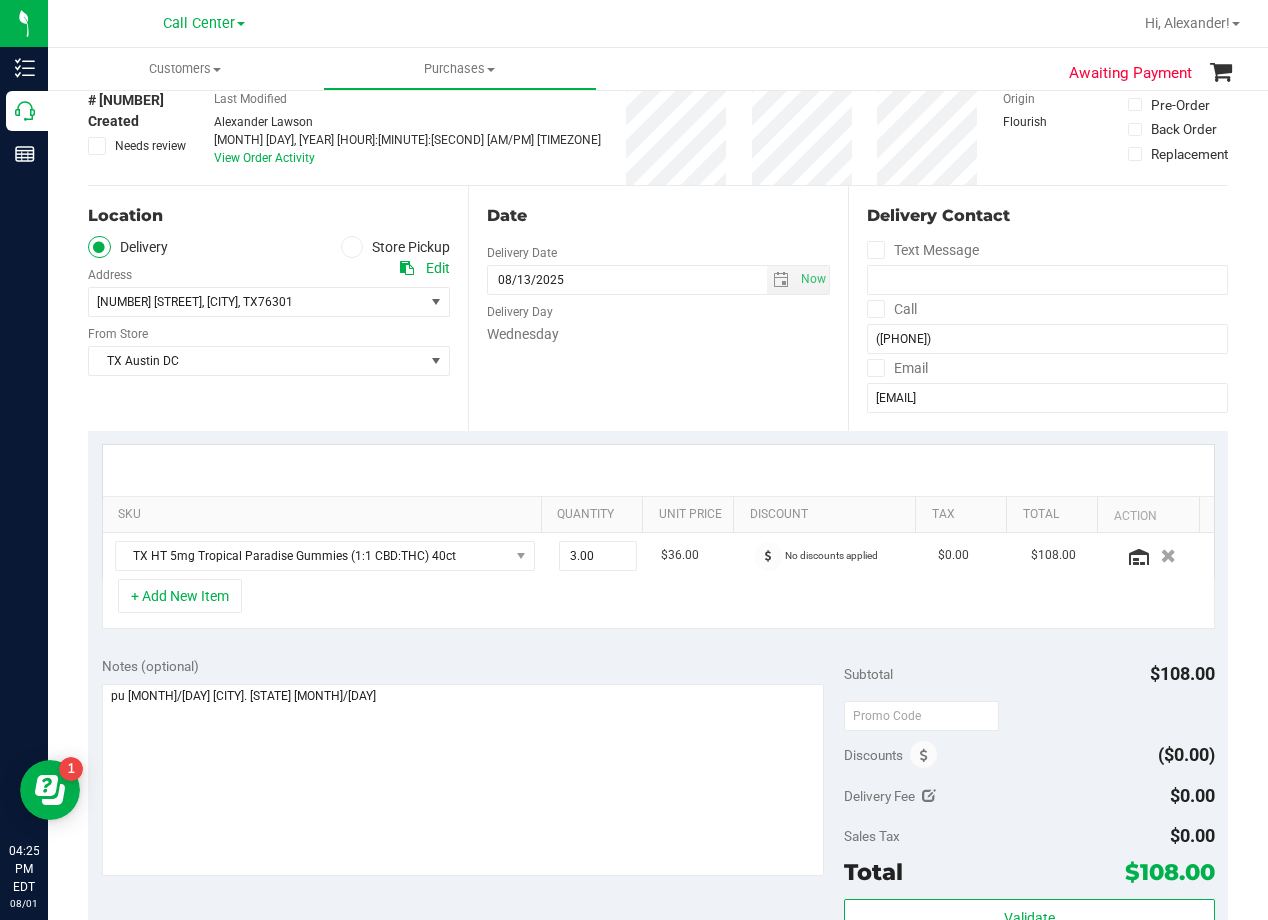 click on "Date
Delivery Date
08/13/2025
Now
08/13/2025 08:00 AM
Now
Delivery Day
Wednesday" at bounding box center [658, 308] 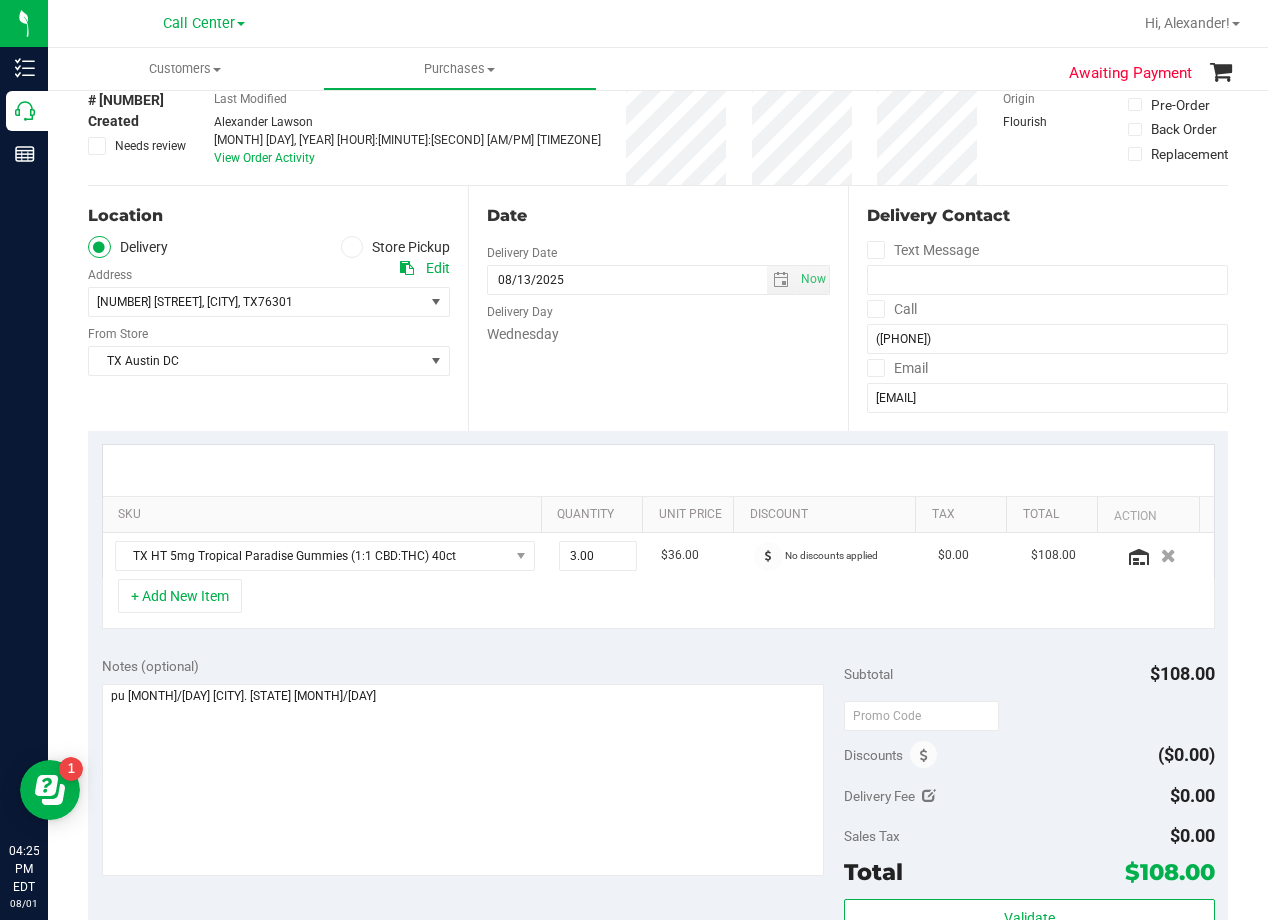 click on "Date
Delivery Date
08/13/2025
Now
08/13/2025 08:00 AM
Now
Delivery Day
Wednesday" at bounding box center [658, 308] 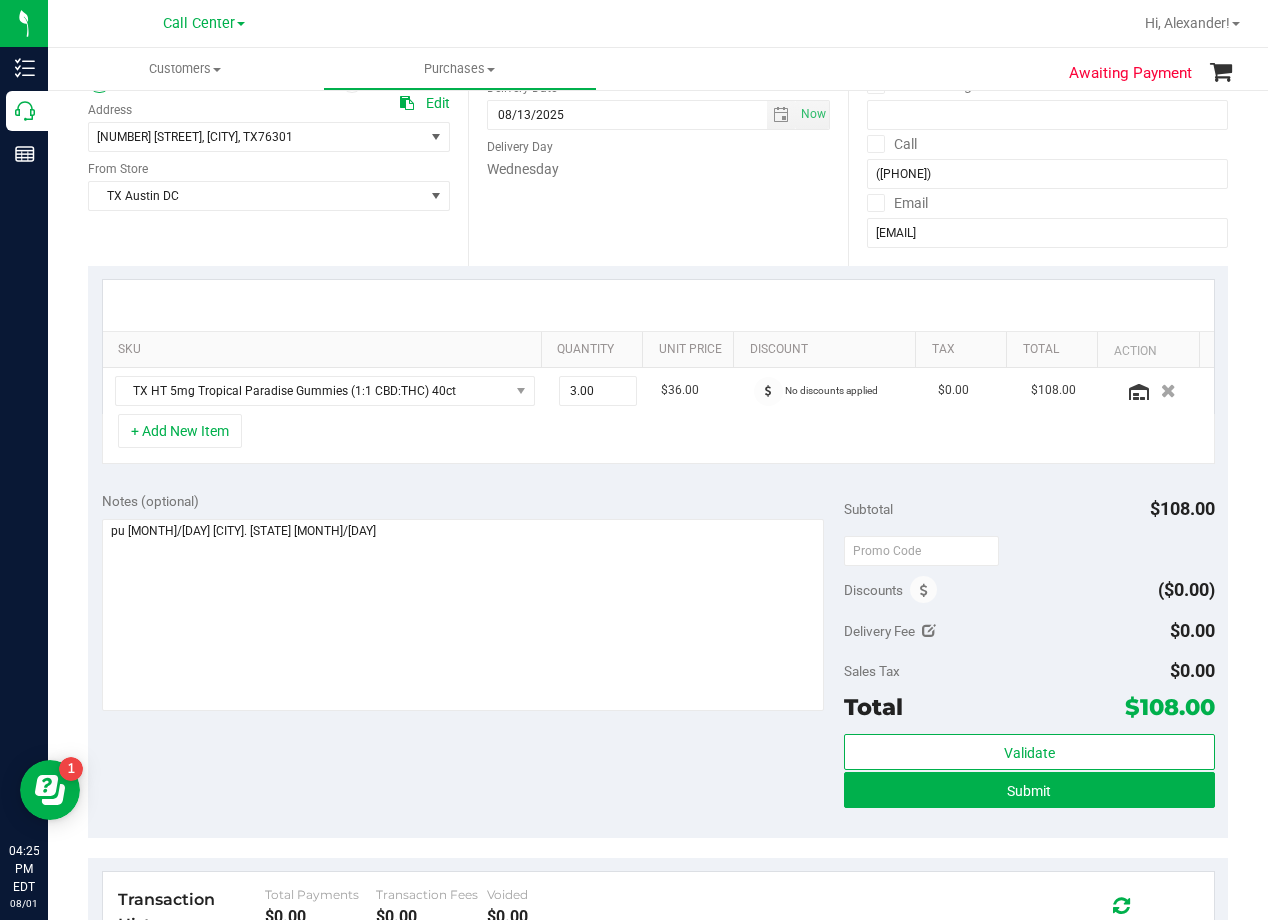 scroll, scrollTop: 300, scrollLeft: 0, axis: vertical 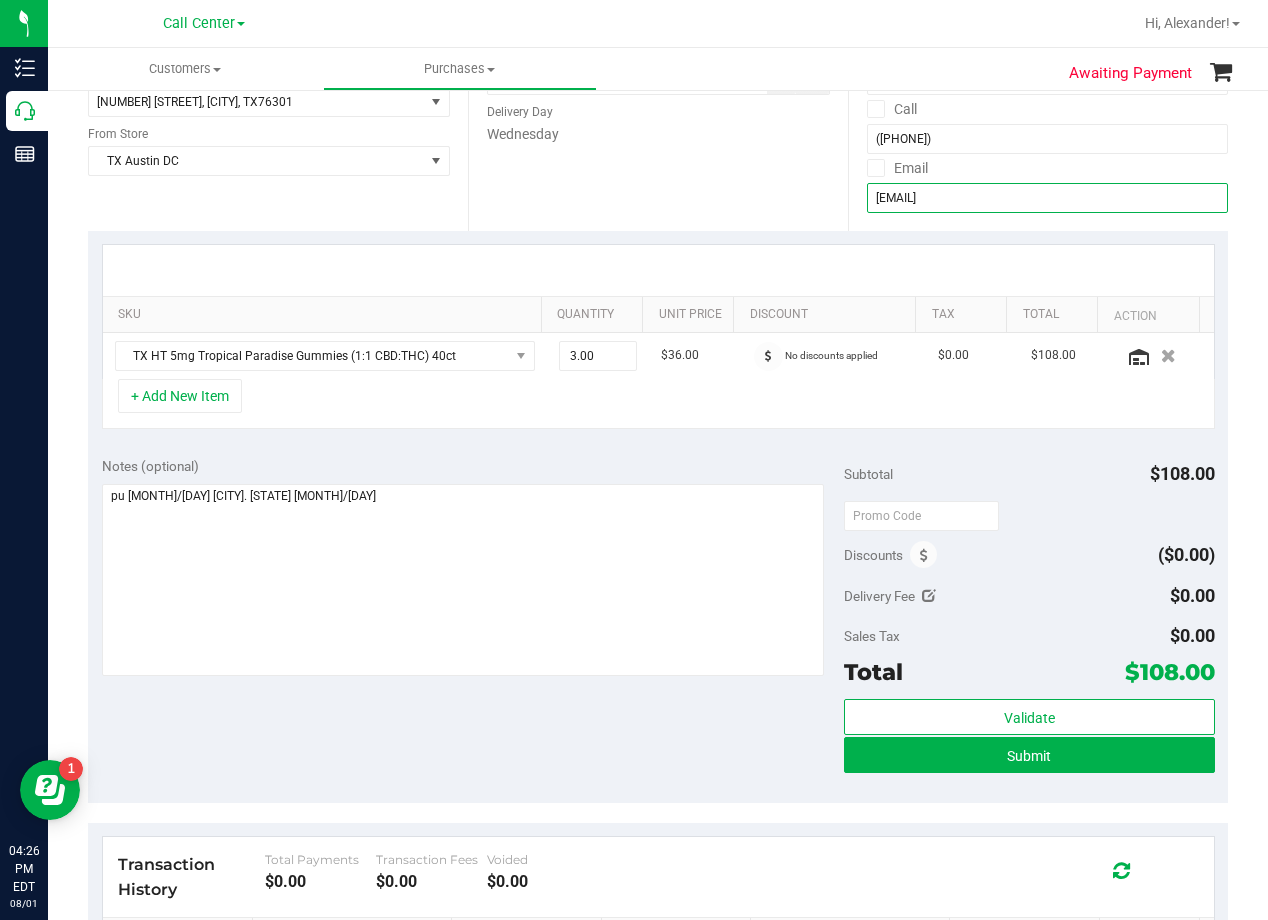 click on "tina.armstrong09@gmail.com" at bounding box center [1047, 198] 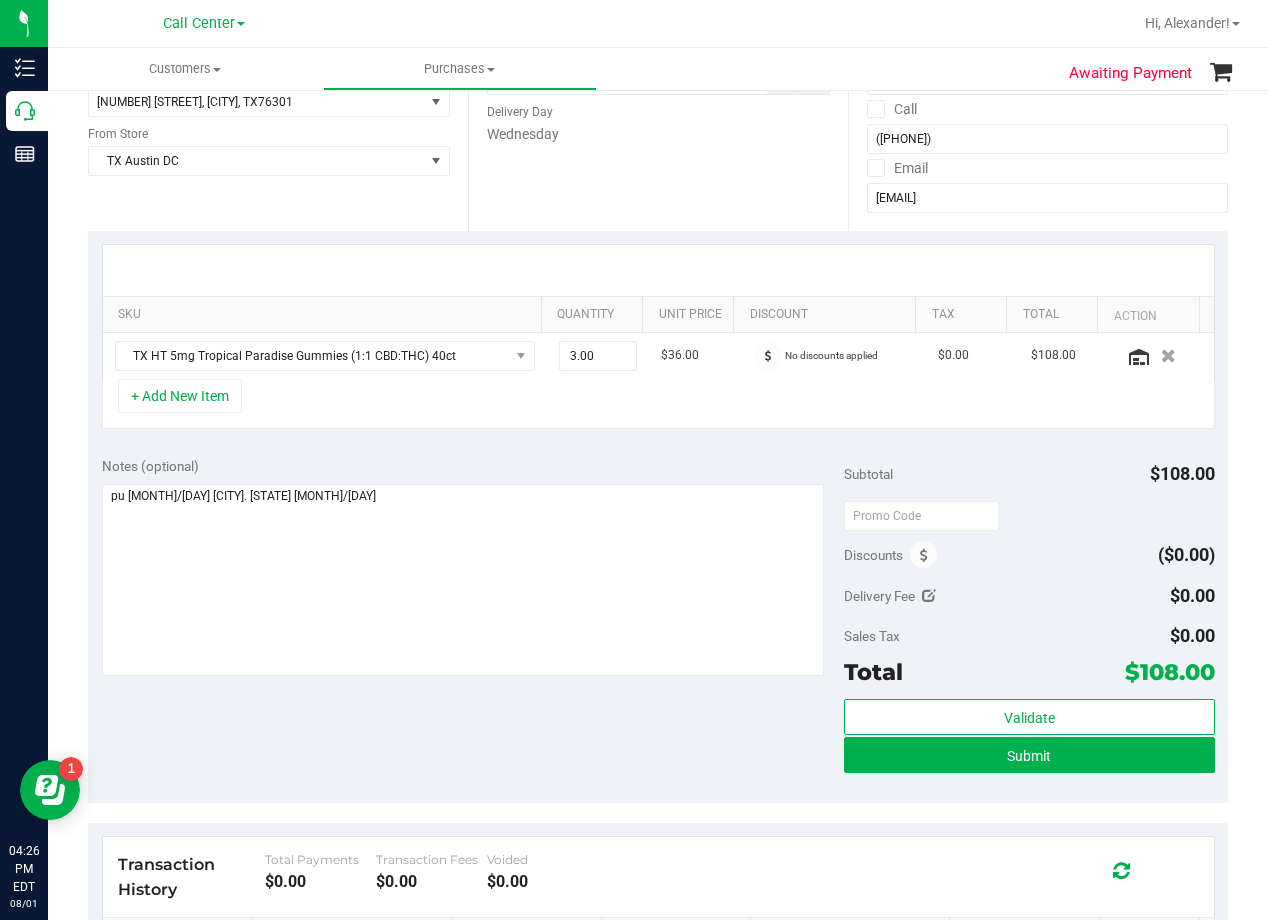 click on "Date
Delivery Date
08/13/2025
Now
08/13/2025 08:00 AM
Now
Delivery Day
Wednesday" at bounding box center [658, 108] 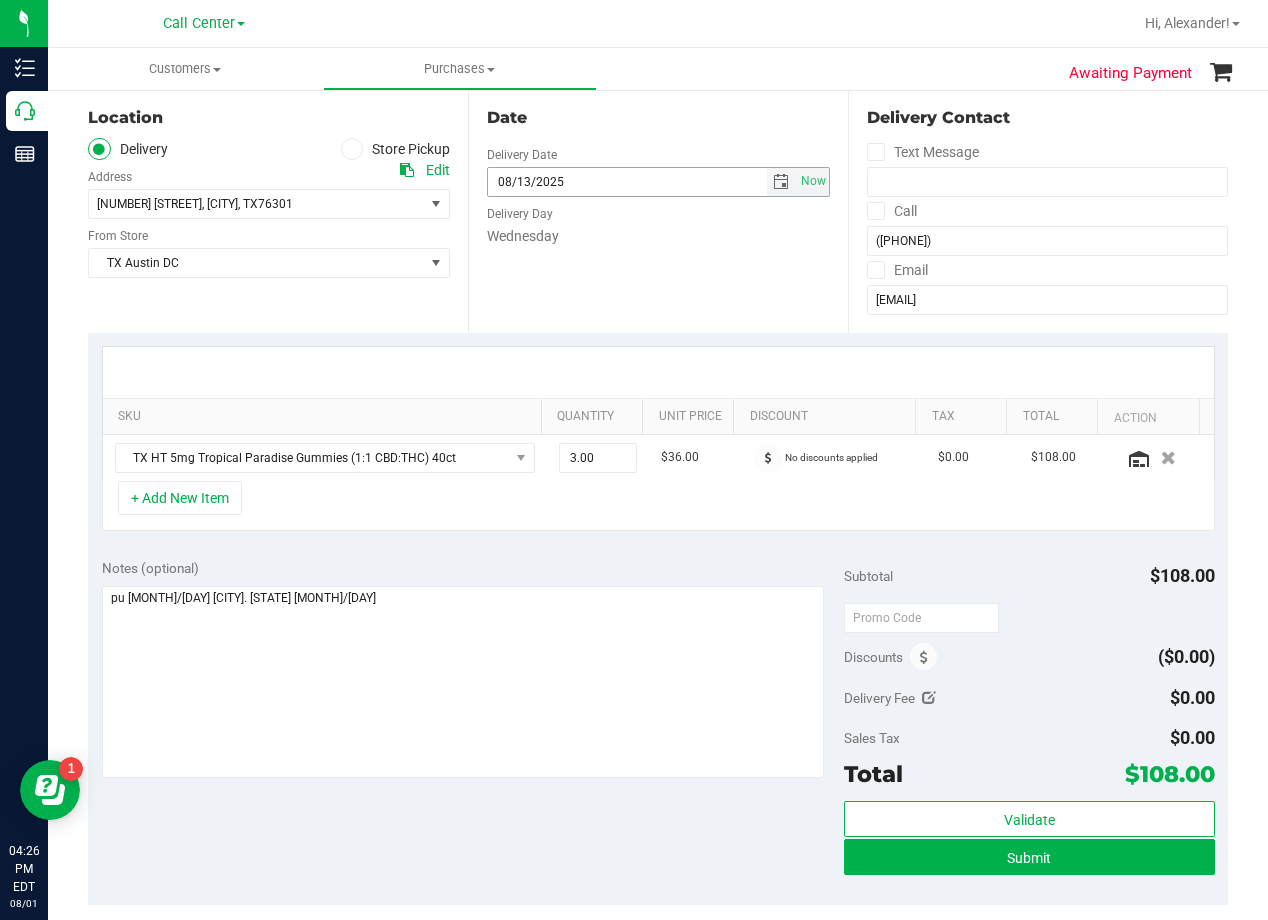 scroll, scrollTop: 400, scrollLeft: 0, axis: vertical 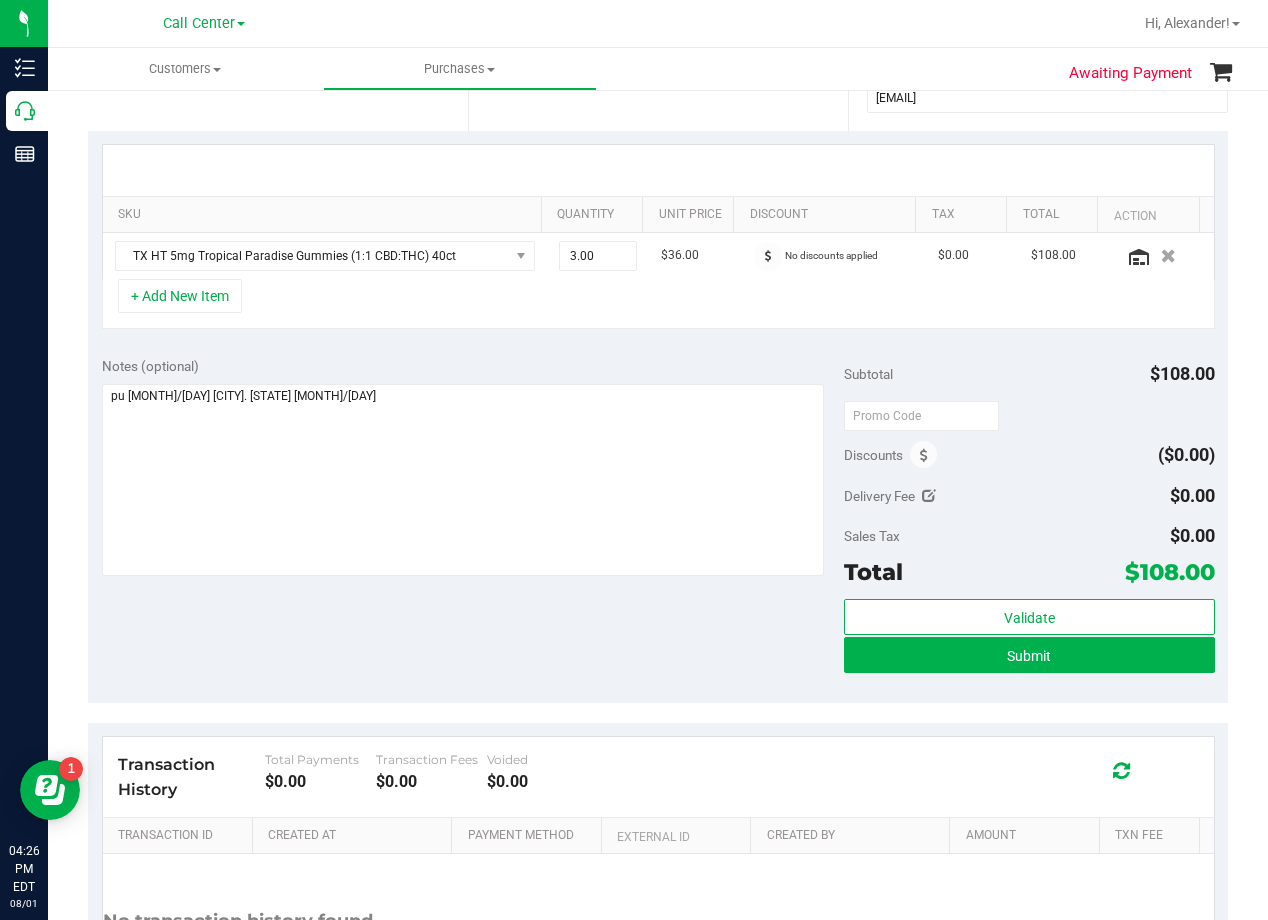 click on "Notes (optional)
Subtotal
$108.00
Discounts
($0.00)
Delivery Fee
$0.00
Sales Tax
$0.00
Total" at bounding box center (658, 523) 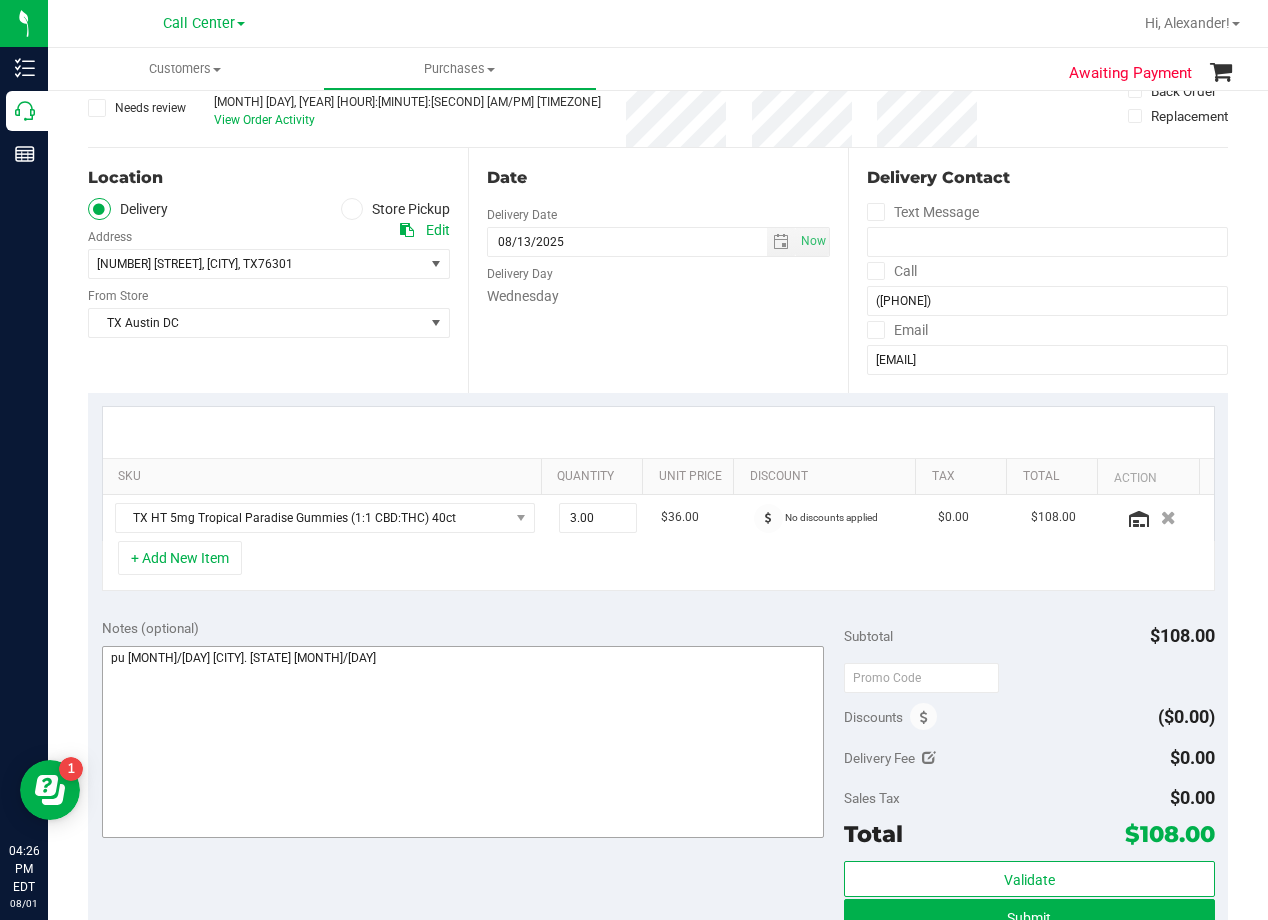 scroll, scrollTop: 0, scrollLeft: 0, axis: both 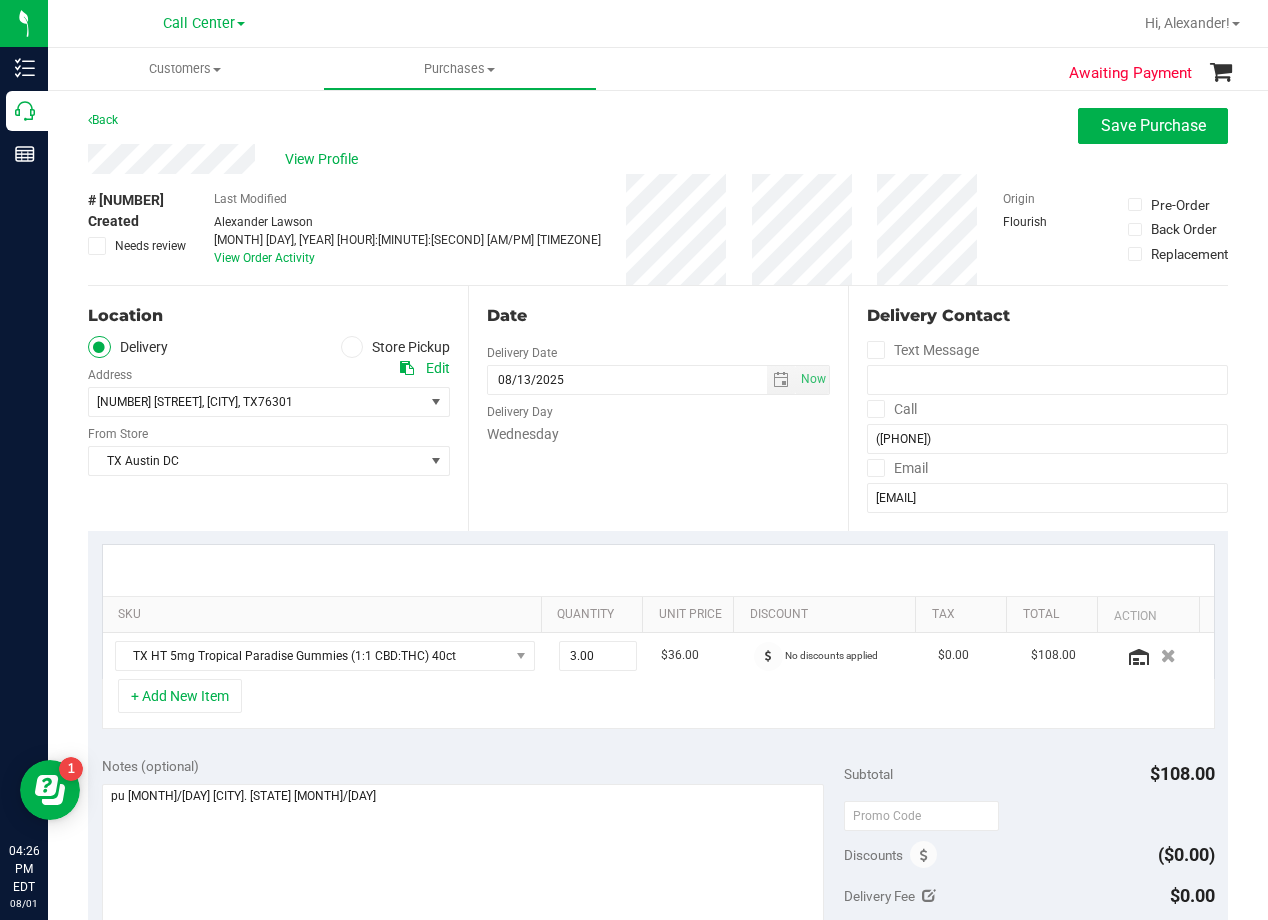 click on "Date
Delivery Date
08/13/2025
Now
08/13/2025 08:00 AM
Now
Delivery Day
Wednesday" at bounding box center (658, 408) 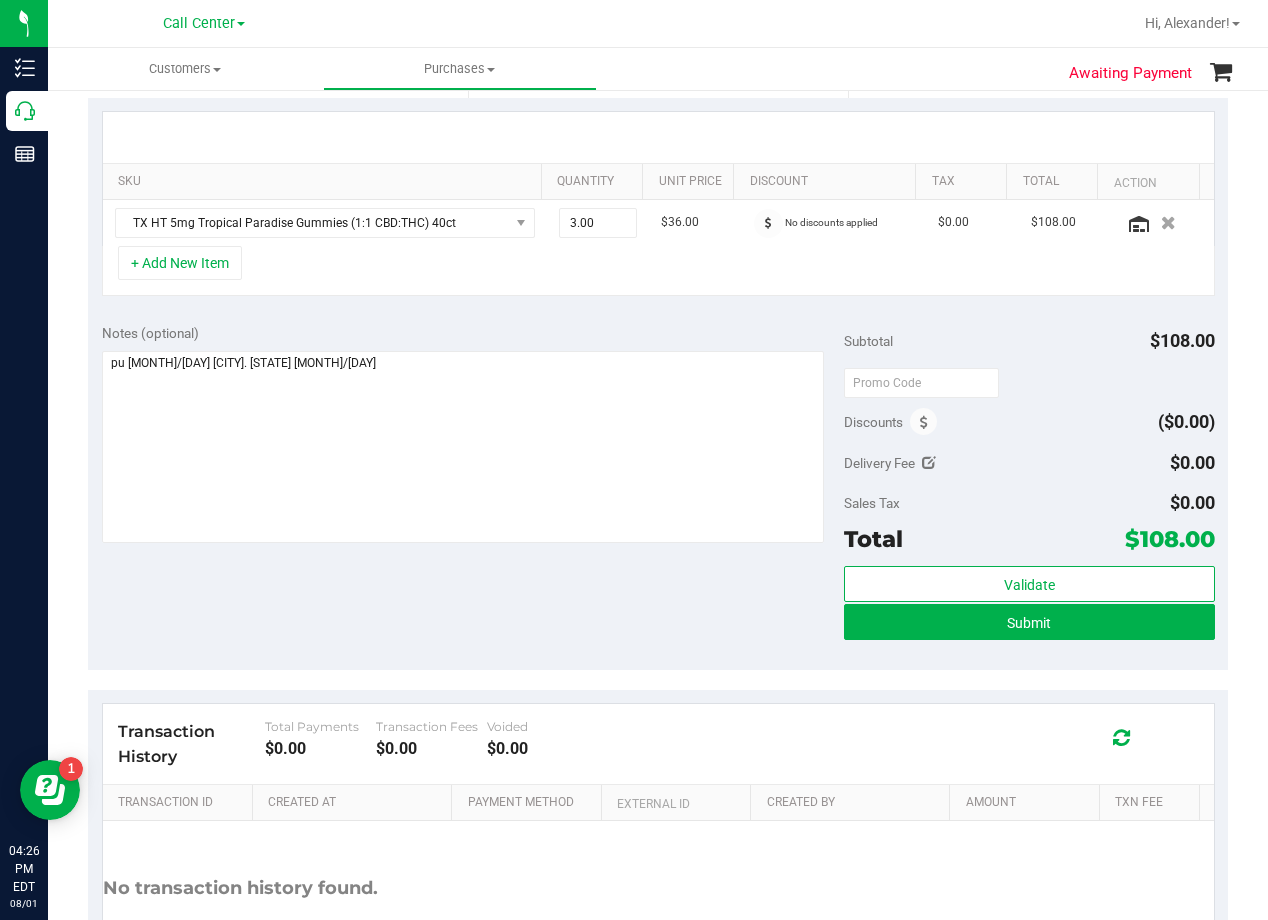 scroll, scrollTop: 500, scrollLeft: 0, axis: vertical 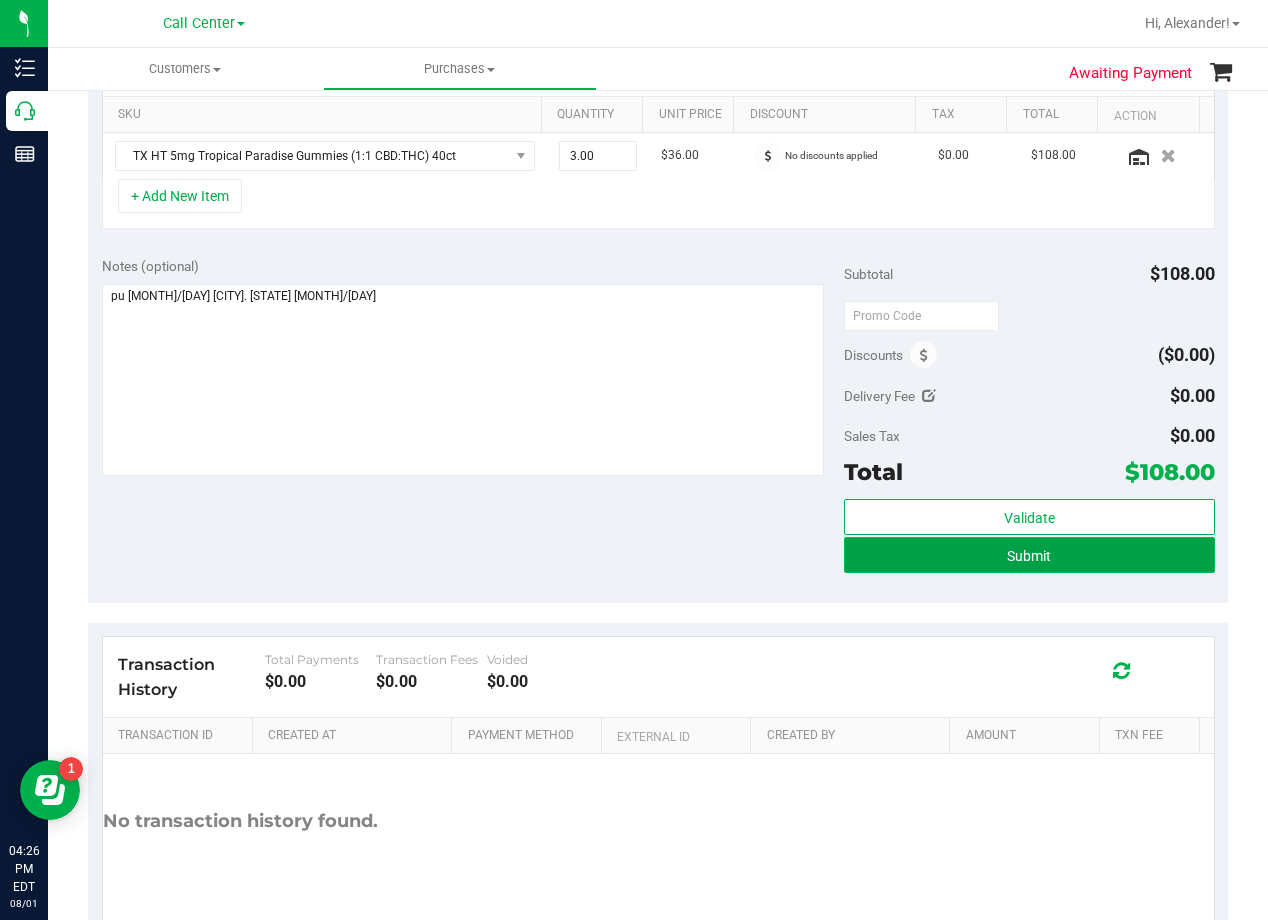 click on "Submit" at bounding box center (1029, 555) 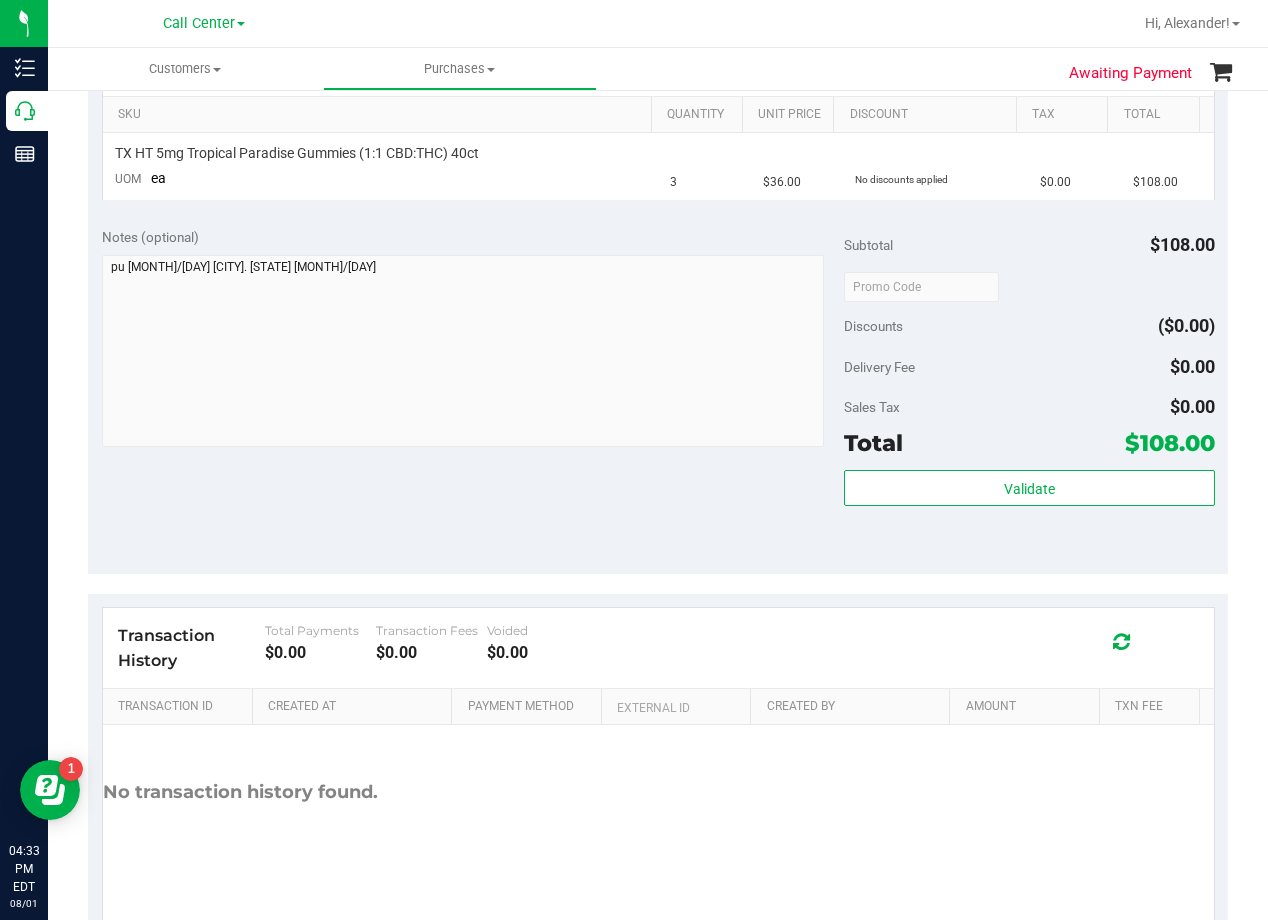 click on "Back
Cancel Purchase
View Profile
# 11725709
Submitted
Needs review
Last Modified
Alexander Lawson
Aug 1, 2025 4:24:55 PM EDT
View Order Activity
Origin
Flourish" at bounding box center [658, 274] 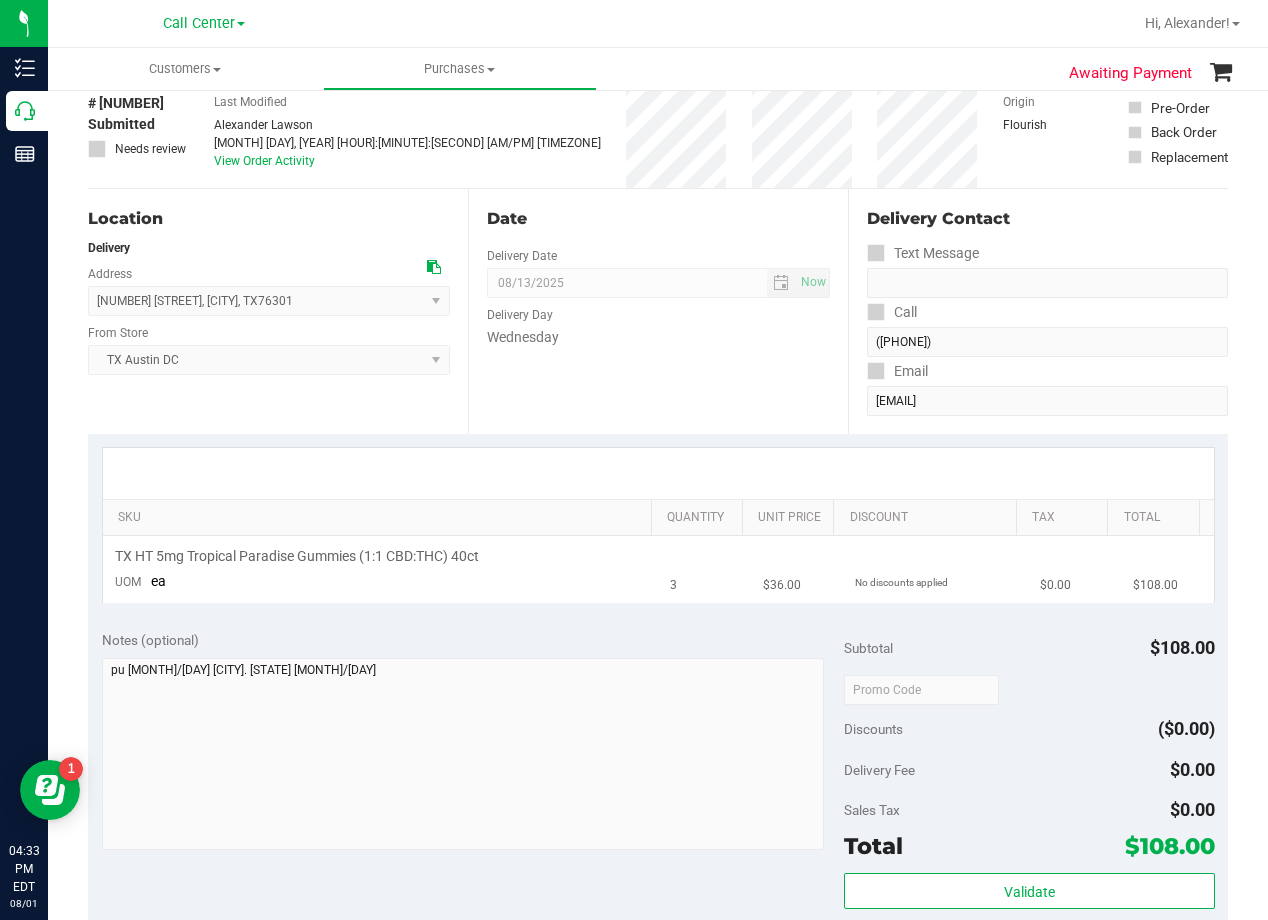 scroll, scrollTop: 0, scrollLeft: 0, axis: both 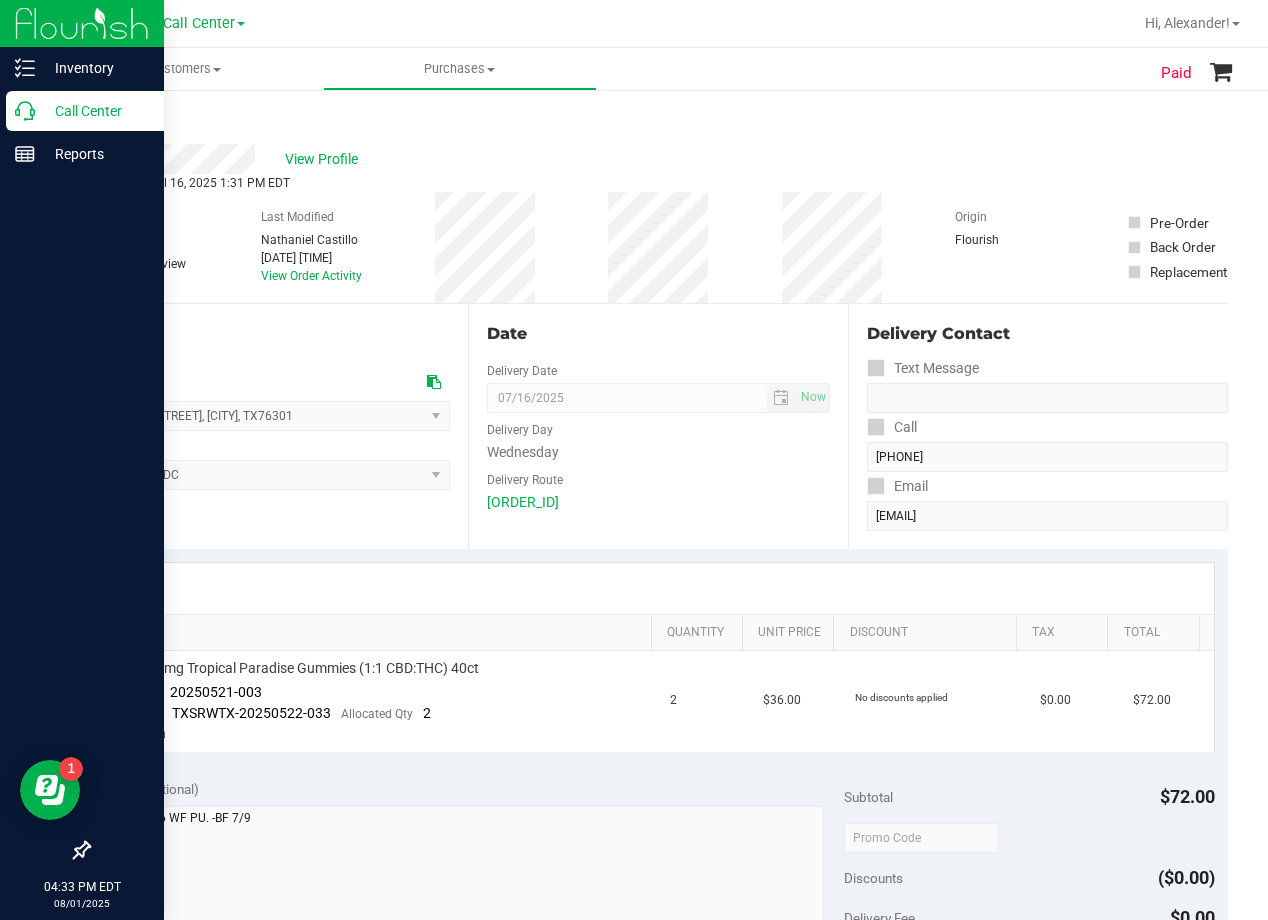 click 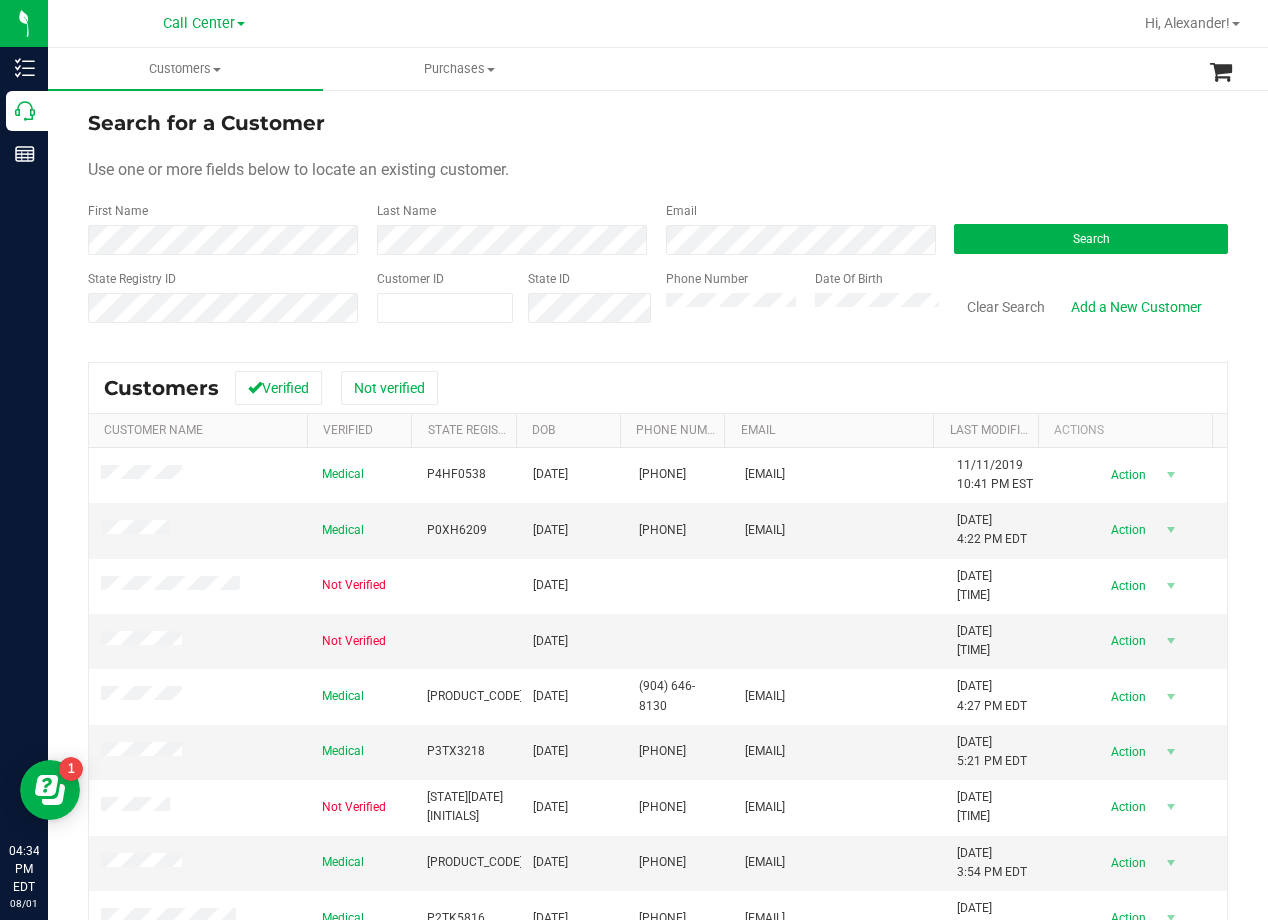 click on "Search for a Customer" at bounding box center [658, 123] 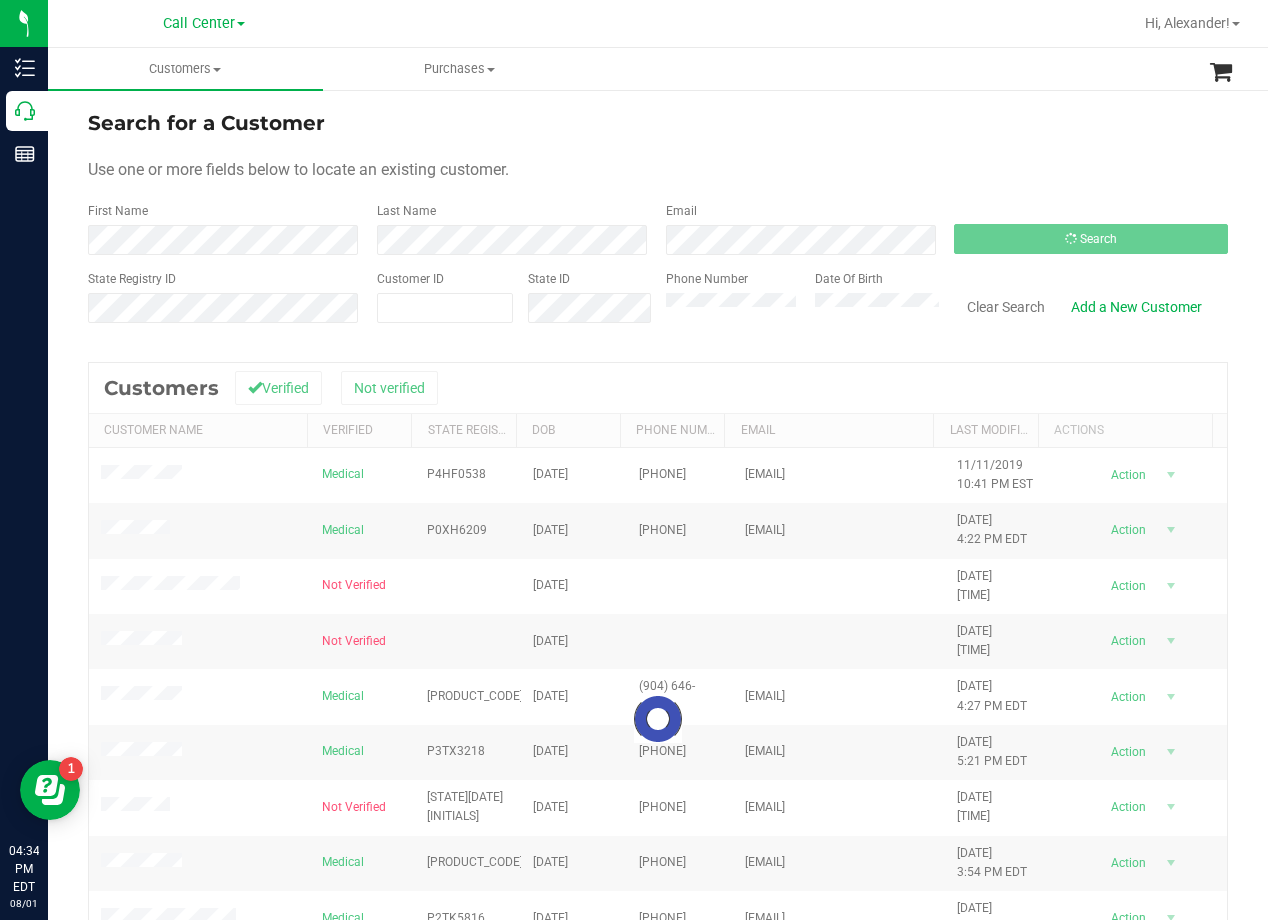 click on "Search for a Customer
Use one or more fields below to locate an existing customer.
First Name
Last Name
Email
Search
State Registry ID
Customer ID
State ID
Phone Number
Date Of Birth" at bounding box center (658, 224) 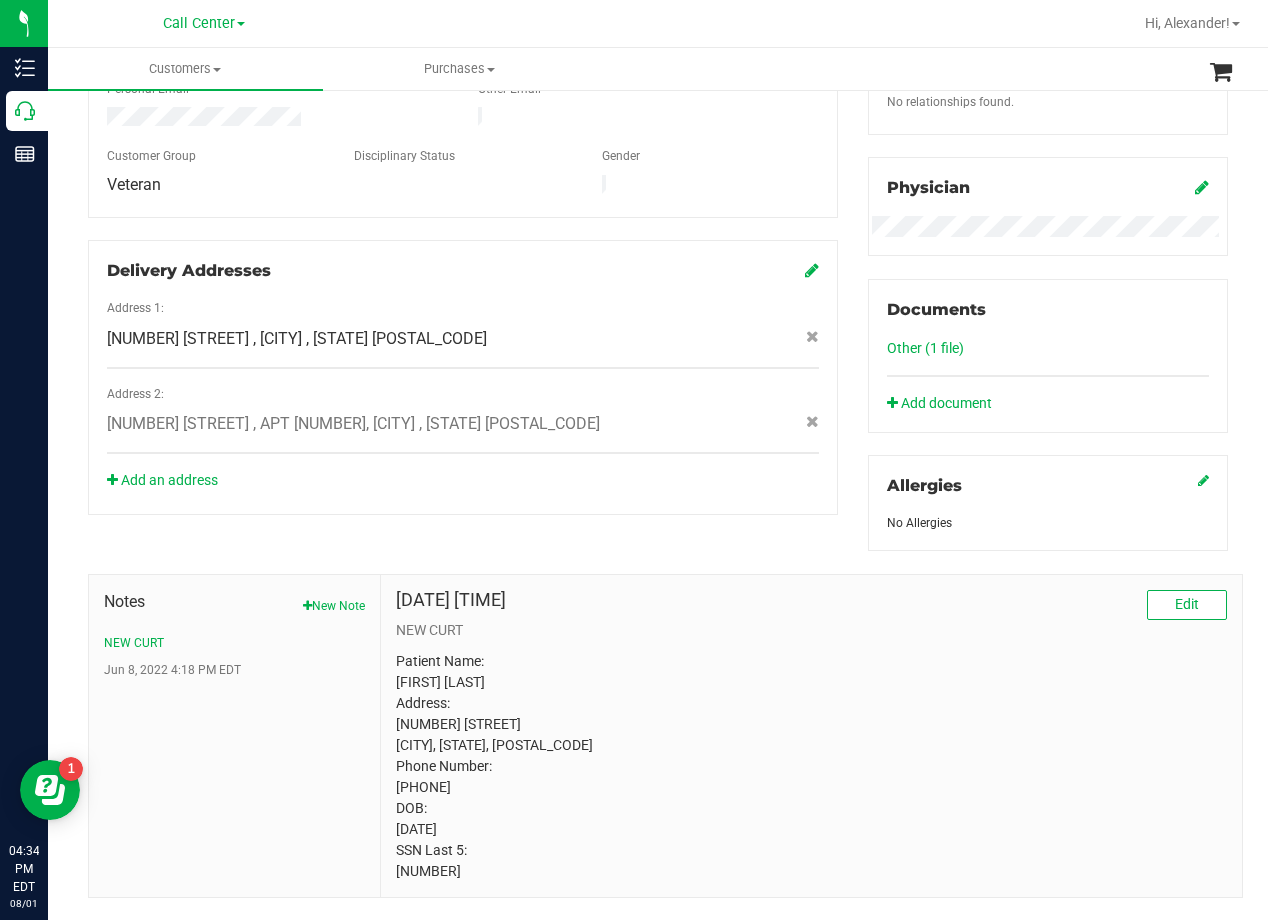 scroll, scrollTop: 601, scrollLeft: 0, axis: vertical 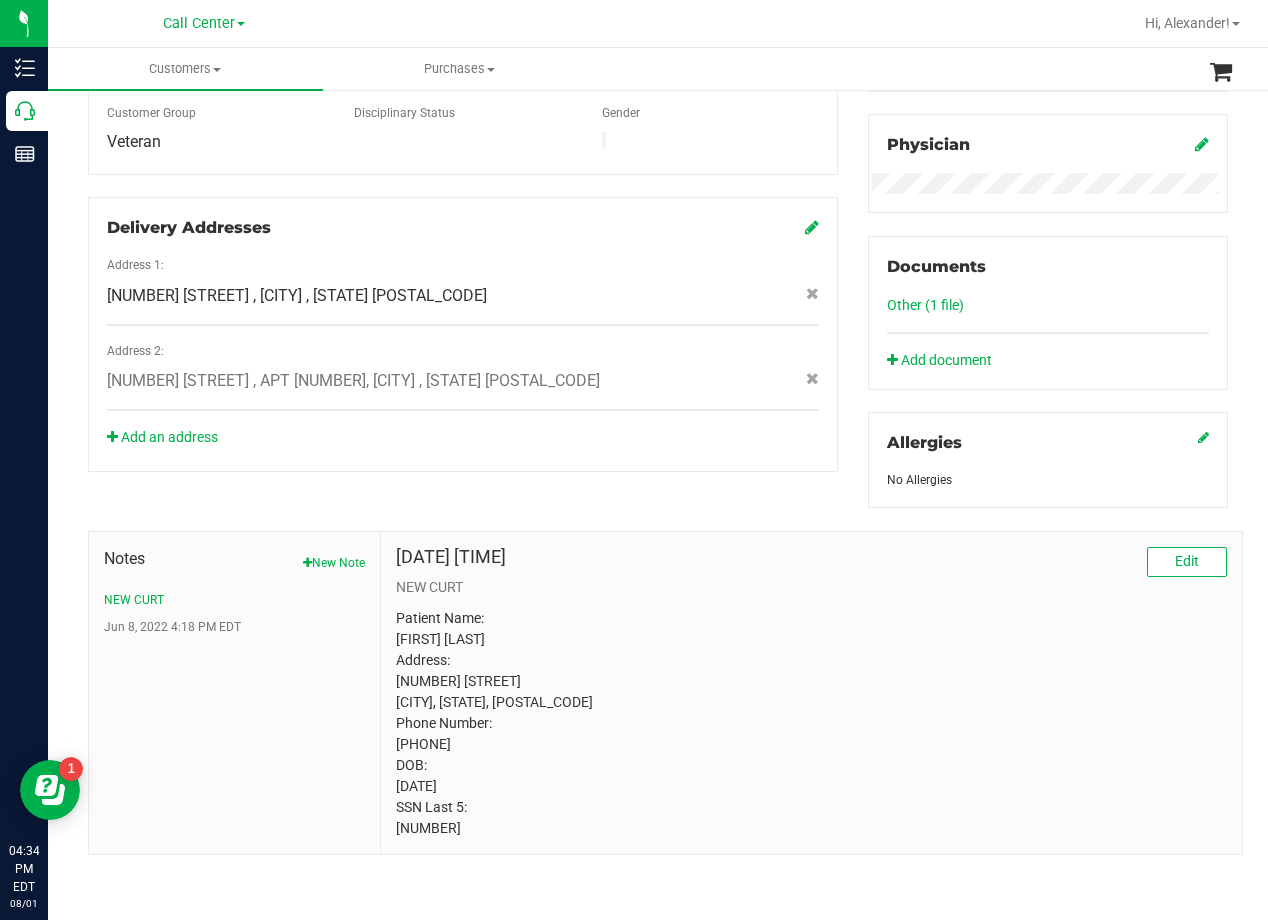click on "Patient Name:
Corey Jones
Address:
1200 MAIN STREET
Dallas, TX, 75202
Phone Number:
(214) 335-4482
DOB:
05/01/1973
SSN Last 5:
11111" at bounding box center [811, 723] 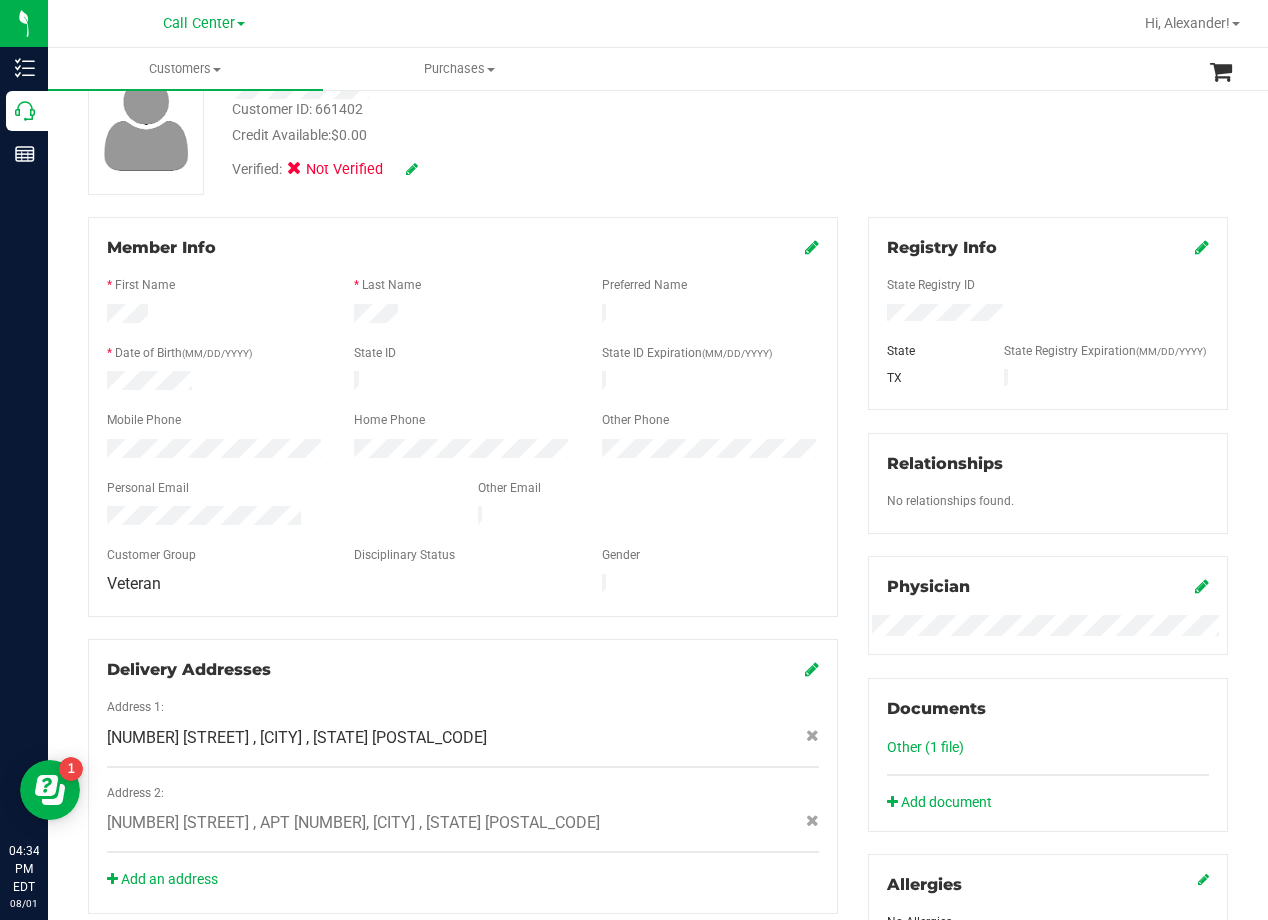 scroll, scrollTop: 0, scrollLeft: 0, axis: both 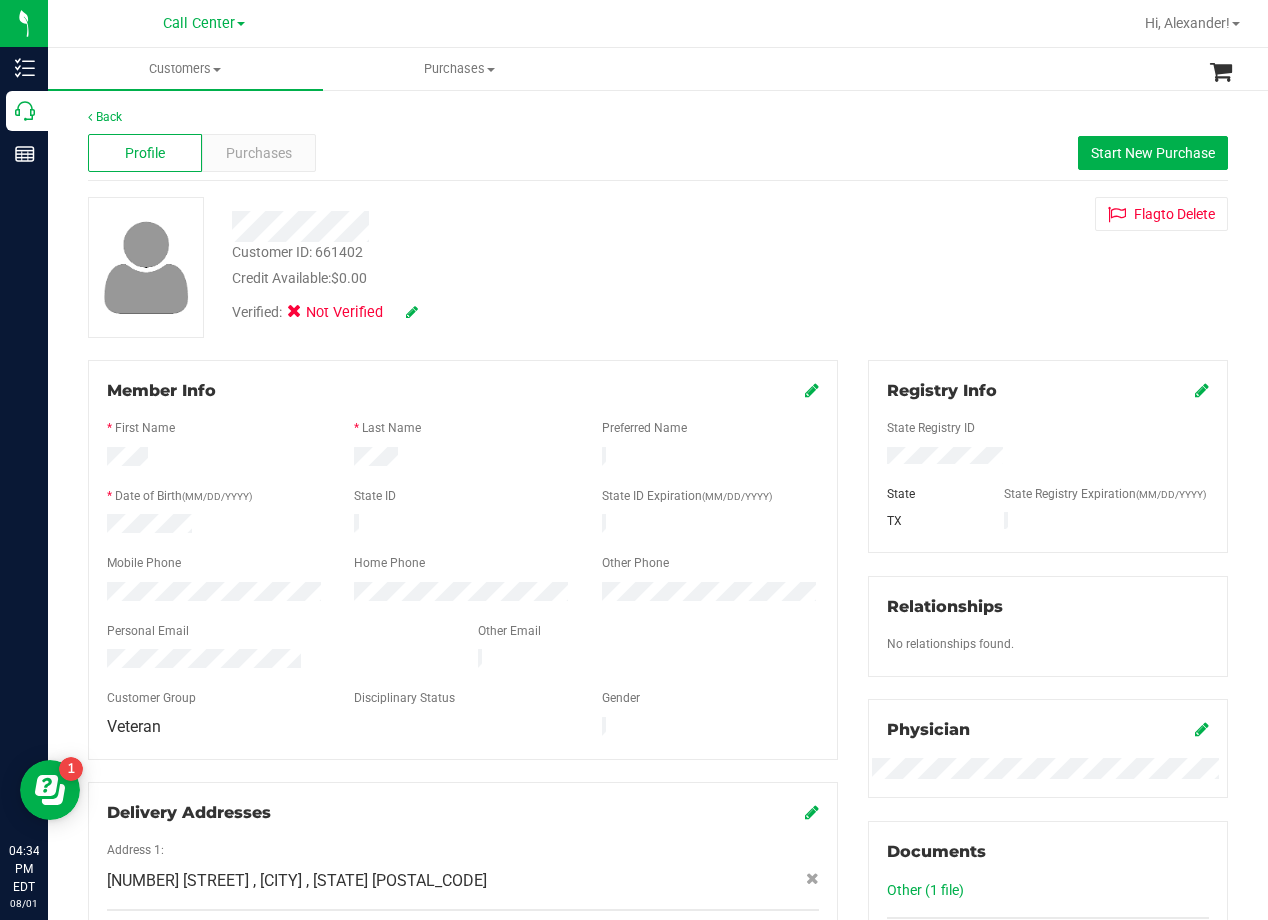 click on "Back
Profile
Purchases
Start New Purchase
Customer ID: 661402
Credit Available:
$0.00
Verified:
Not Verified" at bounding box center (658, 796) 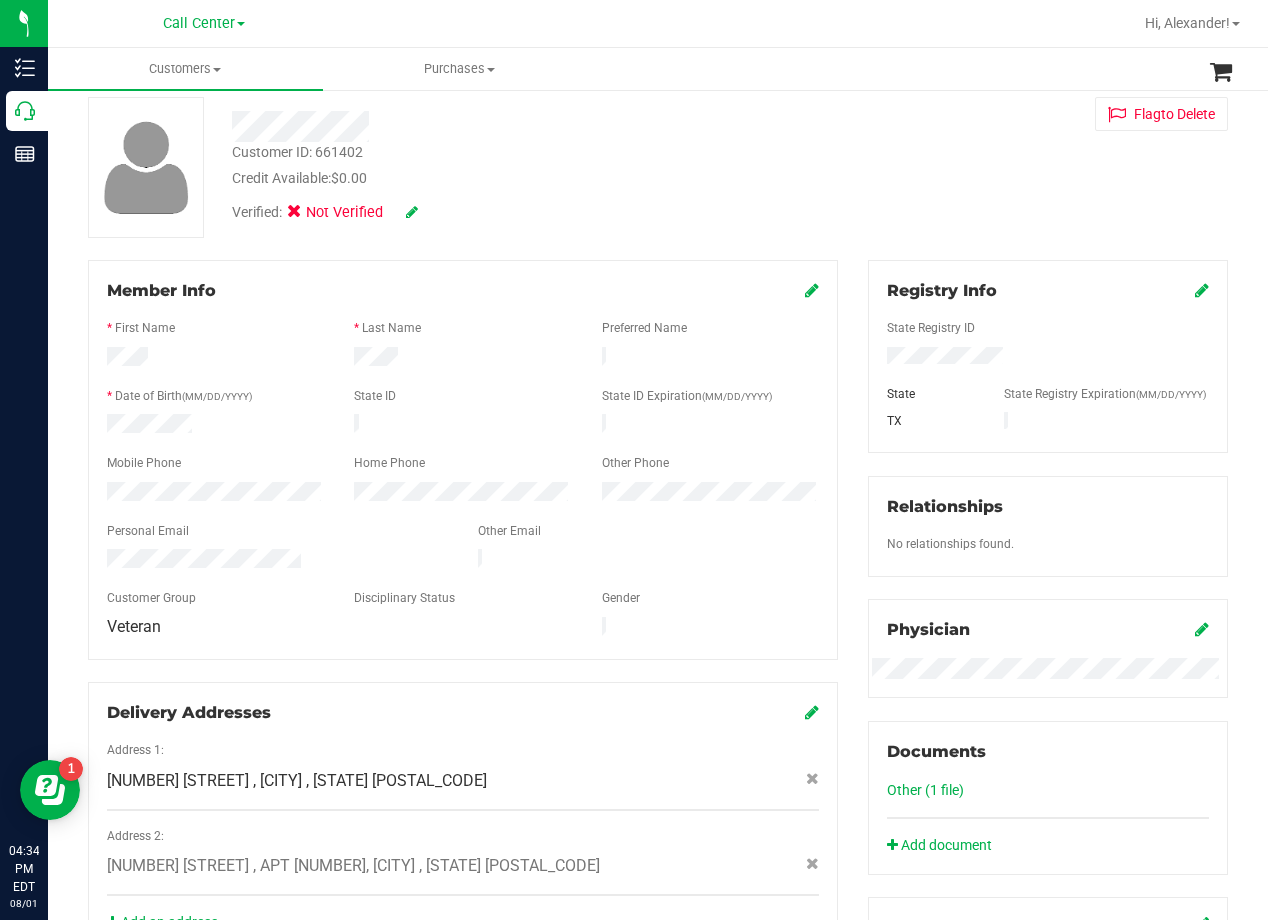 scroll, scrollTop: 0, scrollLeft: 0, axis: both 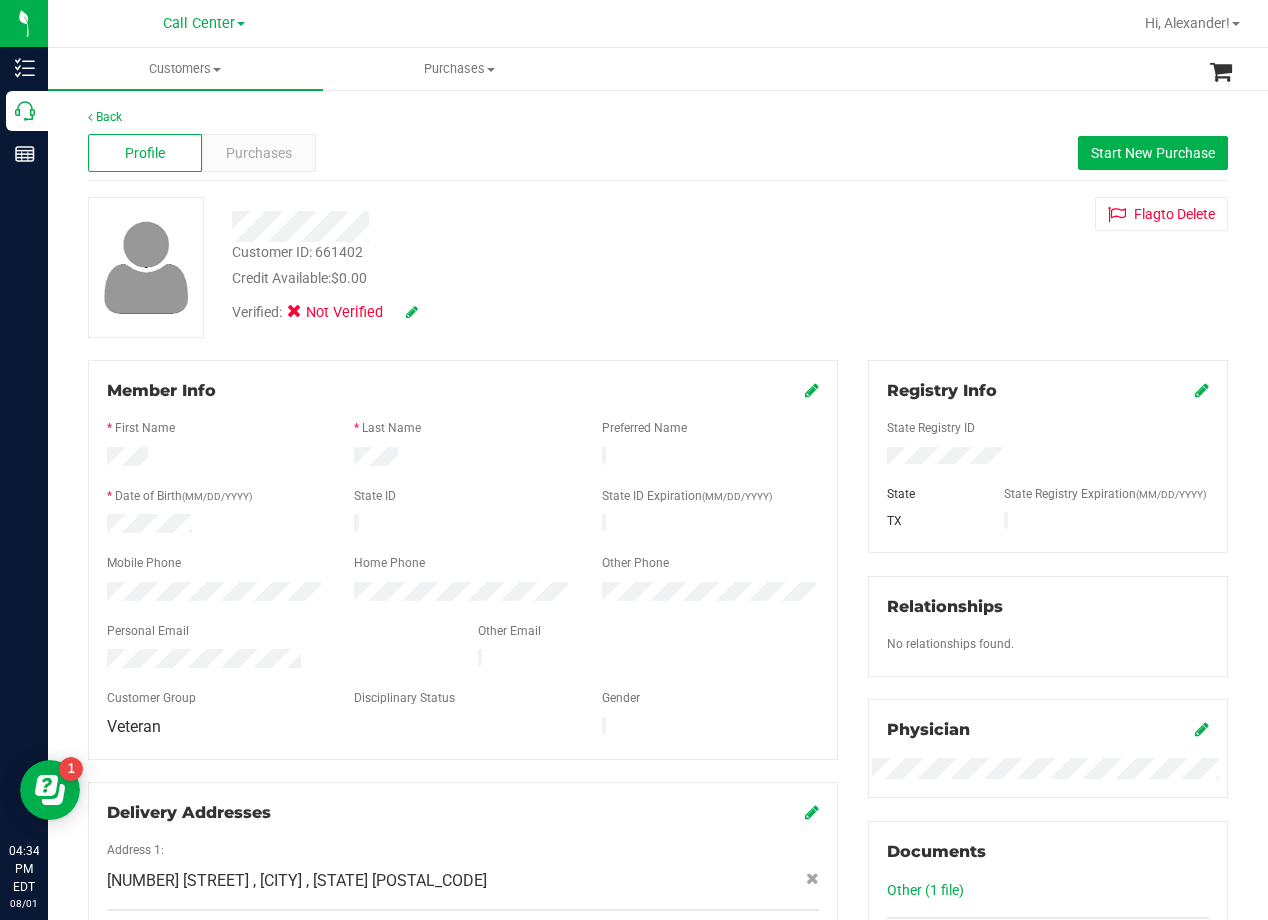 click on "Profile
Purchases
Start New Purchase" at bounding box center [658, 153] 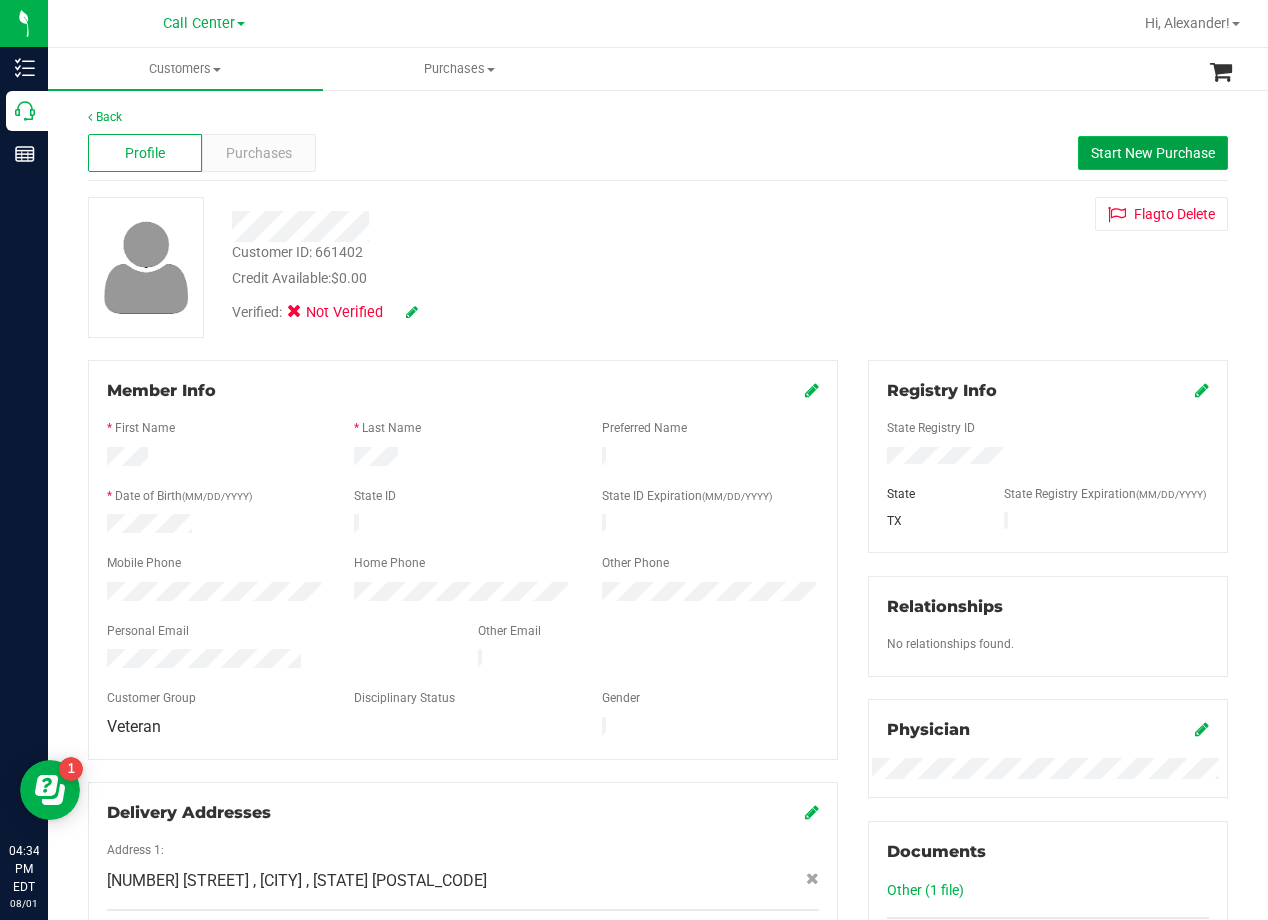 click on "Start New Purchase" at bounding box center [1153, 153] 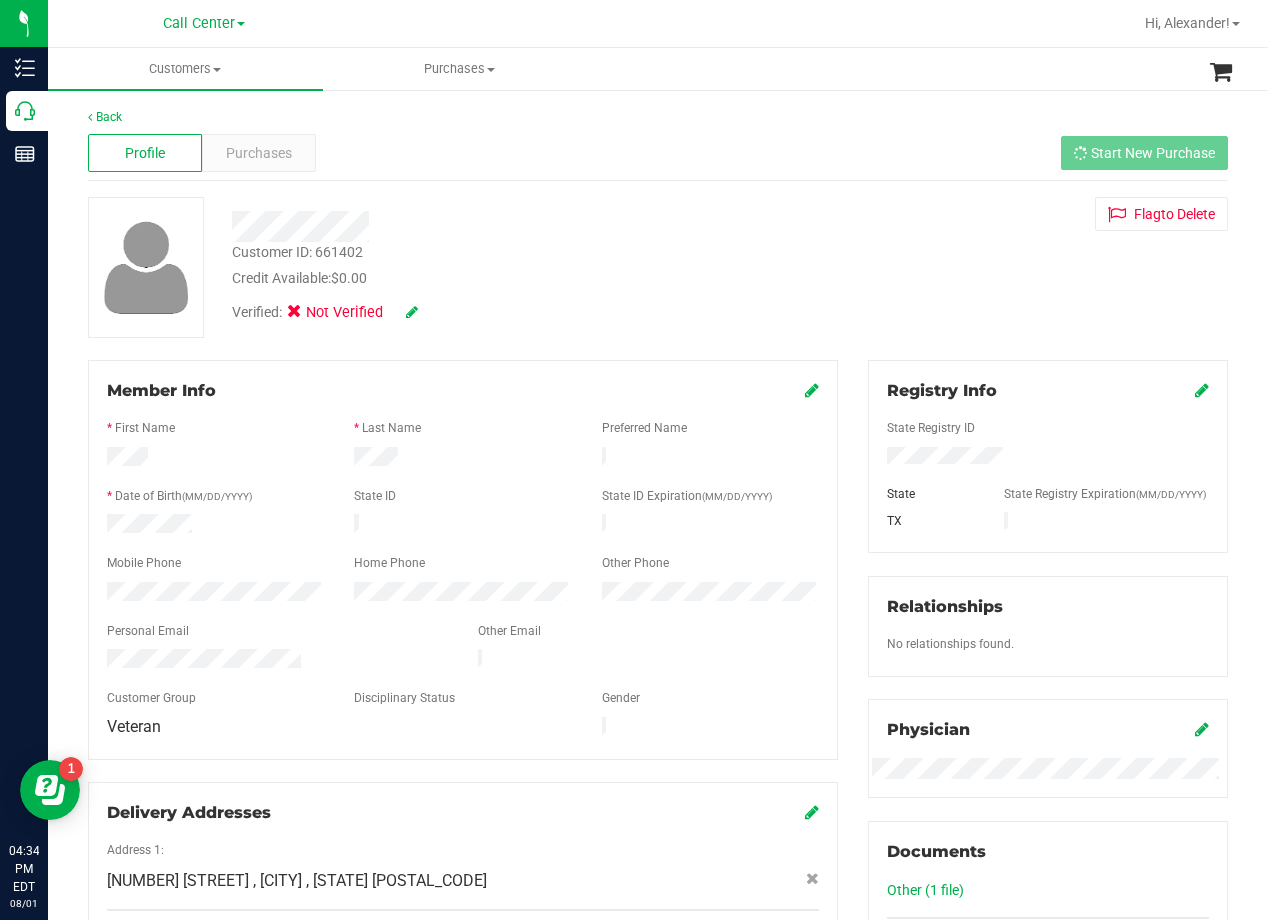 click at bounding box center [509, 226] 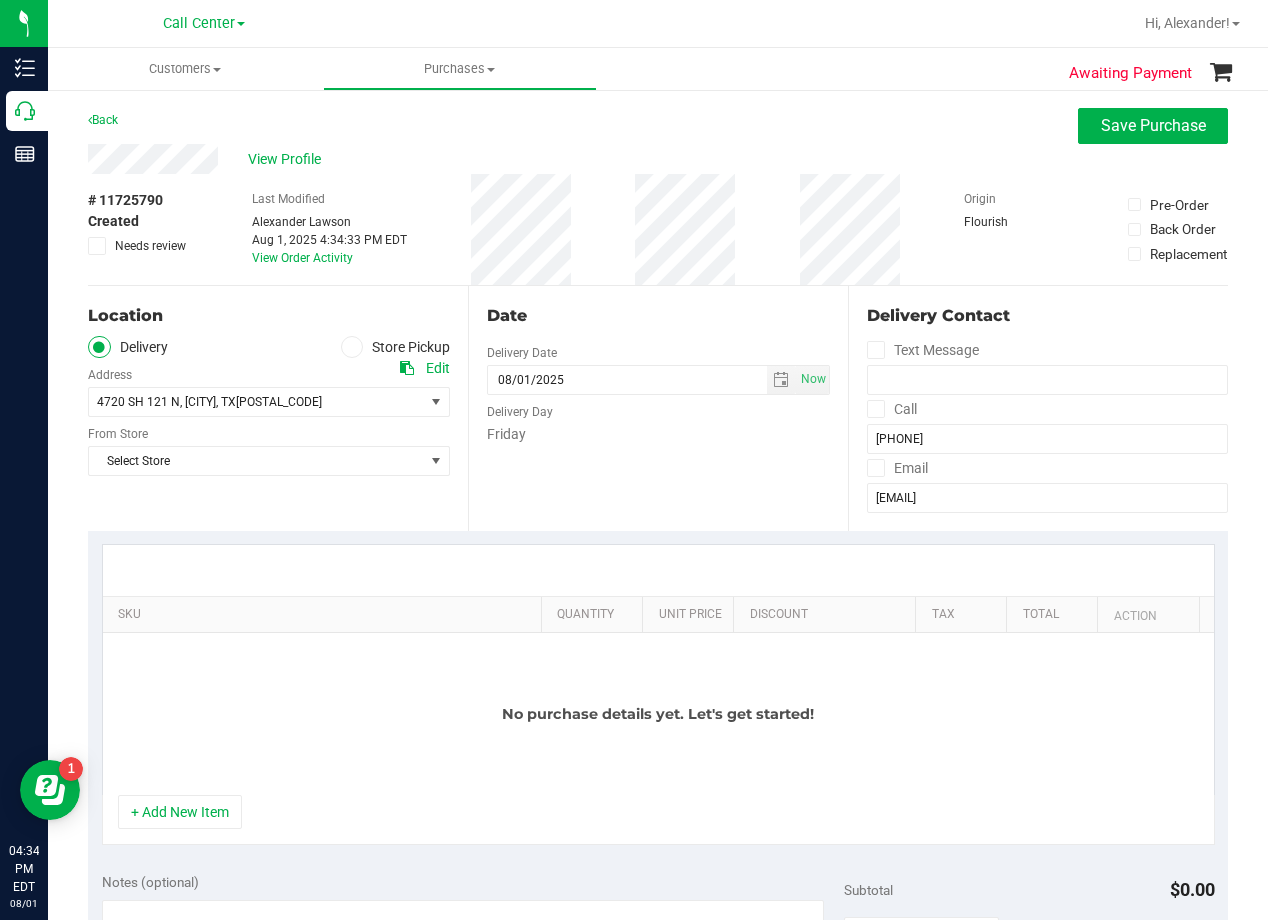 scroll, scrollTop: 100, scrollLeft: 0, axis: vertical 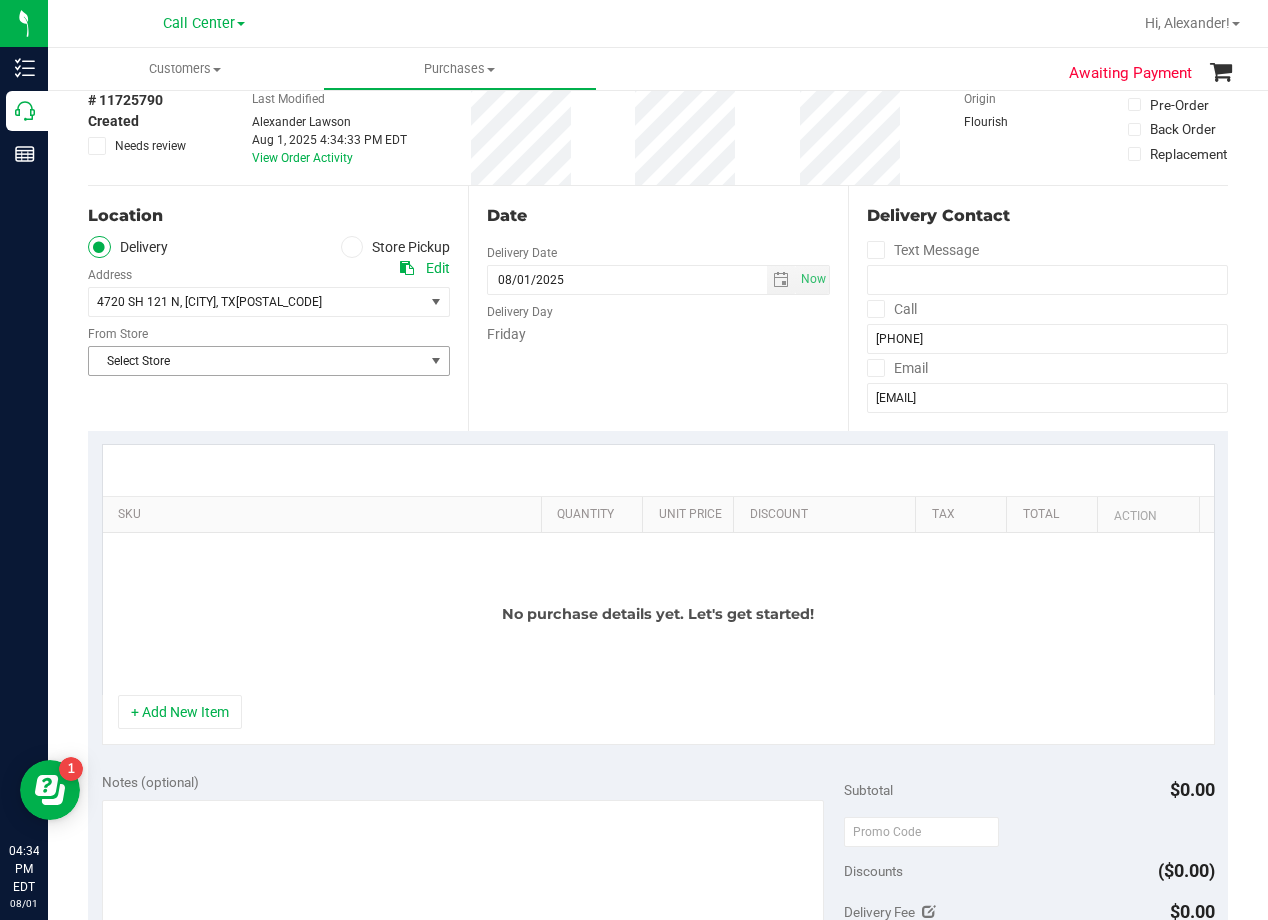 click on "Select Store" at bounding box center [256, 361] 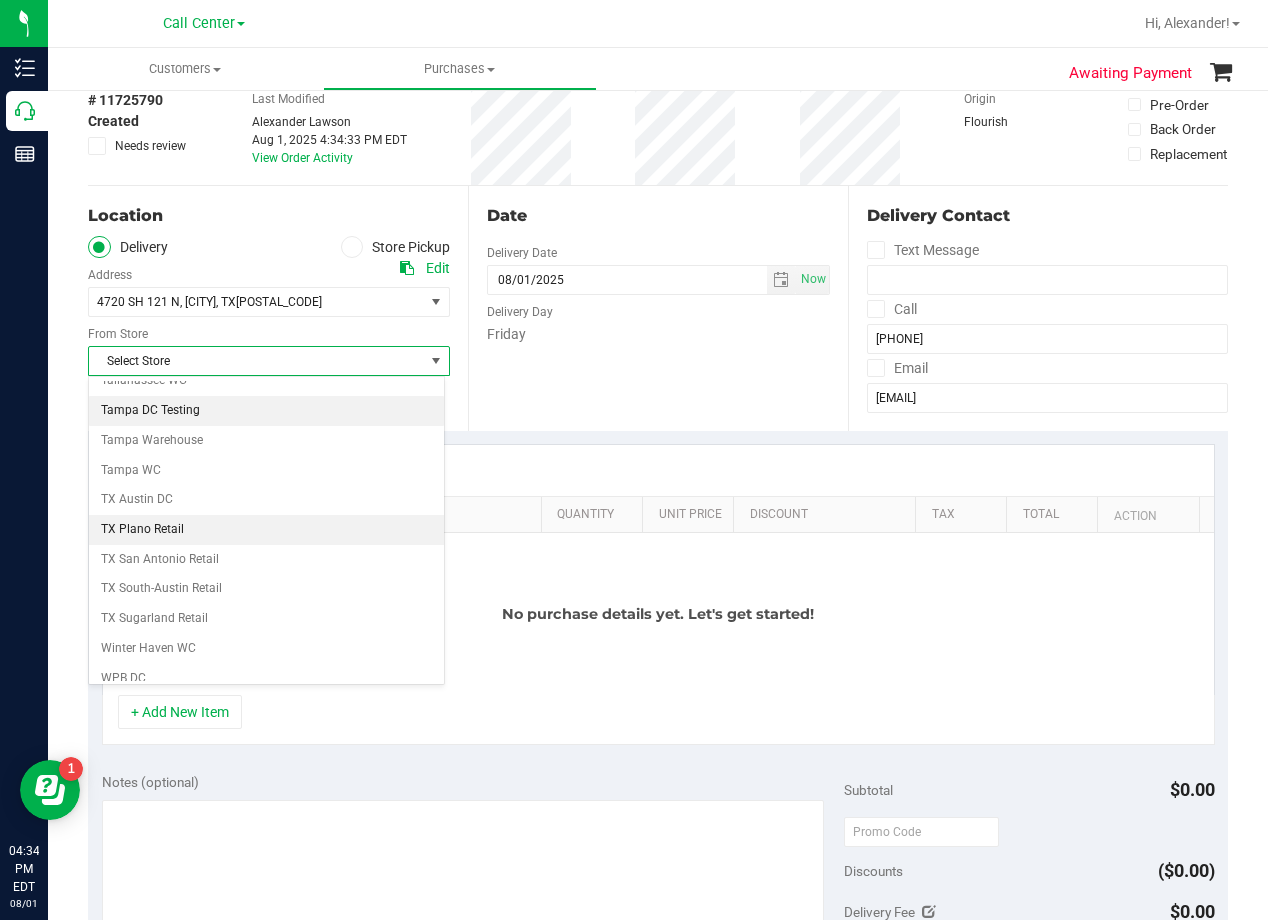 scroll, scrollTop: 1453, scrollLeft: 0, axis: vertical 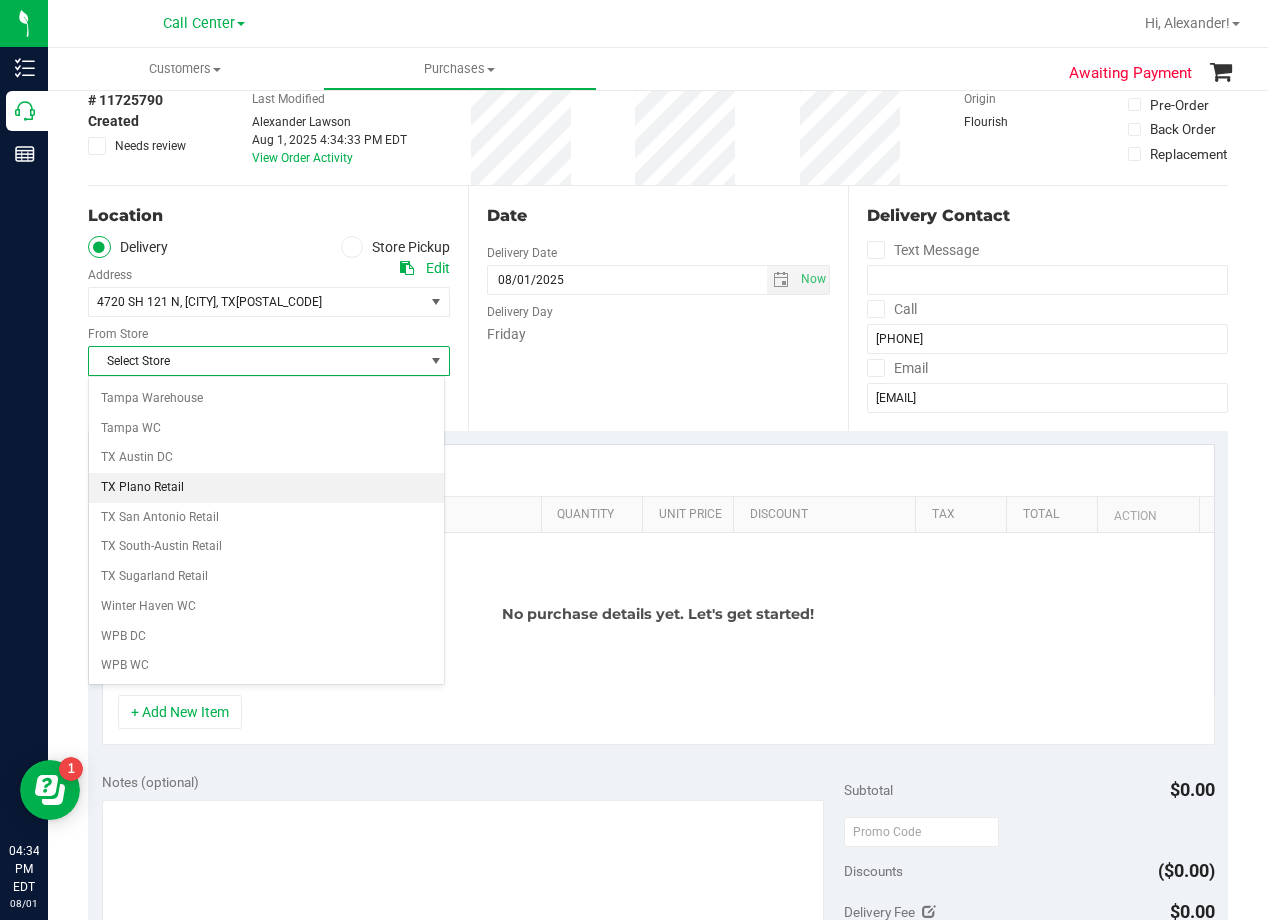 click on "TX Plano Retail" at bounding box center (266, 488) 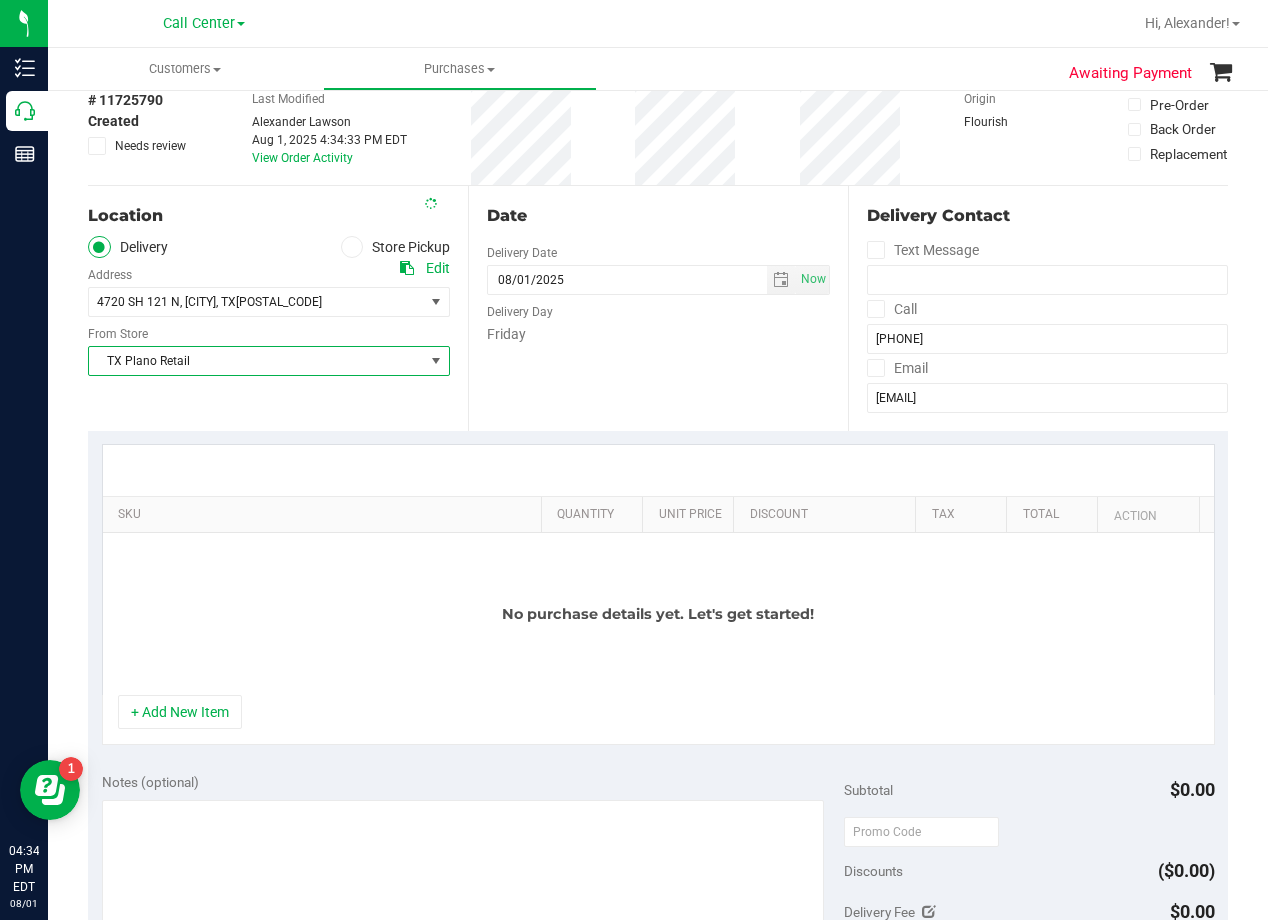 click on "Date
Delivery Date
08/01/2025
Now
08/01/2025 04:34 PM
Now
Delivery Day
Friday" at bounding box center (658, 308) 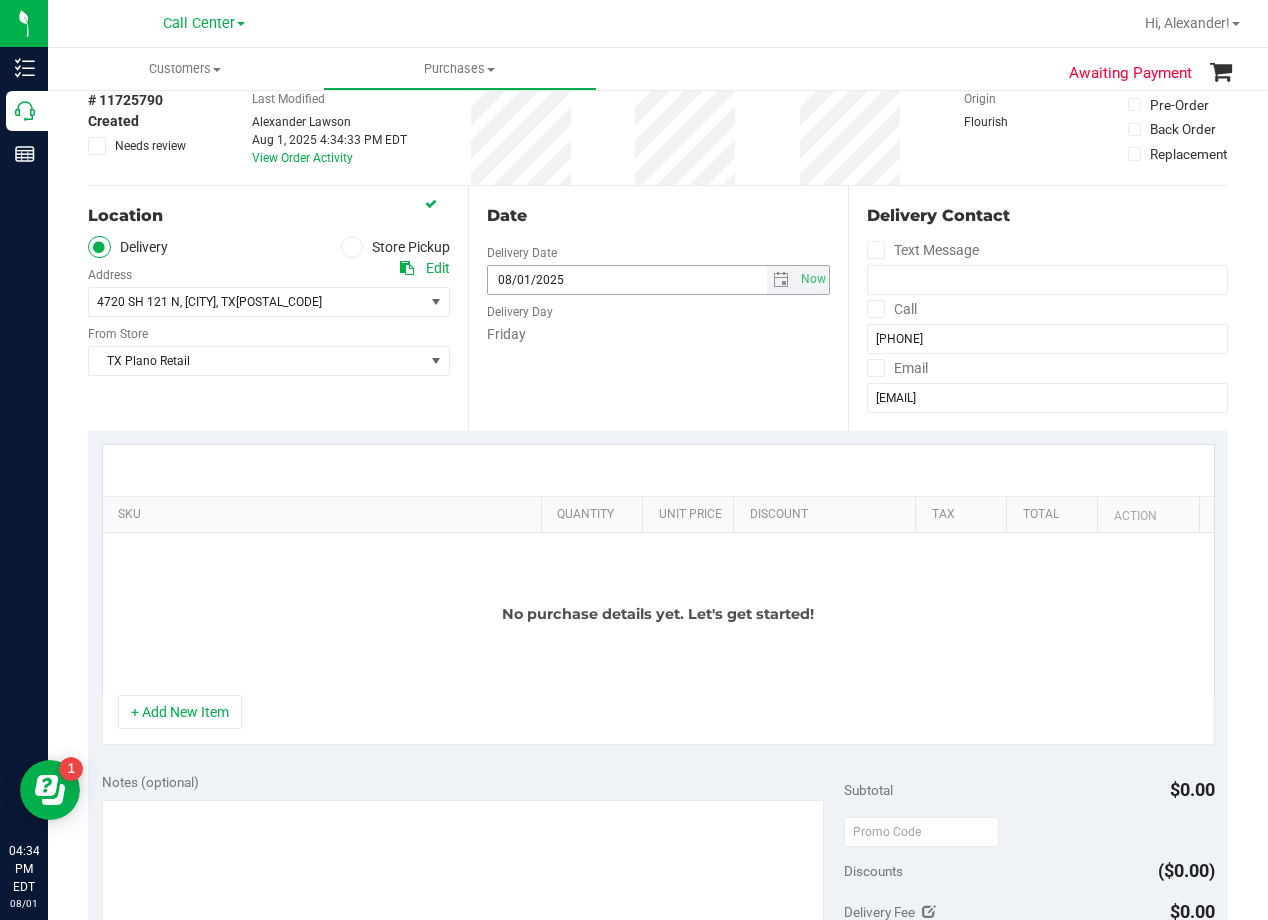 click at bounding box center (781, 280) 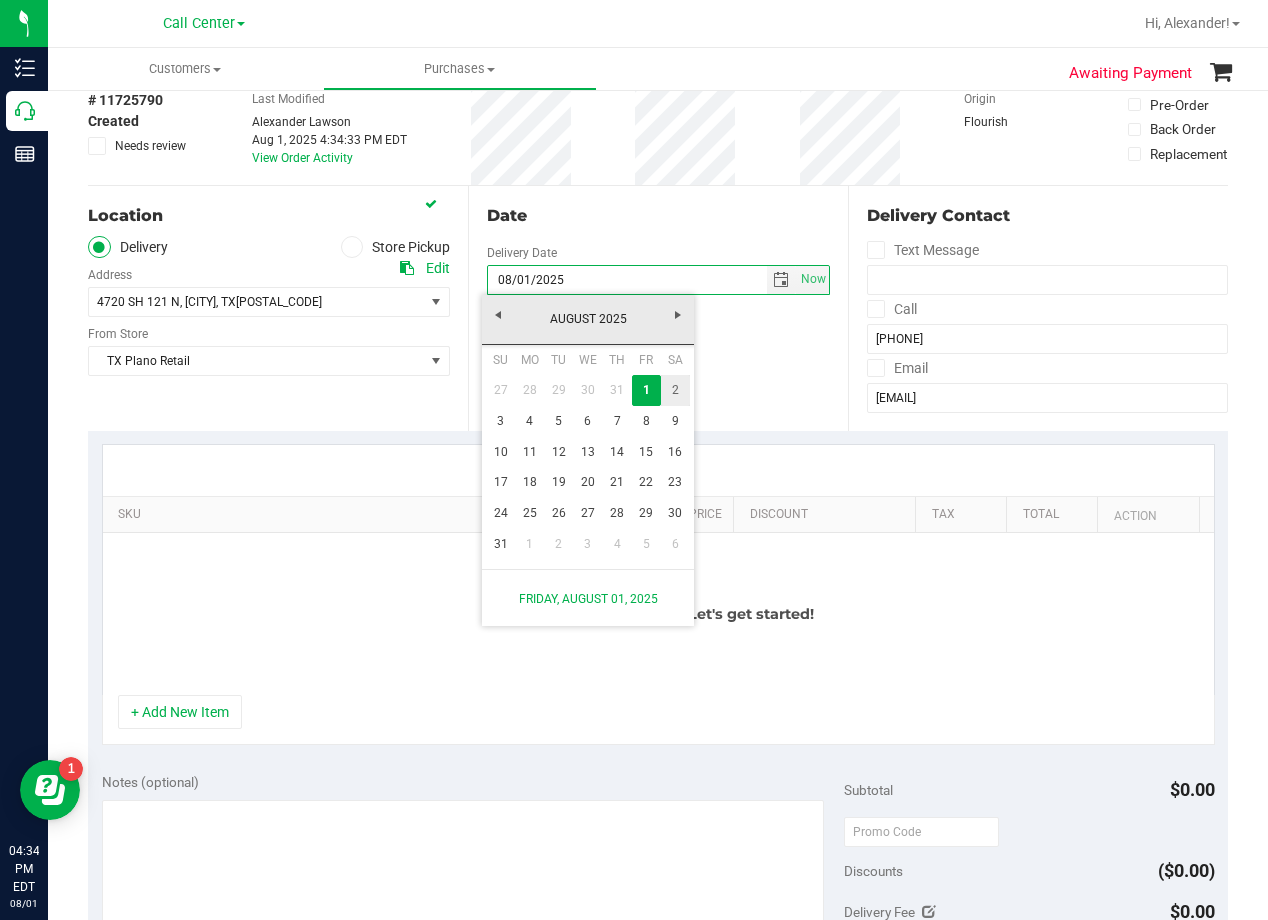 click on "2" at bounding box center (675, 390) 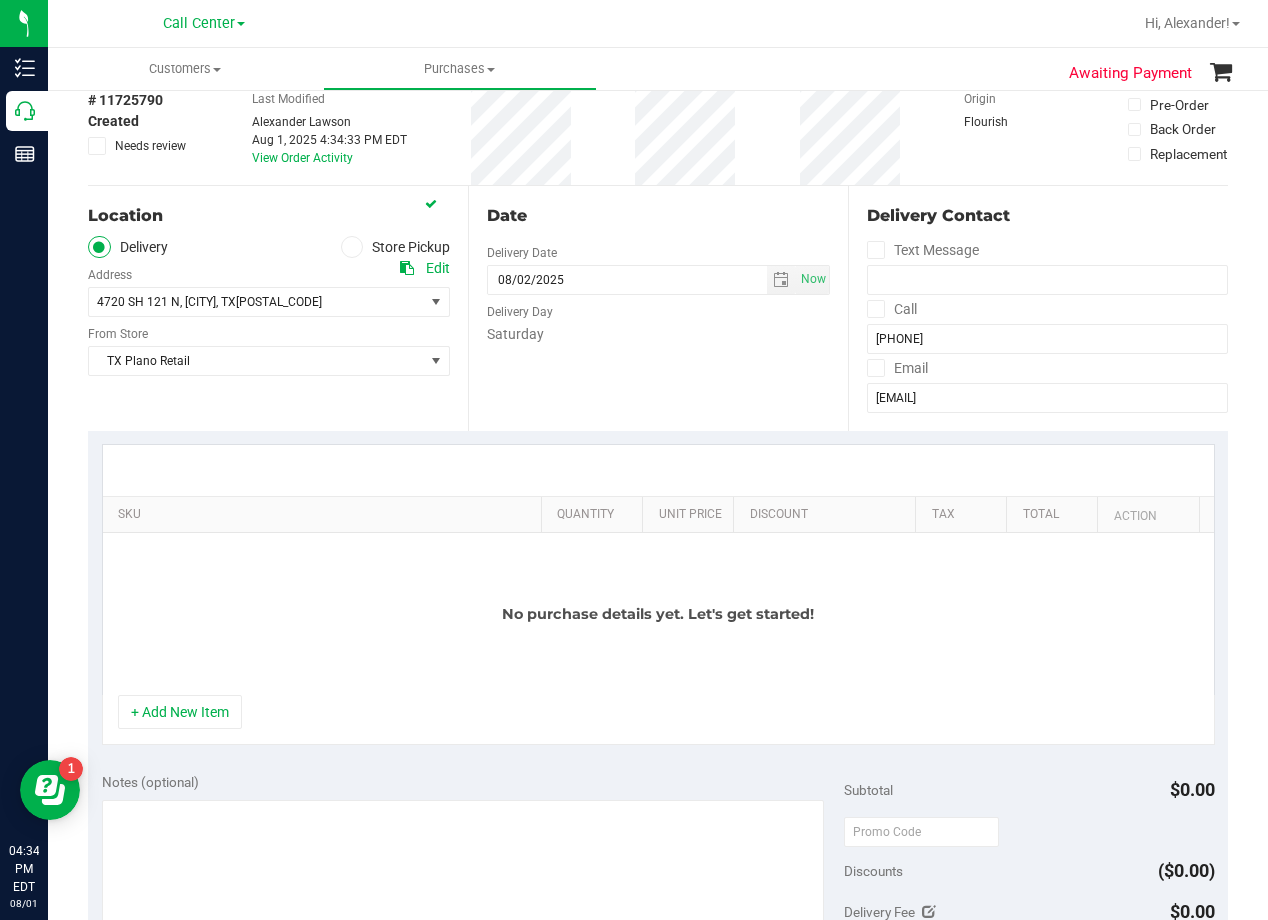 click on "Date
Delivery Date
08/02/2025
Now
08/02/2025 04:34 PM
Now
Delivery Day
Saturday" at bounding box center (658, 308) 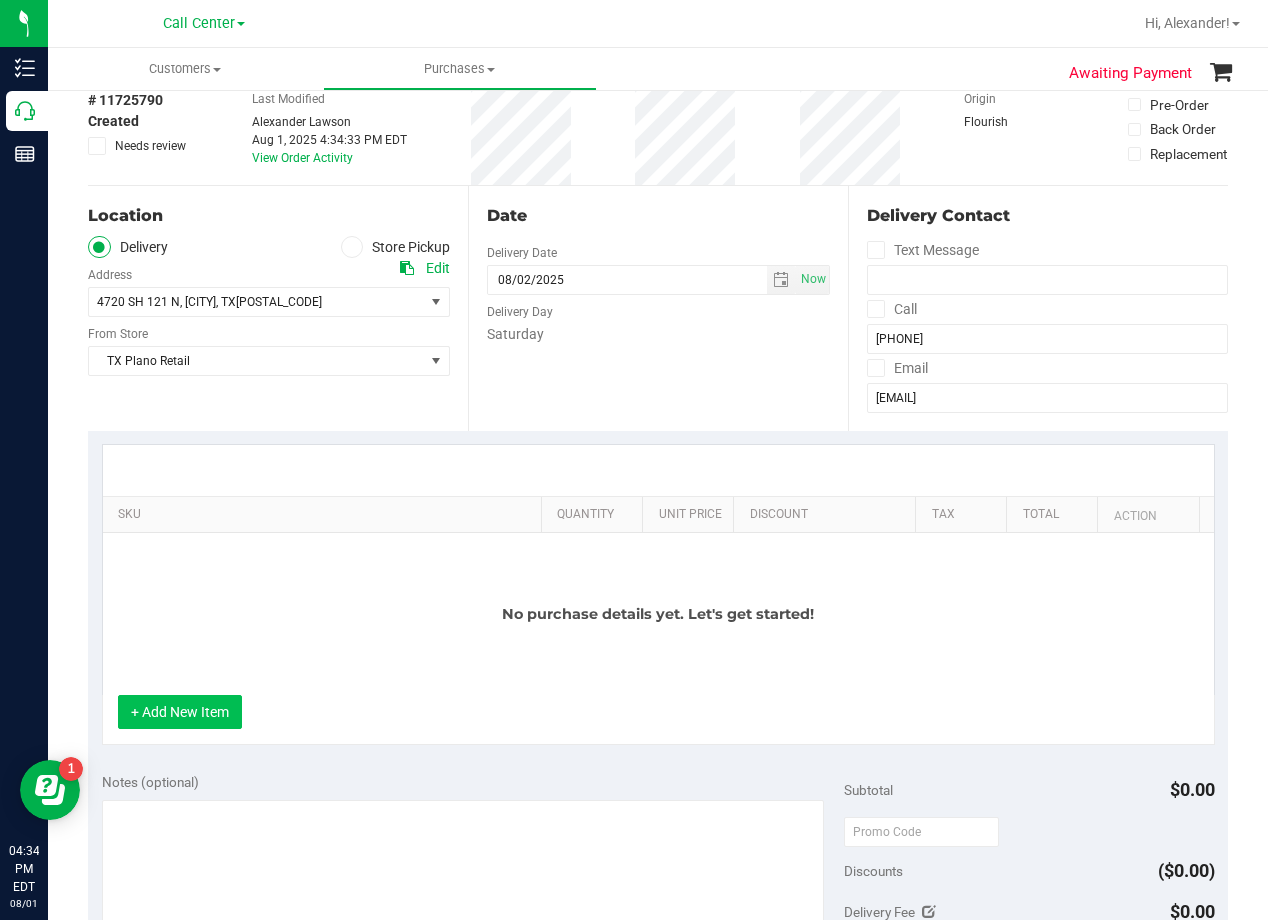 click on "+ Add New Item" at bounding box center [180, 712] 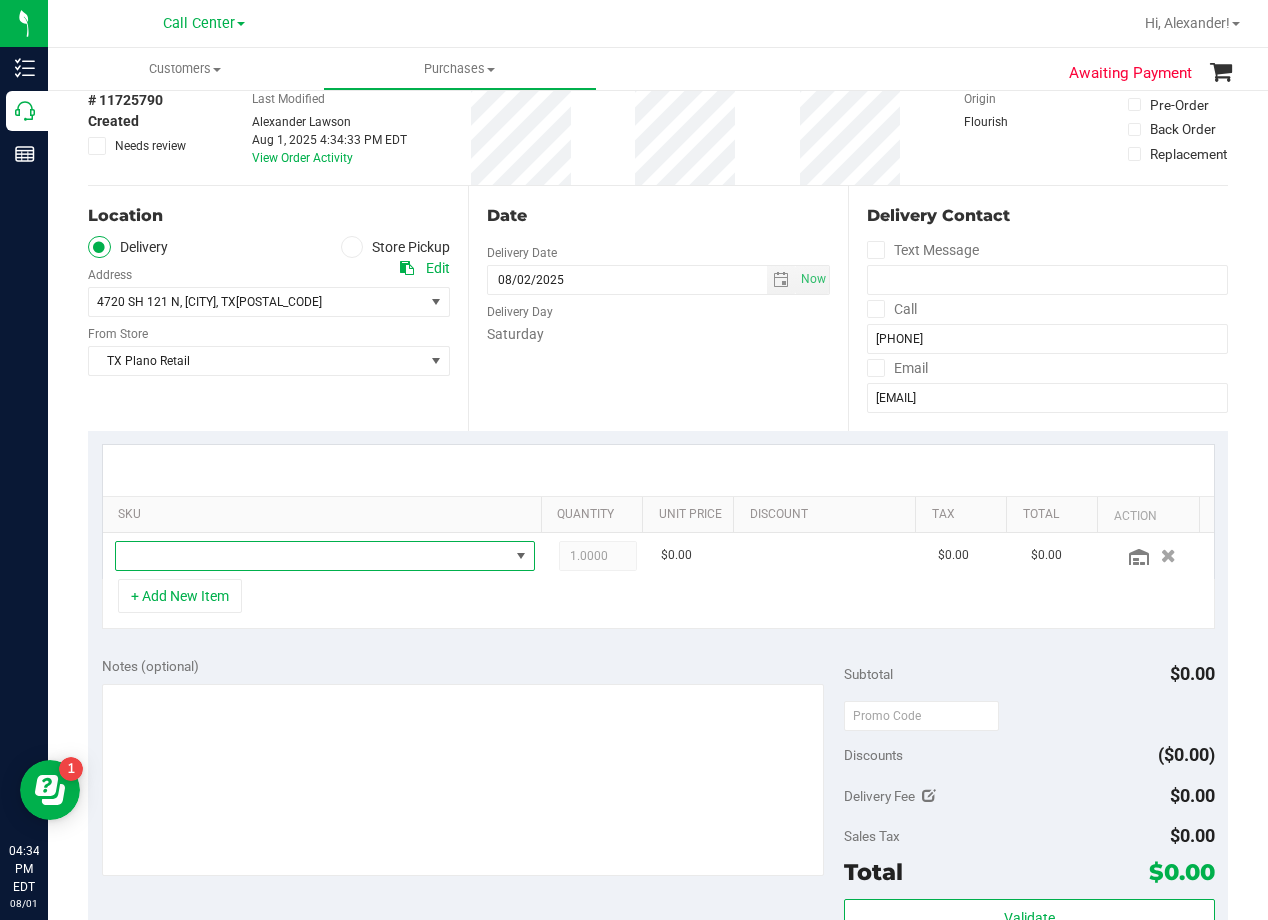 drag, startPoint x: 242, startPoint y: 552, endPoint x: 437, endPoint y: 468, distance: 212.32286 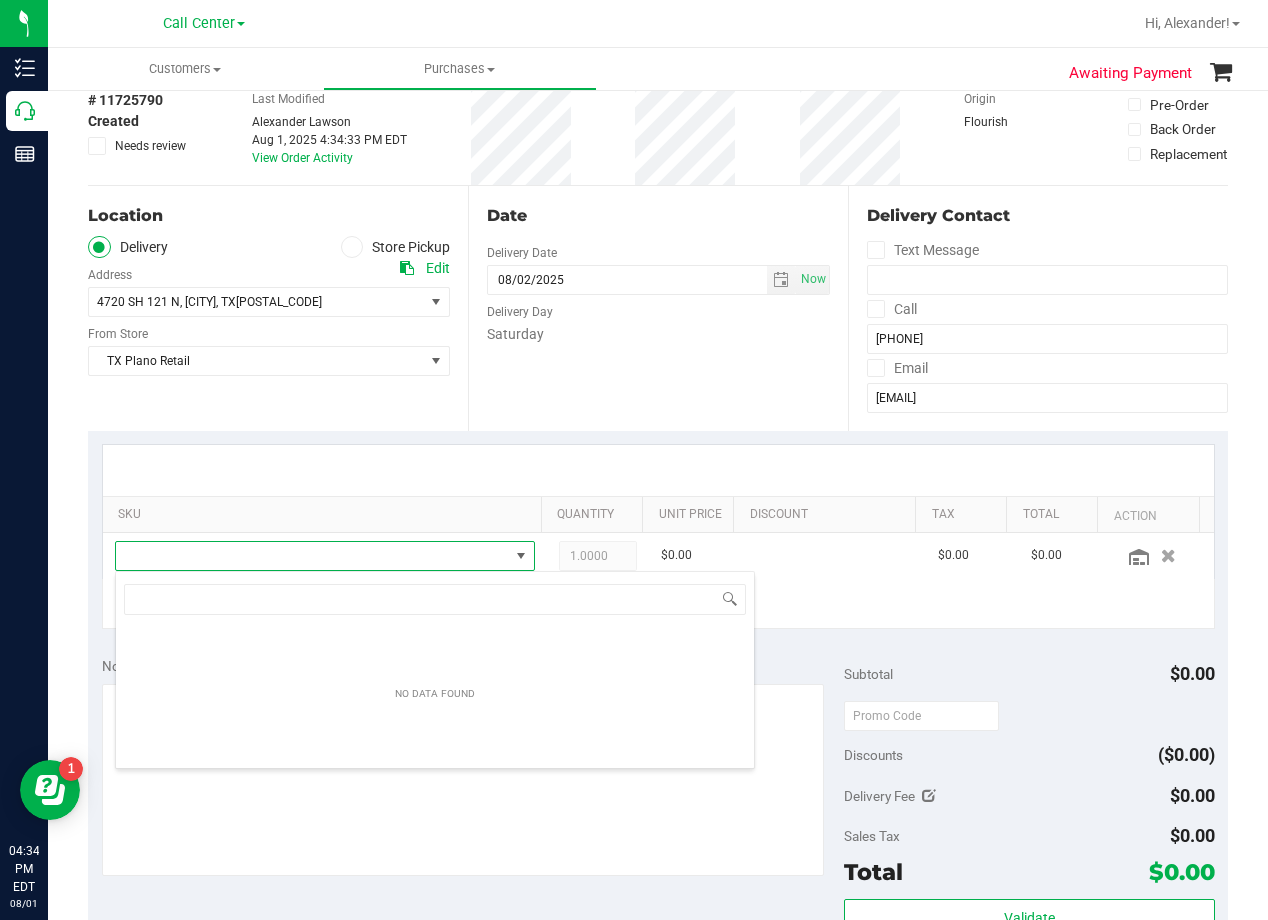 scroll, scrollTop: 99970, scrollLeft: 99593, axis: both 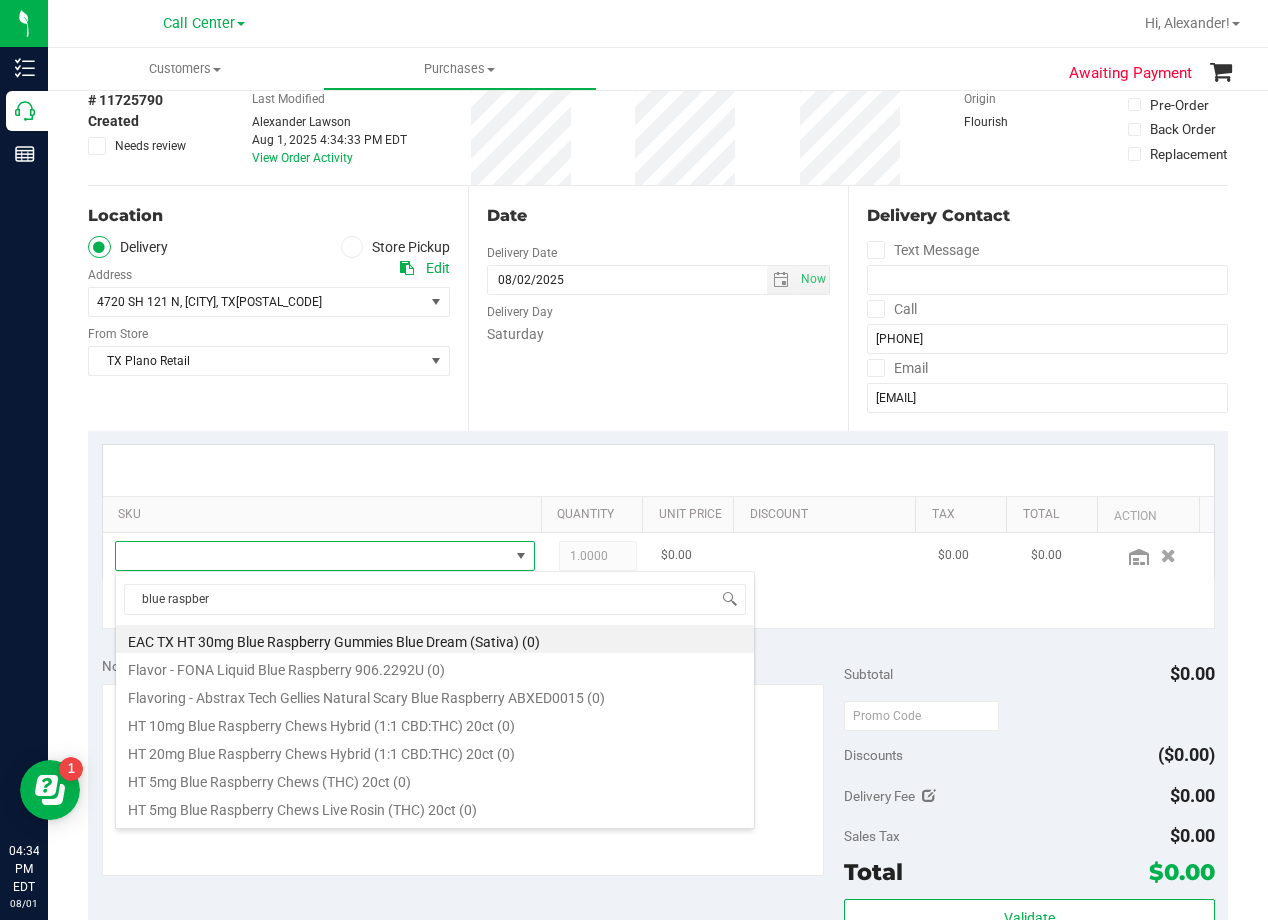 type on "blue raspberr" 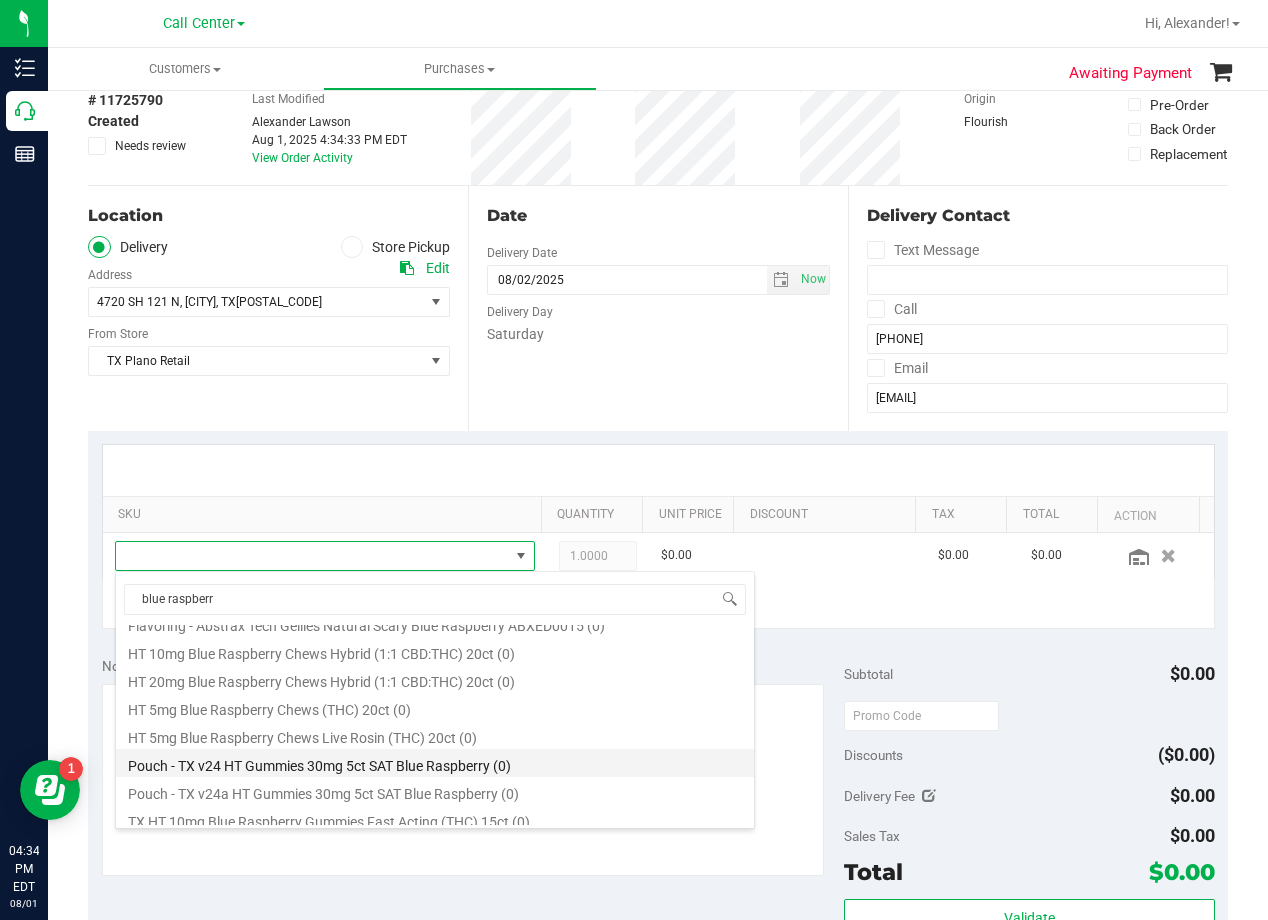 scroll, scrollTop: 136, scrollLeft: 0, axis: vertical 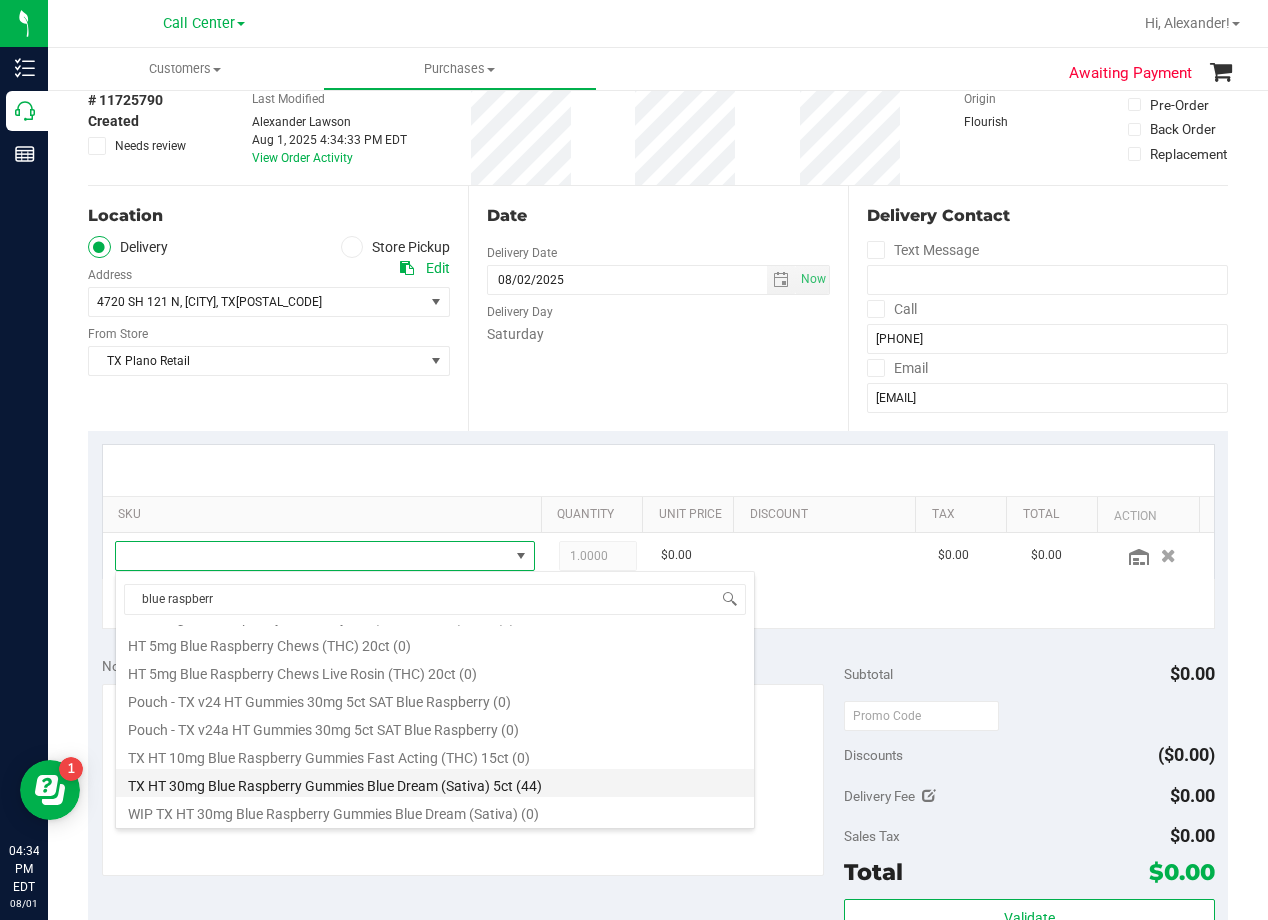 click on "TX HT 30mg Blue Raspberry Gummies Blue Dream (Sativa) 5ct (44)" at bounding box center (435, 783) 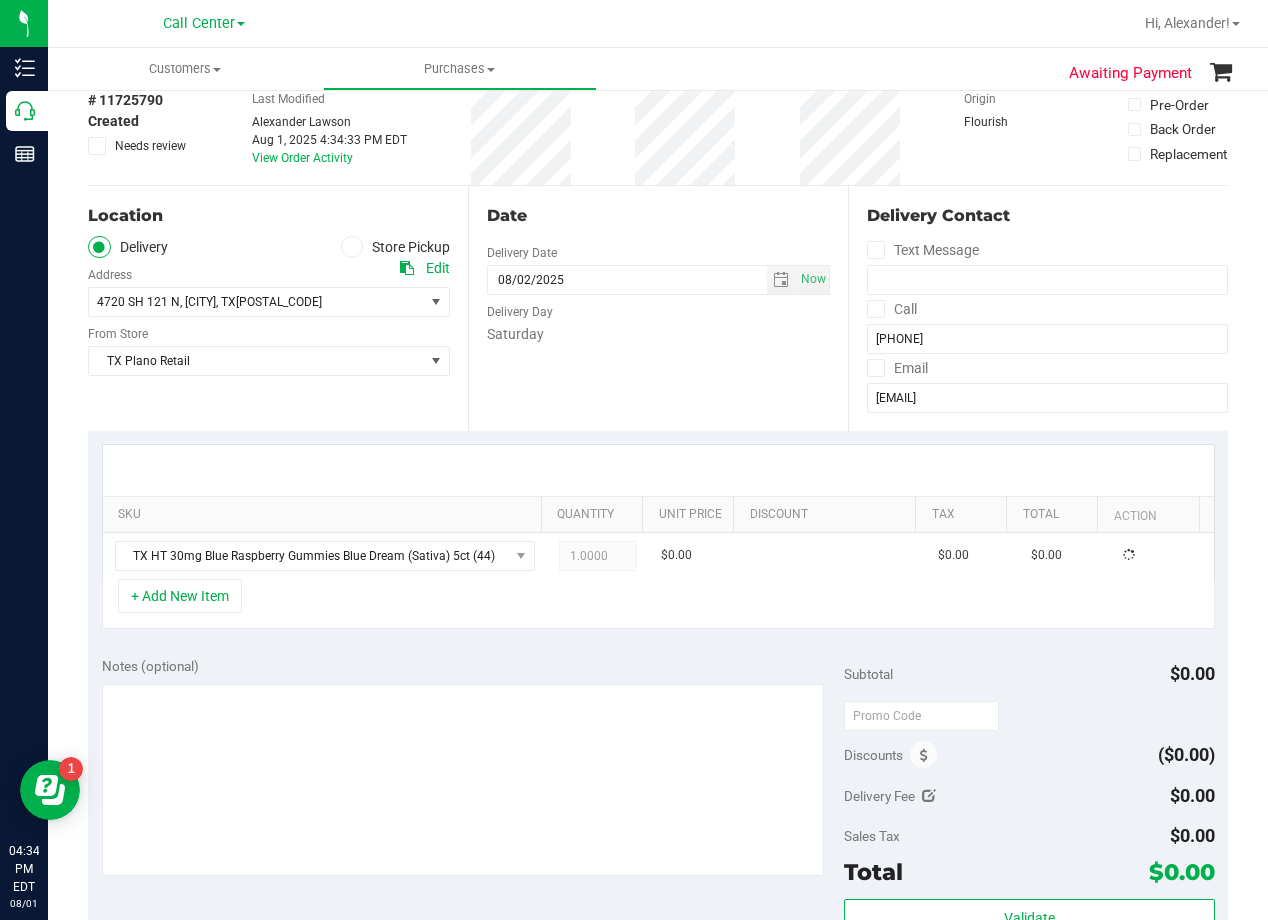 click on "SKU Quantity Unit Price Discount Tax Total Action
TX HT 30mg Blue Raspberry Gummies Blue Dream (Sativa) 5ct (44)
1.0000 1
$0.00
$0.00
$0.00
+ Add New Item" at bounding box center (658, 537) 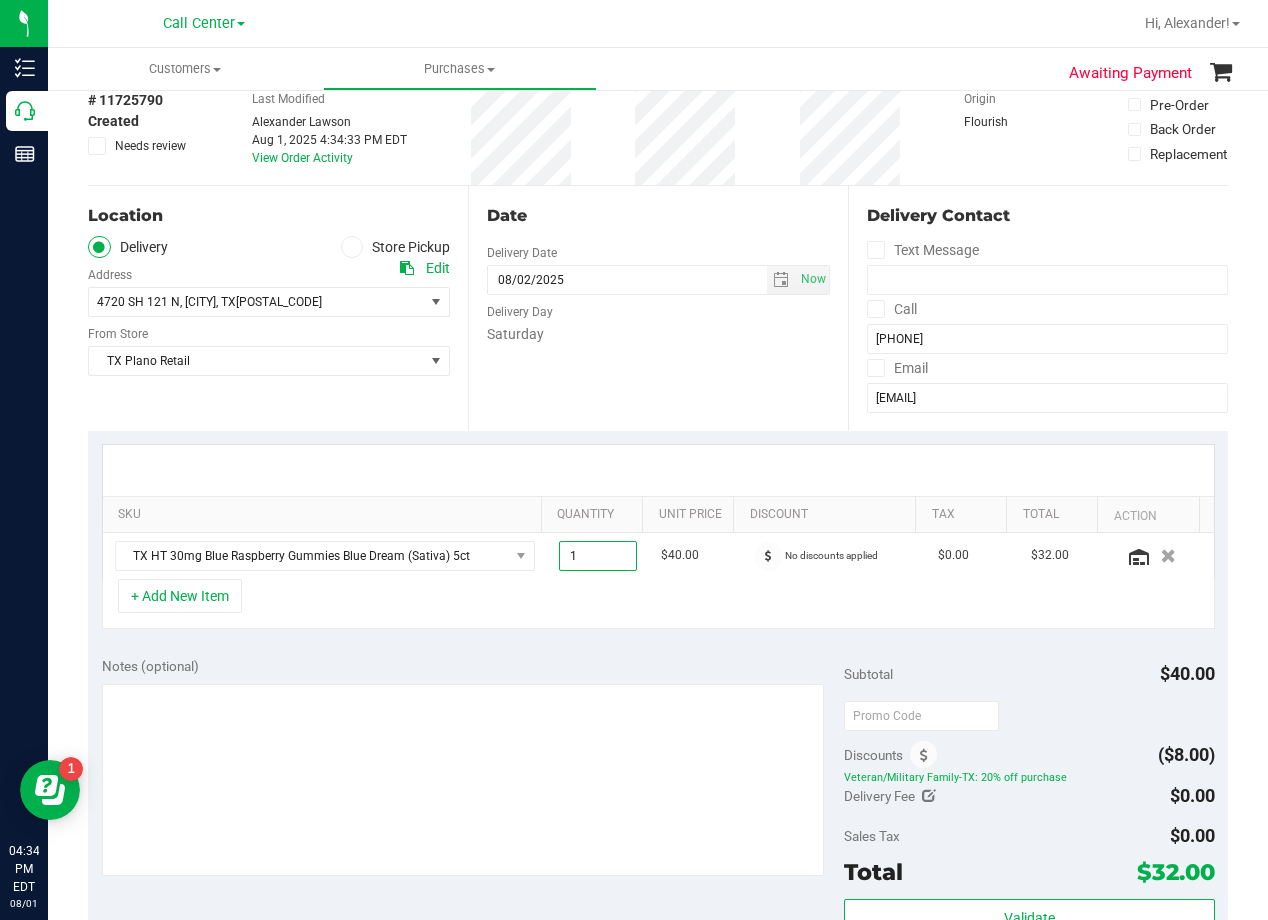 click on "1.00 1" at bounding box center (598, 556) 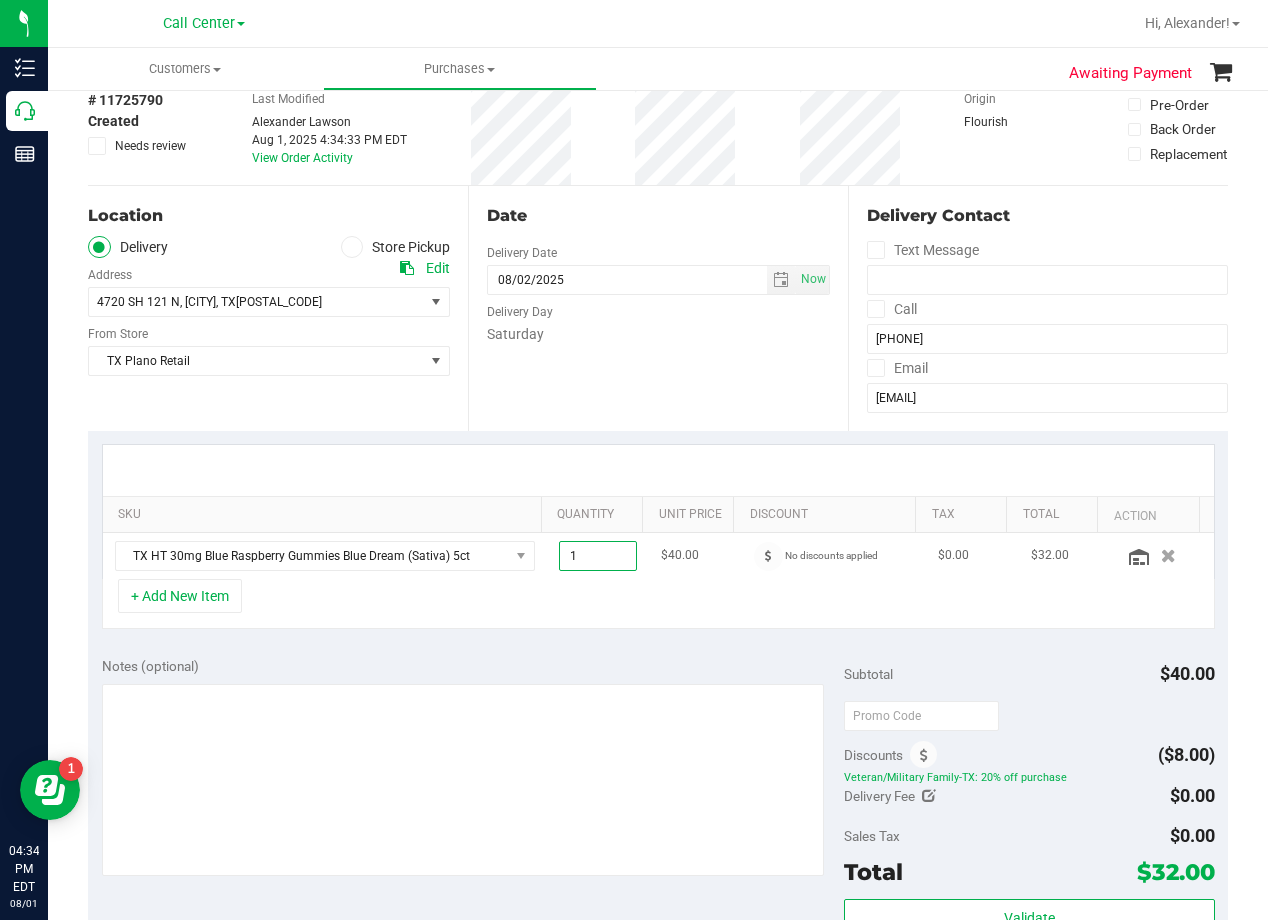click on "1" at bounding box center [598, 556] 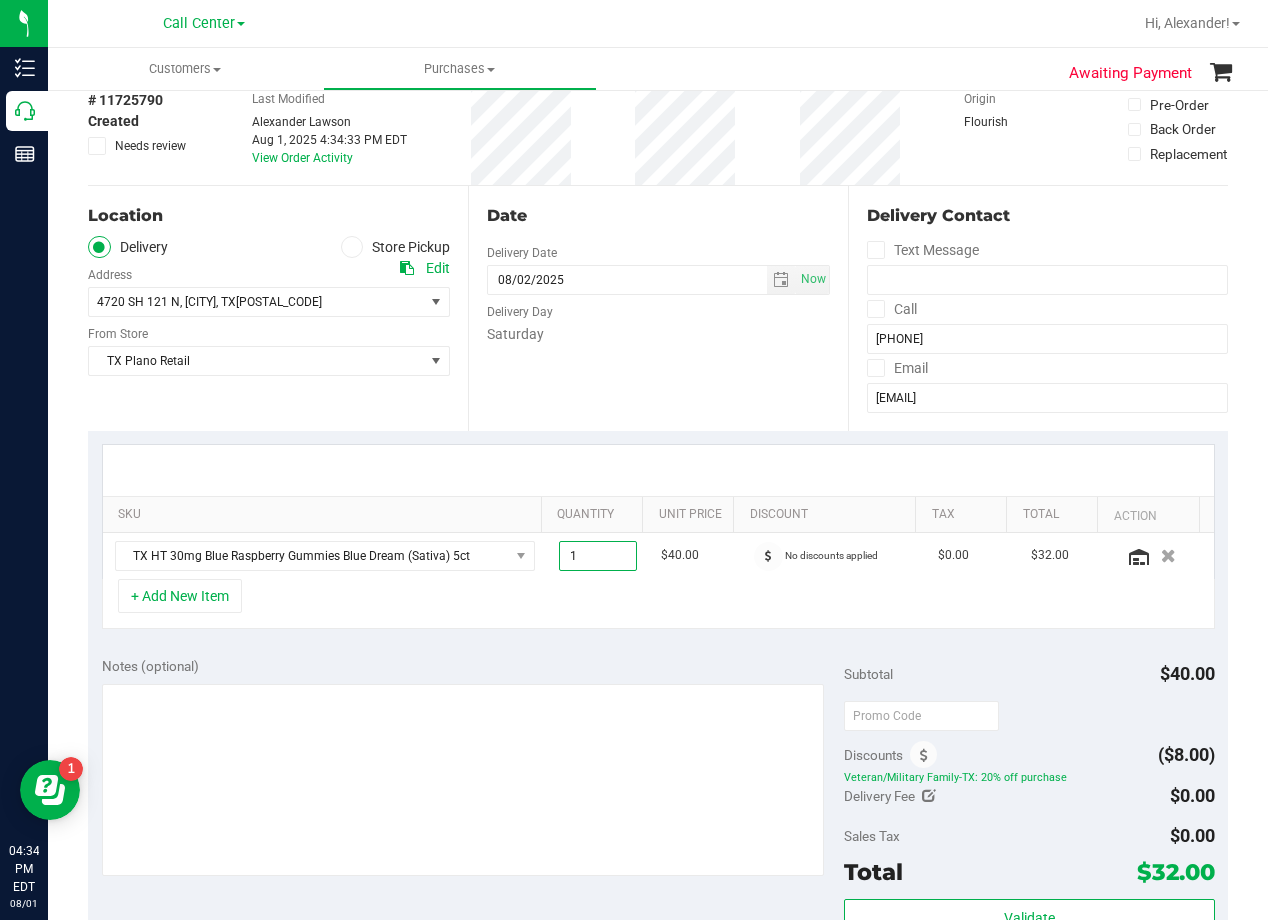 type on "2" 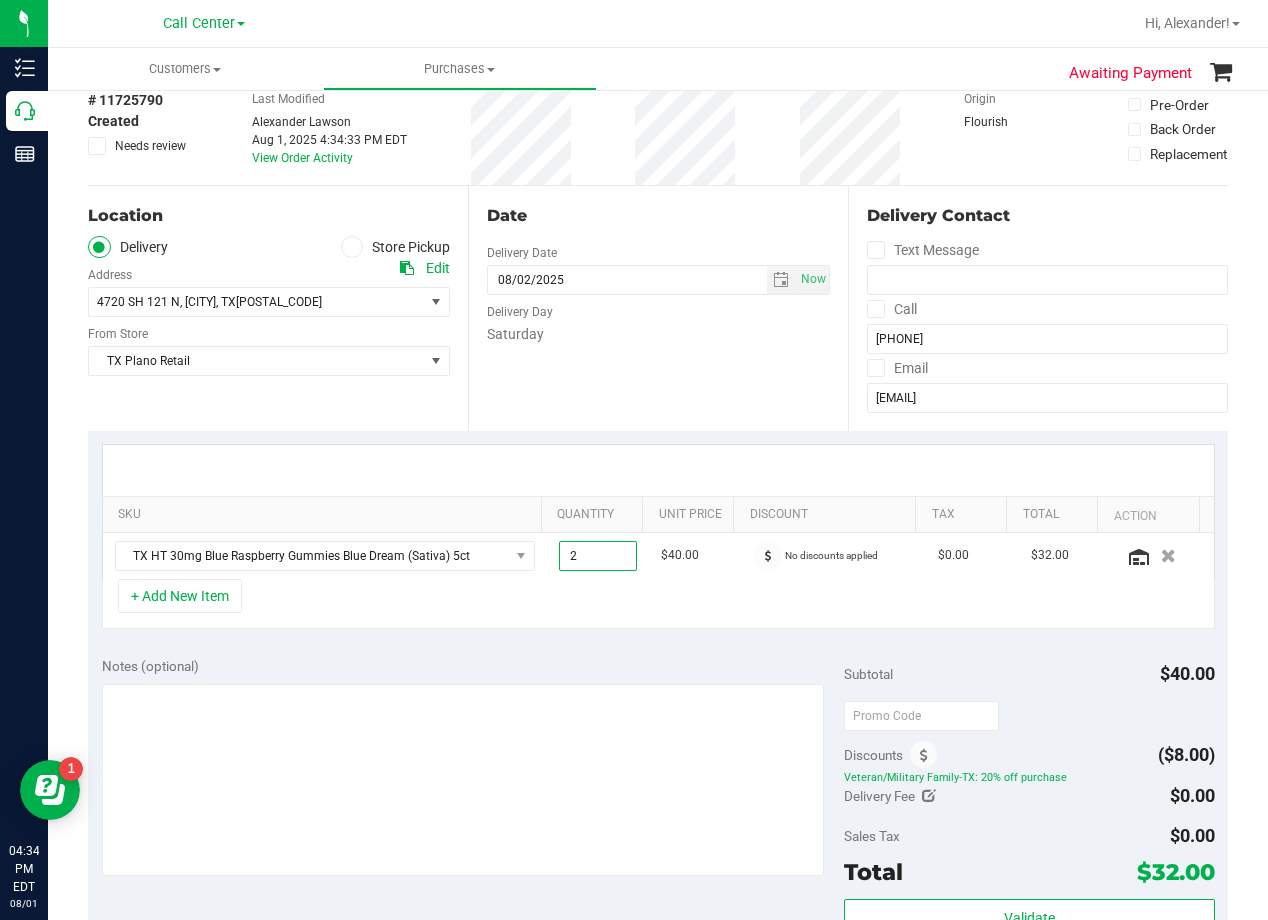scroll, scrollTop: 0, scrollLeft: 0, axis: both 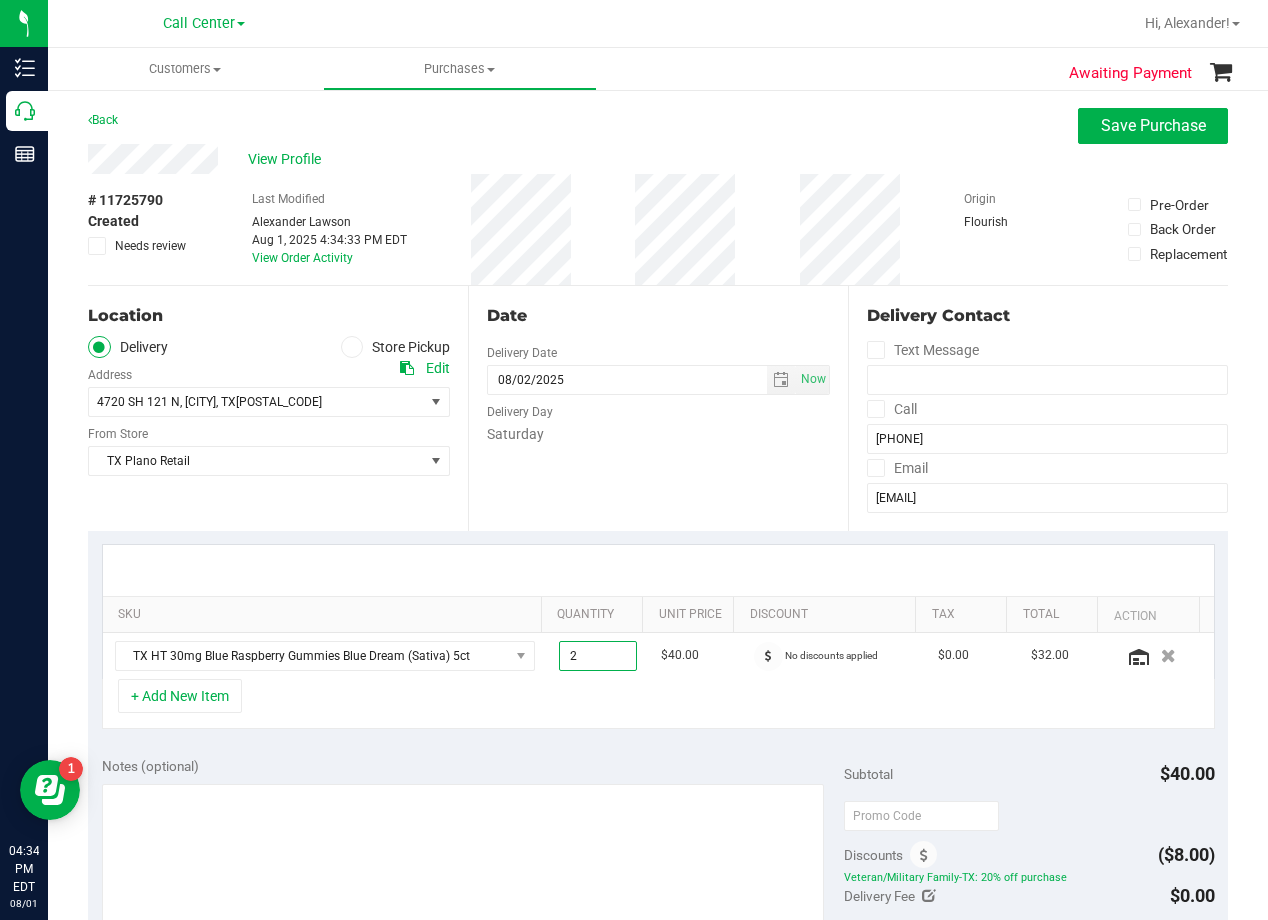 type on "2.00" 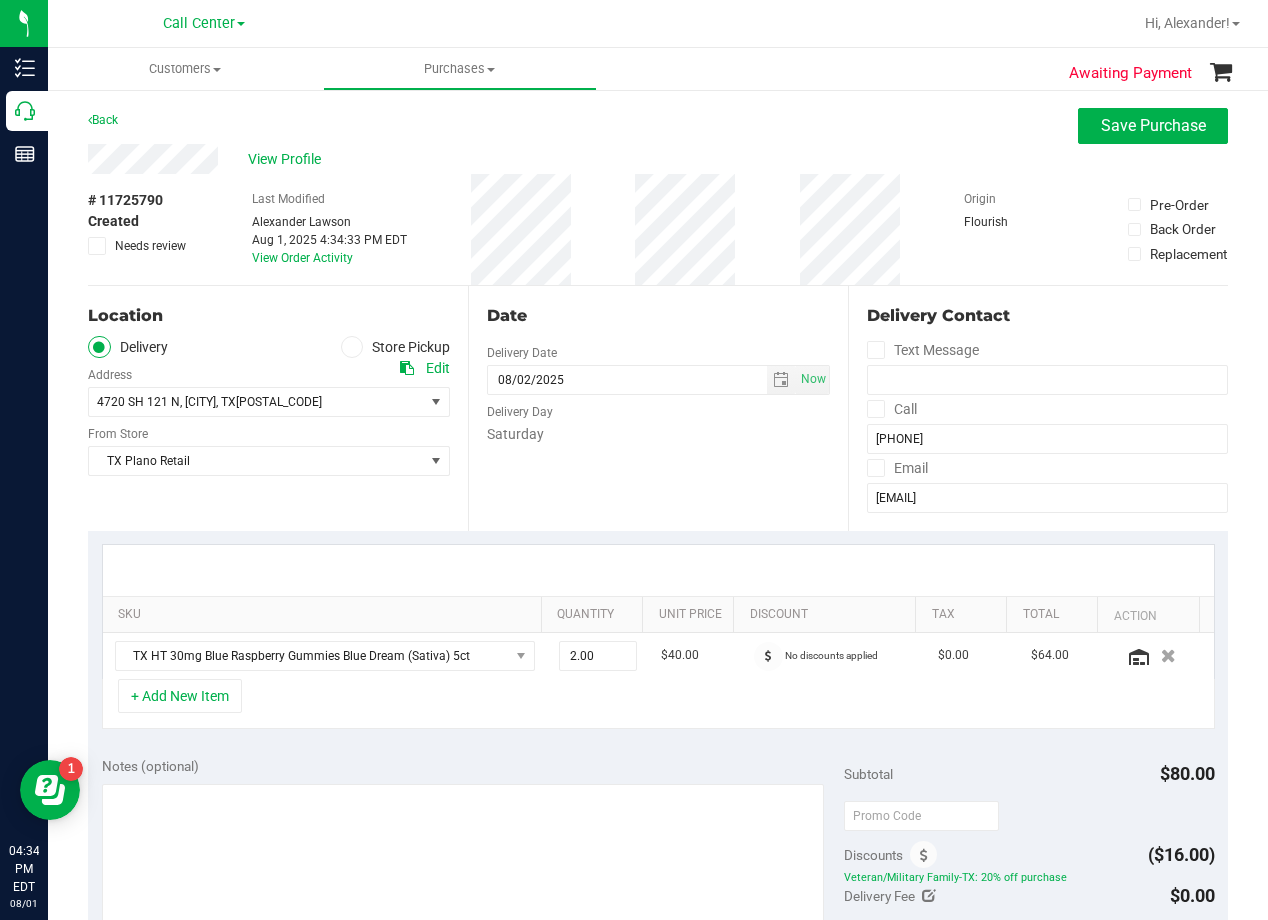 click on "Date
Delivery Date
08/02/2025
Now
08/02/2025 08:00 AM
Now
Delivery Day
Saturday" at bounding box center [658, 408] 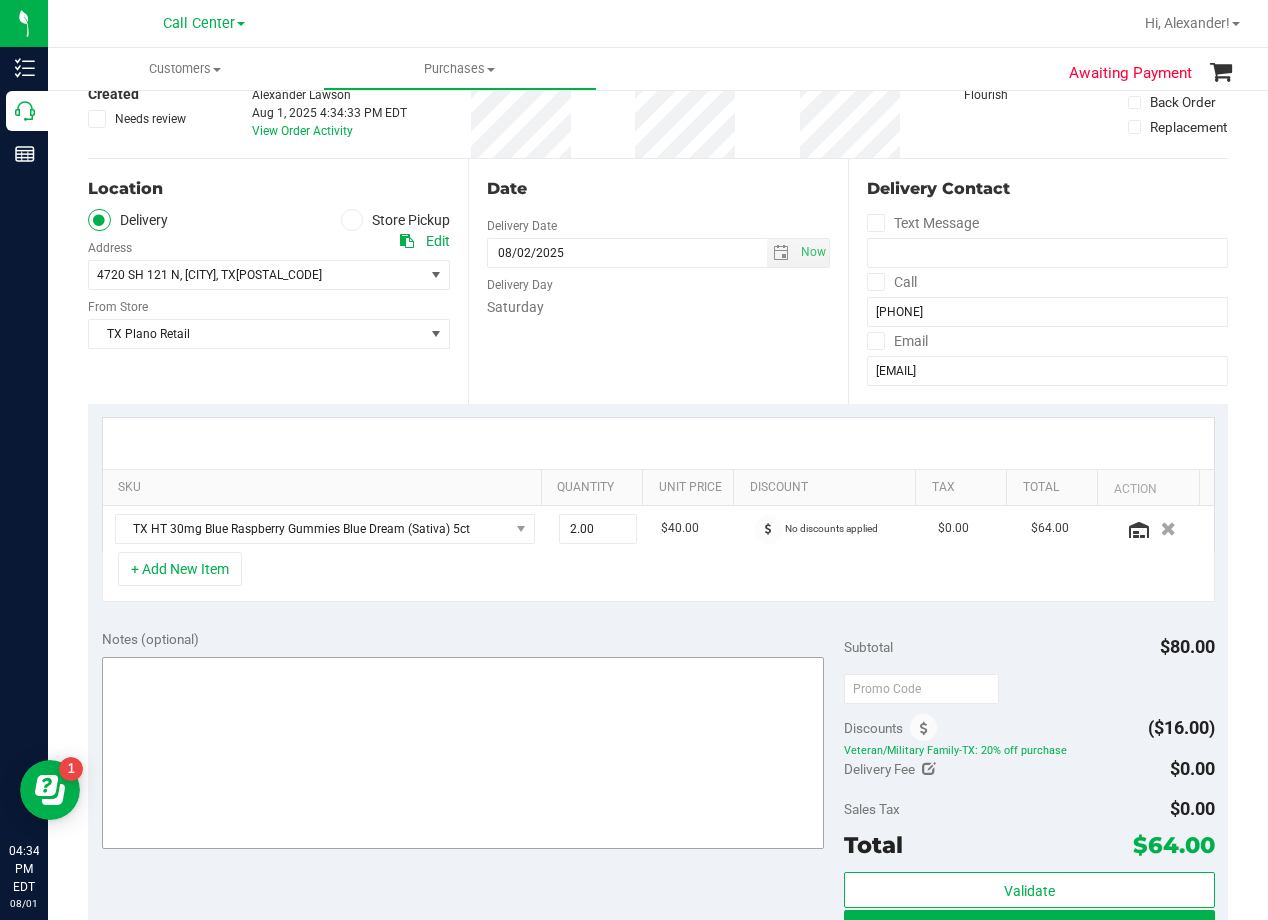 scroll, scrollTop: 300, scrollLeft: 0, axis: vertical 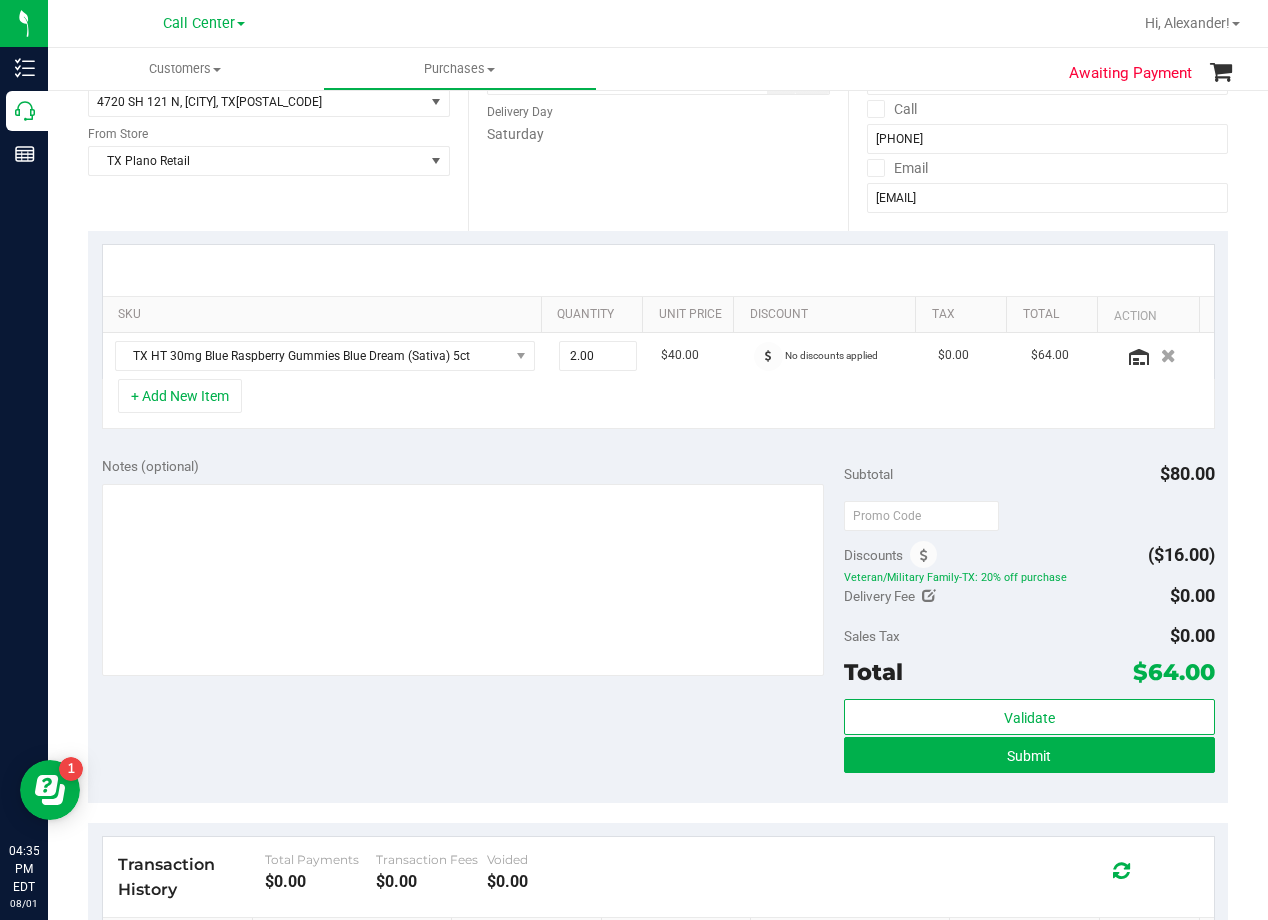 click on "Notes (optional)" at bounding box center (473, 466) 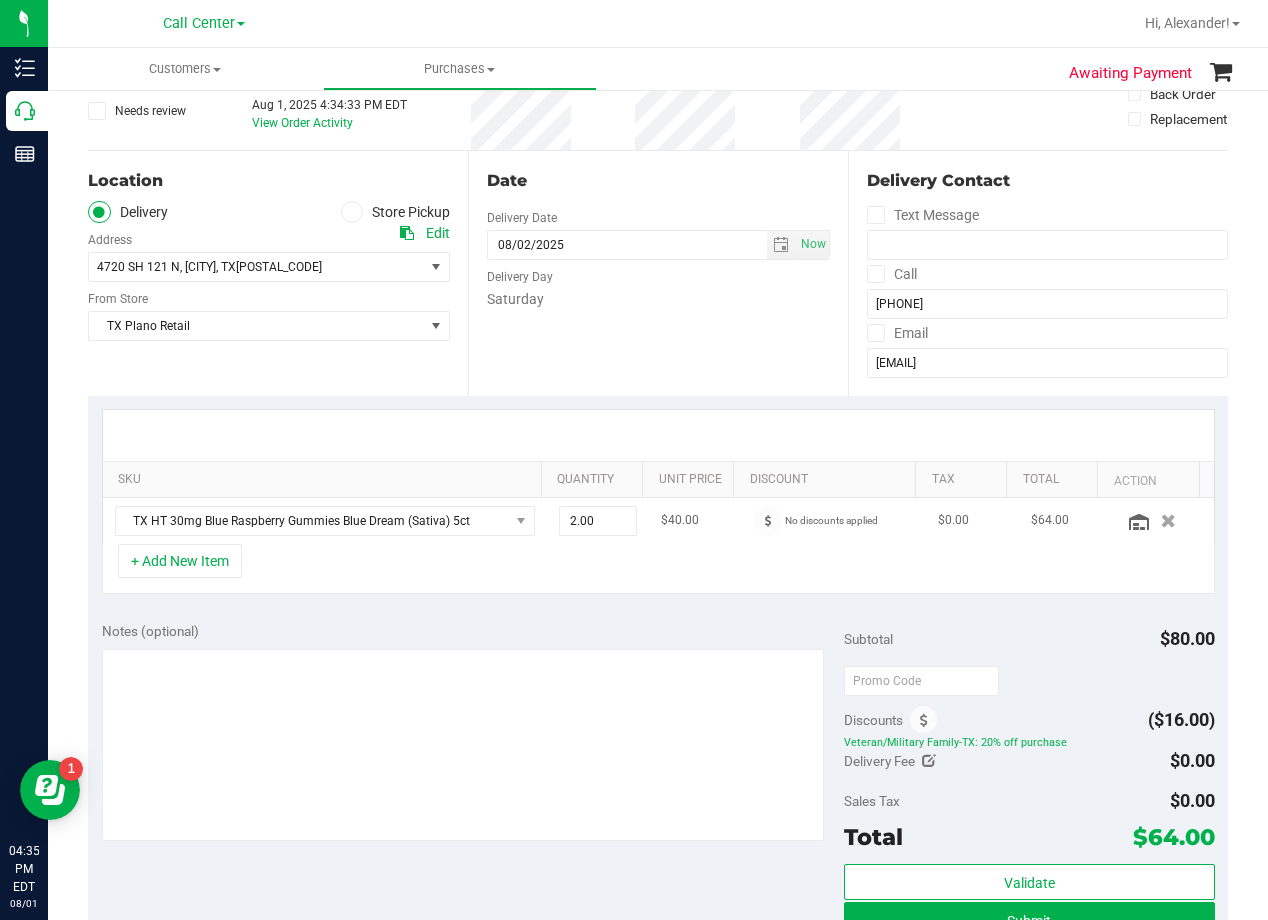 scroll, scrollTop: 100, scrollLeft: 0, axis: vertical 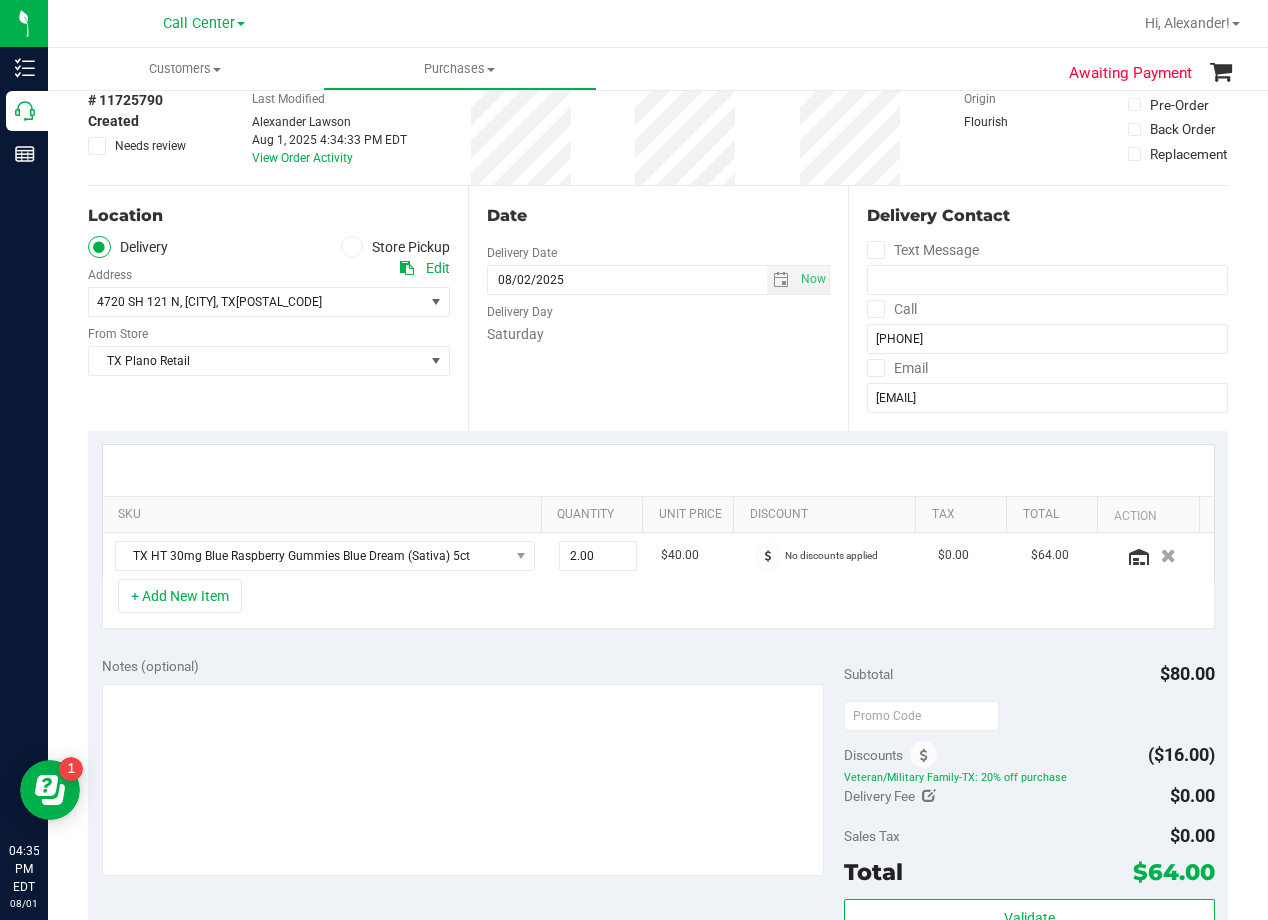 click at bounding box center (658, 470) 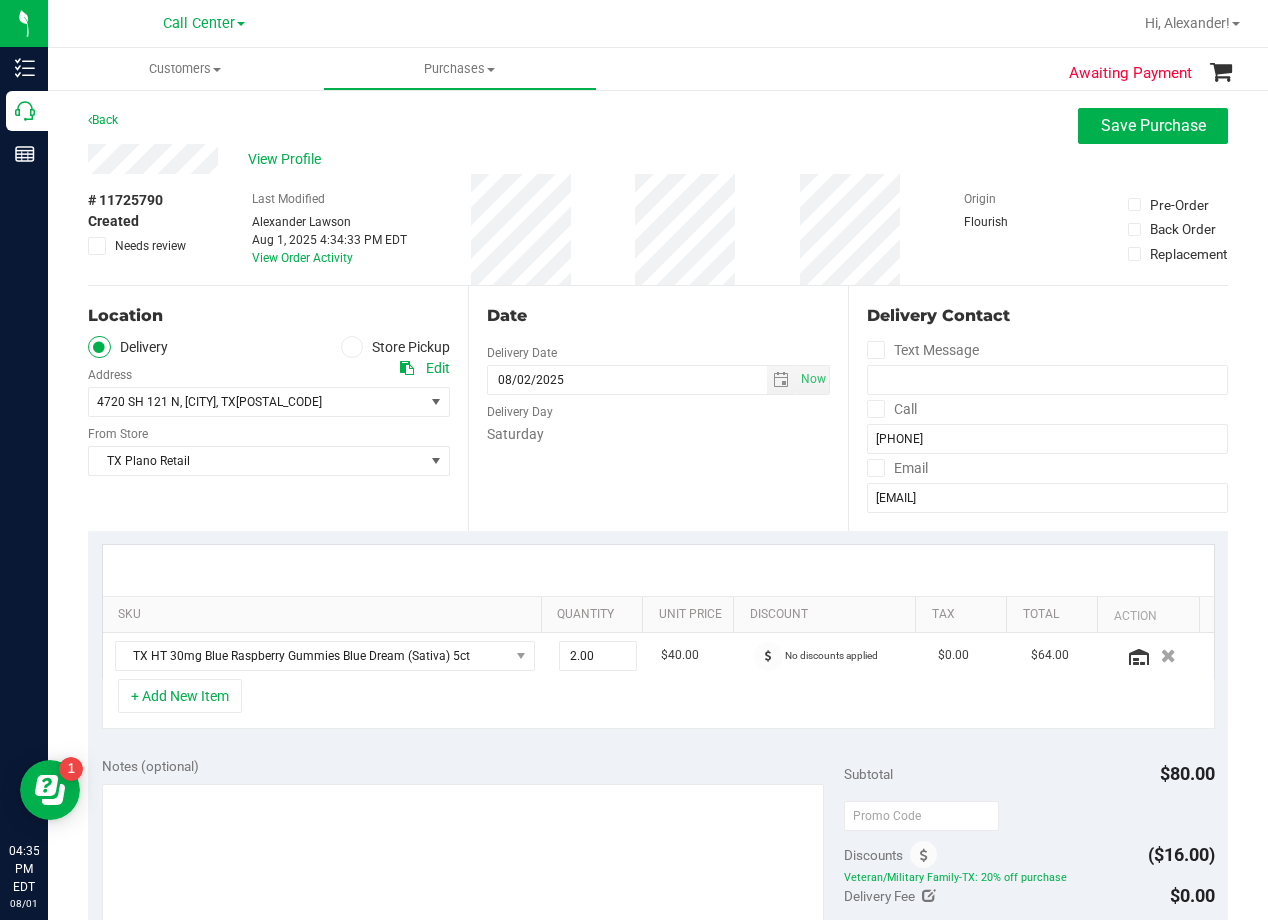 click on "Date" at bounding box center (658, 316) 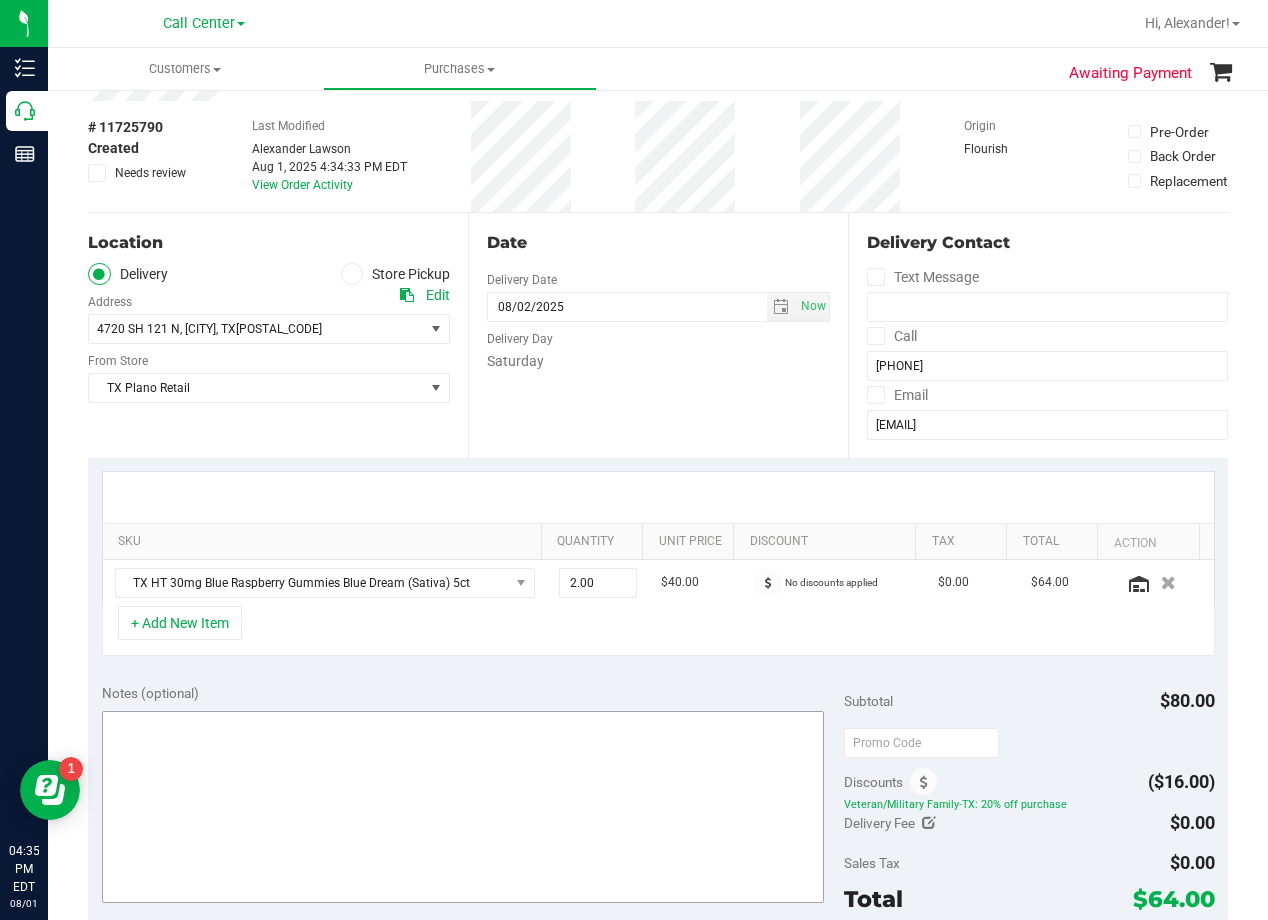 scroll, scrollTop: 200, scrollLeft: 0, axis: vertical 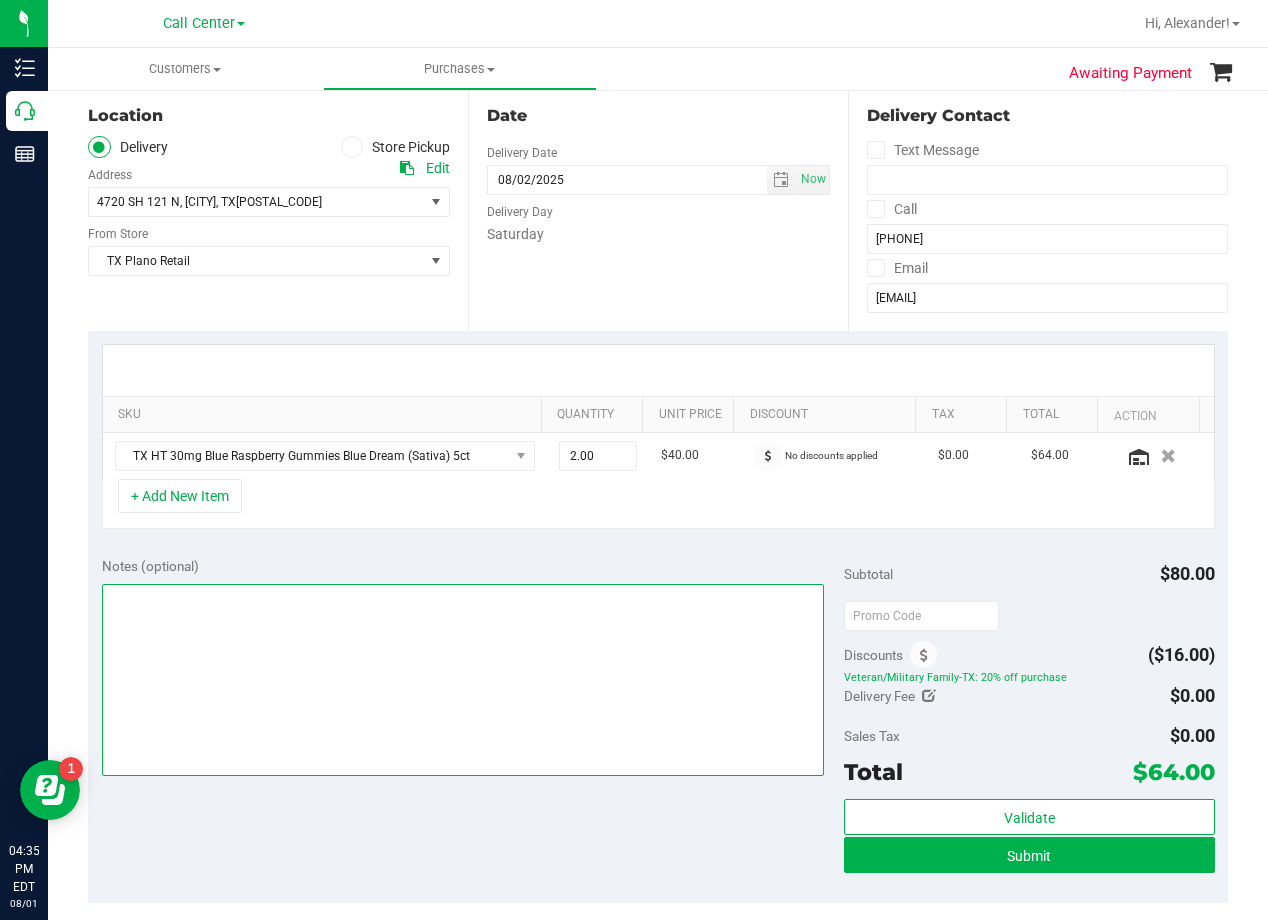 click at bounding box center [463, 680] 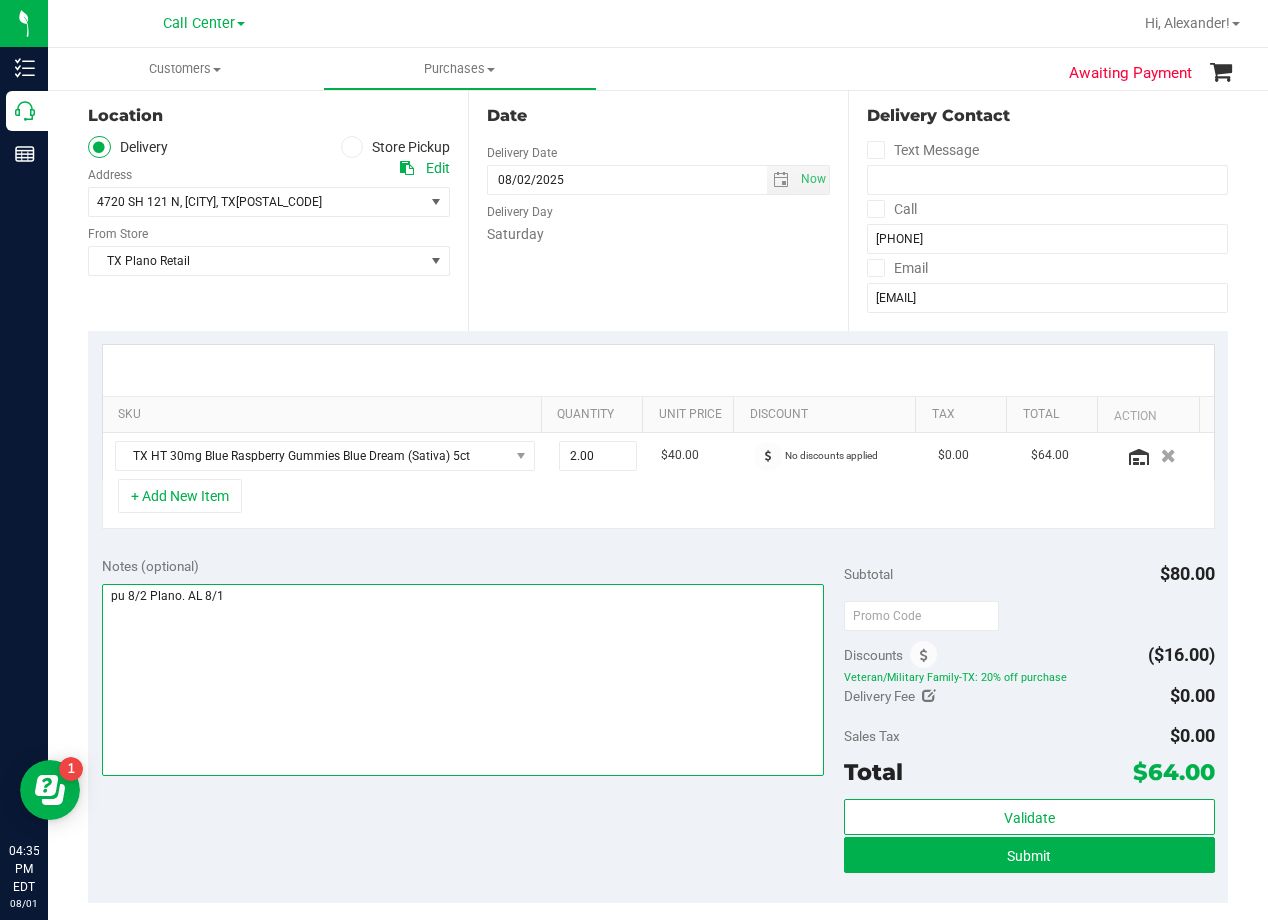 type on "pu 8/2 Plano. AL 8/1" 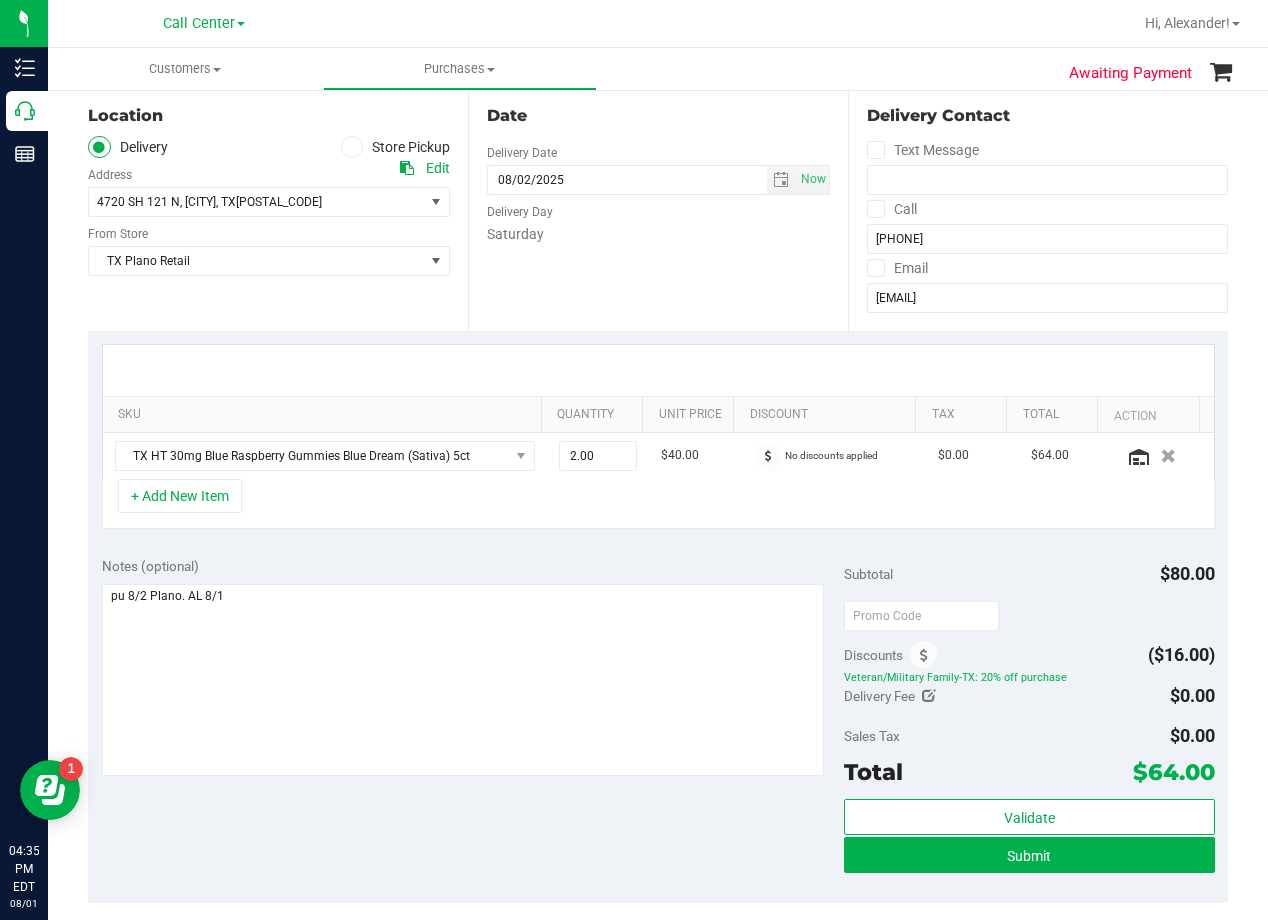 click on "Notes (optional)" at bounding box center [473, 566] 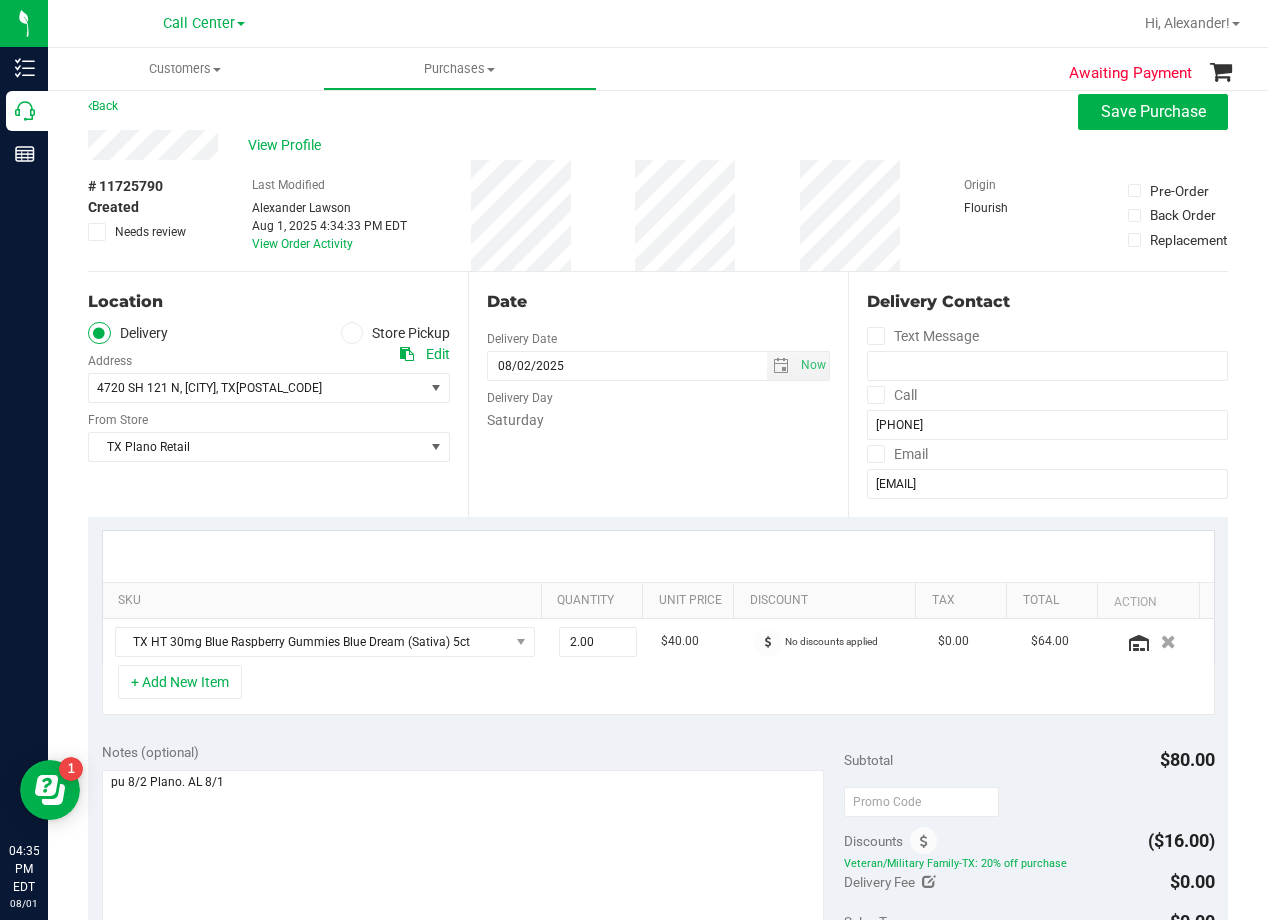 scroll, scrollTop: 0, scrollLeft: 0, axis: both 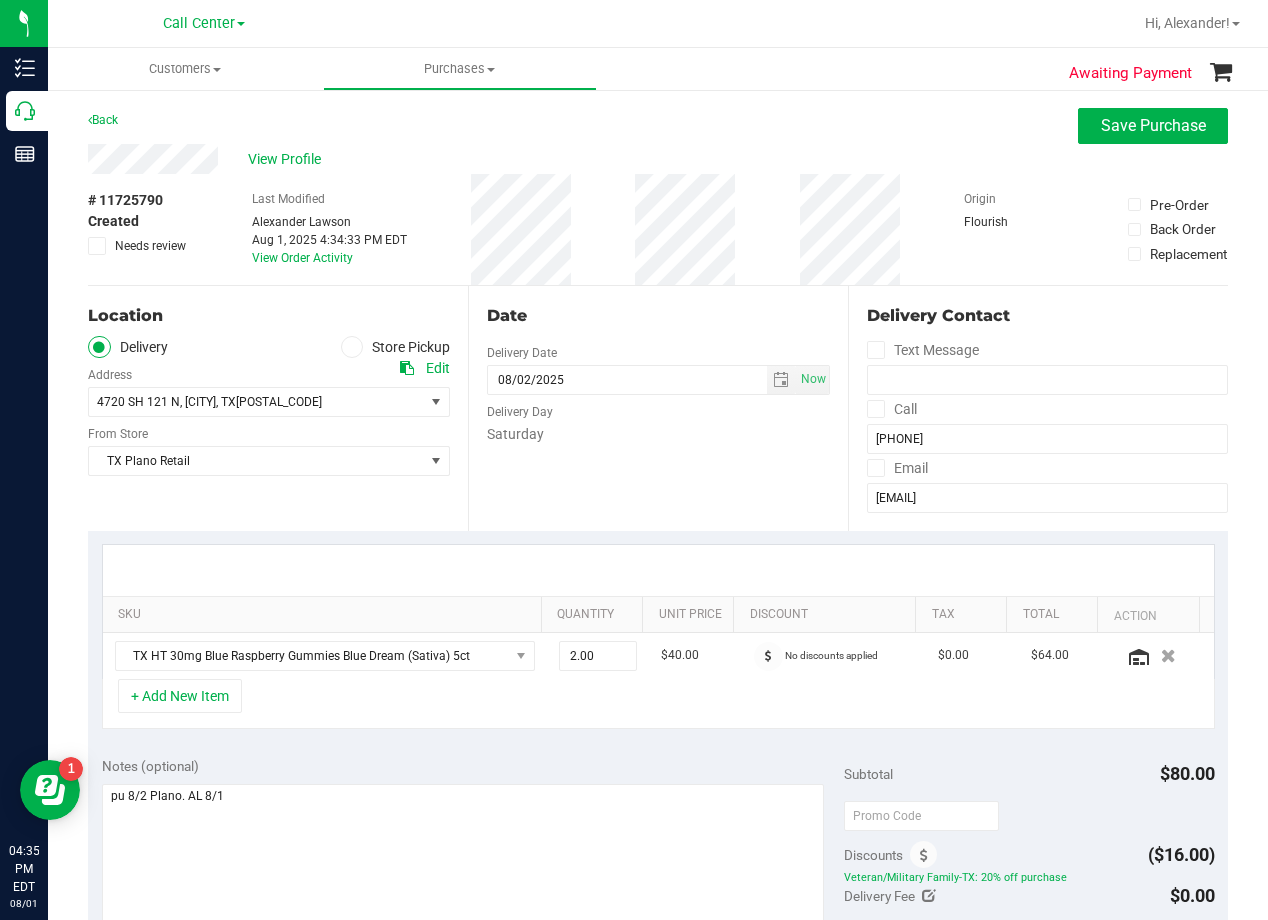 click on "Date
Delivery Date
08/02/2025
Now
08/02/2025 08:00 AM
Now
Delivery Day
Saturday" at bounding box center (658, 408) 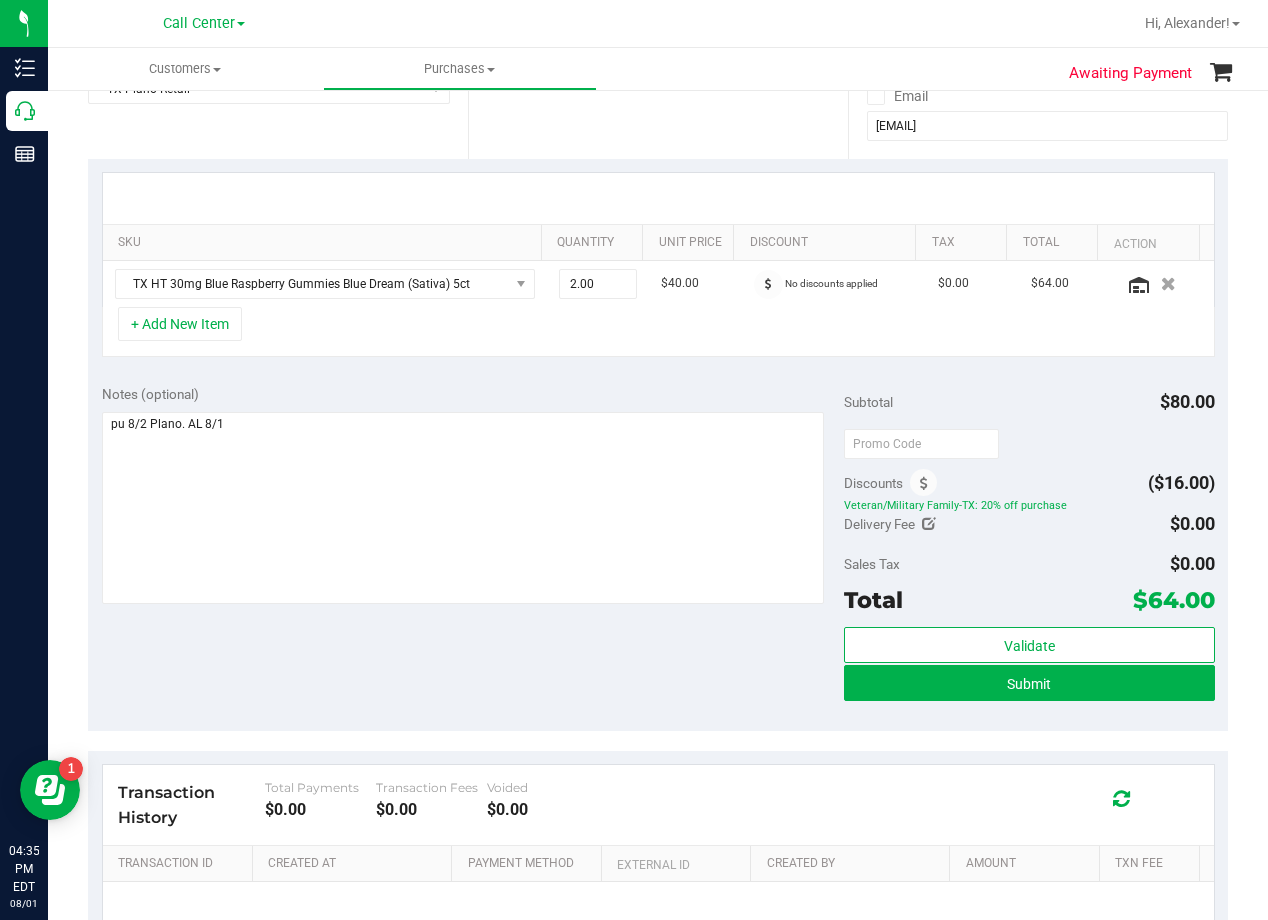 scroll, scrollTop: 400, scrollLeft: 0, axis: vertical 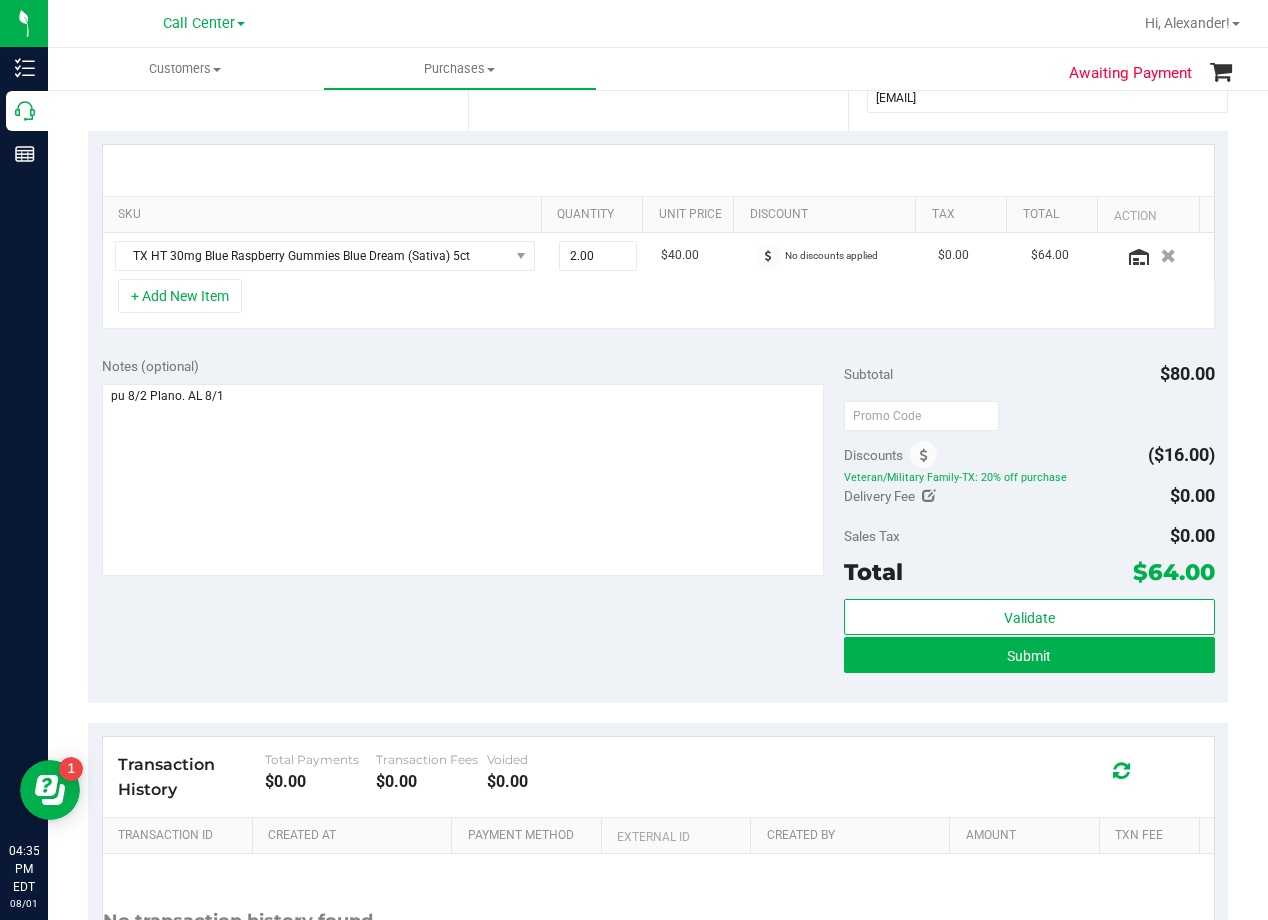 click on "Notes (optional)
Subtotal
$80.00
Discounts
($16.00)
Veteran/Military Family-TX:
20%
off
purchase
Delivery Fee
$0.00
Sales Tax
$0.00" at bounding box center (658, 523) 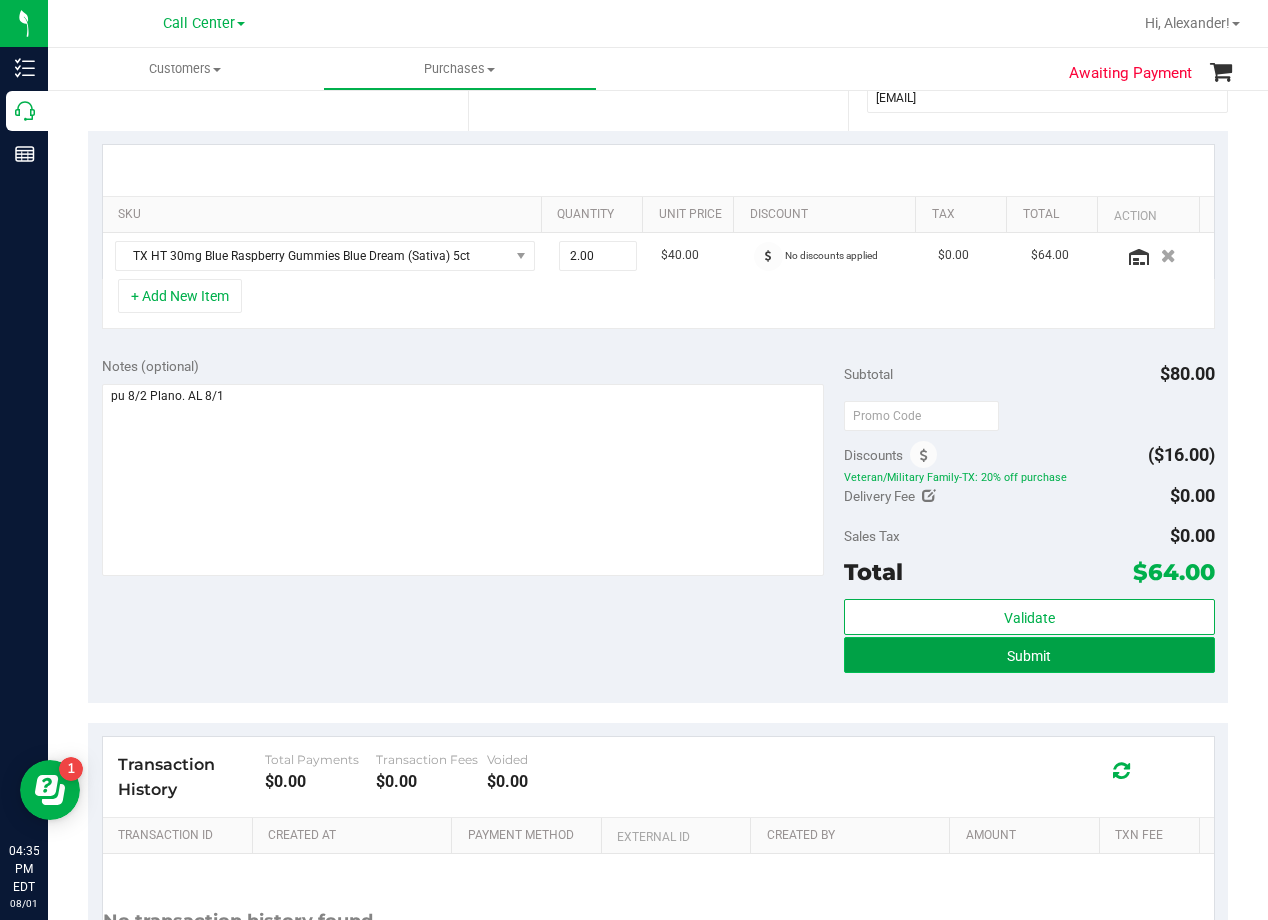 click on "Submit" at bounding box center (1029, 655) 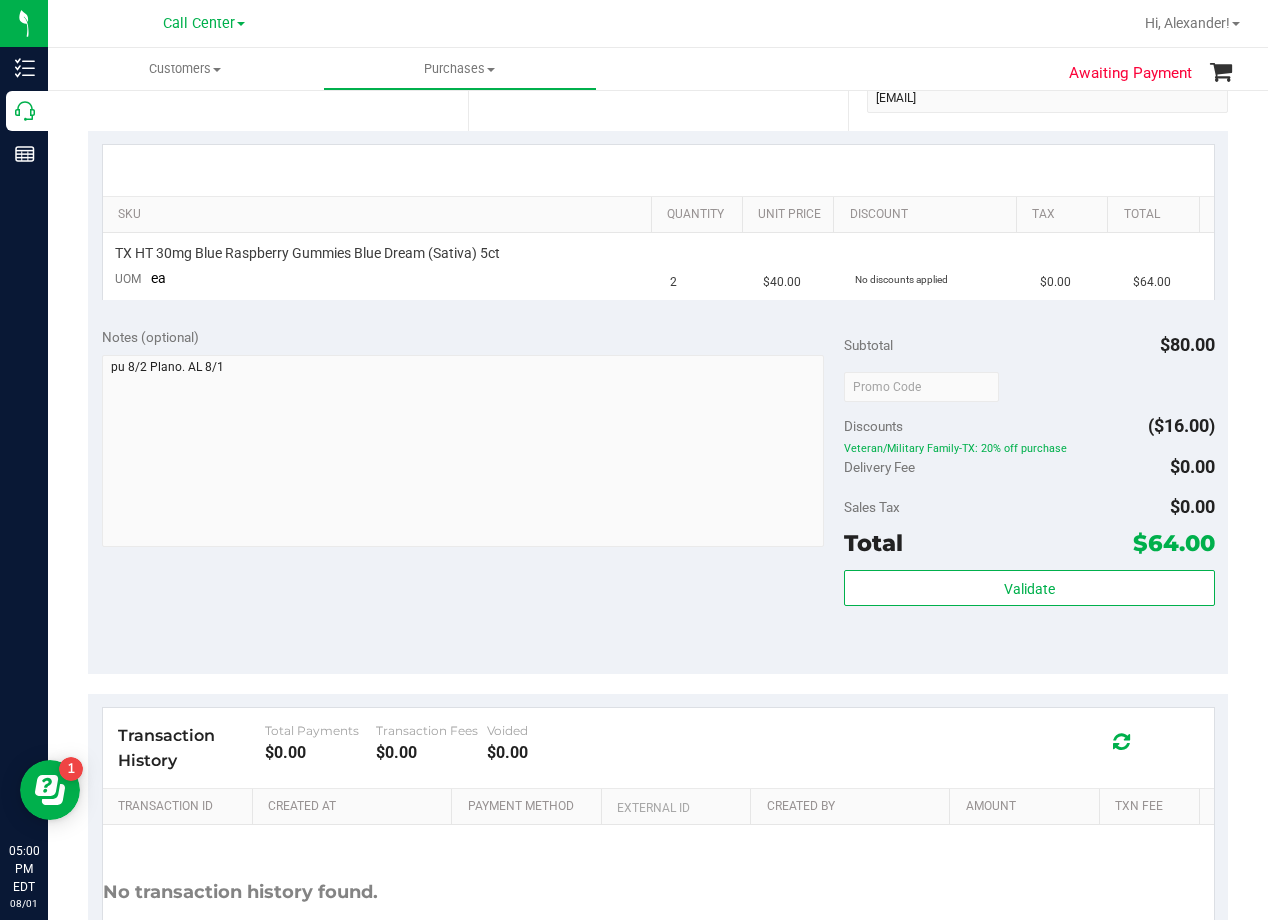 click on "Notes (optional)" at bounding box center (473, 439) 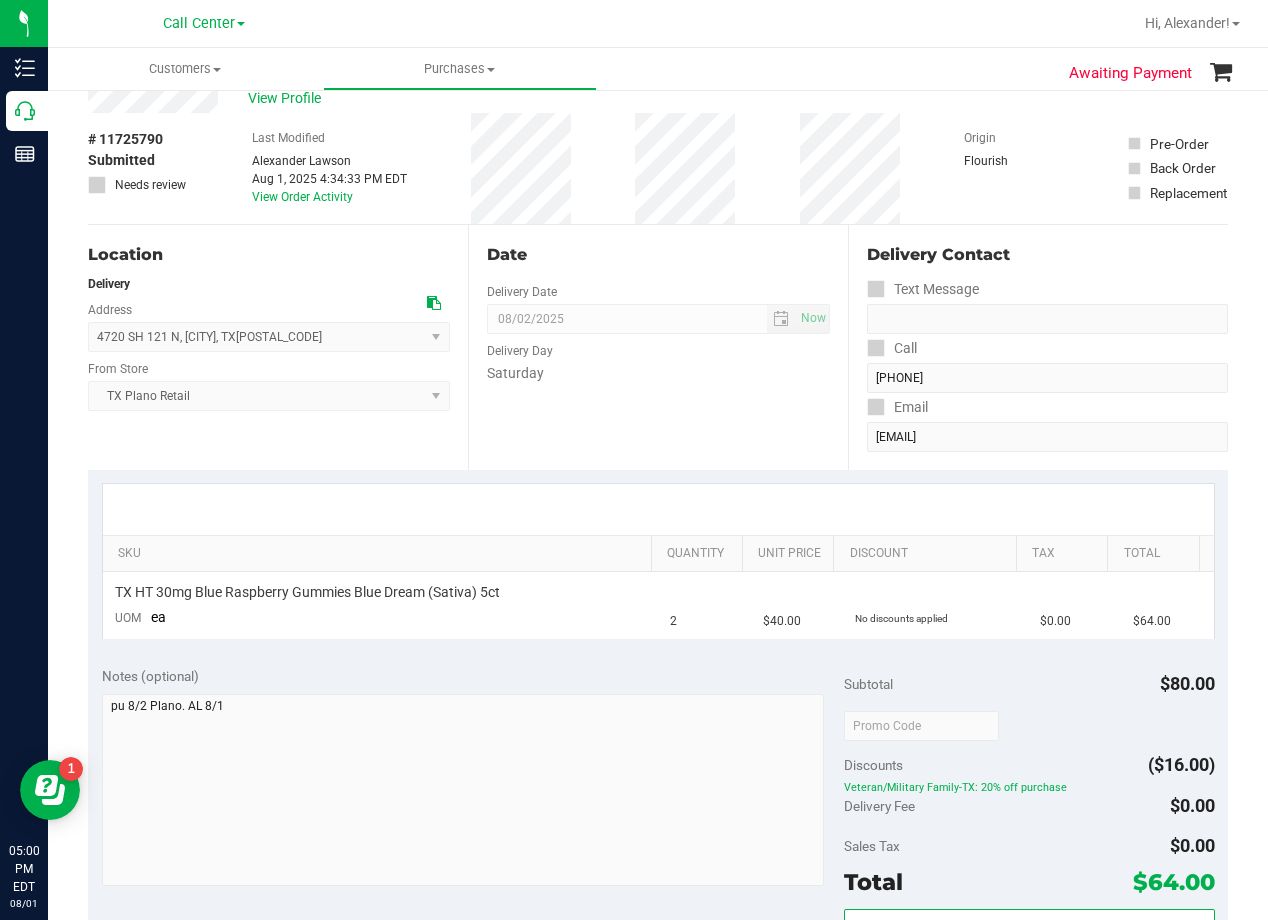 scroll, scrollTop: 0, scrollLeft: 0, axis: both 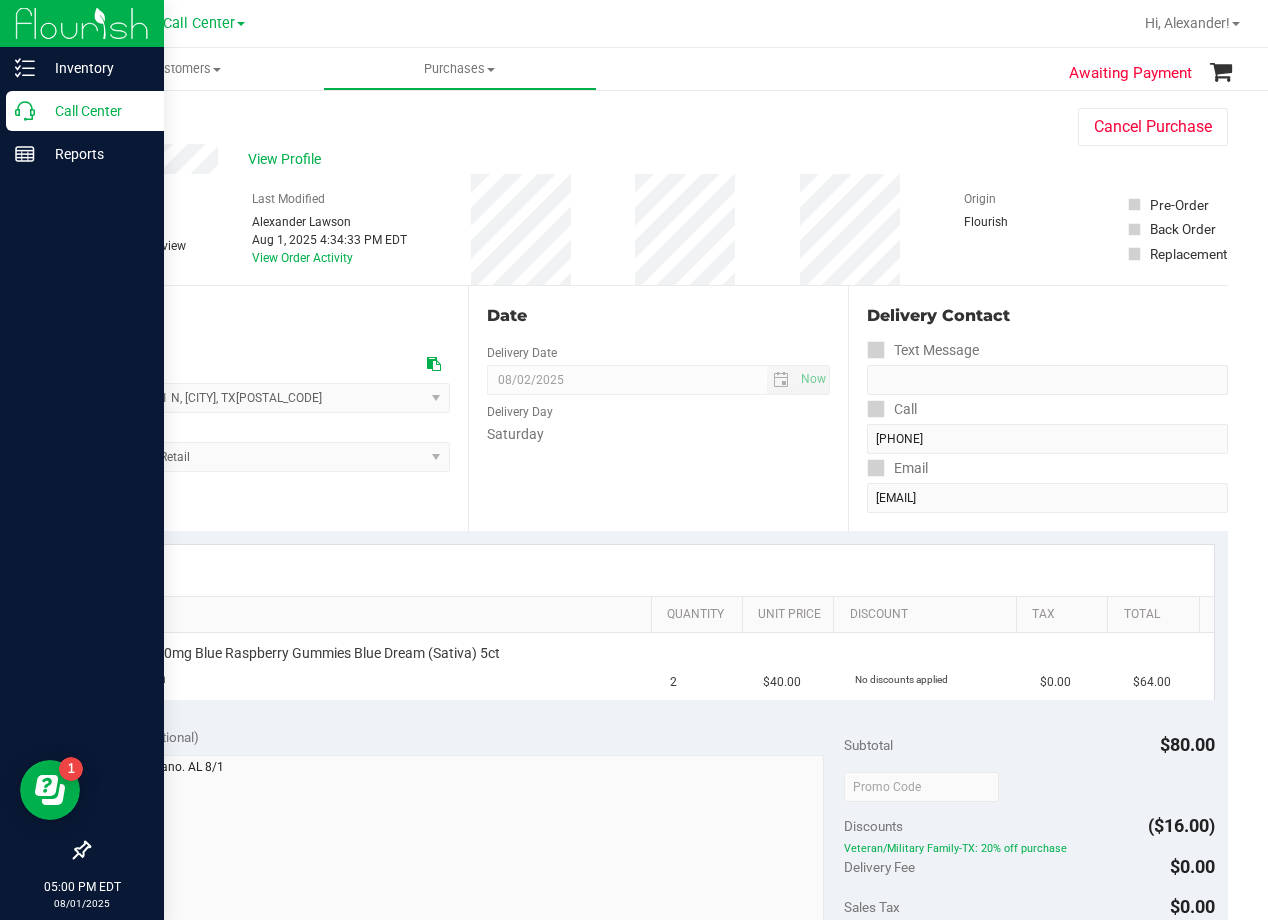 click on "Call Center" at bounding box center [95, 111] 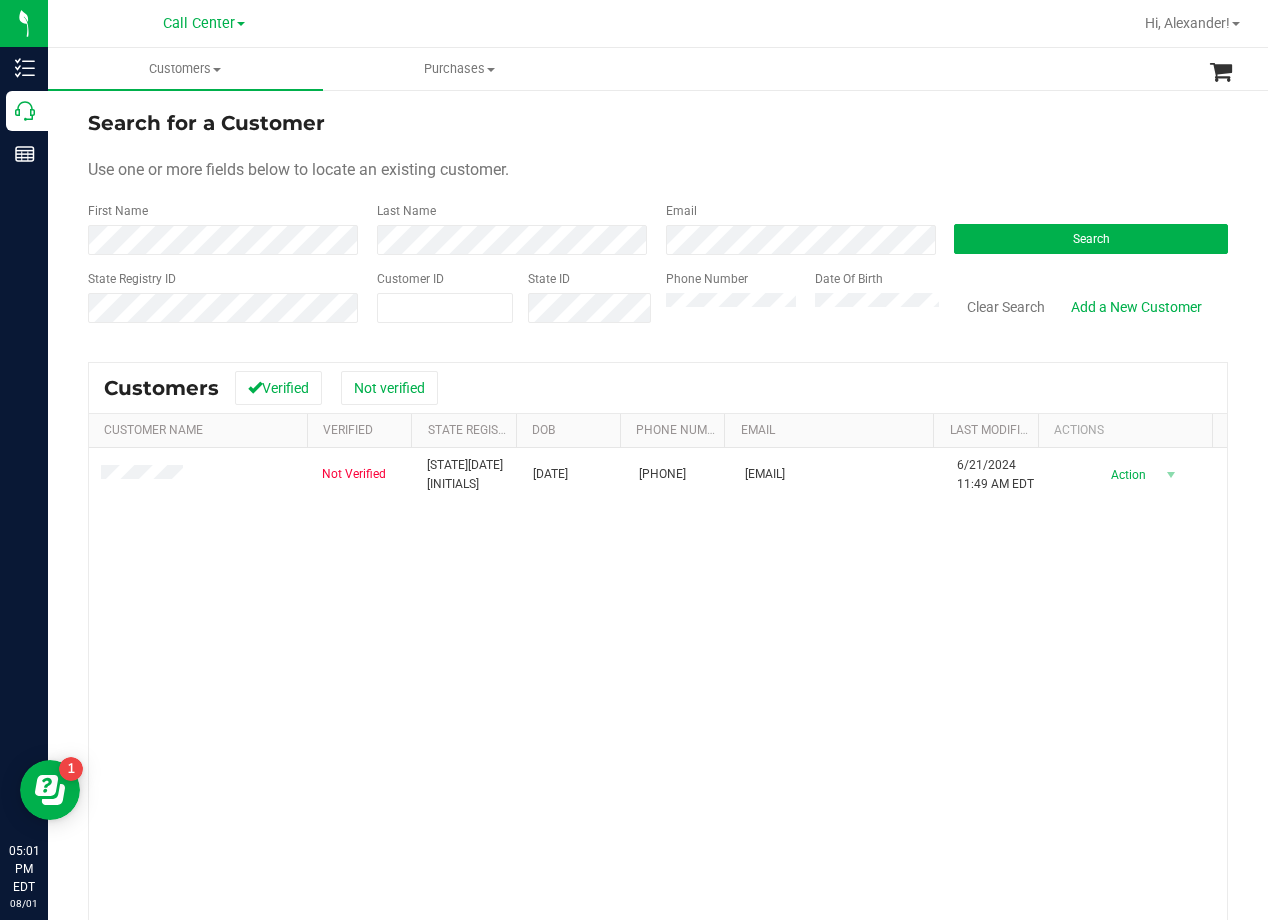 drag, startPoint x: 844, startPoint y: 181, endPoint x: 686, endPoint y: 360, distance: 238.7572 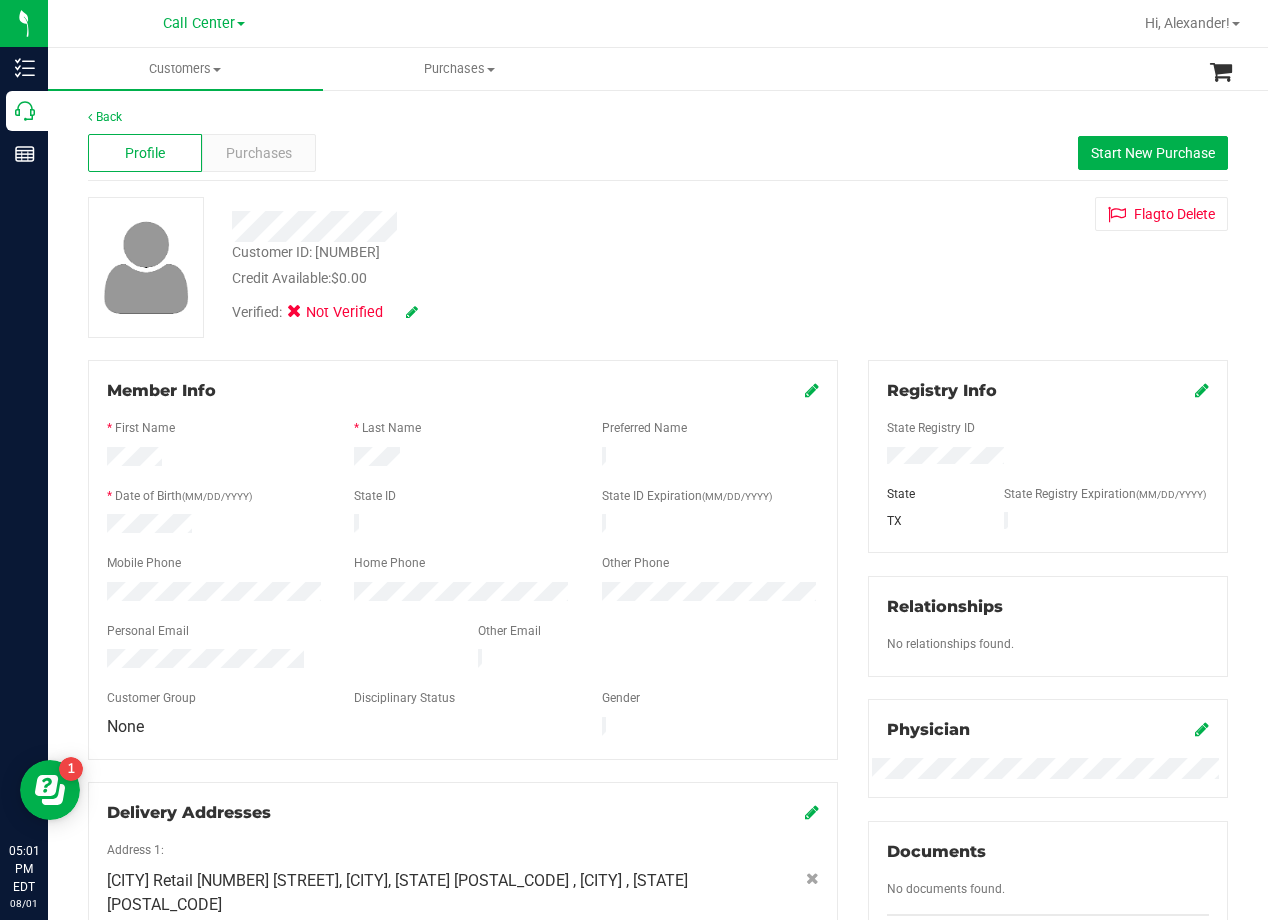 drag, startPoint x: 638, startPoint y: 309, endPoint x: 755, endPoint y: 250, distance: 131.03435 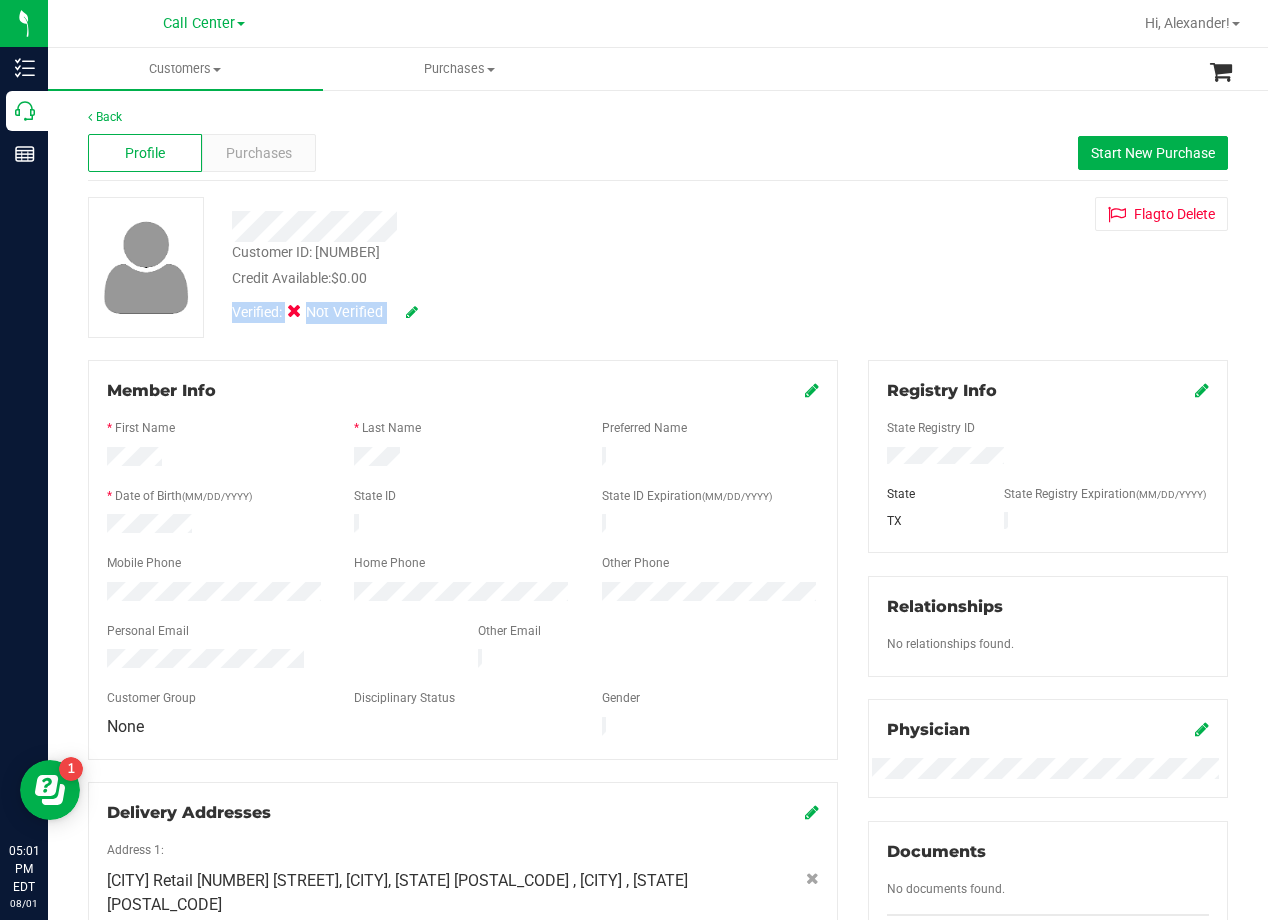 scroll, scrollTop: 500, scrollLeft: 0, axis: vertical 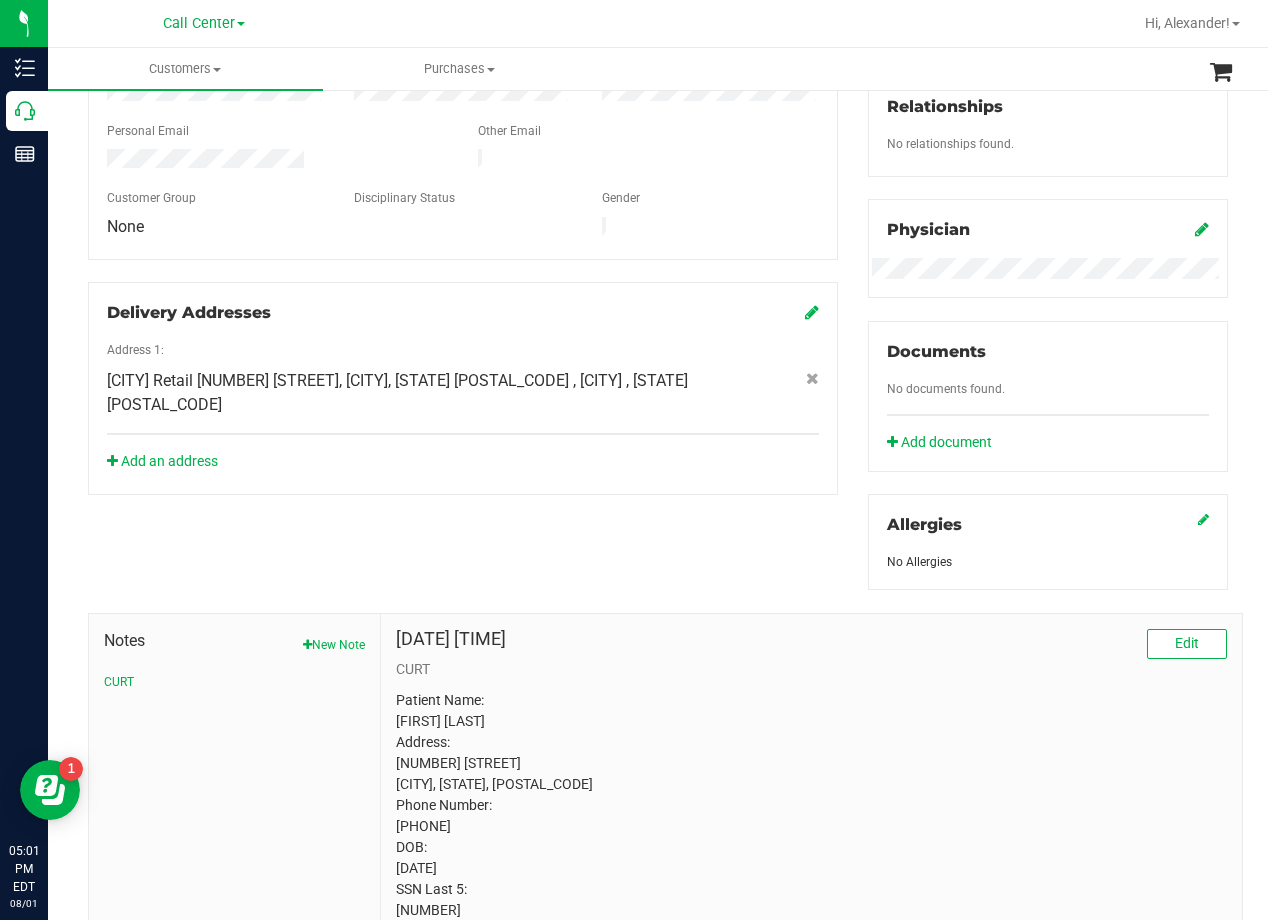 drag, startPoint x: 764, startPoint y: 325, endPoint x: 732, endPoint y: 463, distance: 141.66158 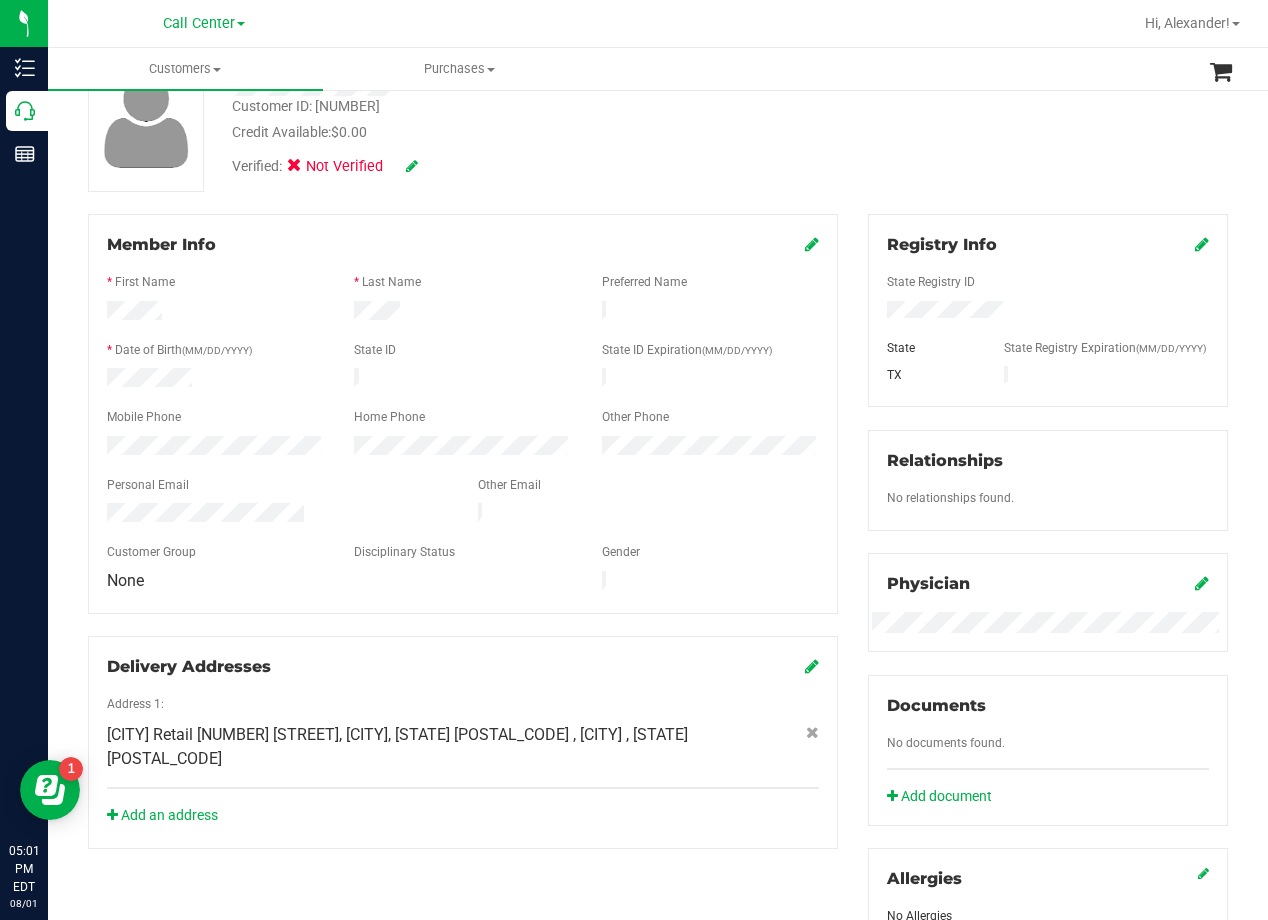 scroll, scrollTop: 0, scrollLeft: 0, axis: both 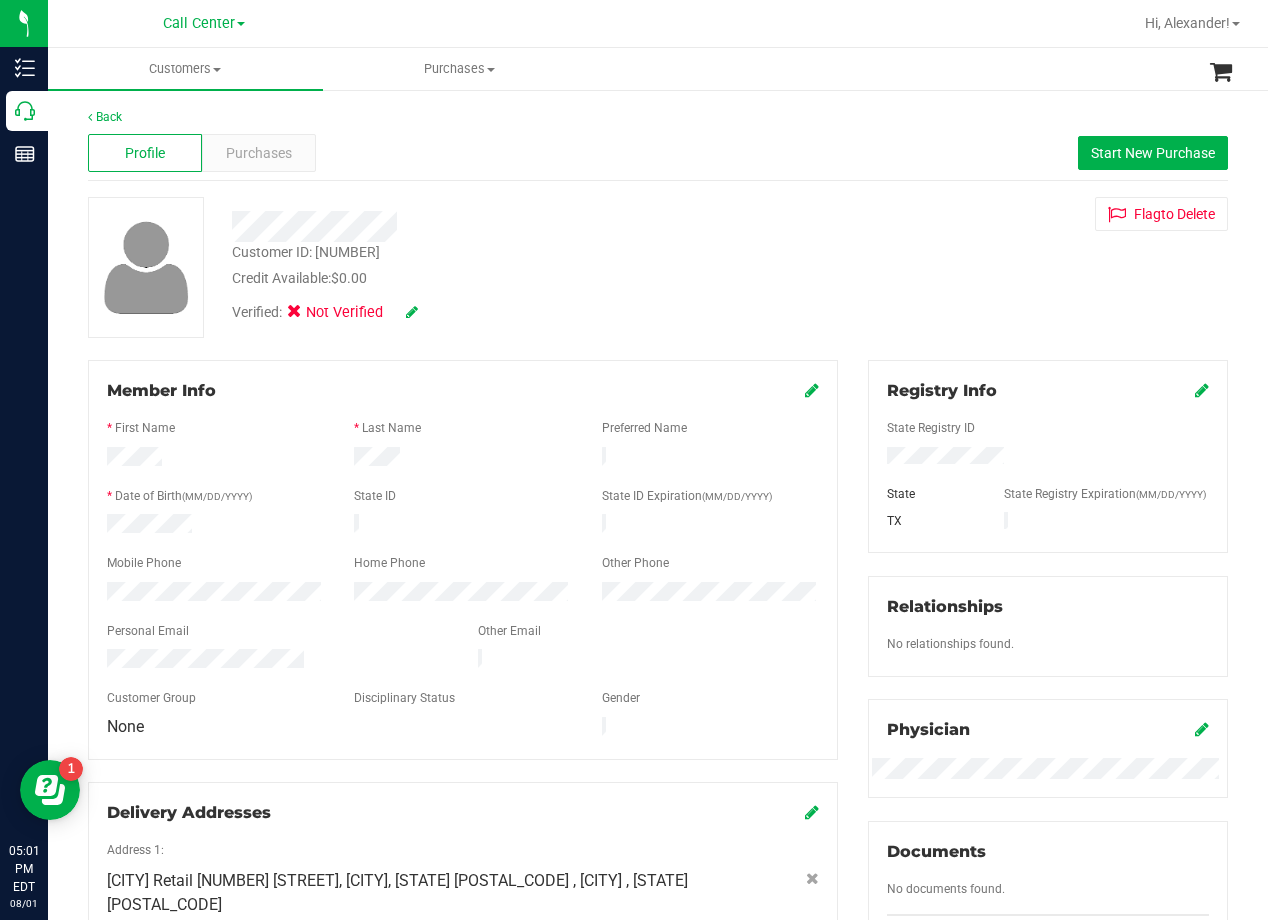 click on "Profile
Purchases
Start New Purchase" at bounding box center (658, 153) 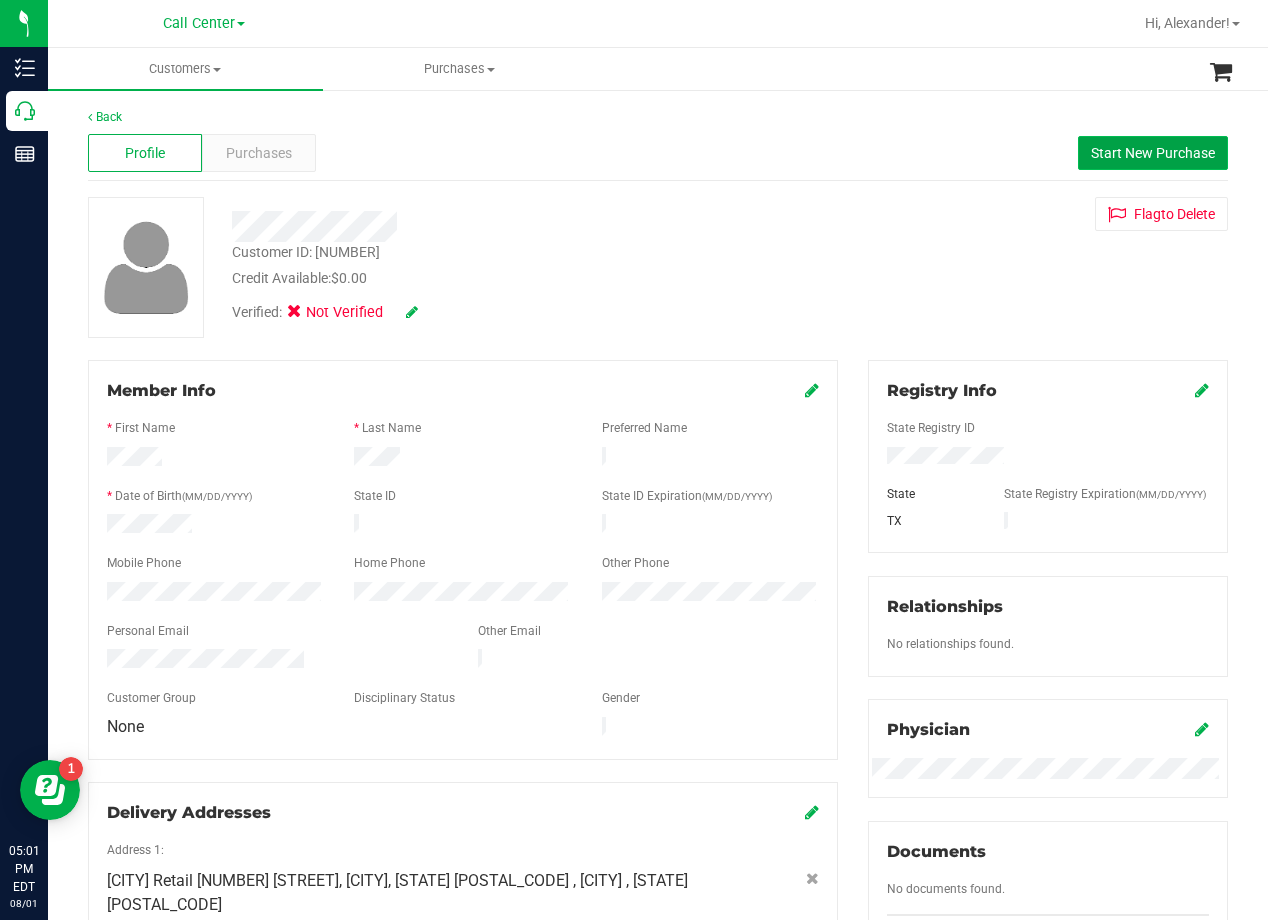 click on "Start New Purchase" at bounding box center (1153, 153) 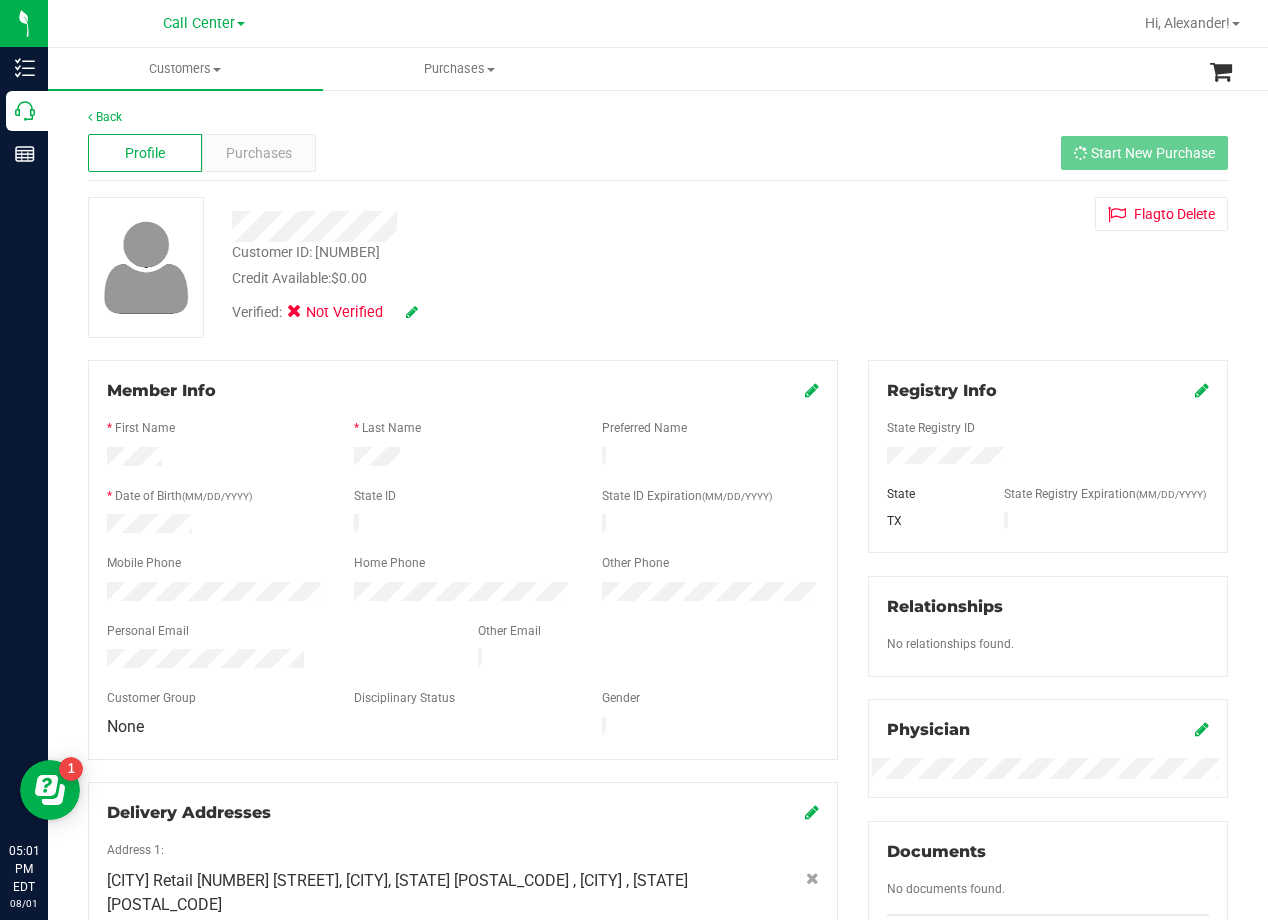 click on "Customer ID: 1526364
Credit Available:
$0.00
Verified:
Not Verified
Flag  to Delete" at bounding box center [658, 267] 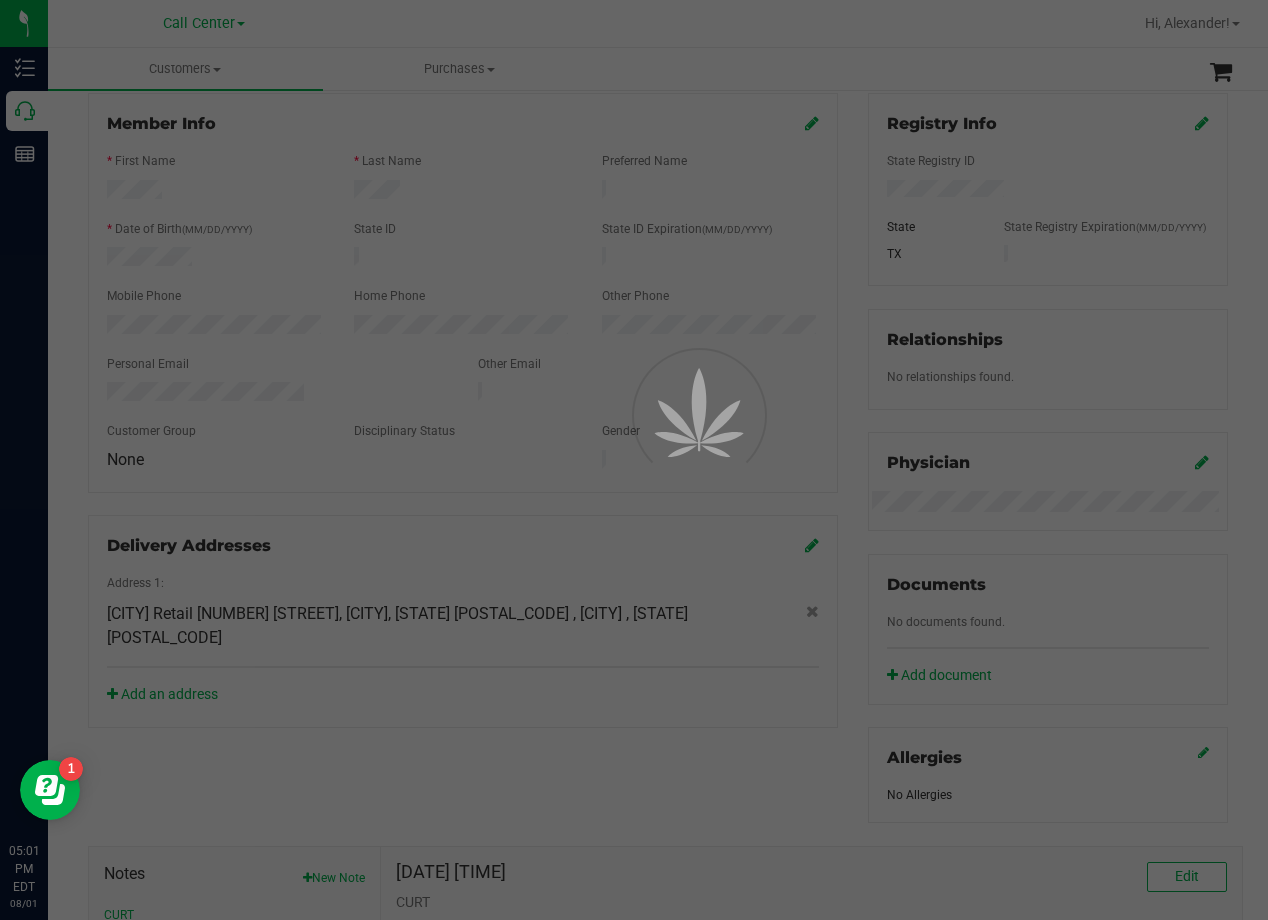 scroll, scrollTop: 500, scrollLeft: 0, axis: vertical 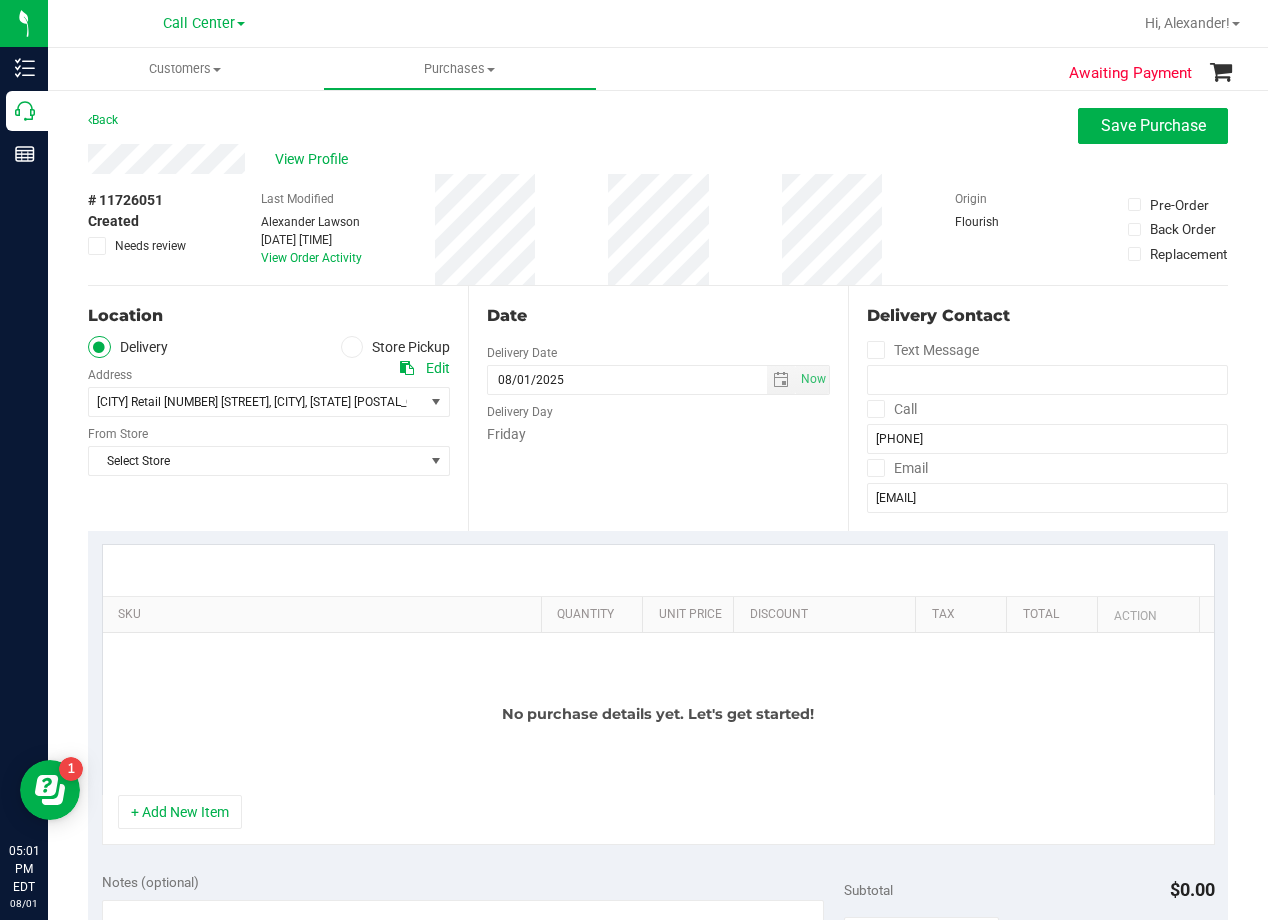 click on "Last Modified
Alexander Lawson
Aug 1, 2025 5:01:22 PM EDT
View Order Activity" at bounding box center (311, 229) 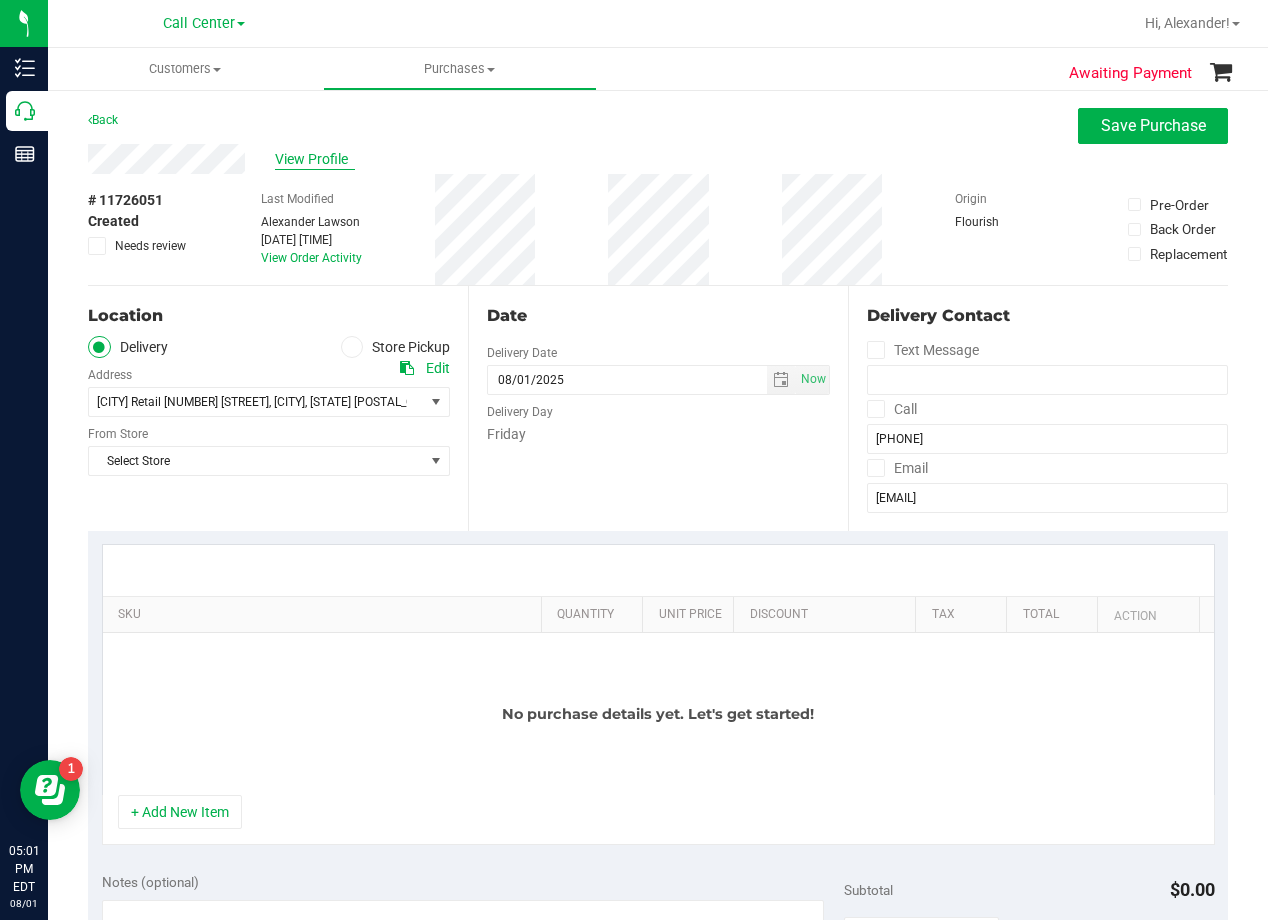 click on "View Profile" at bounding box center (315, 159) 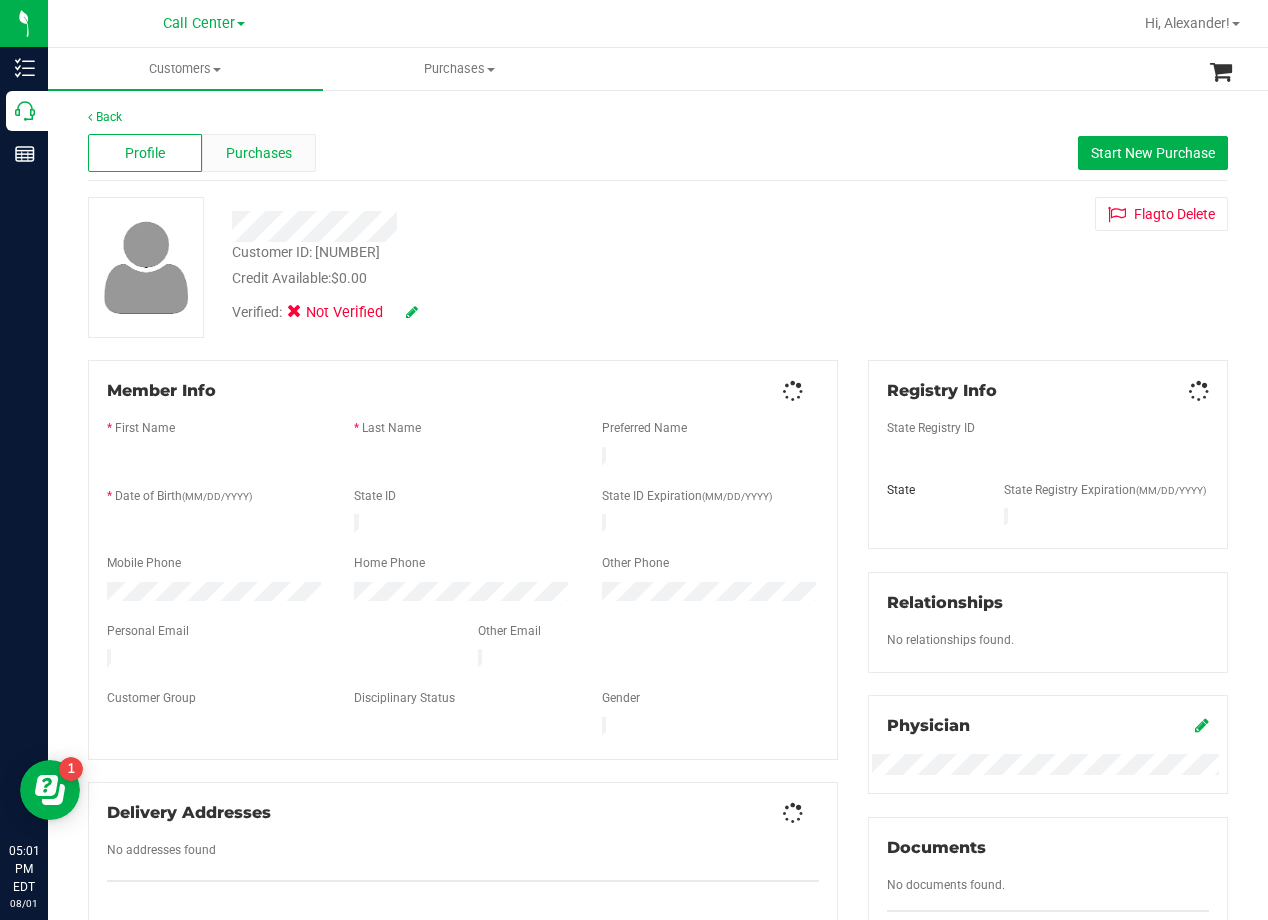 click on "Purchases" at bounding box center [259, 153] 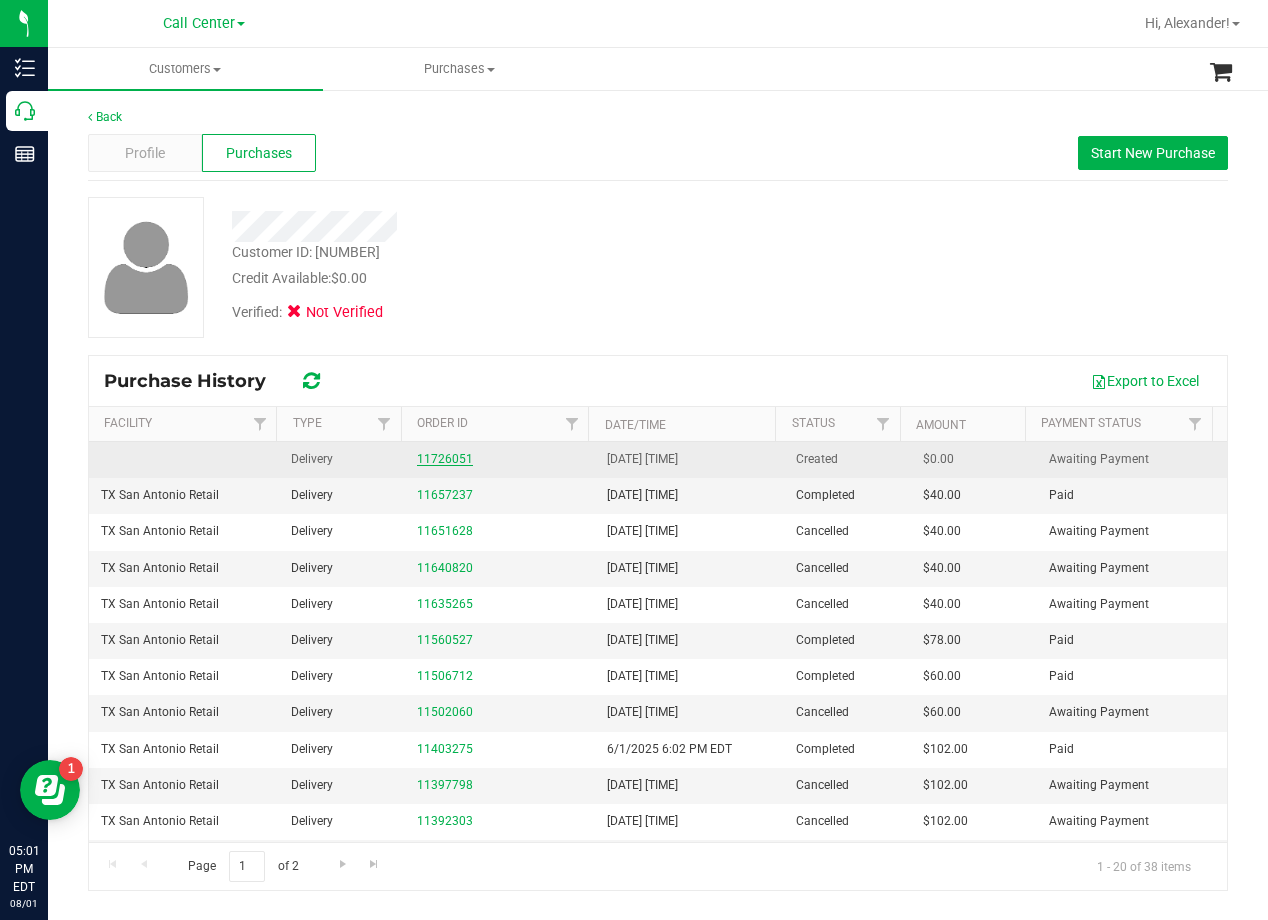 click on "11726051" at bounding box center (445, 459) 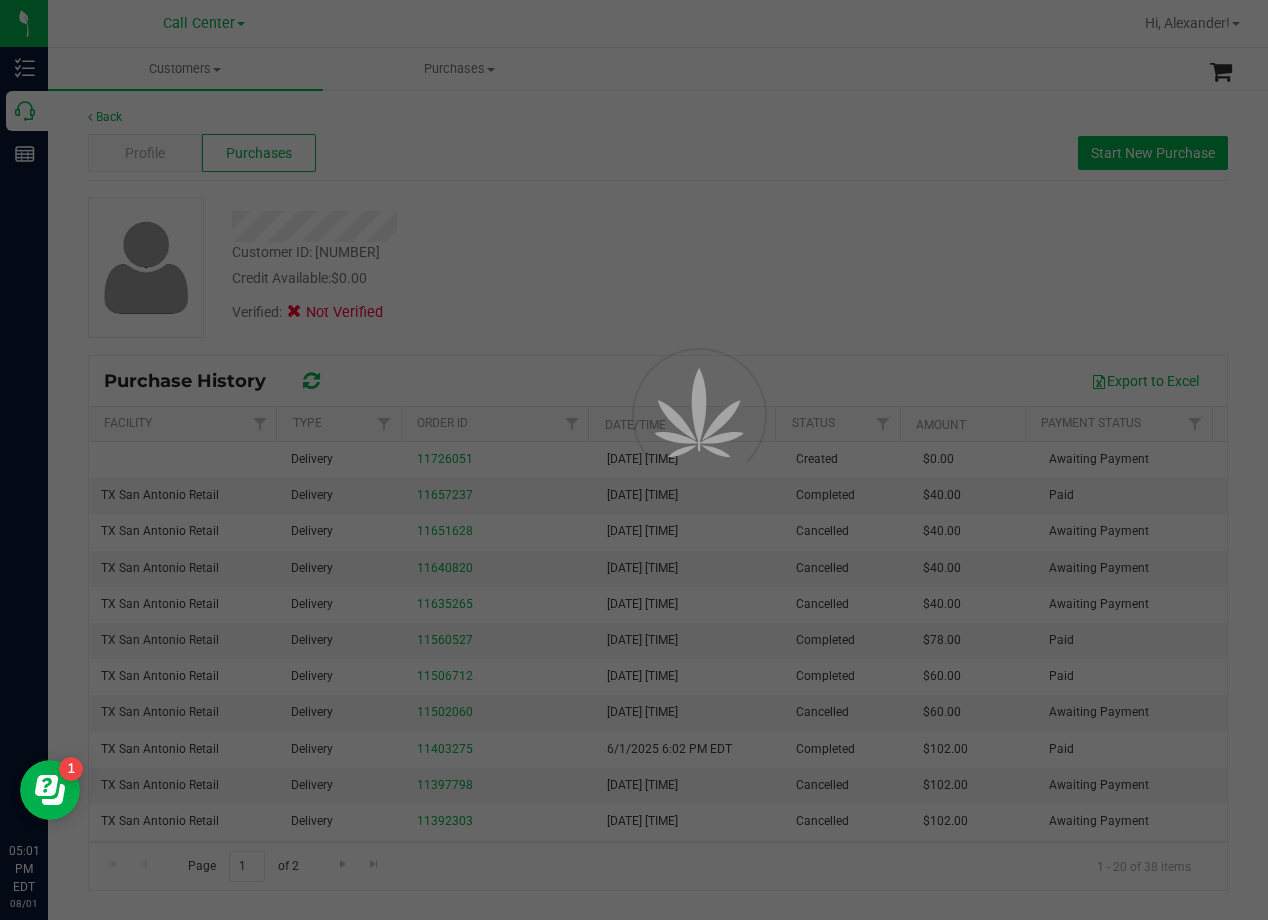 click at bounding box center [634, 460] 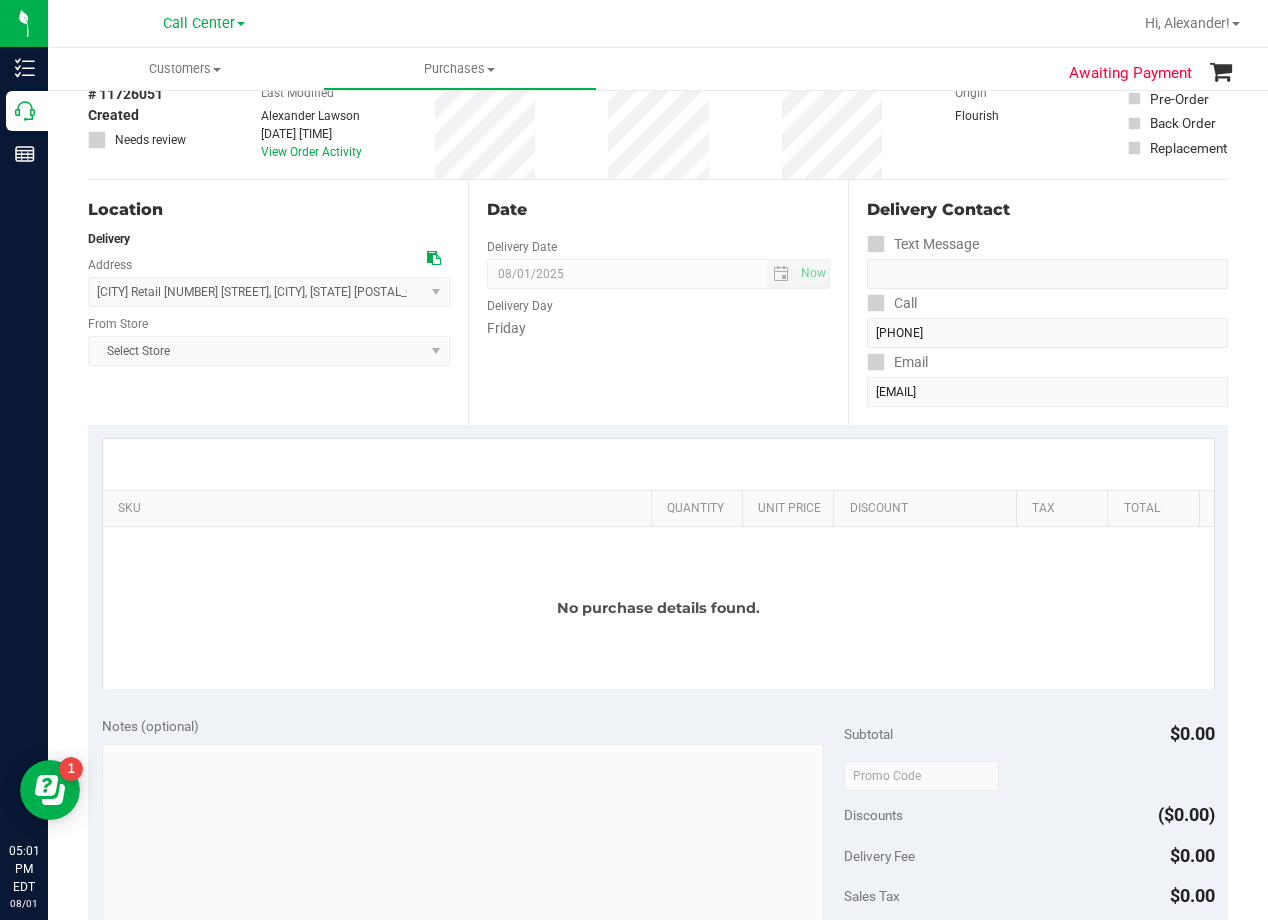 scroll, scrollTop: 0, scrollLeft: 0, axis: both 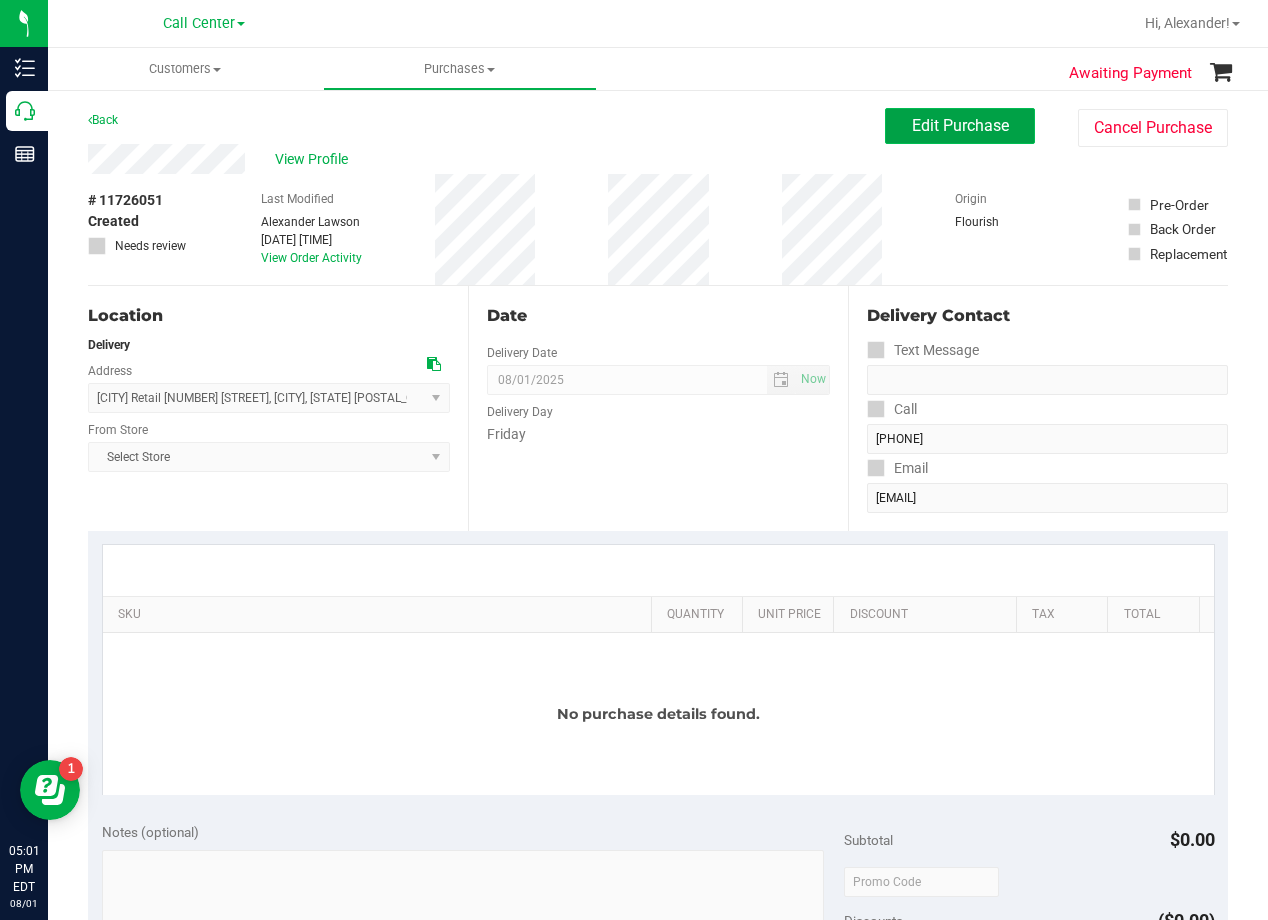 click on "Edit Purchase" at bounding box center (960, 125) 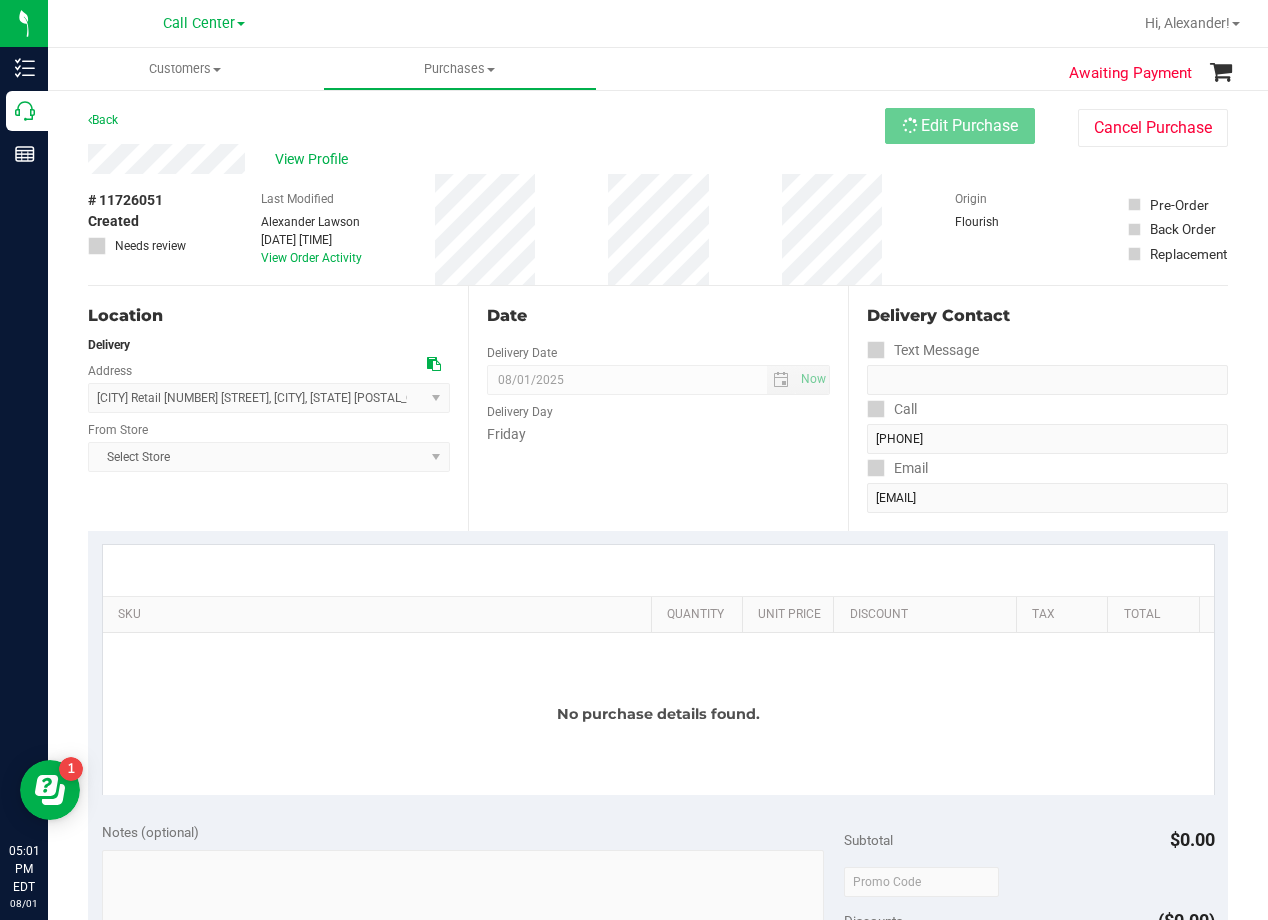click on "View Profile" at bounding box center (486, 159) 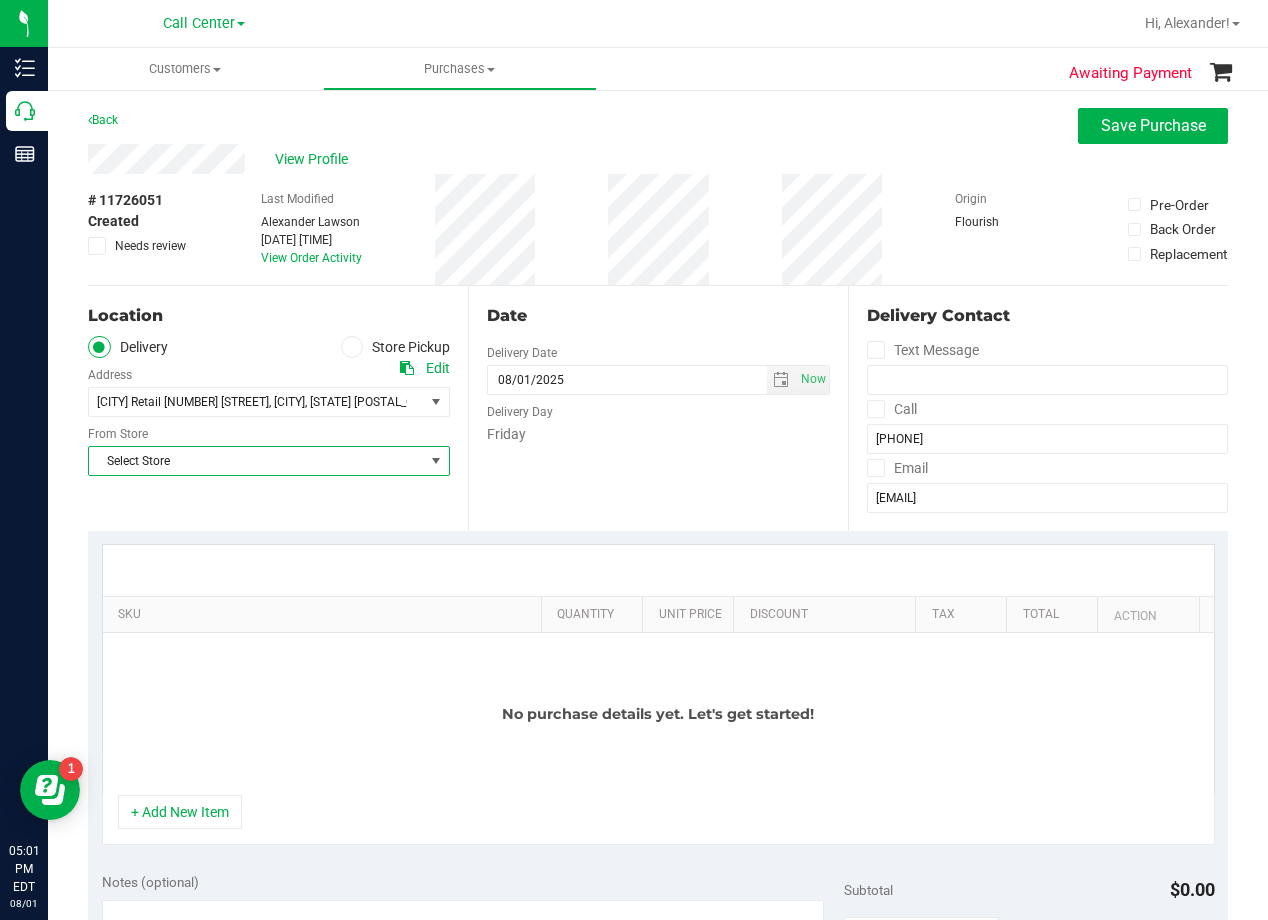 click on "Select Store" at bounding box center (256, 461) 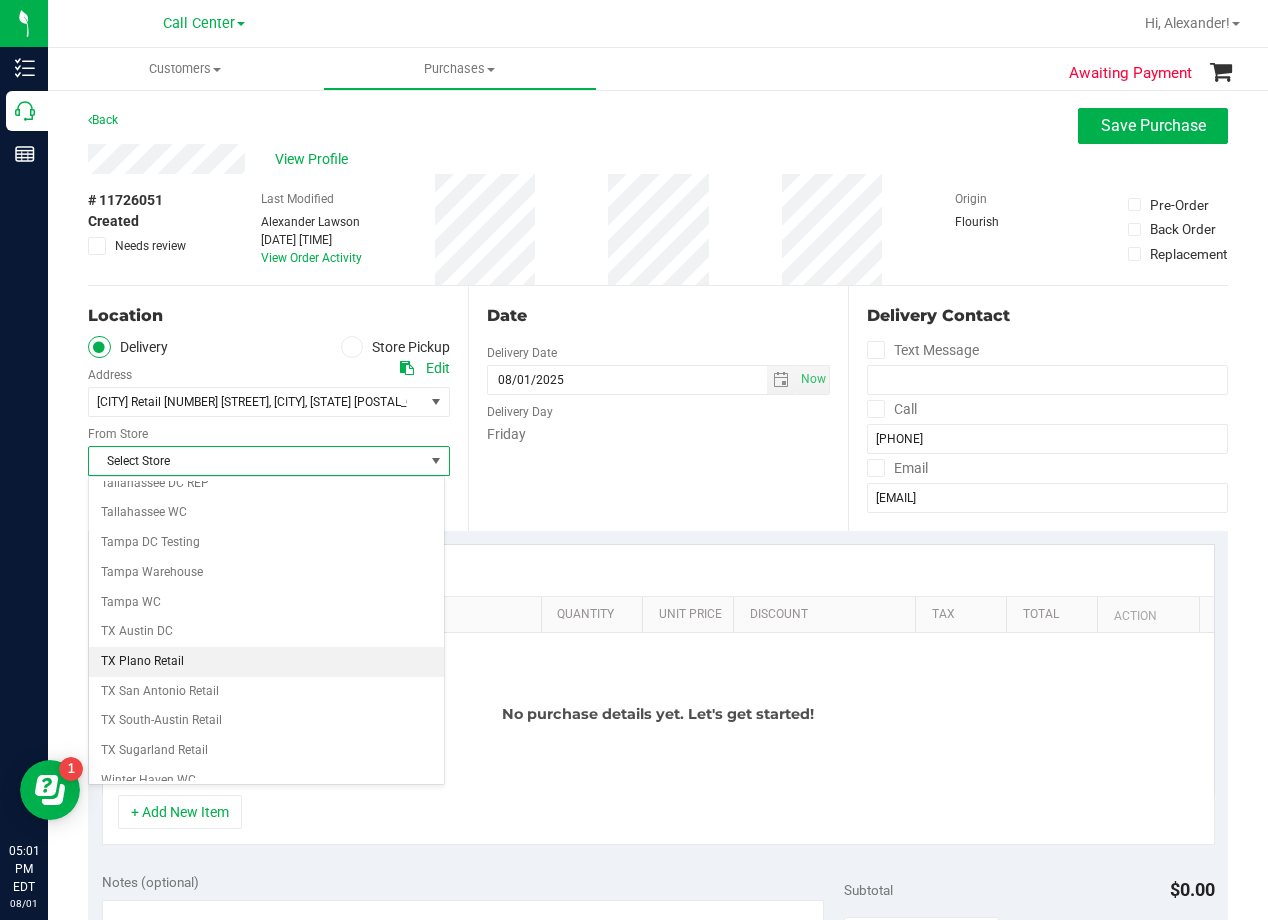 scroll, scrollTop: 1453, scrollLeft: 0, axis: vertical 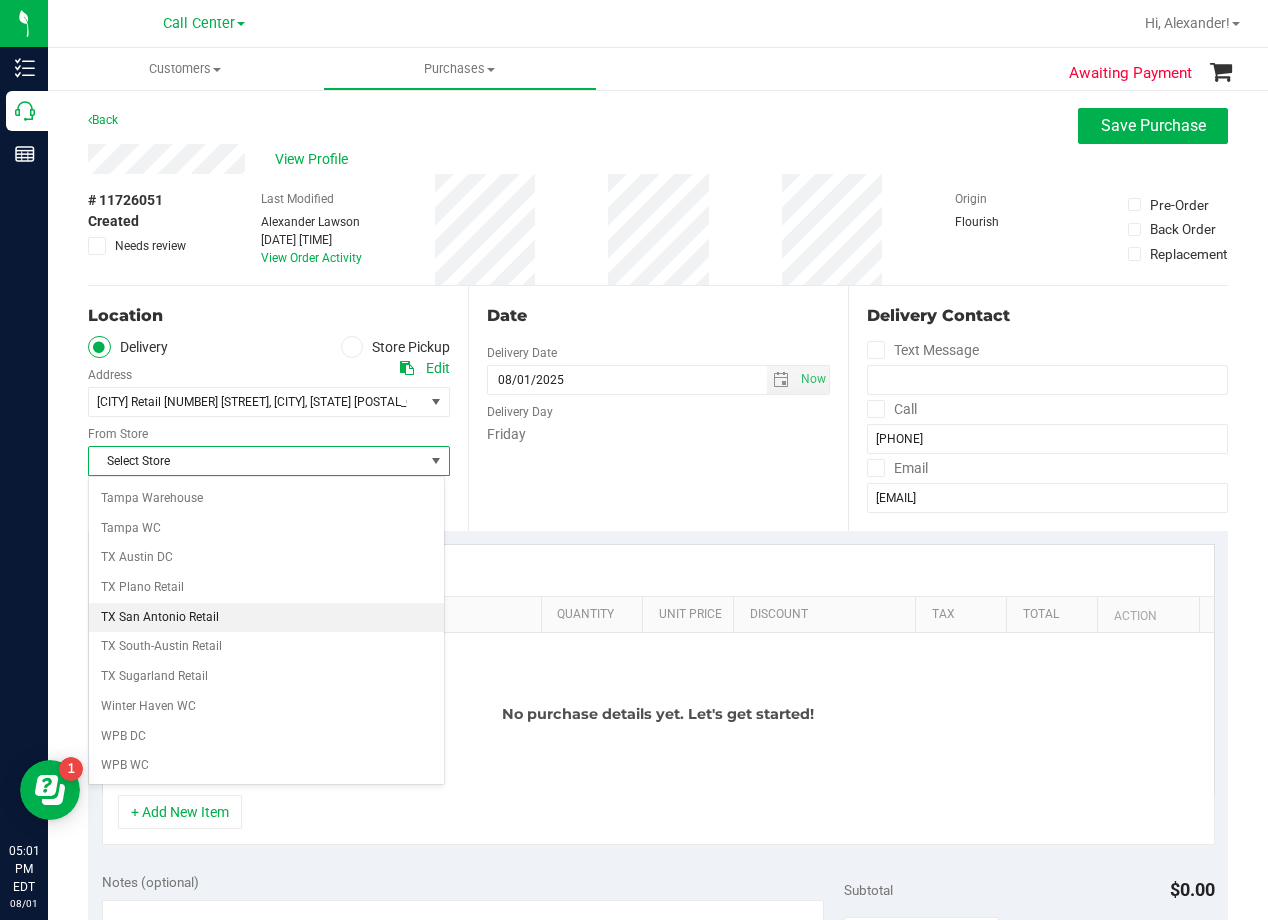 click on "TX San Antonio Retail" at bounding box center (266, 618) 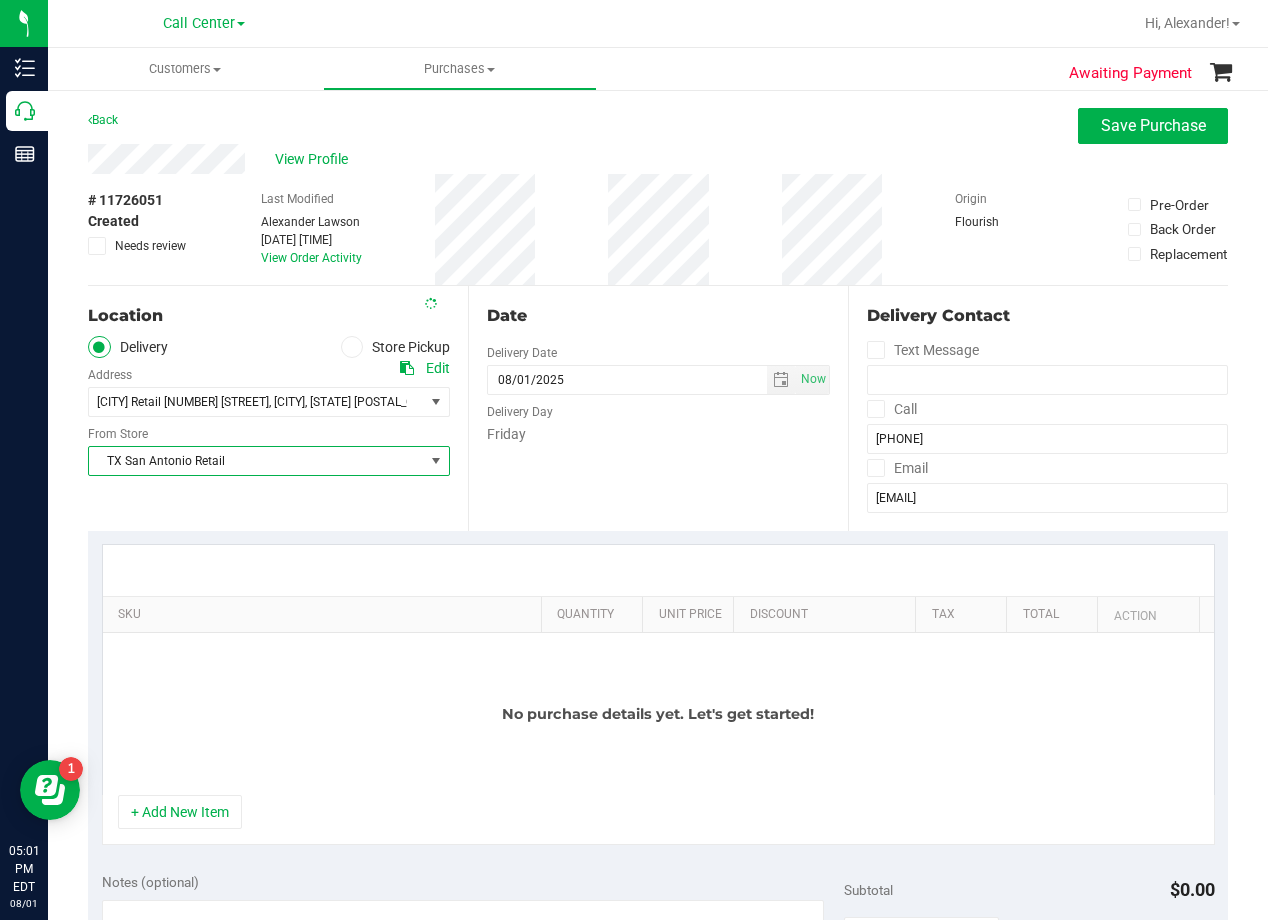 click on "Date
Delivery Date
08/01/2025
Now
08/01/2025 05:01 PM
Now
Delivery Day
Friday" at bounding box center (658, 408) 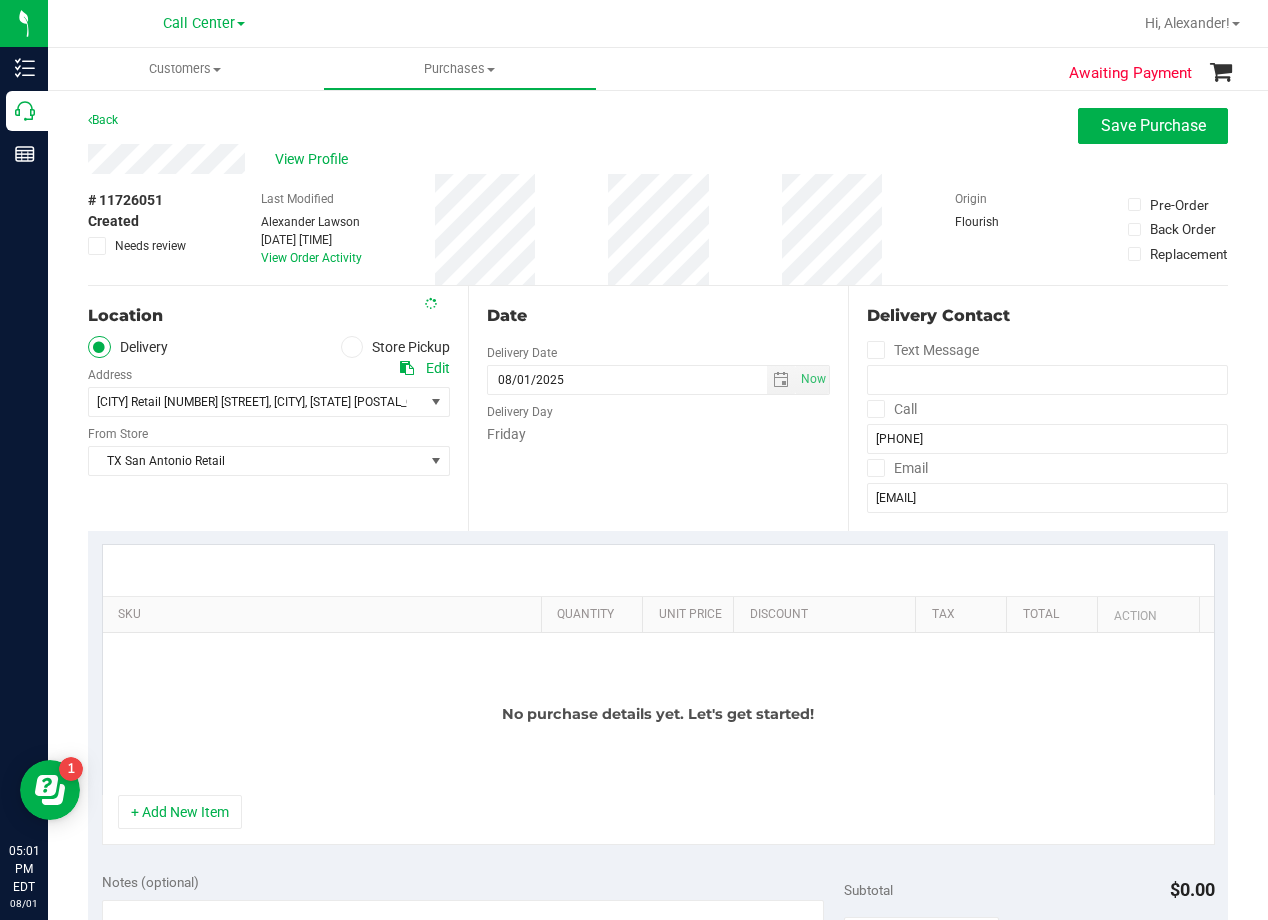 scroll, scrollTop: 100, scrollLeft: 0, axis: vertical 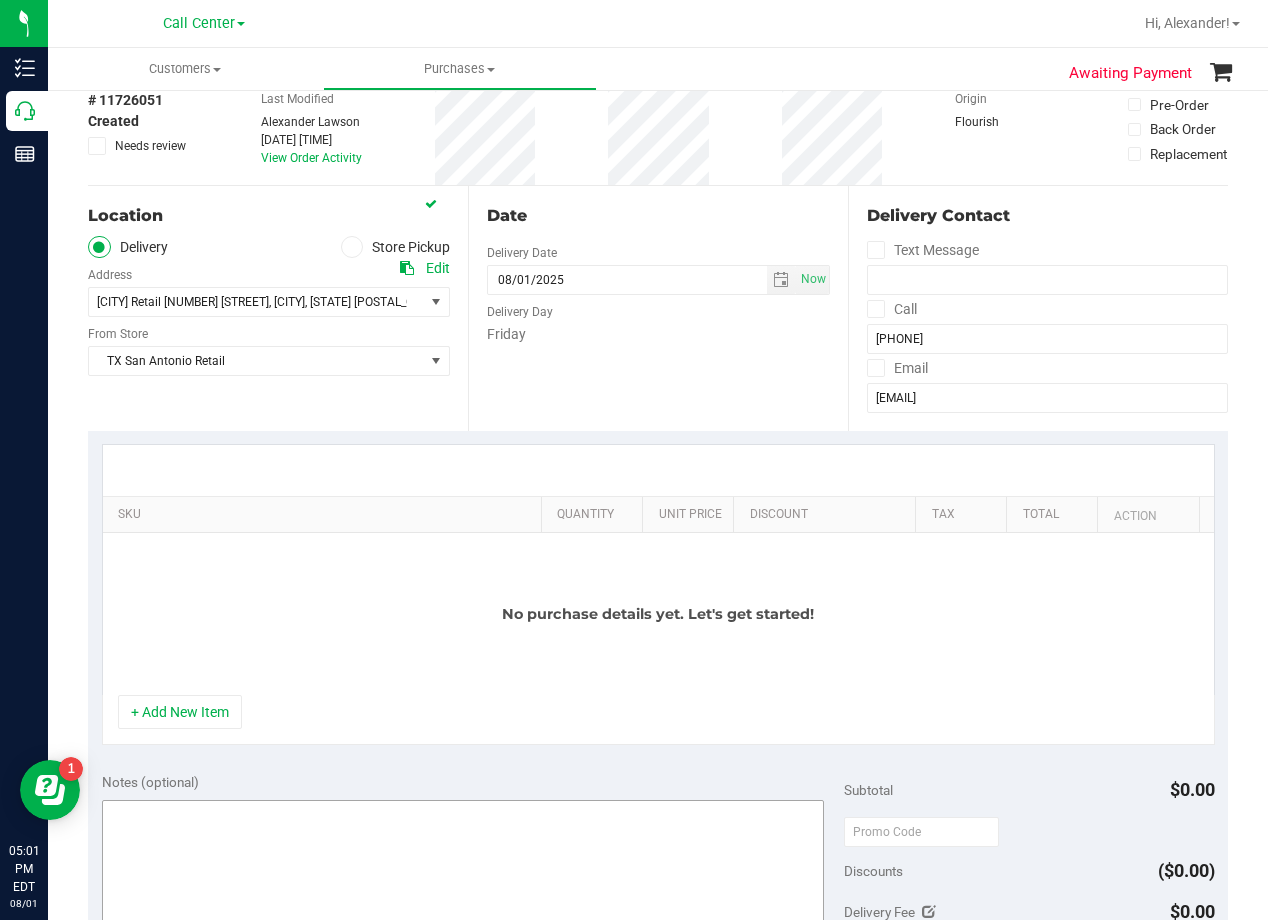 click on "+ Add New Item" at bounding box center [180, 712] 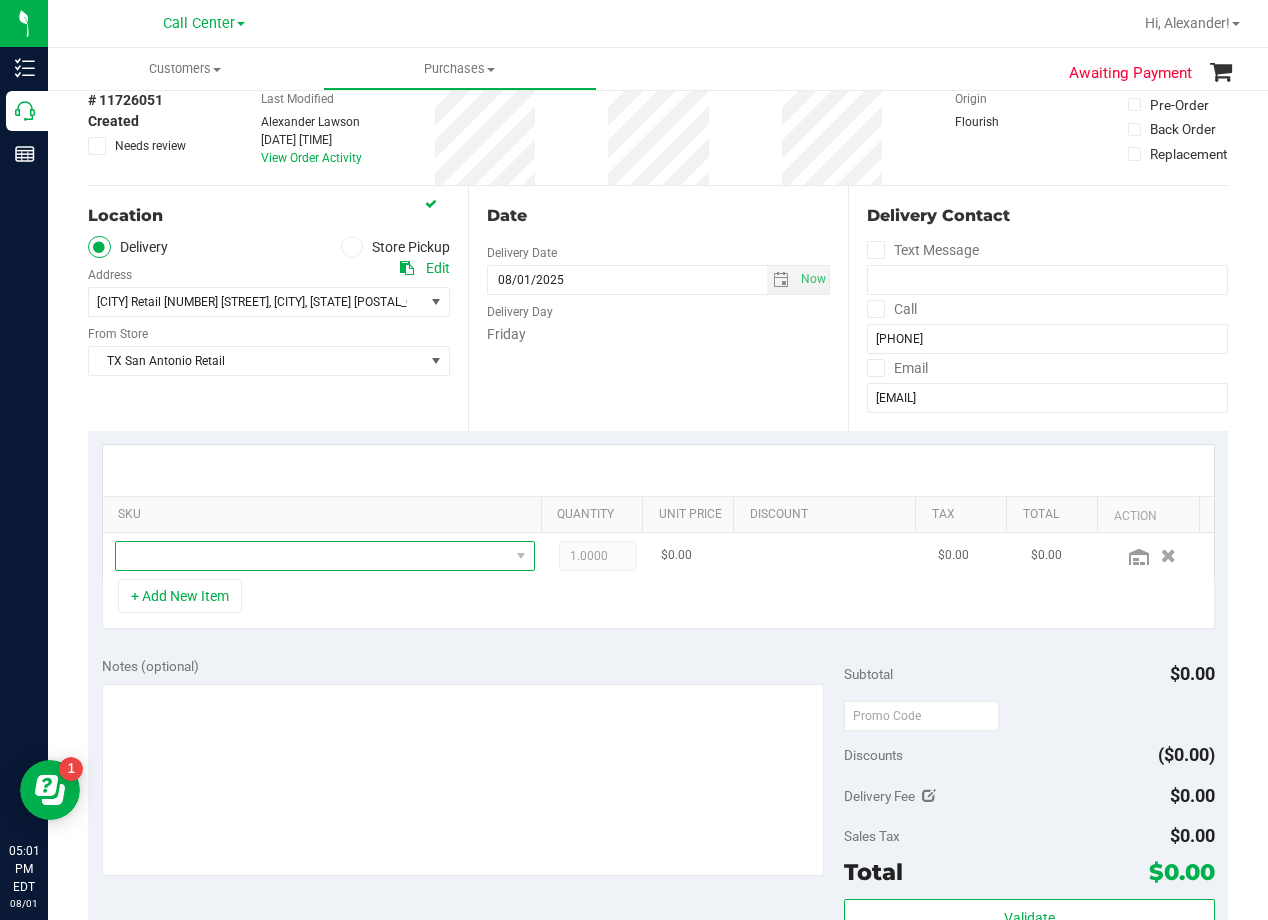 click at bounding box center [312, 556] 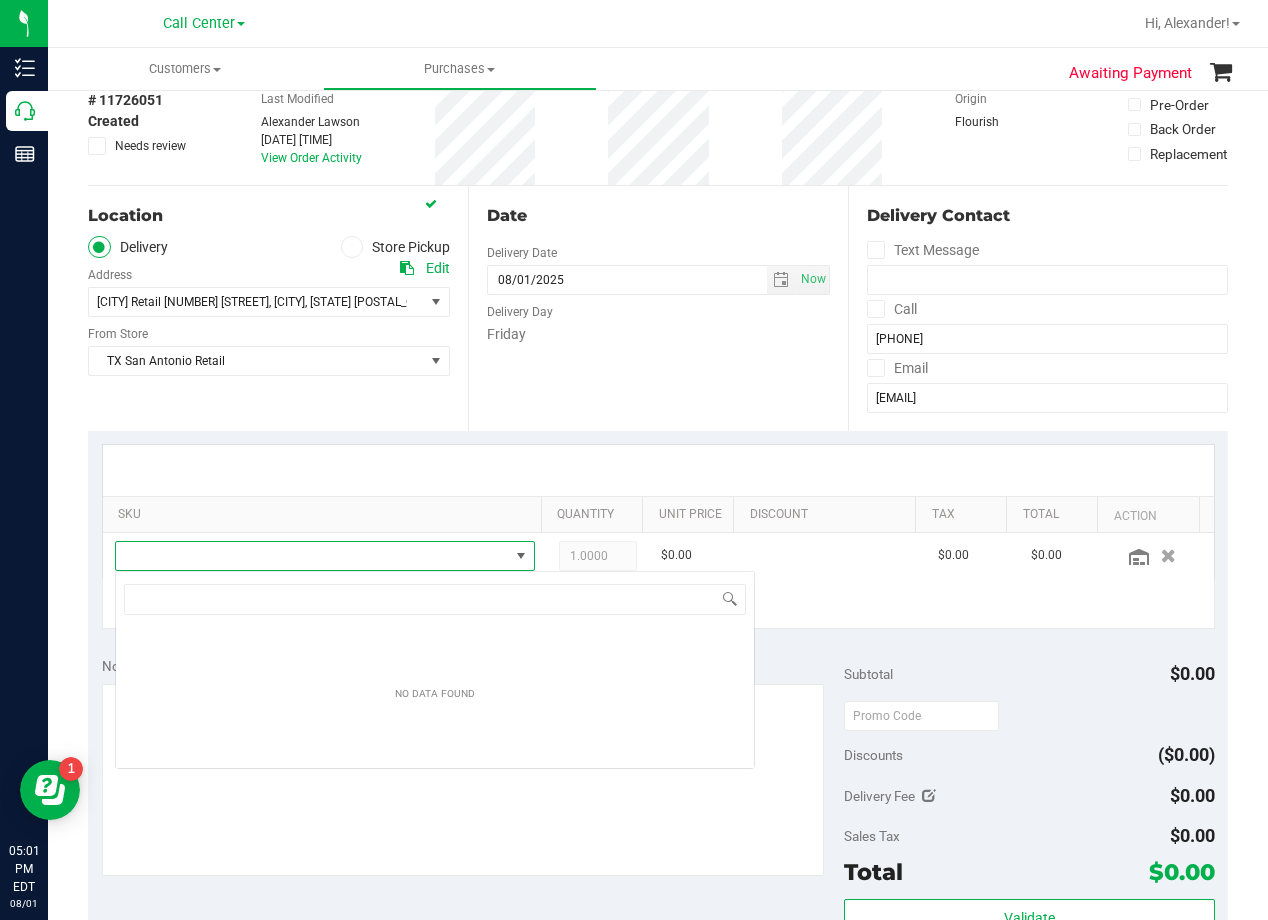 scroll, scrollTop: 99970, scrollLeft: 99593, axis: both 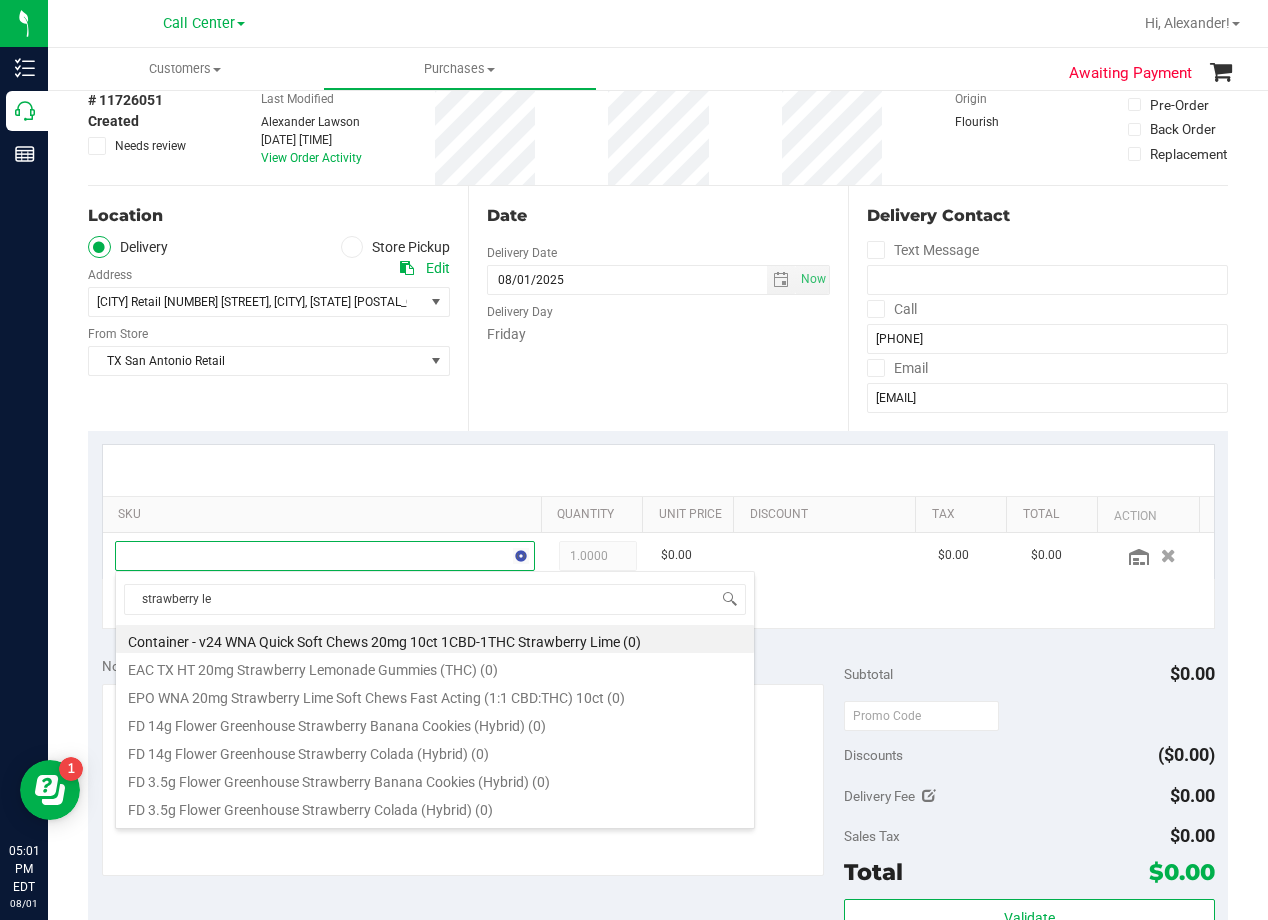 type on "strawberry lem" 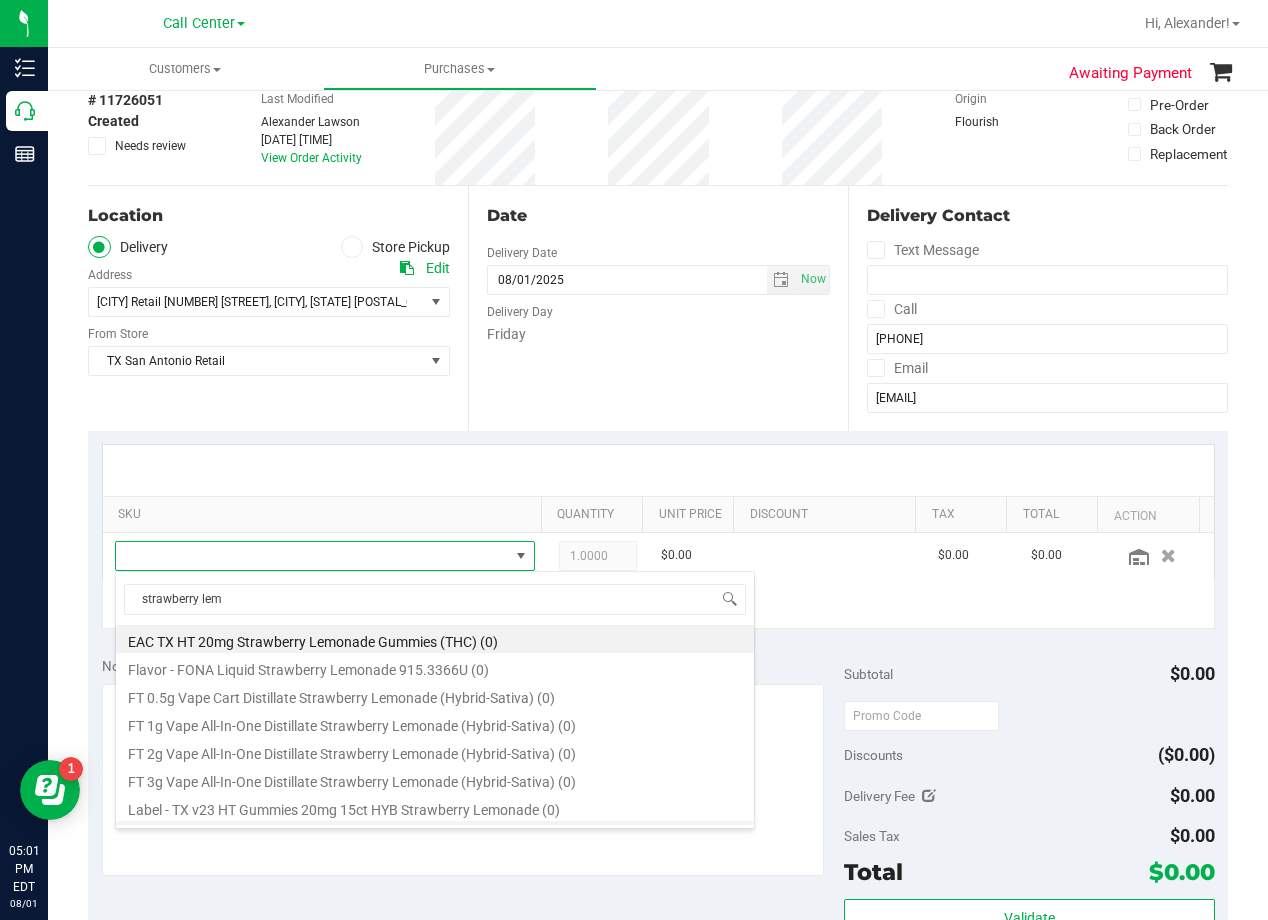 scroll, scrollTop: 164, scrollLeft: 0, axis: vertical 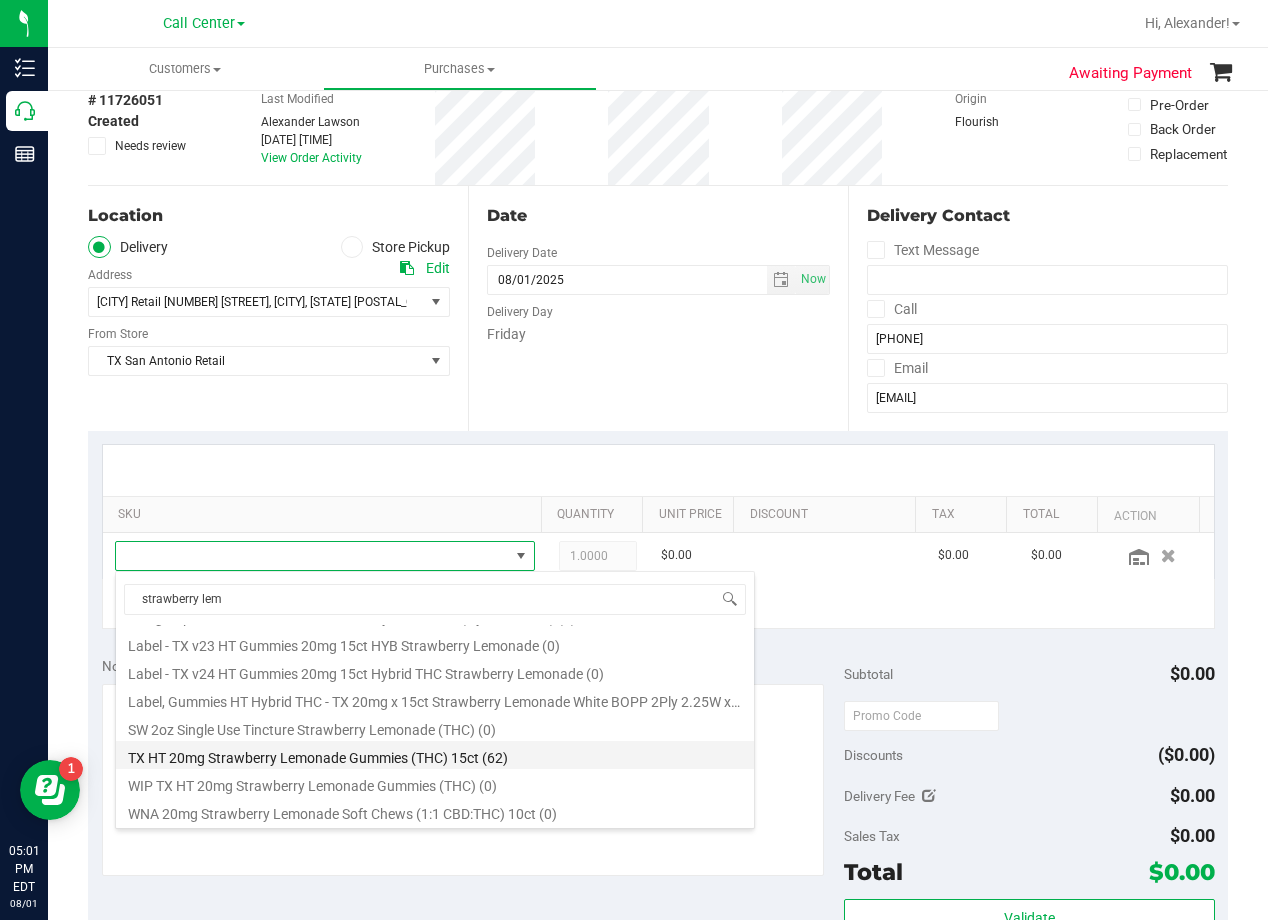 click on "TX HT 20mg Strawberry Lemonade Gummies (THC) 15ct (62)" at bounding box center [435, 755] 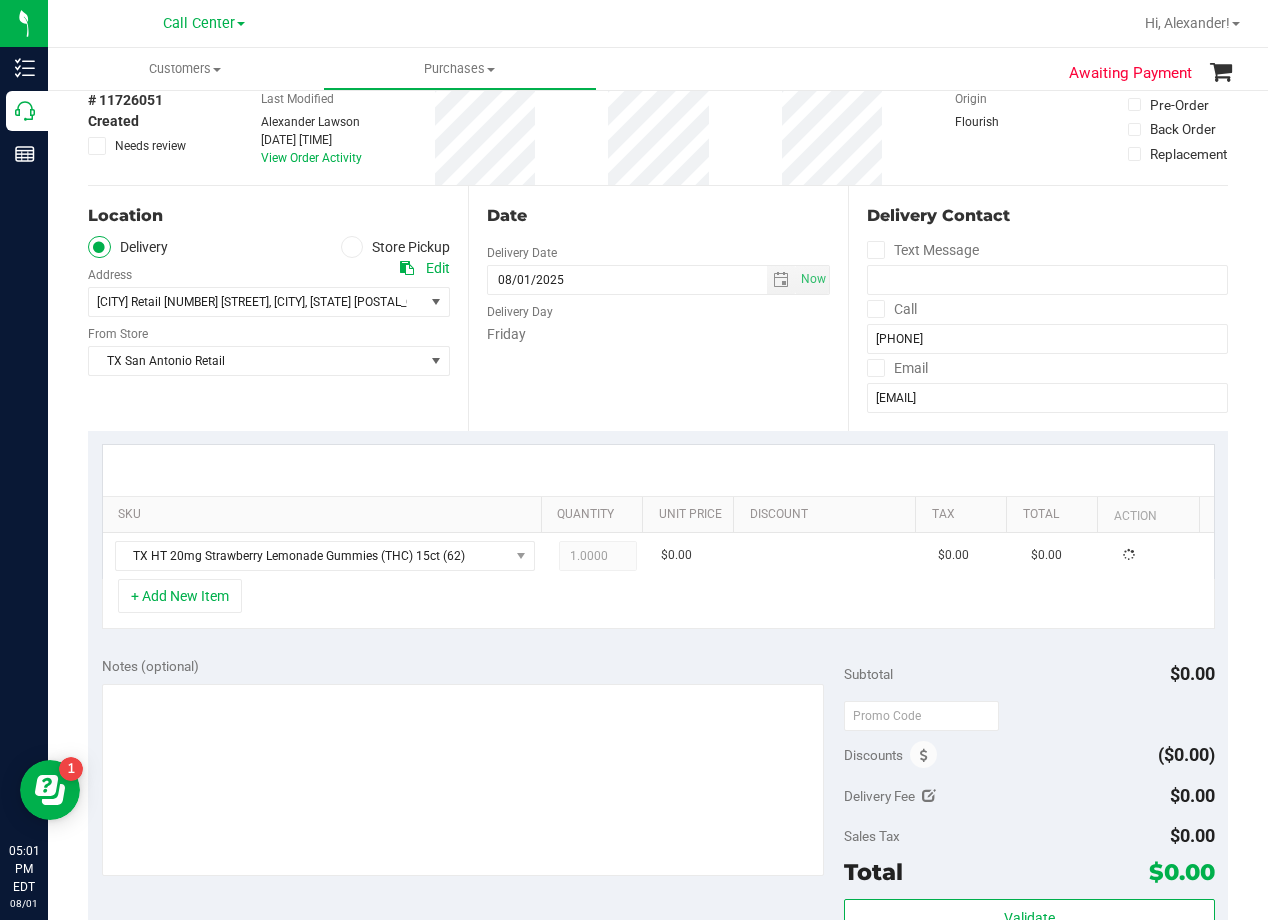 click on "Notes (optional)" at bounding box center (473, 768) 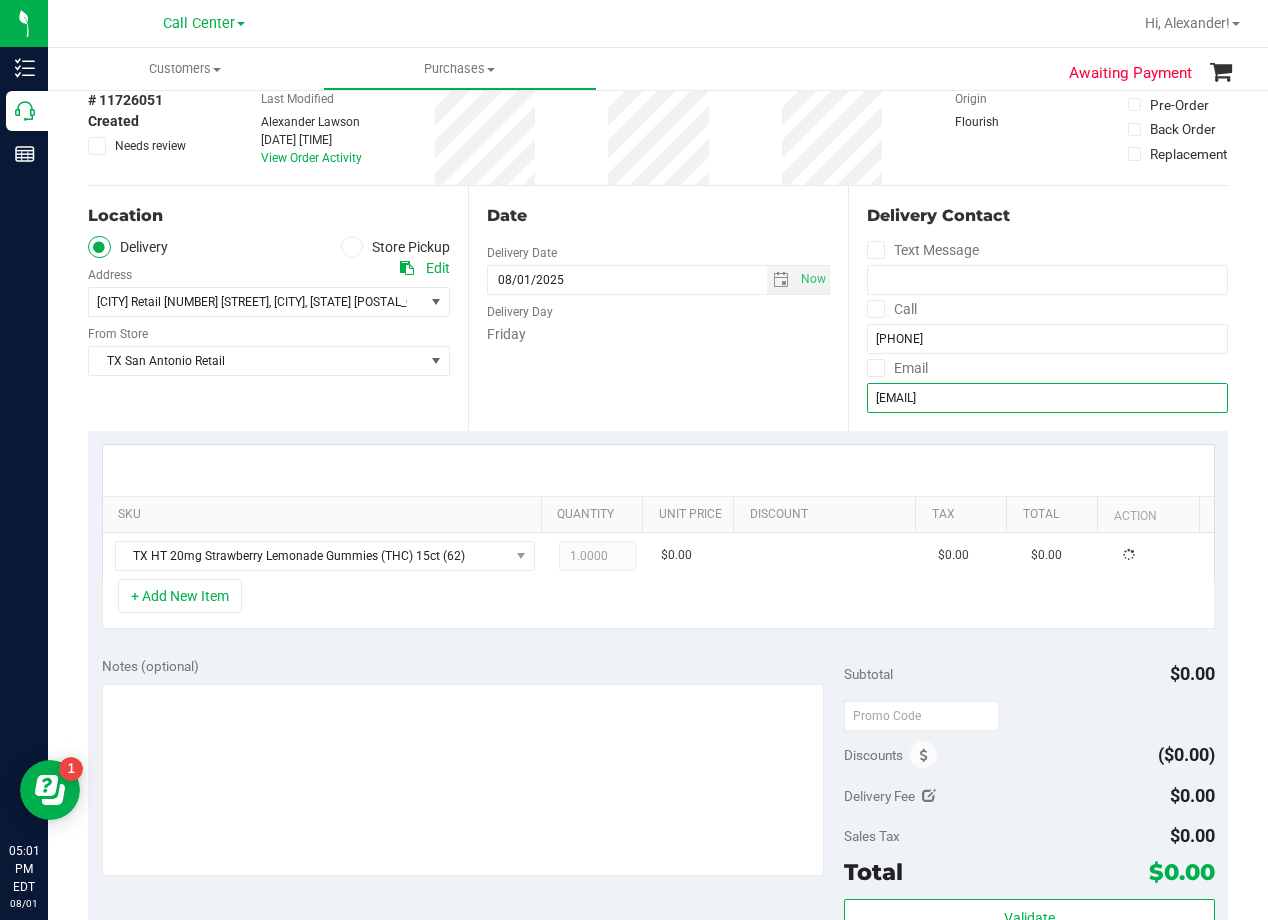 click on "rogerbrianna@netscape.net" at bounding box center [1047, 398] 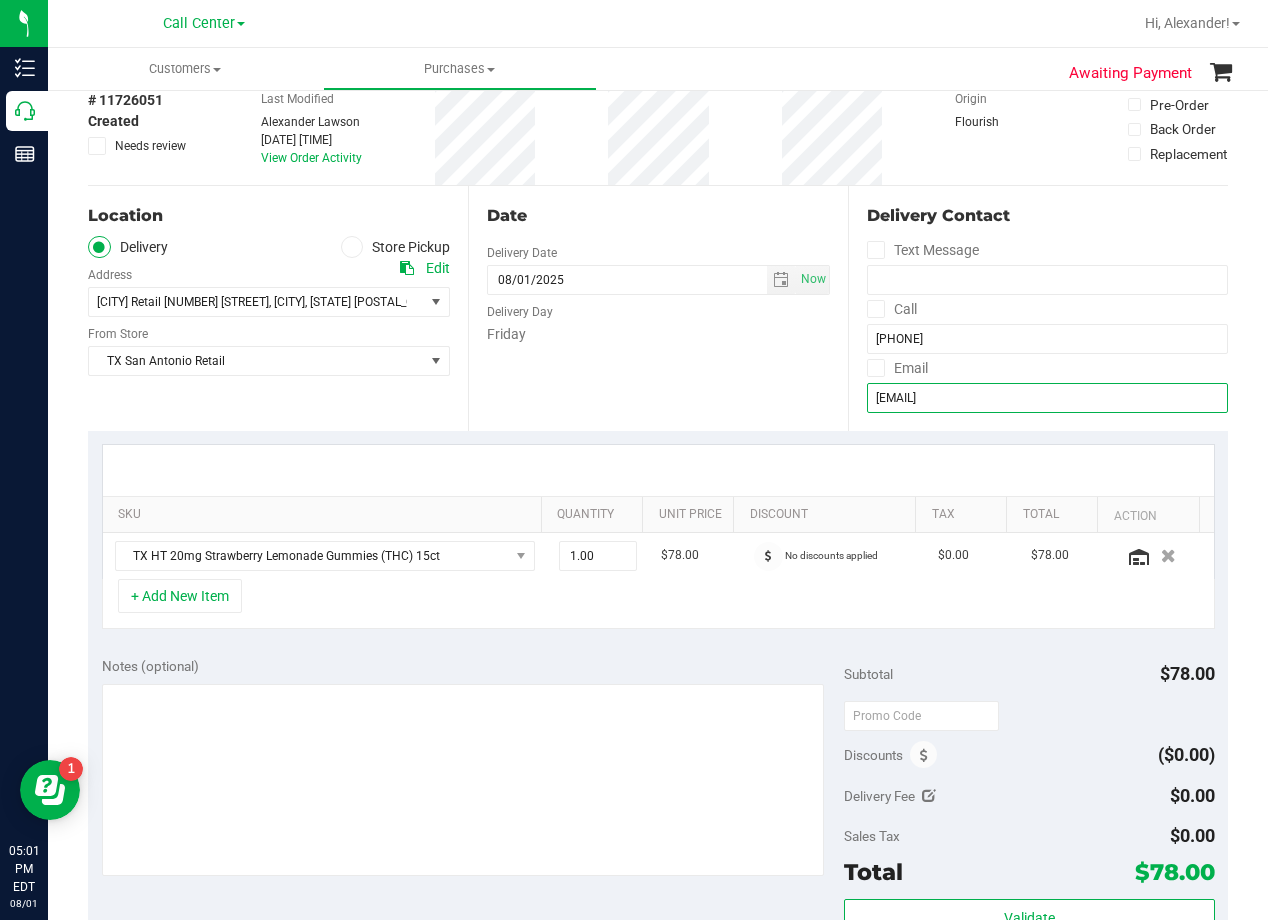 click on "rogerbrianna@netscape.net" at bounding box center (1047, 398) 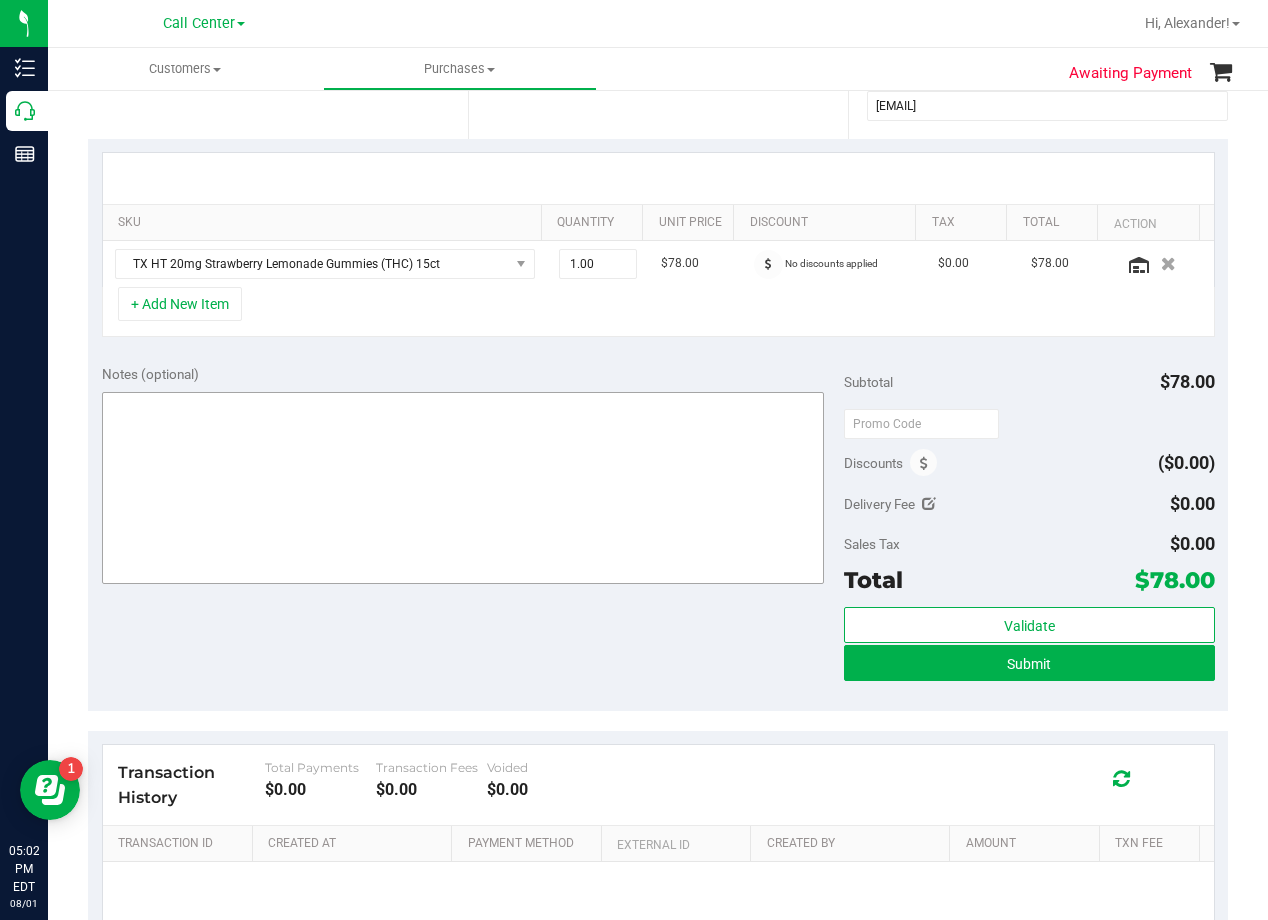 scroll, scrollTop: 400, scrollLeft: 0, axis: vertical 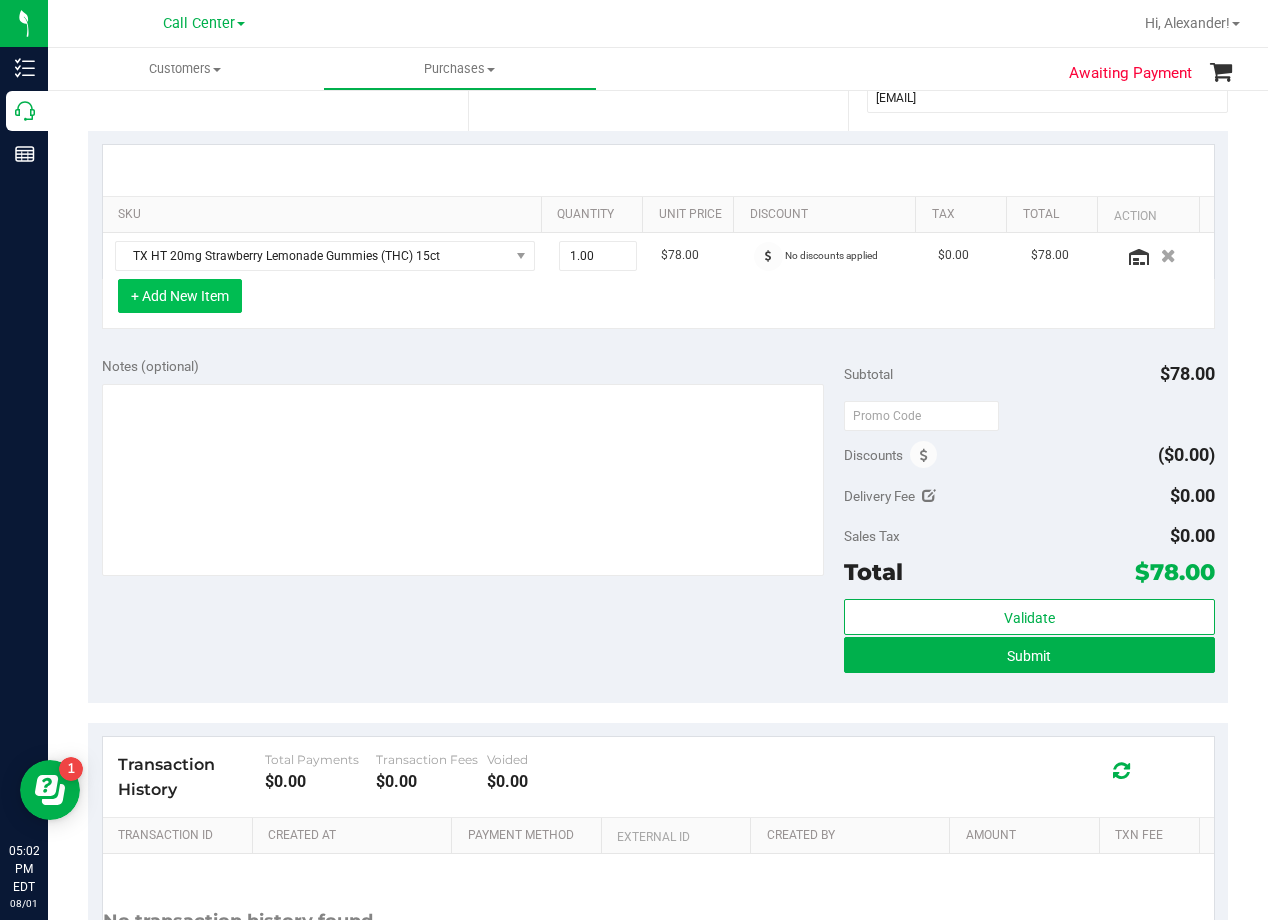 click on "+ Add New Item" at bounding box center [180, 296] 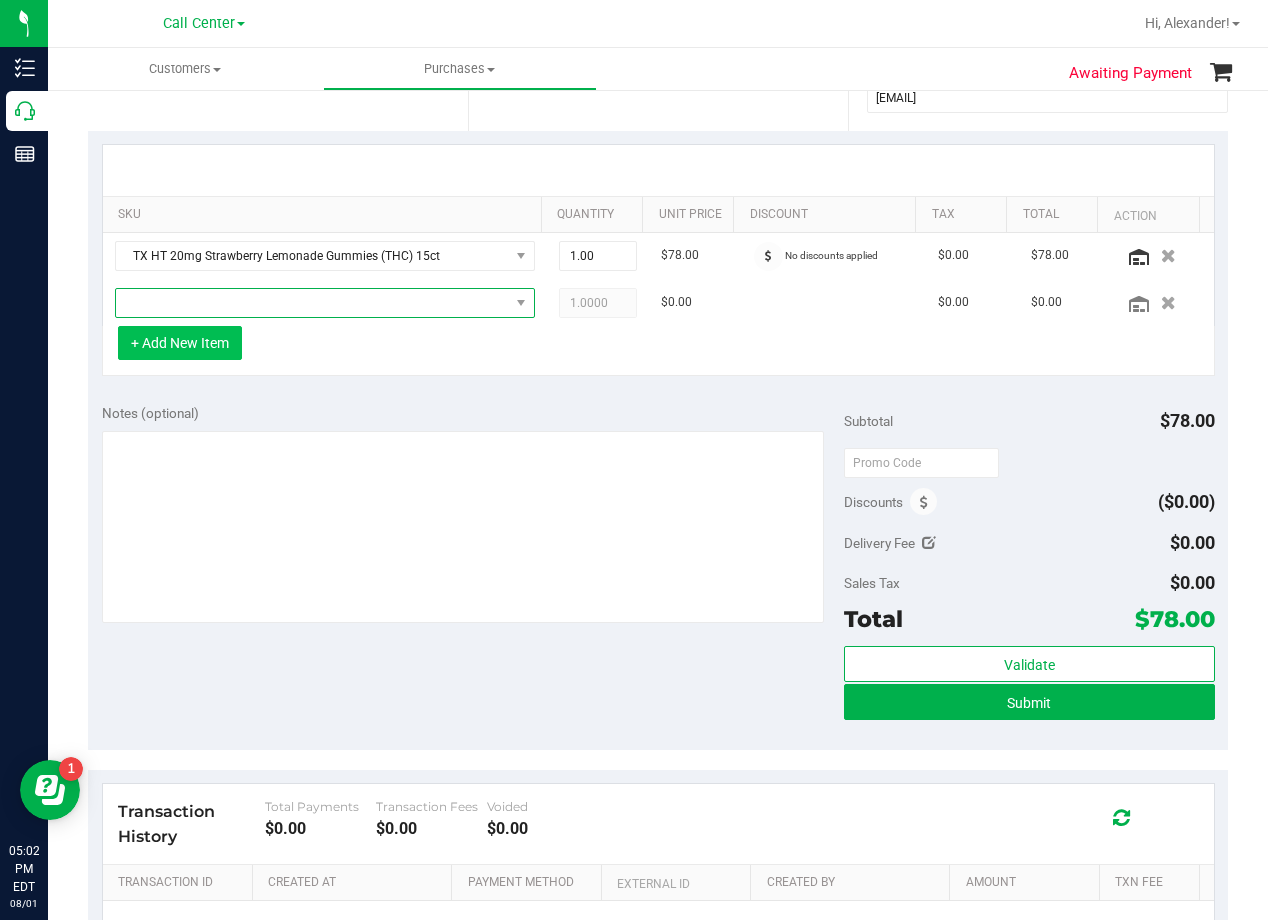 click at bounding box center [312, 303] 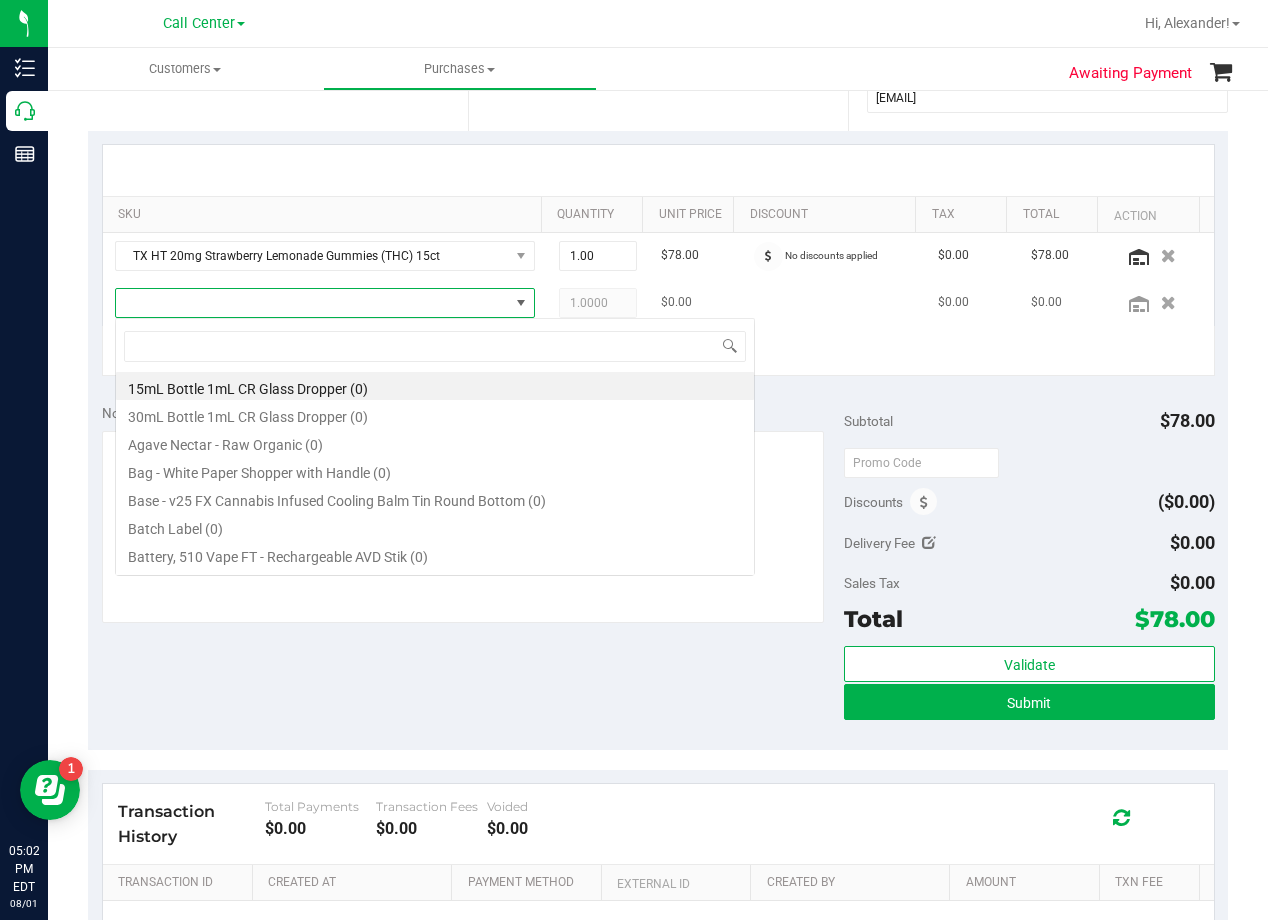 scroll, scrollTop: 99970, scrollLeft: 99593, axis: both 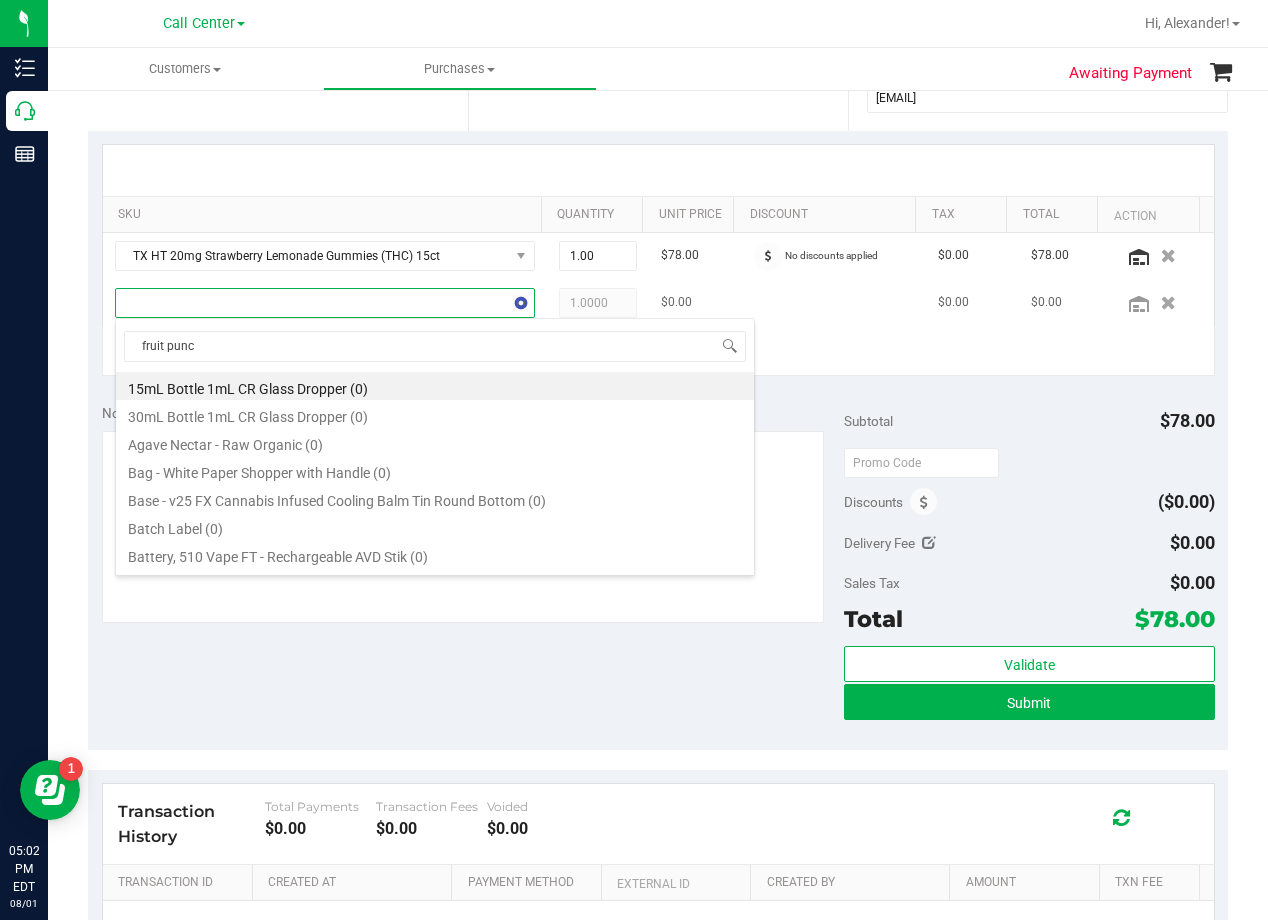 type on "fruit punch" 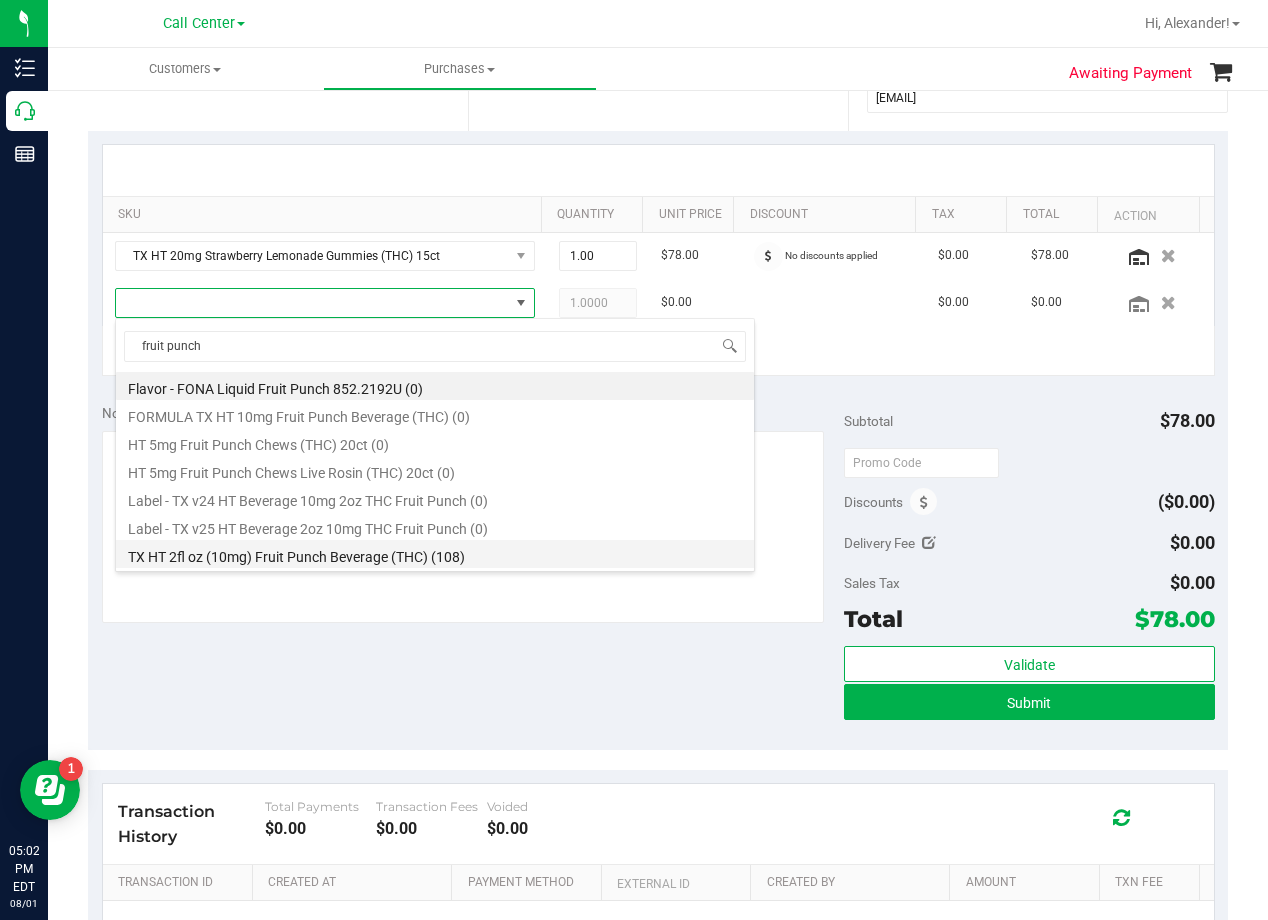 click on "TX HT 2fl oz (10mg) Fruit Punch Beverage (THC) (108)" at bounding box center (435, 554) 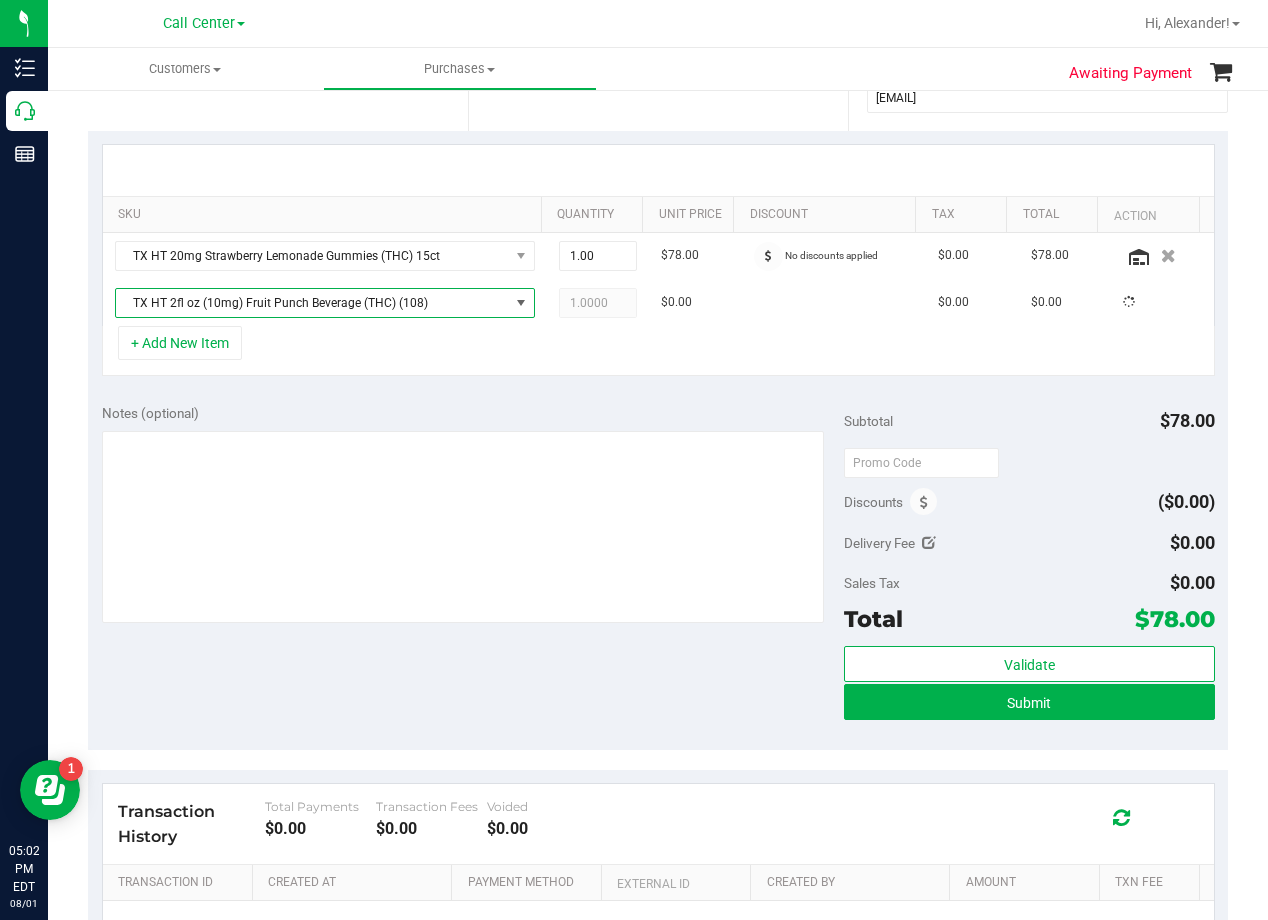 click on "Notes (optional)
Subtotal
$78.00
Discounts
($0.00)
Delivery Fee
$0.00
Sales Tax
$0.00
Total" at bounding box center [658, 570] 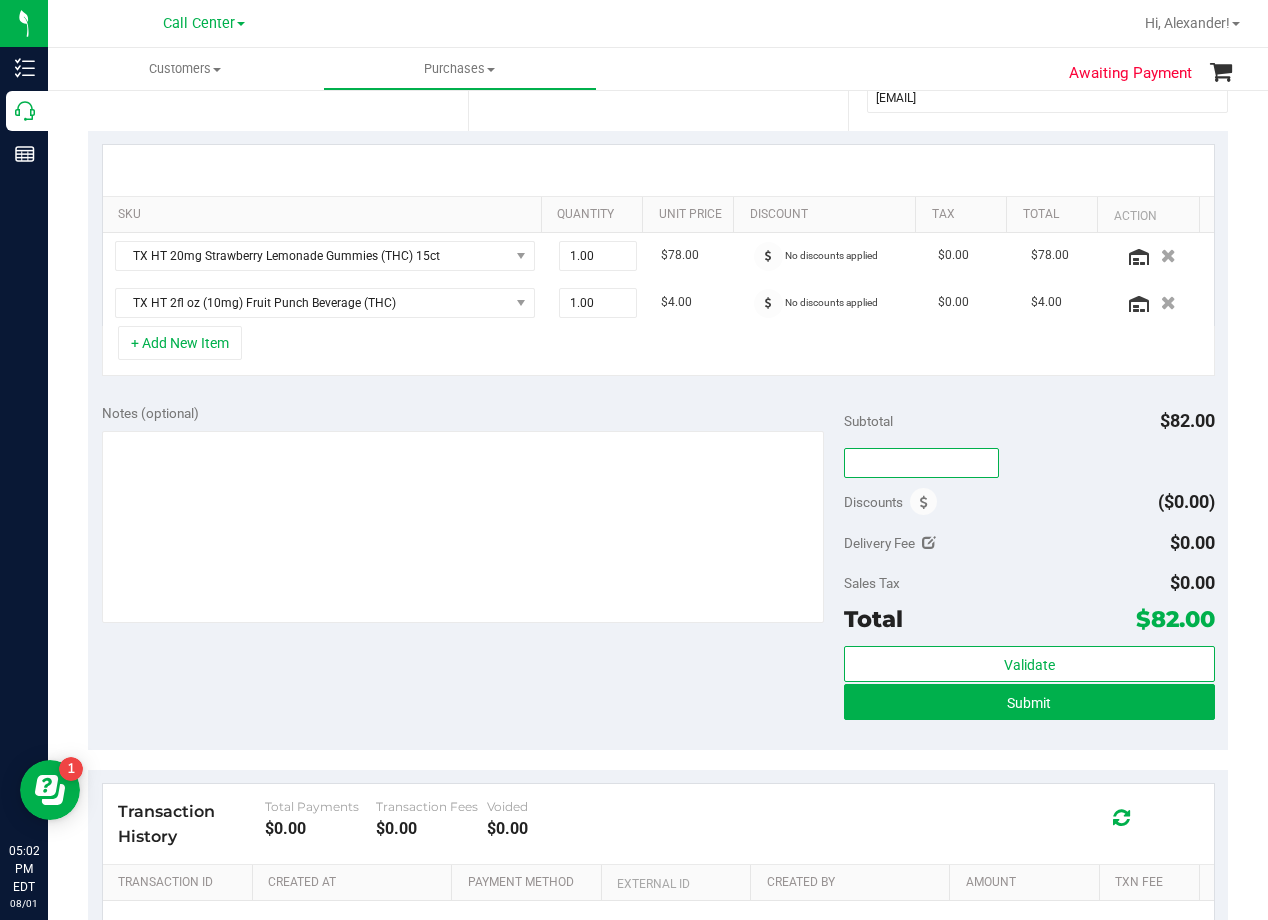 click at bounding box center (921, 463) 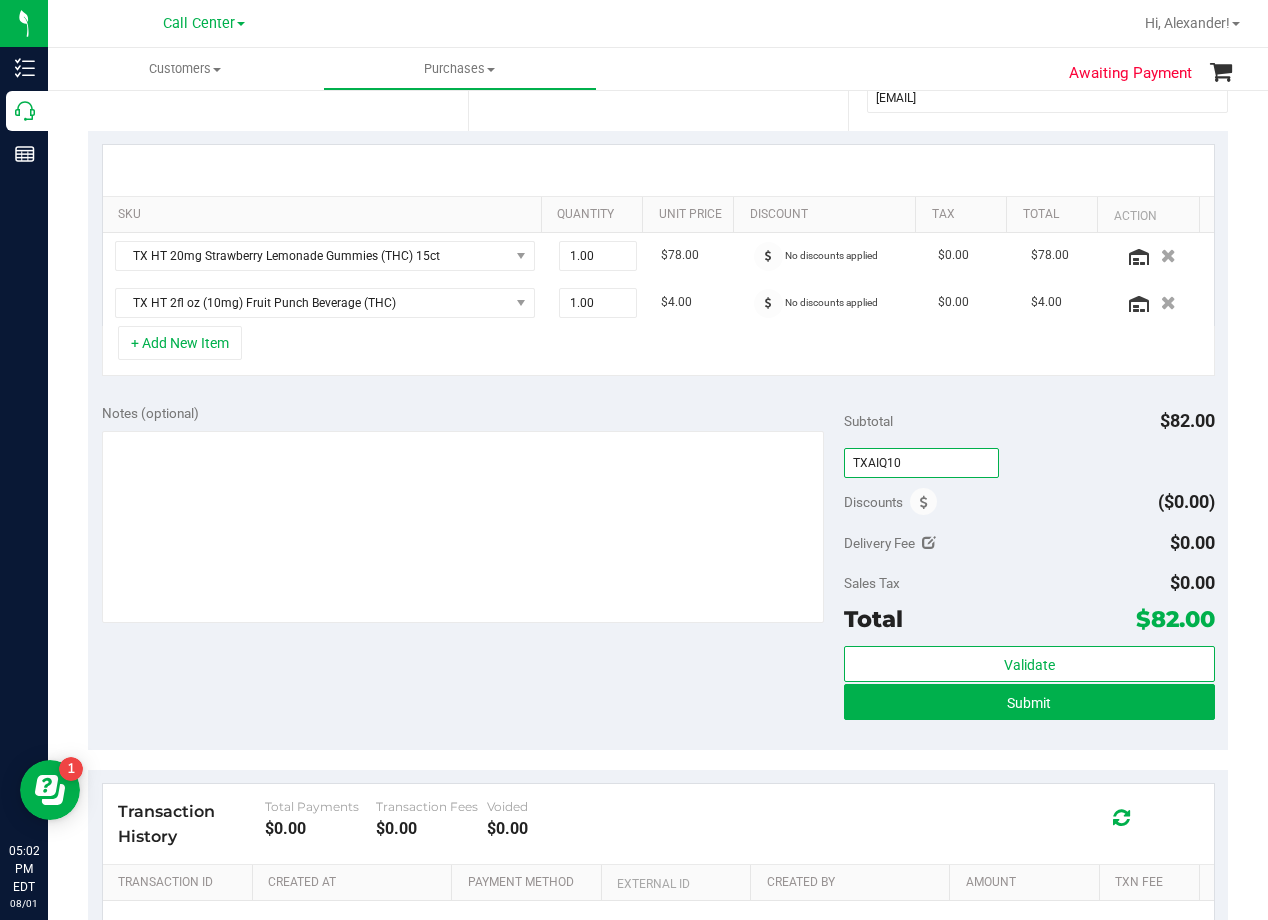 type on "TXAIQ10" 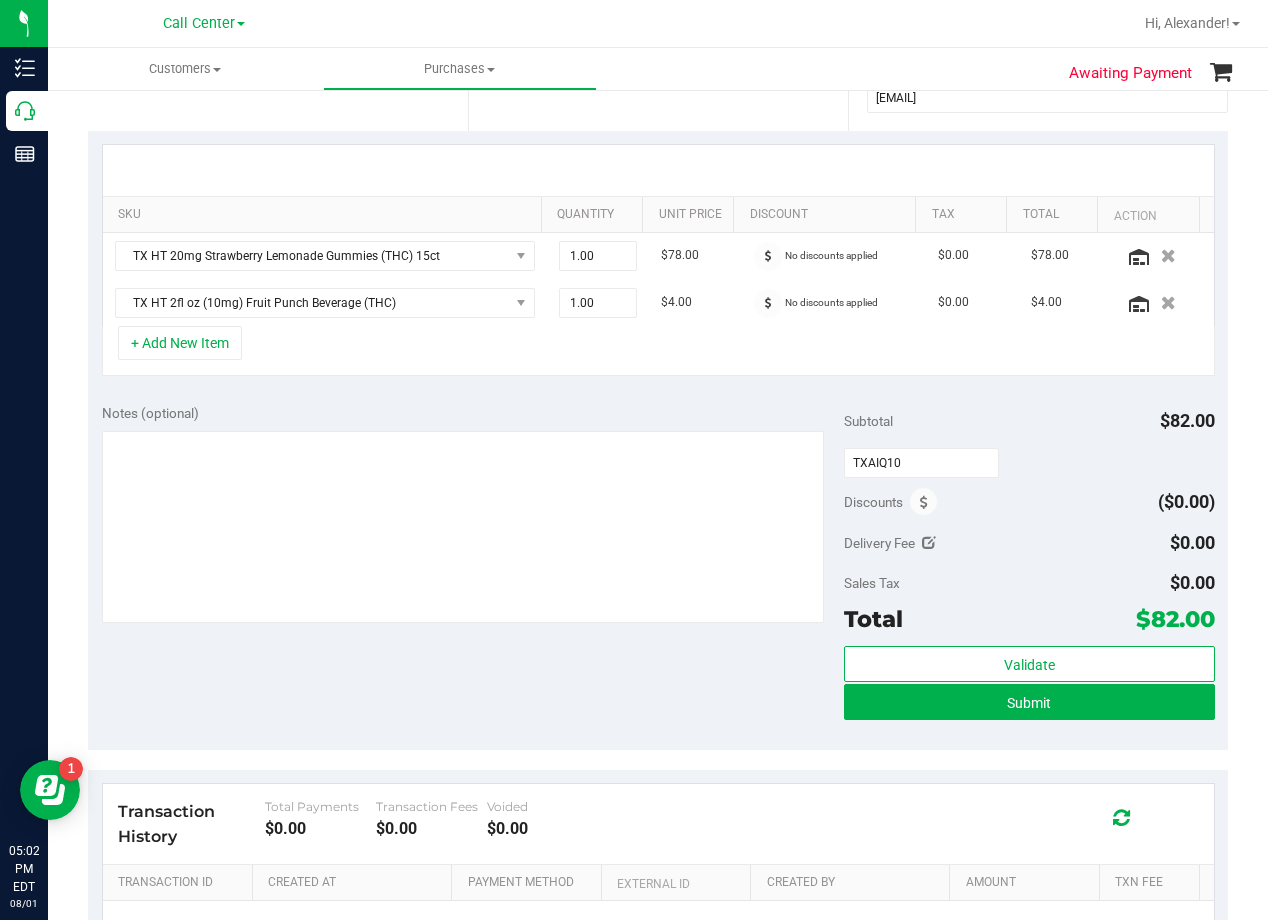 click on "Subtotal
$82.00" at bounding box center [1029, 421] 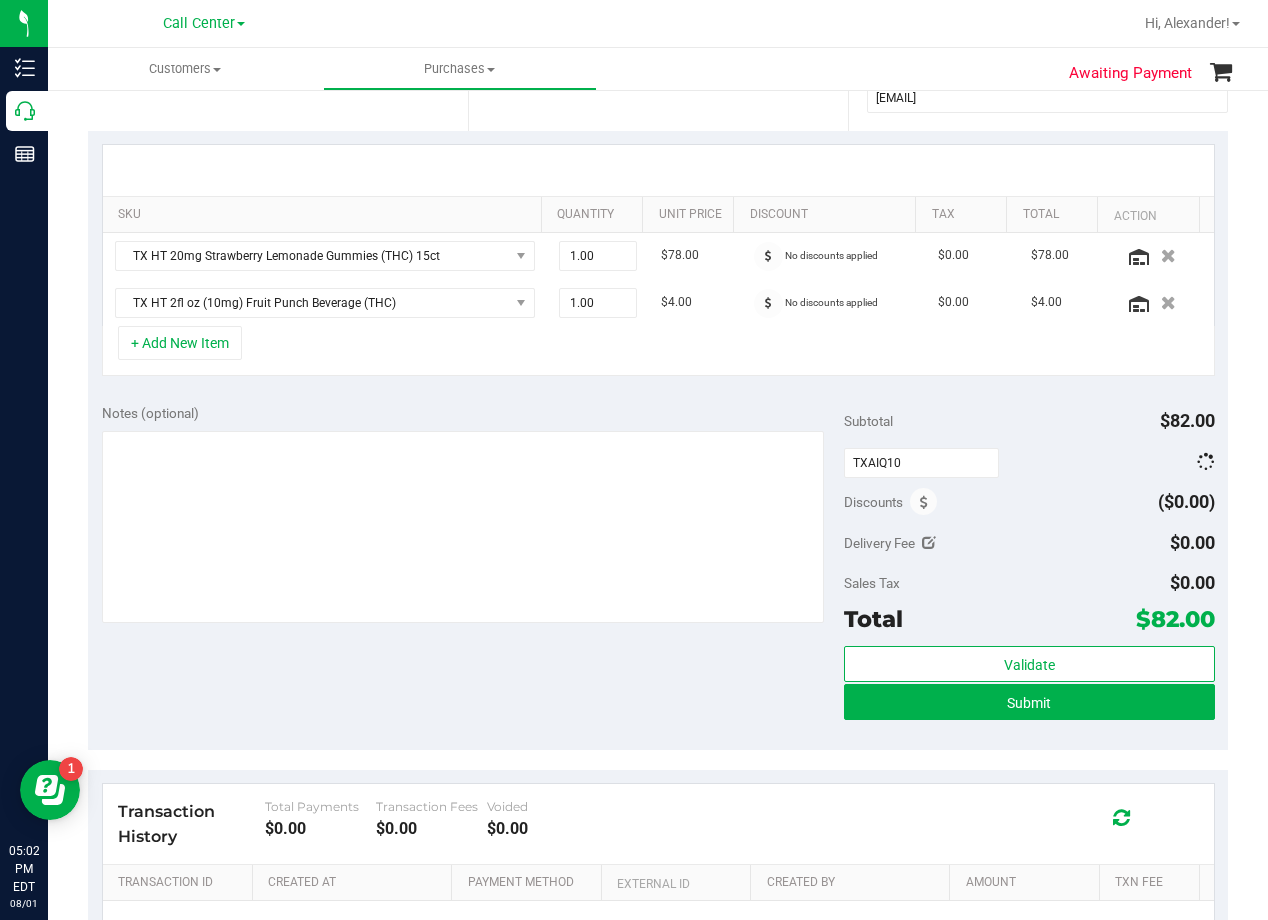 click on "Subtotal
$82.00" at bounding box center [1029, 421] 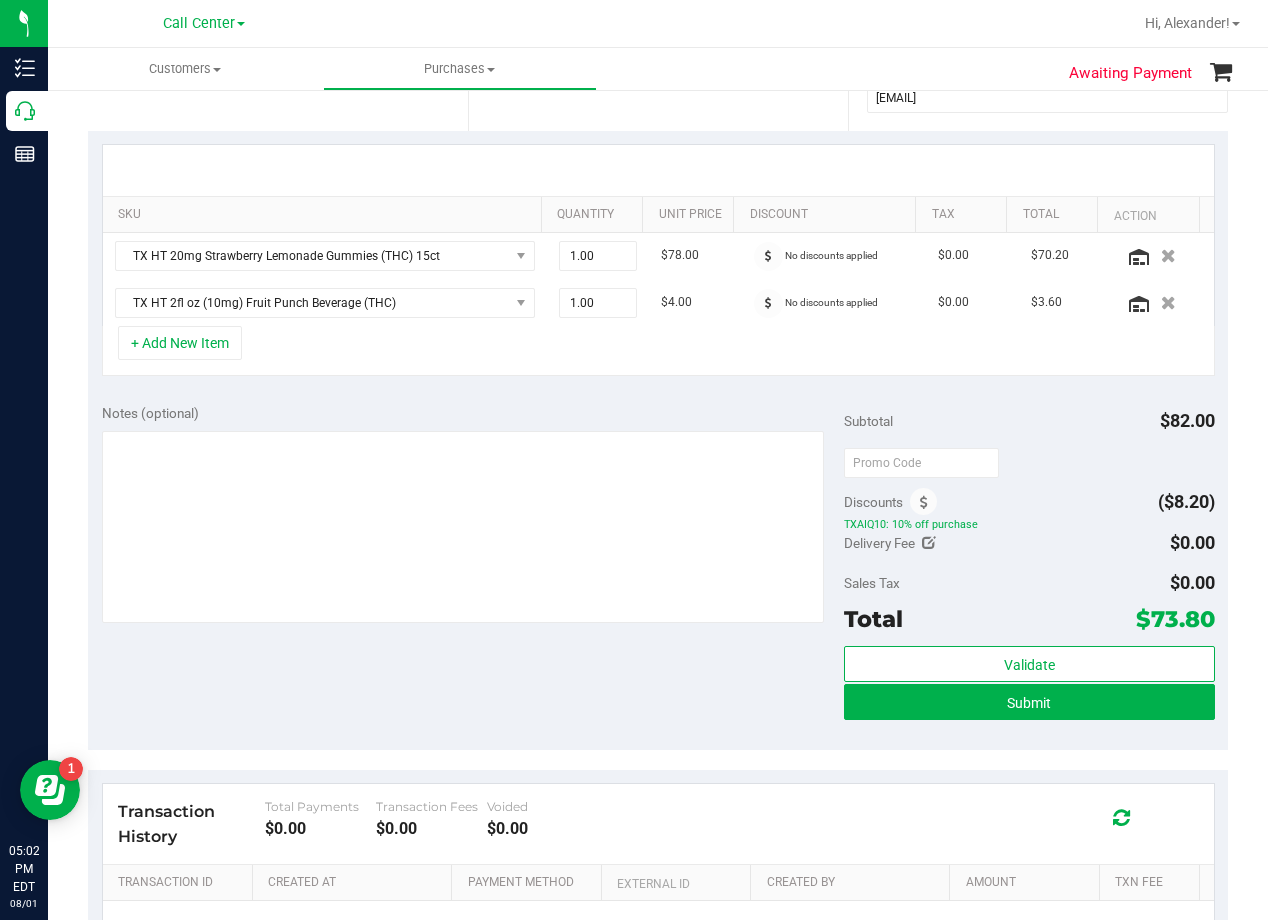 click on "Notes (optional)" at bounding box center (473, 413) 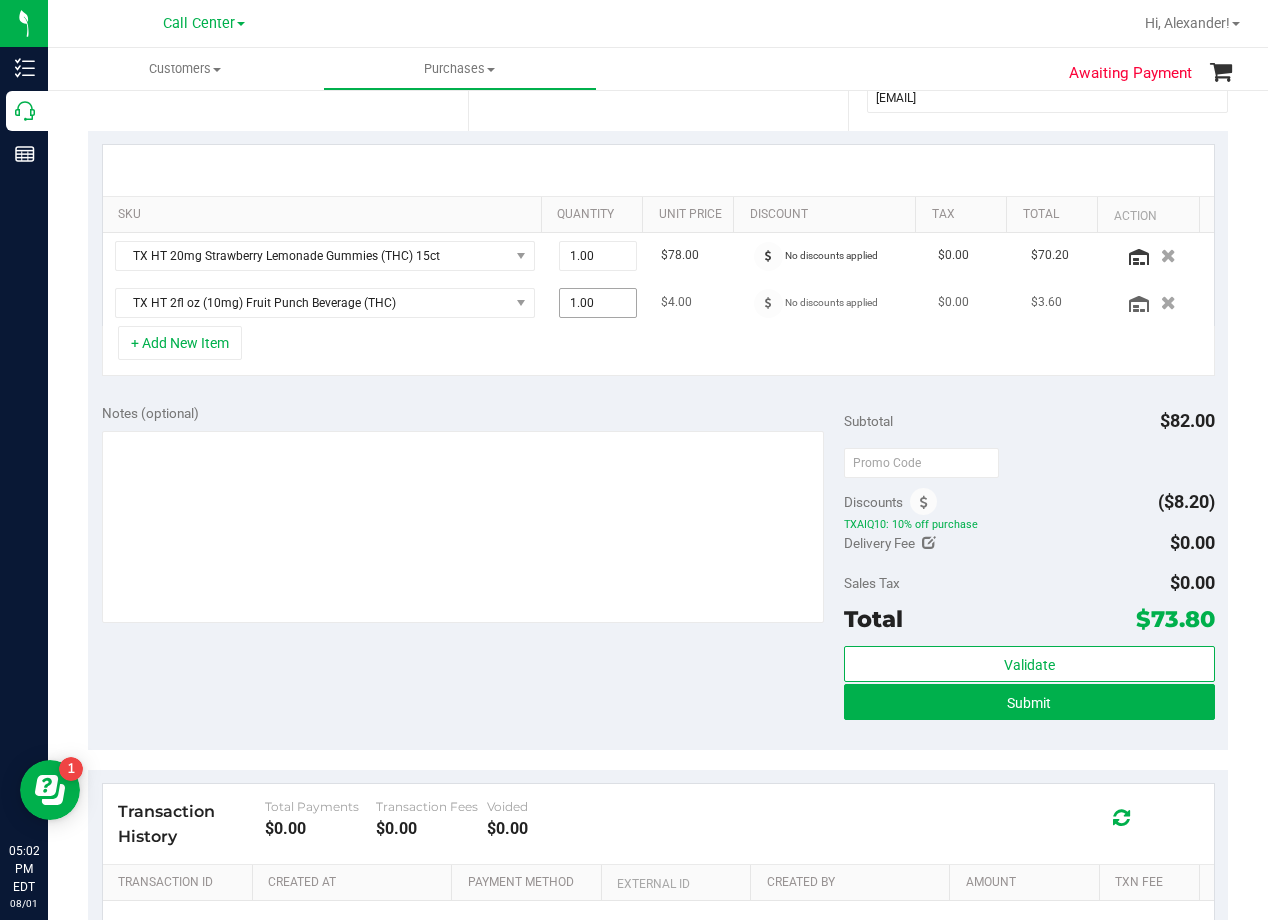 click on "1.00 1" at bounding box center [598, 303] 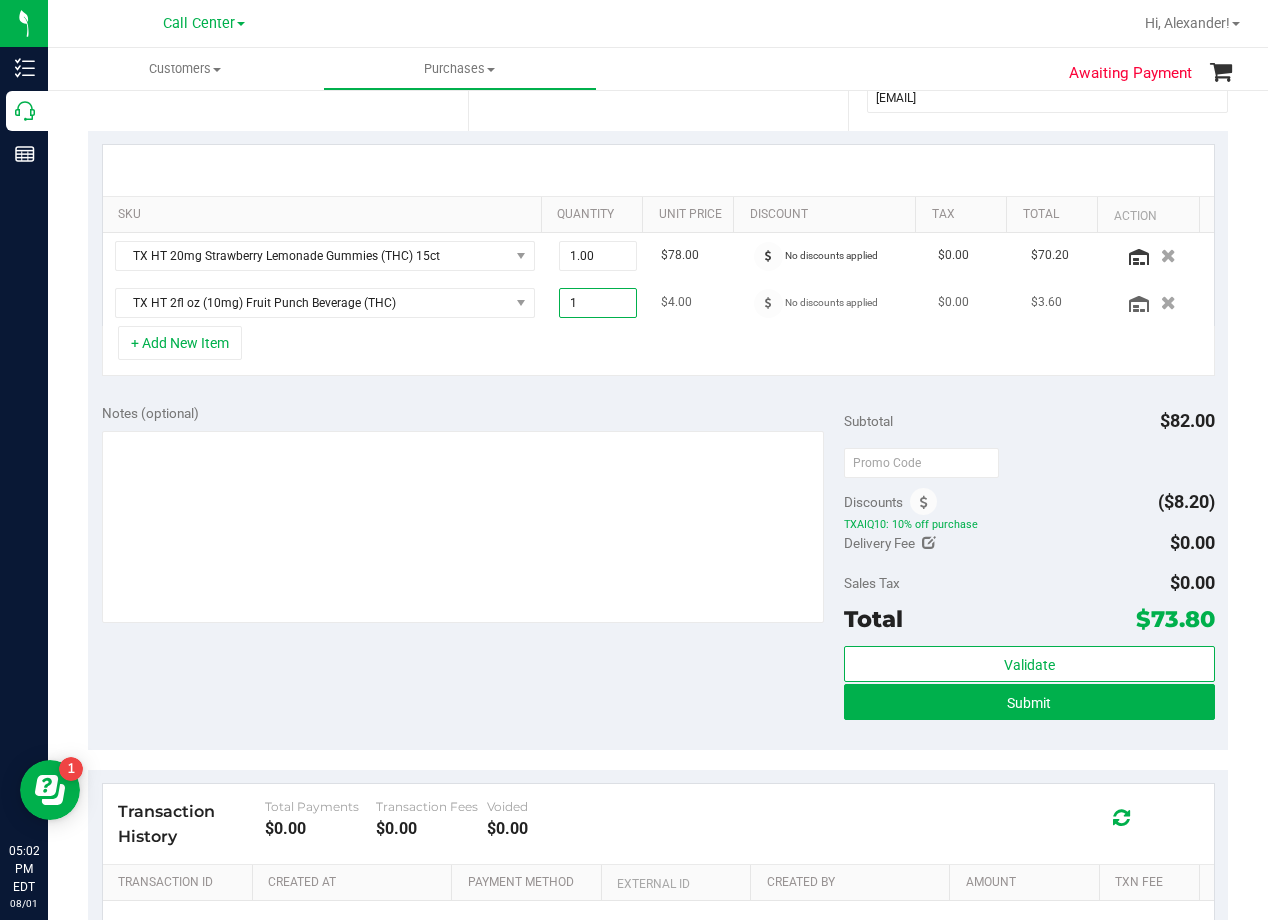 click on "1" at bounding box center [598, 303] 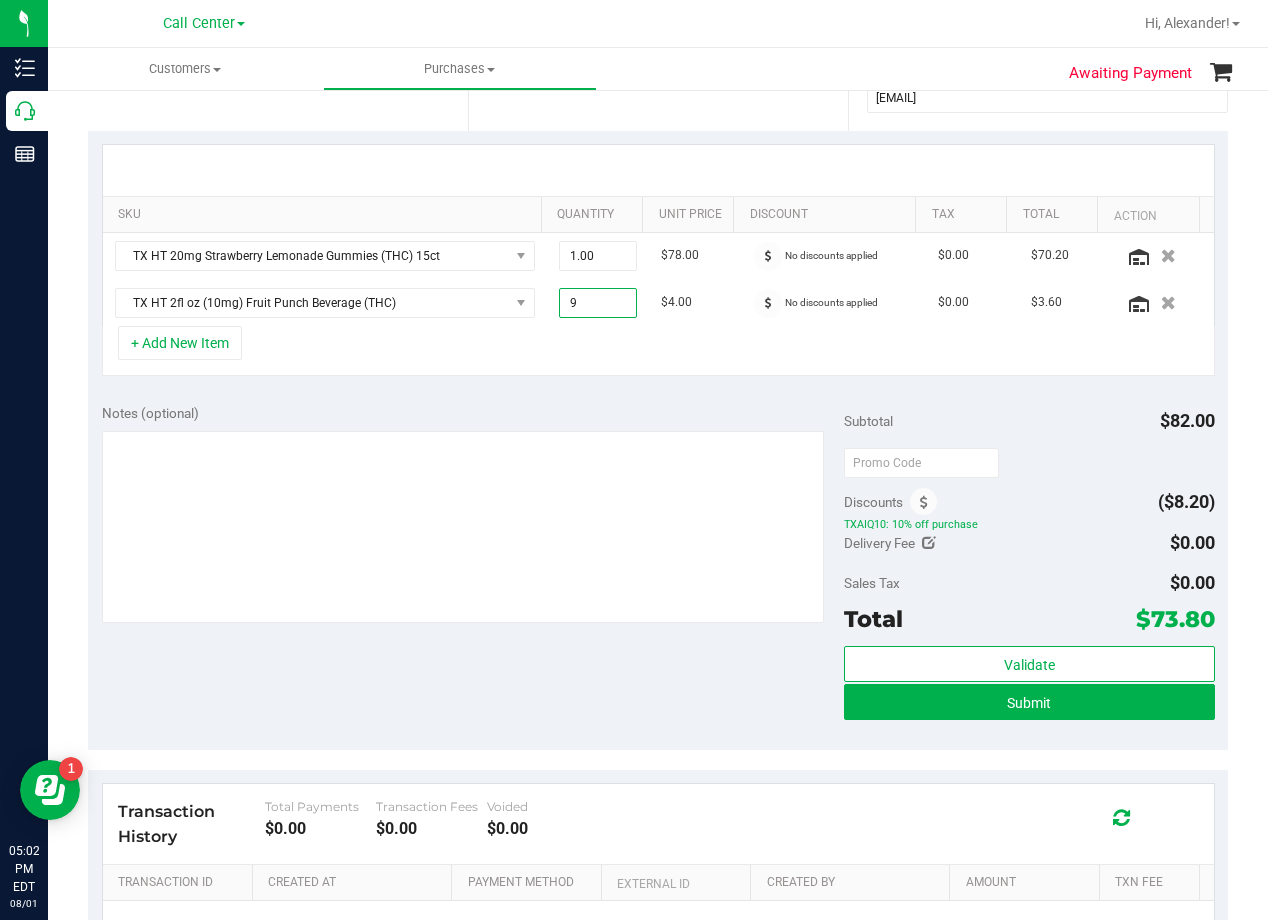 type on "9.00" 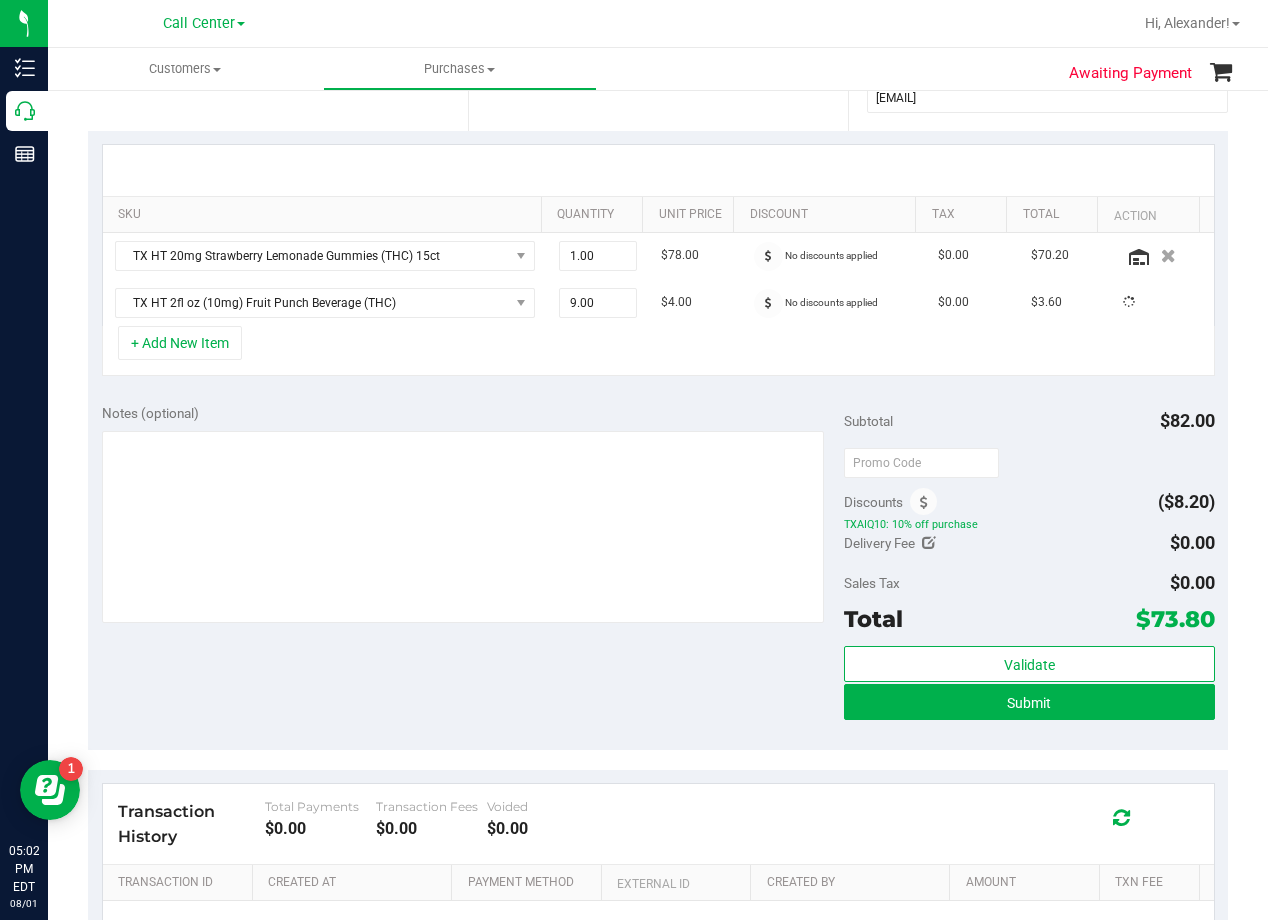 click on "Notes (optional)
Subtotal
$82.00
Discounts
($8.20)
TXAIQ10:
10%
off
purchase
Delivery Fee
$0.00
Sales Tax
$0.00" at bounding box center (658, 570) 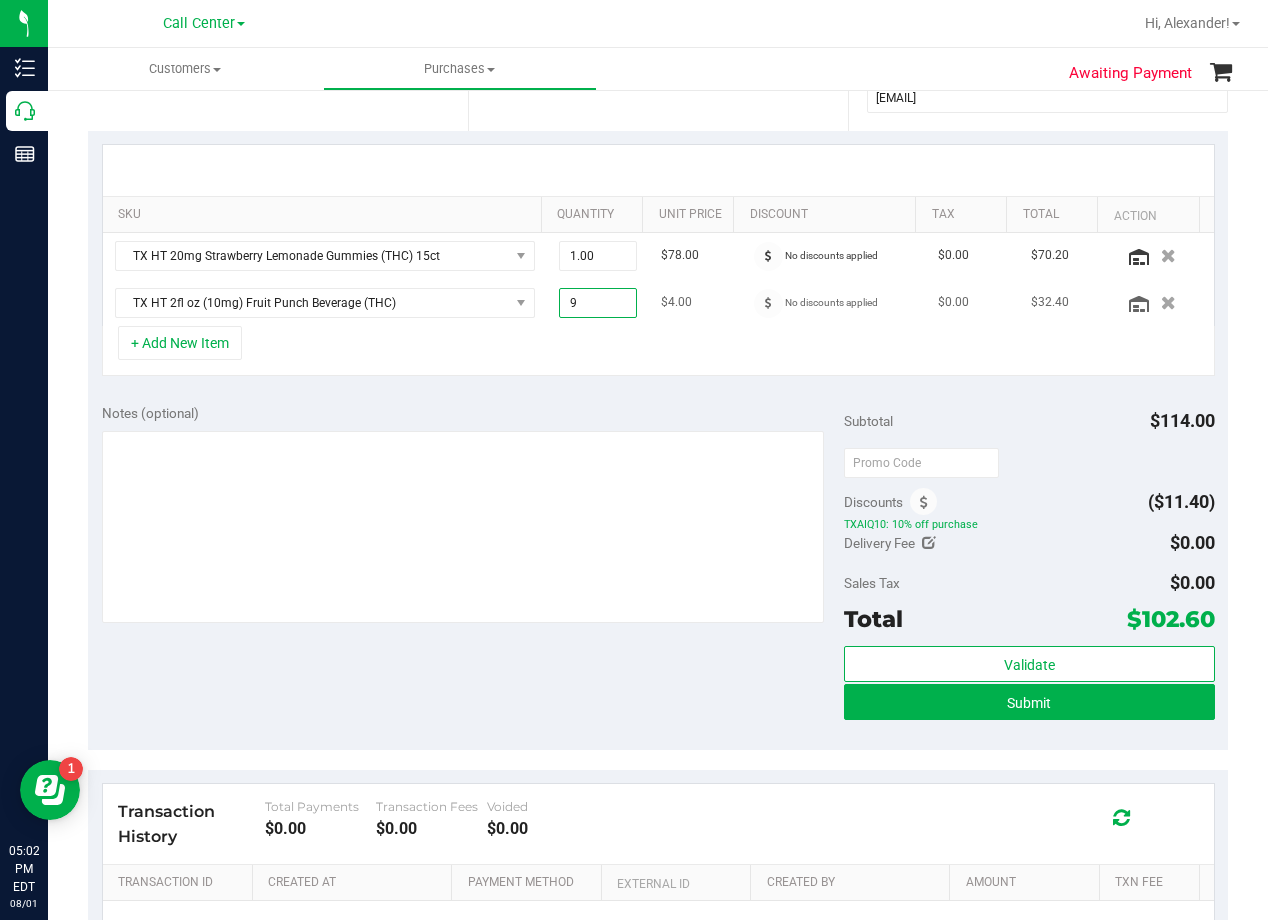 click on "9.00 9" at bounding box center [598, 303] 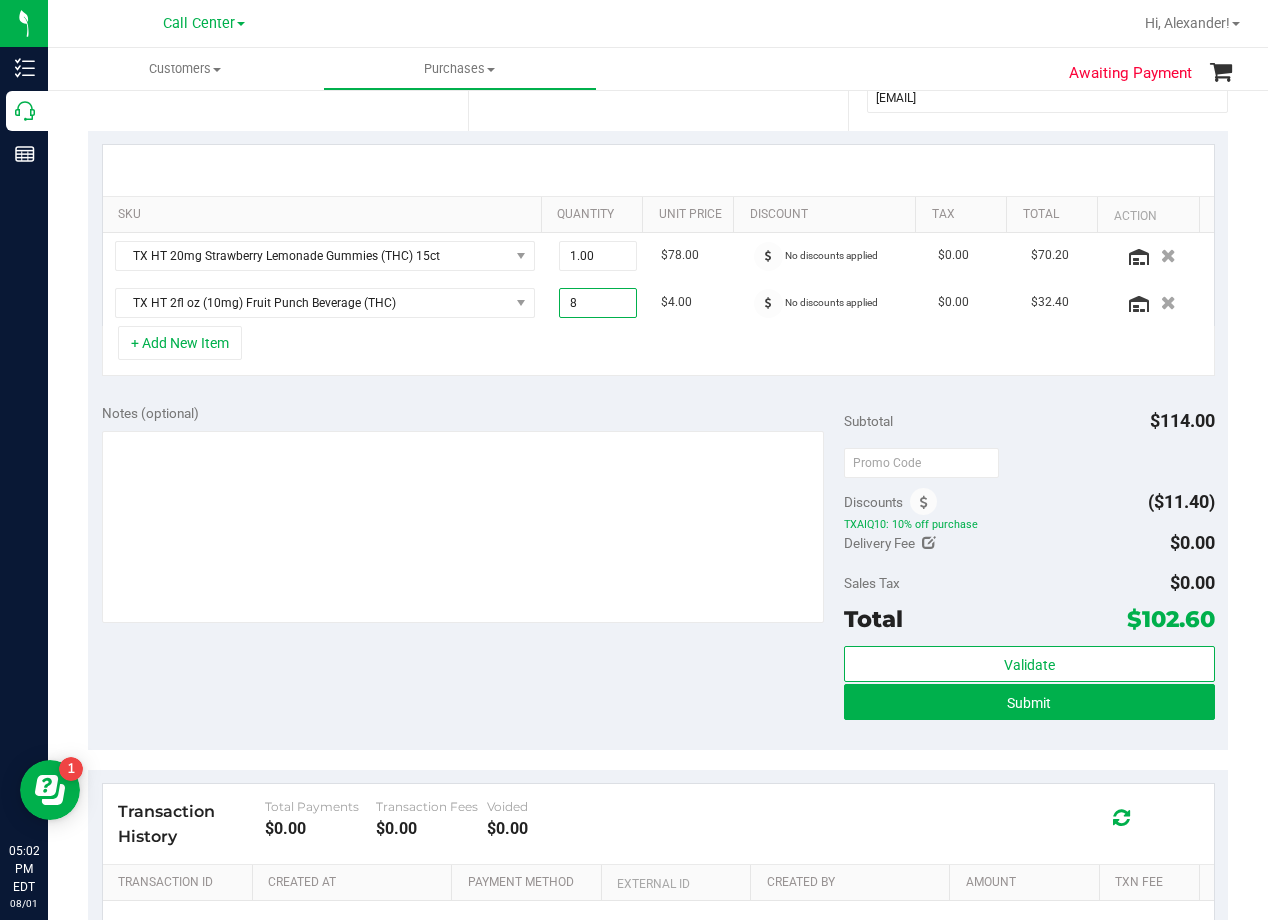 type on "8.00" 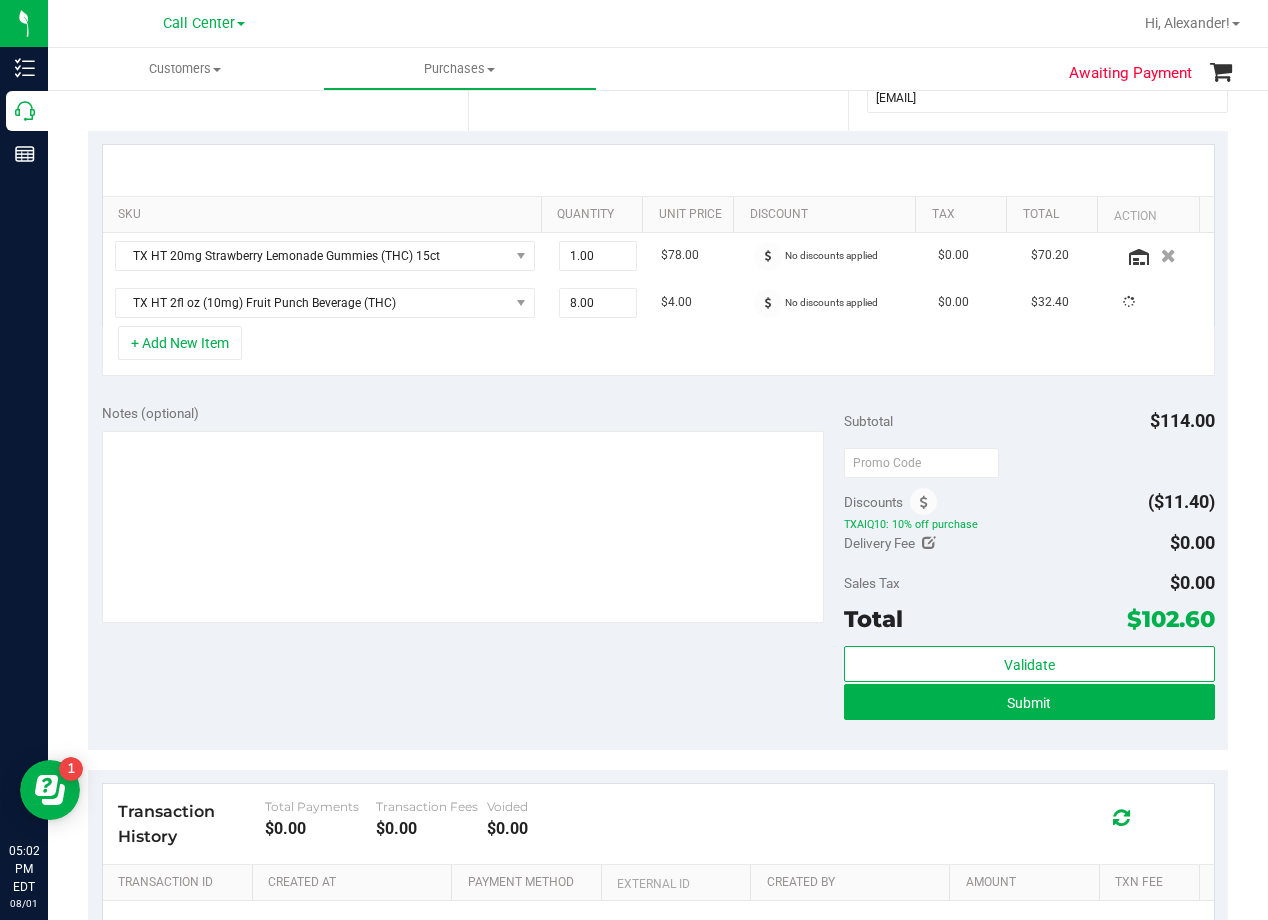 click on "+ Add New Item" at bounding box center (658, 351) 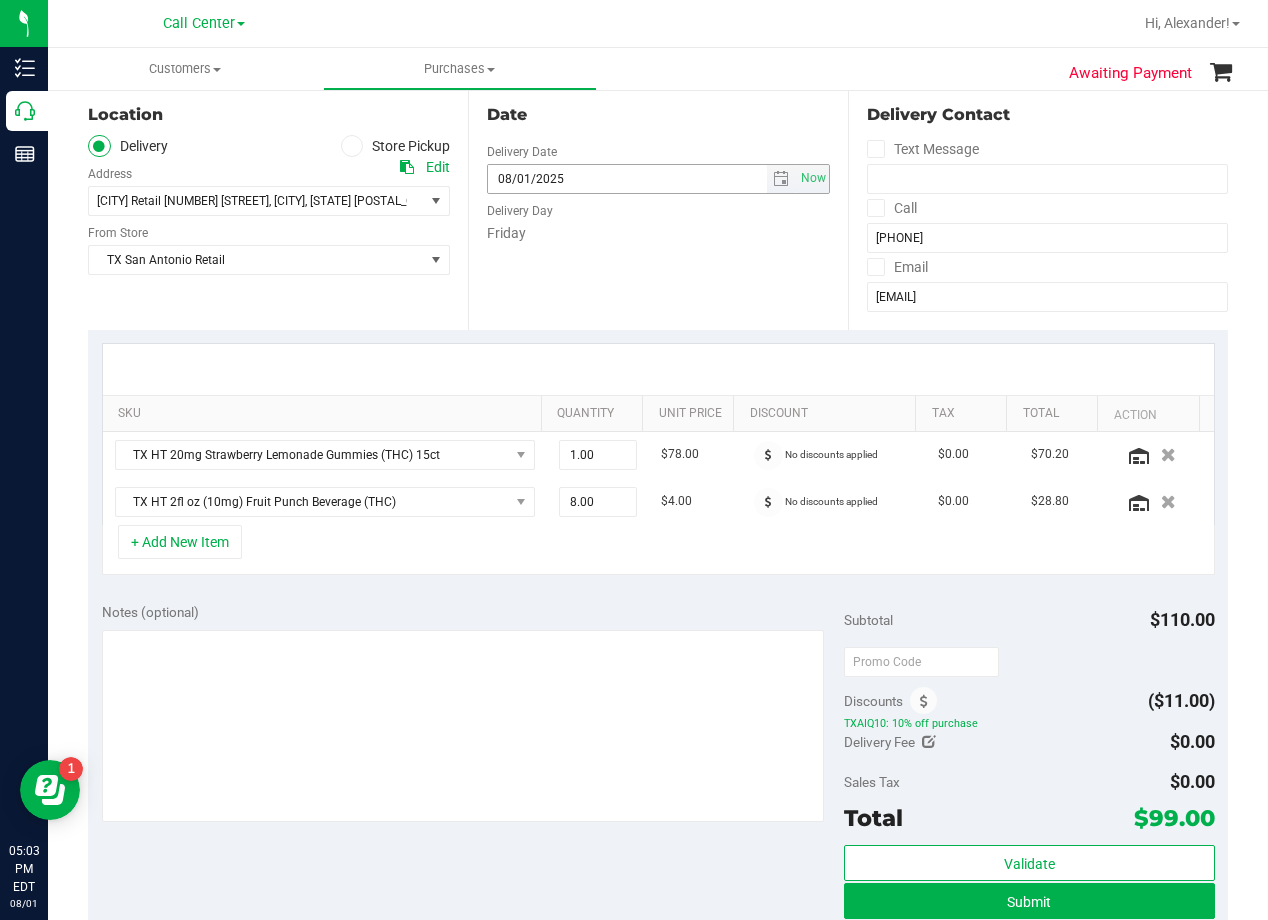 scroll, scrollTop: 0, scrollLeft: 0, axis: both 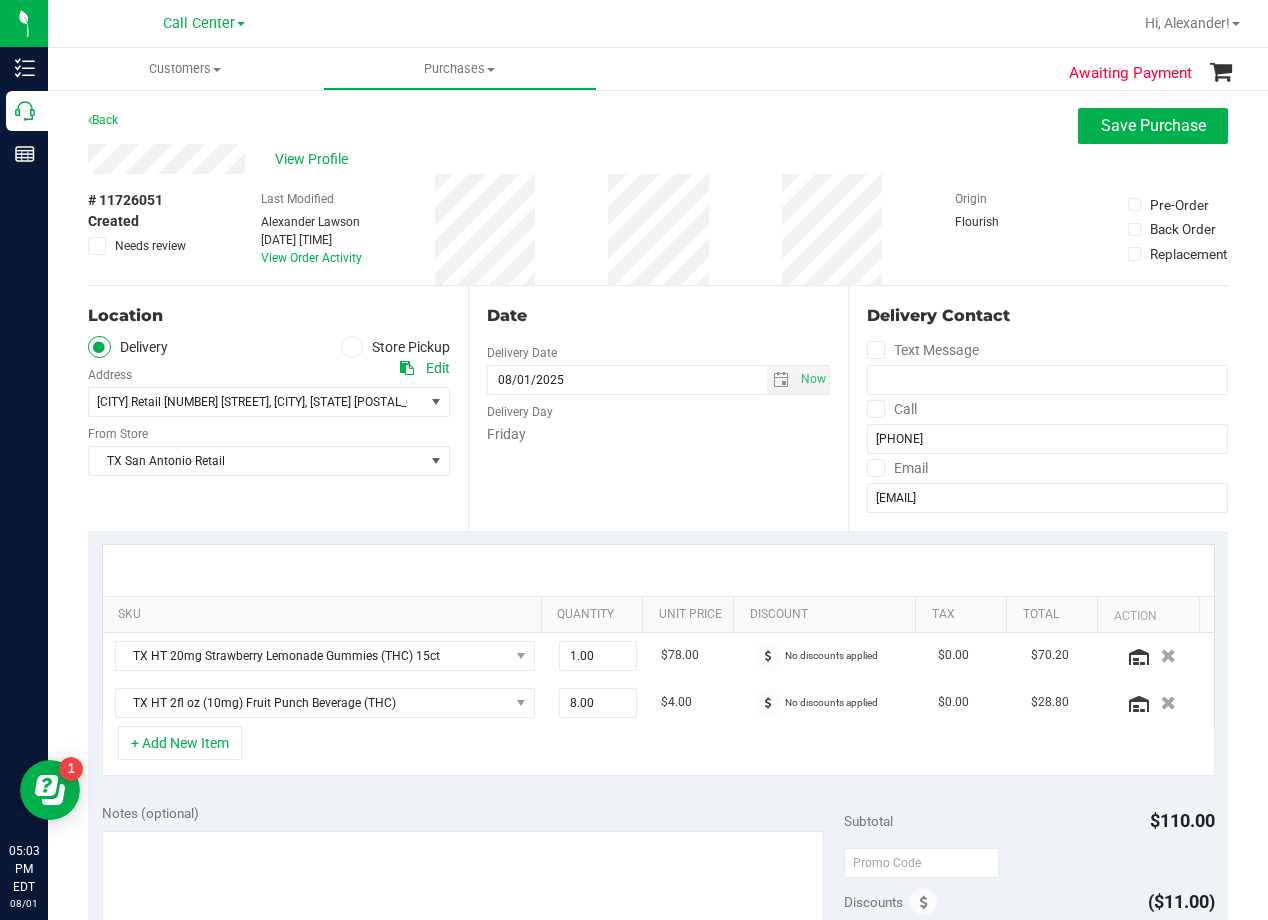 click on "Date
Delivery Date
08/01/2025
Now
08/01/2025 08:00 AM
Now
Delivery Day
Friday" at bounding box center (658, 408) 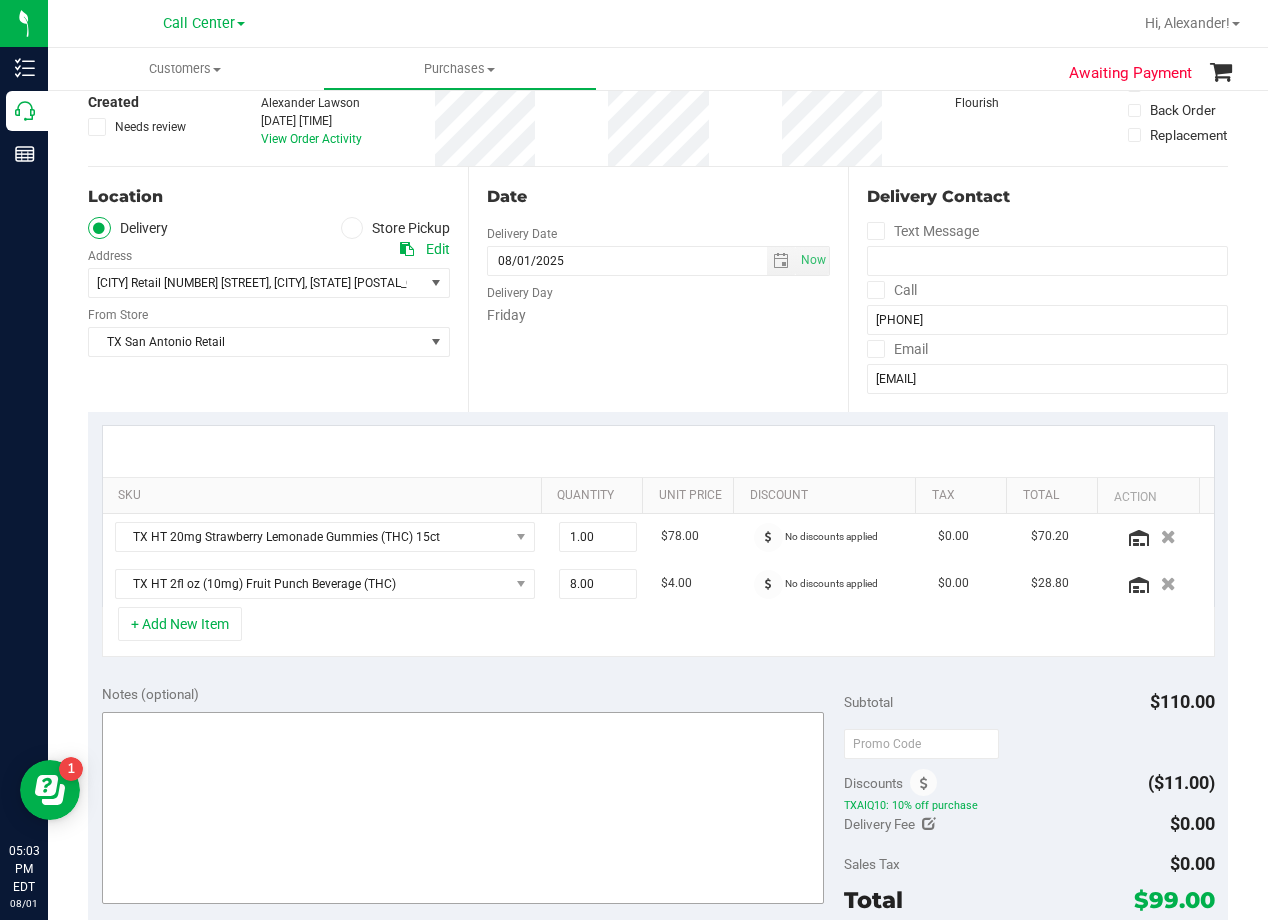 scroll, scrollTop: 400, scrollLeft: 0, axis: vertical 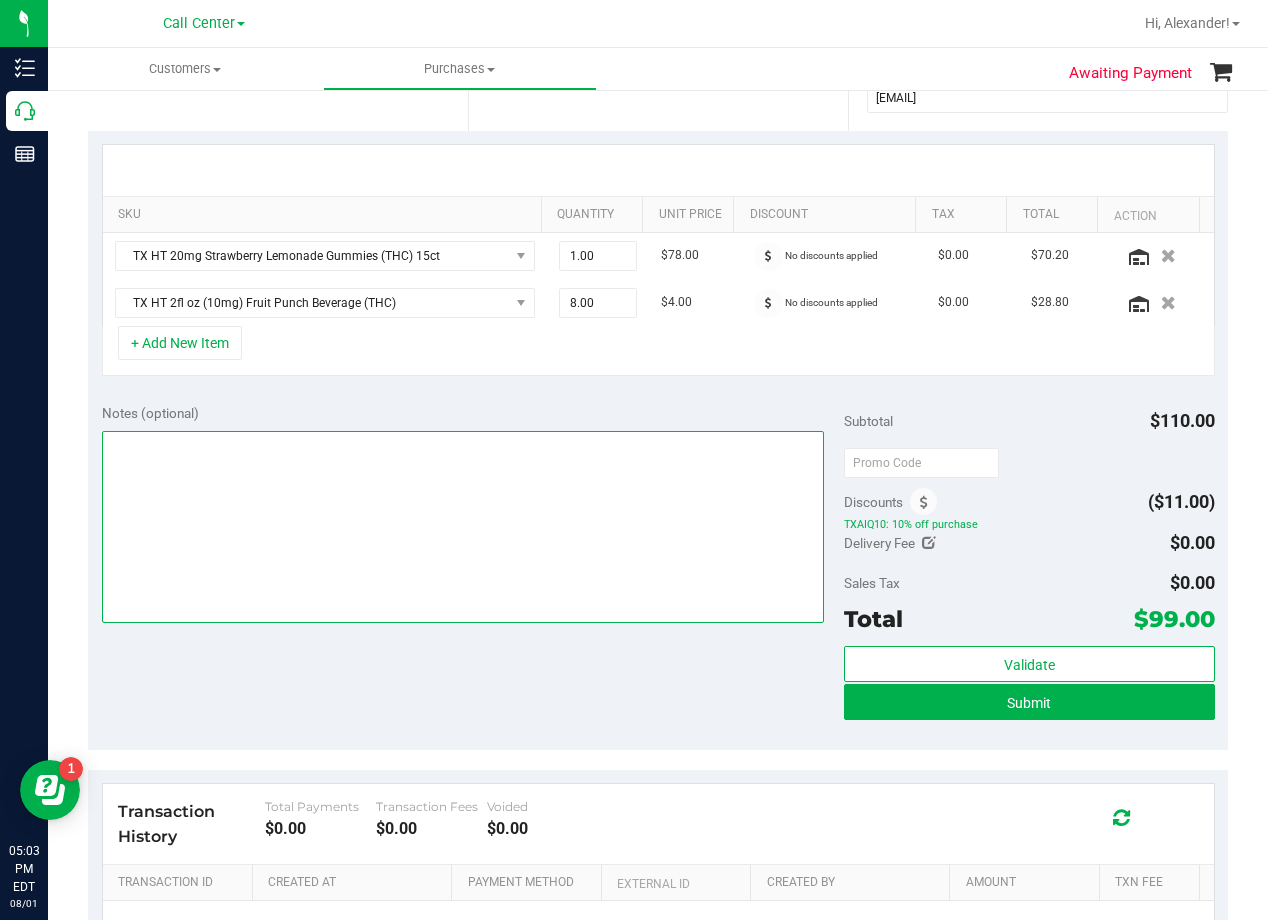 click at bounding box center [463, 527] 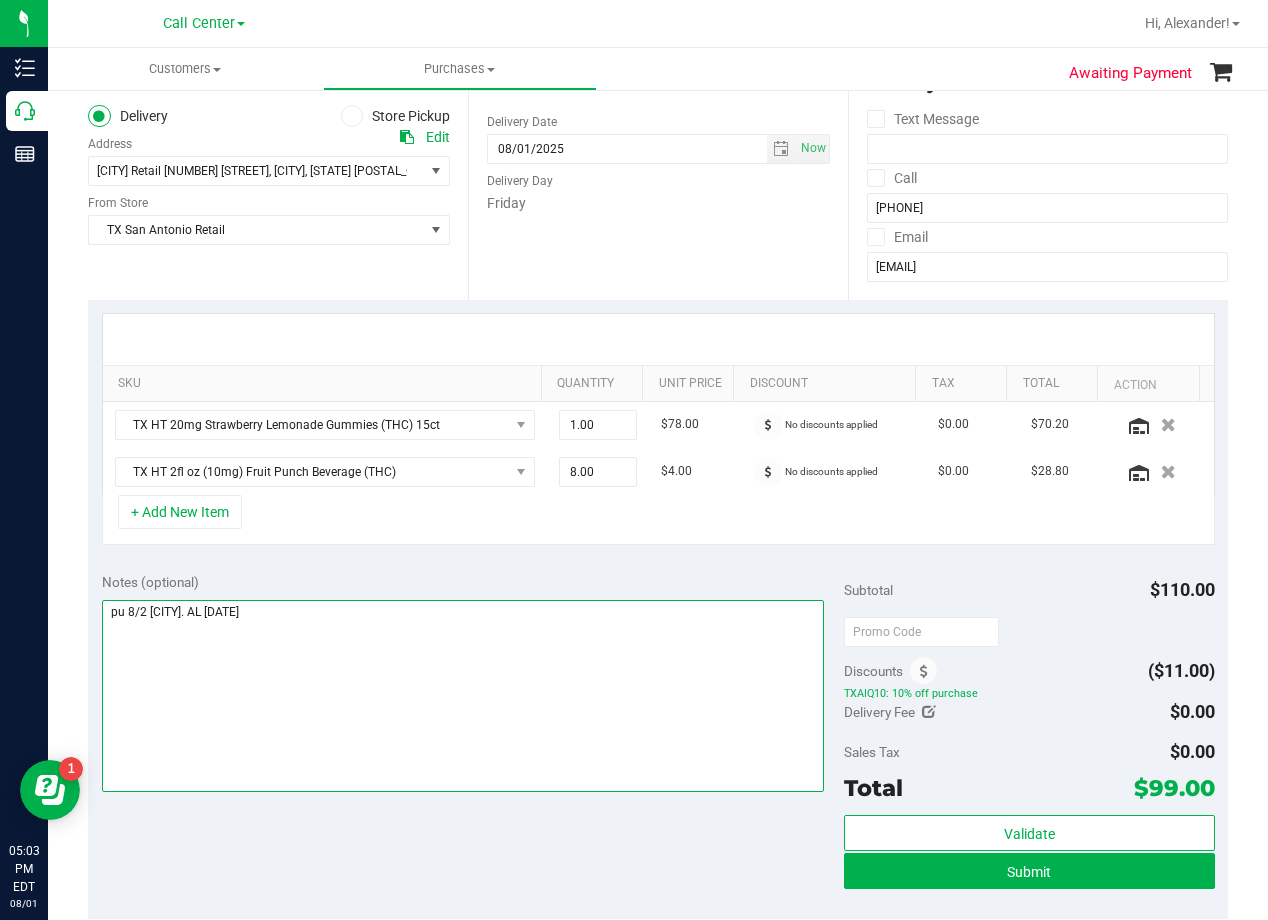 scroll, scrollTop: 200, scrollLeft: 0, axis: vertical 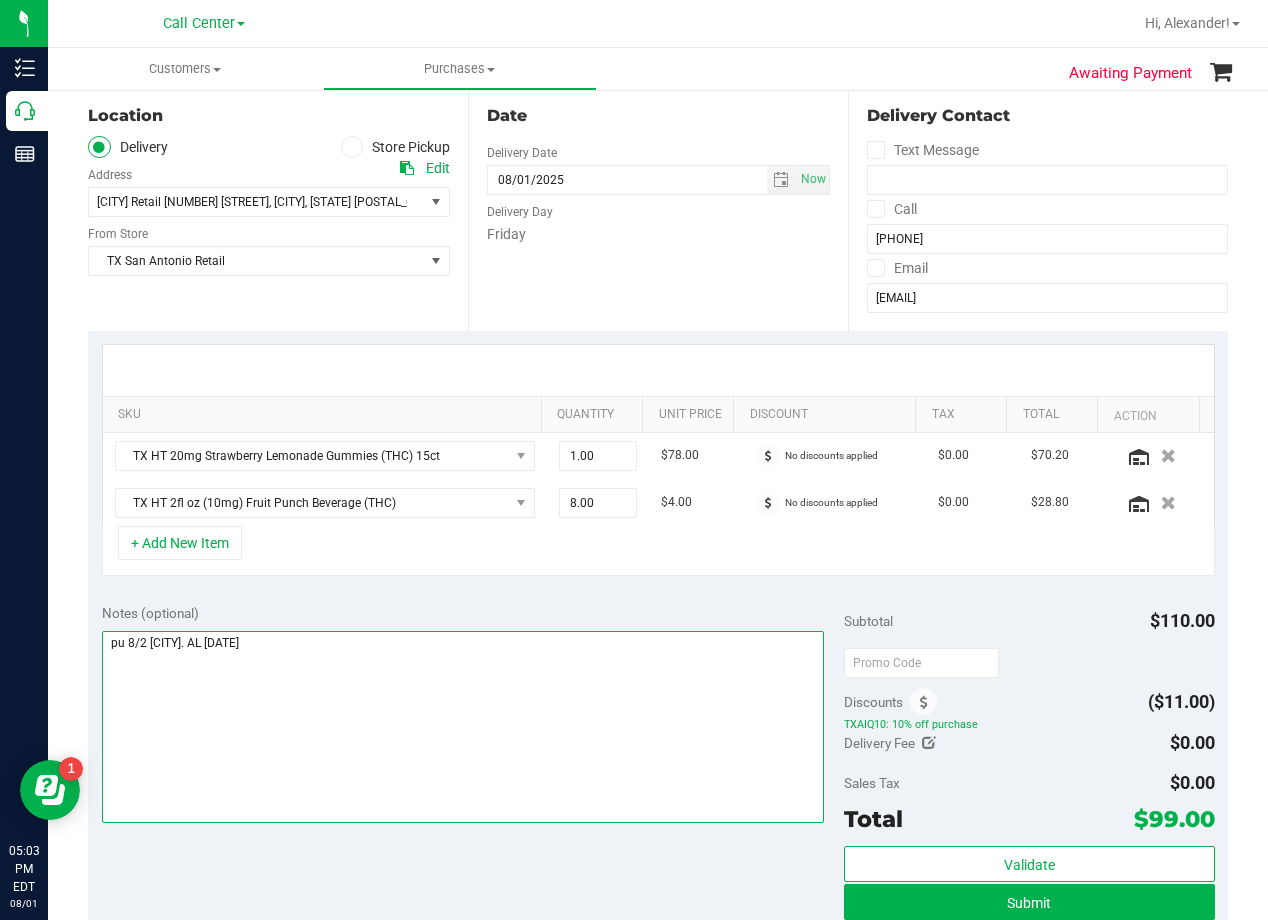 type on "pu 8/2 San Antonio. AL 8/1" 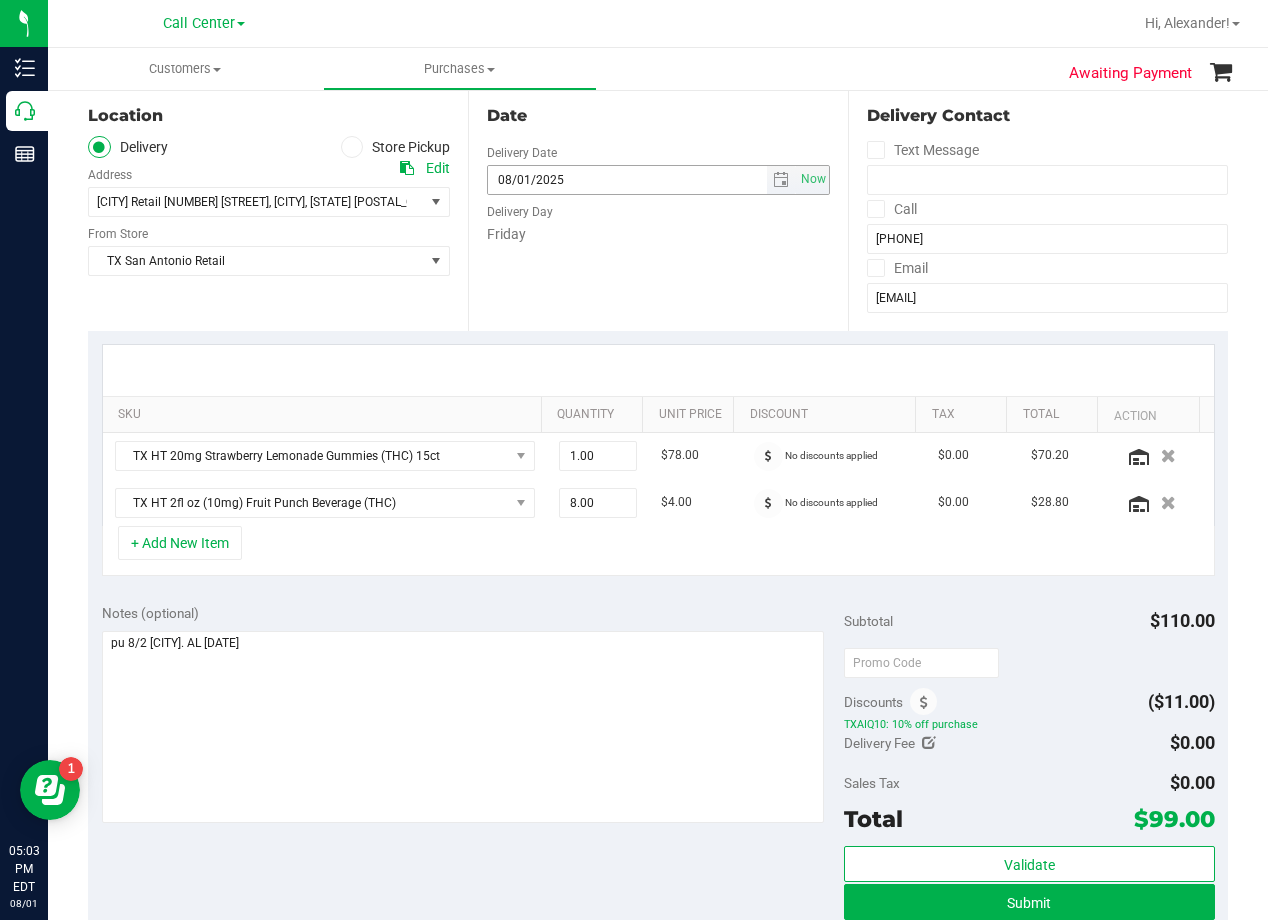 click on "Date
Delivery Date
08/01/2025
Now
08/01/2025 08:00 AM
Now
Delivery Day
Friday" at bounding box center (658, 208) 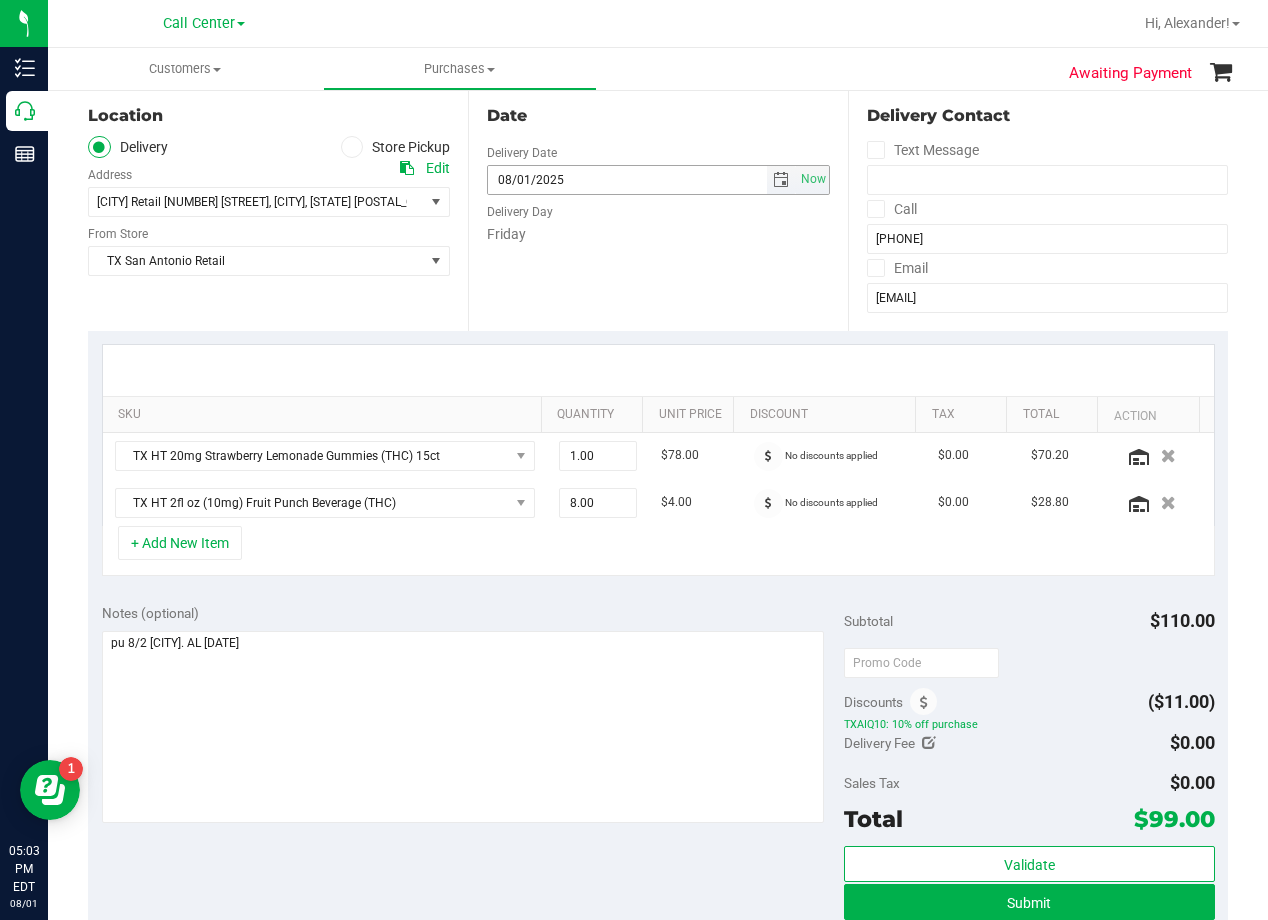 click at bounding box center [781, 180] 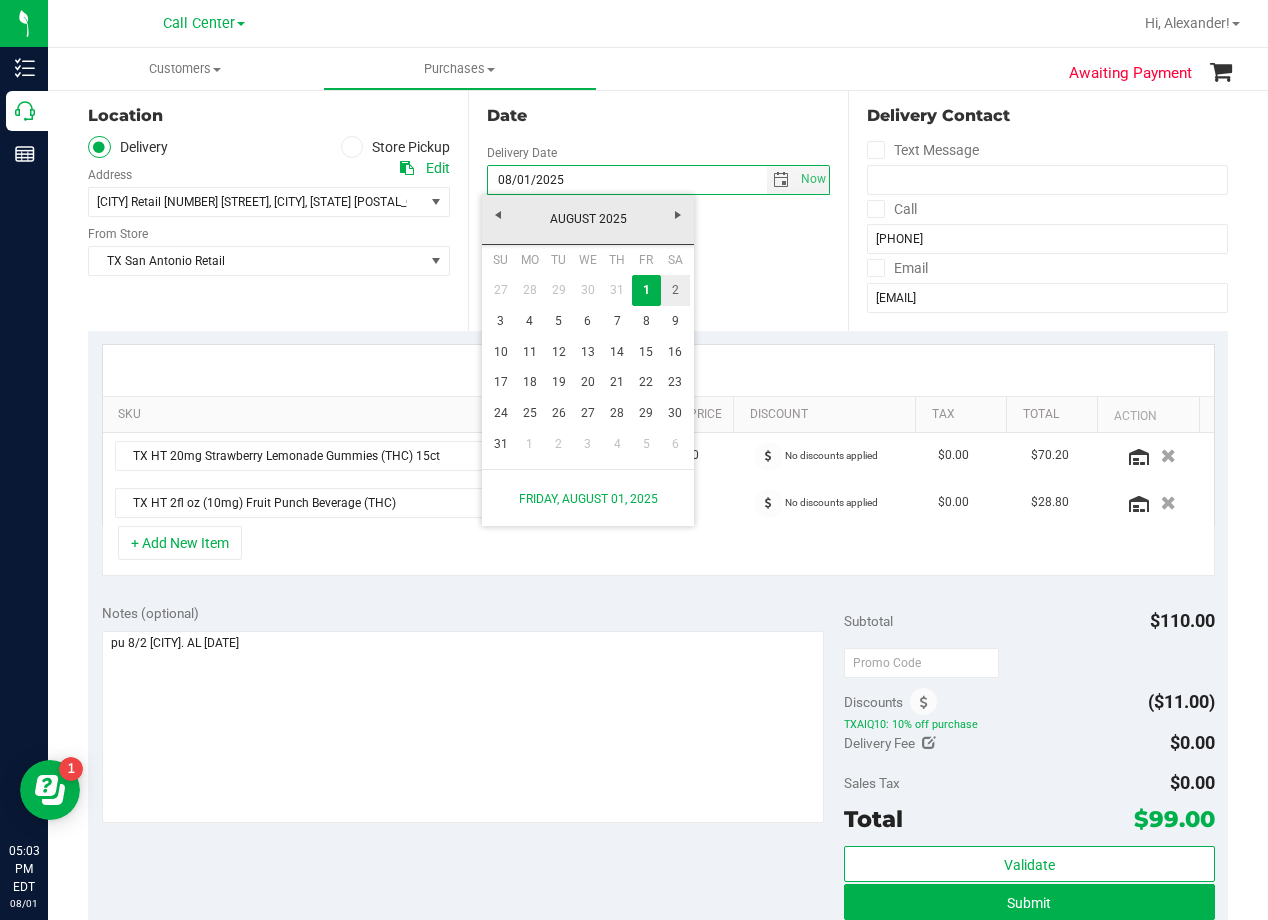 click on "2" at bounding box center [675, 290] 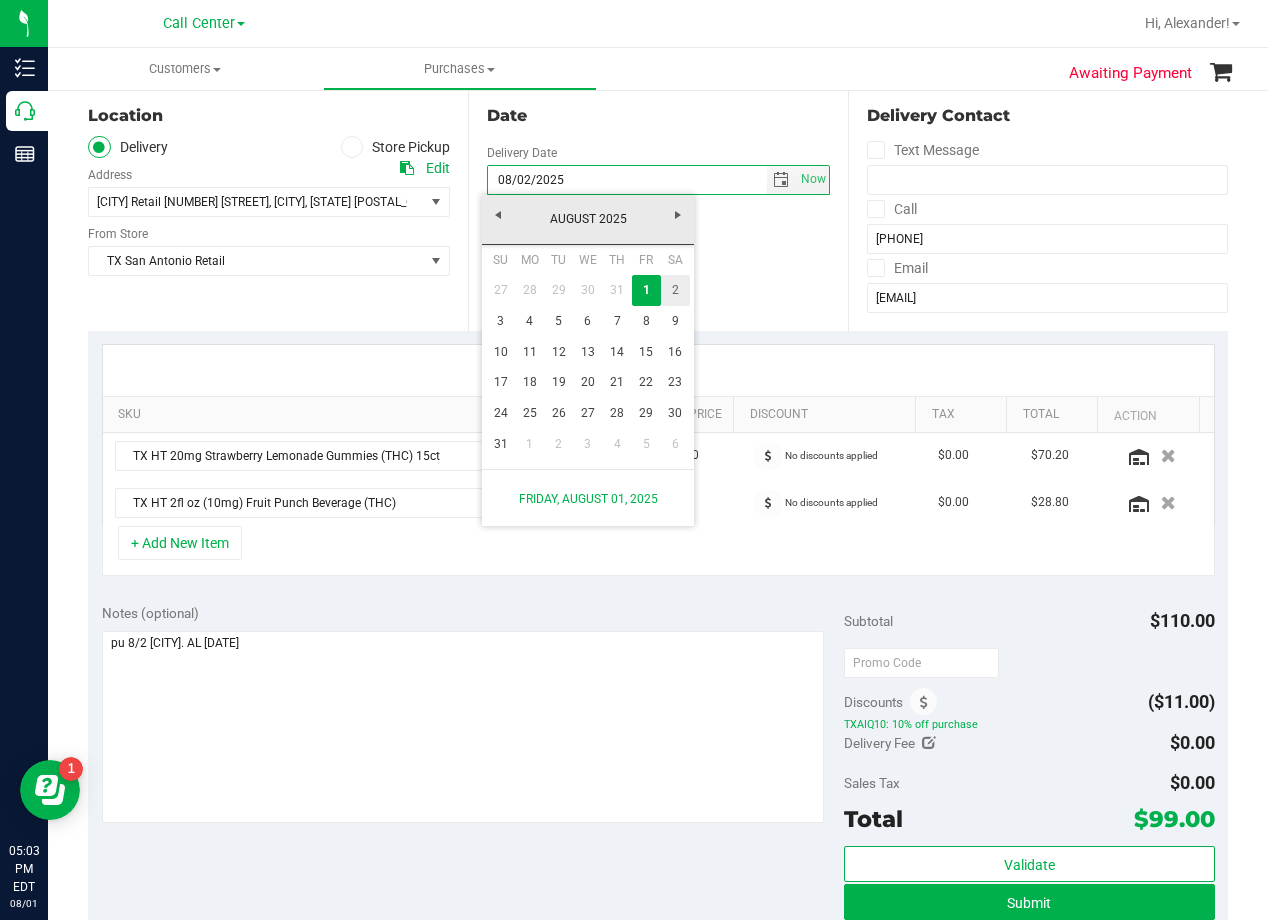 click on "Date
Delivery Date
08/02/2025
Now
08/02/2025 08:00 AM
Now
Delivery Day
Friday" at bounding box center [658, 208] 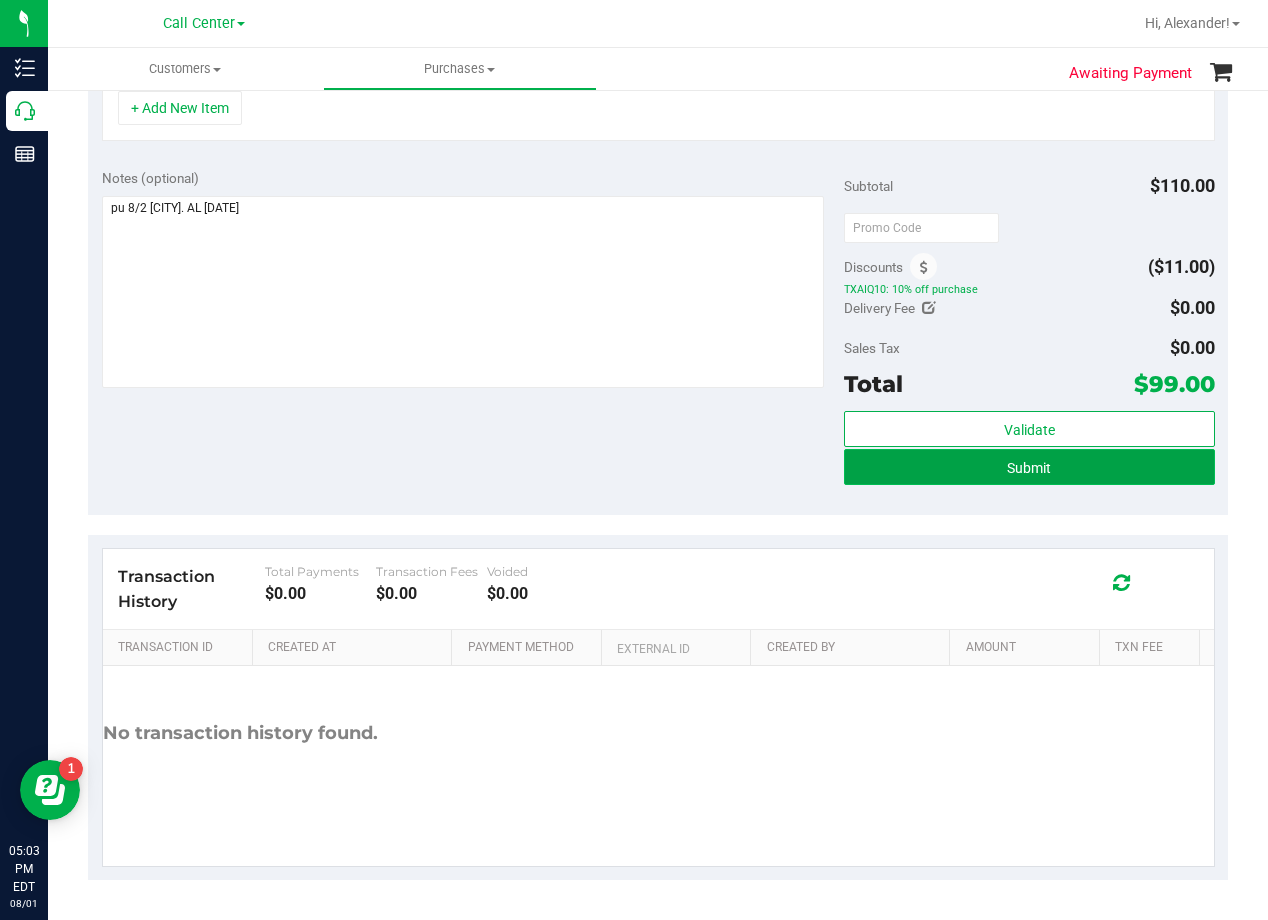 click on "Submit" at bounding box center [1029, 467] 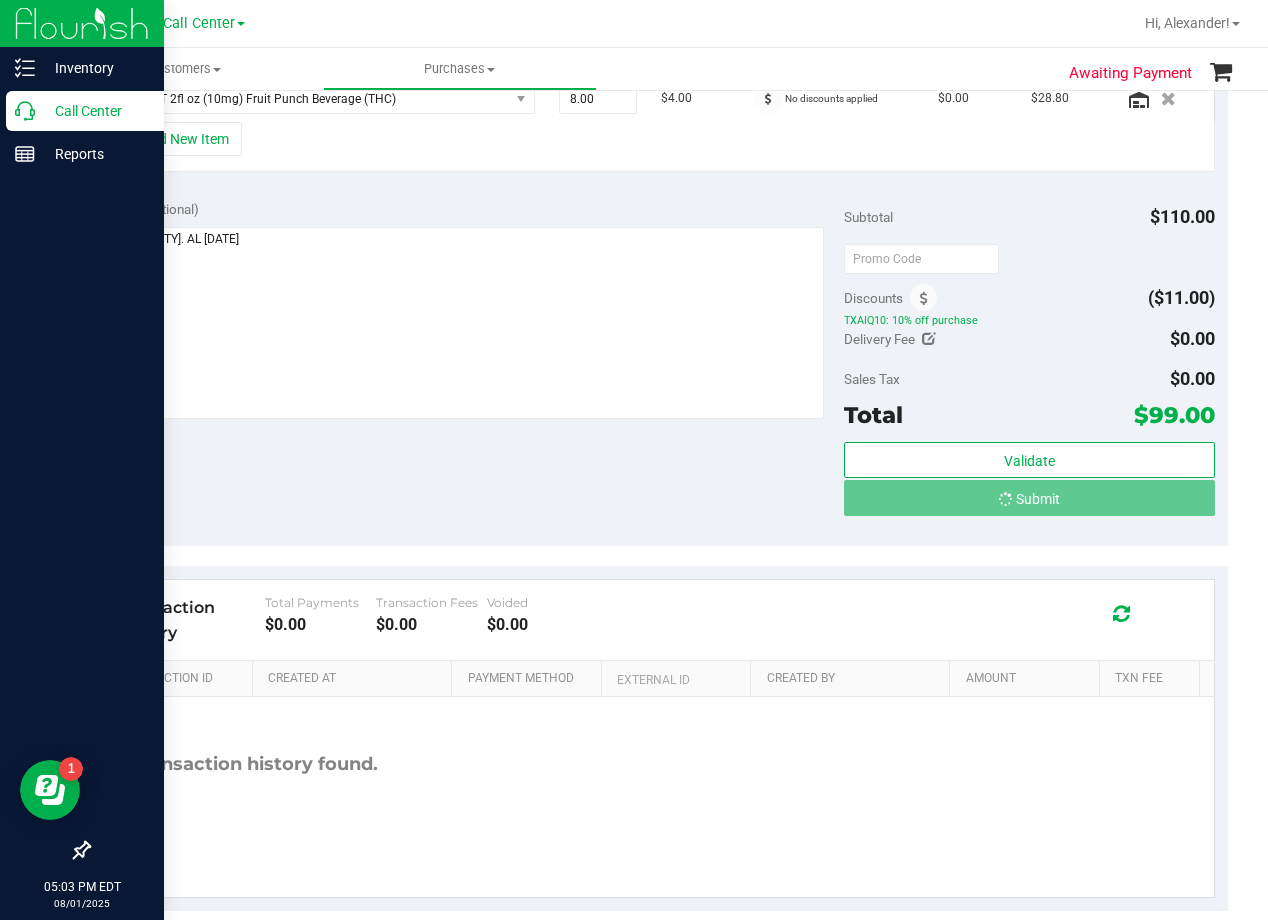 scroll, scrollTop: 573, scrollLeft: 0, axis: vertical 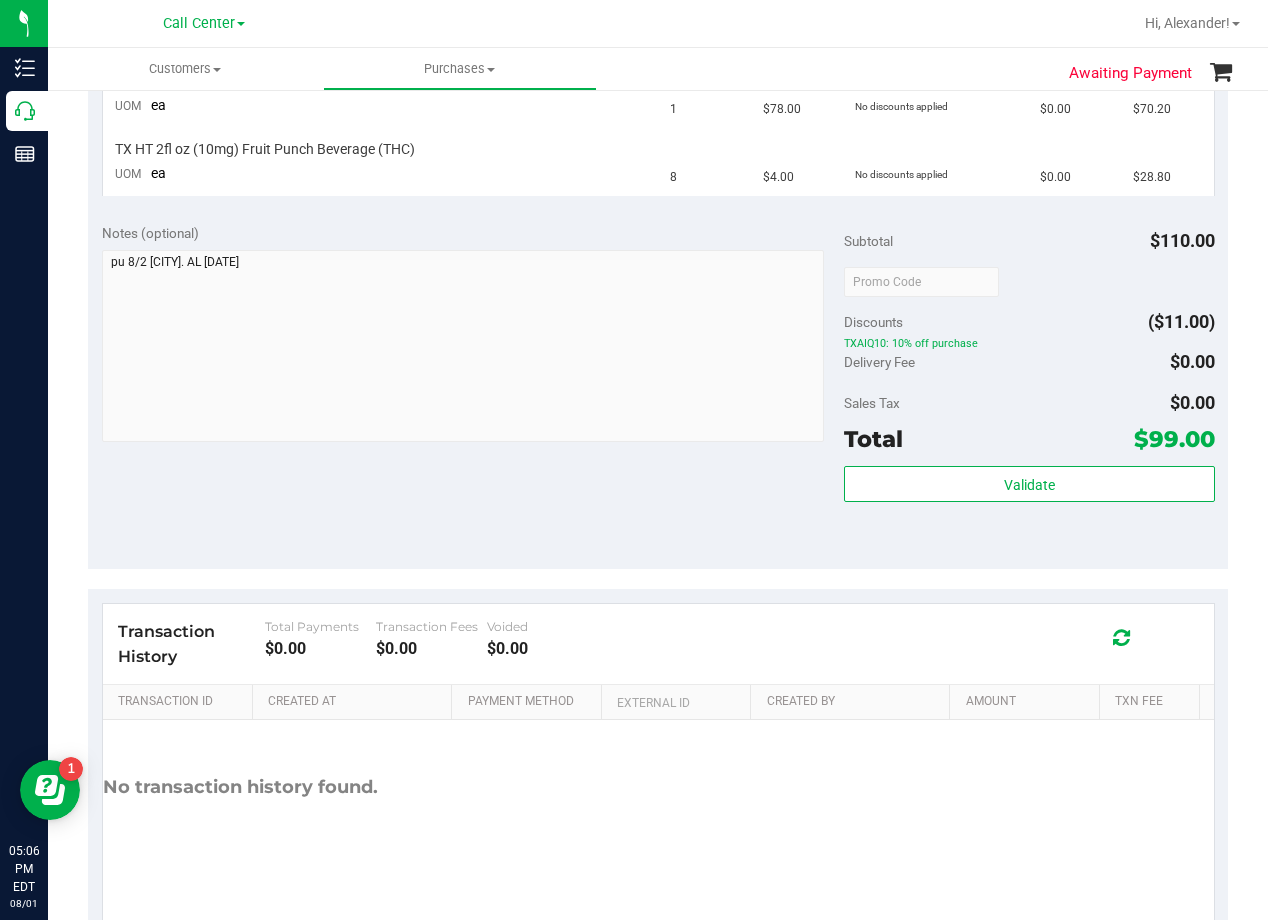click on "Notes (optional)
Subtotal
$110.00
Discounts
($11.00)
TXAIQ10:
10%
off
purchase
Delivery Fee
$0.00
Sales Tax
$0.00" at bounding box center (658, 389) 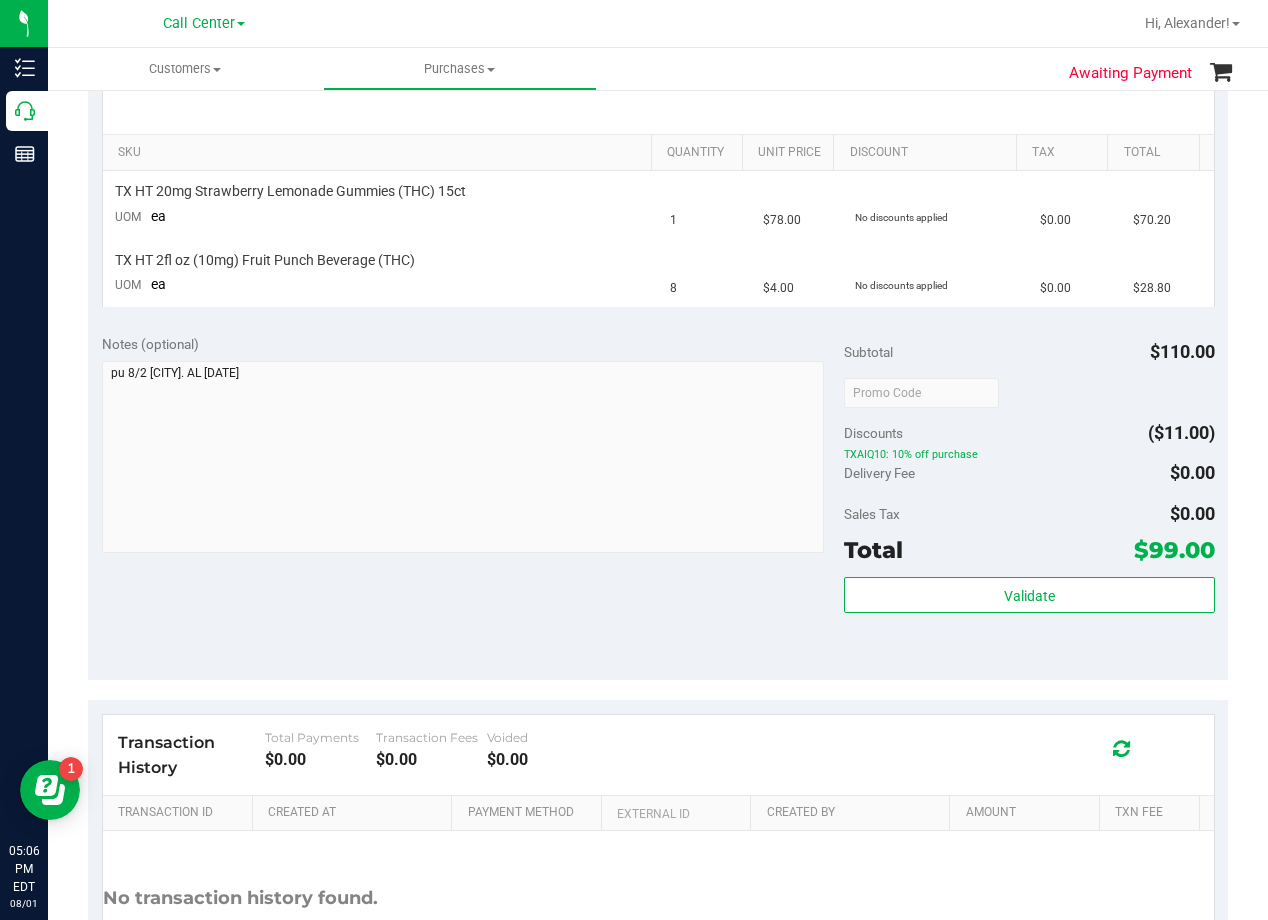 scroll, scrollTop: 0, scrollLeft: 0, axis: both 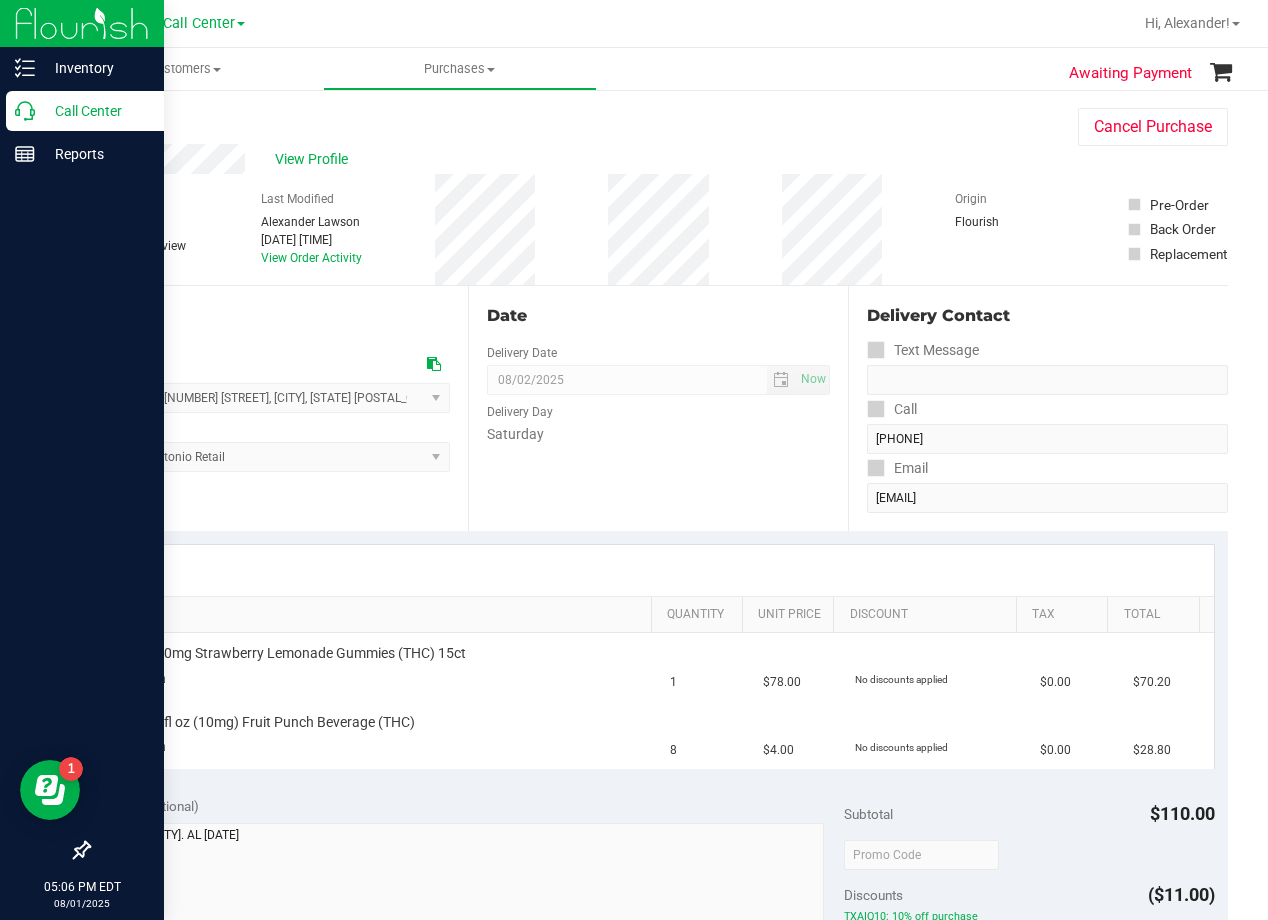 click on "Call Center" at bounding box center [95, 111] 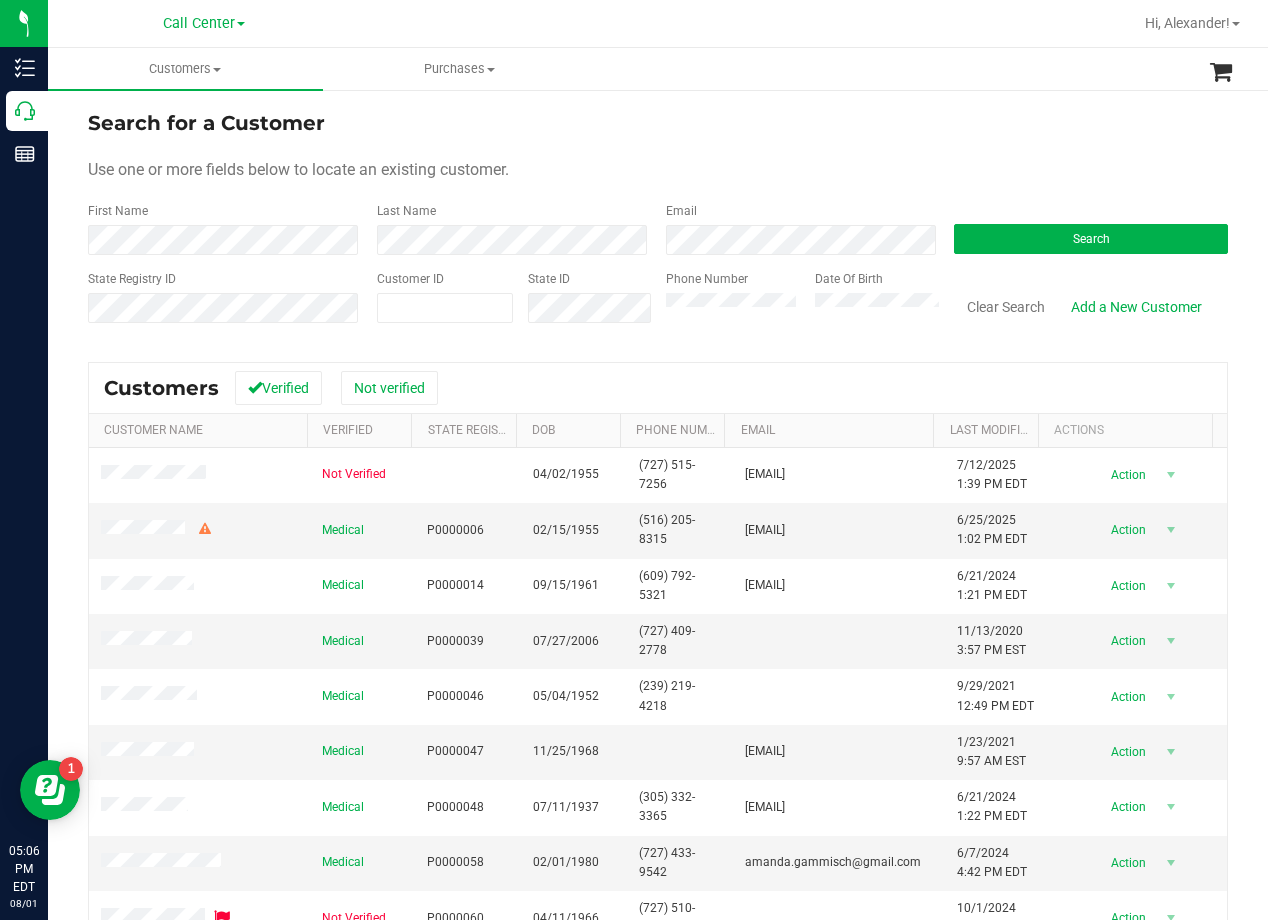 drag, startPoint x: 840, startPoint y: 150, endPoint x: 803, endPoint y: 209, distance: 69.641945 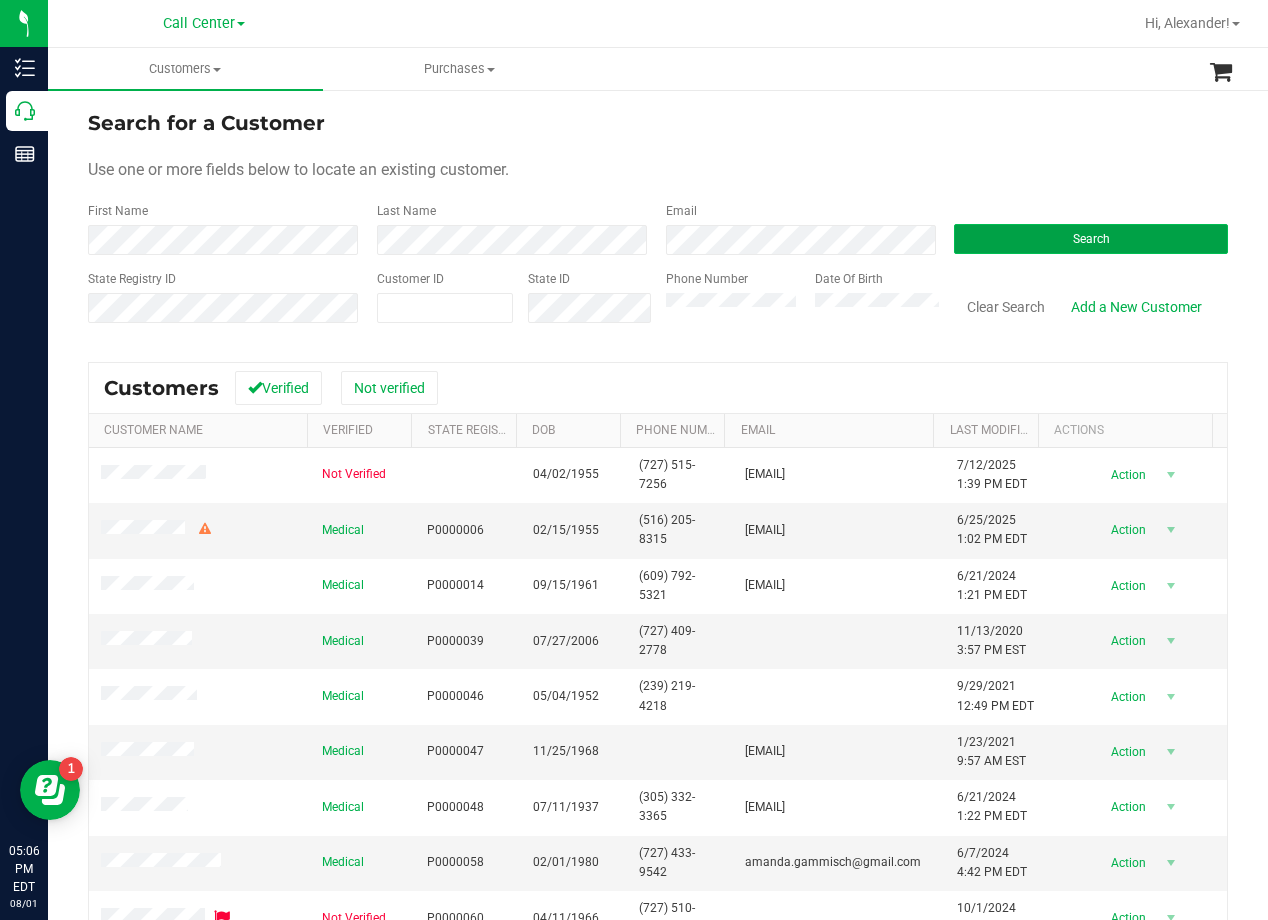 click on "Search" at bounding box center (1091, 239) 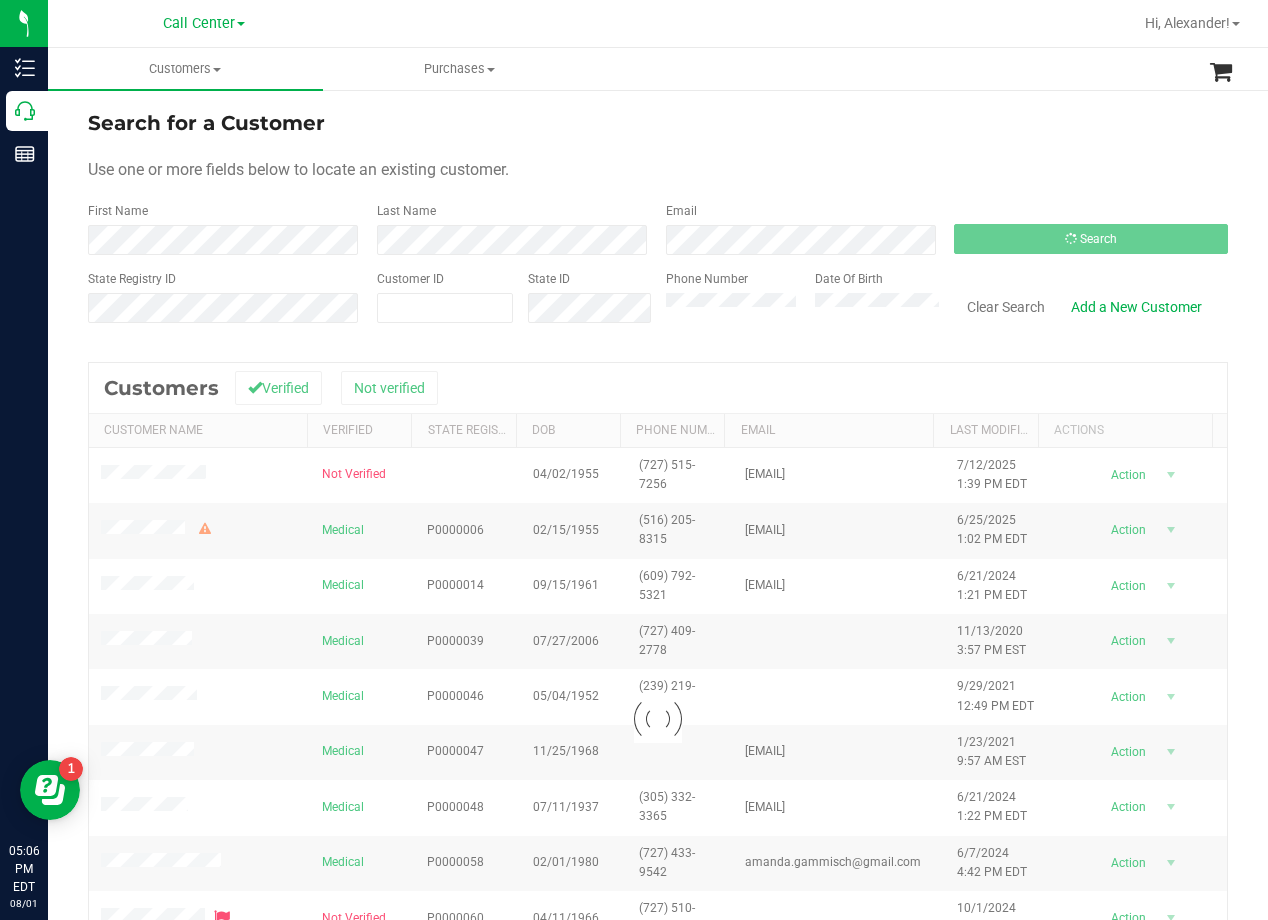 click on "Search for a Customer" at bounding box center [658, 123] 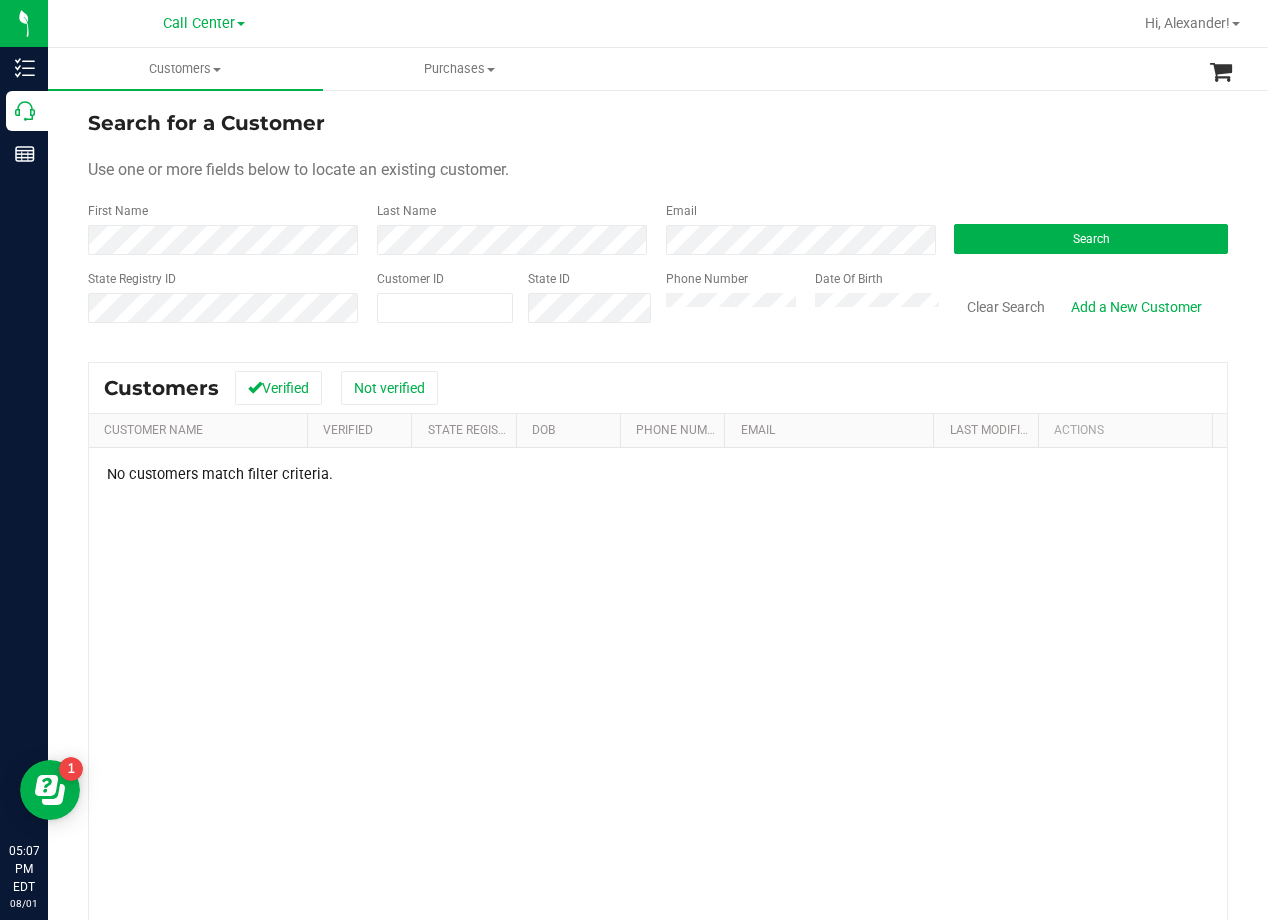click on "Search for a Customer
Use one or more fields below to locate an existing customer.
First Name
Last Name
Email
Search
State Registry ID
Customer ID
State ID
Phone Number
Date Of Birth" at bounding box center [658, 224] 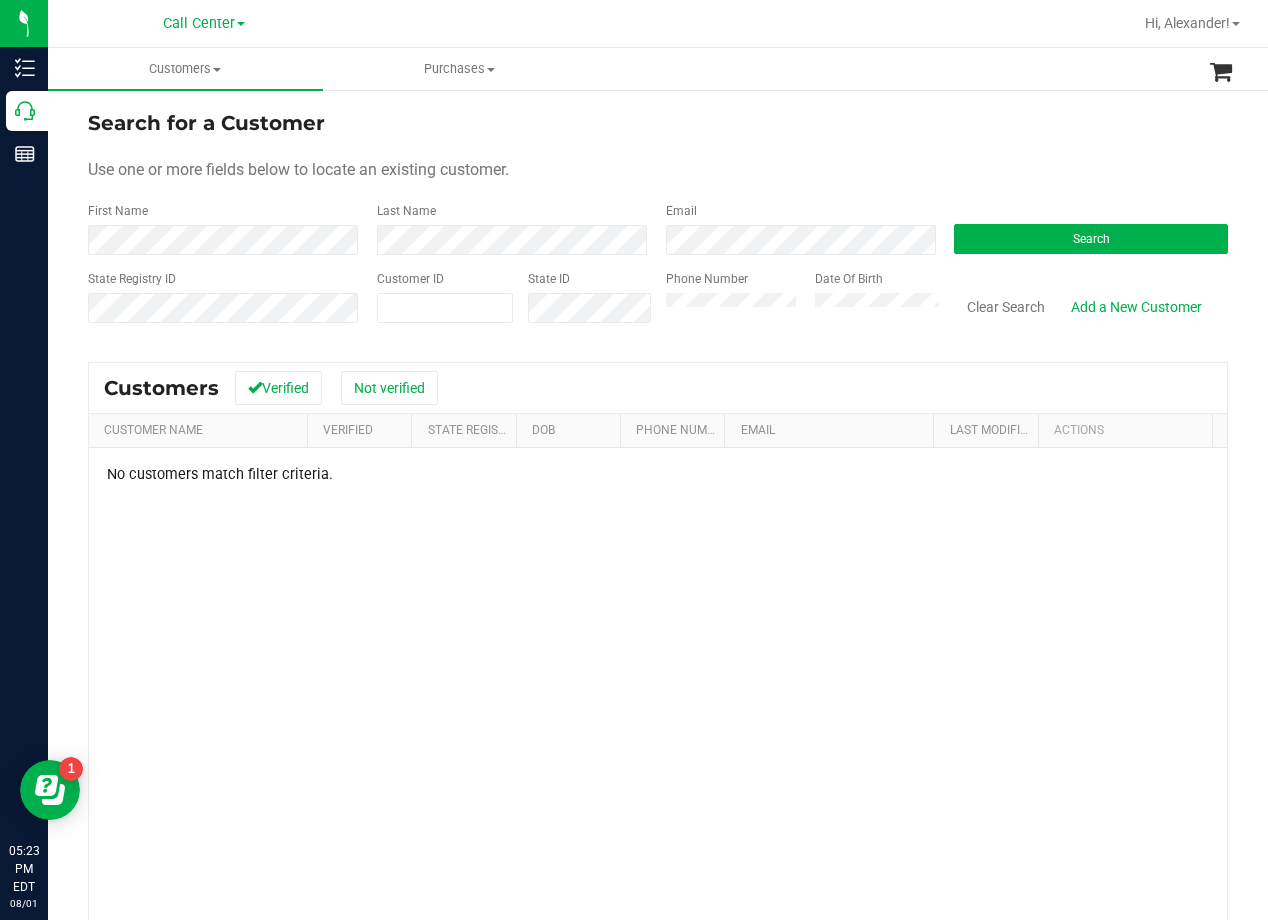 click on "Use one or more fields below to locate an existing customer." at bounding box center [658, 170] 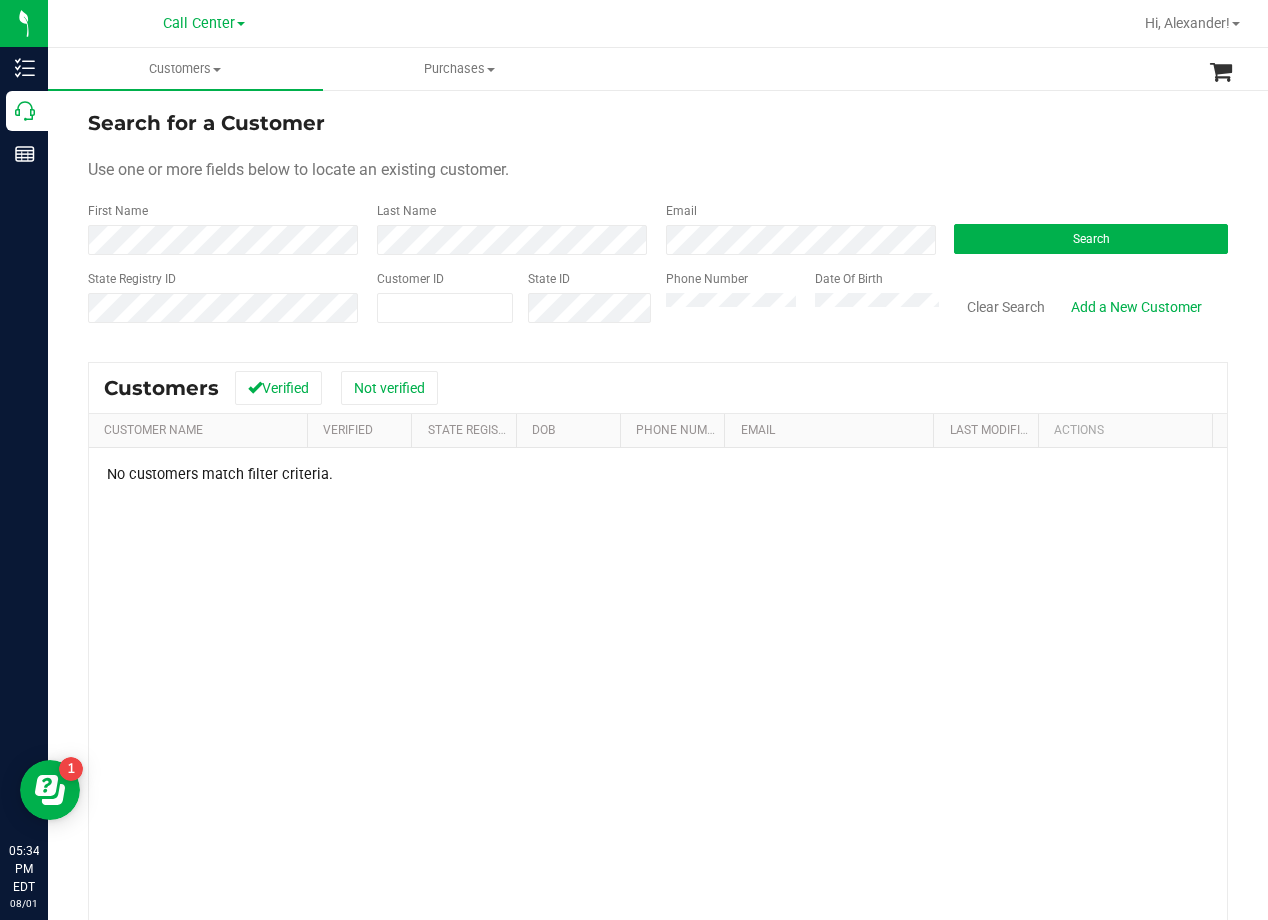 click on "No customers match filter criteria." at bounding box center [658, 747] 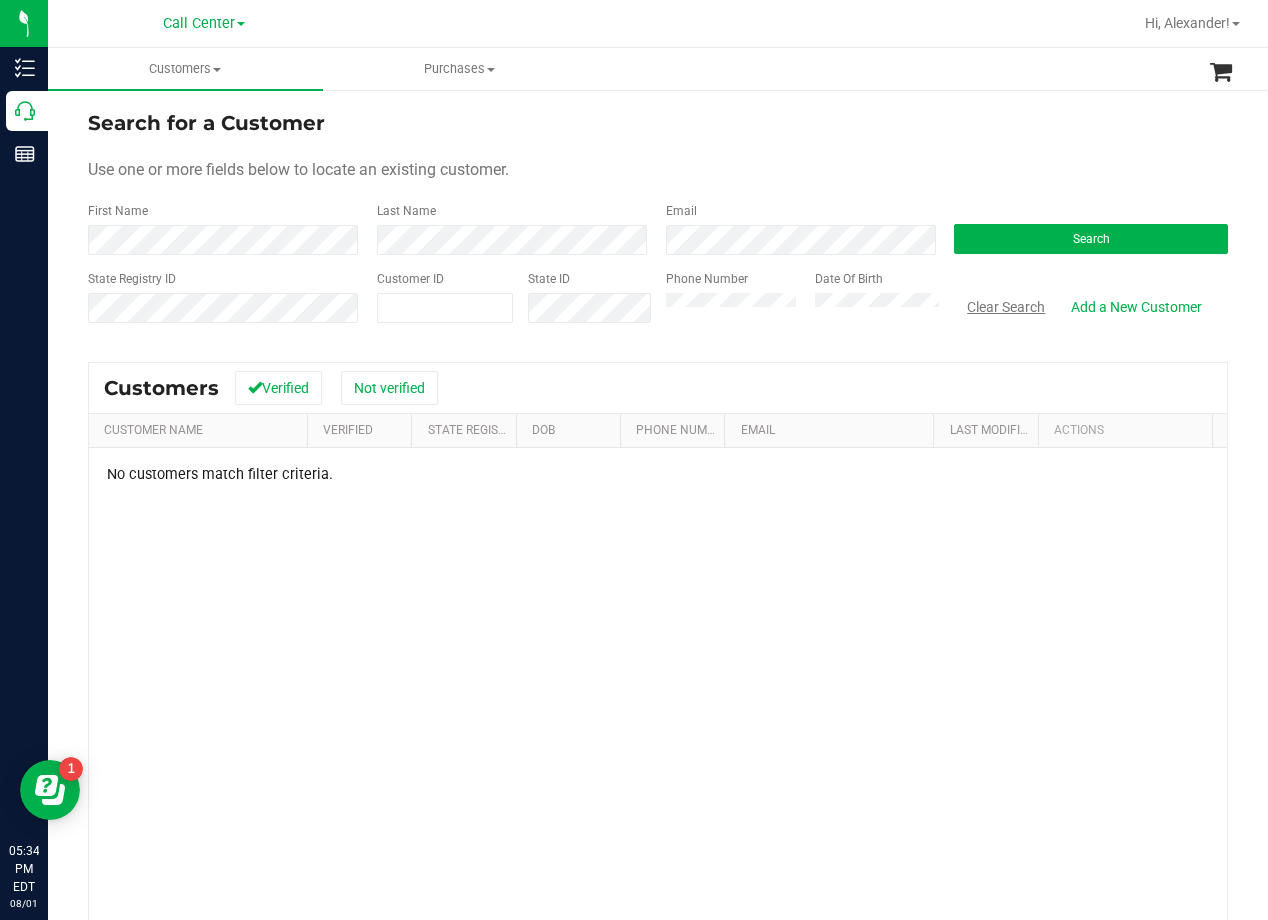 click on "Clear Search" at bounding box center [1006, 307] 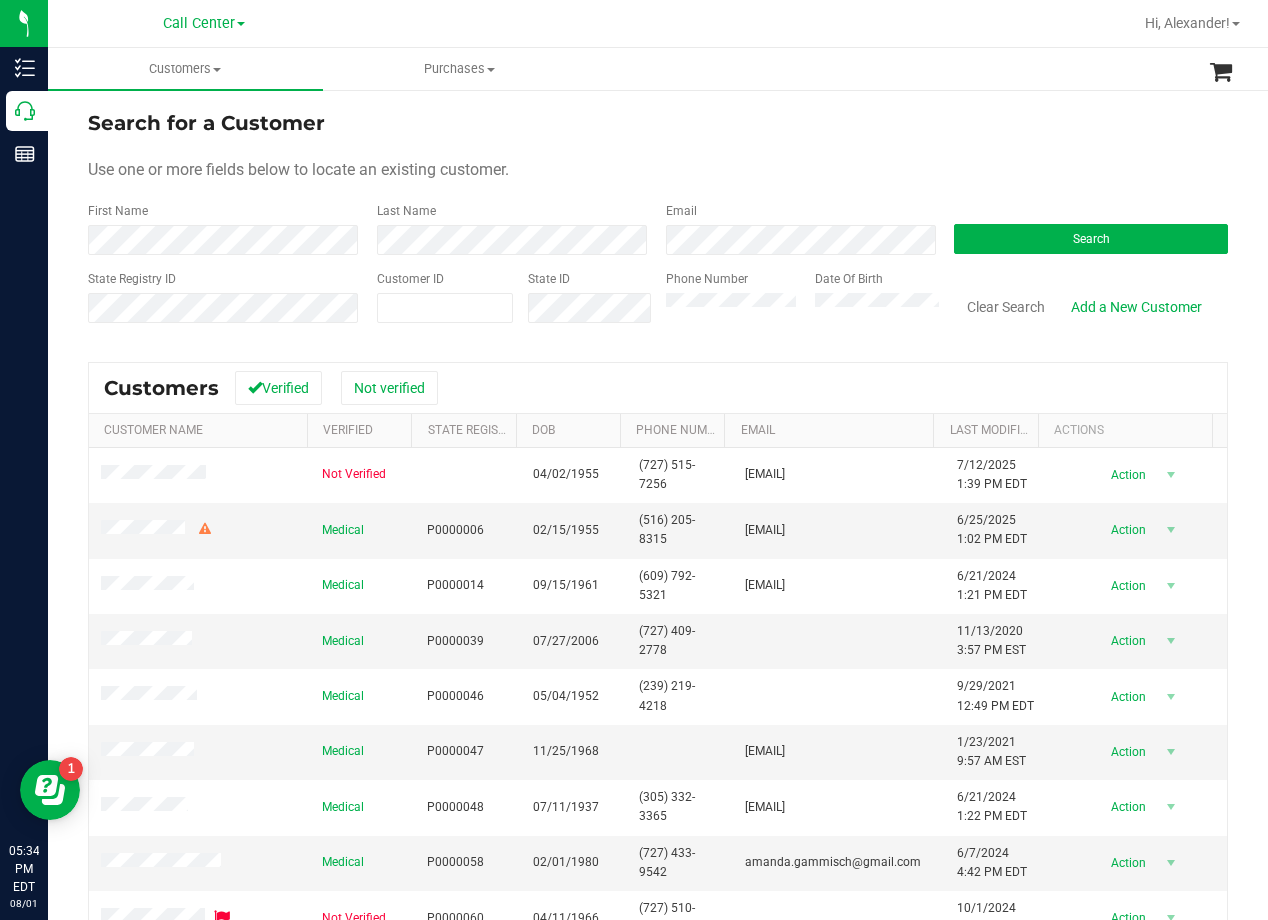 click on "Search for a Customer" at bounding box center (658, 123) 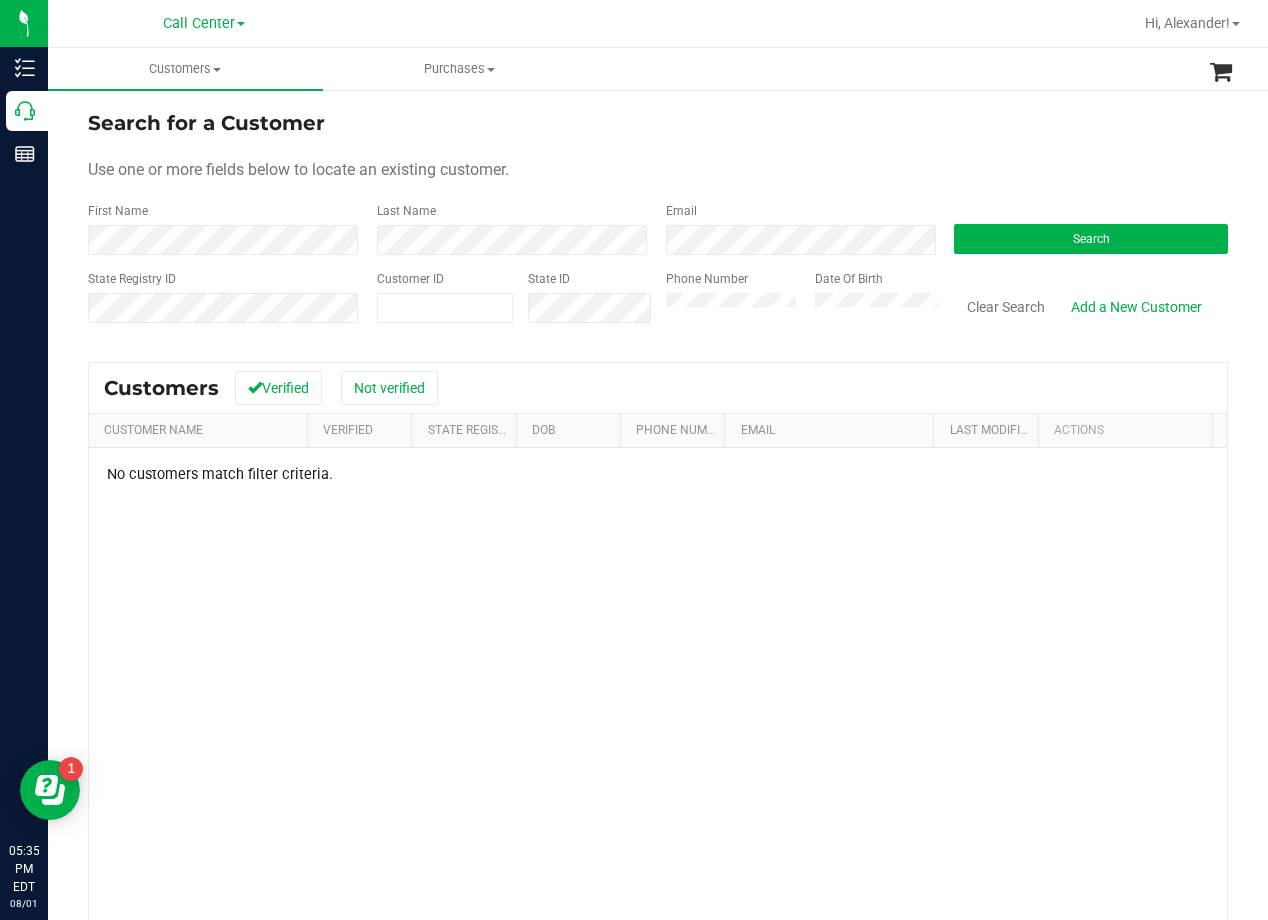 click on "Search for a Customer
Use one or more fields below to locate an existing customer.
First Name
Last Name
Email
Search
State Registry ID
Customer ID
State ID
Phone Number
Date Of Birth" at bounding box center [658, 224] 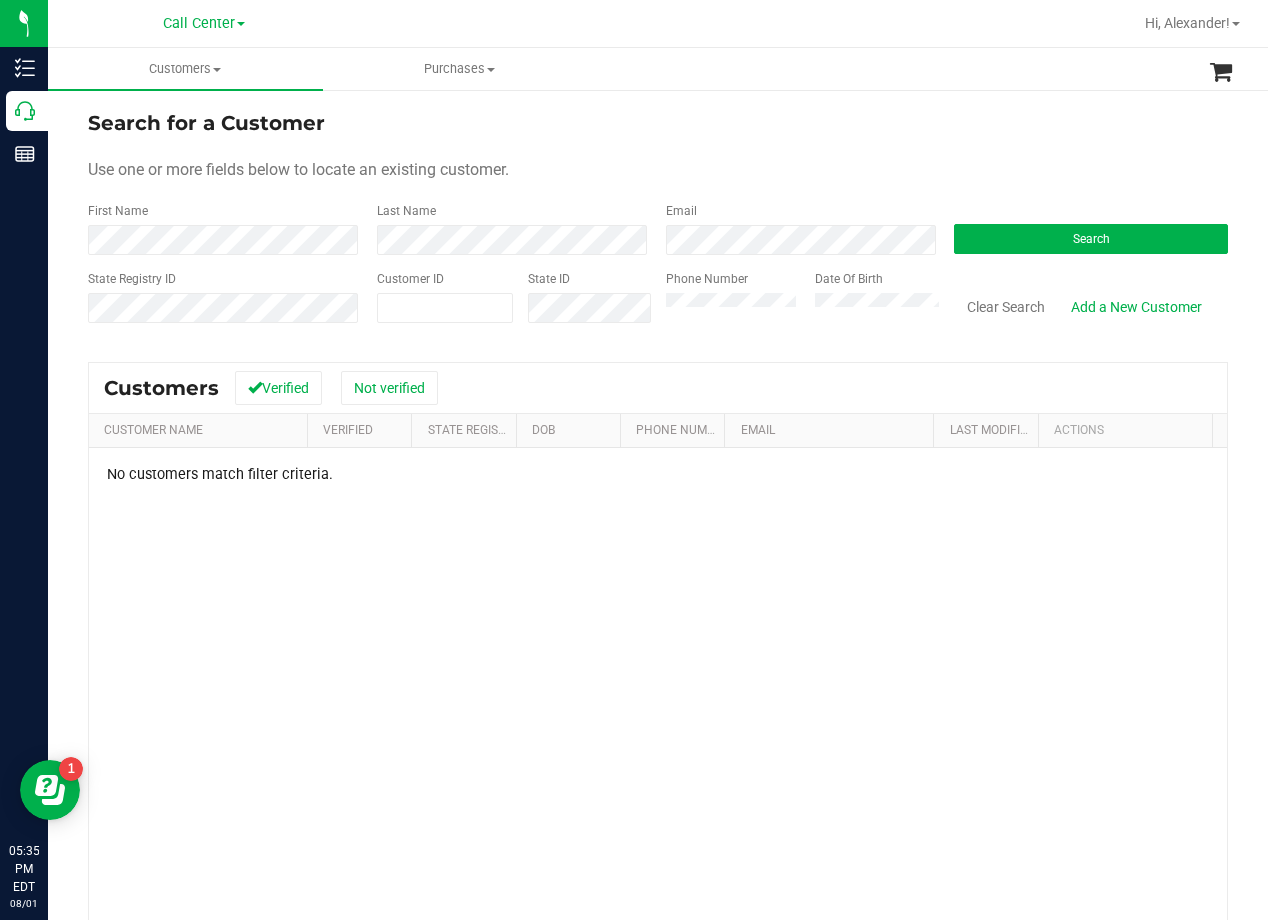 click on "Use one or more fields below to locate an existing customer." at bounding box center [658, 170] 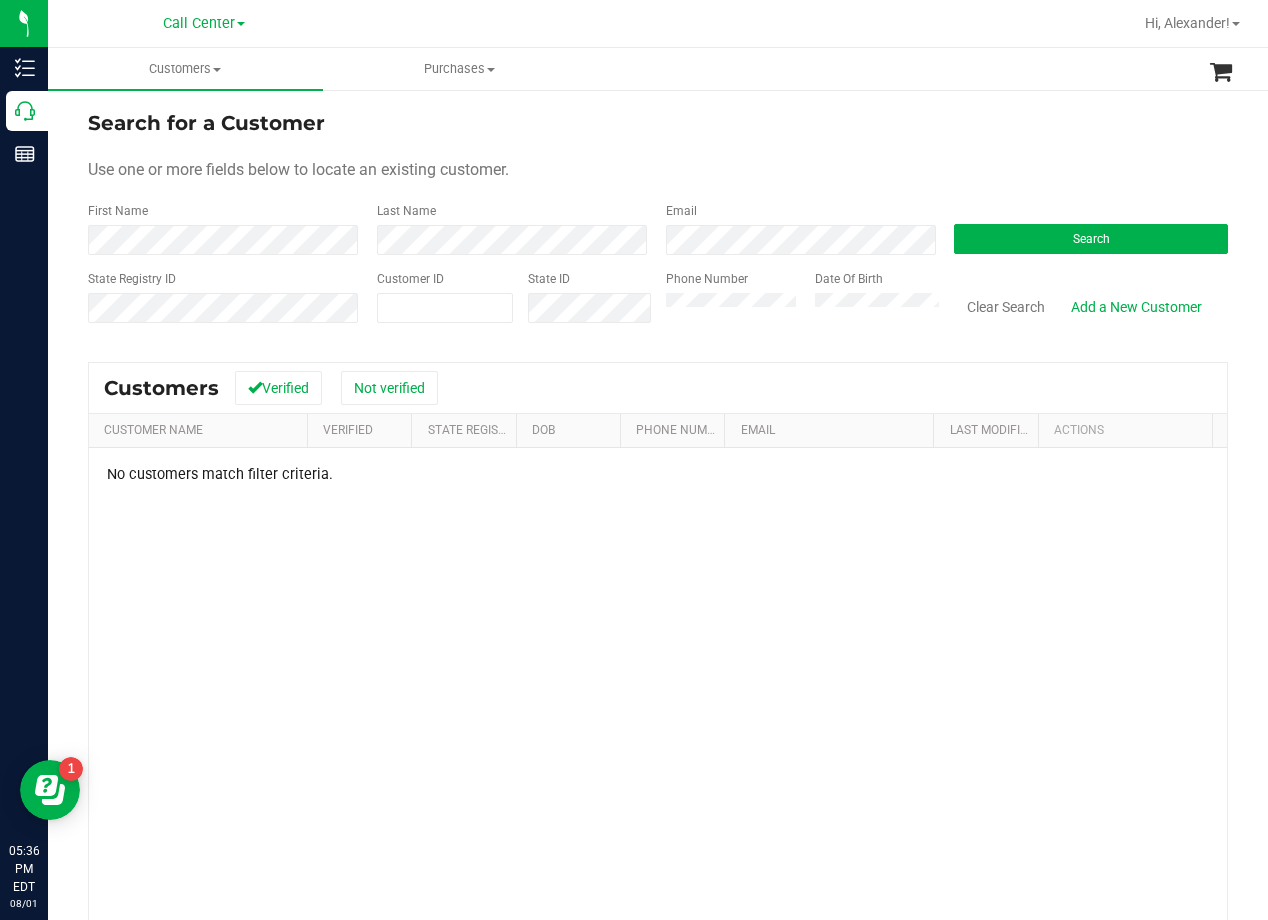 drag, startPoint x: 888, startPoint y: 105, endPoint x: 961, endPoint y: 5, distance: 123.81034 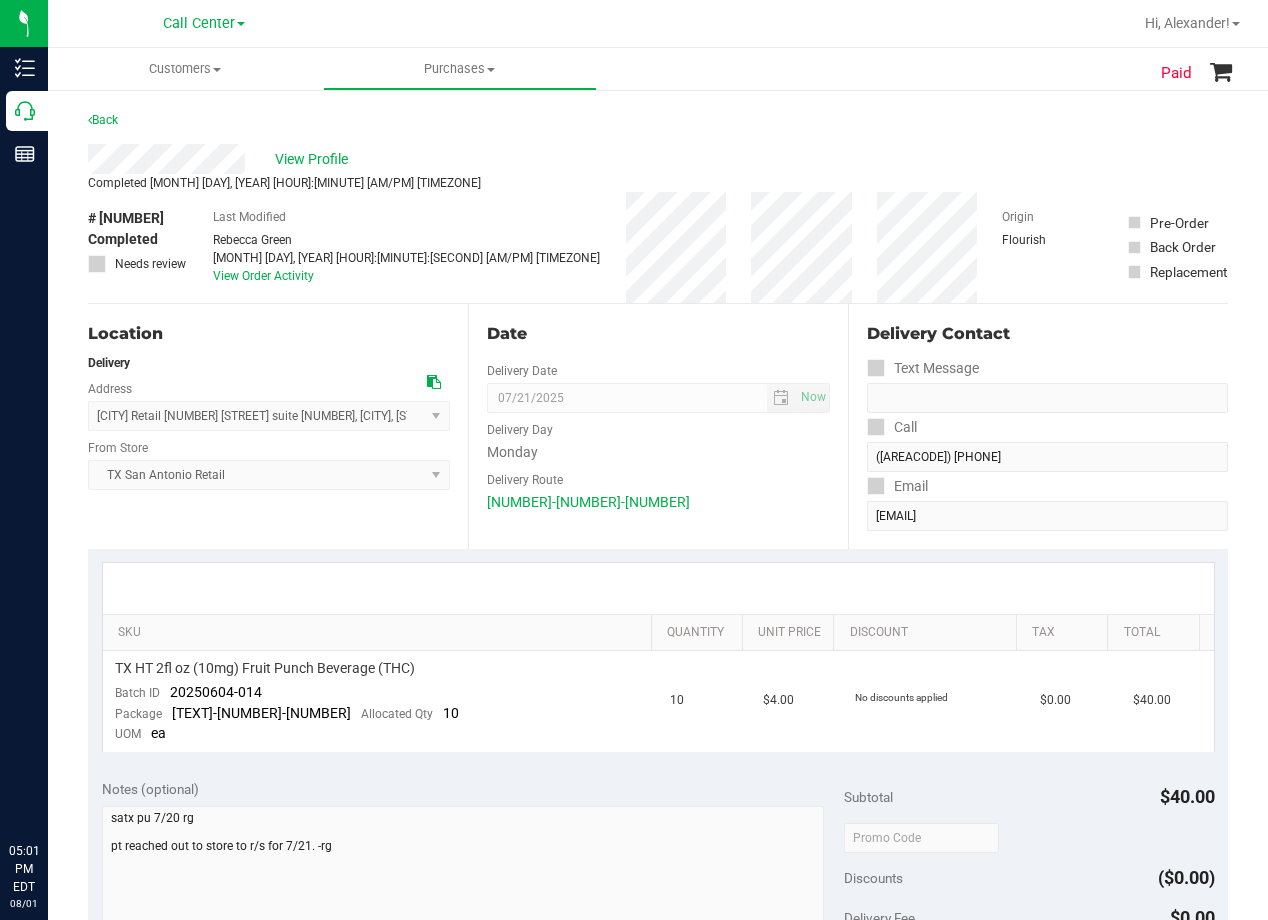 scroll, scrollTop: 0, scrollLeft: 0, axis: both 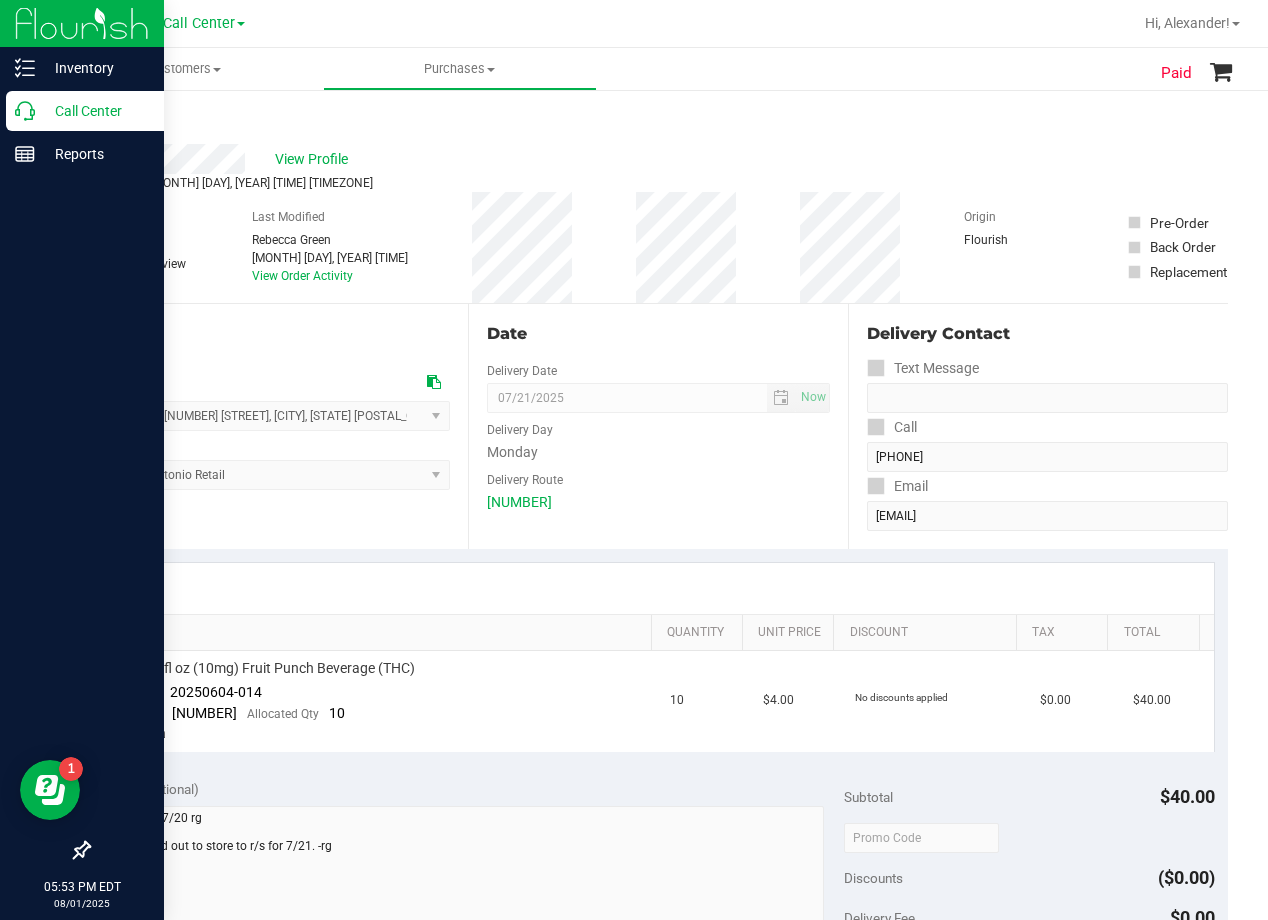 click on "Call Center" at bounding box center [85, 111] 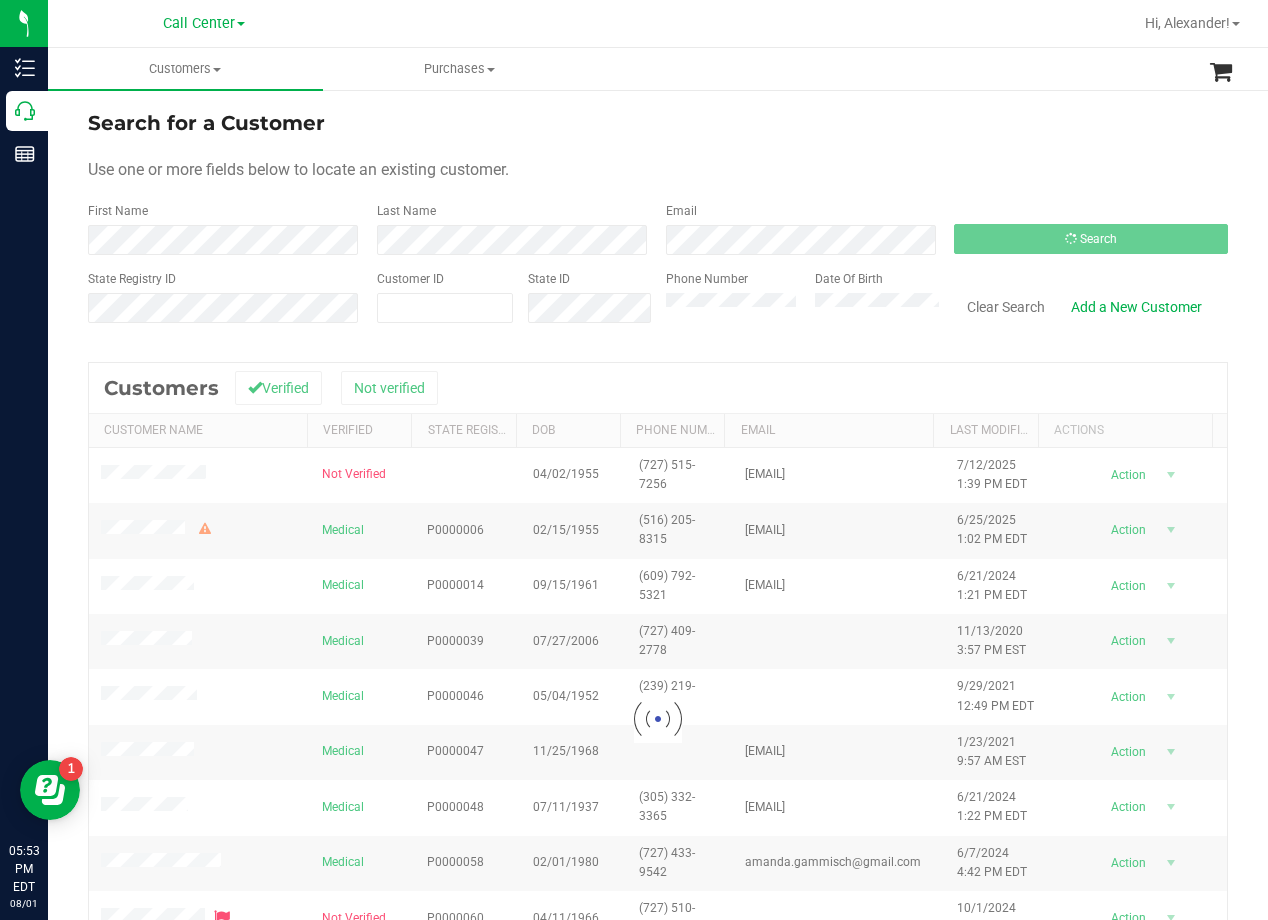 click on "Search for a Customer
Use one or more fields below to locate an existing customer.
First Name
Last Name
Email
Search
State Registry ID
Customer ID
State ID
Phone Number" at bounding box center (658, 592) 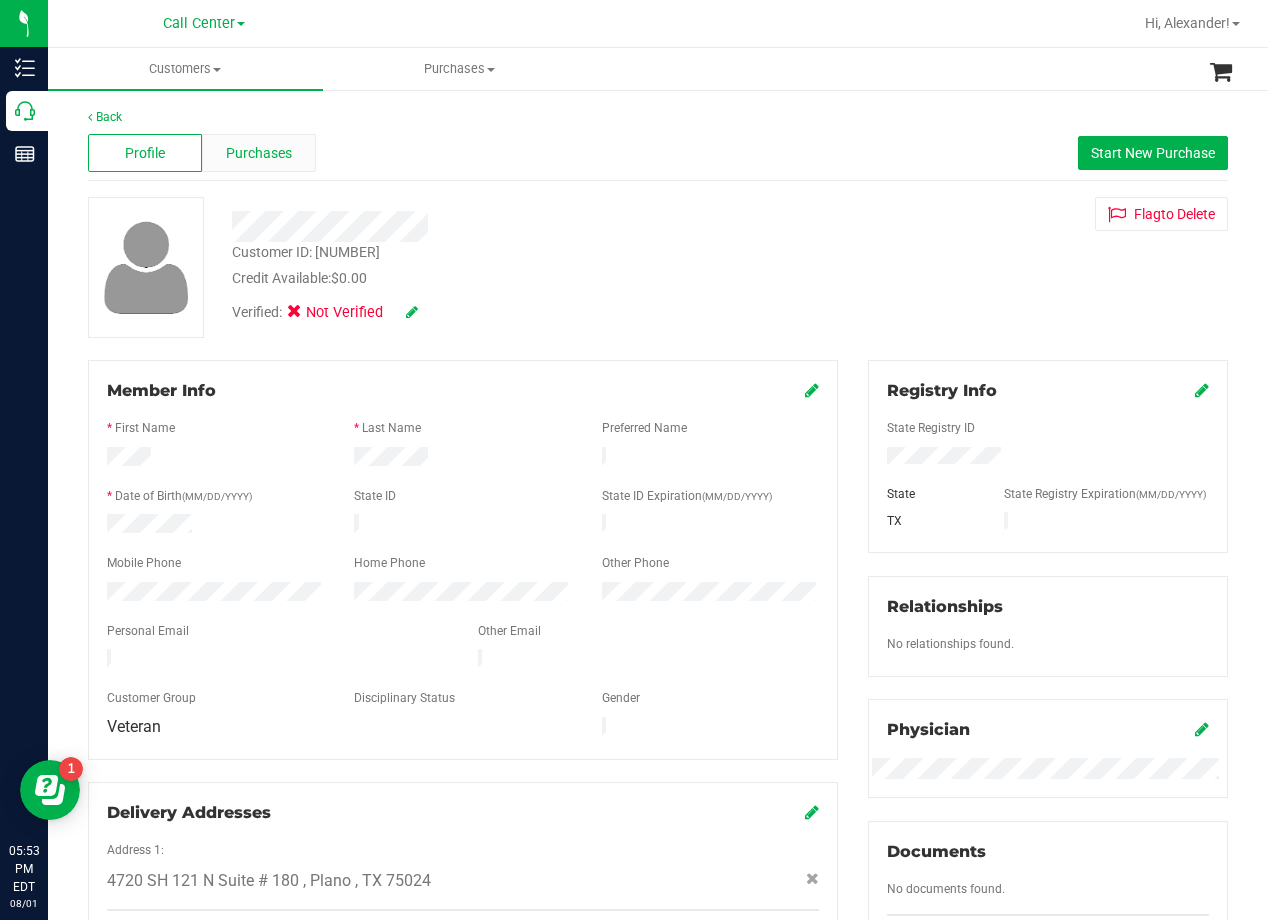 click on "Purchases" at bounding box center (259, 153) 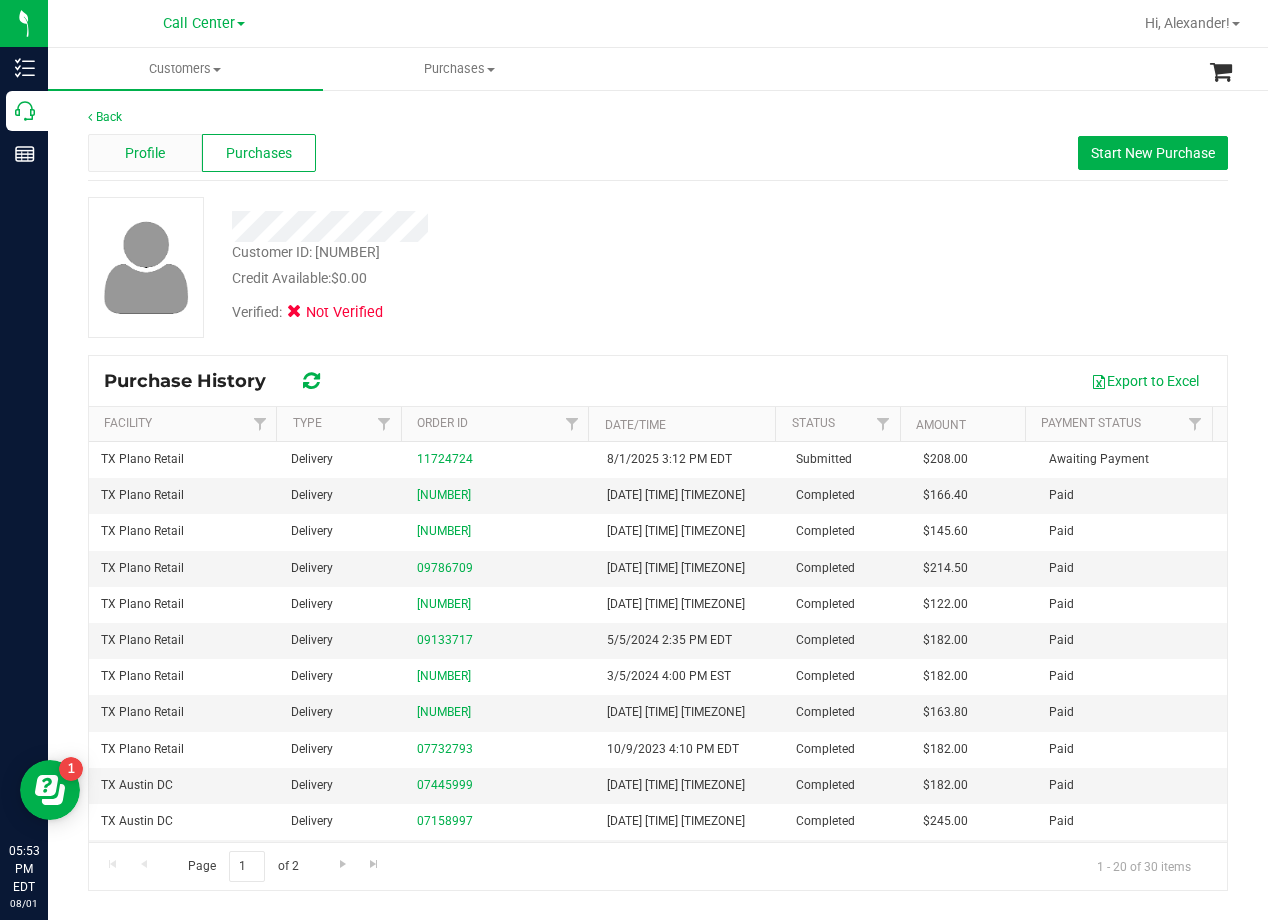 click on "Profile" at bounding box center [145, 153] 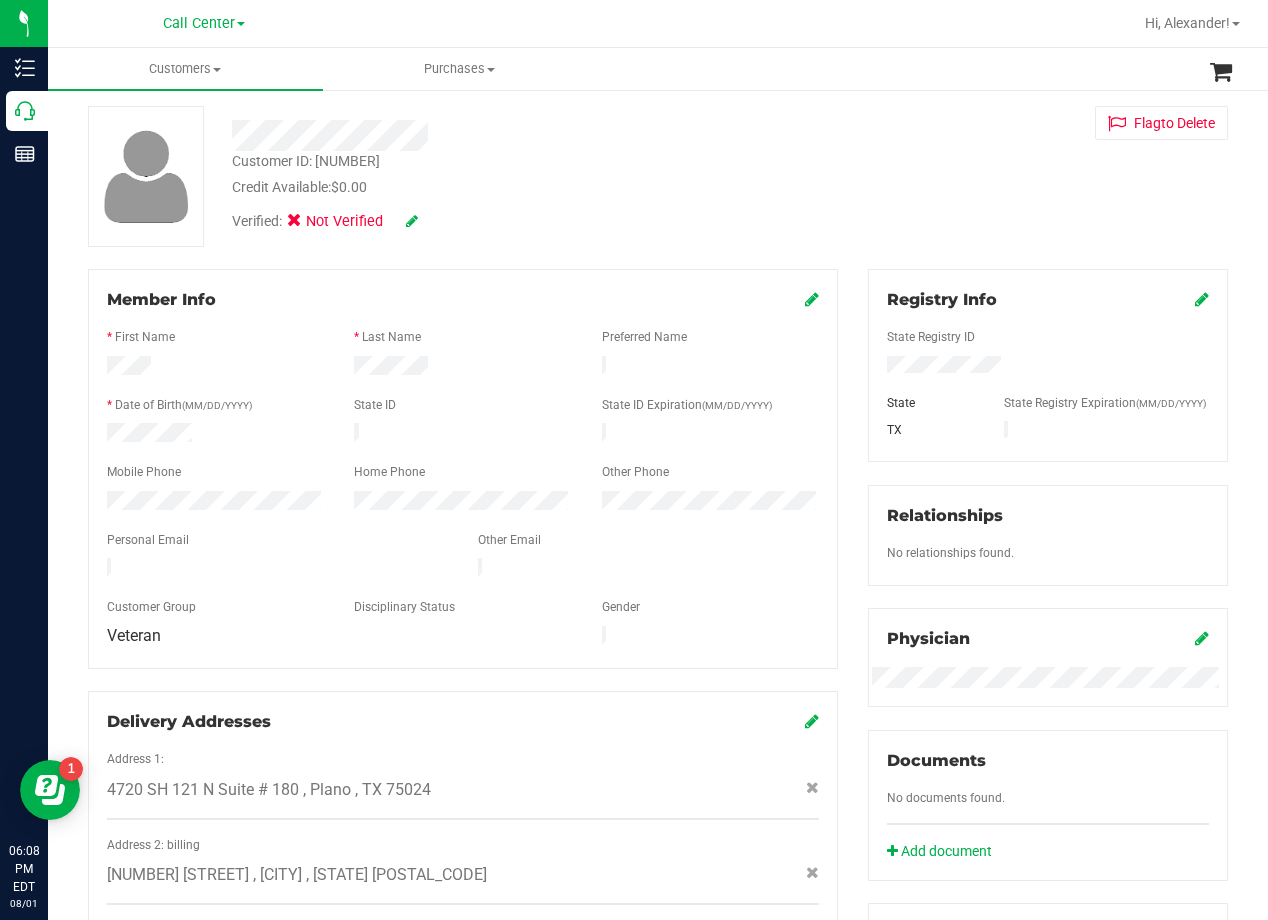 scroll, scrollTop: 0, scrollLeft: 0, axis: both 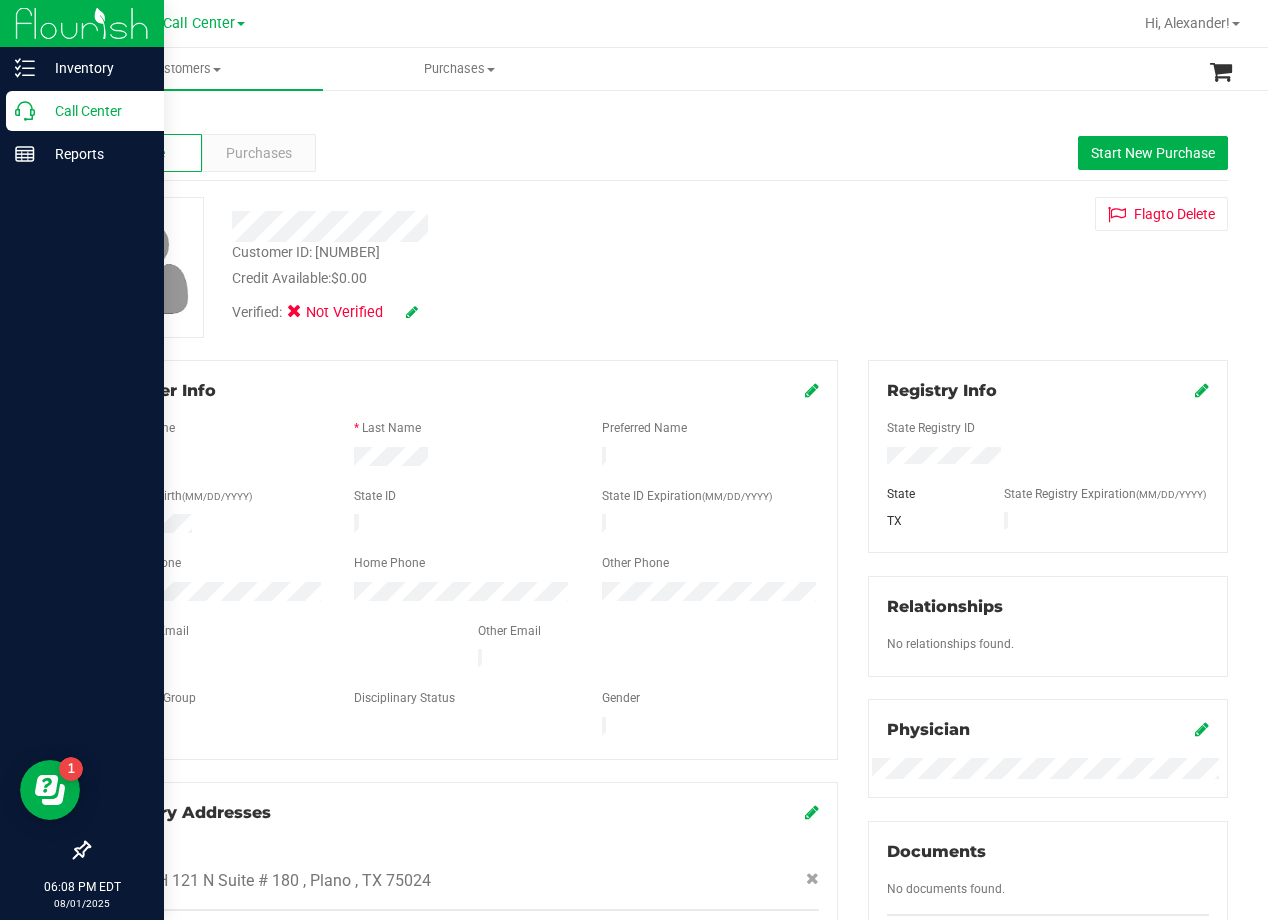 click on "Call Center" at bounding box center (95, 111) 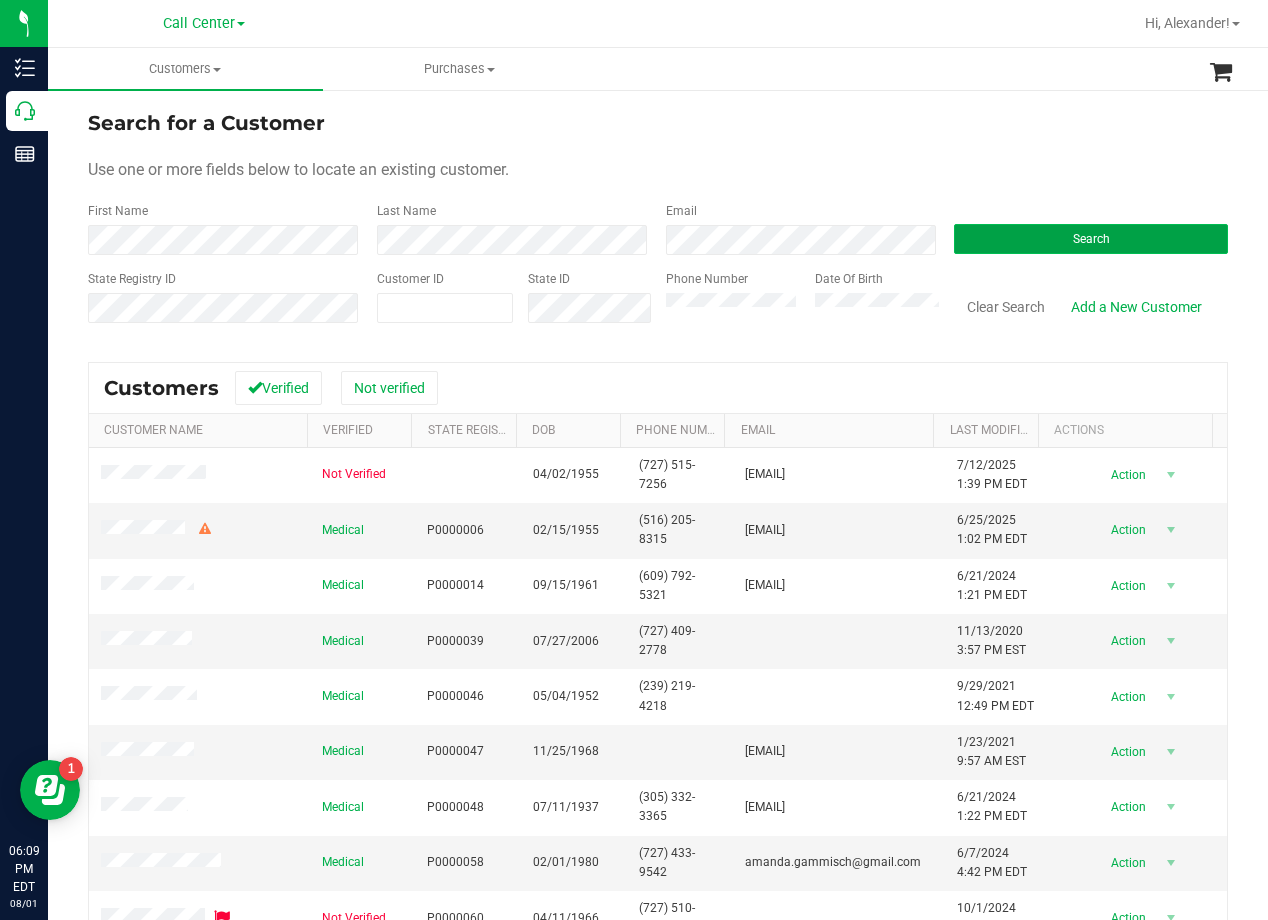 click on "Search" at bounding box center (1091, 239) 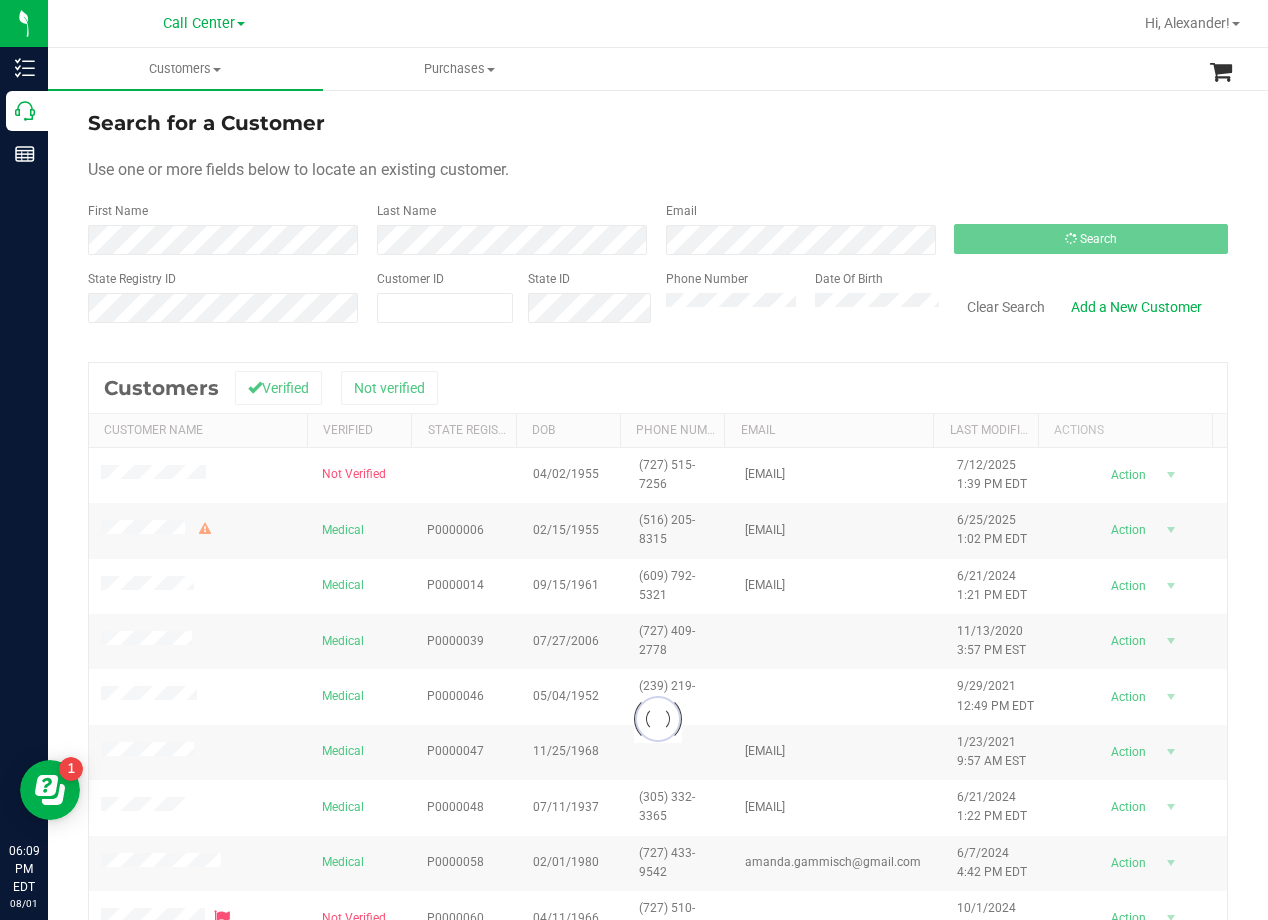 click on "Search for a Customer" at bounding box center (658, 123) 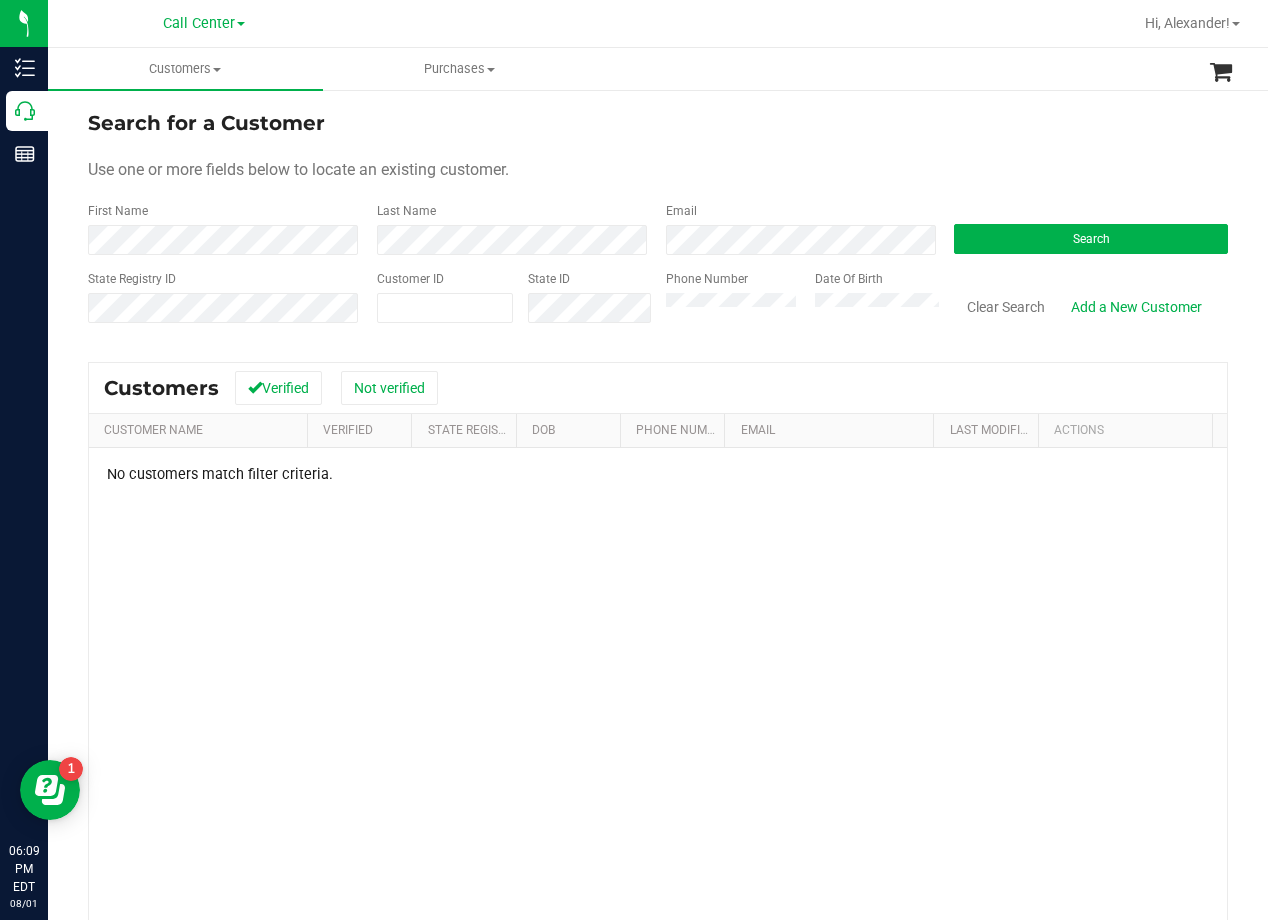 click on "Search for a Customer
Use one or more fields below to locate an existing customer.
First Name
Last Name
Email
Search
State Registry ID
Customer ID
State ID
Phone Number
Date Of Birth" at bounding box center (658, 224) 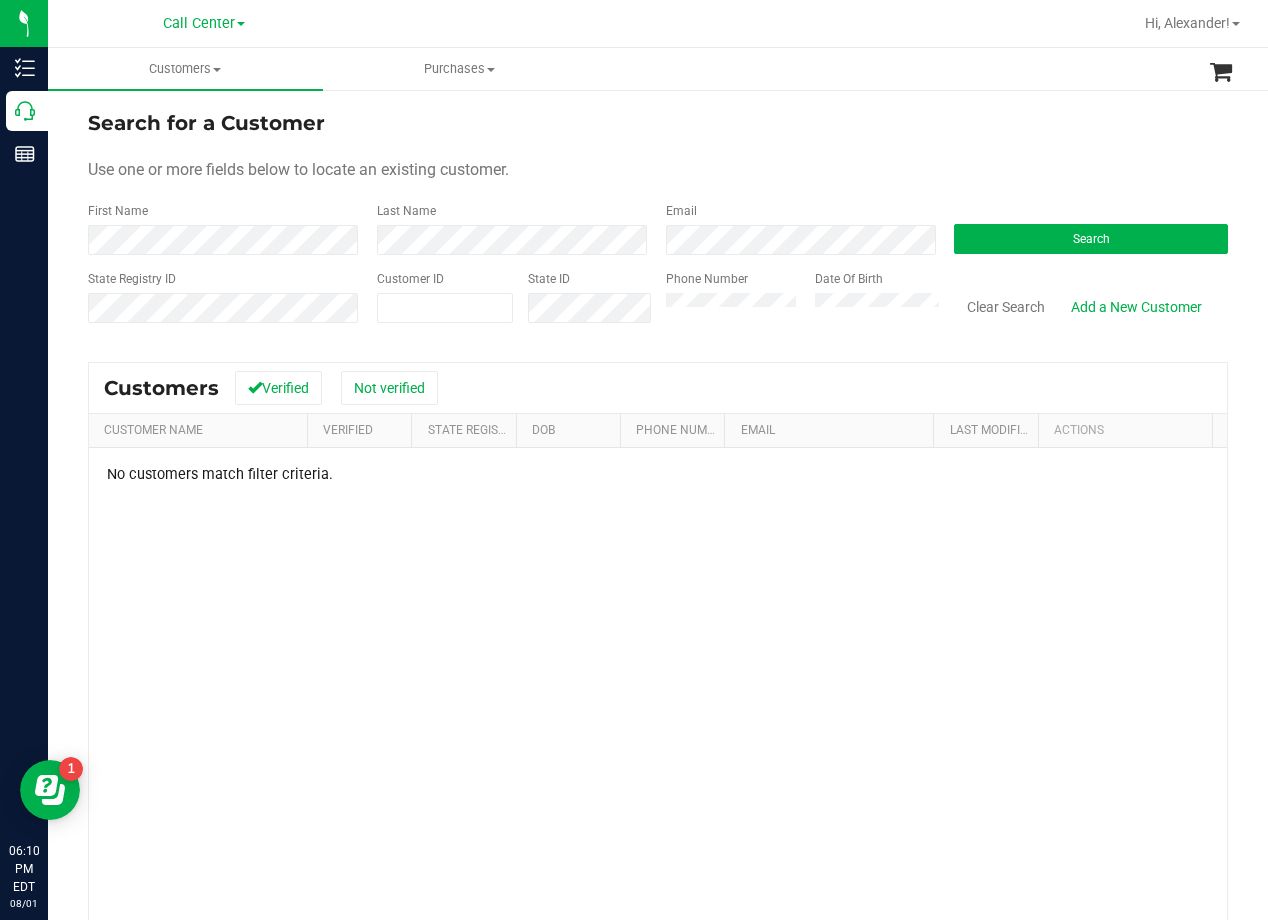 click on "Search for a Customer
Use one or more fields below to locate an existing customer.
First Name
Last Name
Email
Search
State Registry ID
Customer ID
State ID
Phone Number
Date Of Birth" at bounding box center [658, 224] 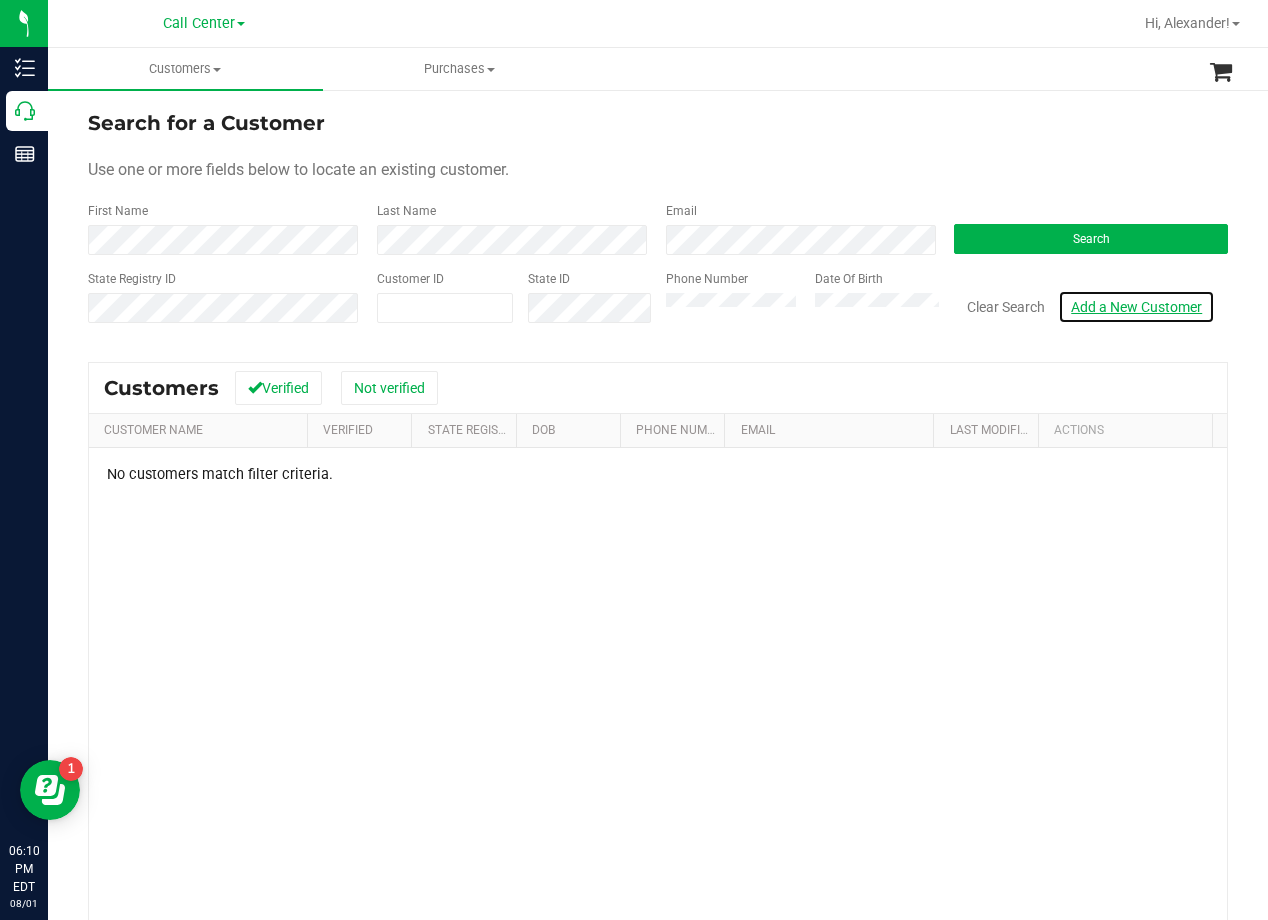 click on "Add a New Customer" at bounding box center (1136, 307) 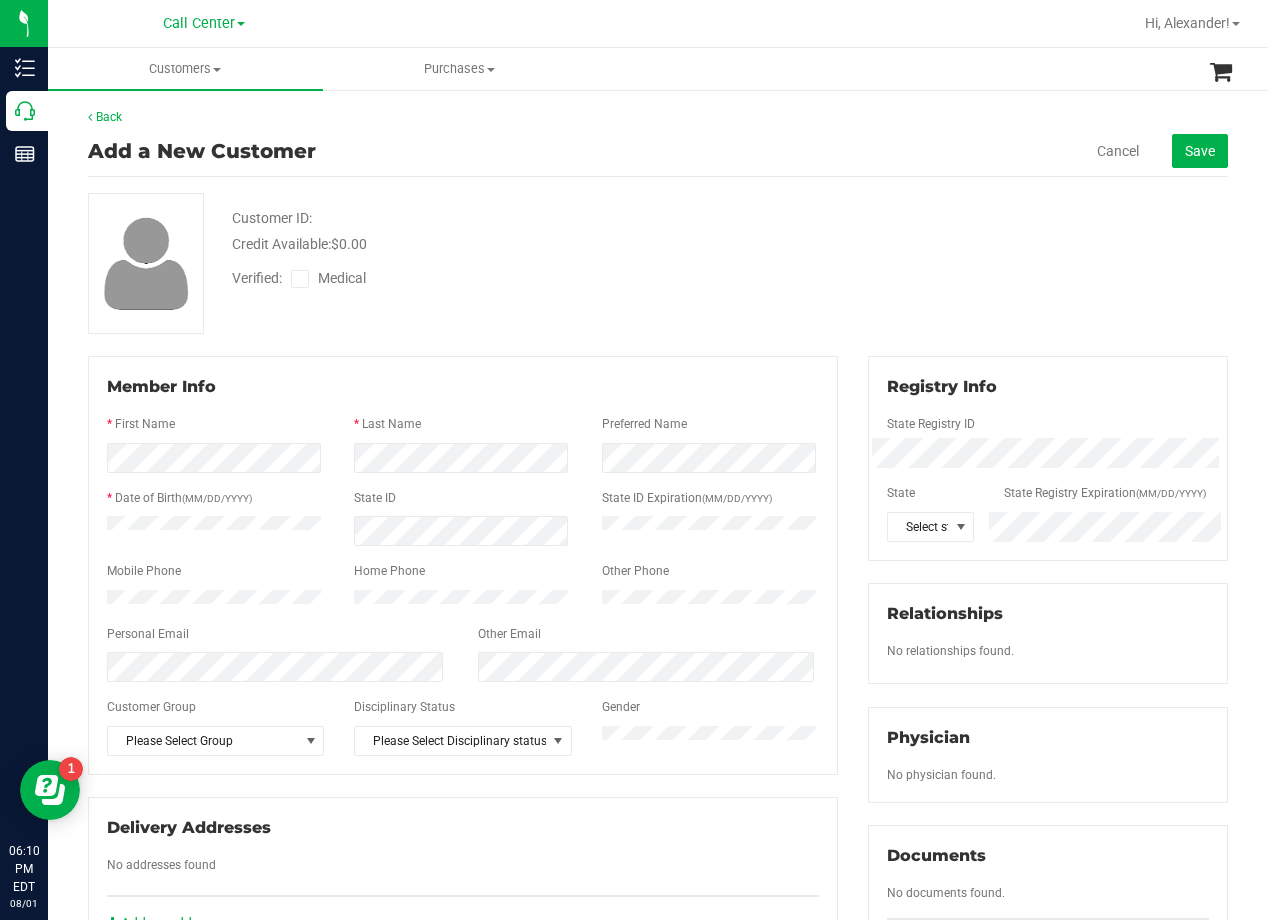 click on "Verified:
Medical" at bounding box center [509, 277] 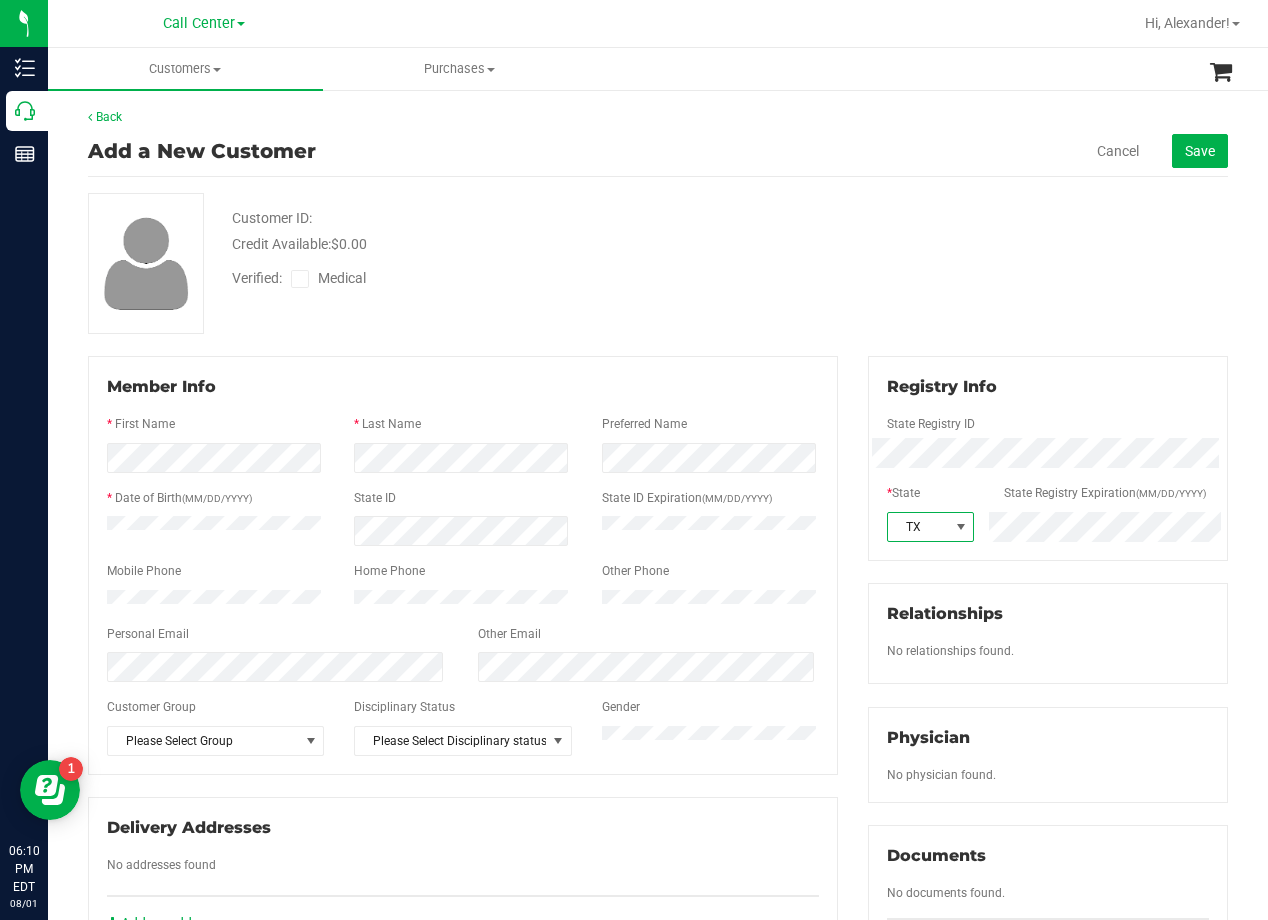 click at bounding box center [300, 279] 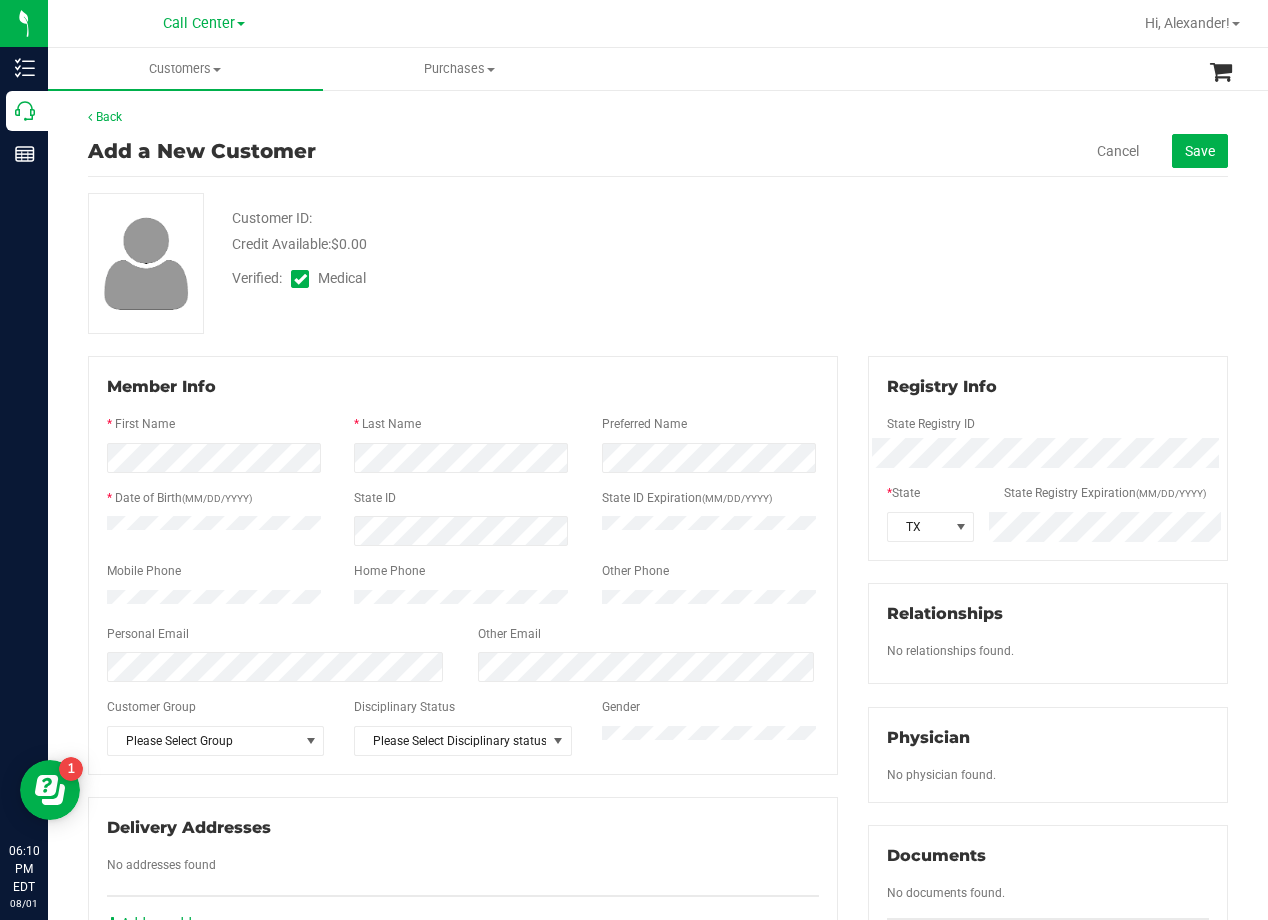 click on "Customer ID:
Credit Available:
$0.00" at bounding box center (509, 231) 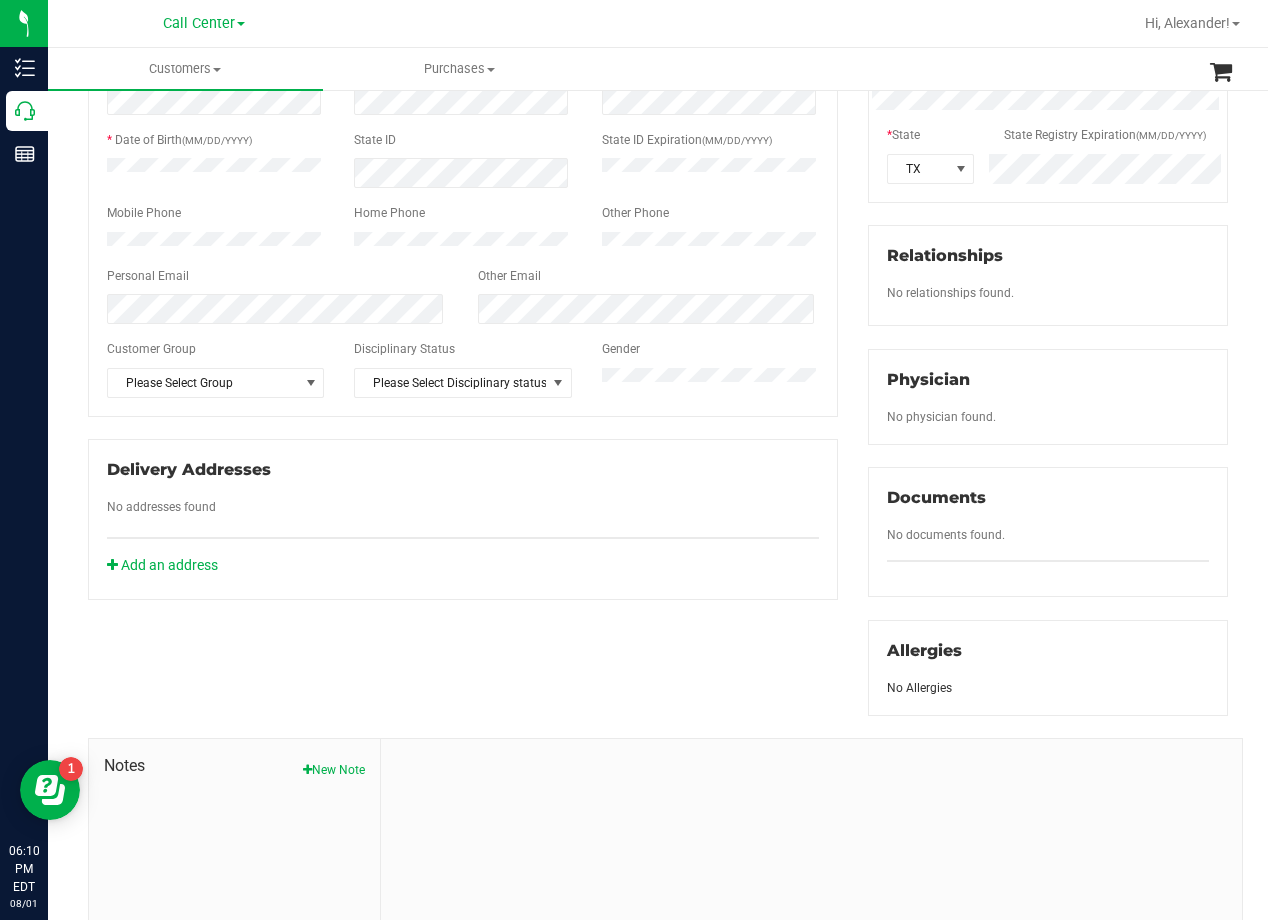 scroll, scrollTop: 529, scrollLeft: 0, axis: vertical 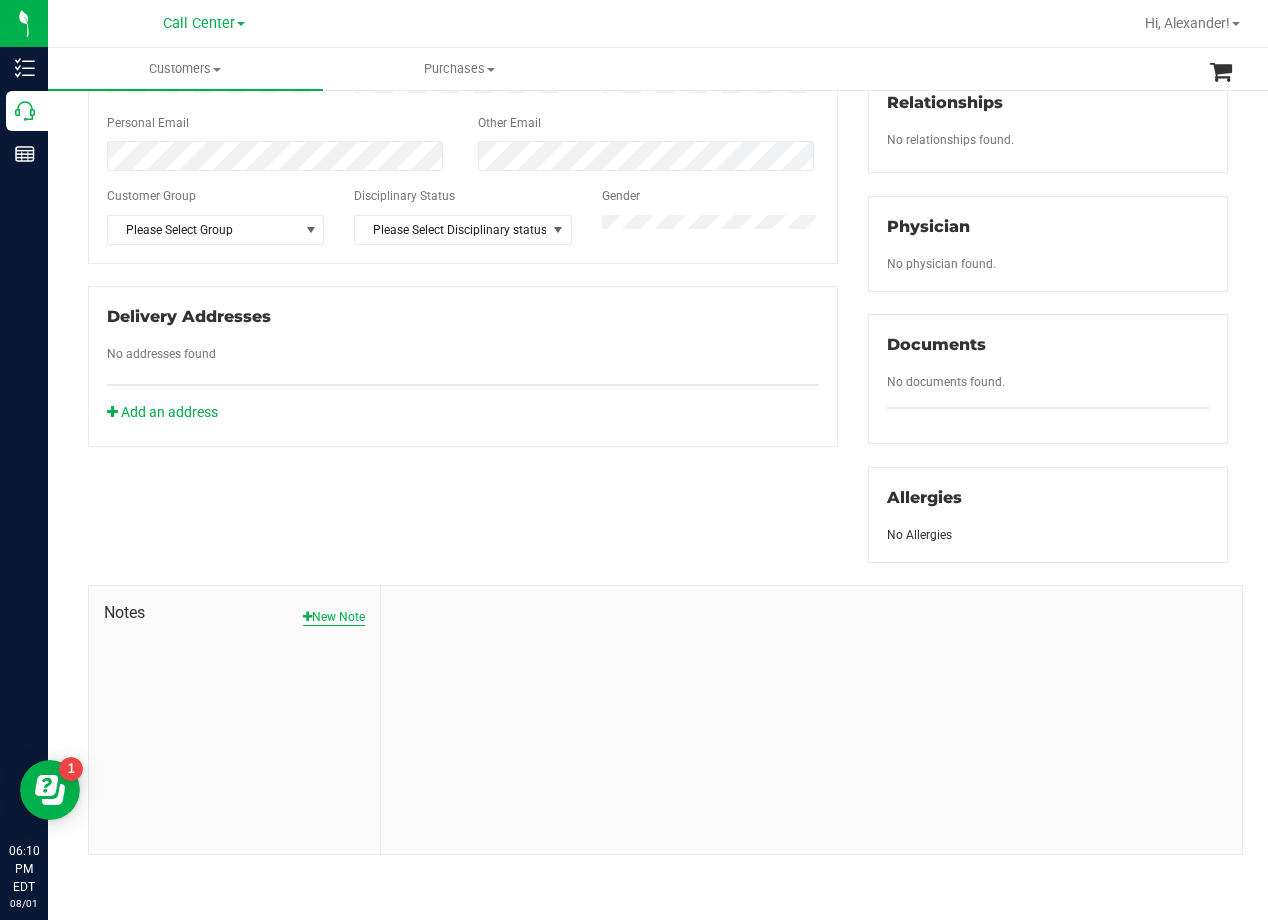 click on "New Note" at bounding box center [334, 617] 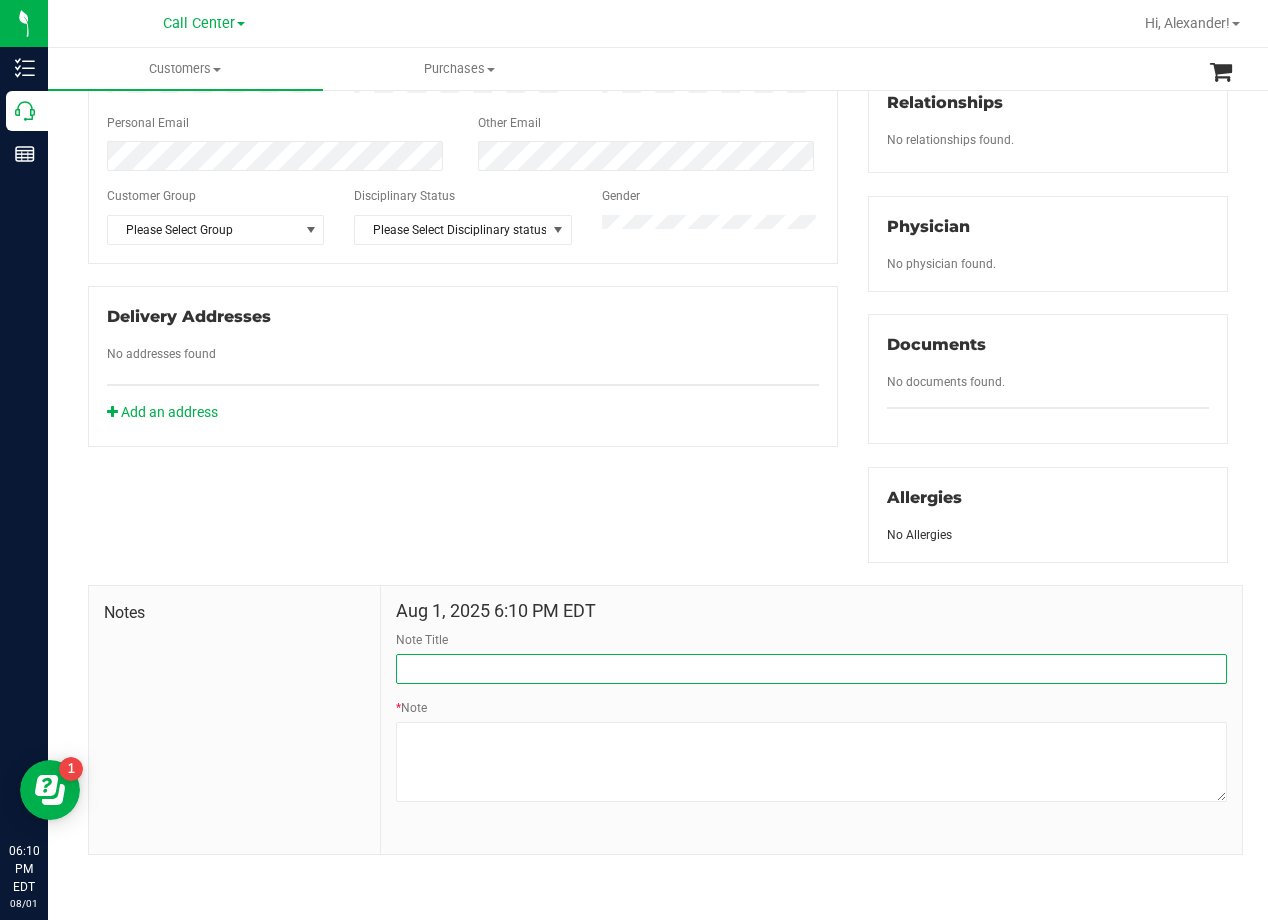 click on "Note Title" at bounding box center (811, 669) 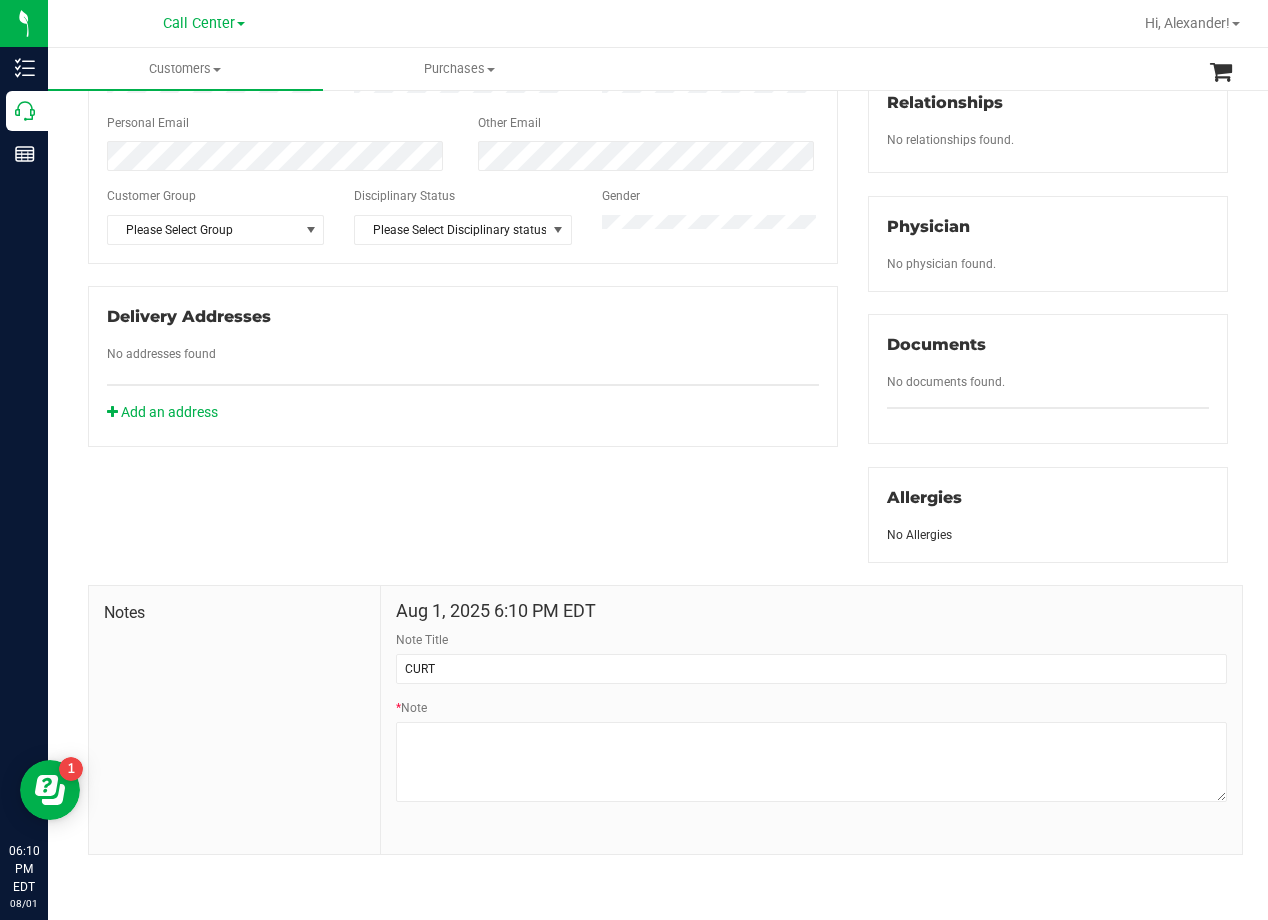 click on "Member Info
*
First Name
*
Last Name
Preferred Name
*
Date of Birth
(MM/DD/YYYY)
State ID
State ID Expiration
(MM/DD/YYYY)" at bounding box center (658, 350) 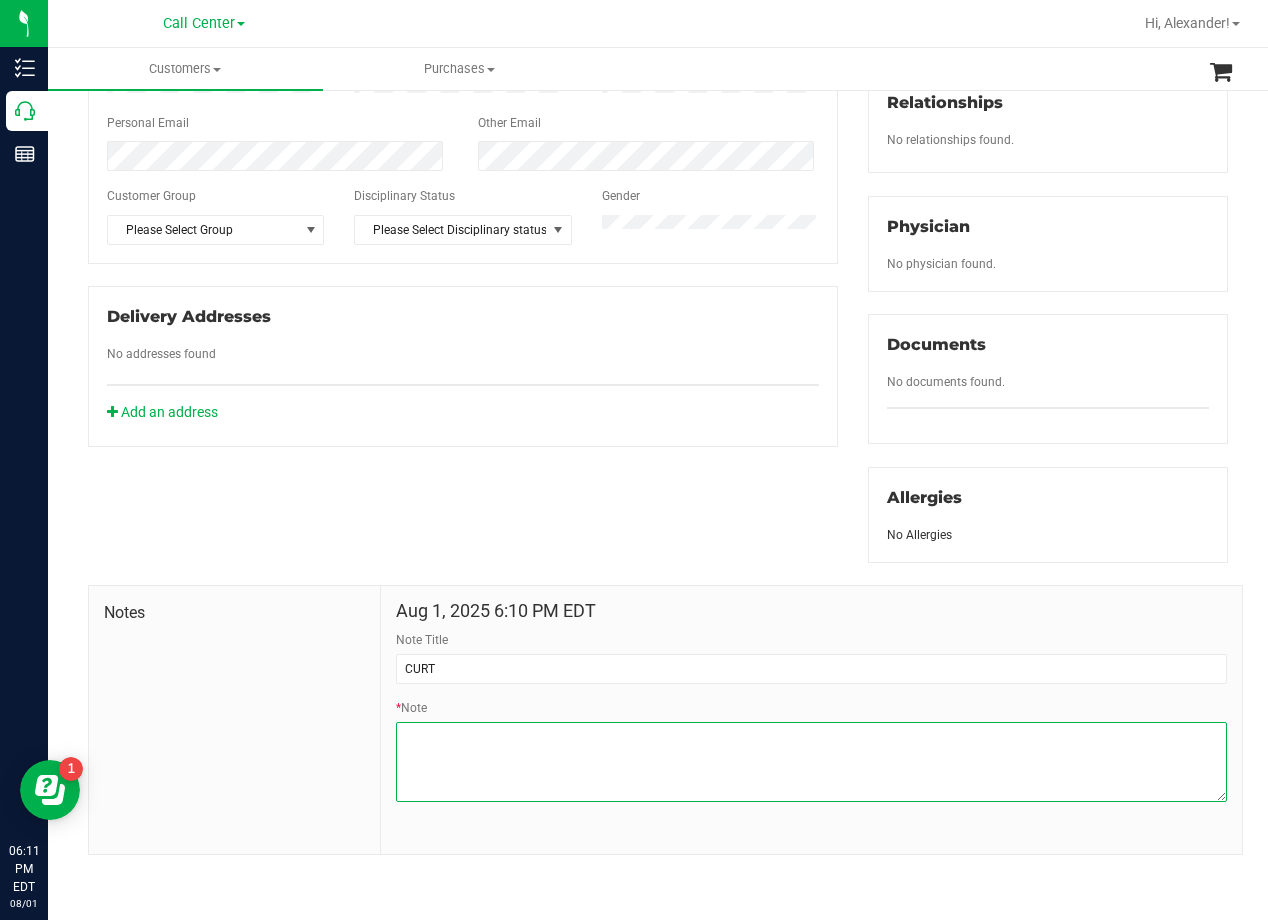 click on "*
Note" at bounding box center (811, 762) 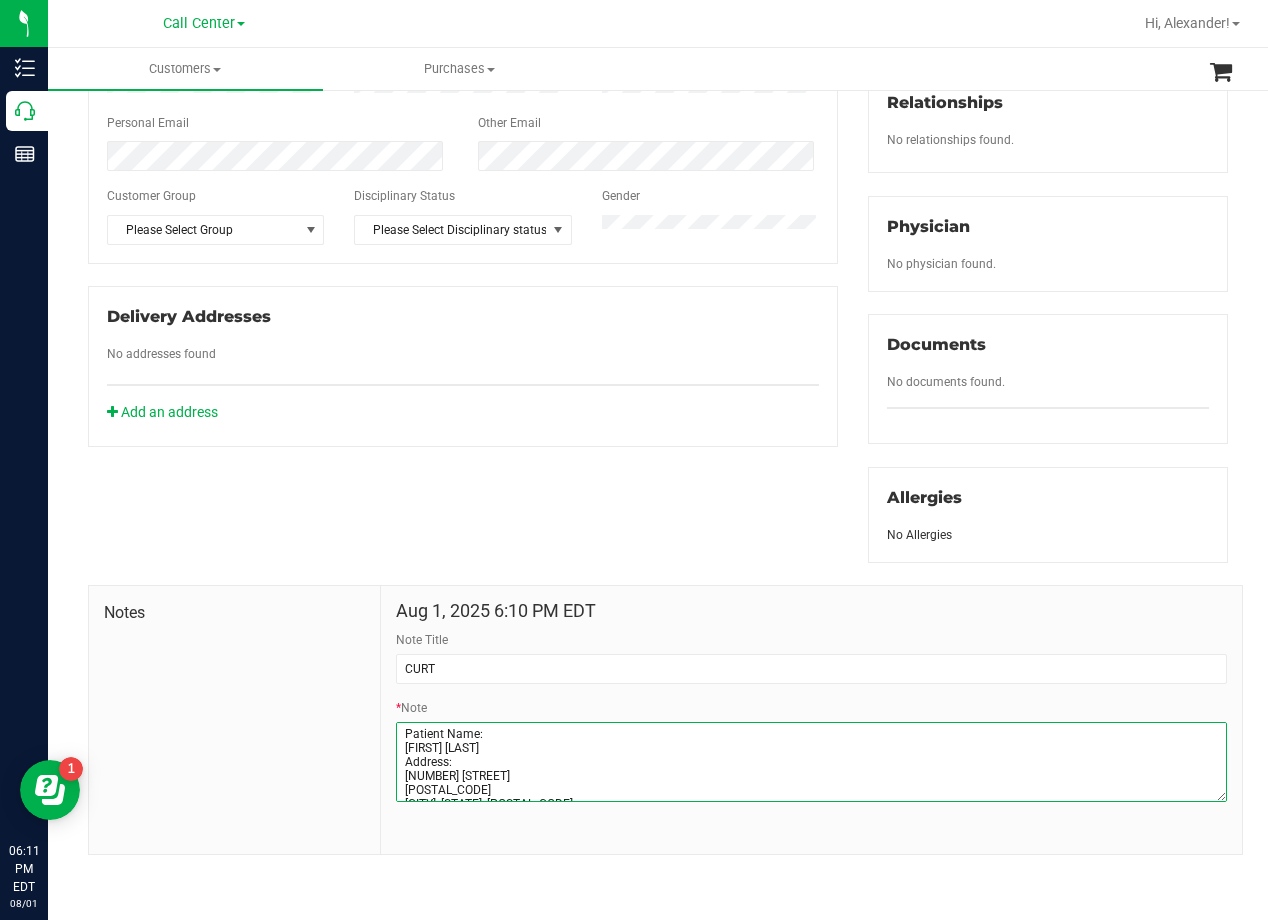 scroll, scrollTop: 95, scrollLeft: 0, axis: vertical 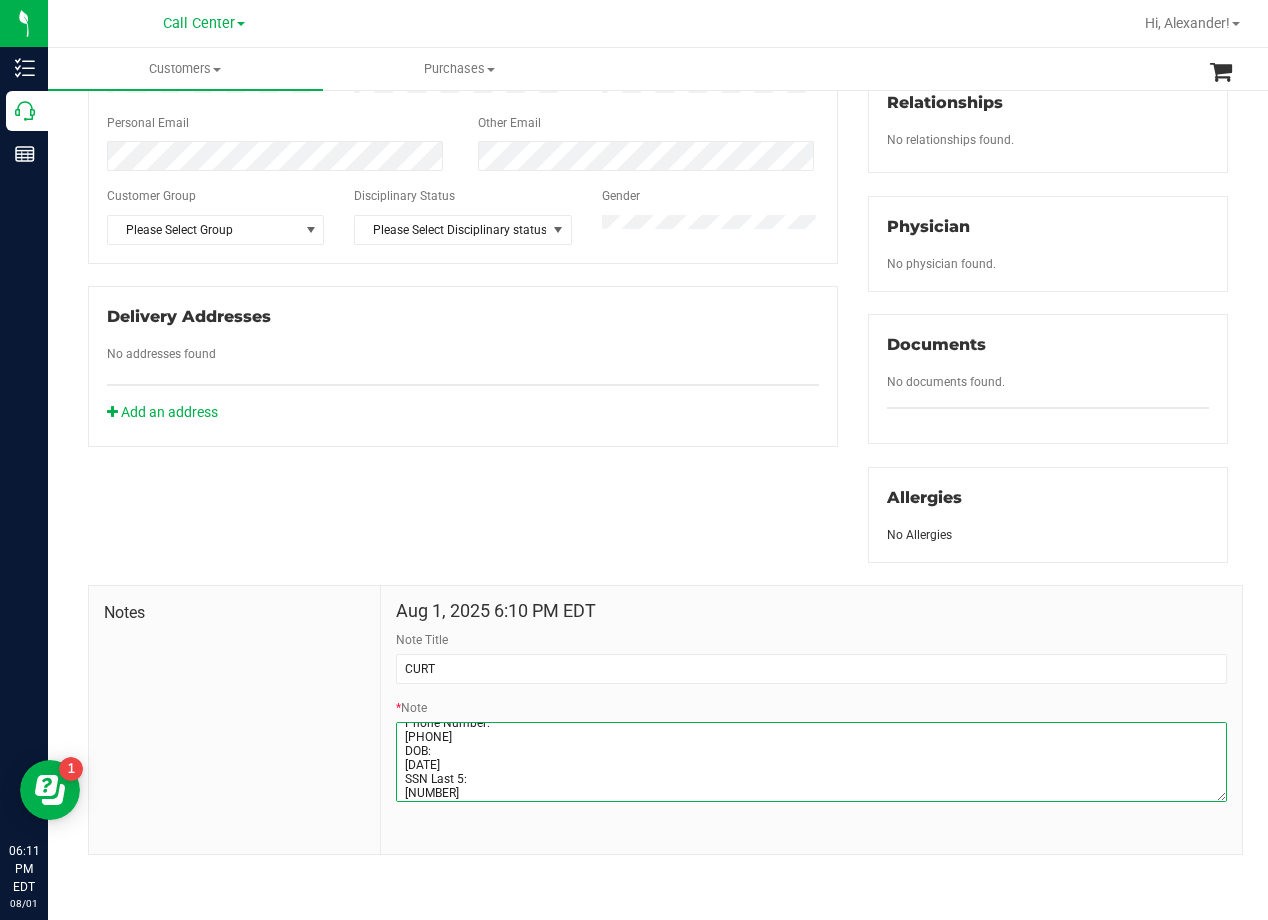 type on "Patient Name:
Thomas Lewis
Address:
401 Woodward Street
#108
Austin, TX, 78704
Phone Number:
(512) 679-9953
DOB:
09/15/1957
SSN Last 5:
90559" 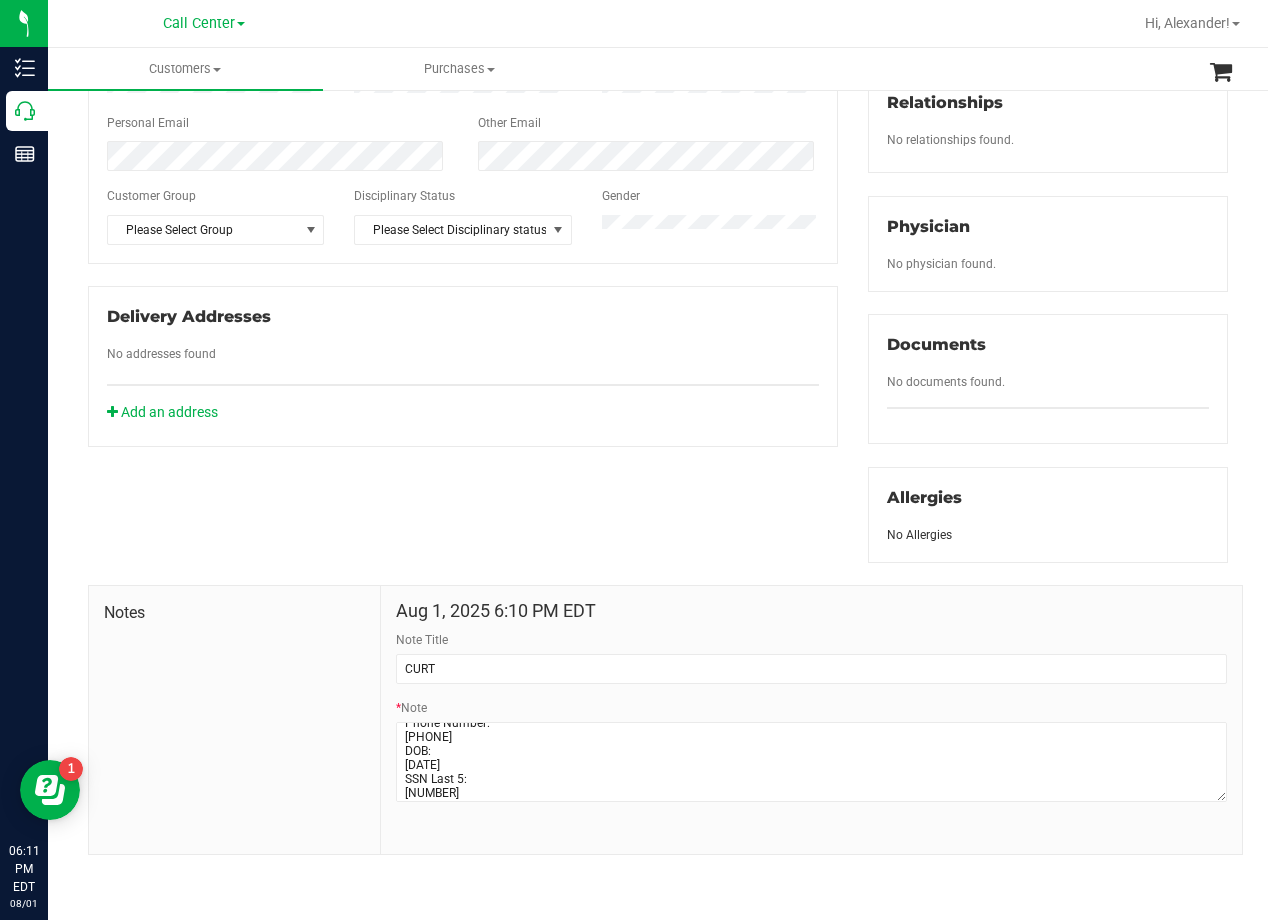 click on "Member Info
*
First Name
*
Last Name
Preferred Name
*
Date of Birth
(MM/DD/YYYY)
State ID
State ID Expiration
(MM/DD/YYYY)" at bounding box center [658, 350] 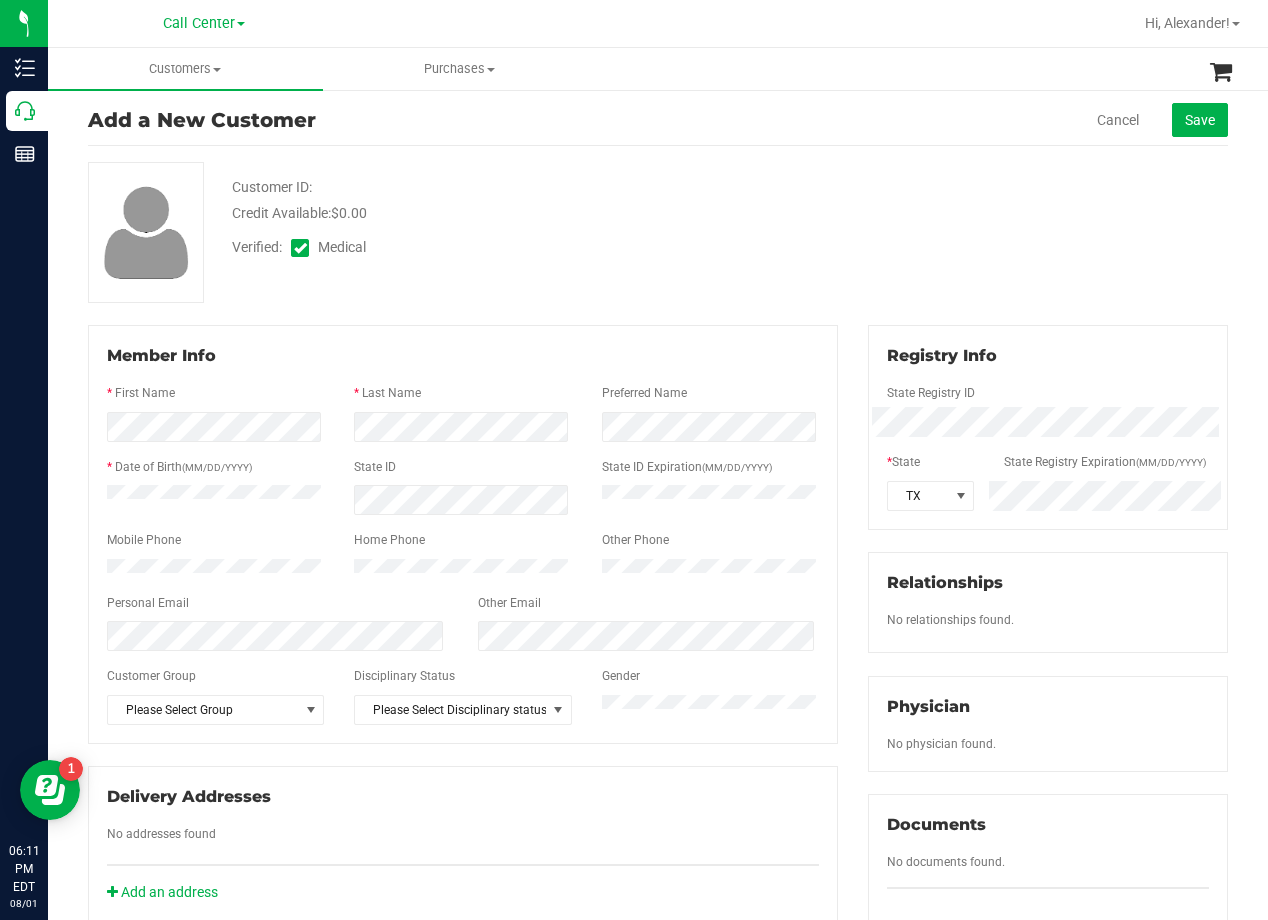 scroll, scrollTop: 0, scrollLeft: 0, axis: both 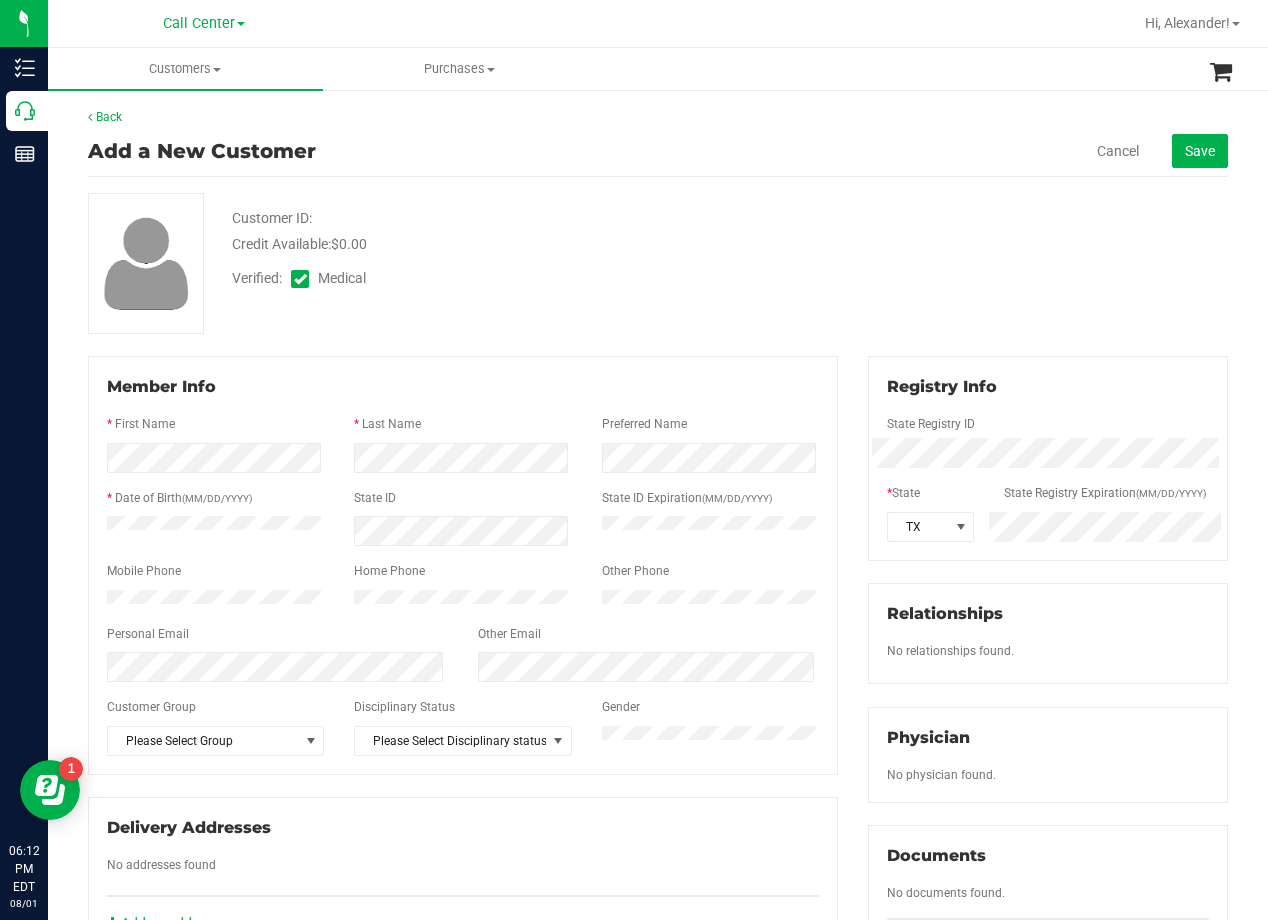 click on "Customer ID:
Credit Available:
$0.00
Verified:
Medical" at bounding box center [658, 263] 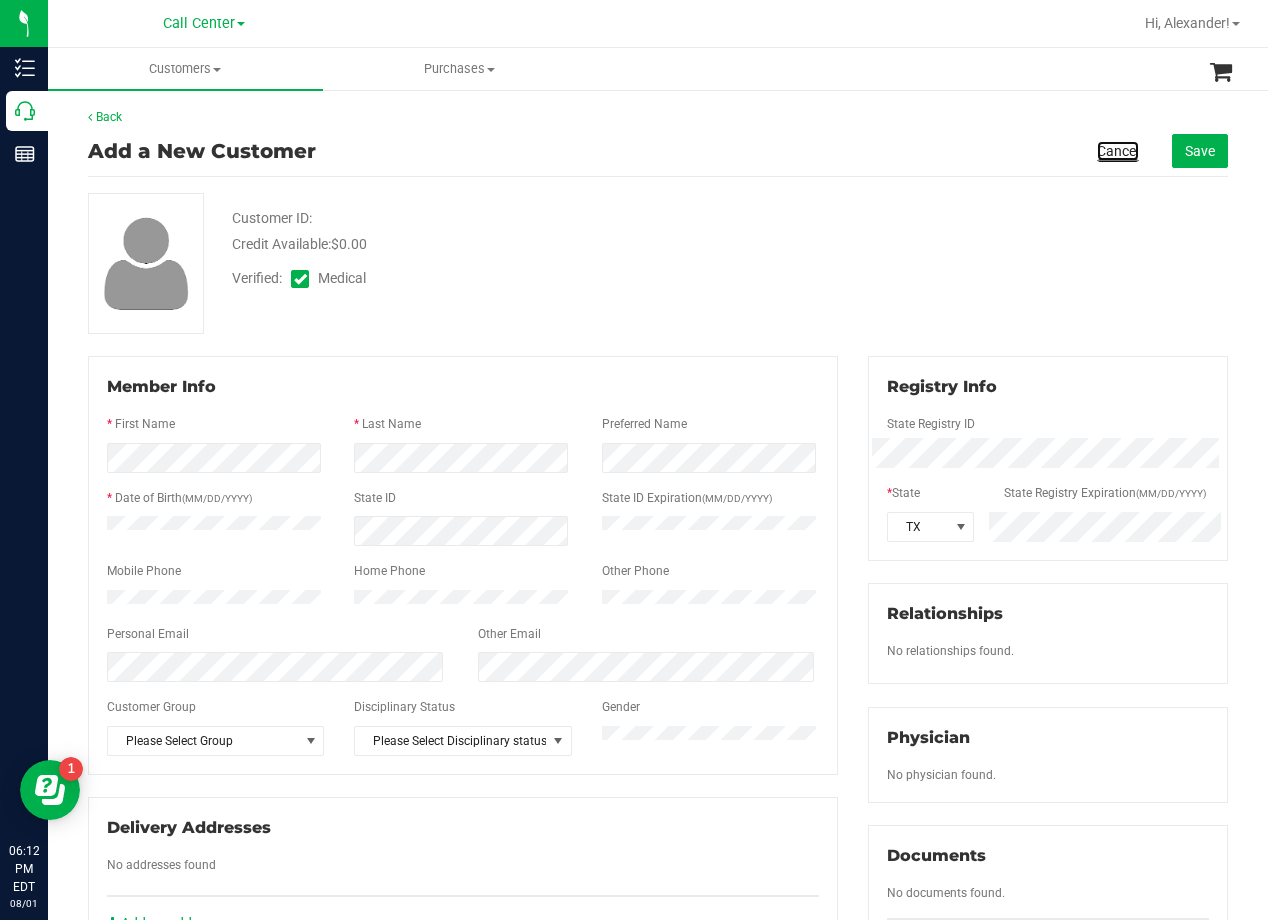 click on "Cancel" at bounding box center (1118, 151) 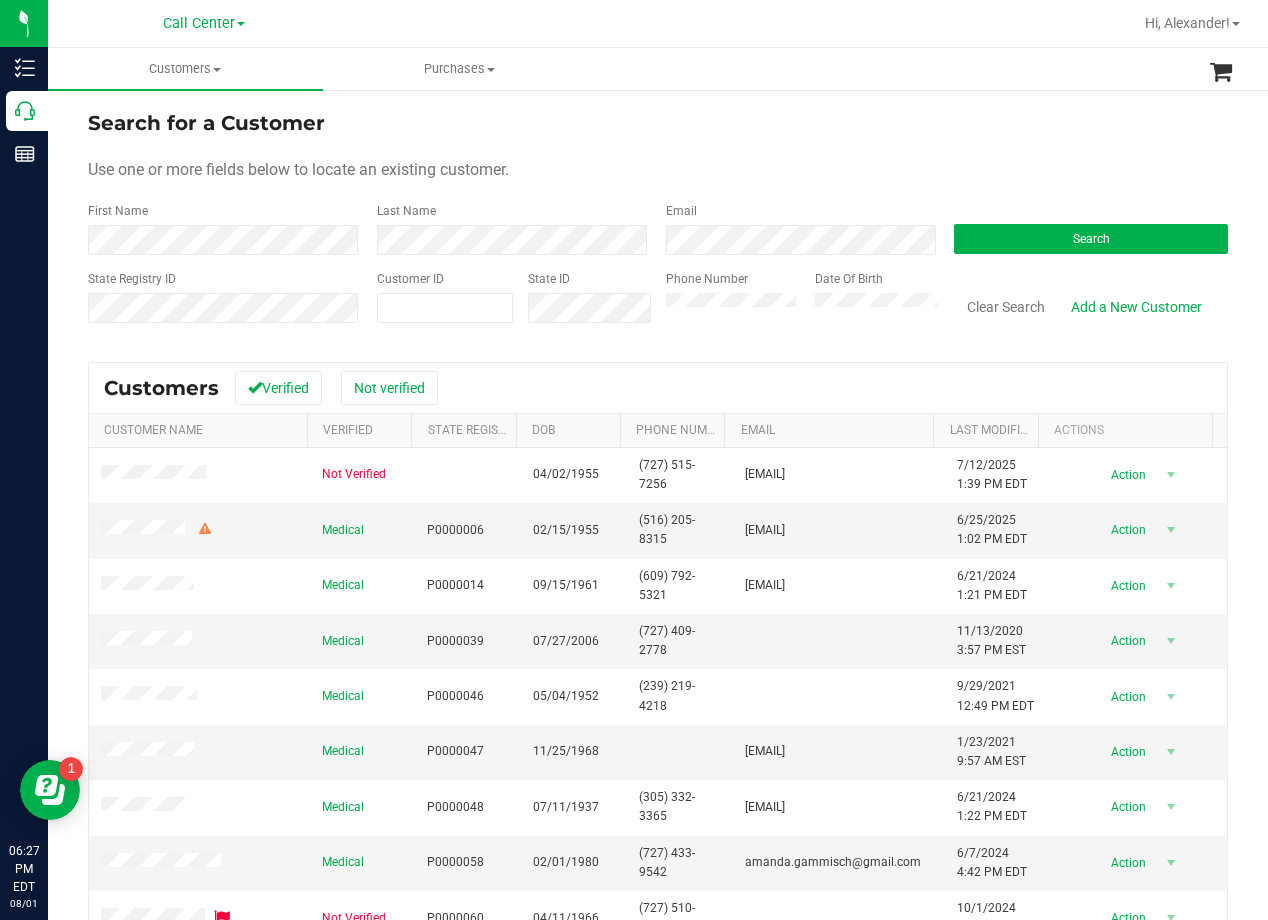 click on "Search for a Customer
Use one or more fields below to locate an existing customer.
First Name
Last Name
Email
Search
State Registry ID
Customer ID
State ID
Phone Number
Date Of Birth" at bounding box center (658, 224) 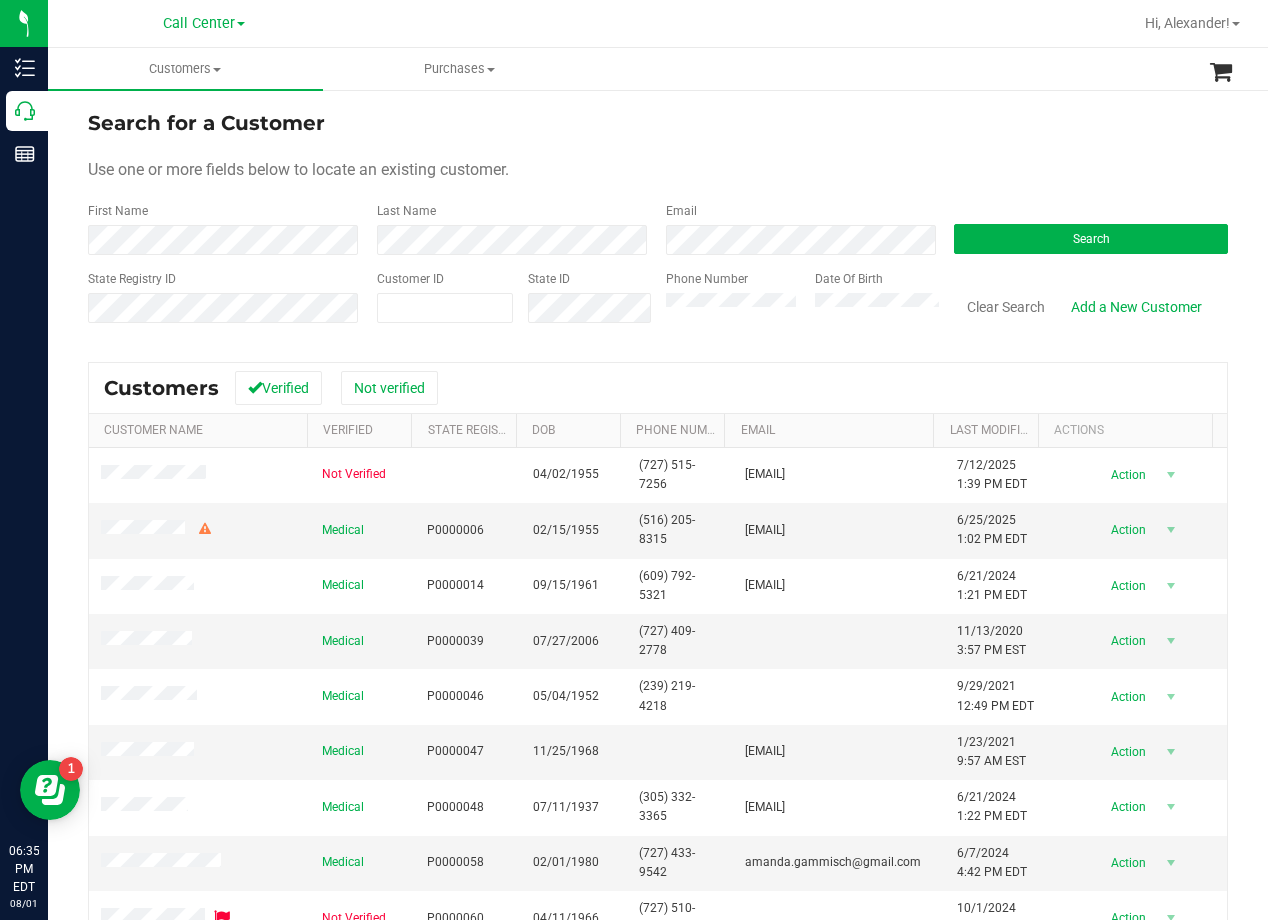 click on "Search for a Customer
Use one or more fields below to locate an existing customer.
First Name
Last Name
Email
Search
State Registry ID
Customer ID
State ID
Phone Number
Date Of Birth" at bounding box center [658, 224] 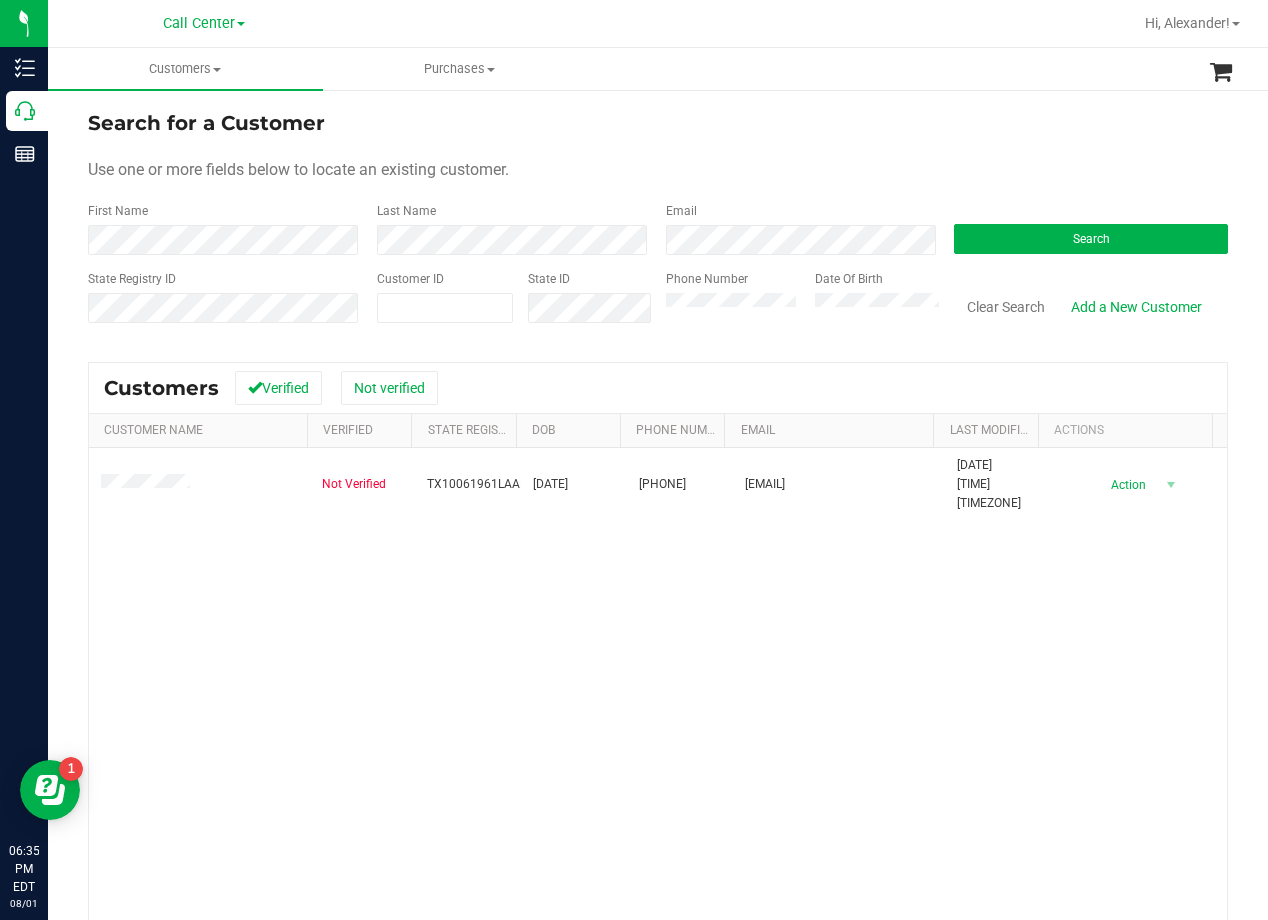 click on "Search for a Customer
Use one or more fields below to locate an existing customer.
First Name
Last Name
Email
Search
State Registry ID
Customer ID
State ID
Phone Number" at bounding box center (658, 592) 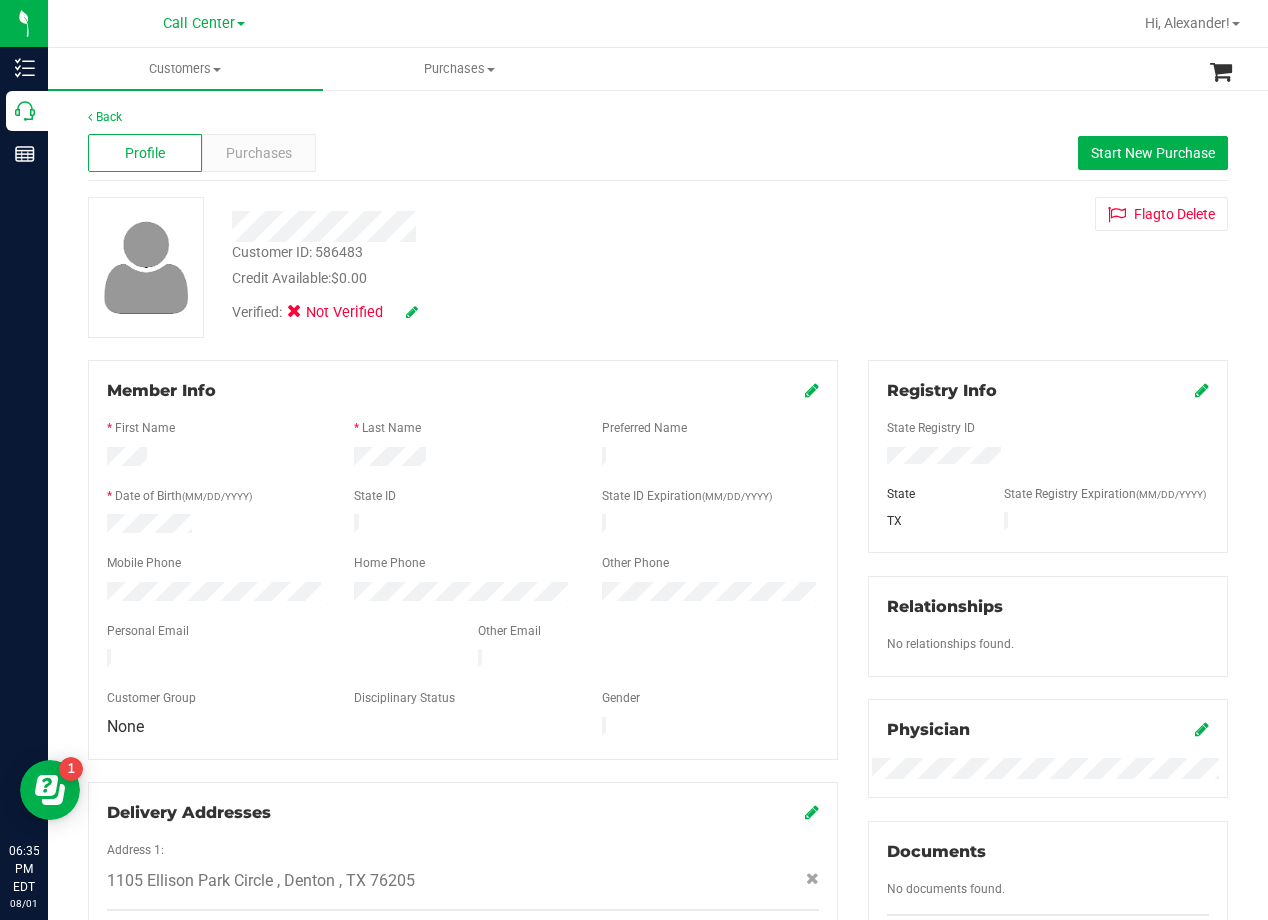 click on "Flag  to Delete" at bounding box center [1048, 214] 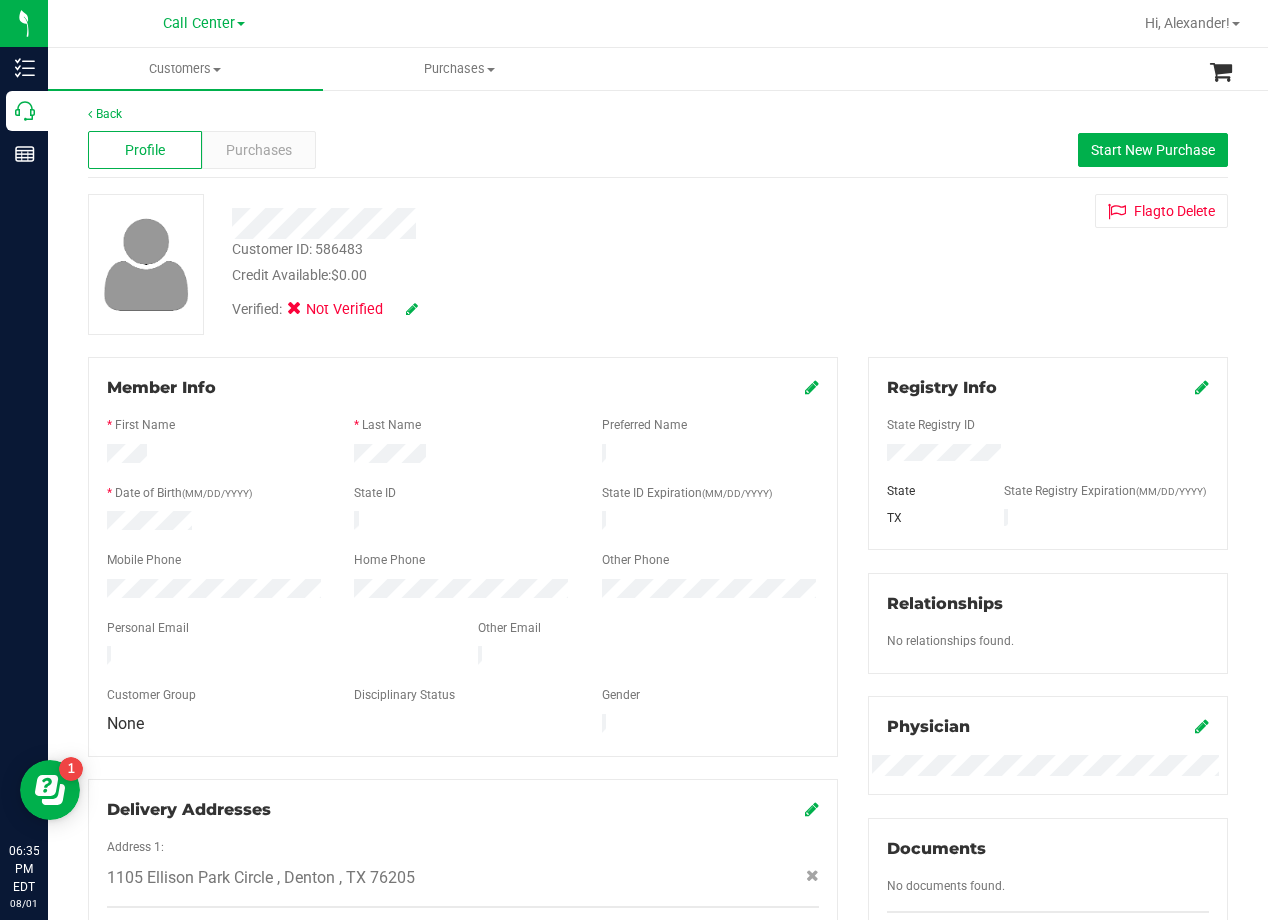 scroll, scrollTop: 0, scrollLeft: 0, axis: both 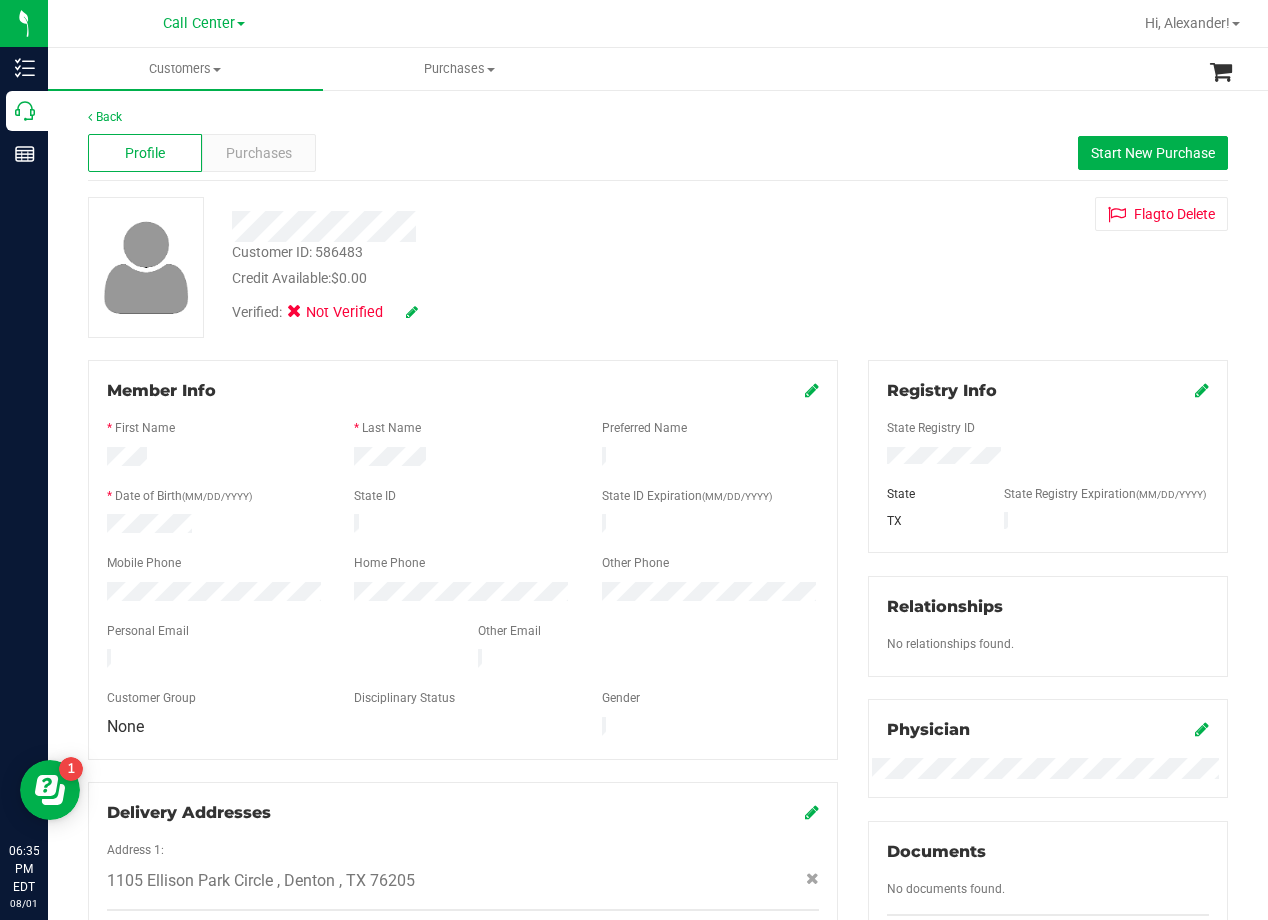 click on "Credit Available:
$0.00" at bounding box center [509, 278] 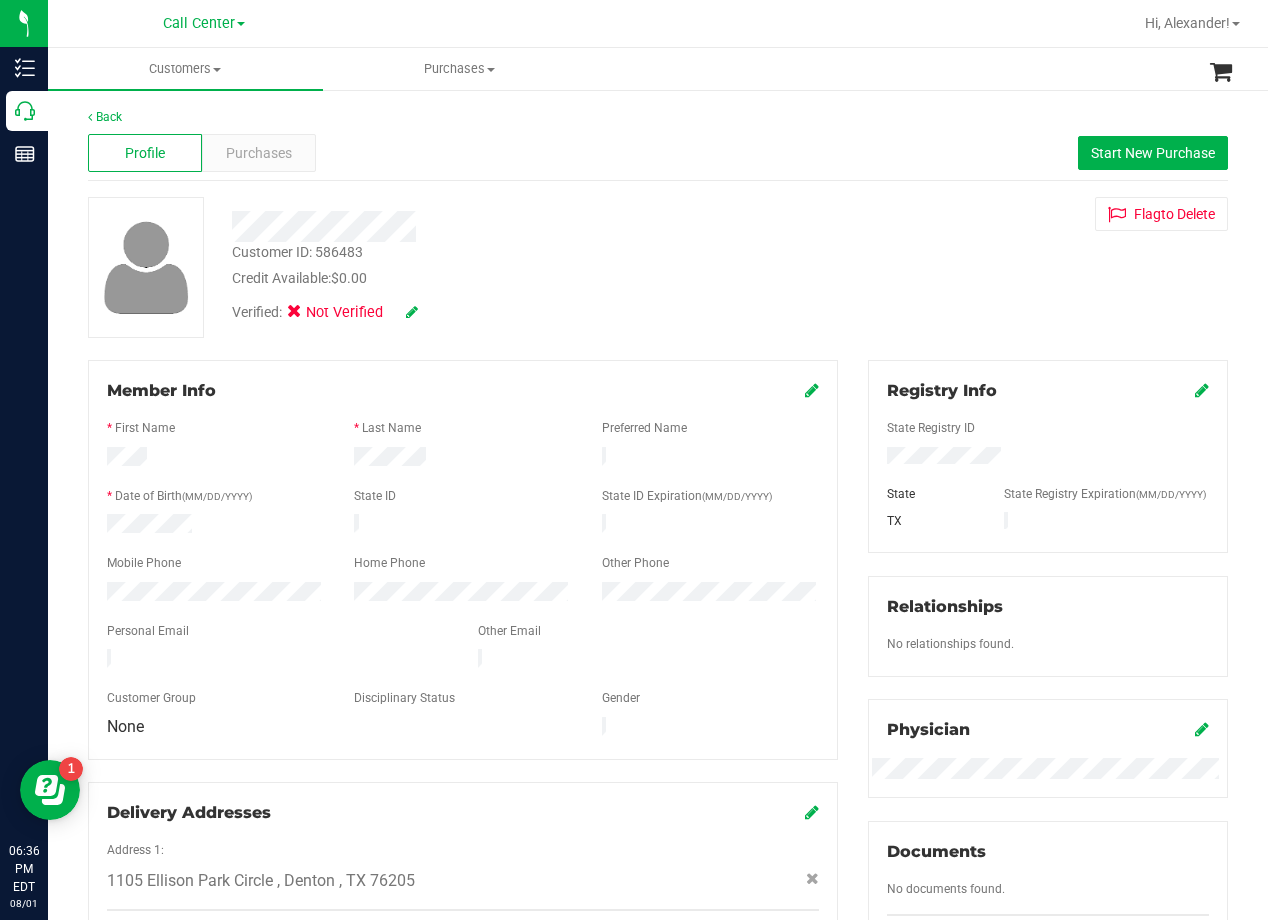 click on "Customer ID: 586483
Credit Available:
$0.00" at bounding box center (509, 265) 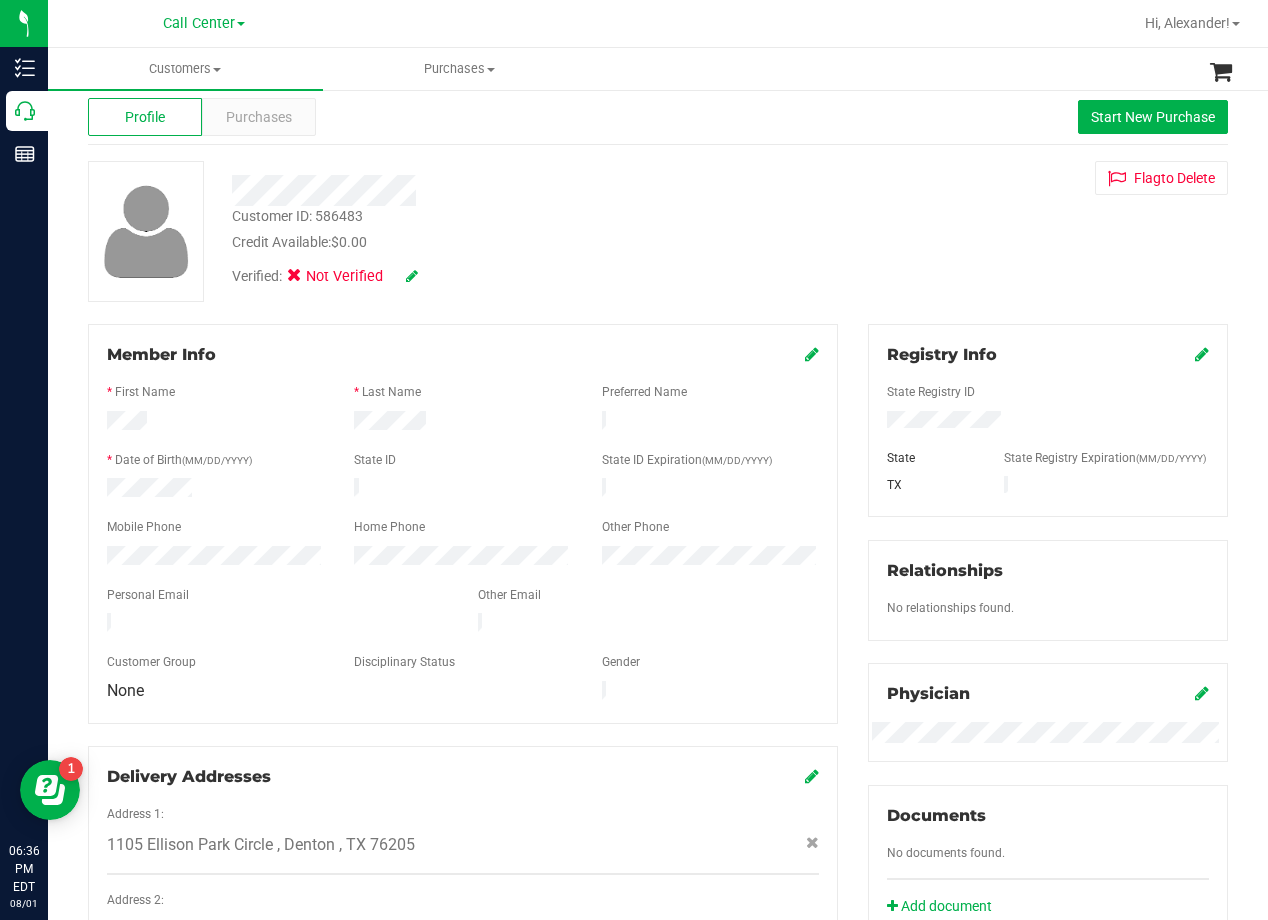 scroll, scrollTop: 0, scrollLeft: 0, axis: both 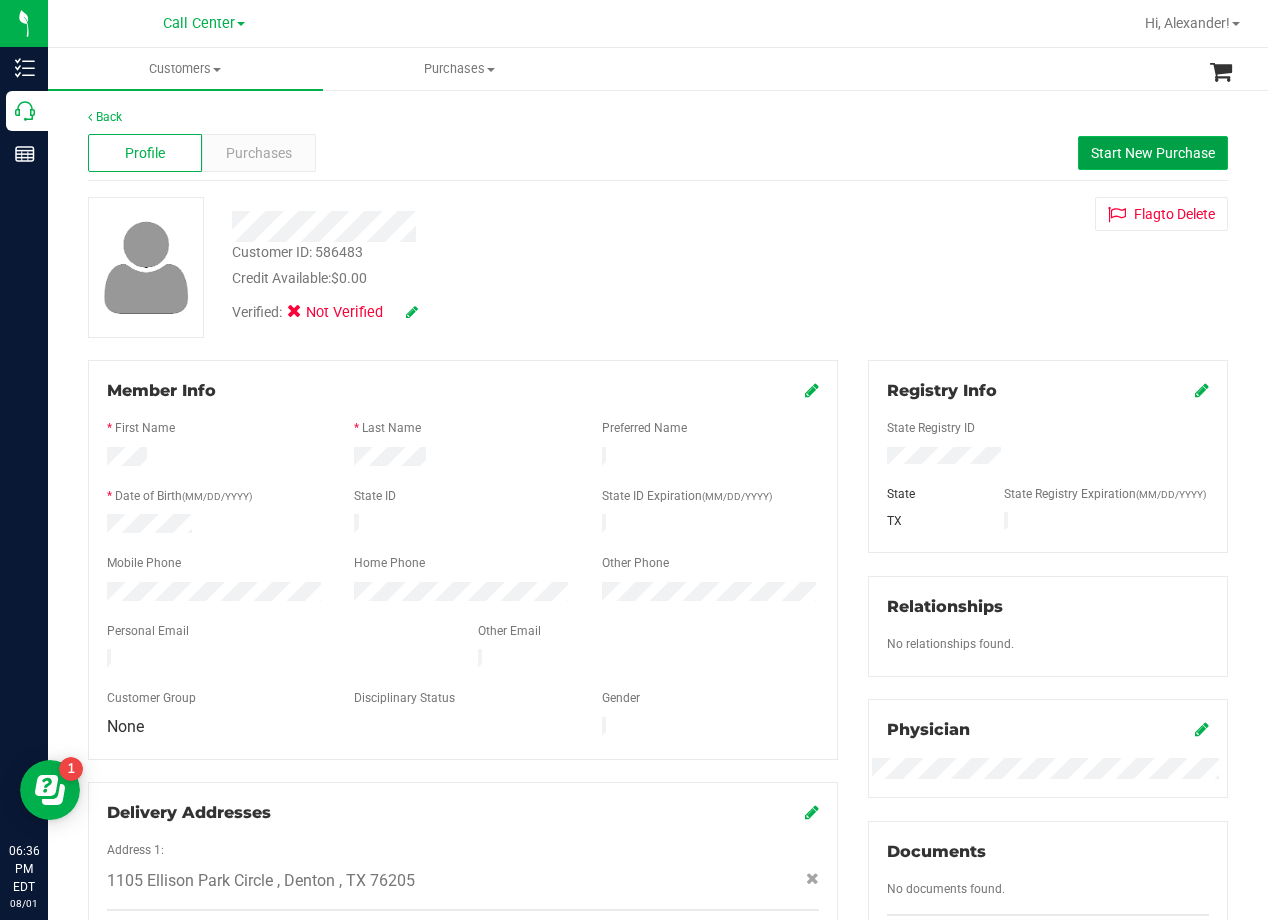 click on "Start New Purchase" at bounding box center (1153, 153) 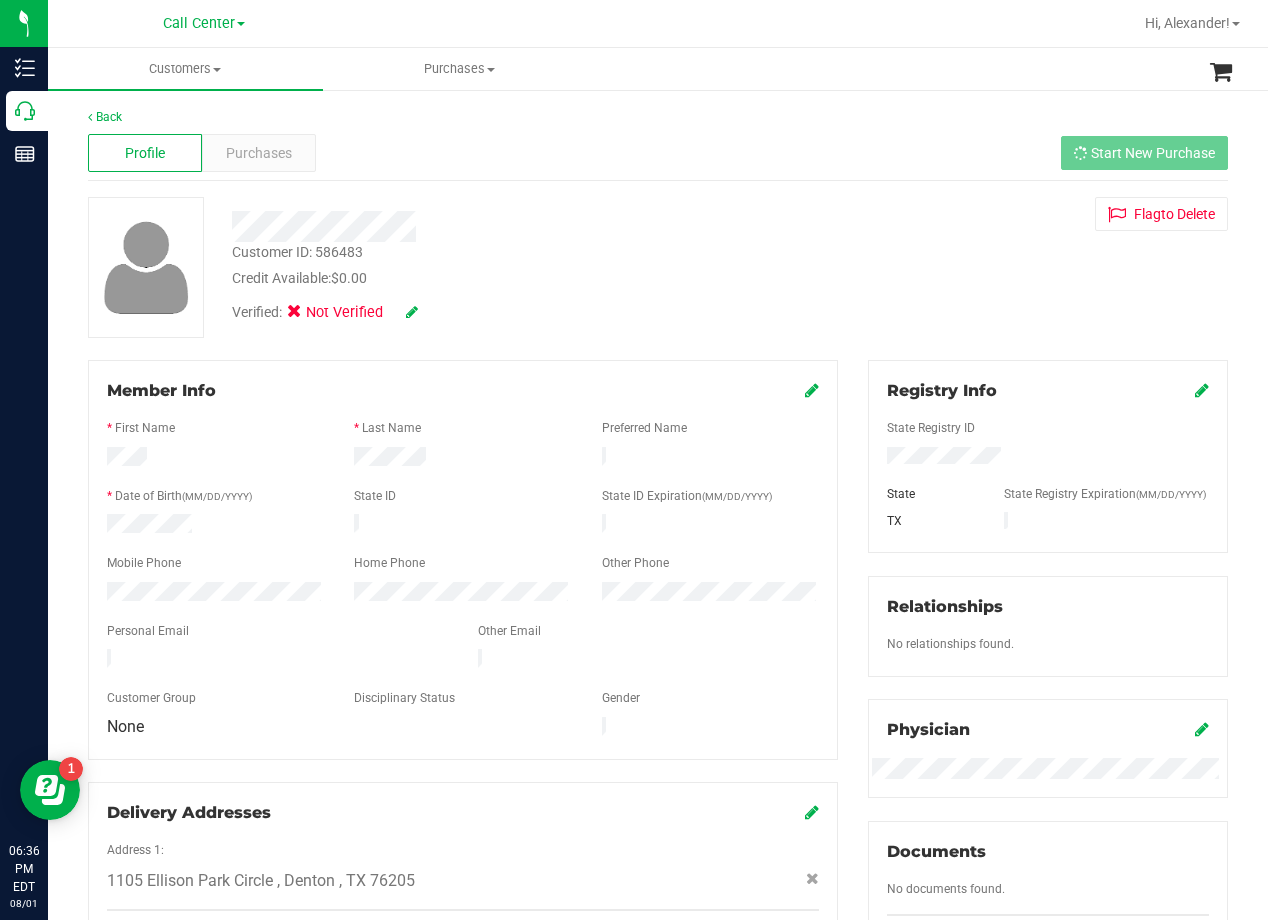 click on "Profile
Purchases
Start New Purchase" at bounding box center (658, 153) 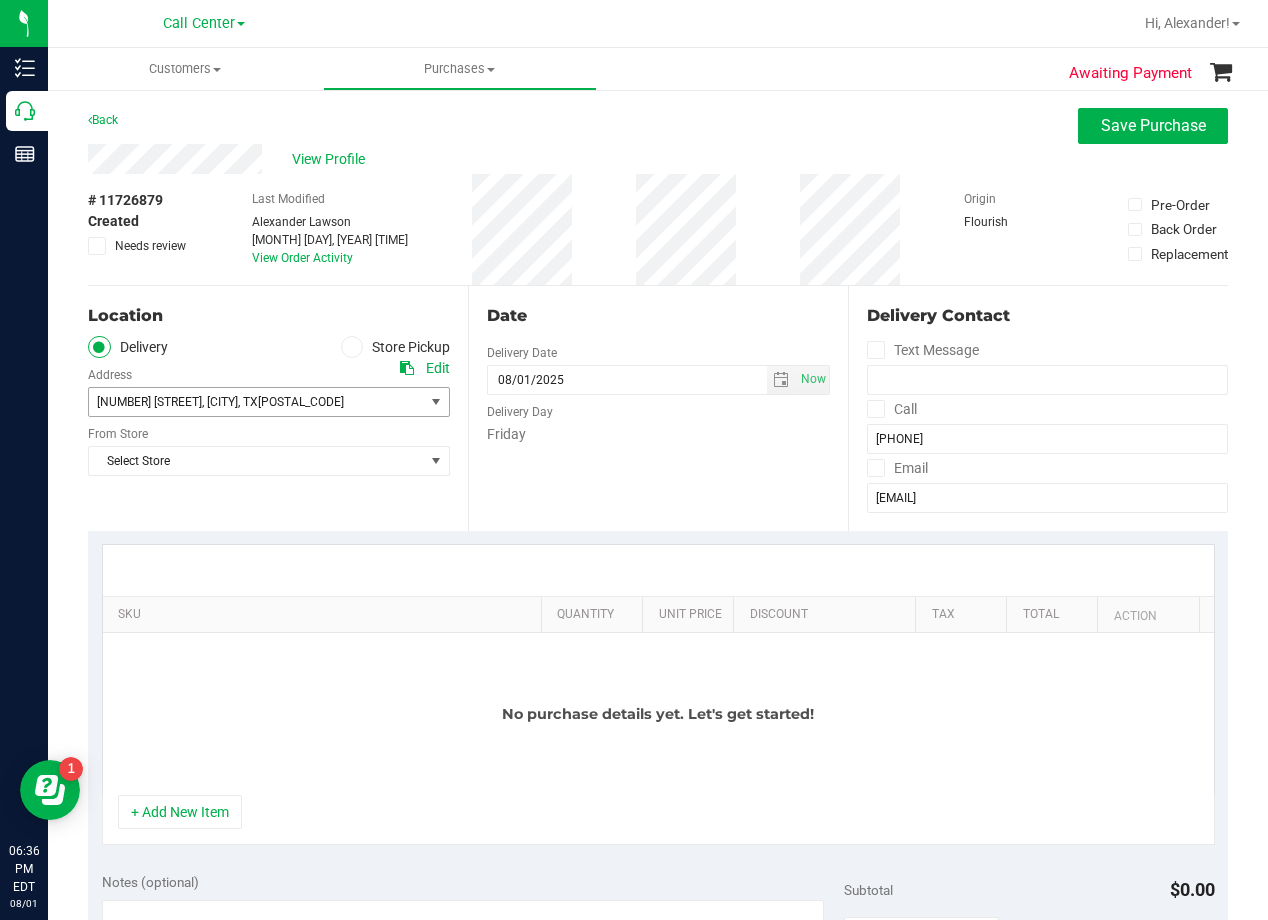 click on "76205" at bounding box center [301, 402] 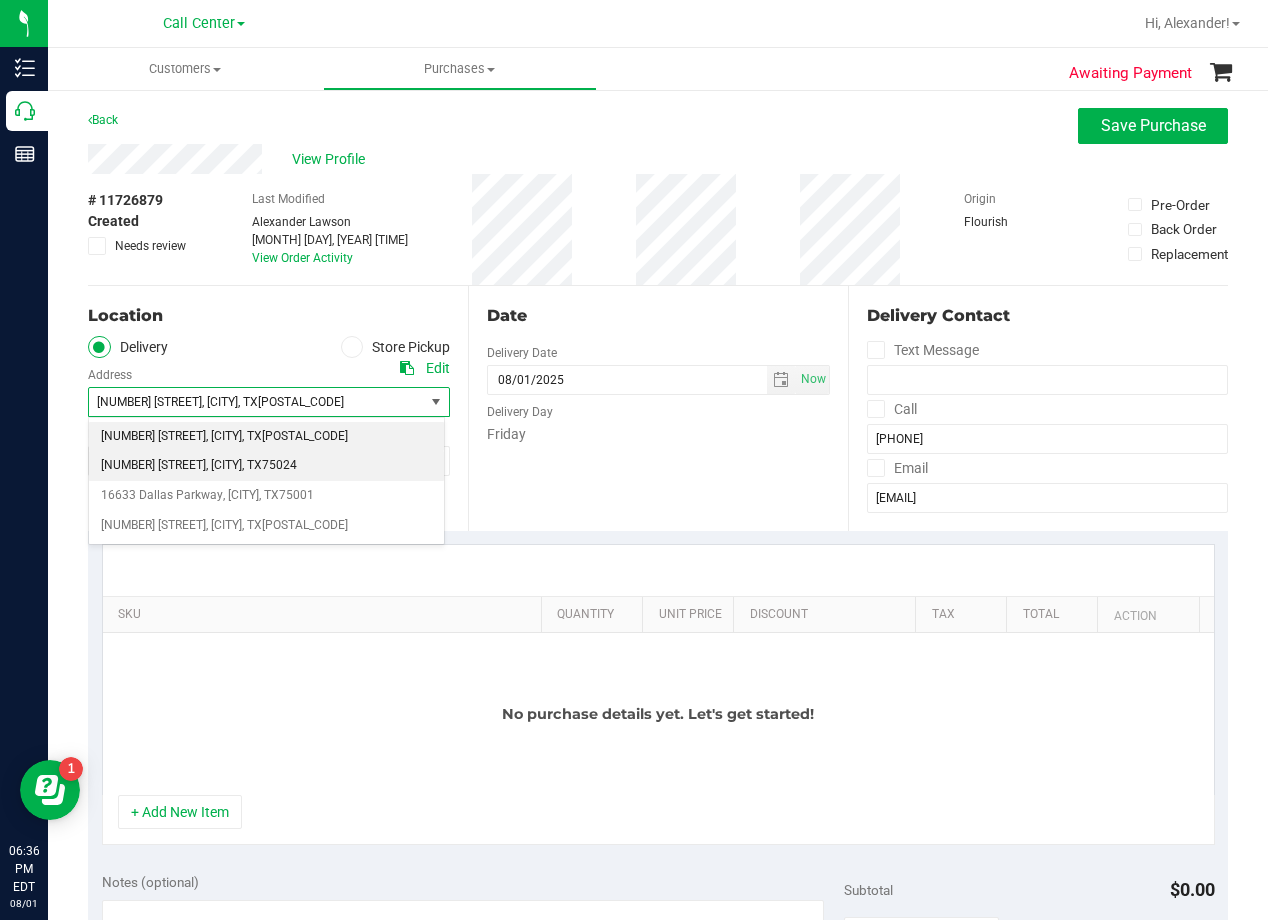 click on ", Plano" at bounding box center (224, 466) 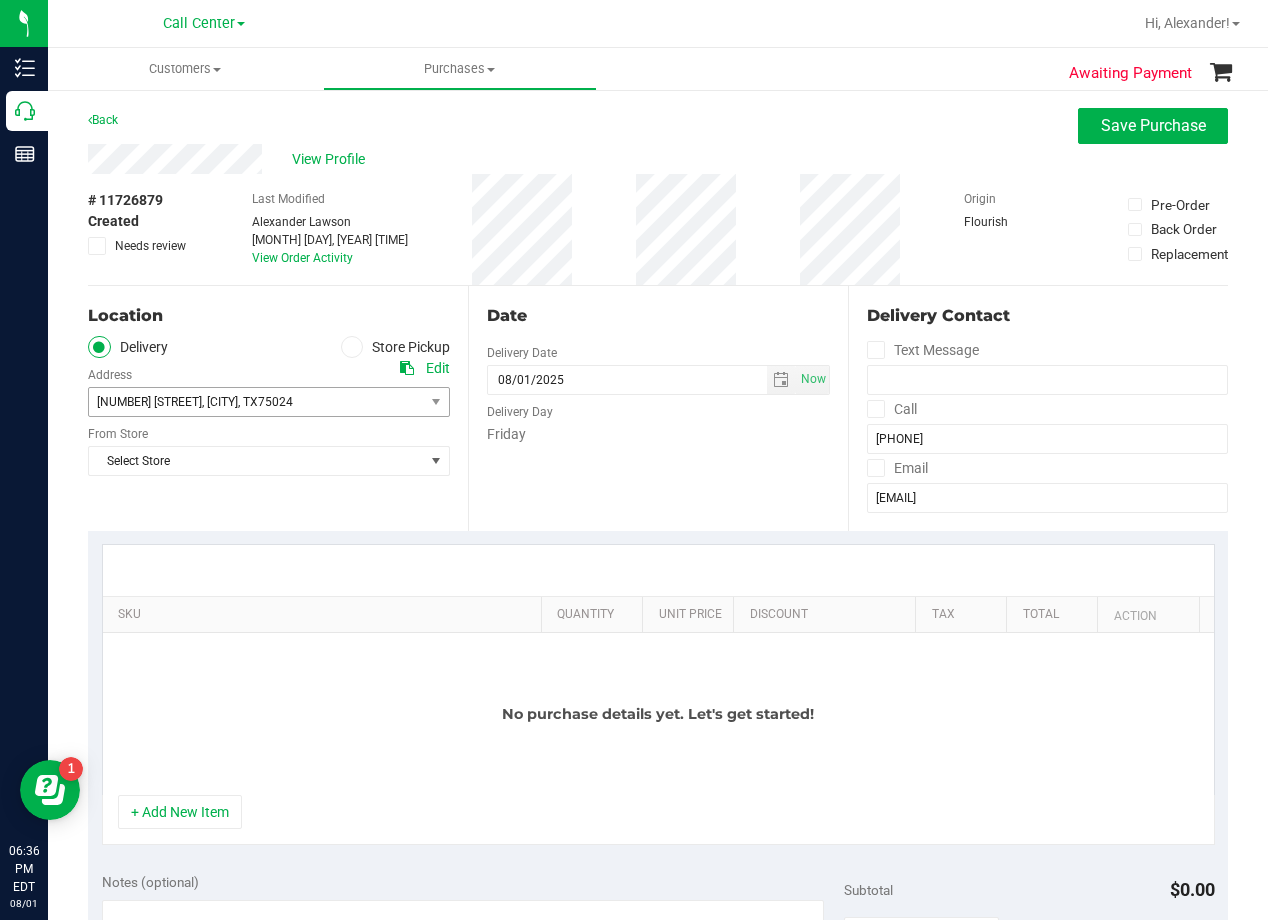 click on "Location
Delivery
Store Pickup
Address
Edit
4720 SH 121 N Suite # 180
, Plano
, TX
75024
Select address 1105 Ellison Park Circle 4720 SH 121 N Suite # 180 16633 Dallas Parkway 1105 Ellison Park Cir
From Store
Select Store Select Store Bonita Springs WC Boynton Beach WC Bradenton WC Brandon WC Brooksville WC Call Center Clermont WC Crestview WC Deltona WC" at bounding box center (278, 408) 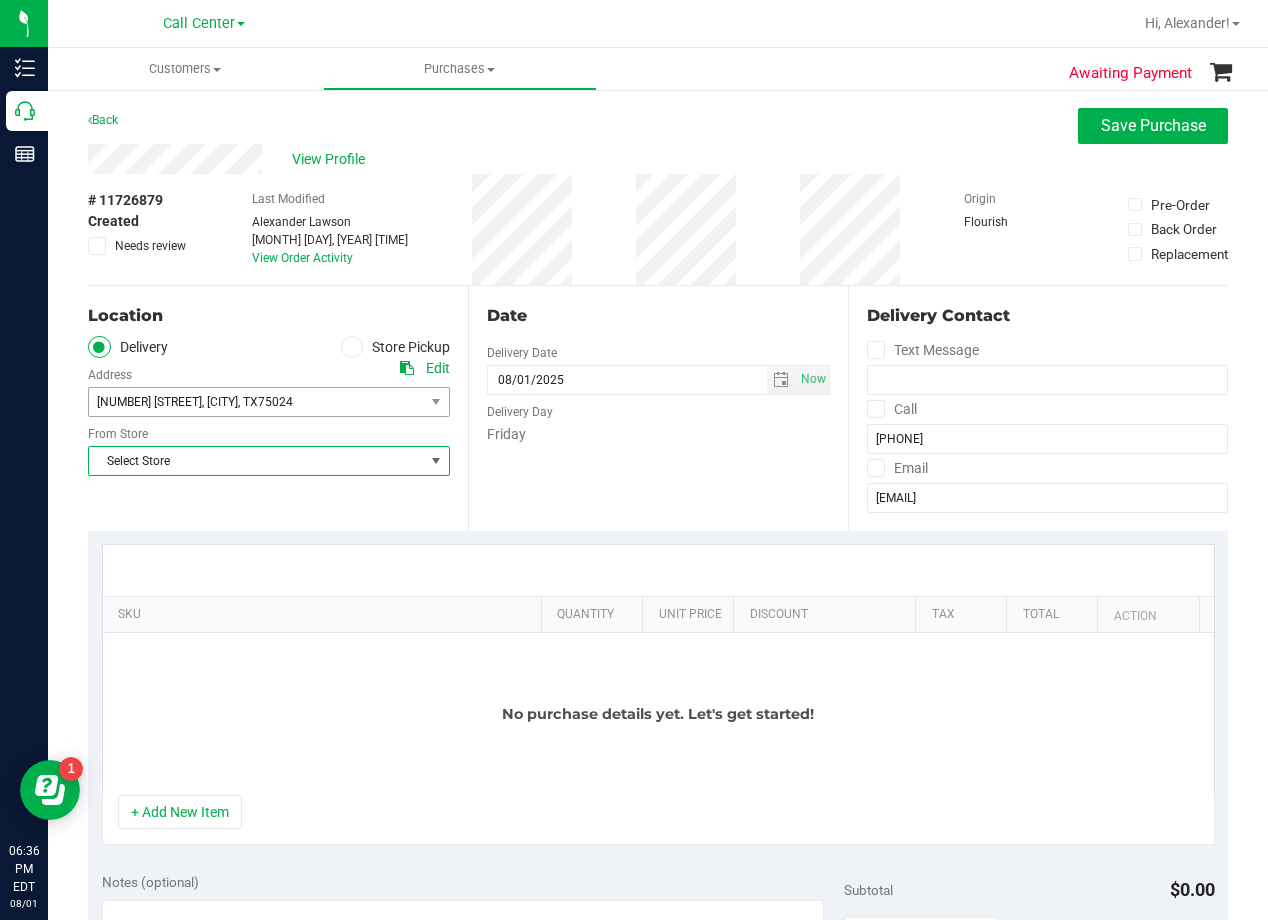 click on "Select Store" at bounding box center [256, 461] 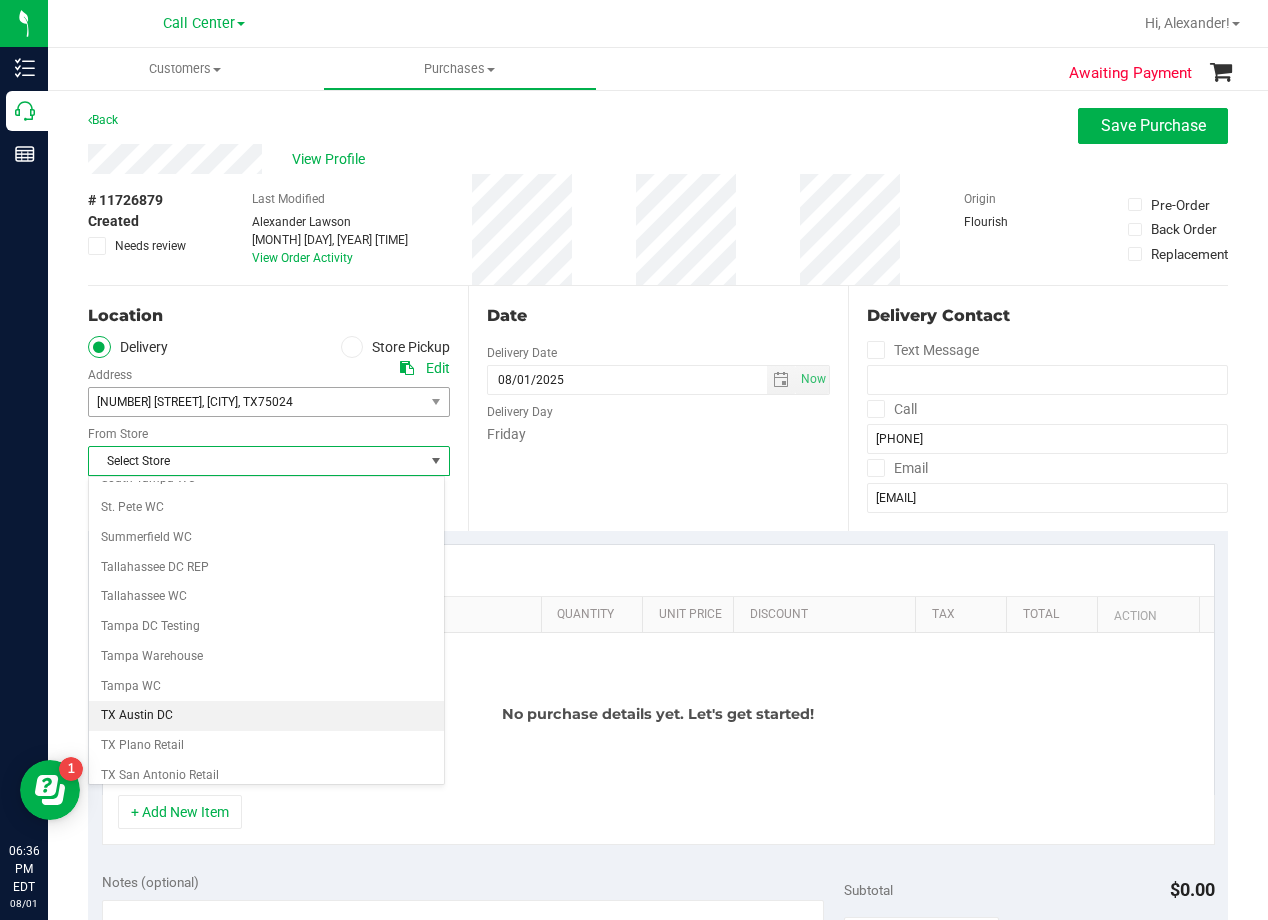 scroll, scrollTop: 1453, scrollLeft: 0, axis: vertical 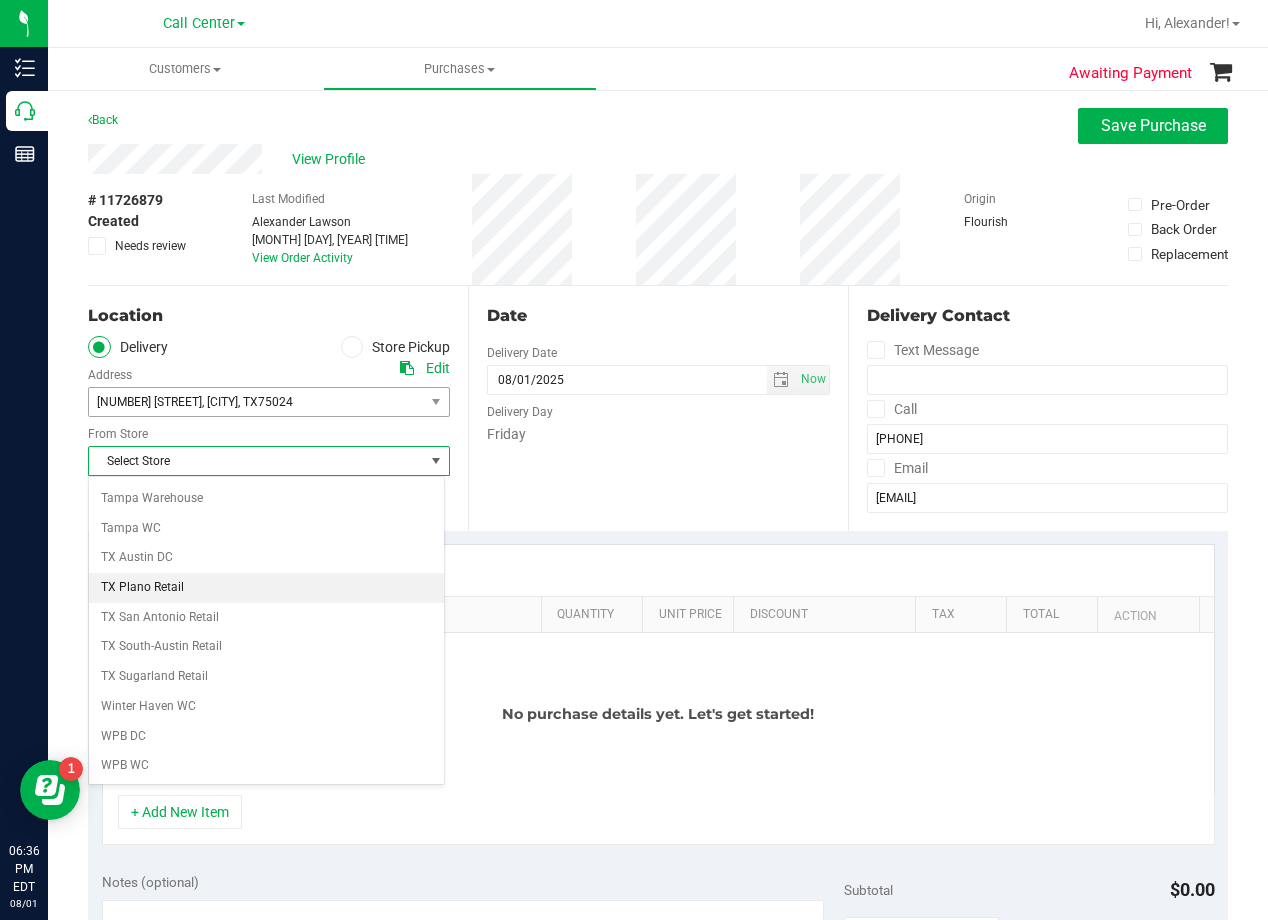 click on "TX Plano Retail" at bounding box center (266, 588) 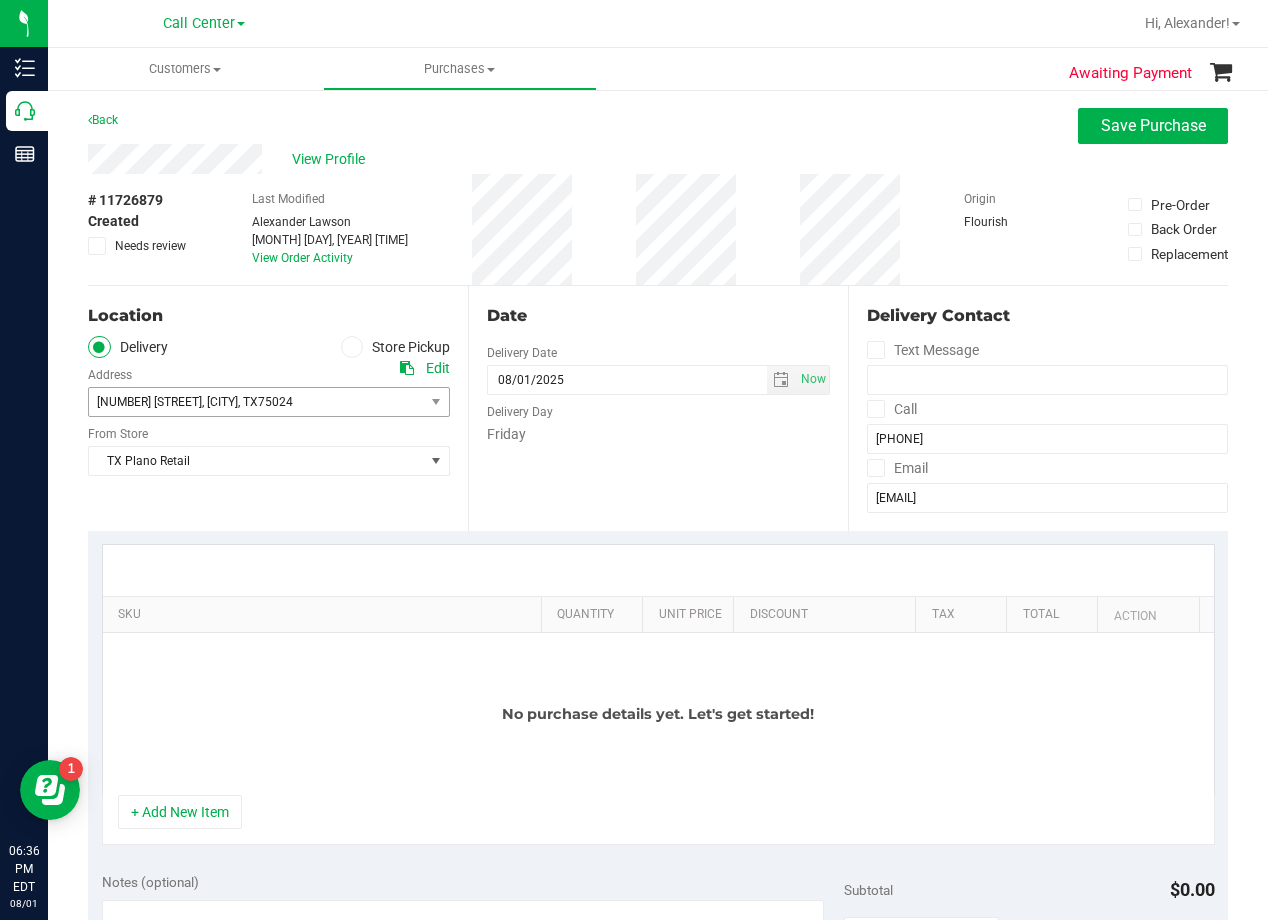 click on "Friday" at bounding box center [658, 434] 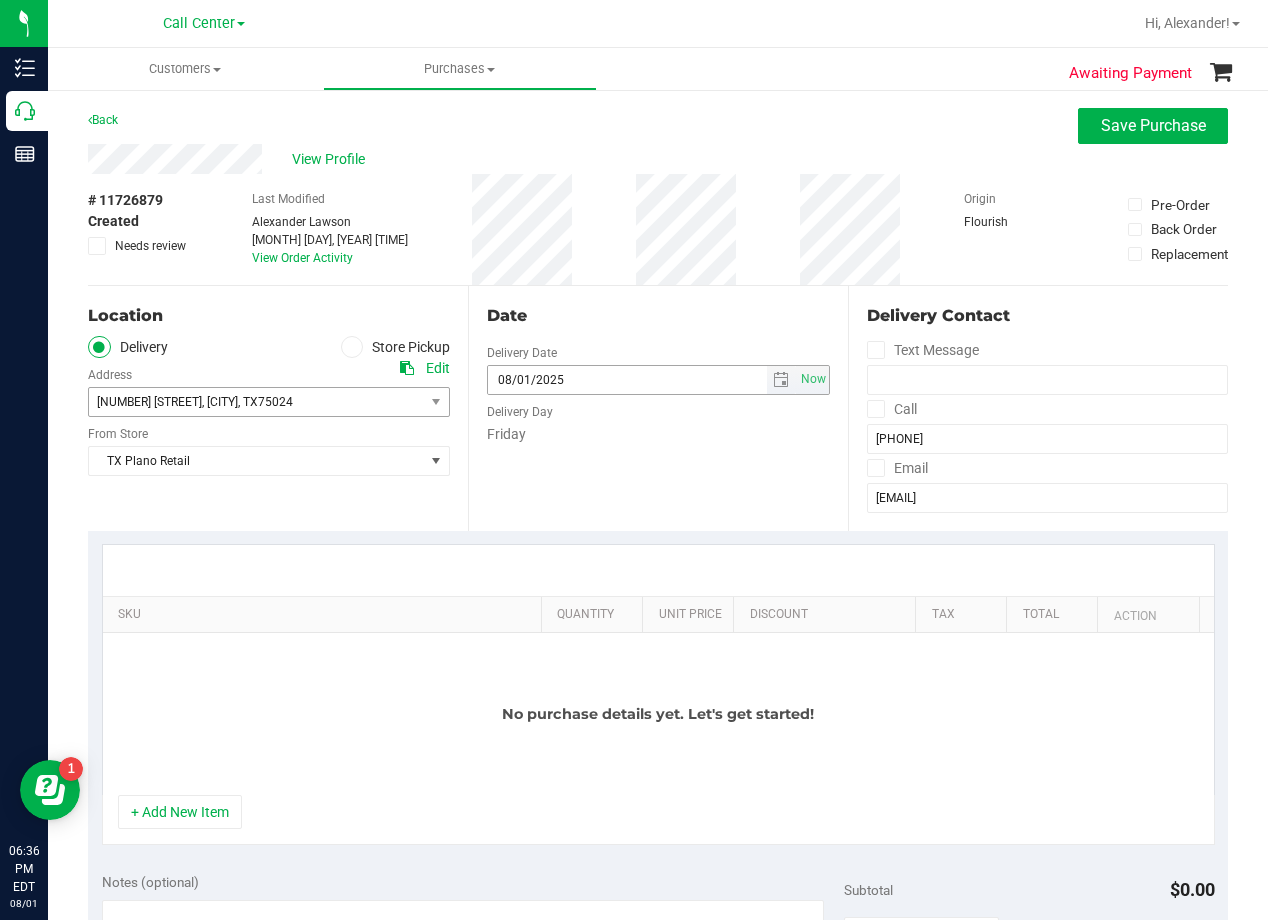 scroll, scrollTop: 100, scrollLeft: 0, axis: vertical 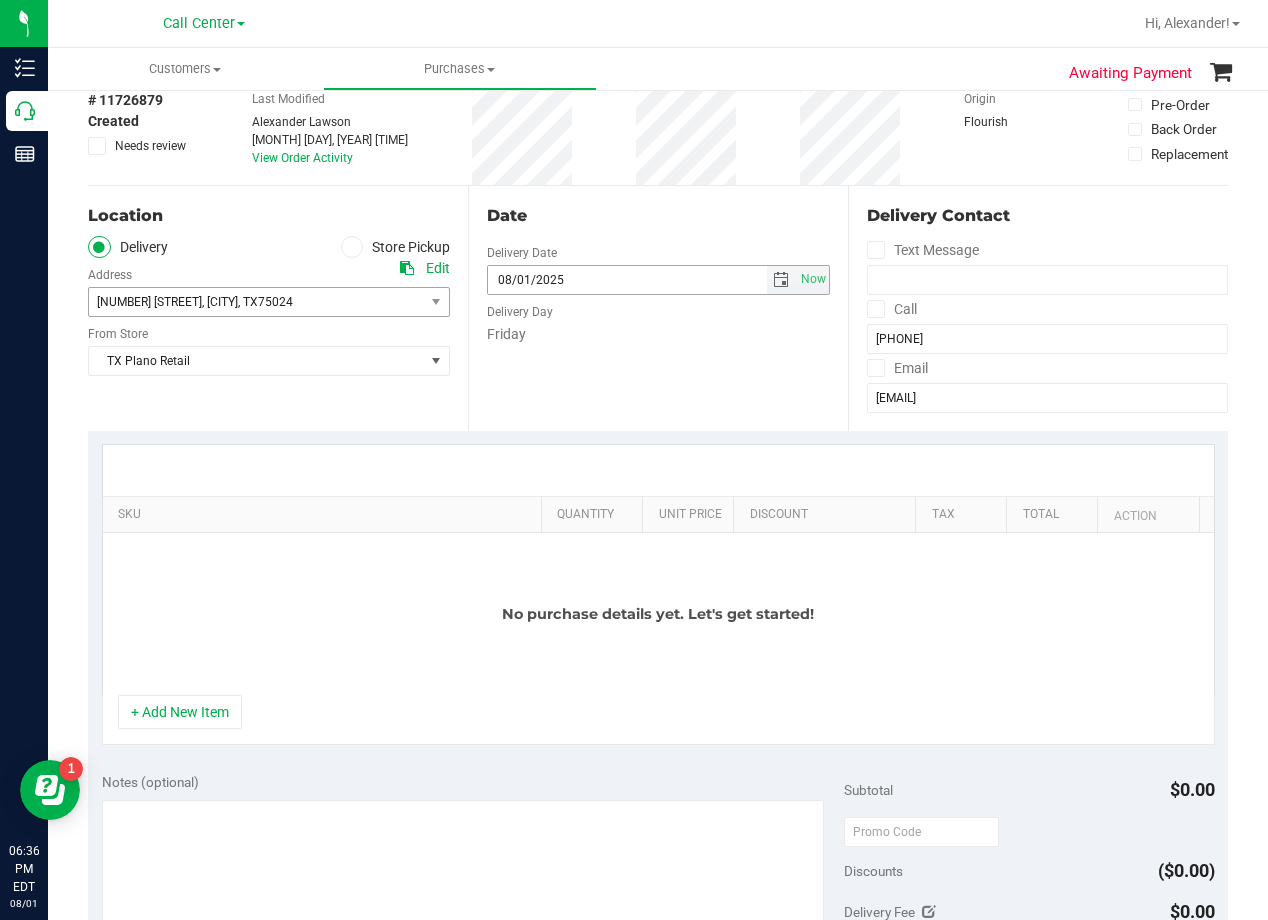 click at bounding box center (781, 280) 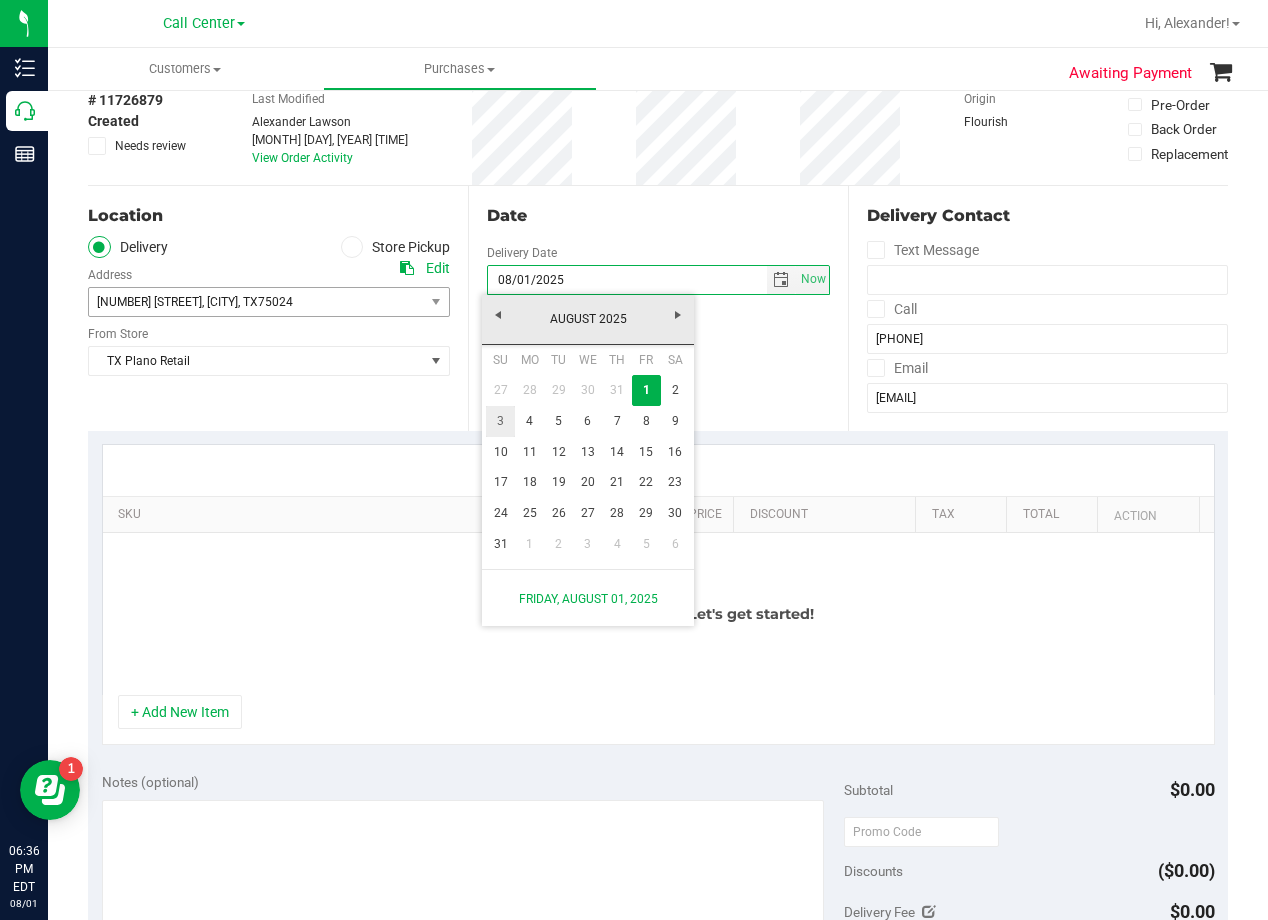click on "3" at bounding box center (500, 421) 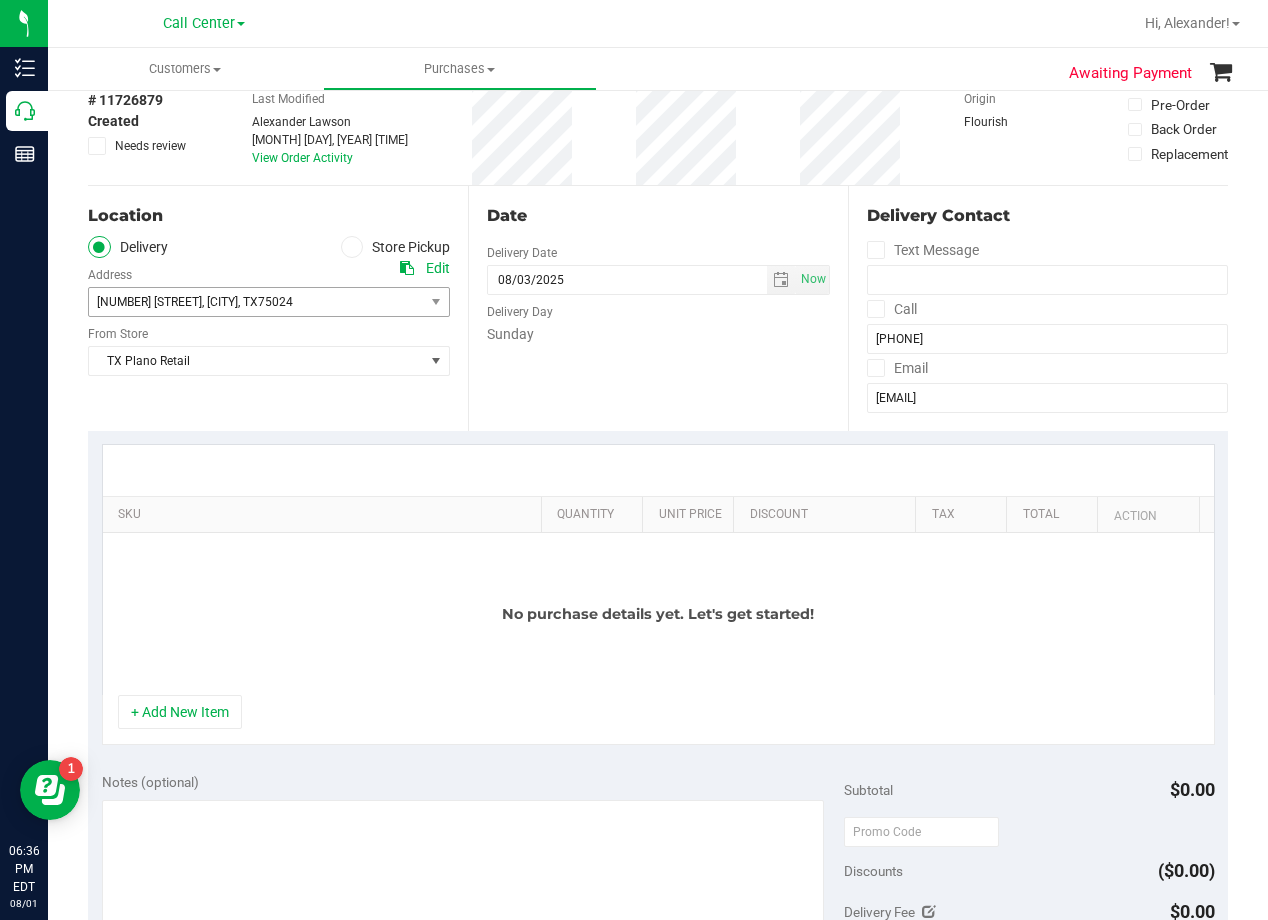 click on "Date
Delivery Date
08/03/2025
Now
08/03/2025 06:36 PM
Now
Delivery Day
Sunday" at bounding box center [658, 308] 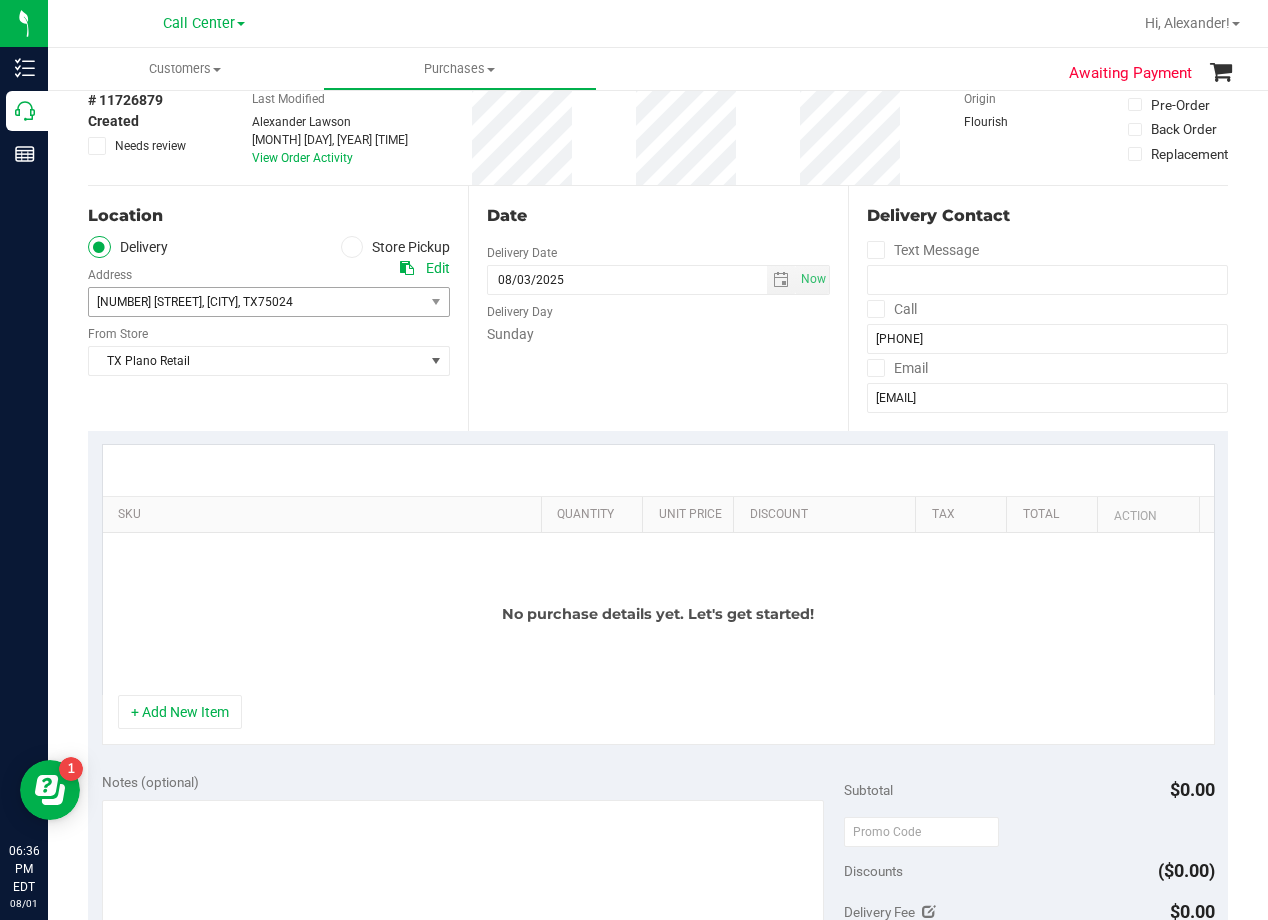 click on "Date" at bounding box center [658, 216] 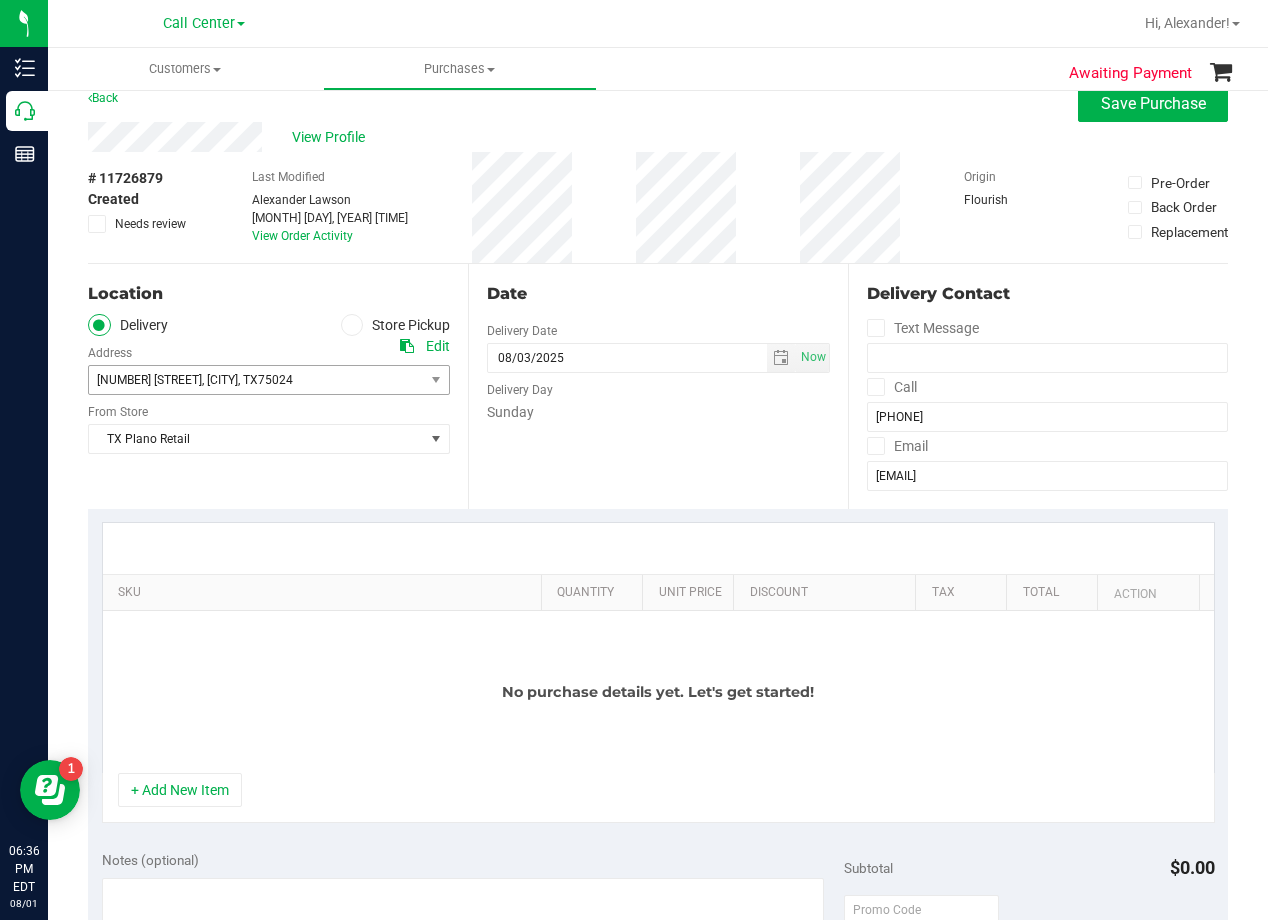 scroll, scrollTop: 0, scrollLeft: 0, axis: both 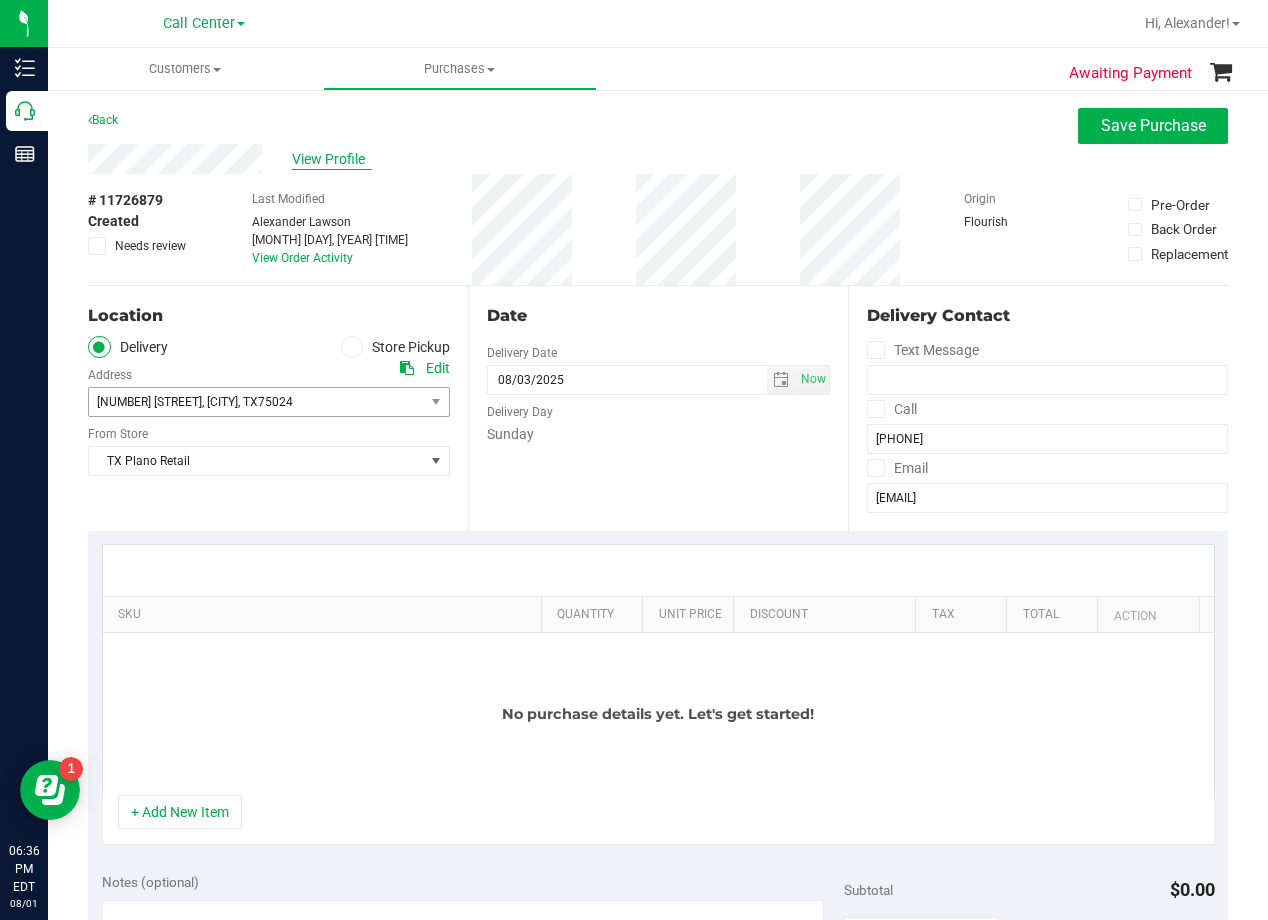 click on "View Profile" at bounding box center (332, 159) 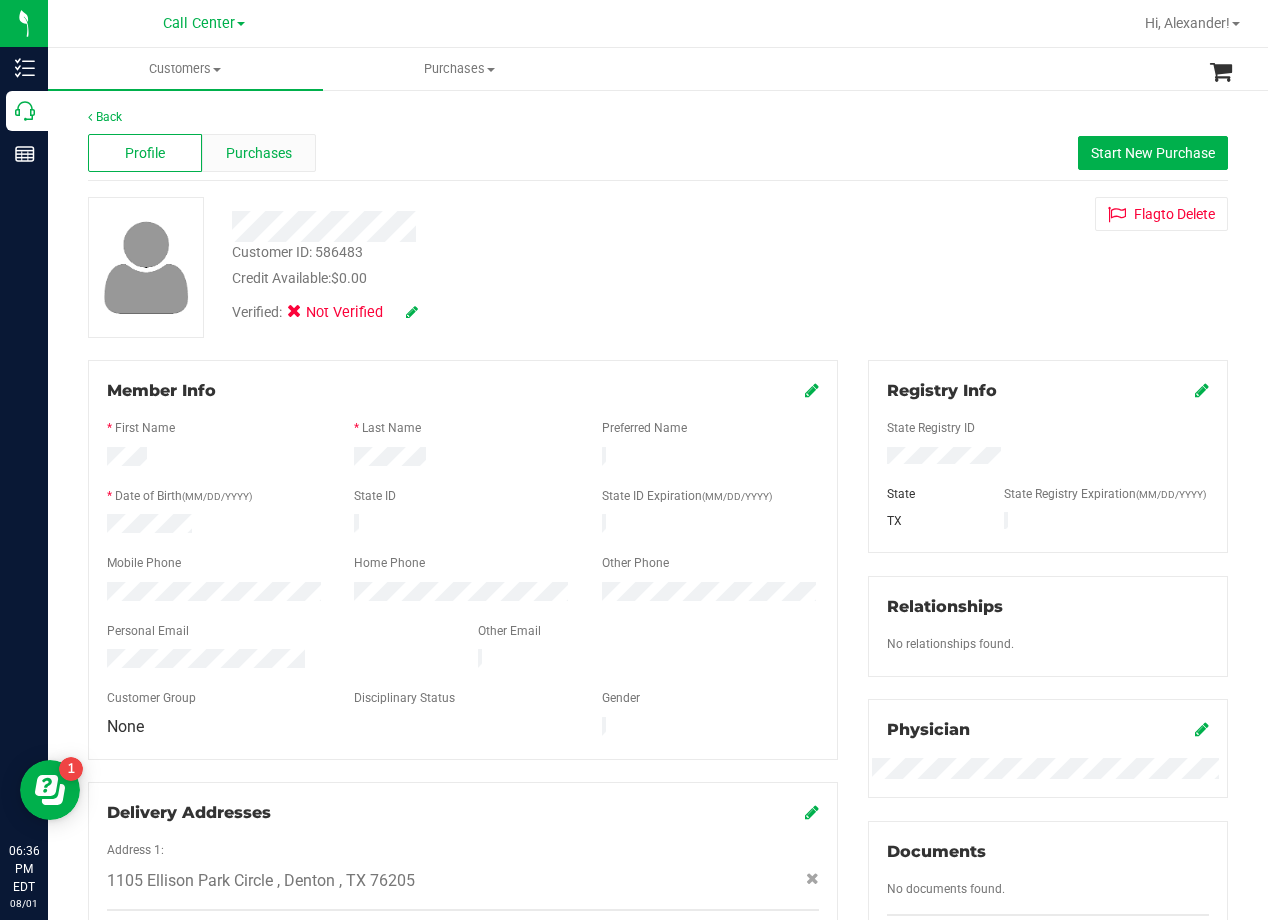 click on "Purchases" at bounding box center [259, 153] 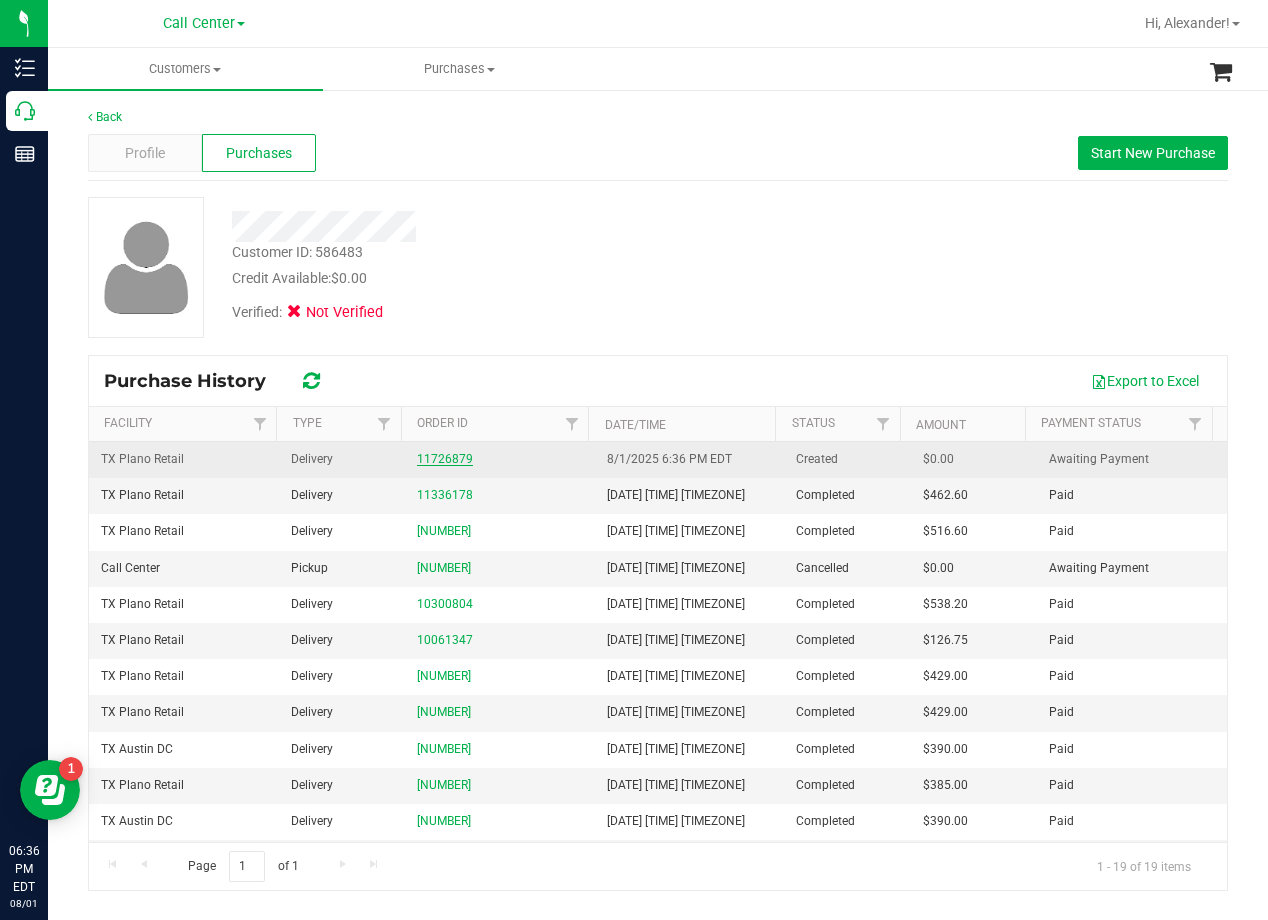 drag, startPoint x: 440, startPoint y: 532, endPoint x: 429, endPoint y: 456, distance: 76.79192 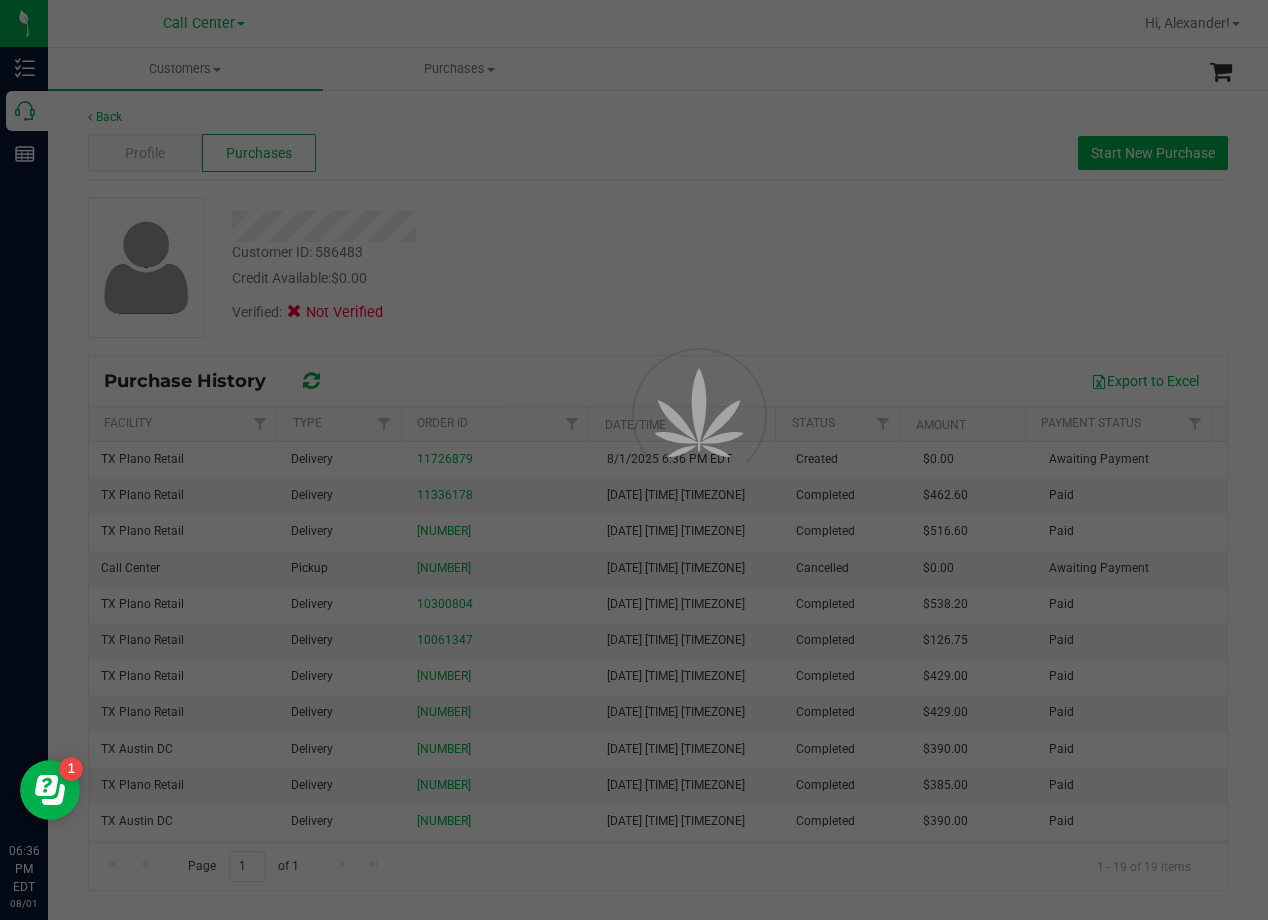 click at bounding box center (634, 460) 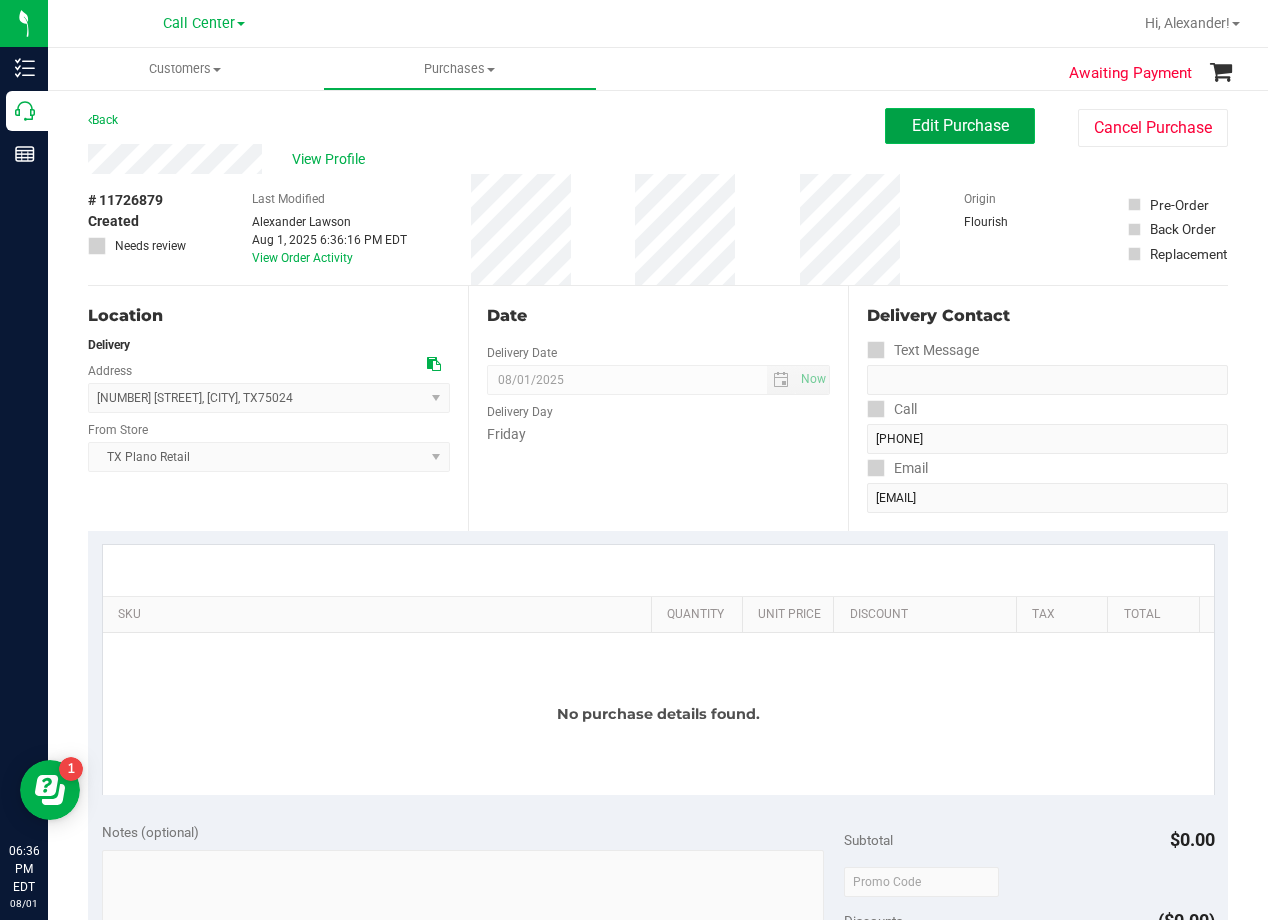click on "Edit Purchase" at bounding box center (960, 125) 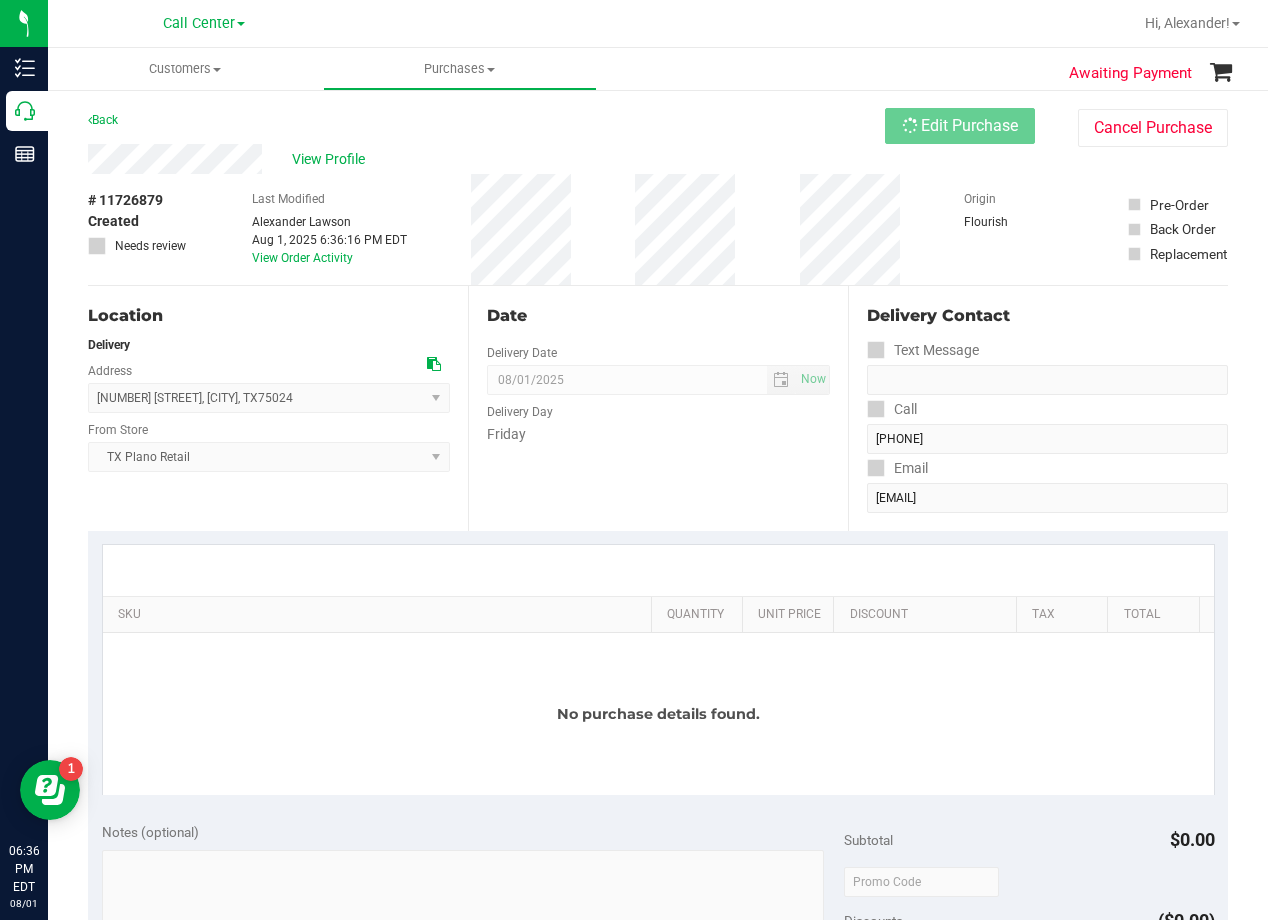 click on "View Profile" at bounding box center (486, 159) 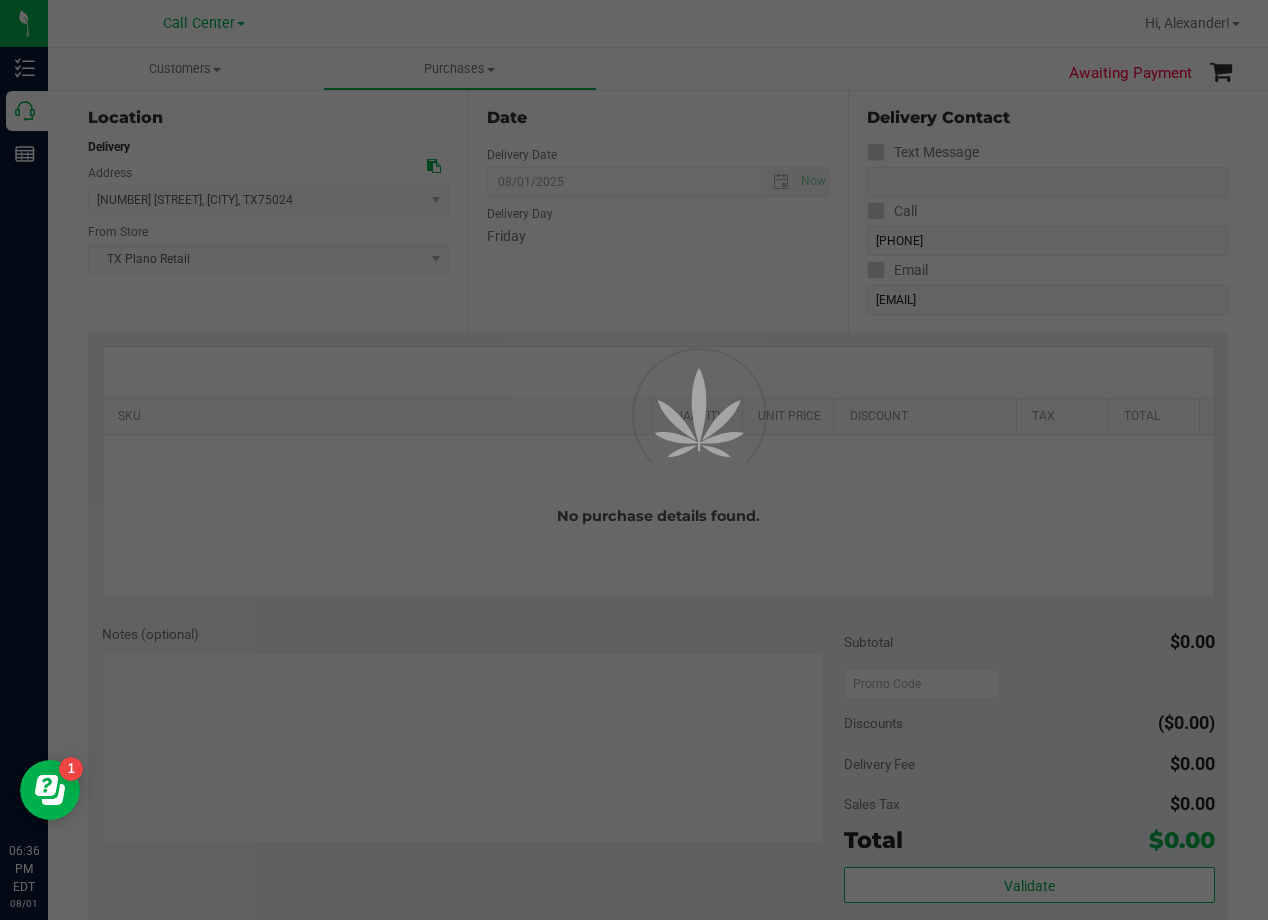 scroll, scrollTop: 200, scrollLeft: 0, axis: vertical 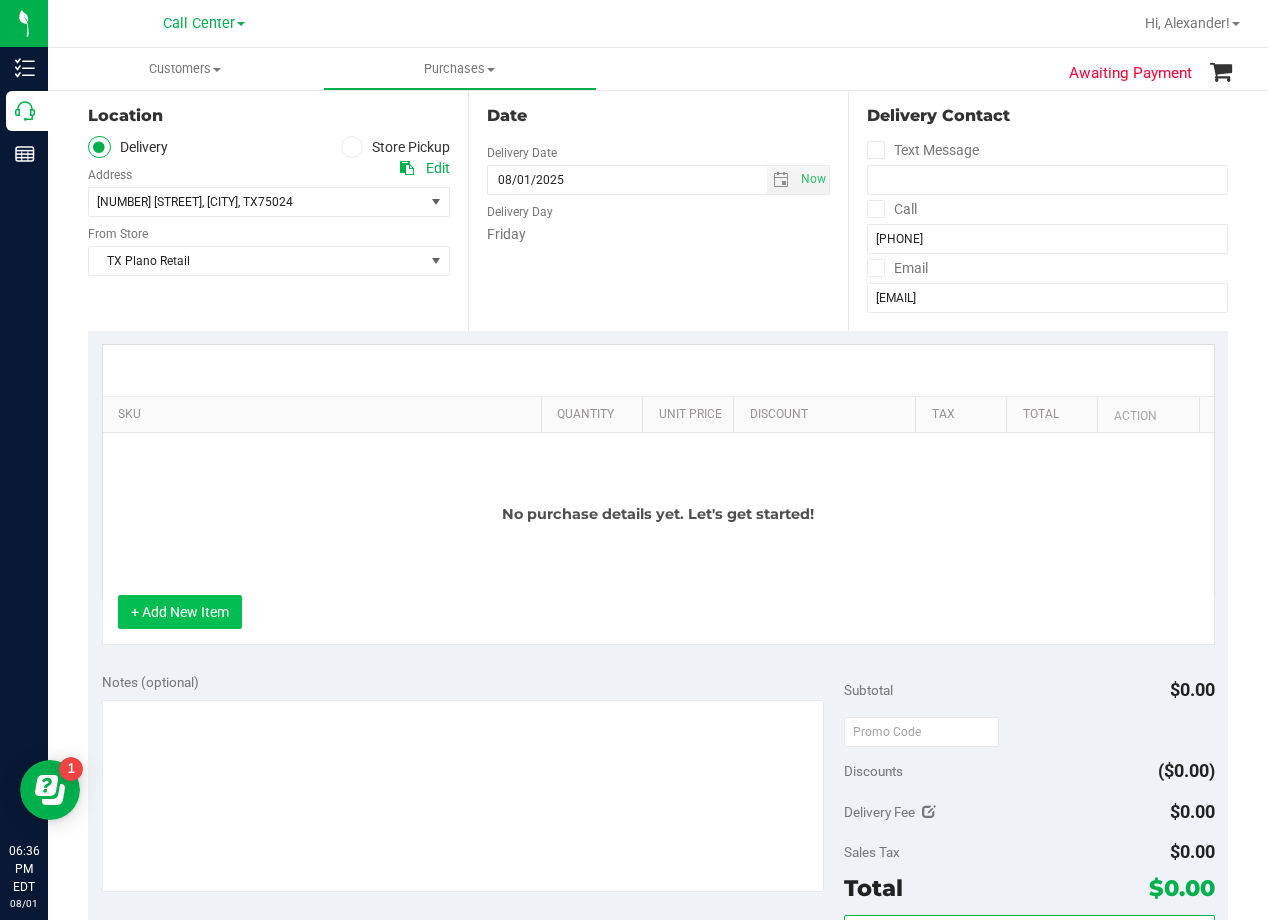 click on "+ Add New Item" at bounding box center [180, 612] 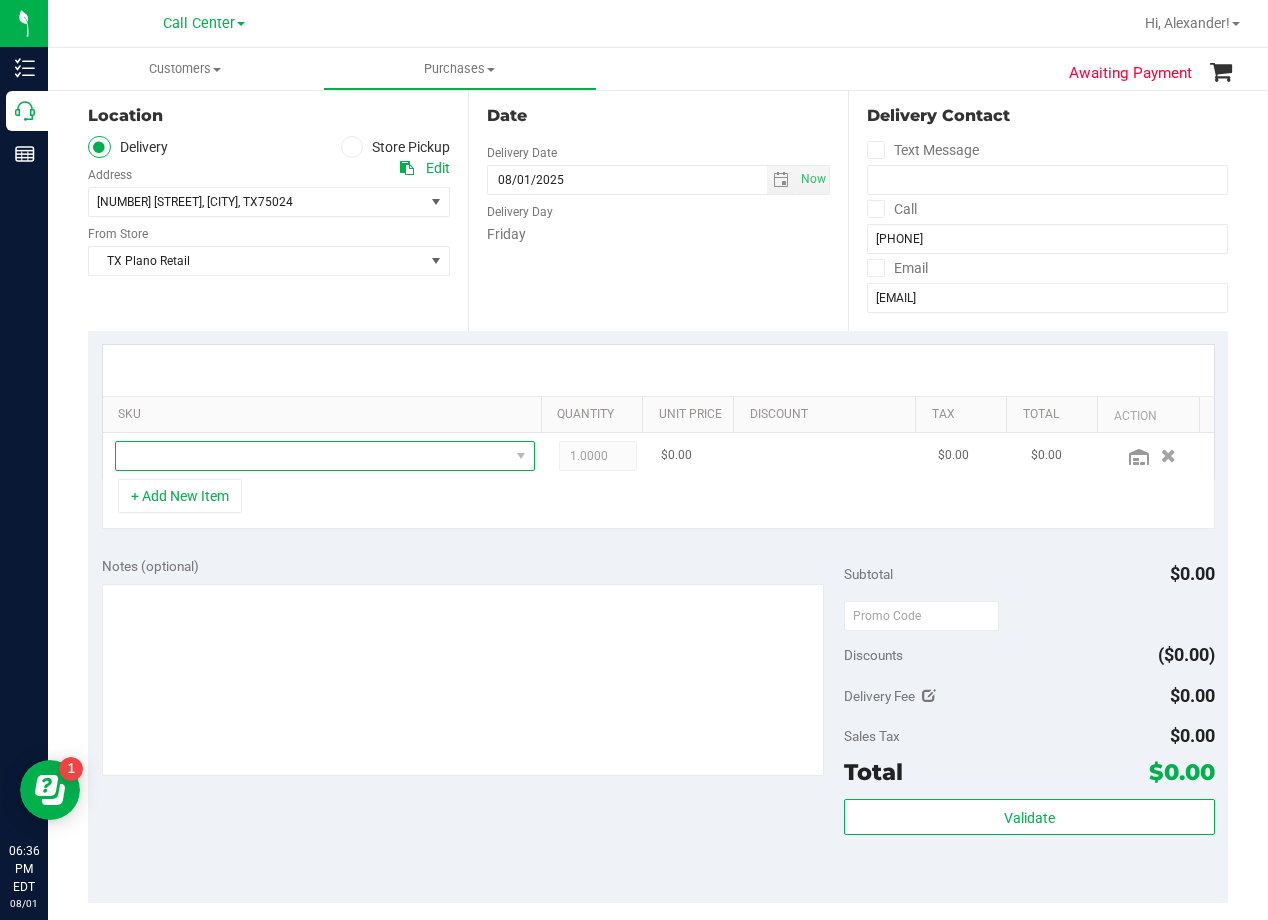 click at bounding box center (312, 456) 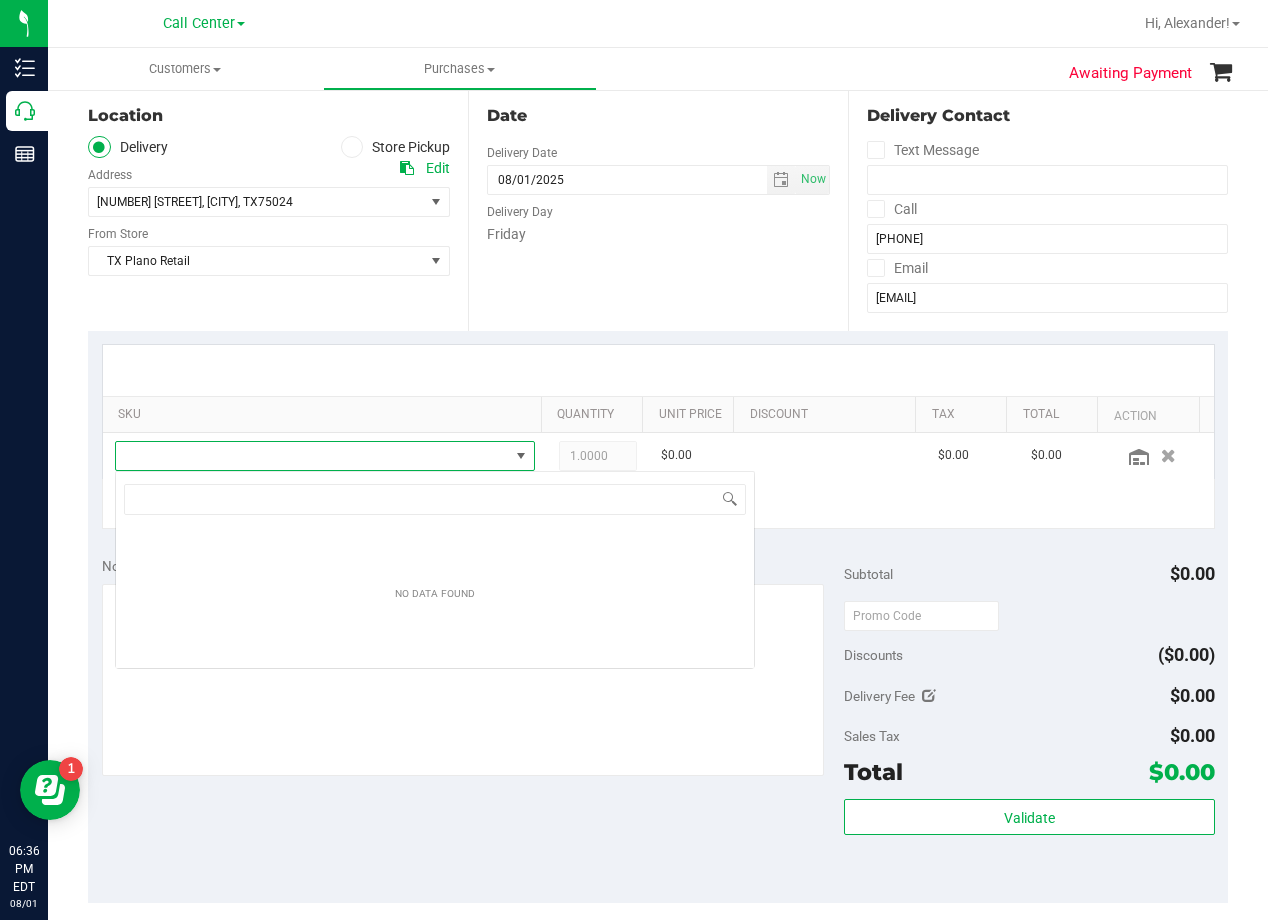 scroll, scrollTop: 99970, scrollLeft: 99593, axis: both 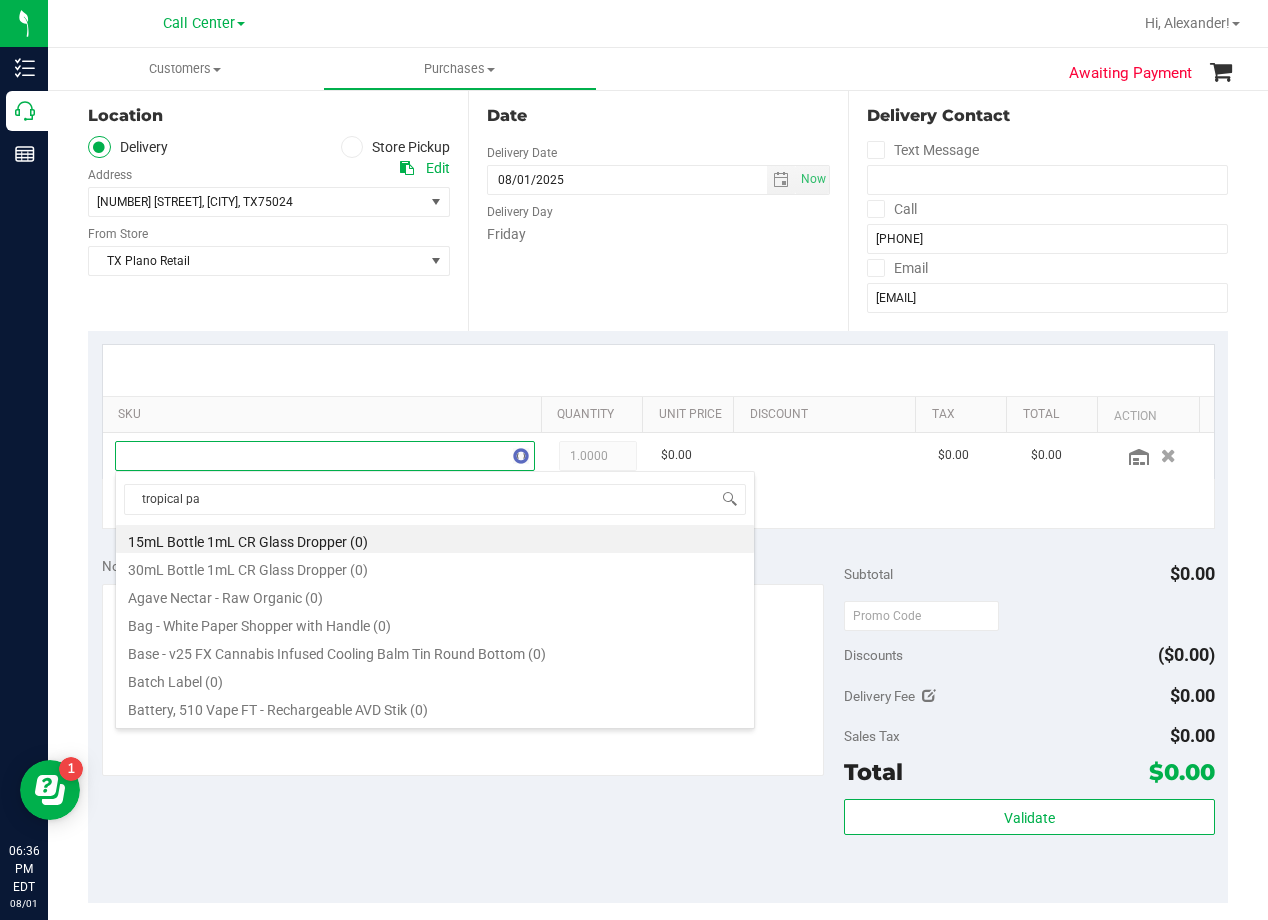 type on "tropical par" 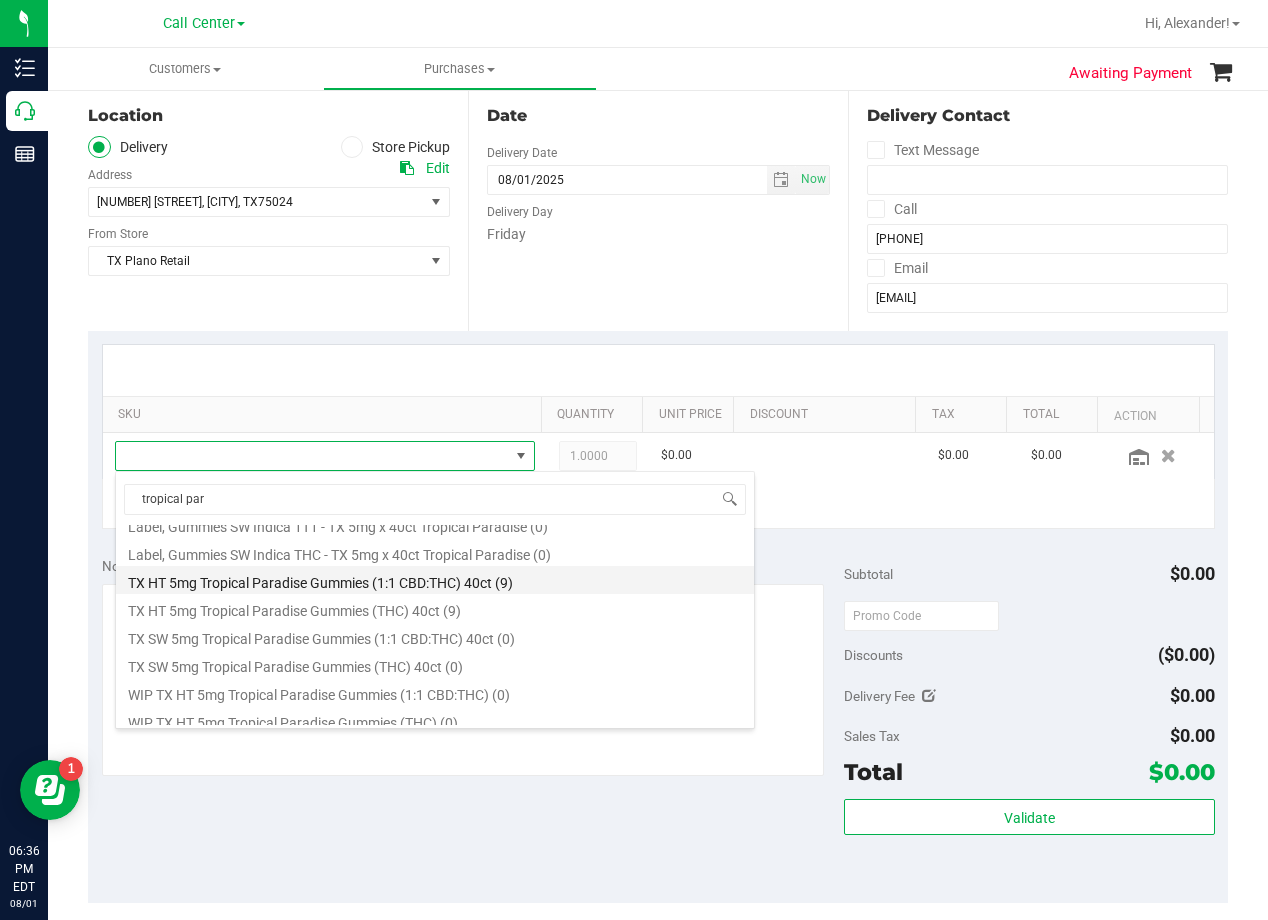 scroll, scrollTop: 260, scrollLeft: 0, axis: vertical 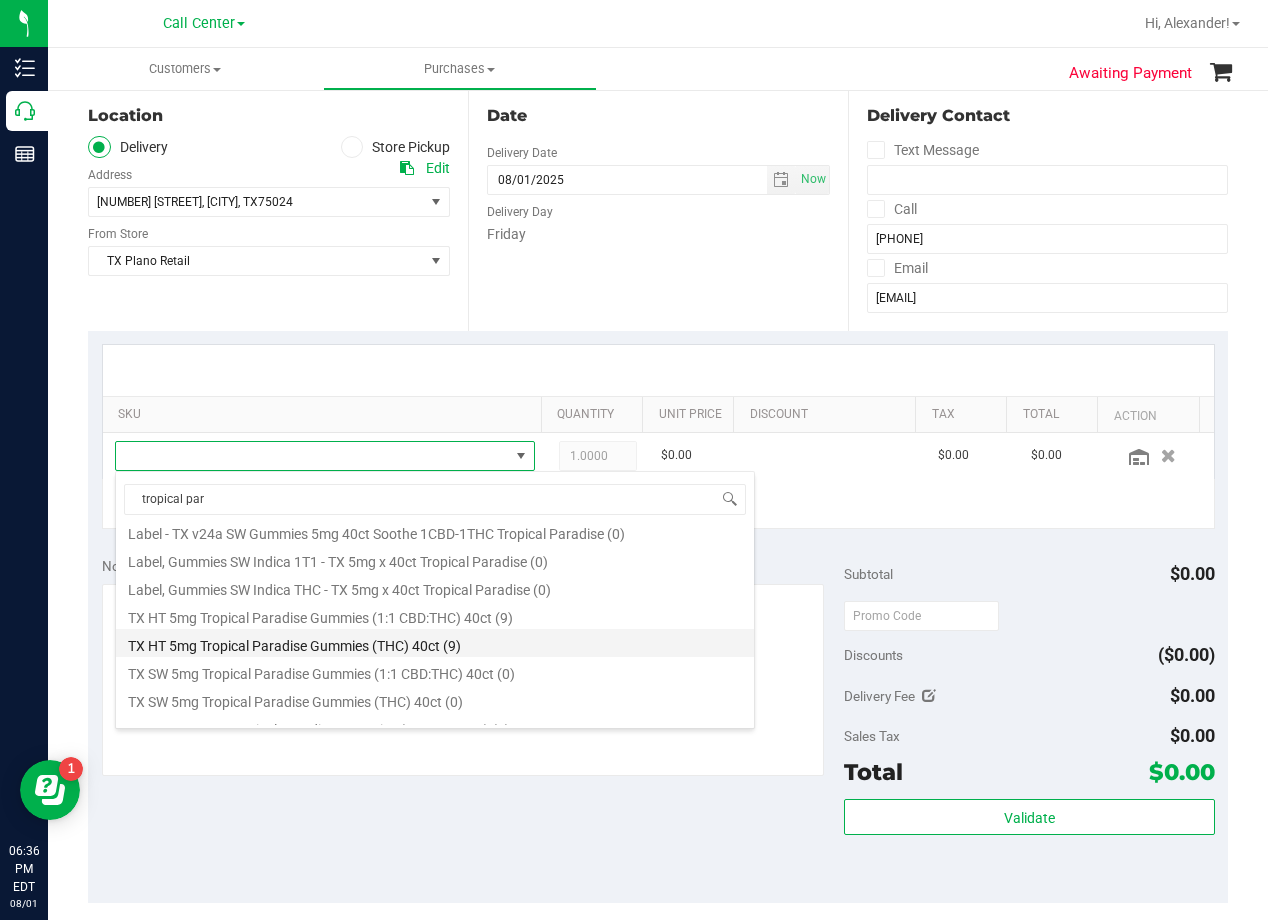 click on "TX HT 5mg Tropical Paradise Gummies (THC) 40ct (9)" at bounding box center (435, 643) 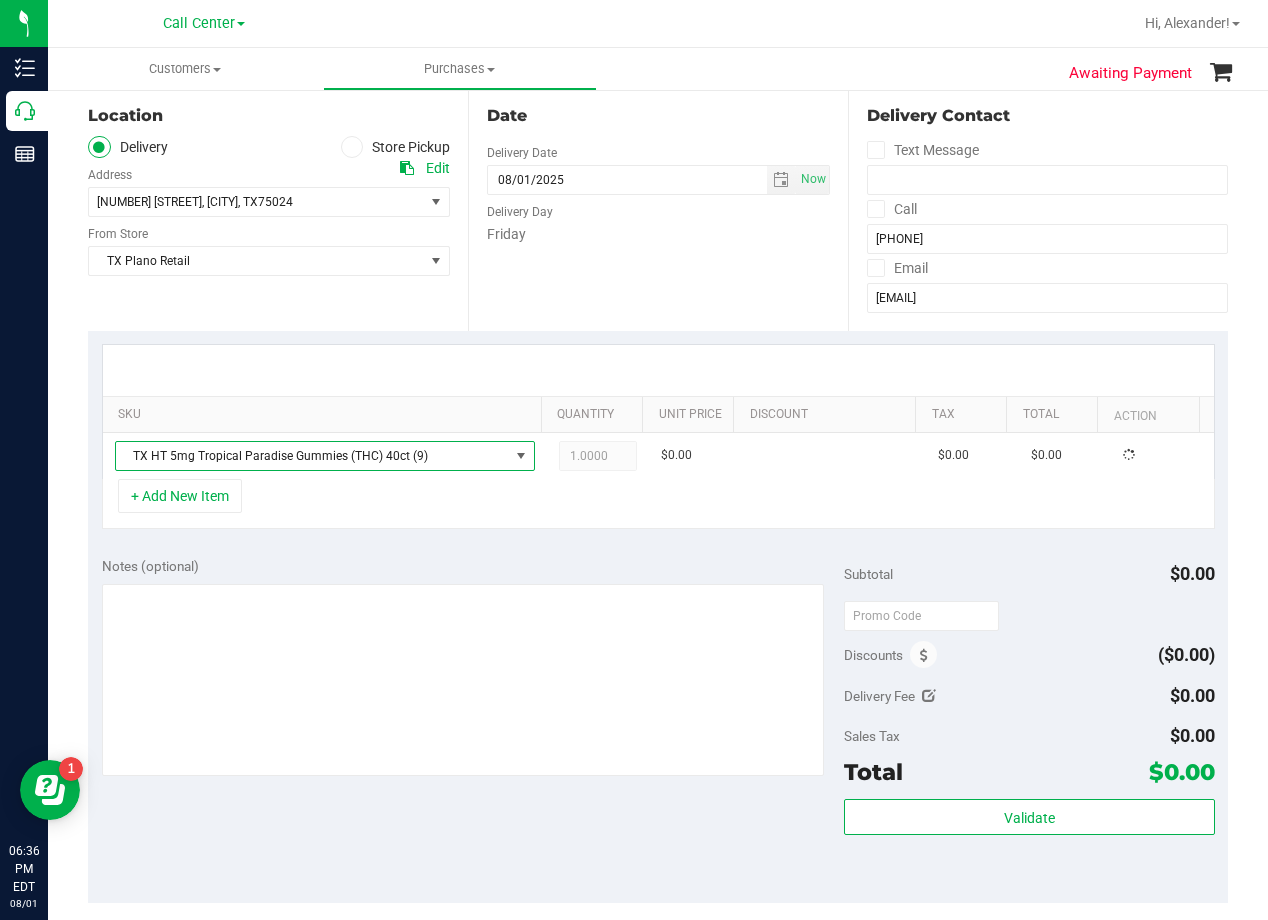 click on "Notes (optional)" at bounding box center (473, 566) 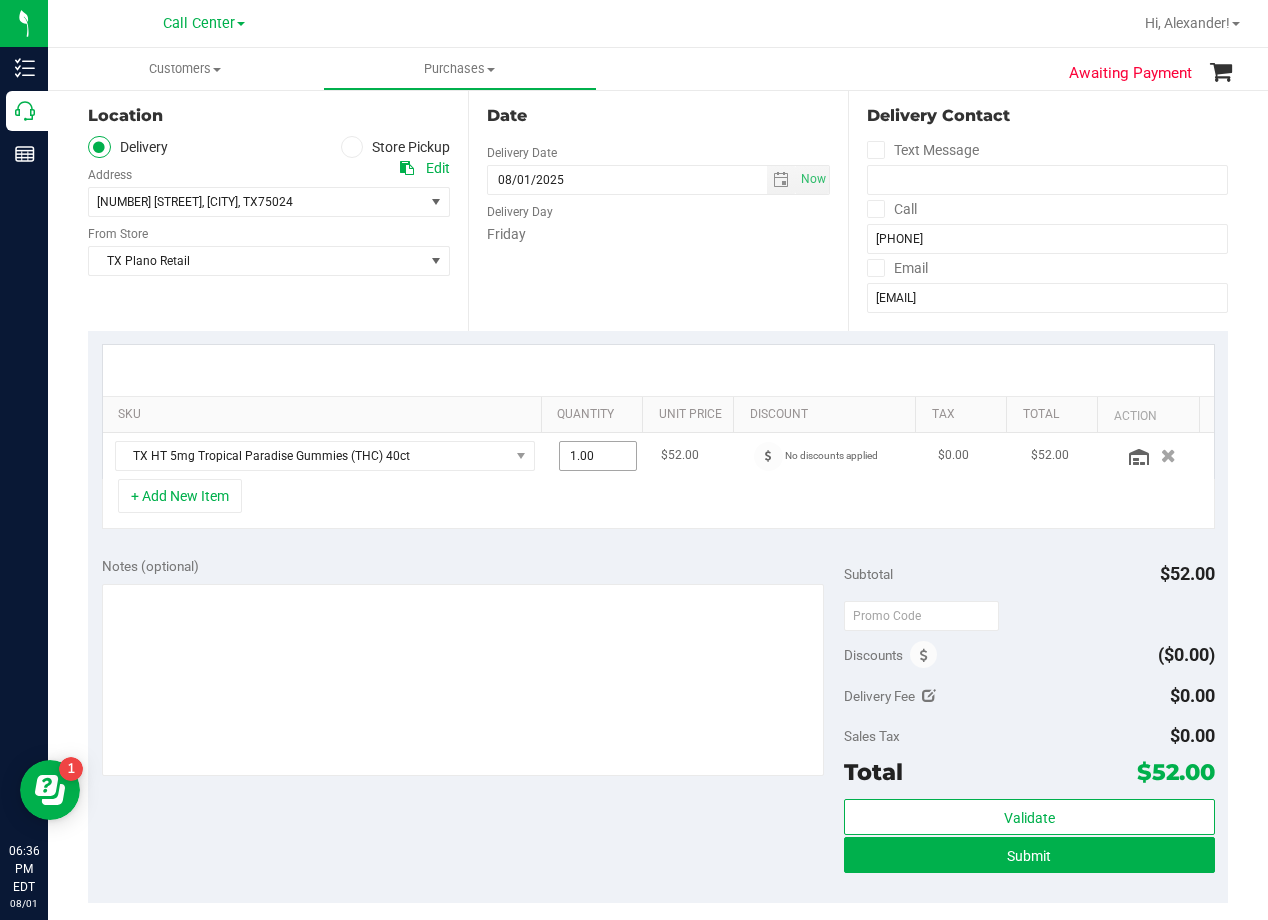 click on "1.00 1" at bounding box center [598, 456] 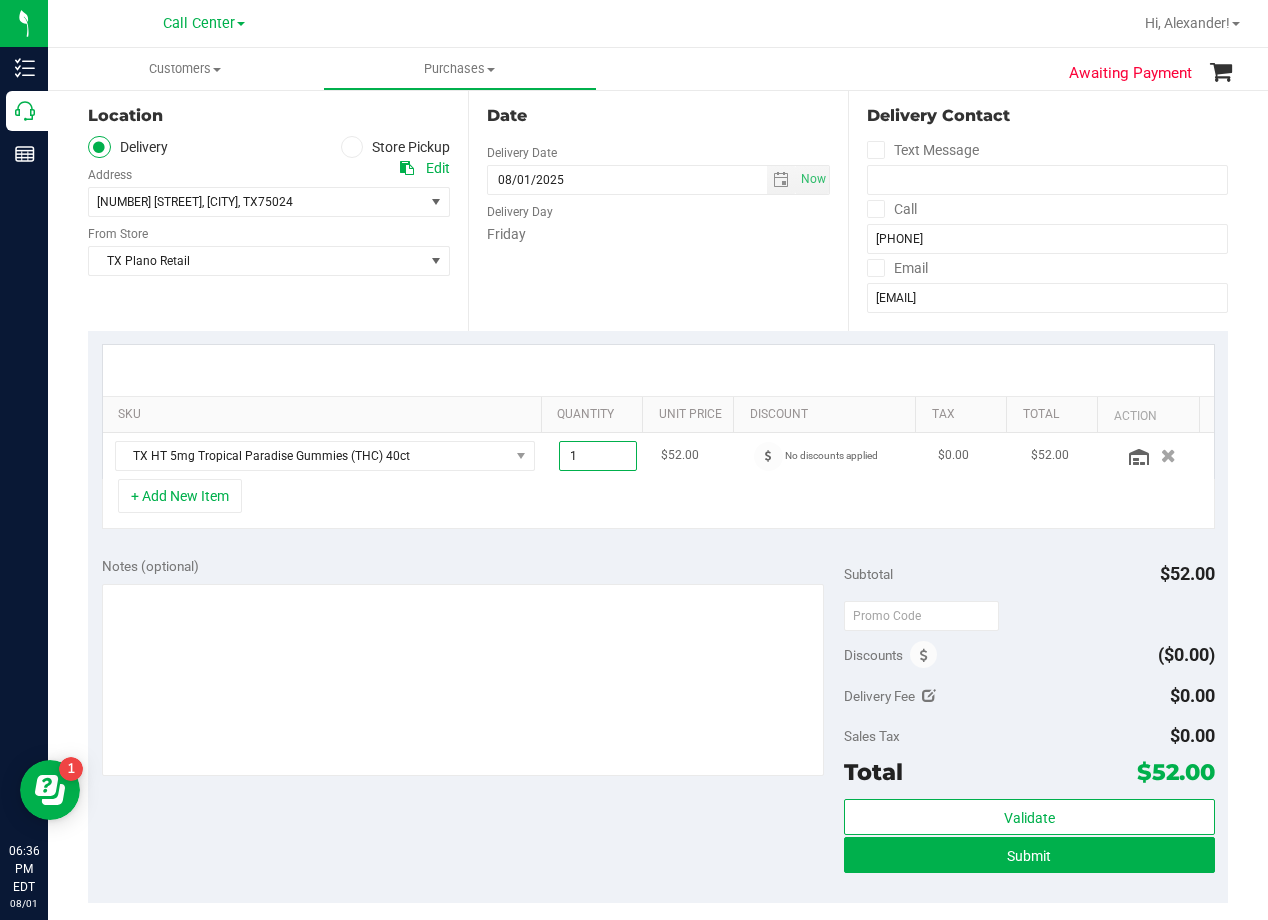 click on "1" at bounding box center [598, 456] 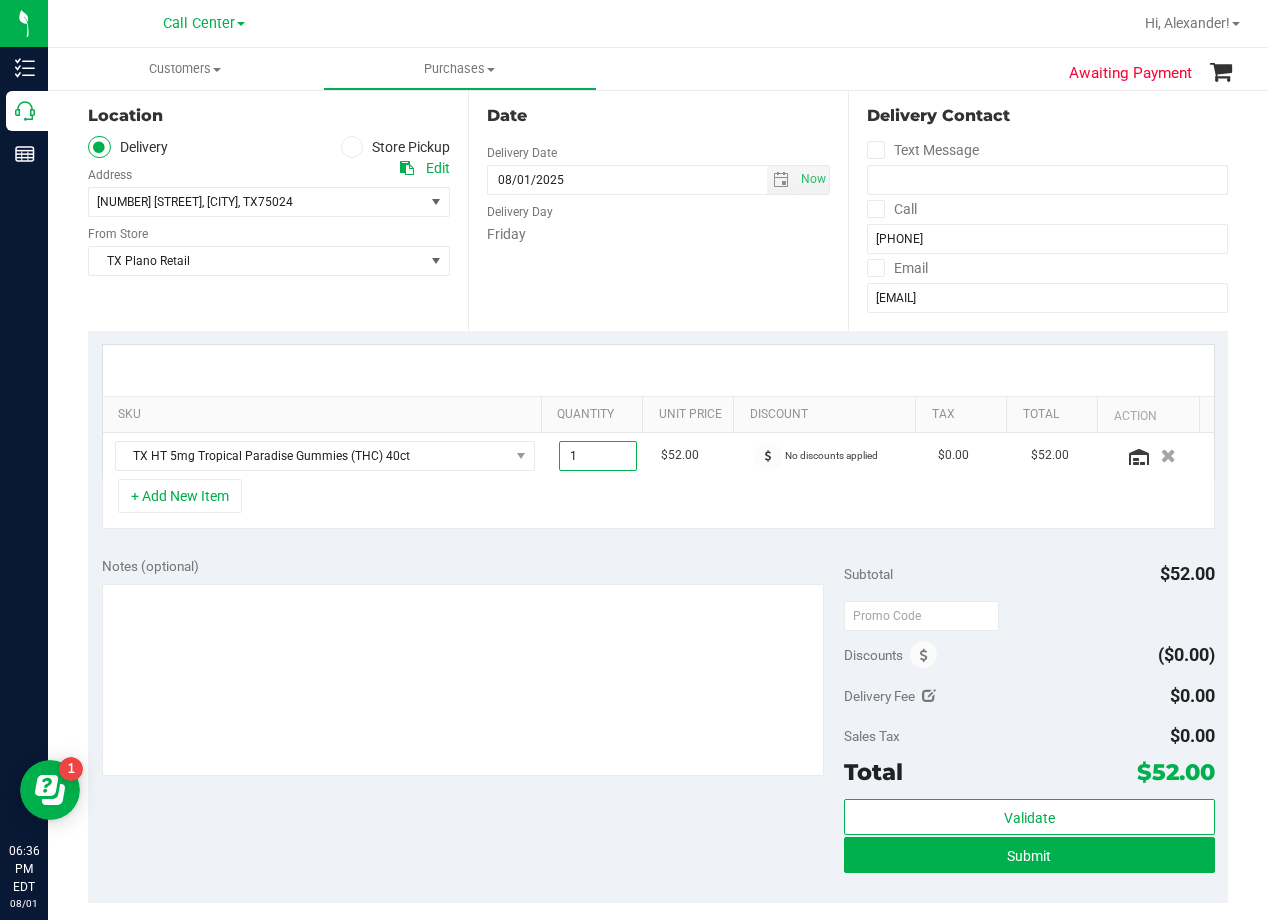 type on "3" 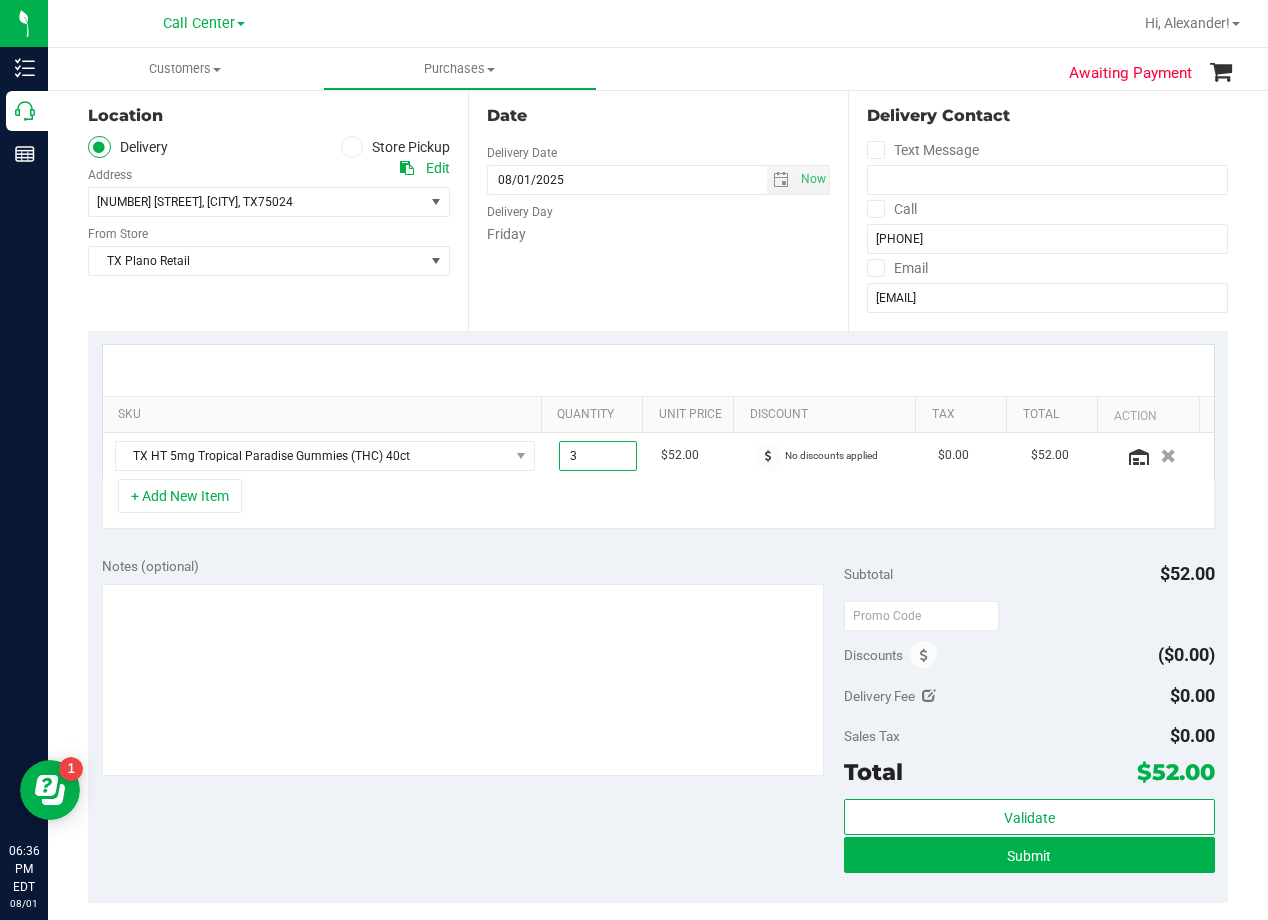 type on "3.00" 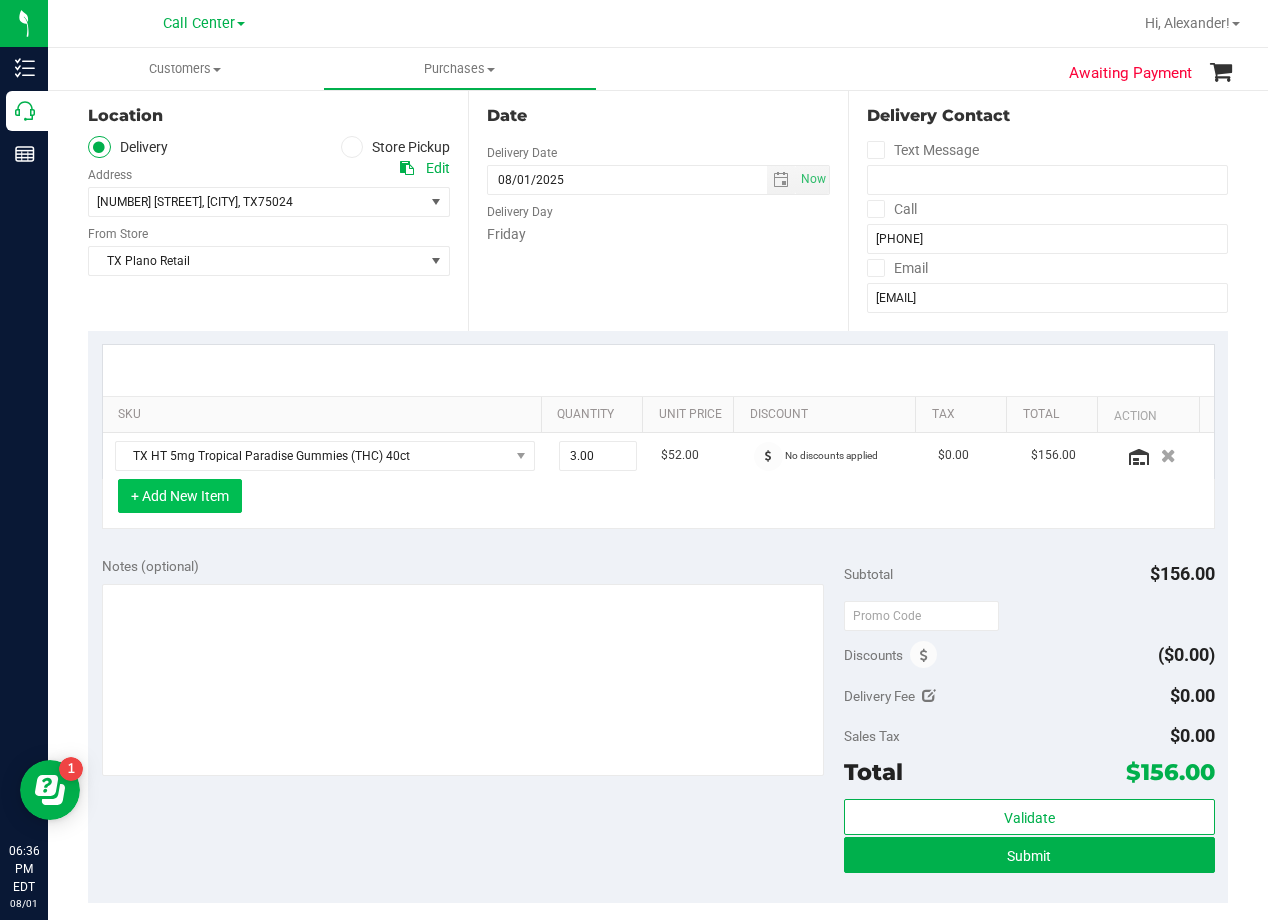 click on "+ Add New Item" at bounding box center (180, 496) 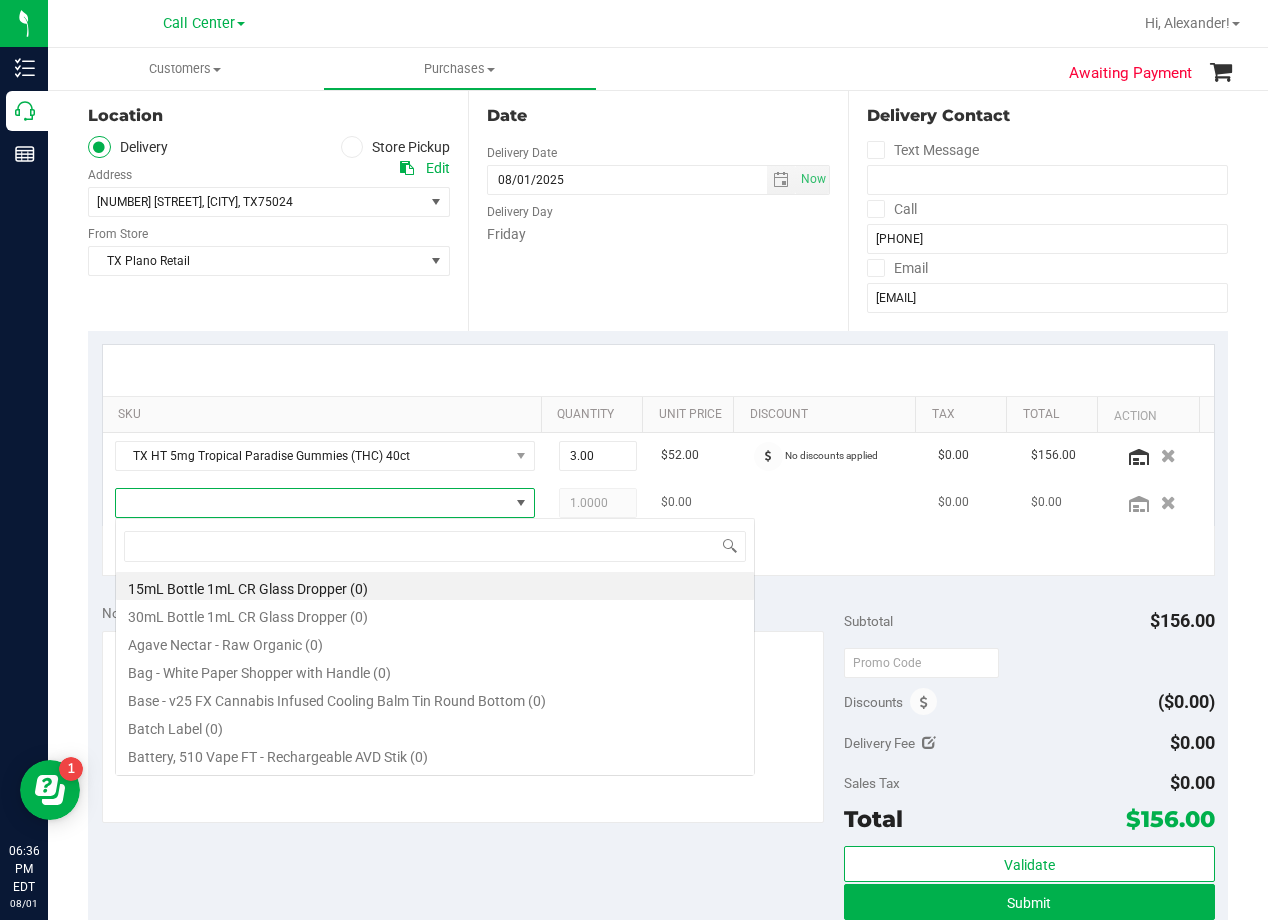 scroll, scrollTop: 99970, scrollLeft: 99593, axis: both 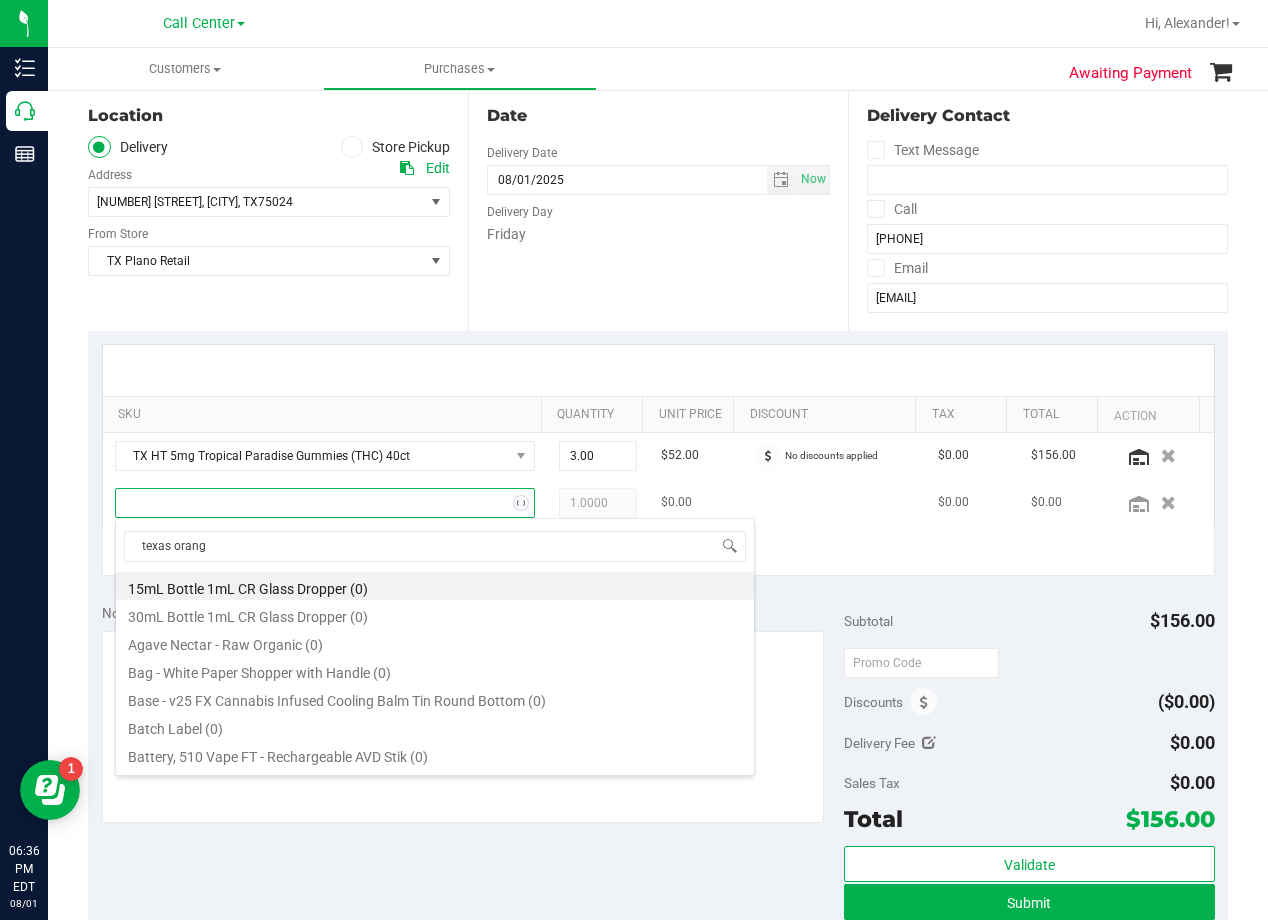 type on "texas orange" 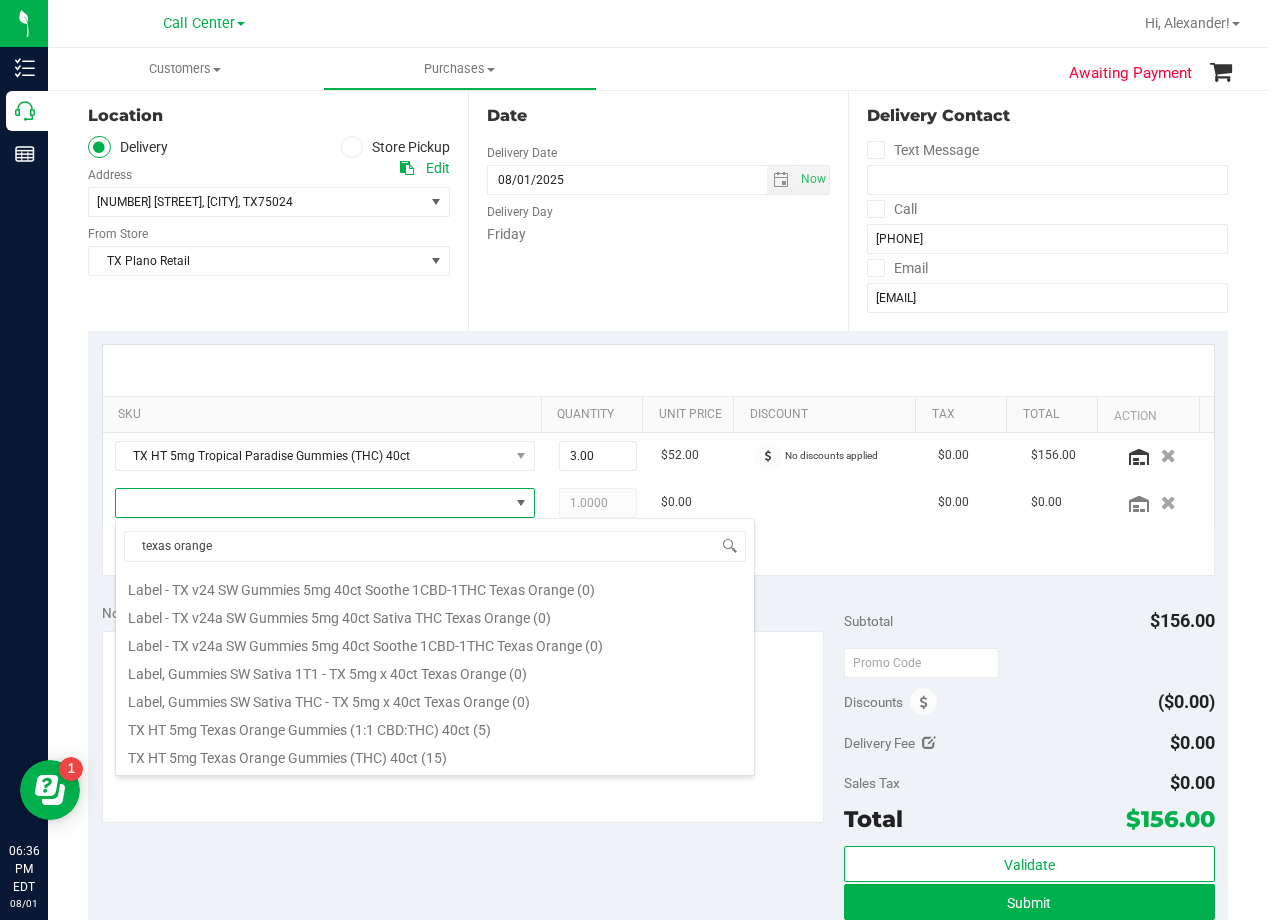scroll, scrollTop: 332, scrollLeft: 0, axis: vertical 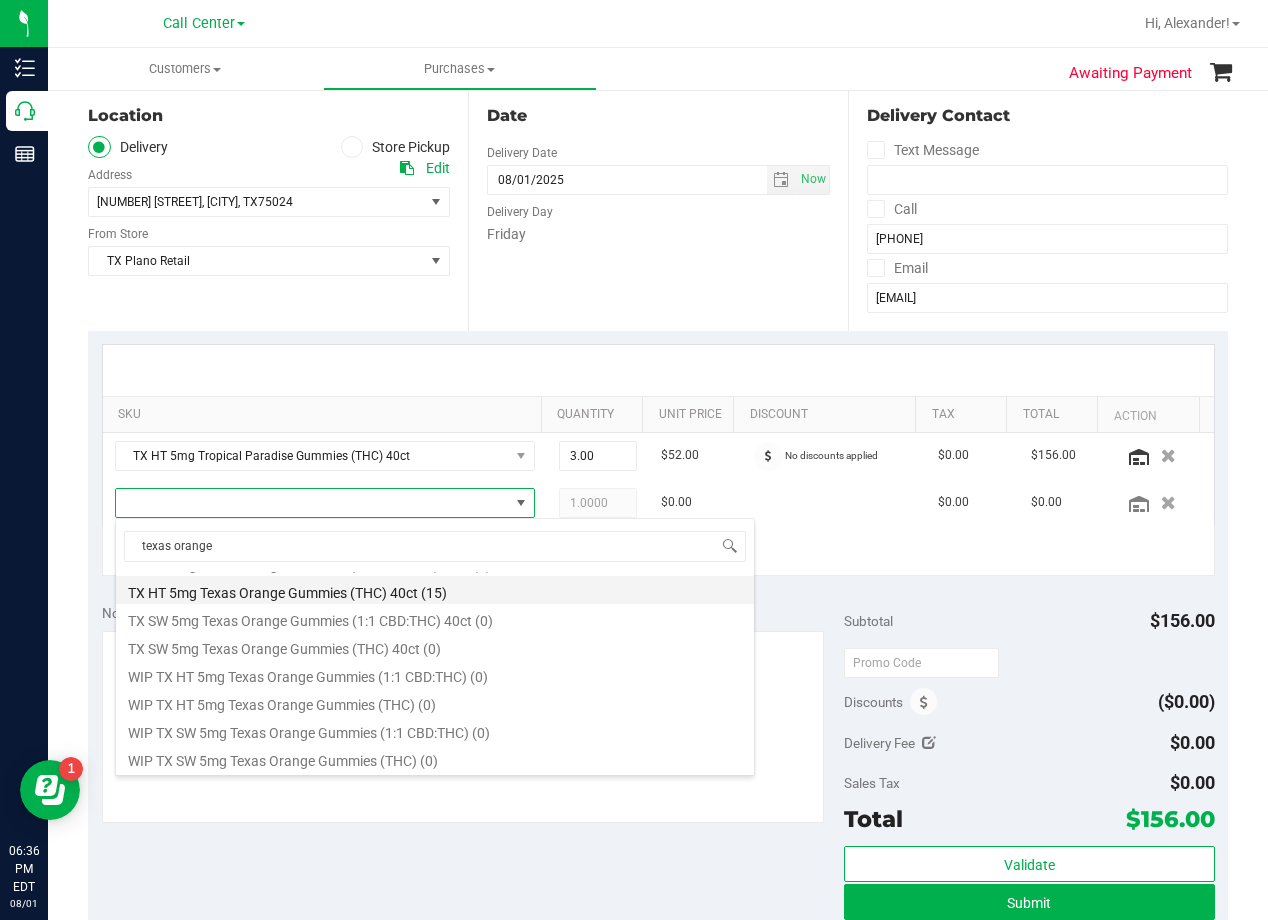 click on "TX HT 5mg Texas Orange Gummies (THC) 40ct (15)" at bounding box center (435, 590) 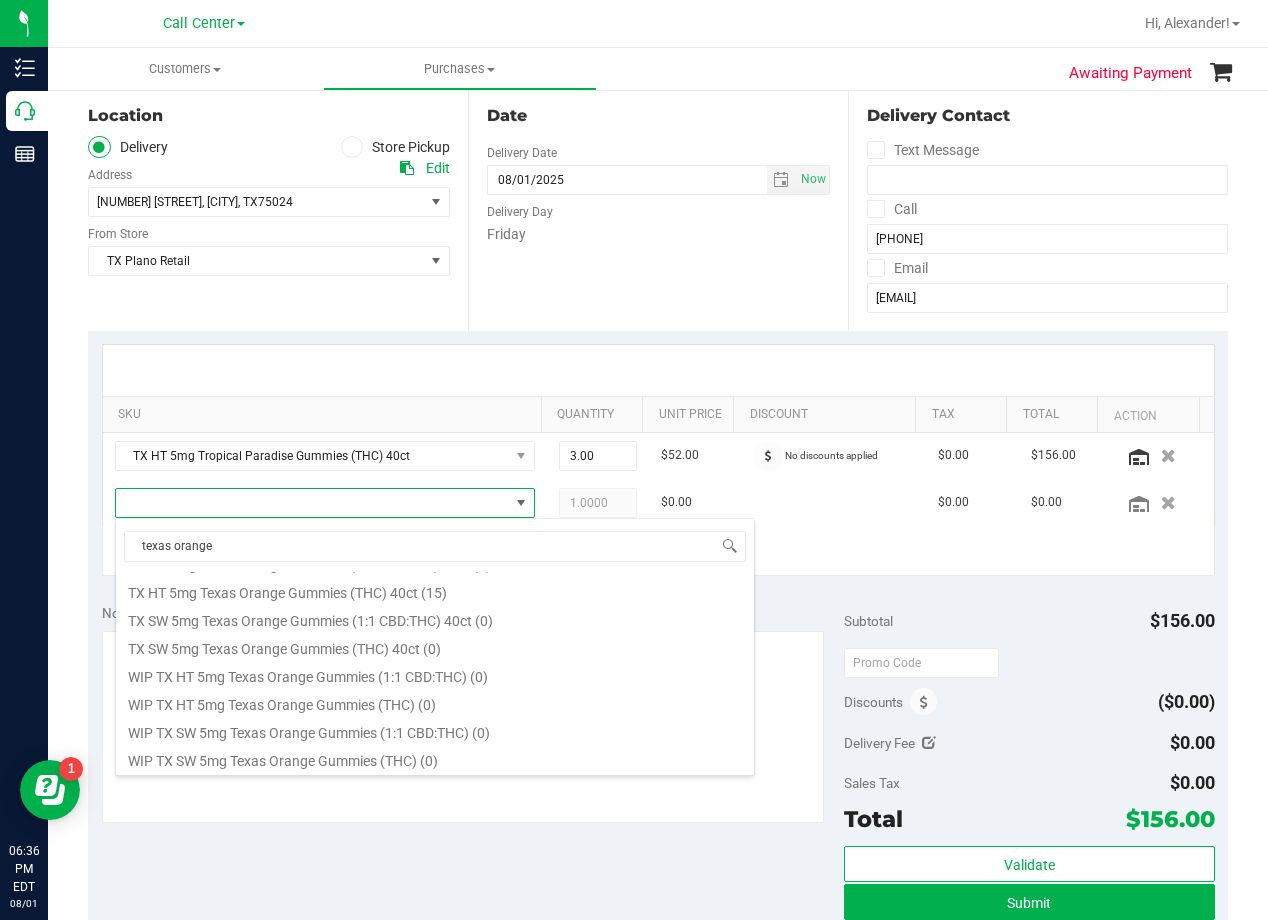 click on "SKU Quantity Unit Price Discount Tax Total Action
TX HT 5mg Tropical Paradise Gummies (THC) 40ct
3.00 3
$52.00
No discounts applied
$0.00
$156.00
1.0000 1
$0.00
$0.00
$0.00" at bounding box center (658, 460) 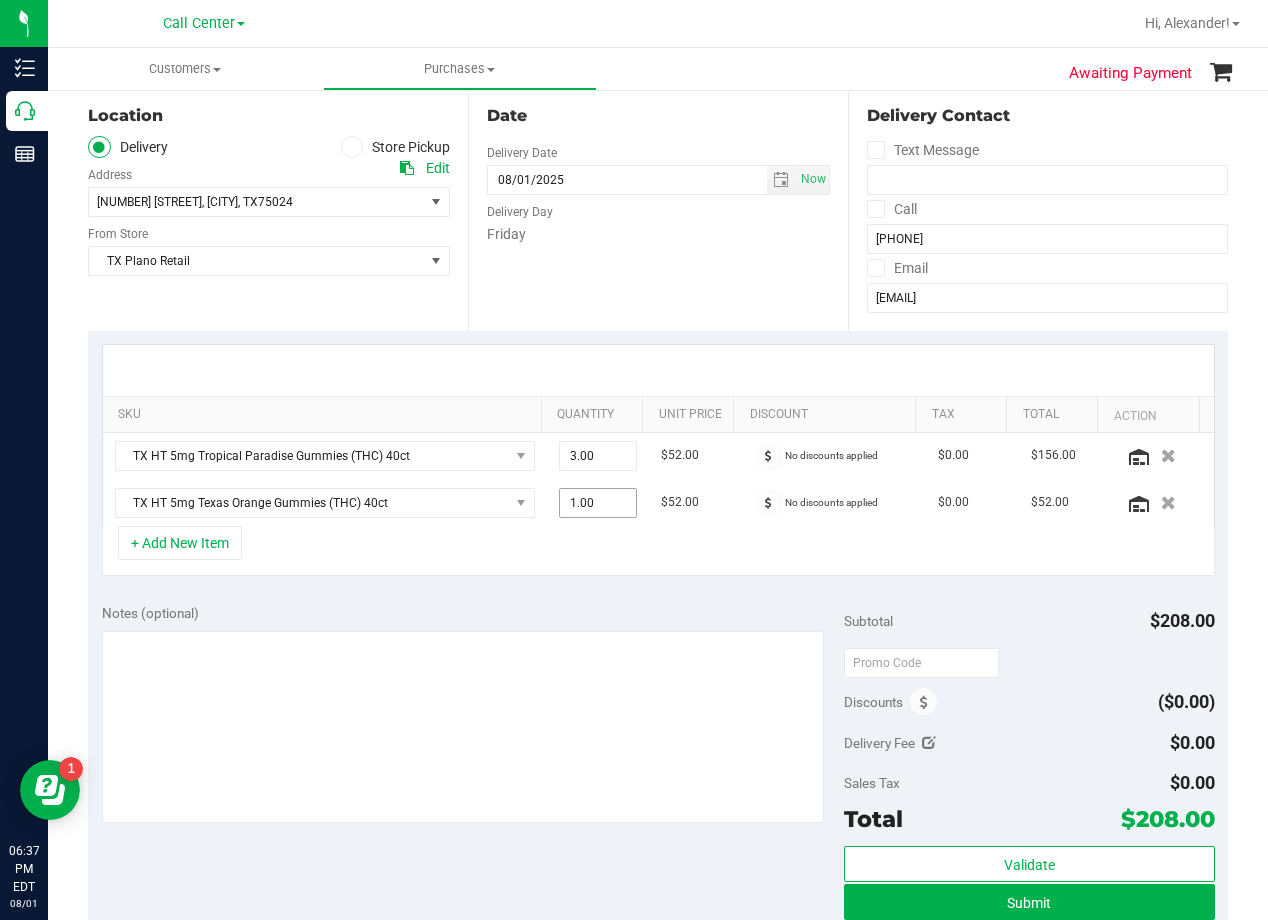 click on "1.00 1" at bounding box center [598, 503] 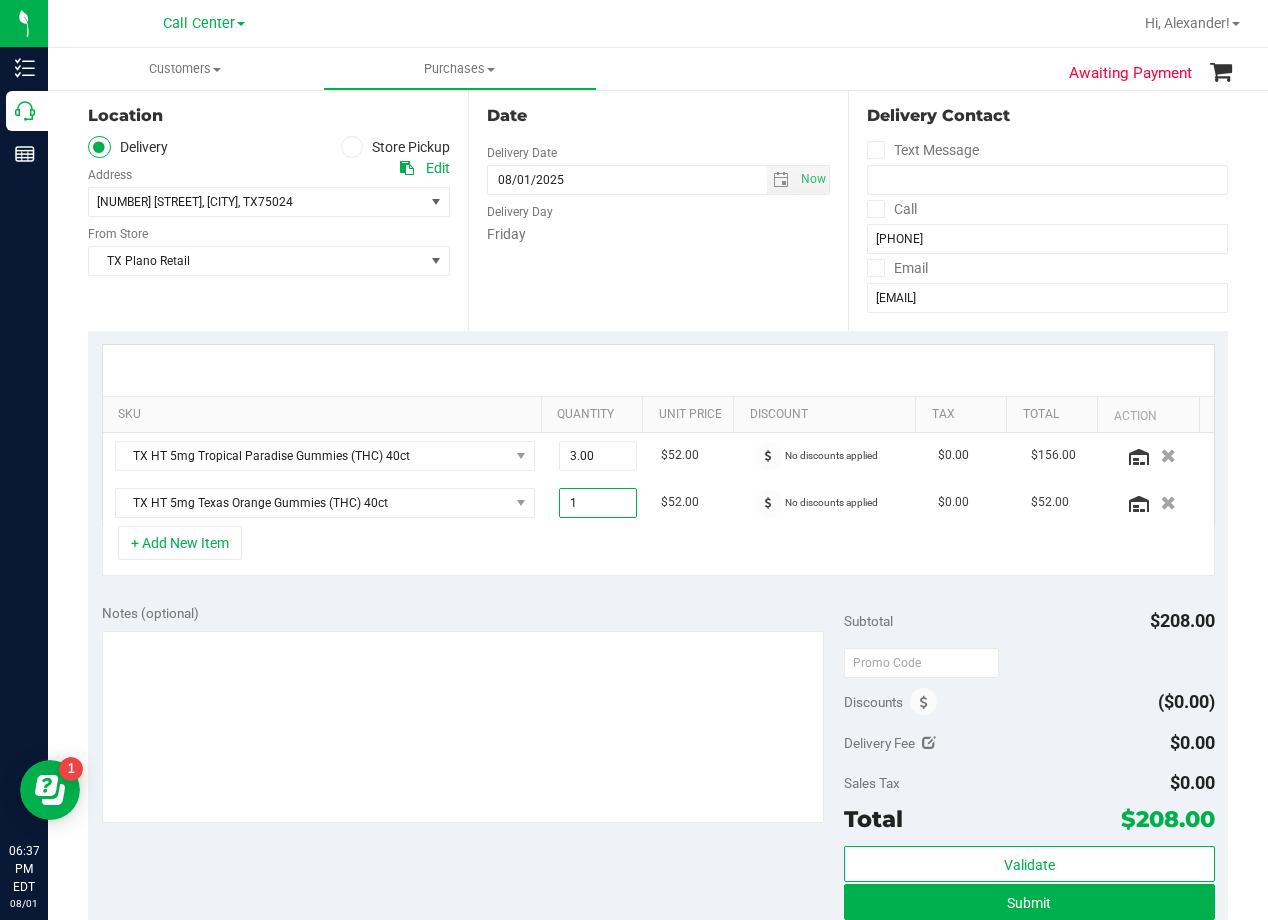 click on "1" at bounding box center [598, 503] 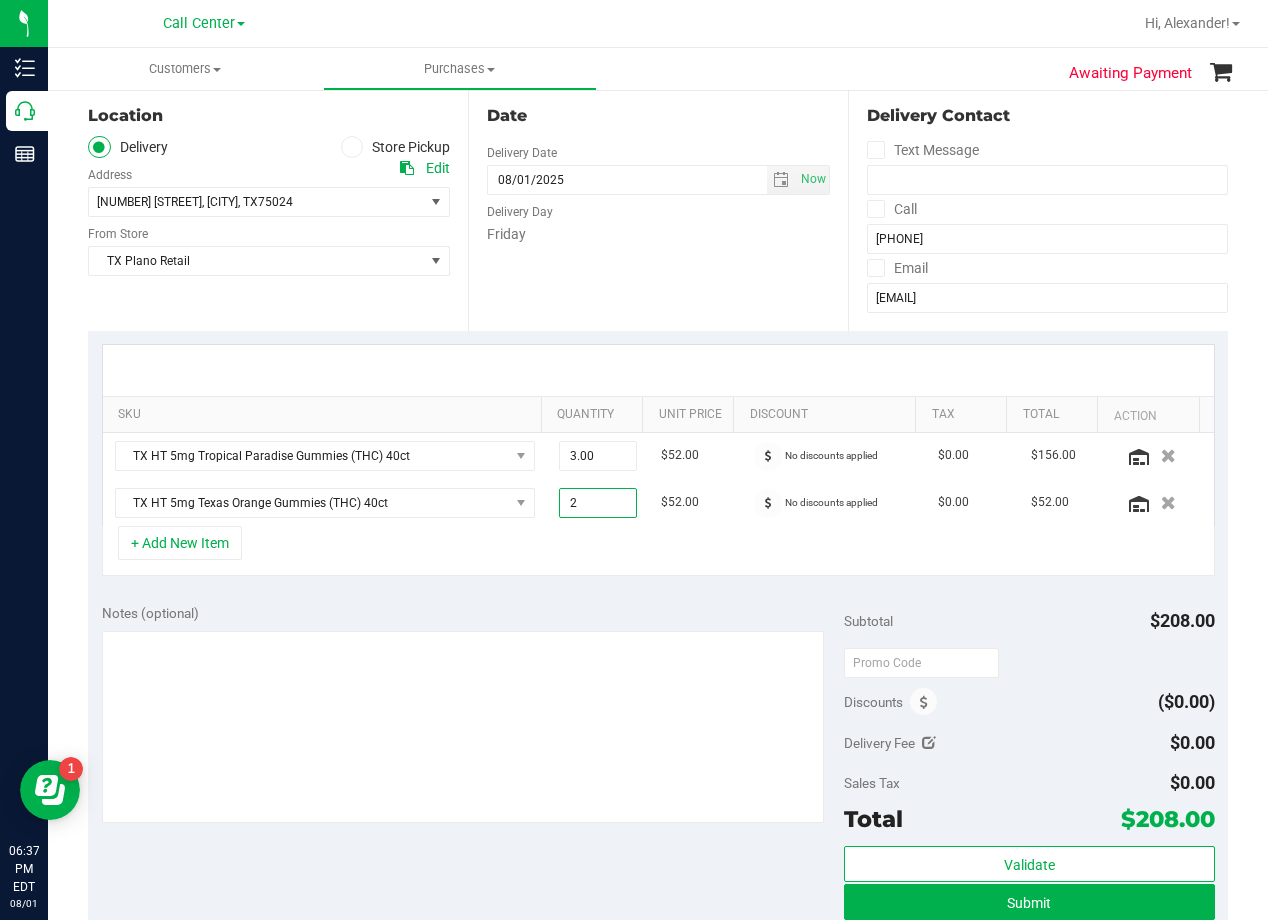 type on "2.00" 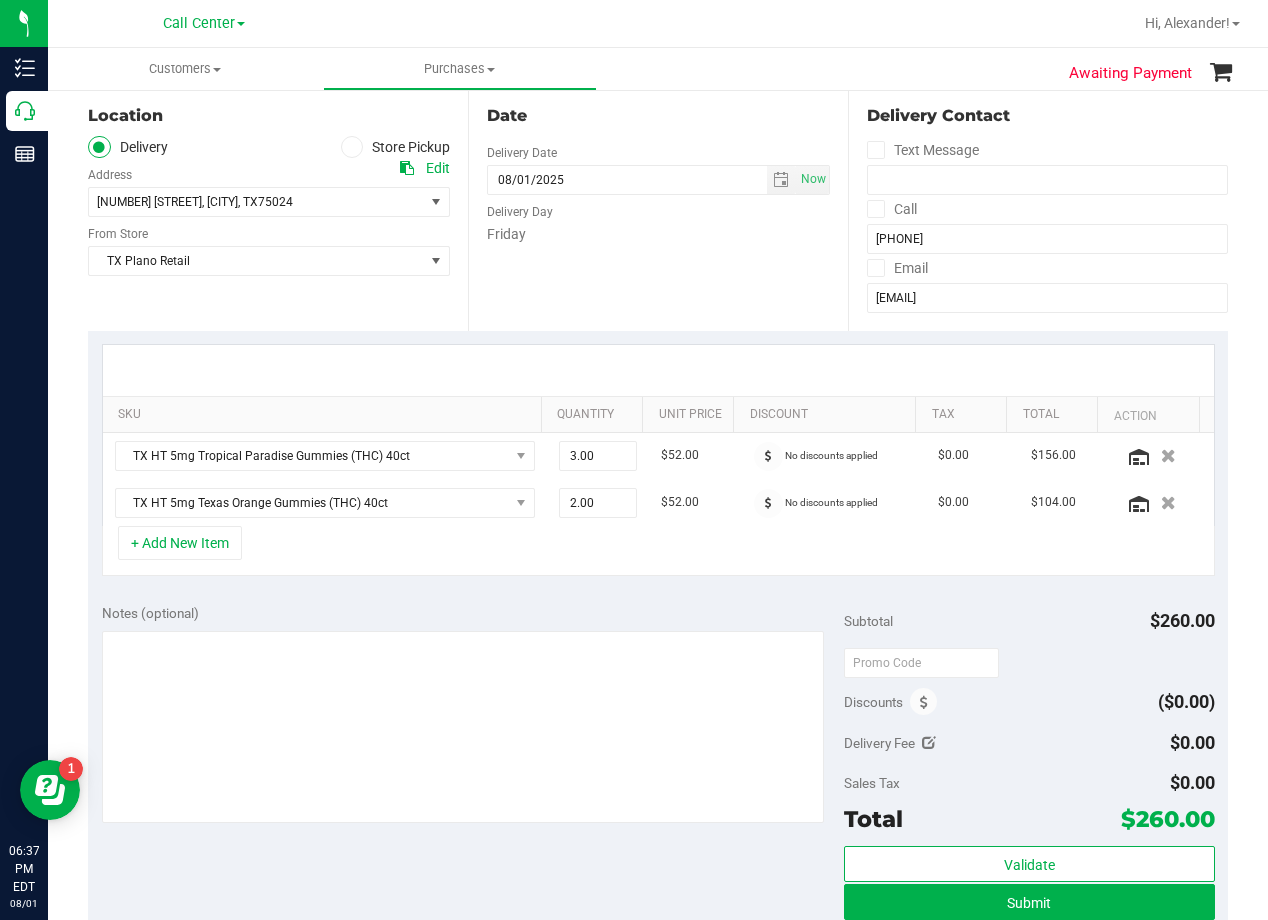 click on "Date
Delivery Date
08/01/2025
Now
08/01/2025 08:00 AM
Now
Delivery Day
Friday" at bounding box center (658, 208) 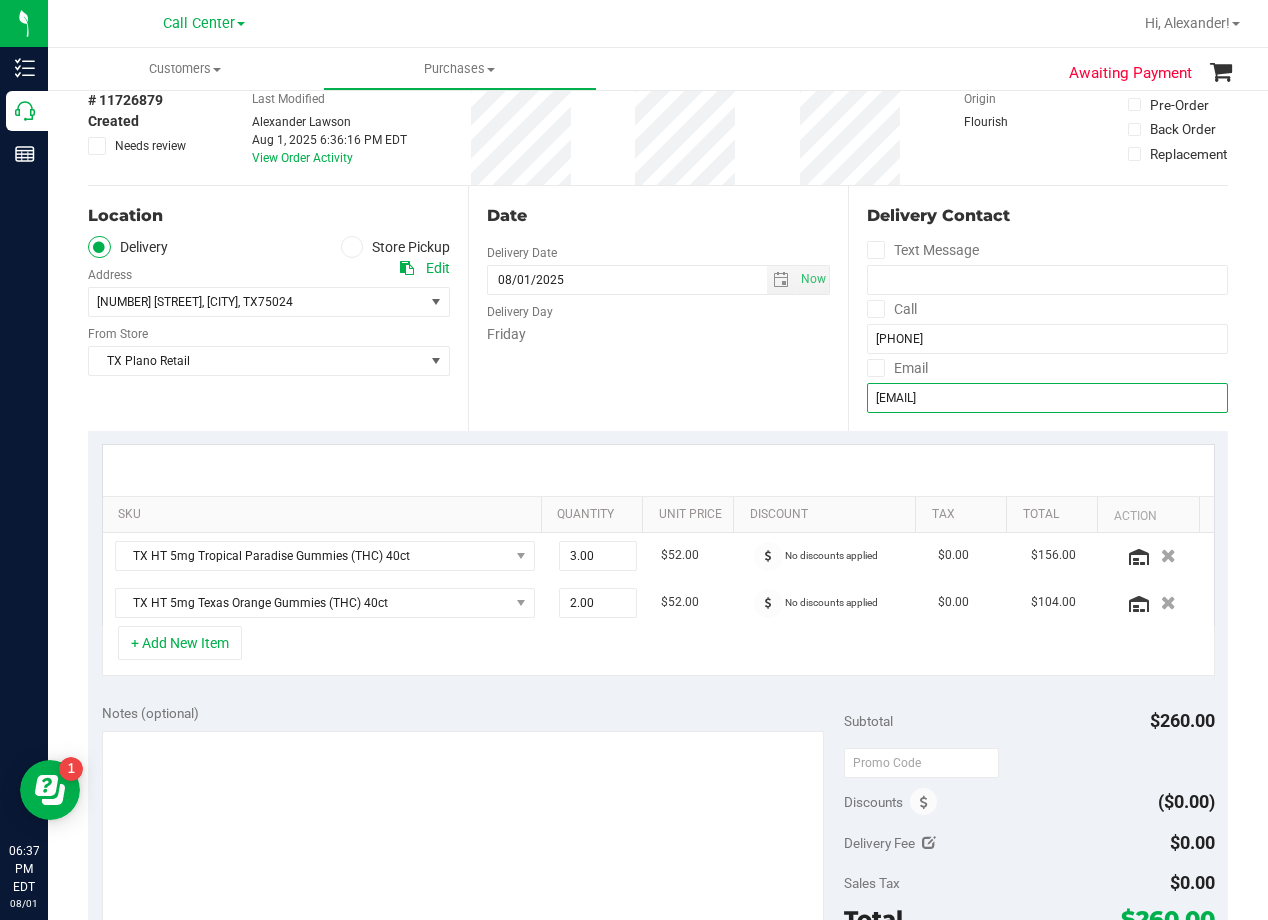 click on "alexander1992@verizon.net" at bounding box center [1047, 398] 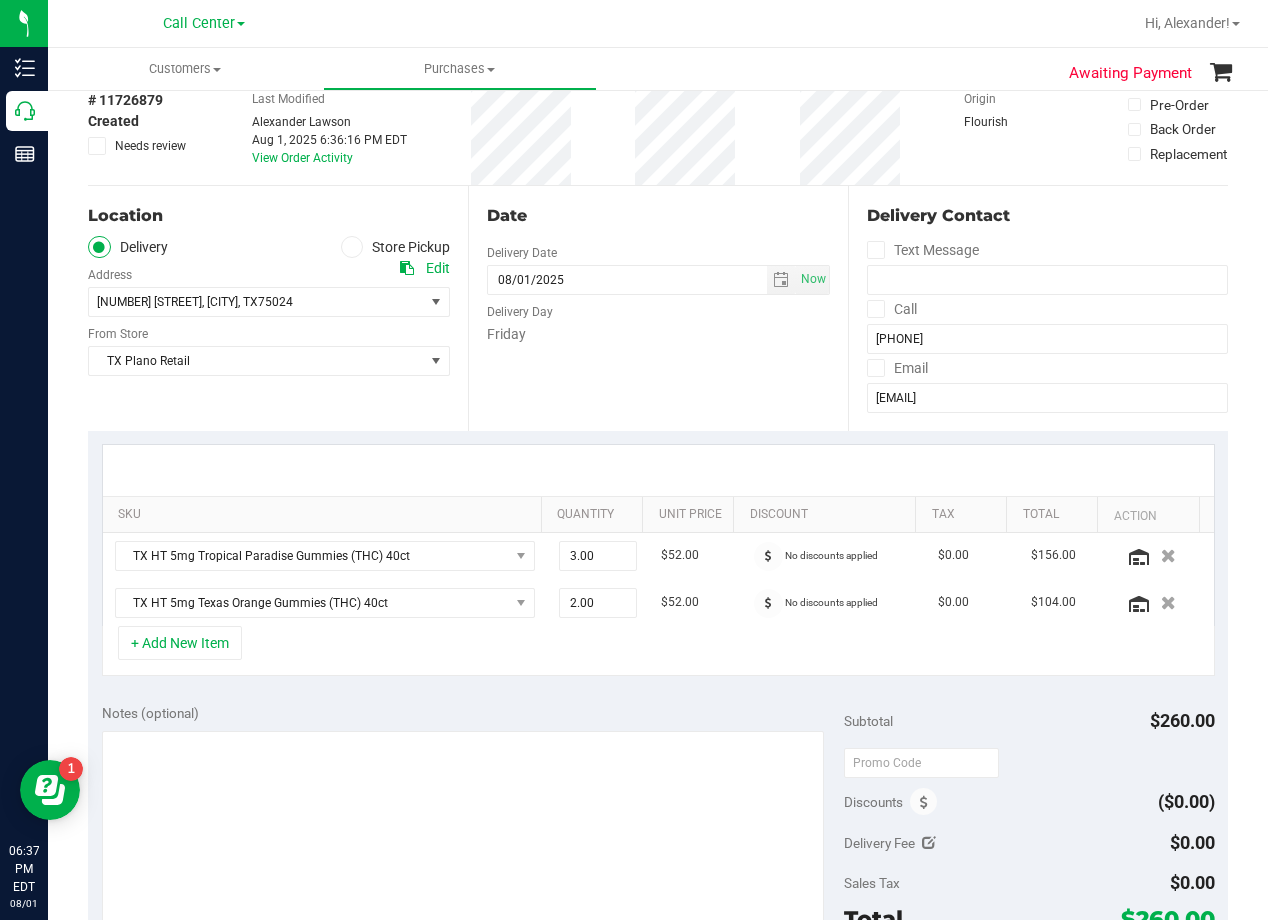 click on "Date" at bounding box center [658, 216] 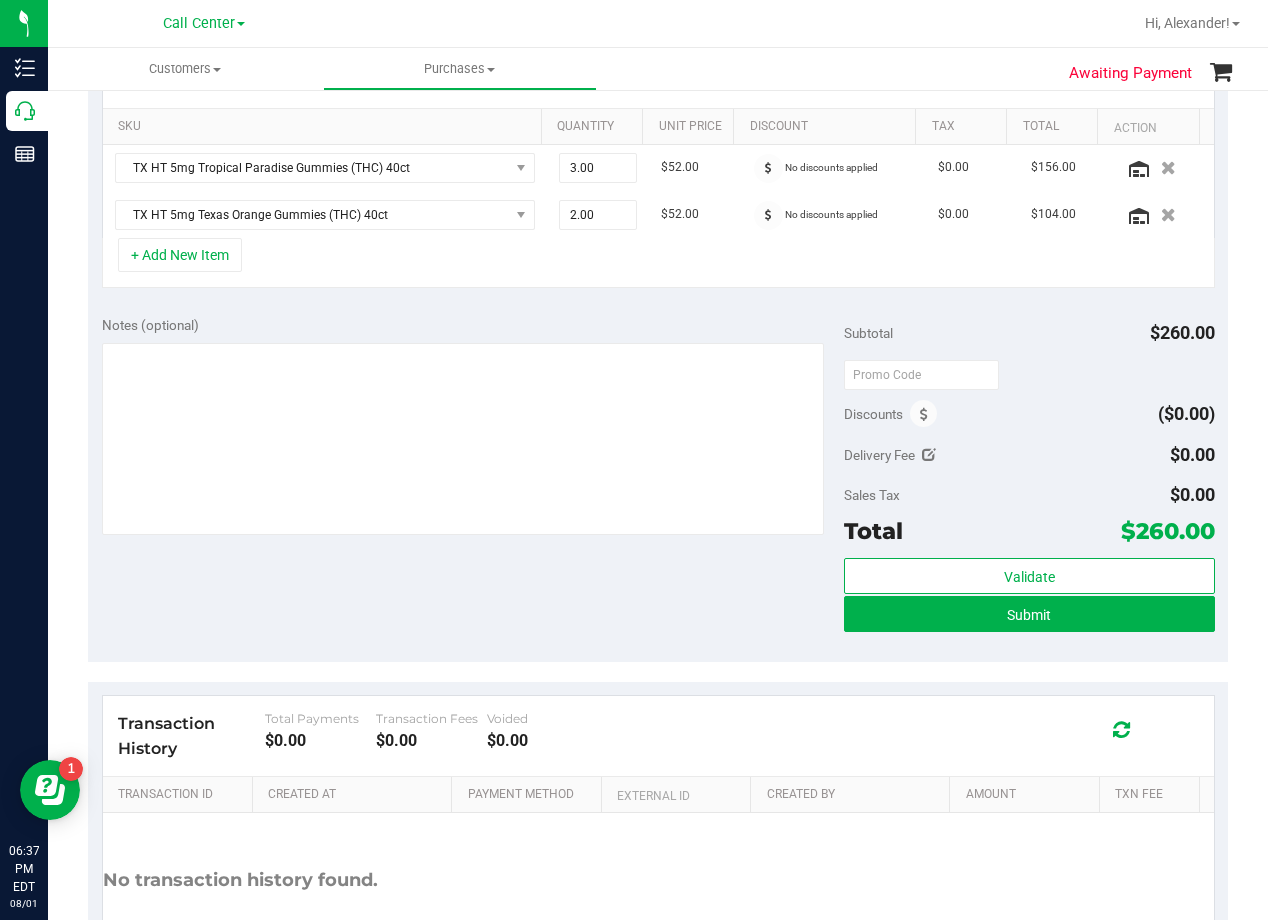 scroll, scrollTop: 400, scrollLeft: 0, axis: vertical 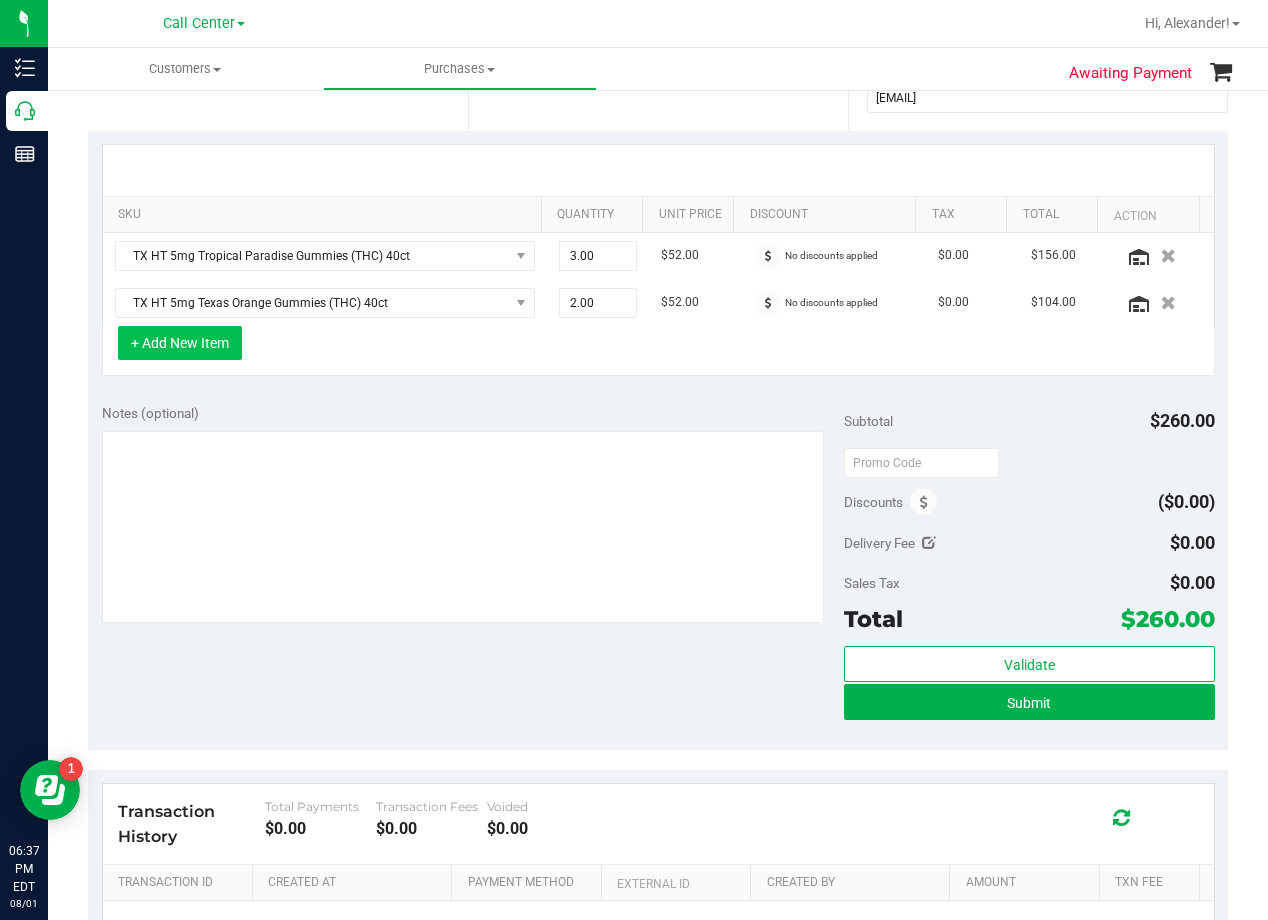 click on "+ Add New Item" at bounding box center [180, 343] 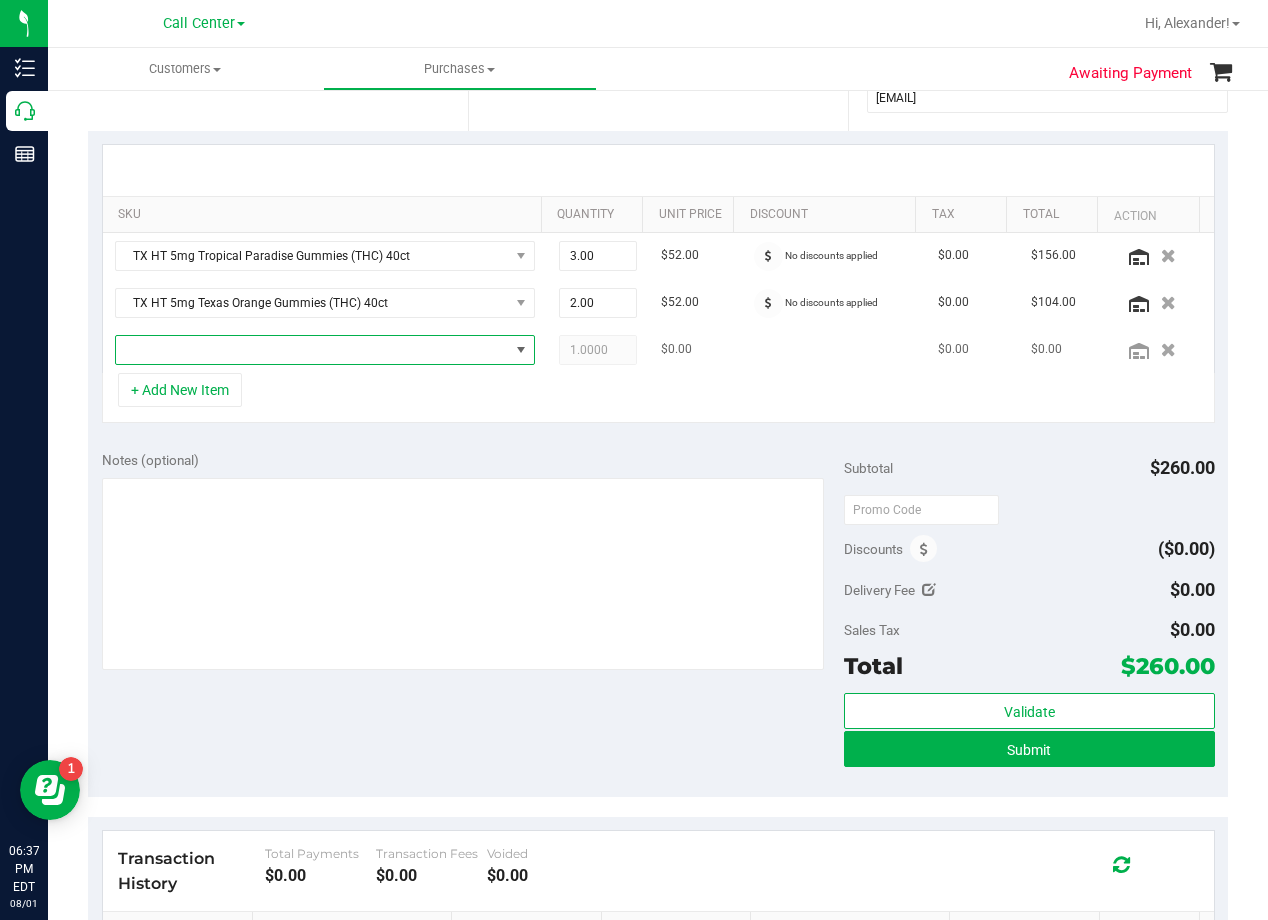 click at bounding box center [312, 350] 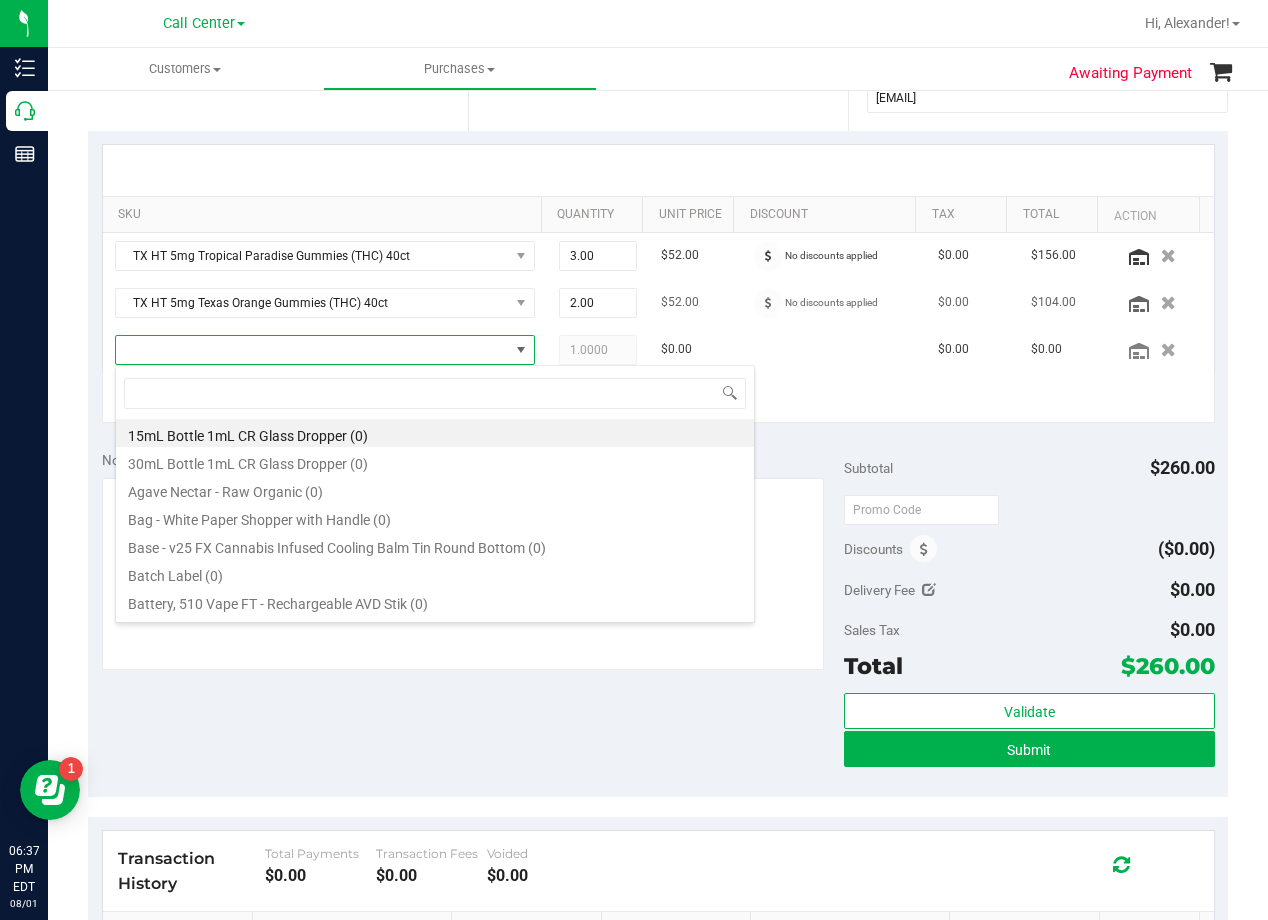 scroll, scrollTop: 99970, scrollLeft: 99593, axis: both 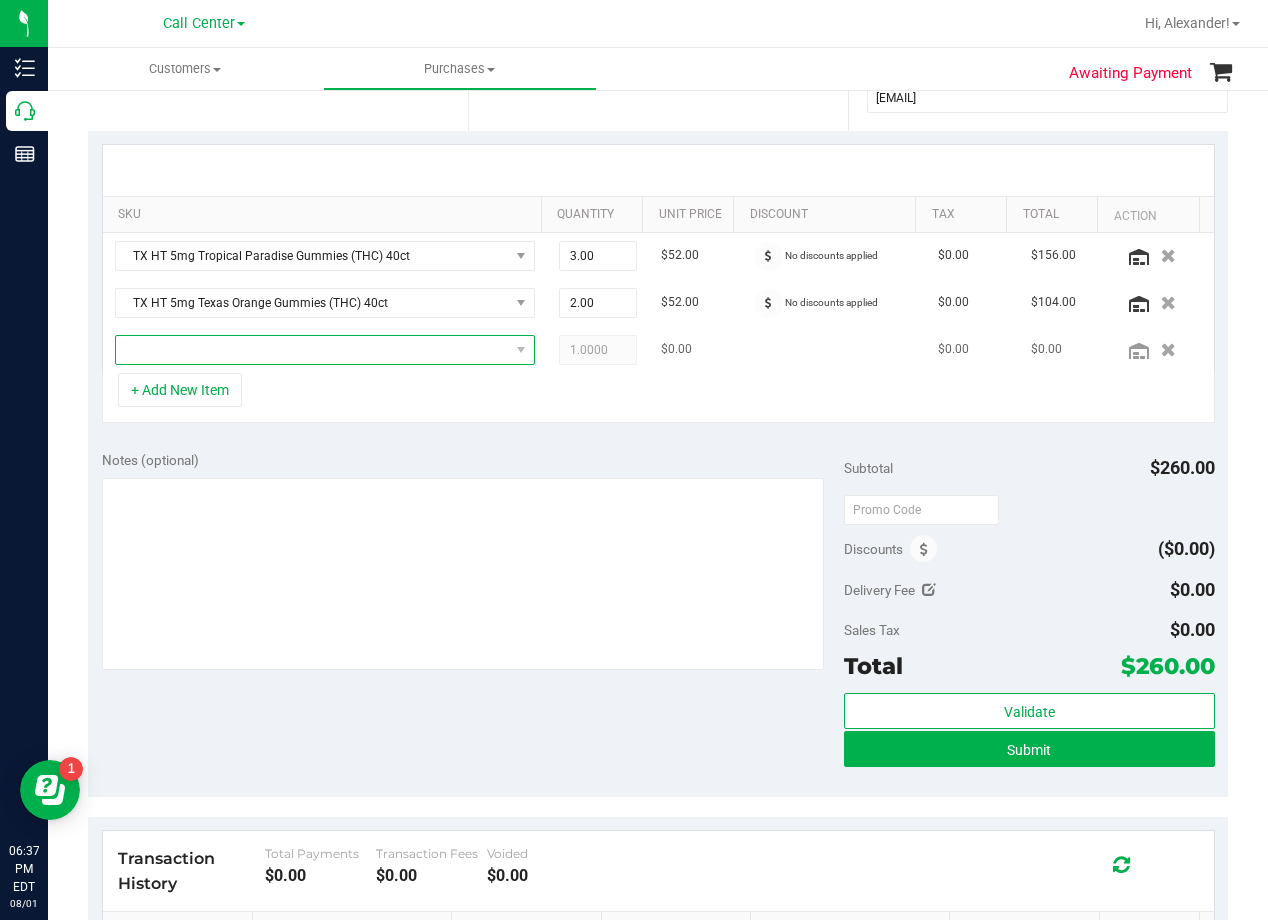 click at bounding box center (312, 350) 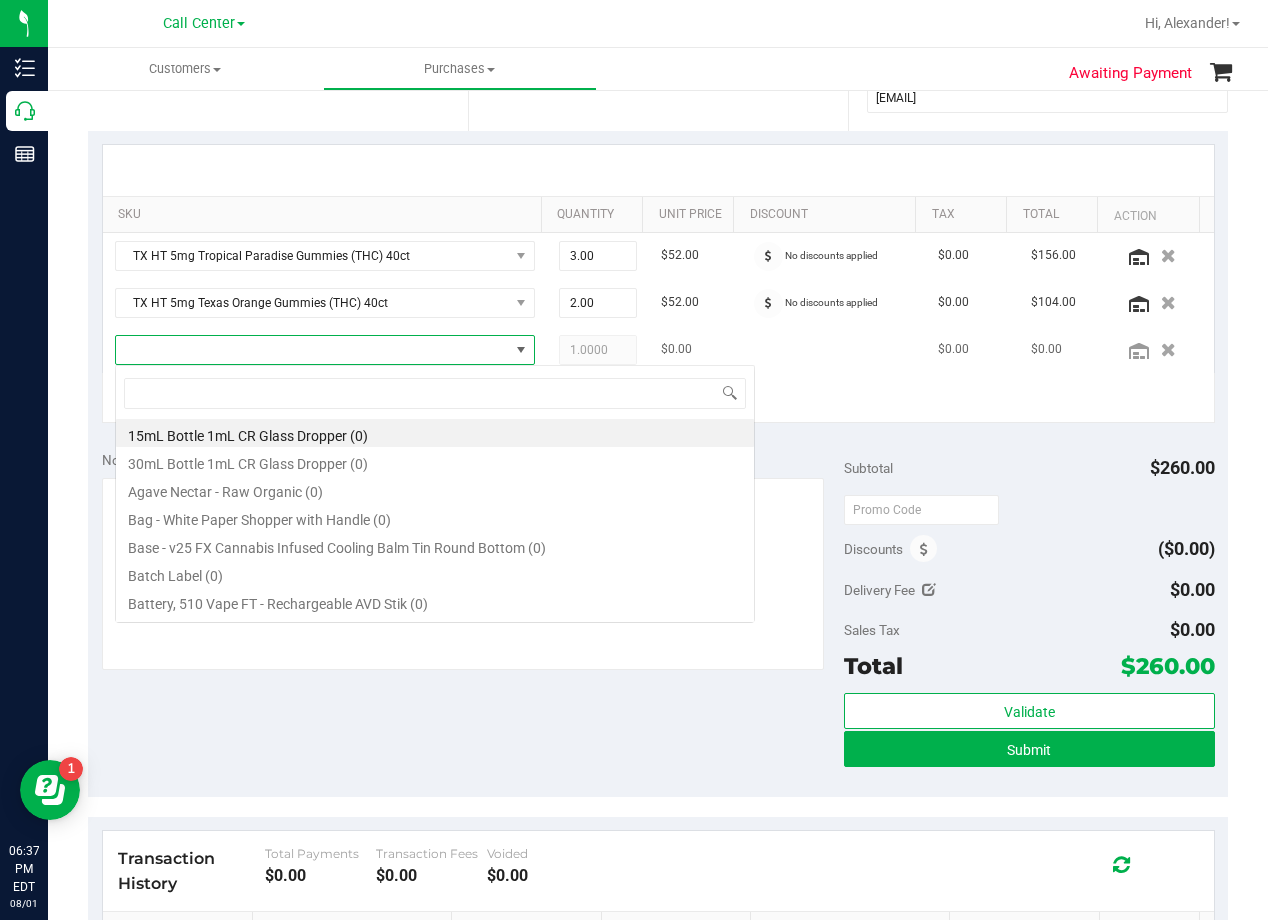 scroll, scrollTop: 99970, scrollLeft: 99593, axis: both 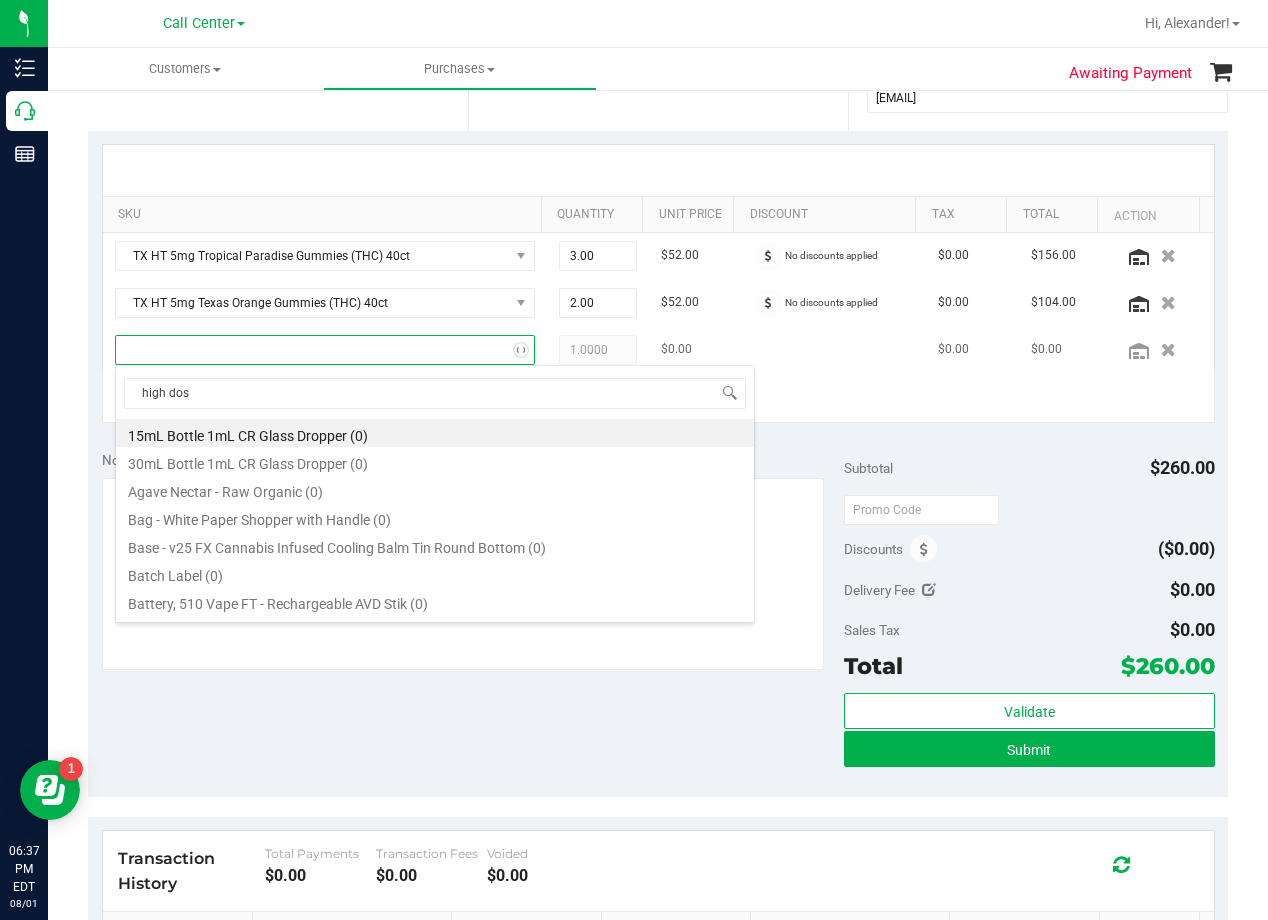 type on "high dose" 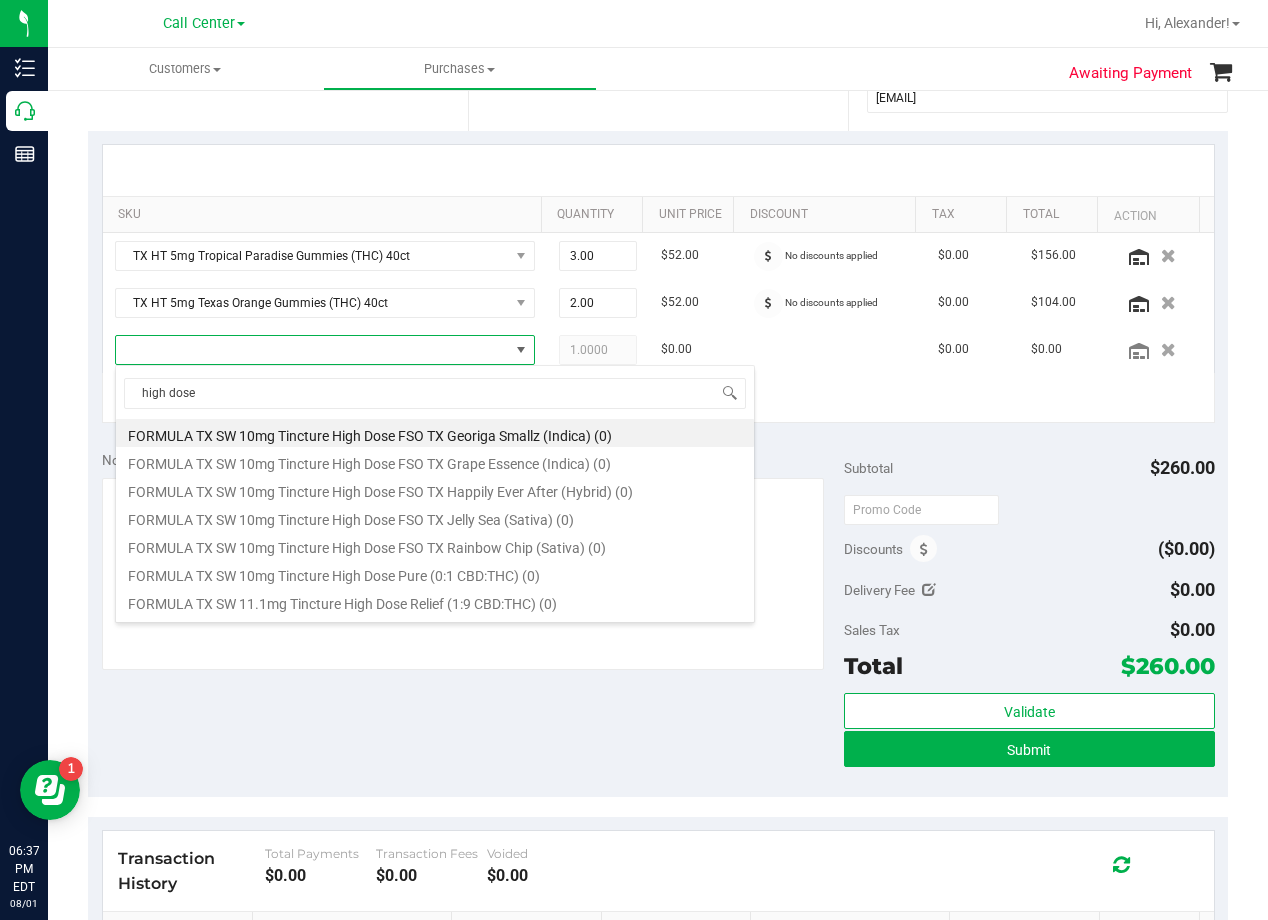 scroll, scrollTop: 416, scrollLeft: 0, axis: vertical 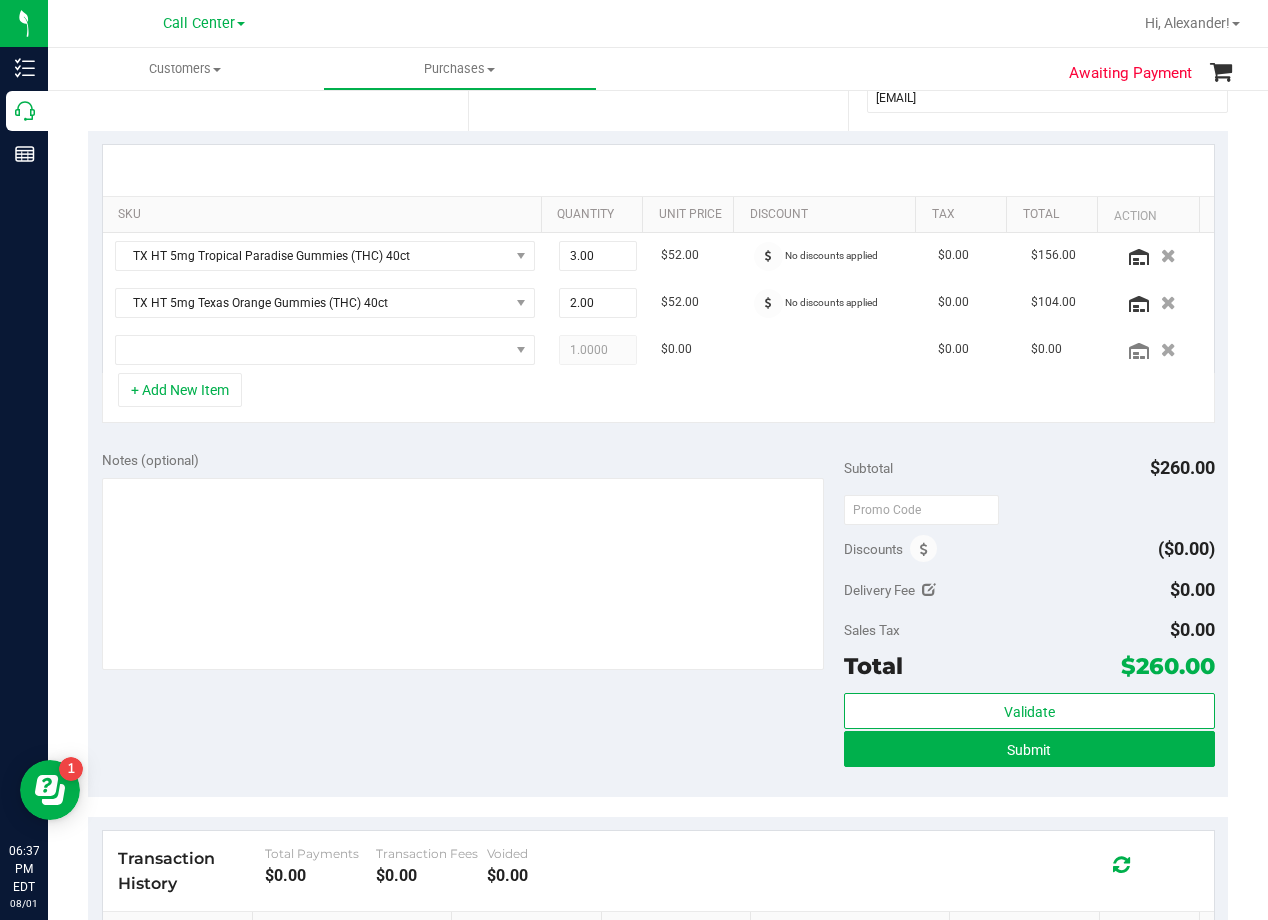 click on "Notes (optional)
Subtotal
$260.00
Discounts
($0.00)
Delivery Fee
$0.00
Sales Tax
$0.00
Total" at bounding box center (658, 617) 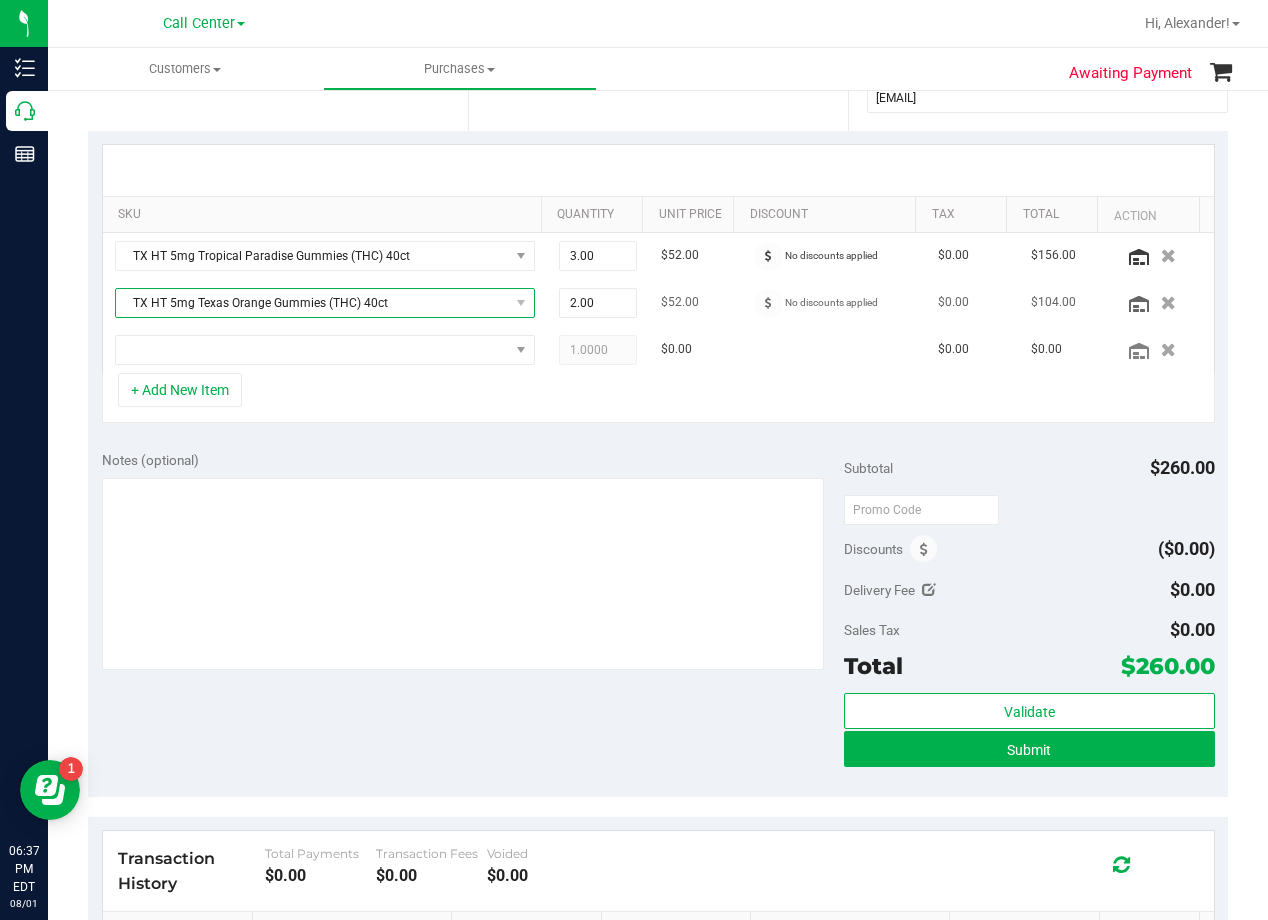 click on "TX HT 5mg Texas Orange Gummies (THC) 40ct" at bounding box center (312, 303) 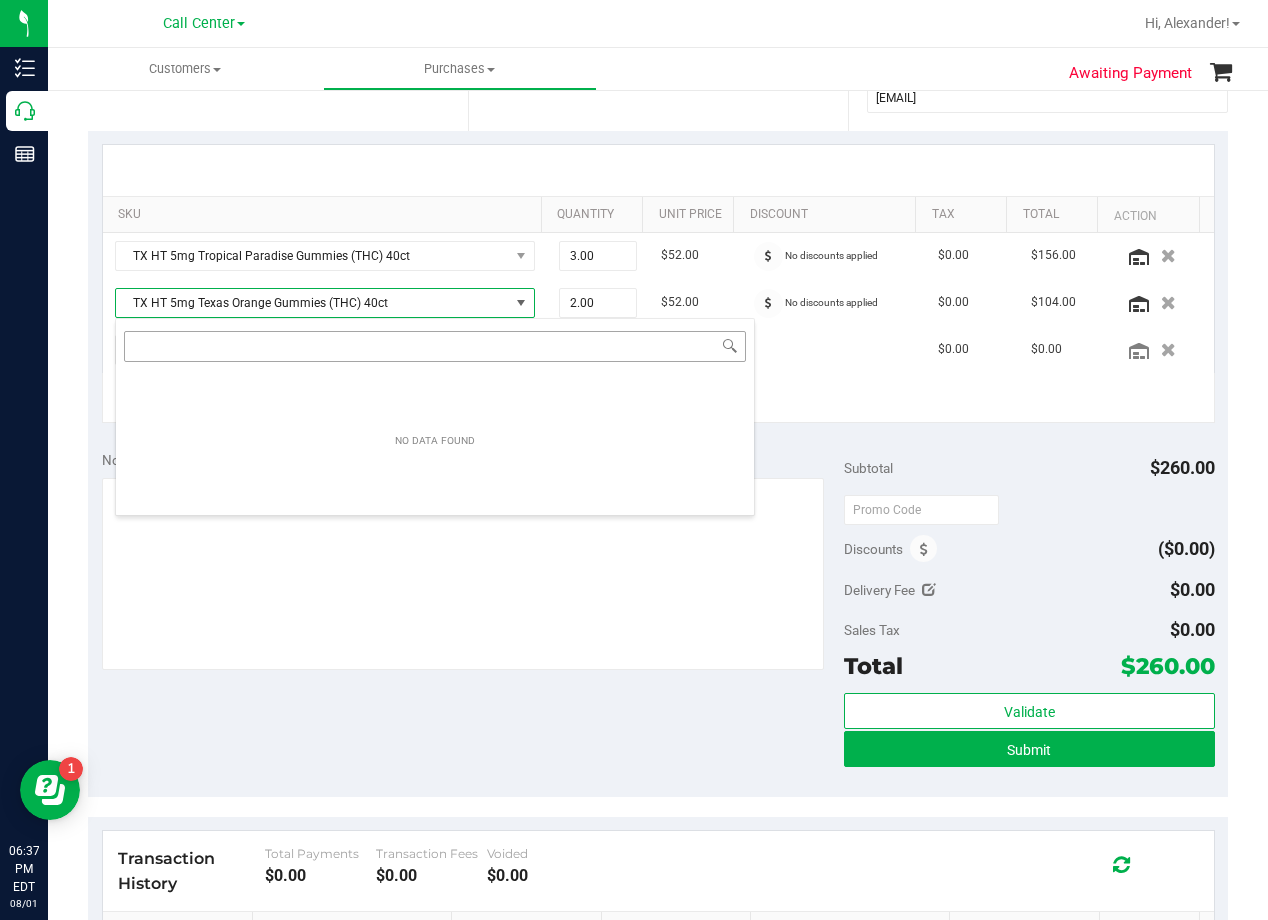 scroll, scrollTop: 99970, scrollLeft: 99593, axis: both 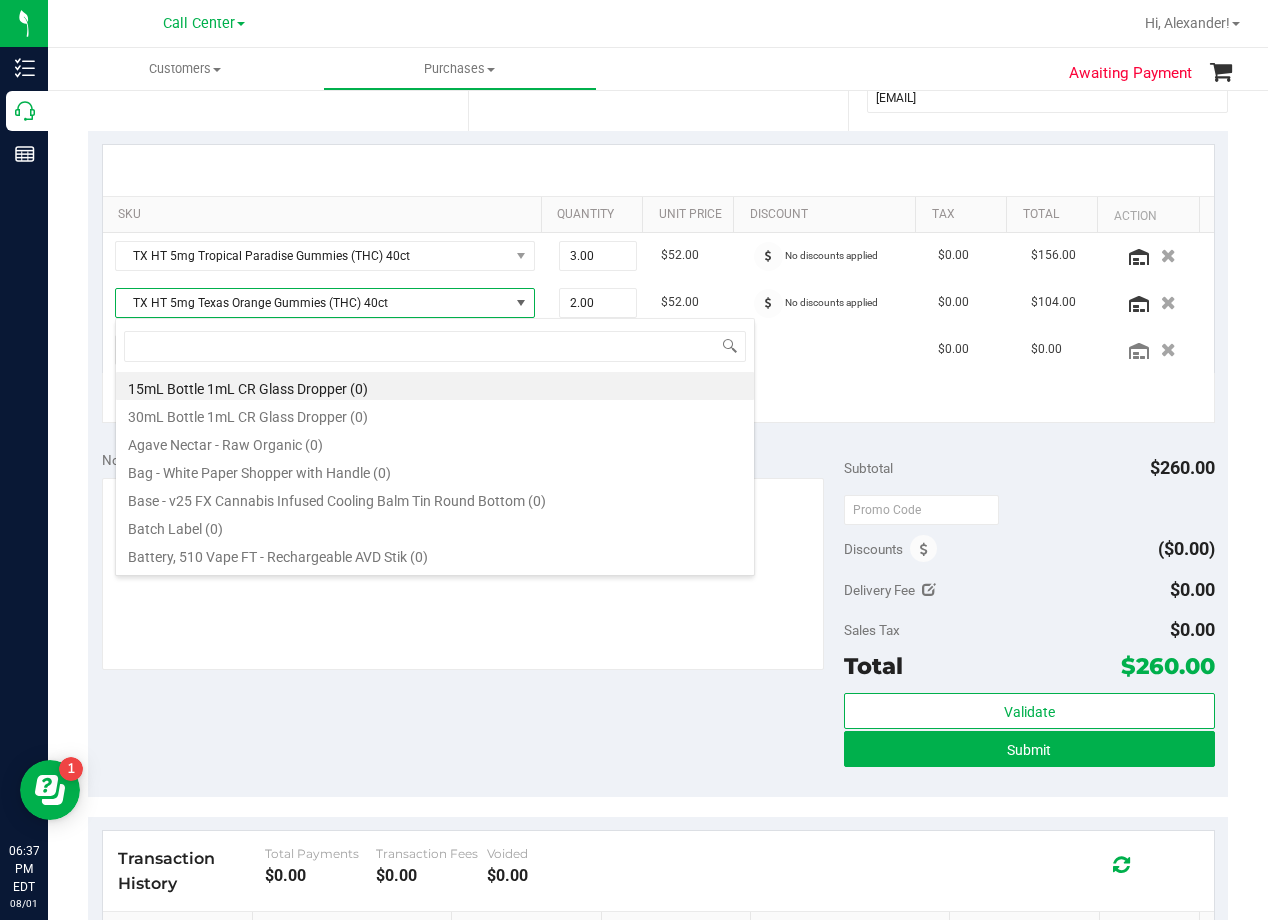 click at bounding box center [658, 170] 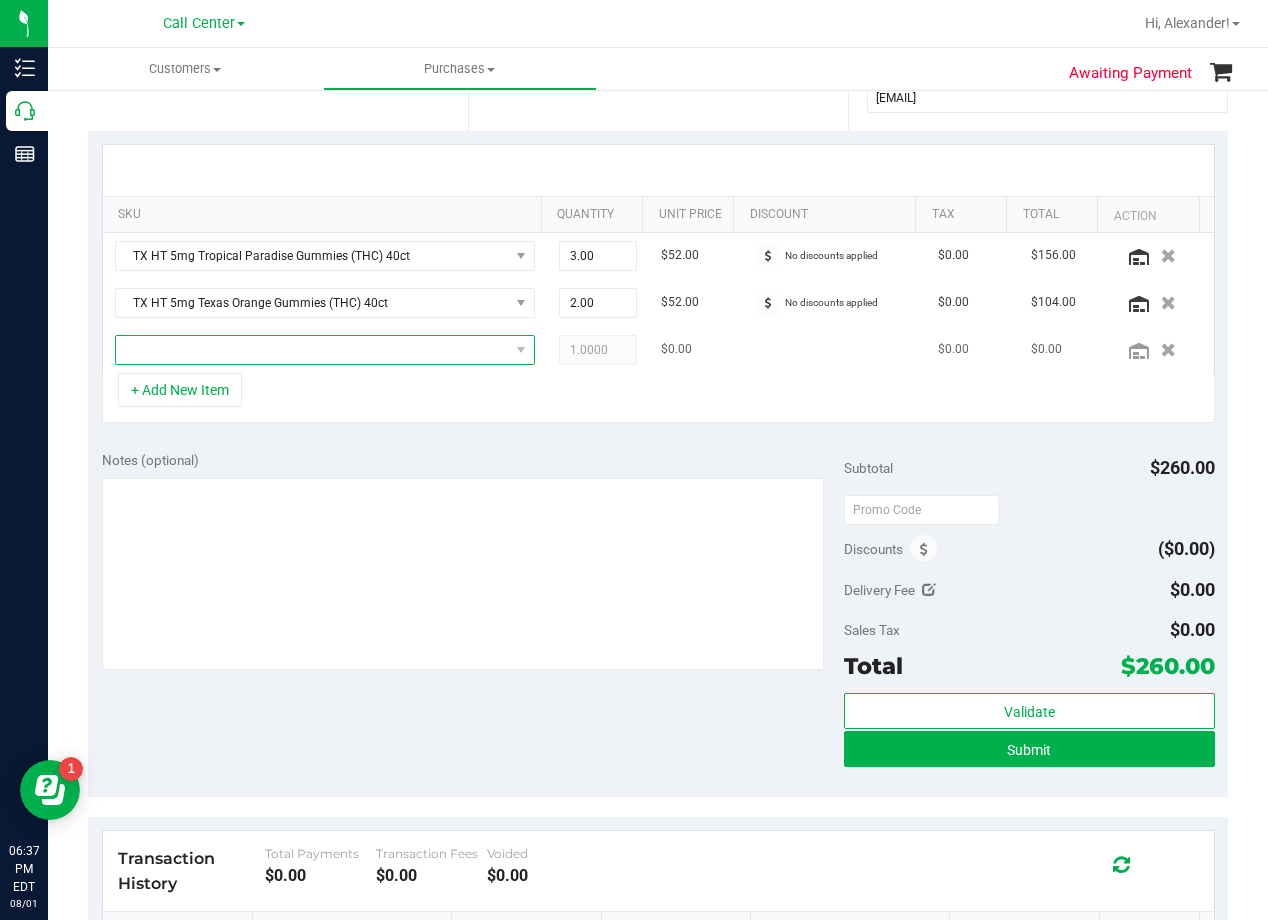 click at bounding box center [312, 350] 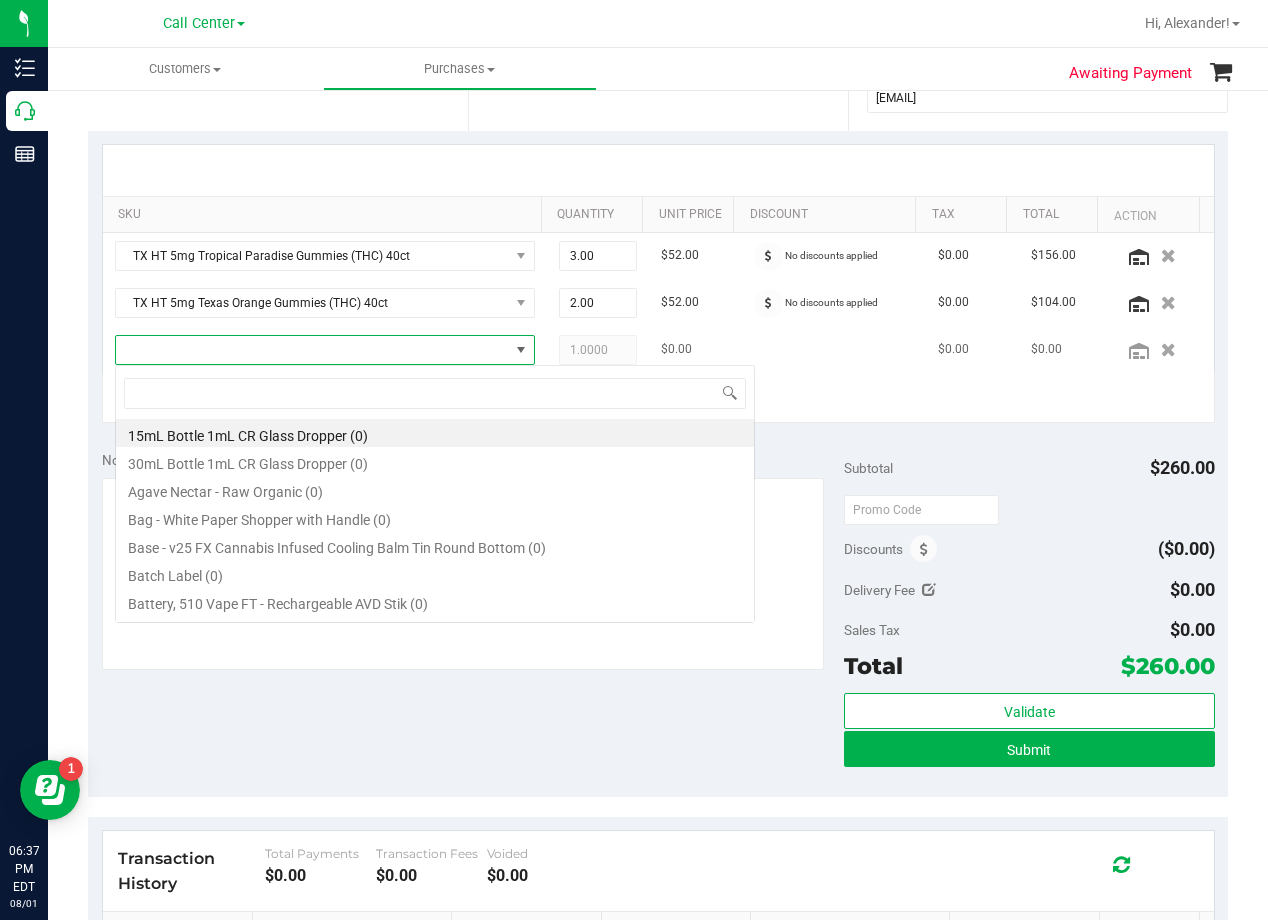 scroll, scrollTop: 99970, scrollLeft: 99593, axis: both 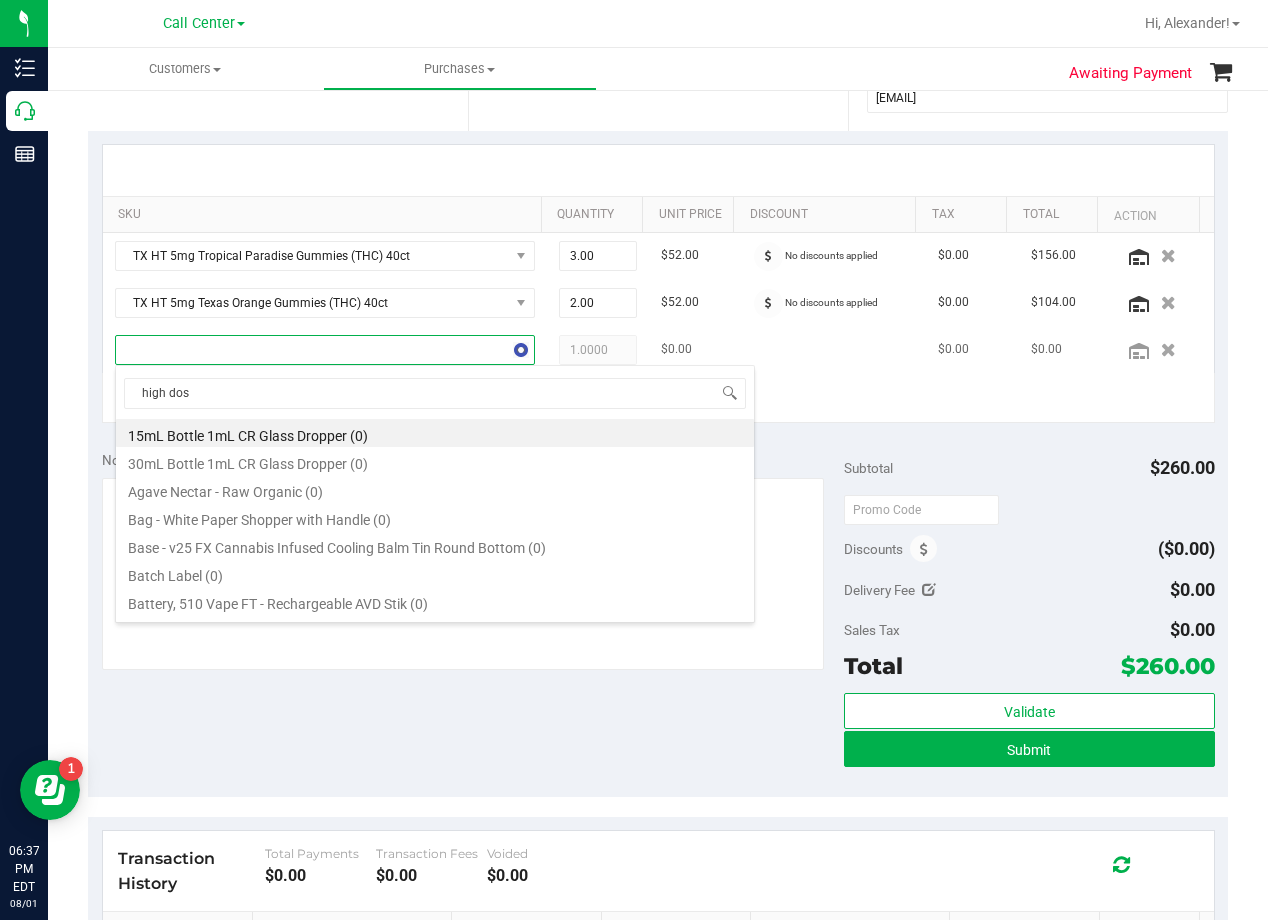 type on "high dose" 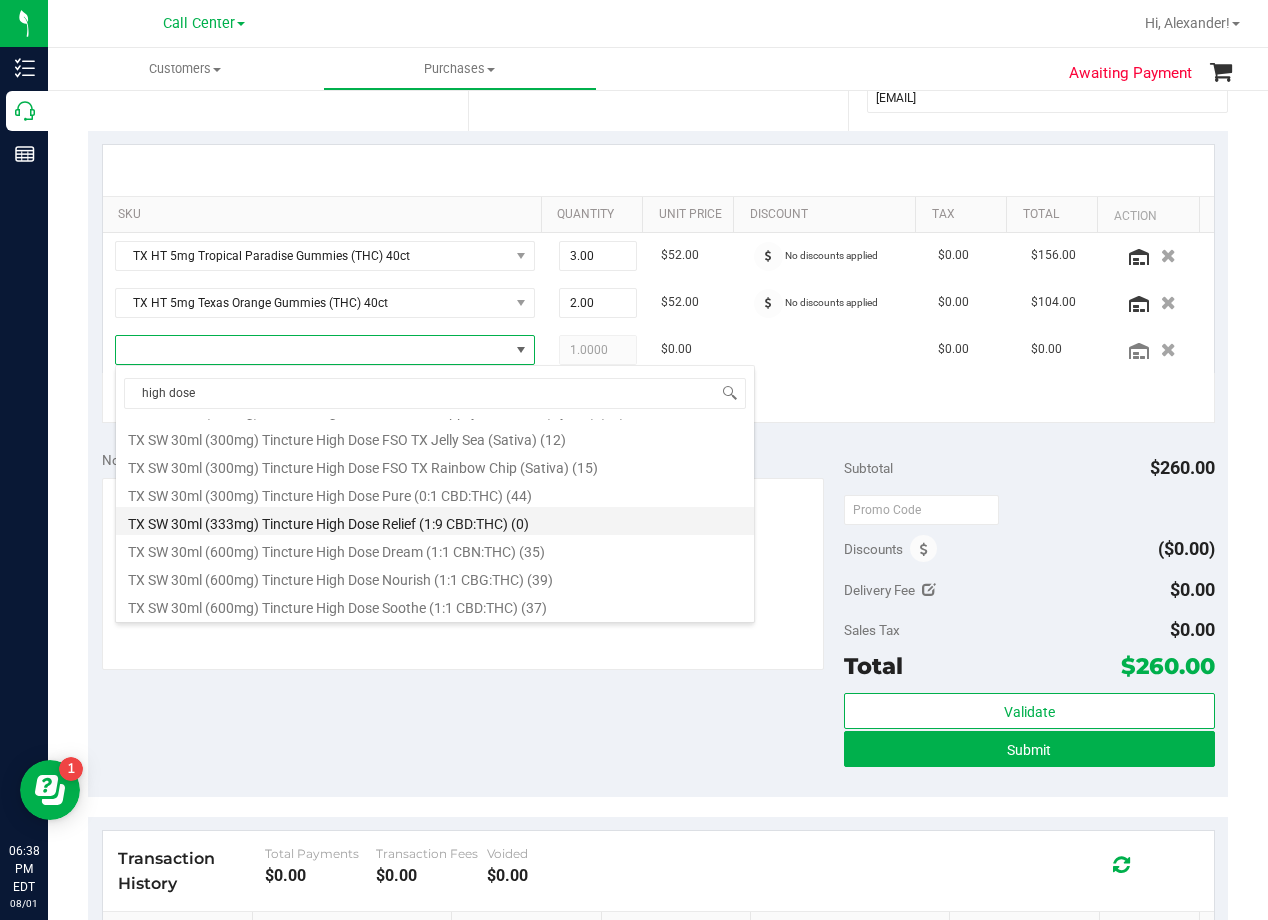 scroll, scrollTop: 316, scrollLeft: 0, axis: vertical 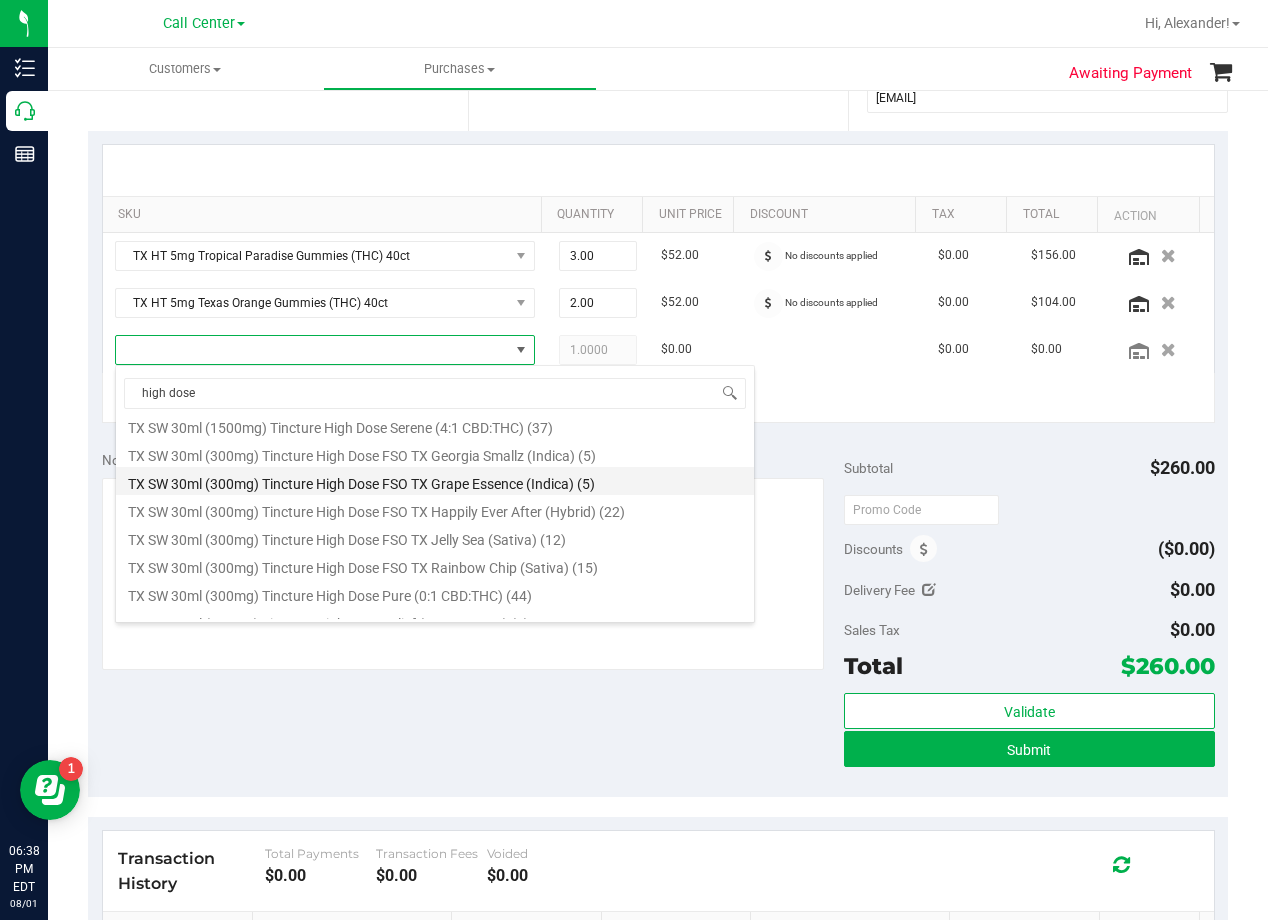 click on "TX SW 30ml (300mg) Tincture High Dose FSO TX Grape Essence (Indica) (5)" at bounding box center [435, 481] 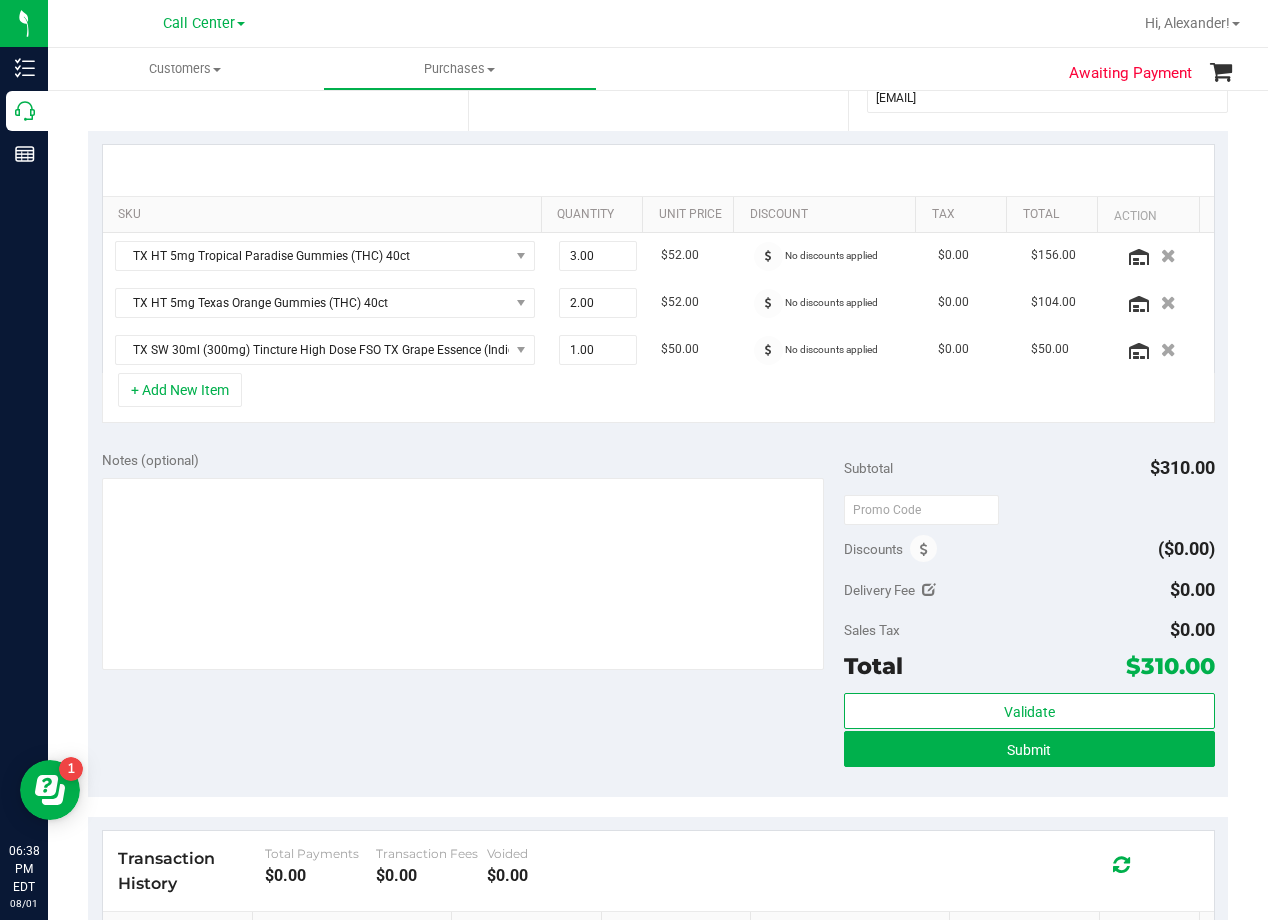 click on "SKU Quantity Unit Price Discount Tax Total Action
TX HT 5mg Tropical Paradise Gummies (THC) 40ct
3.00 3
$52.00
No discounts applied
$0.00
$156.00
TX HT 5mg Texas Orange Gummies (THC) 40ct
2.00 2
$52.00
No discounts applied
$0.00
$104.00
1" at bounding box center (658, 284) 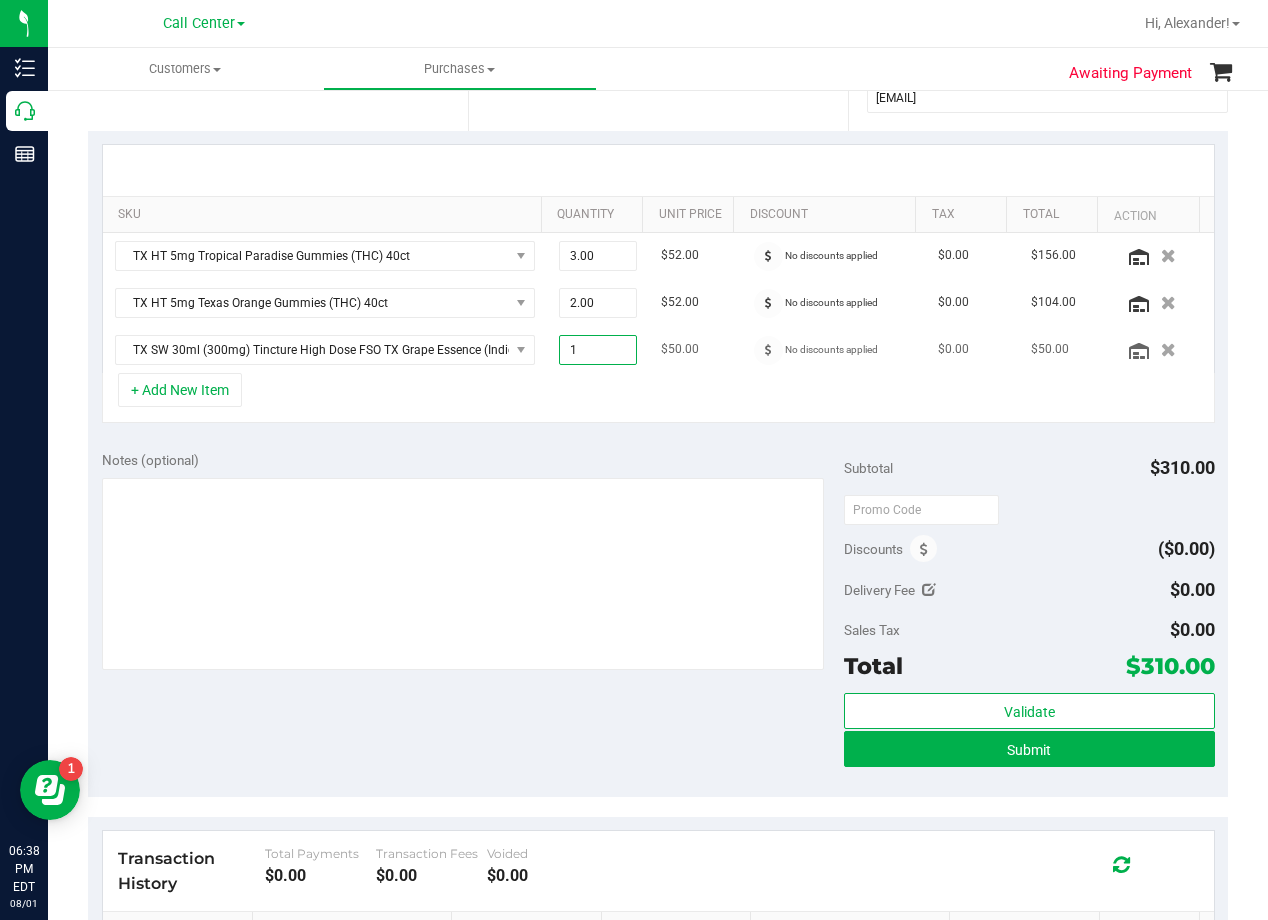 click on "1.00 1" at bounding box center [598, 350] 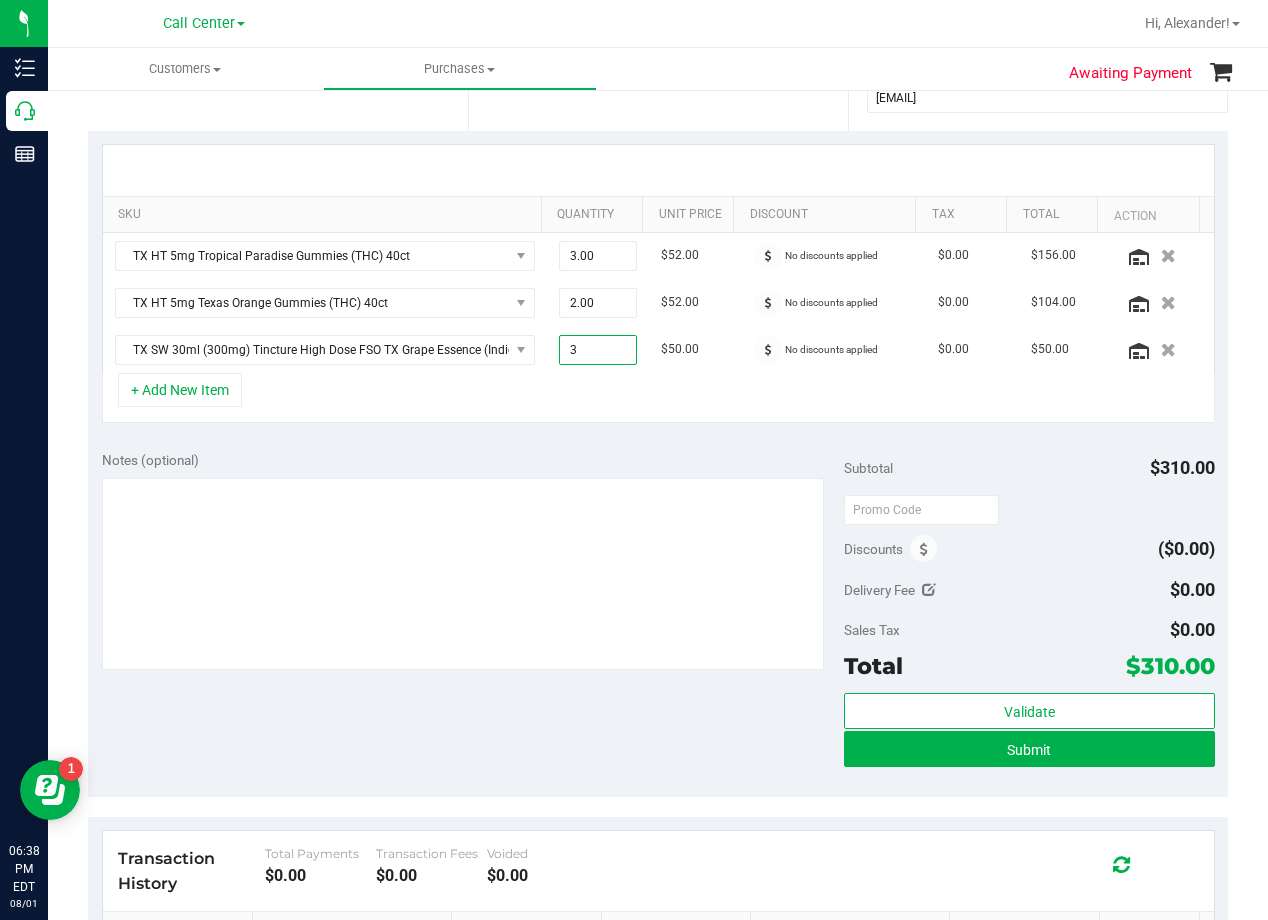 type on "3.00" 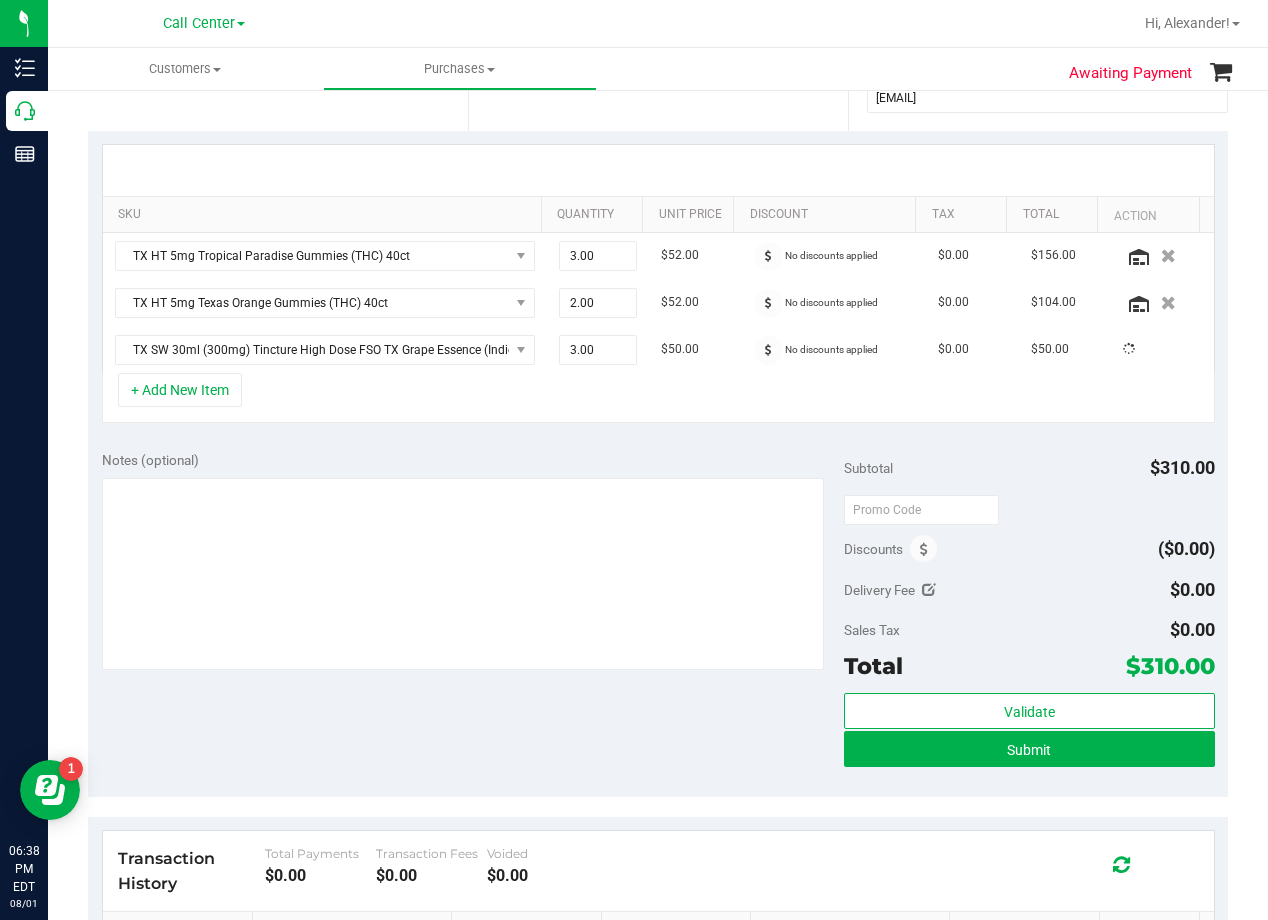 click on "+ Add New Item" at bounding box center [658, 398] 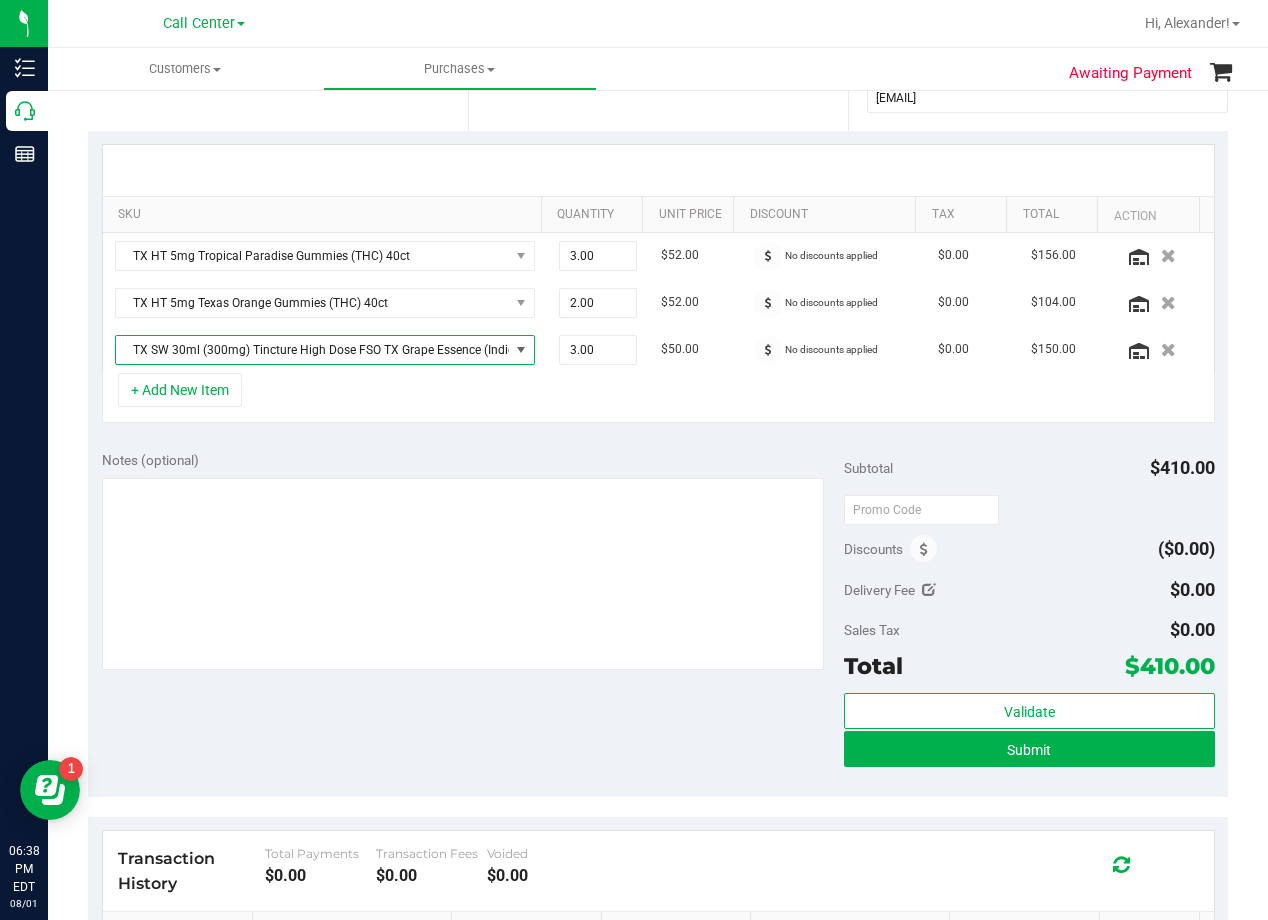 click on "TX SW 30ml (300mg) Tincture High Dose FSO TX Grape Essence (Indica)" at bounding box center [312, 350] 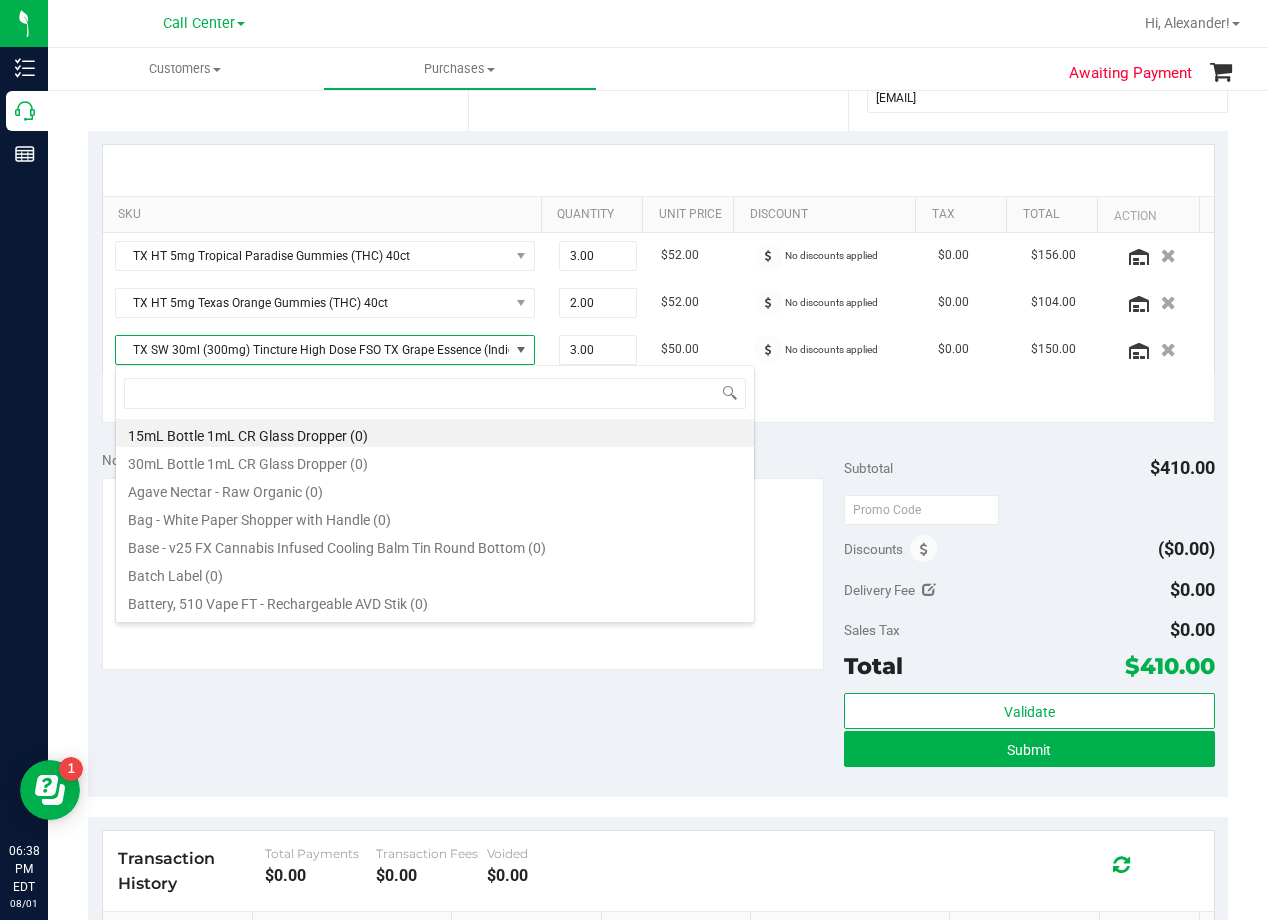 scroll, scrollTop: 99970, scrollLeft: 99593, axis: both 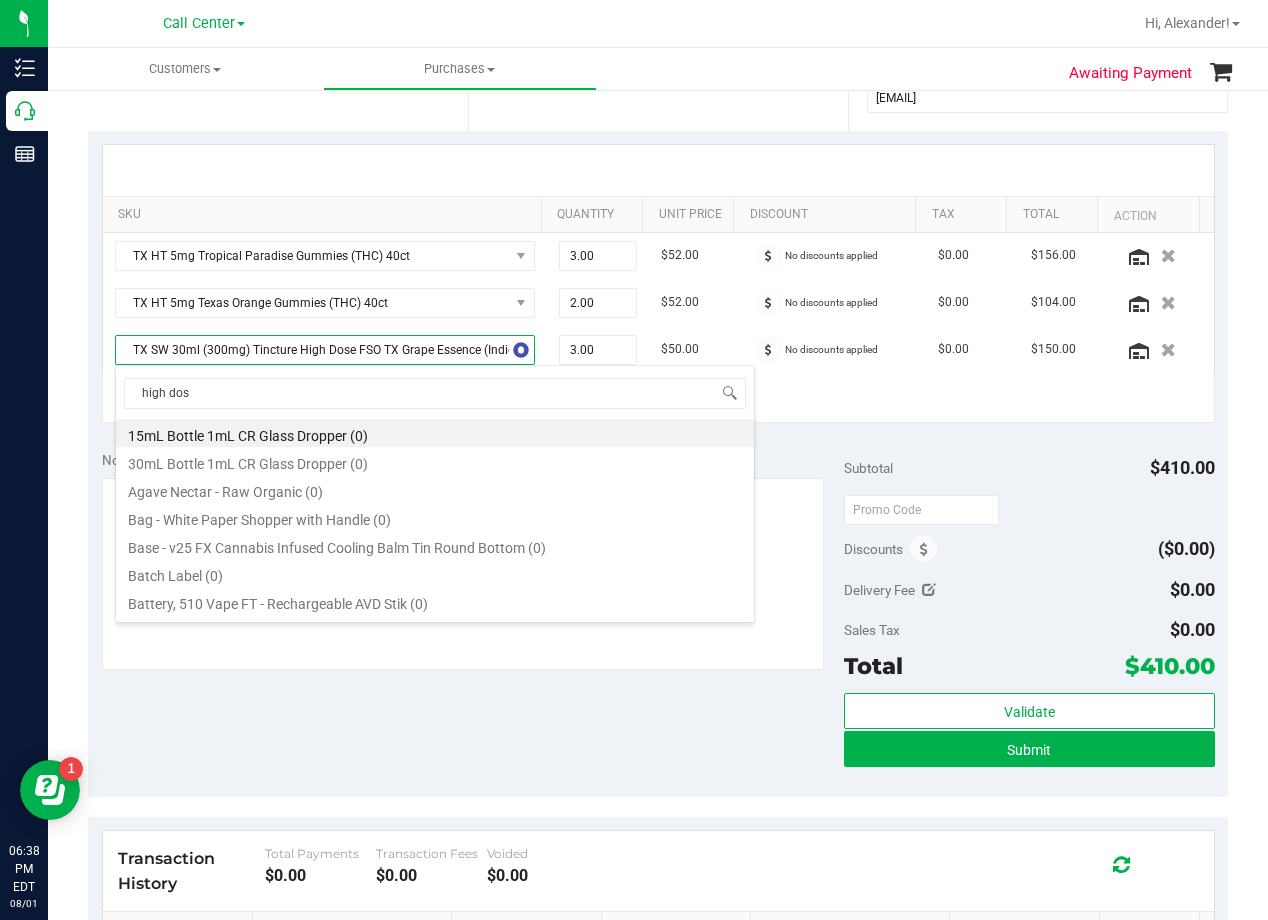 type on "high dose" 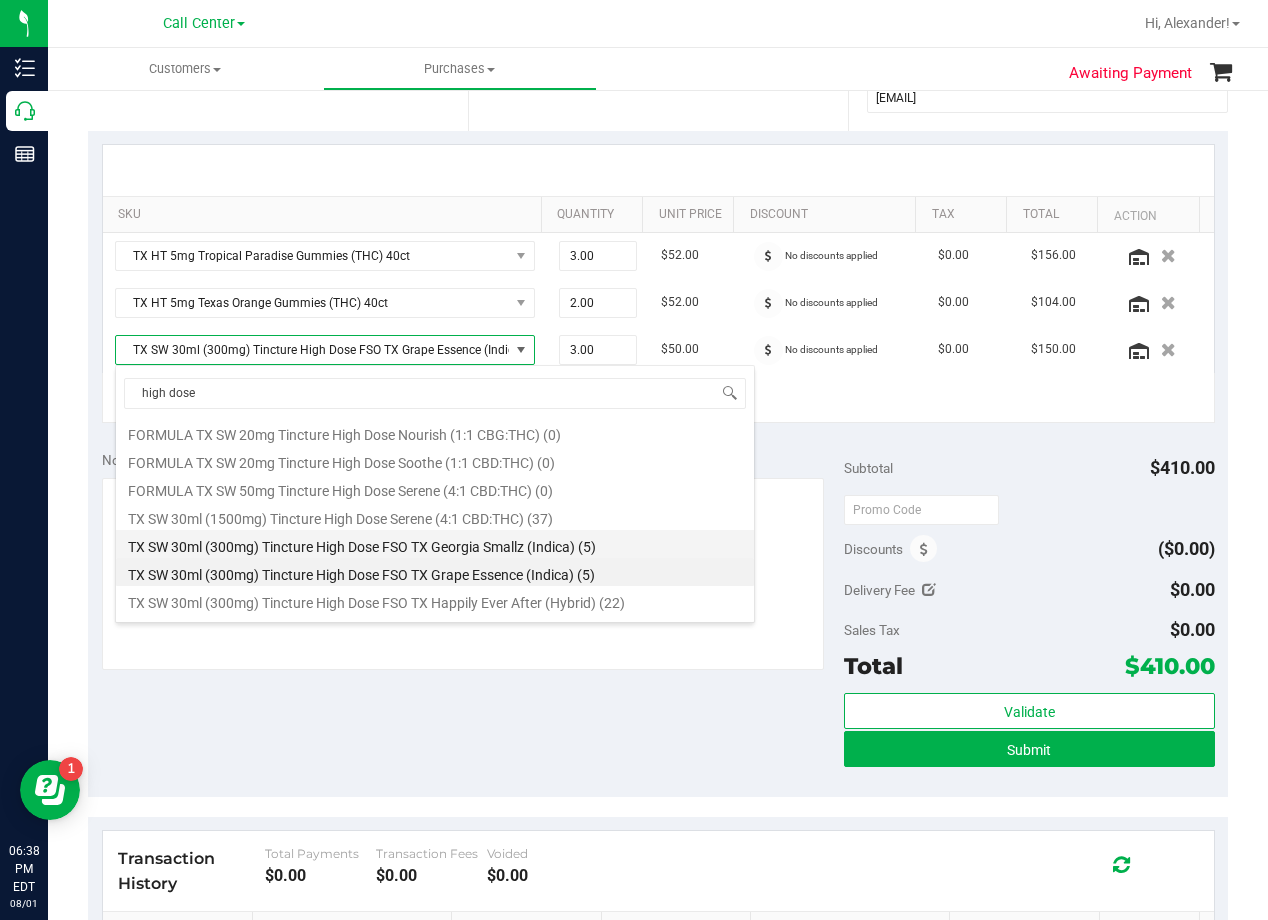 scroll, scrollTop: 216, scrollLeft: 0, axis: vertical 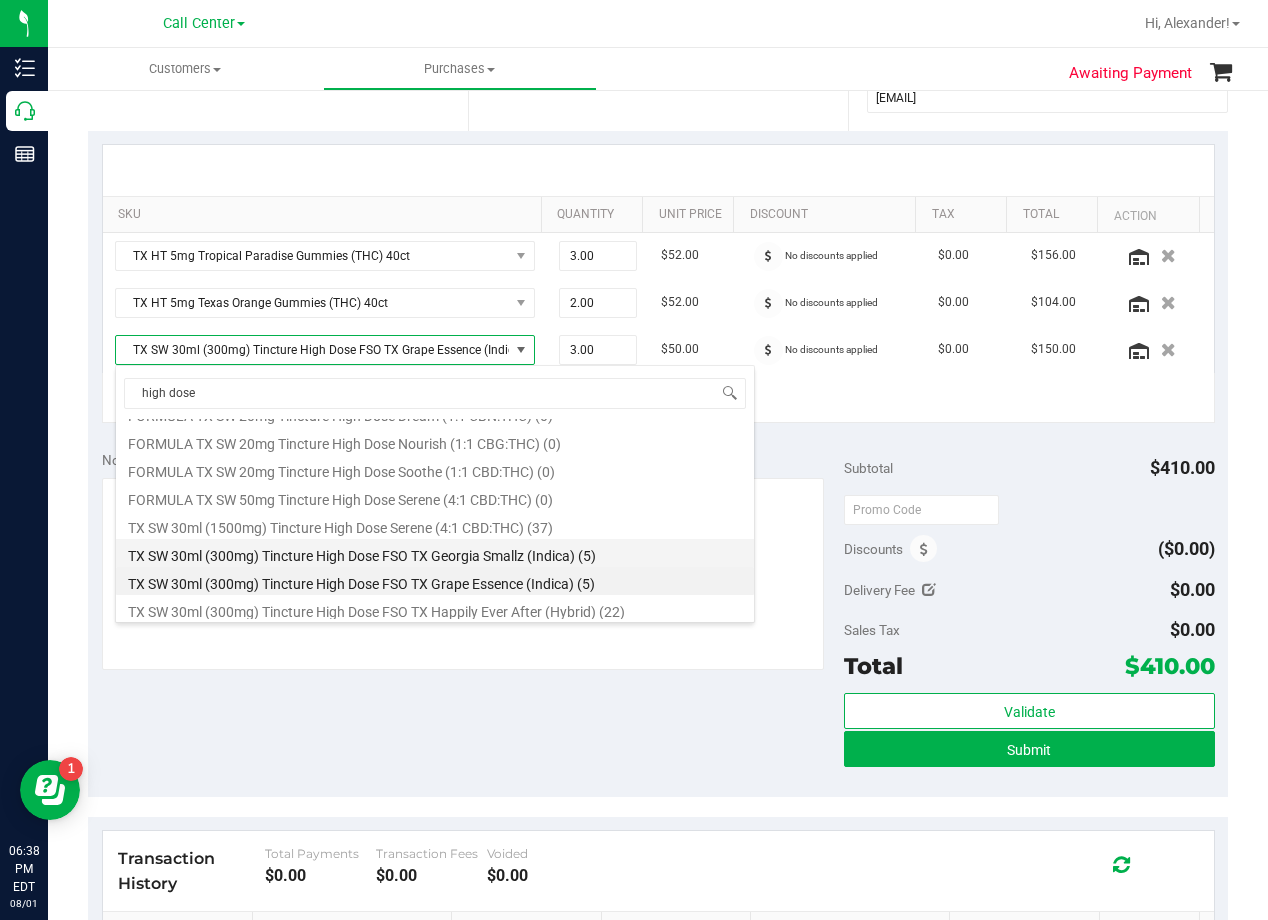 click on "TX SW 30ml (300mg) Tincture High Dose FSO TX Georgia Smallz (Indica) (5)" at bounding box center (435, 553) 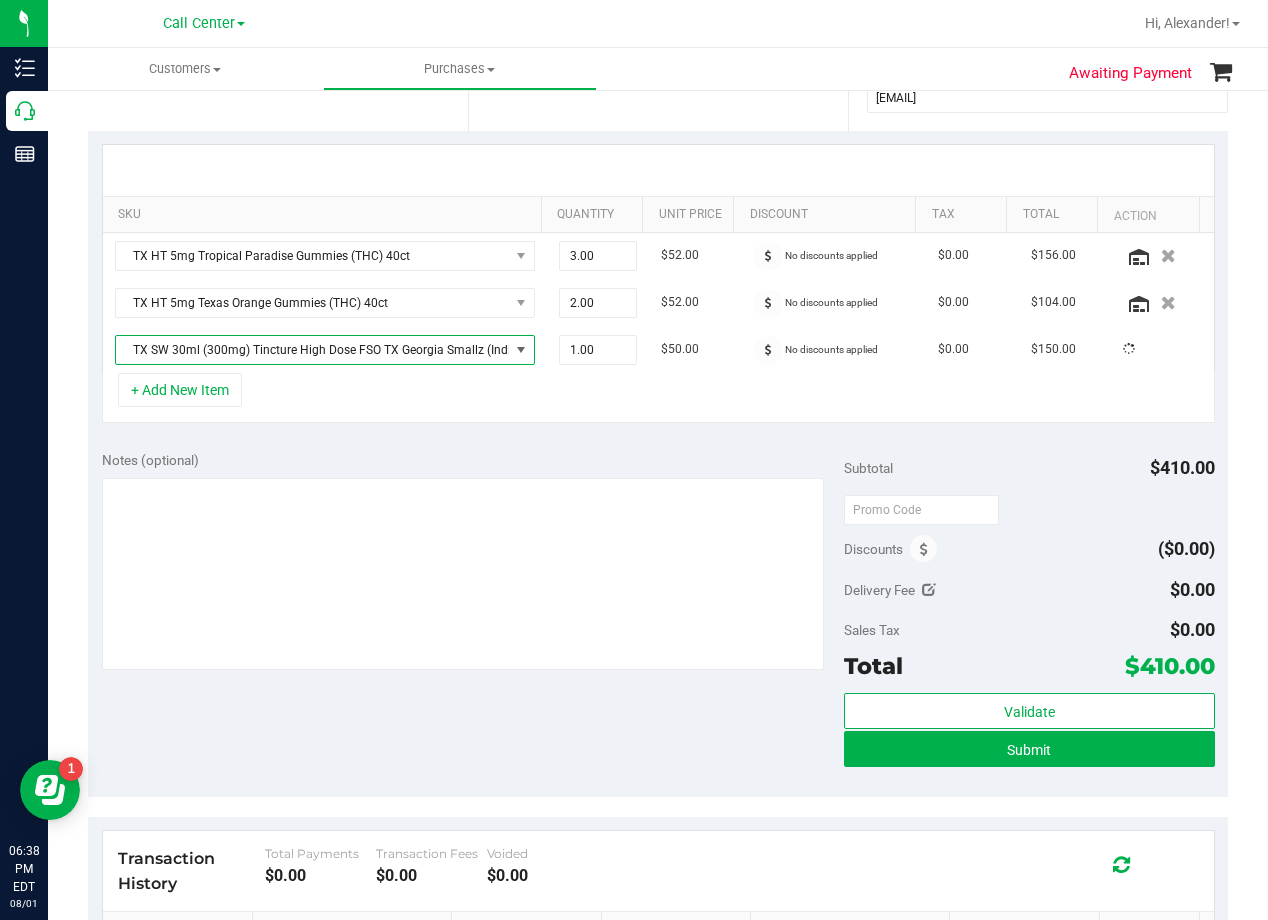 click on "SKU Quantity Unit Price Discount Tax Total Action
TX HT 5mg Tropical Paradise Gummies (THC) 40ct
3.00 3
$52.00
No discounts applied
$0.00
$156.00
TX HT 5mg Texas Orange Gummies (THC) 40ct
2.00 2
$52.00
No discounts applied
$0.00
$104.00
1" at bounding box center [658, 284] 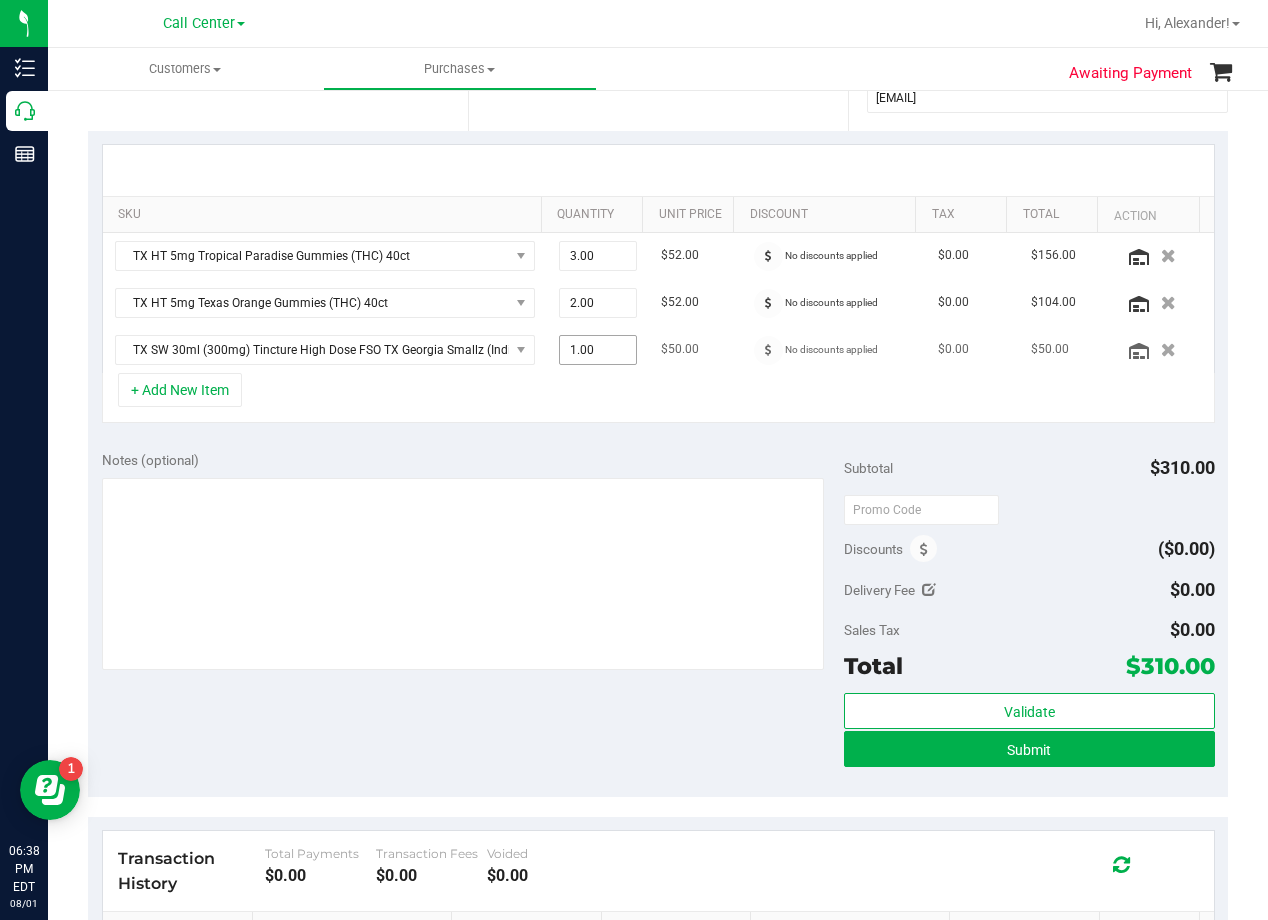 click on "1.00 1" at bounding box center [598, 350] 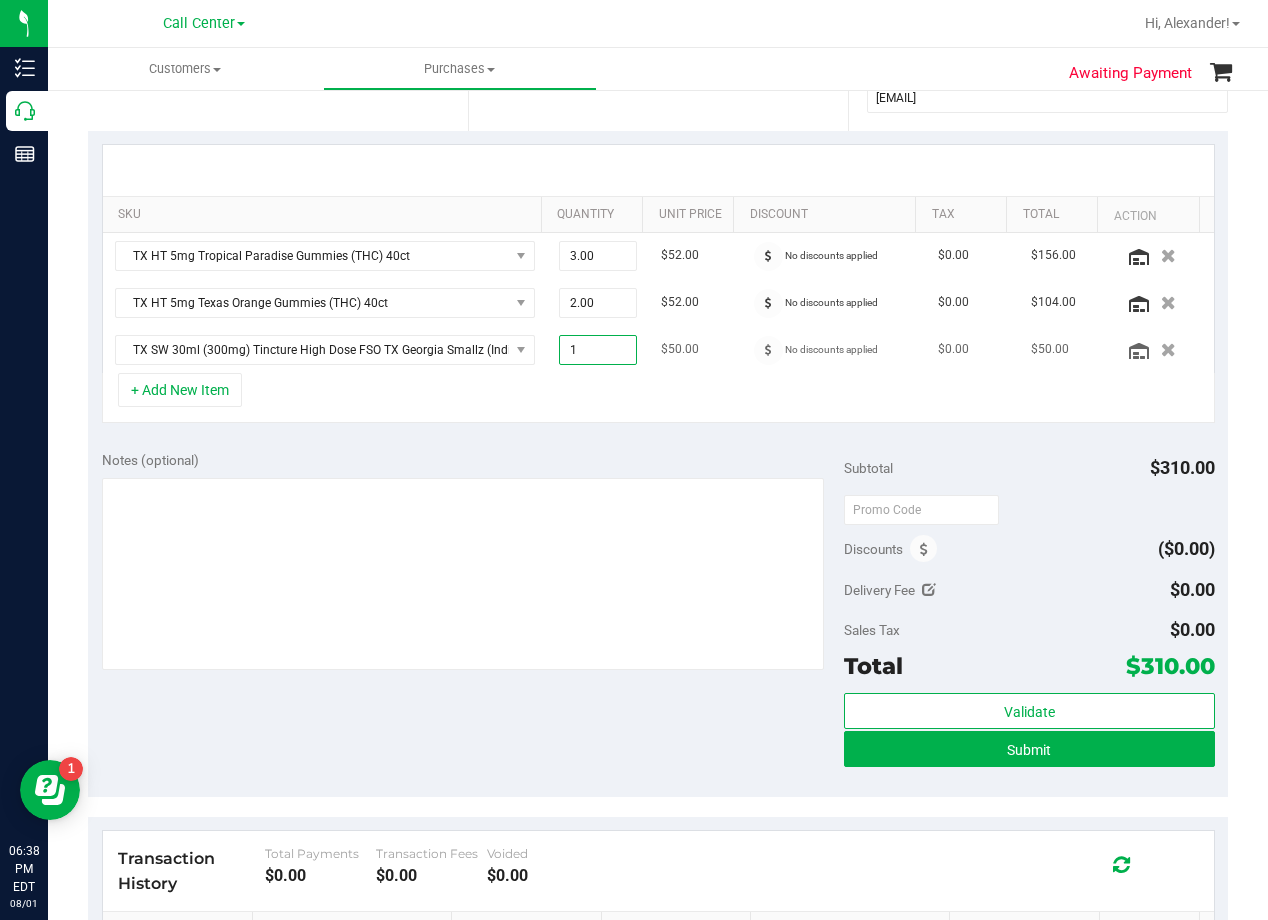 type on "3" 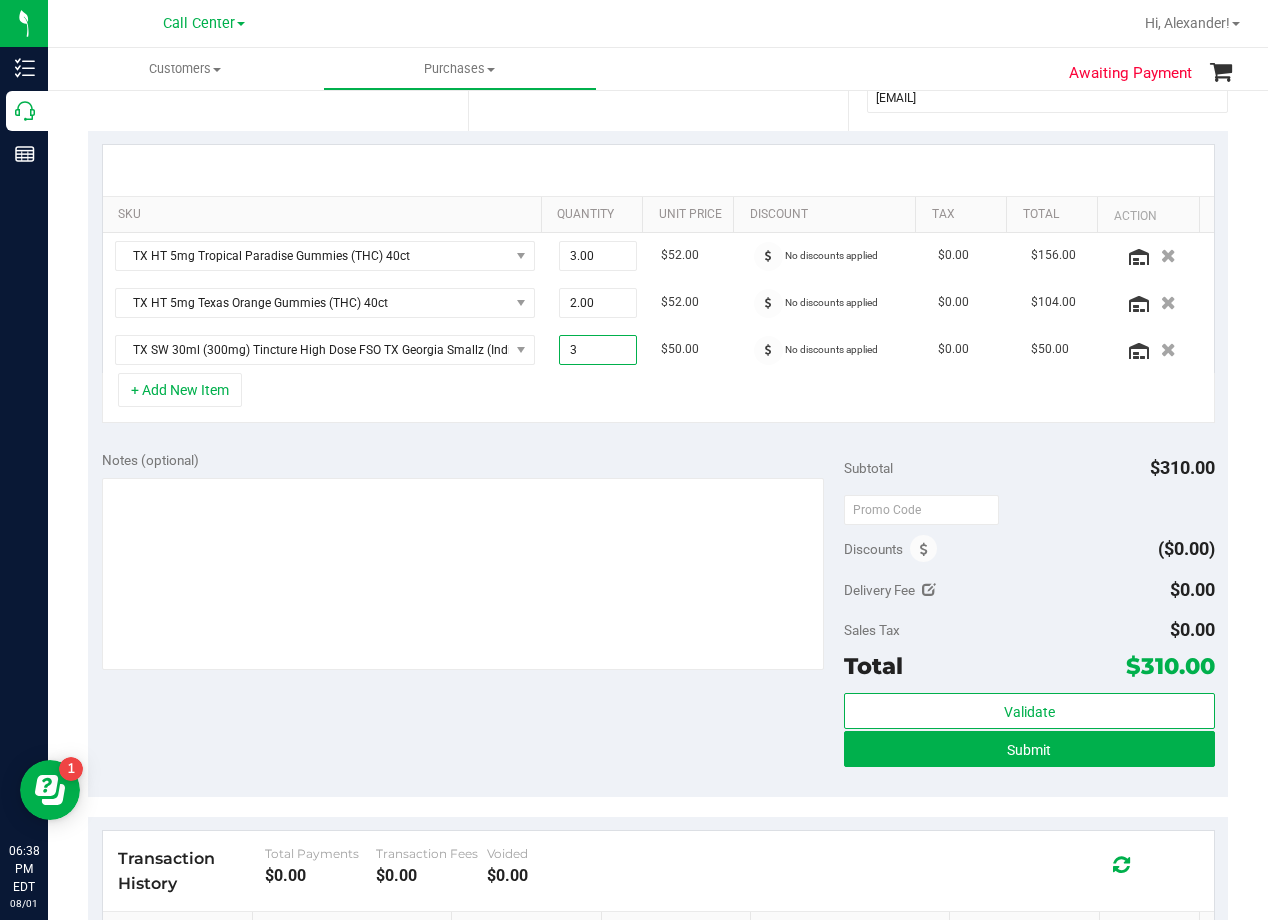 type on "3.00" 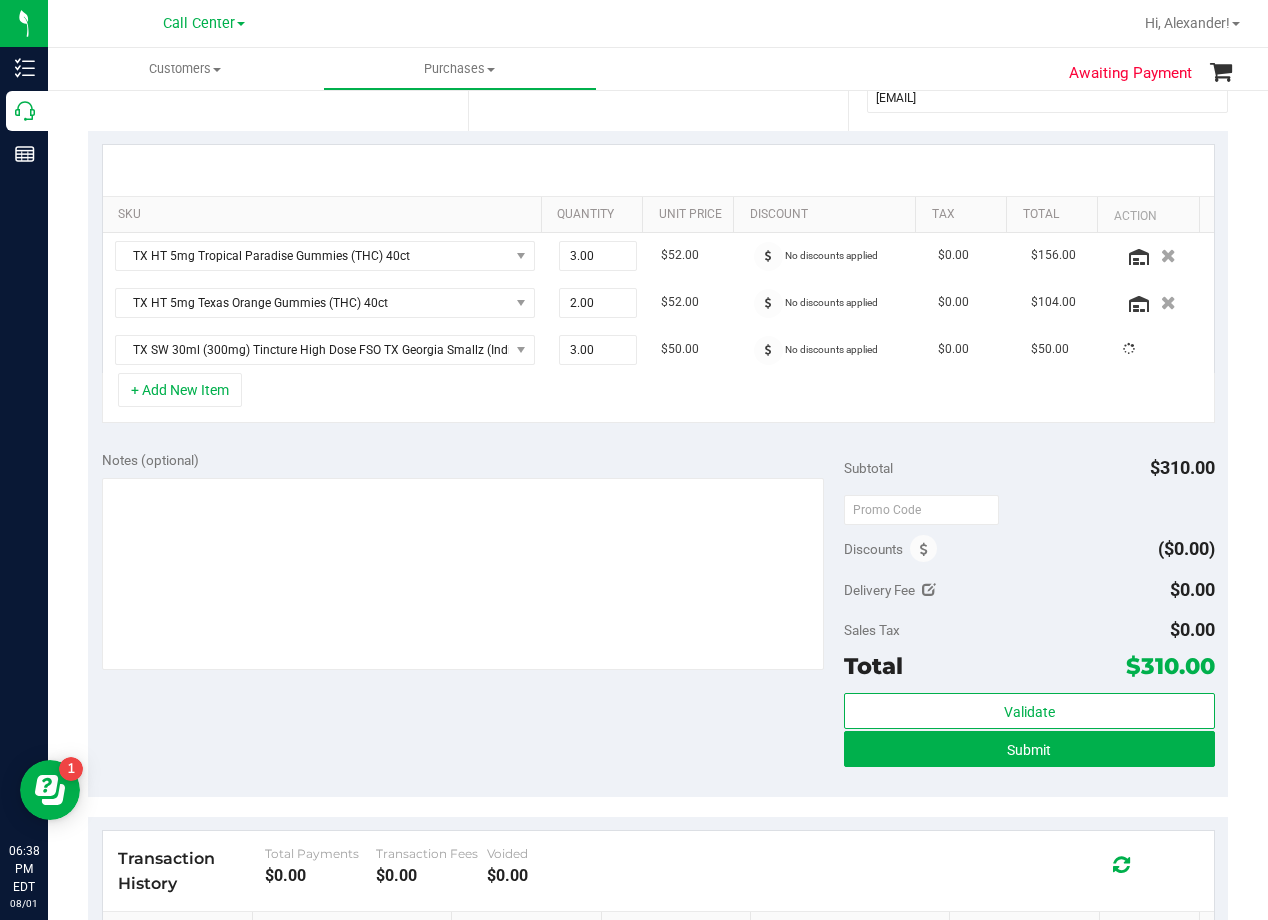 click on "+ Add New Item" at bounding box center [658, 398] 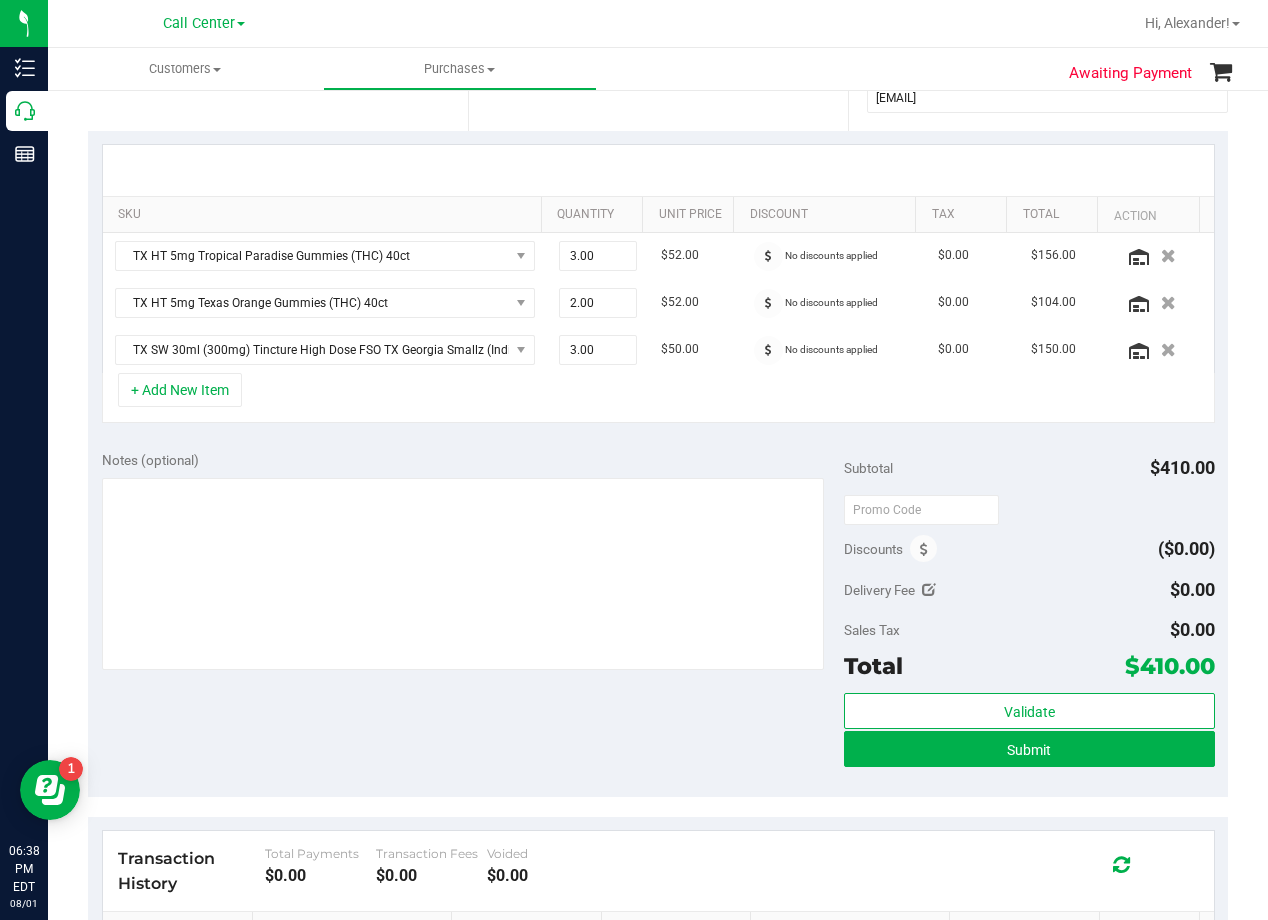 click on "Notes (optional)" at bounding box center (473, 460) 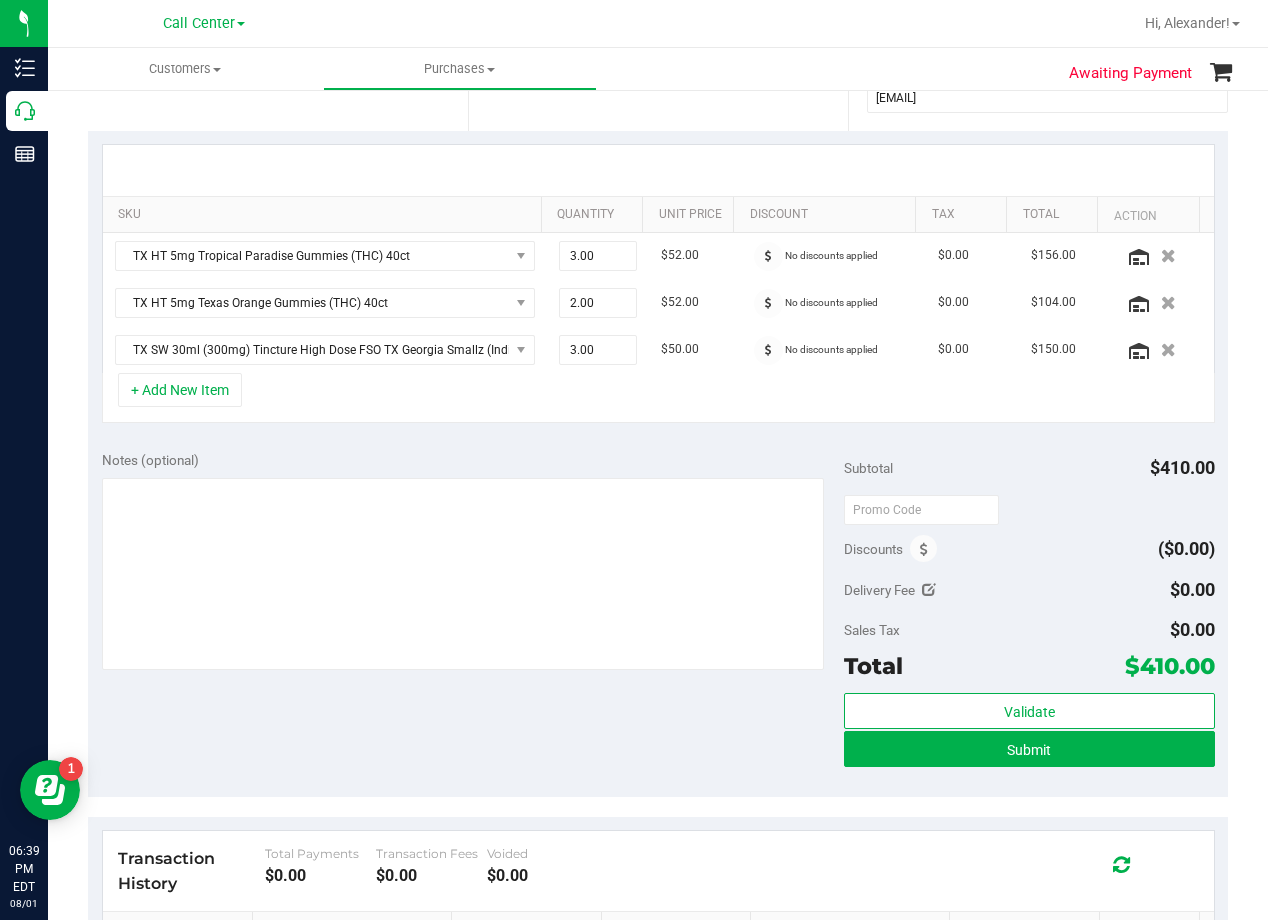 click on "Notes (optional)" at bounding box center [473, 460] 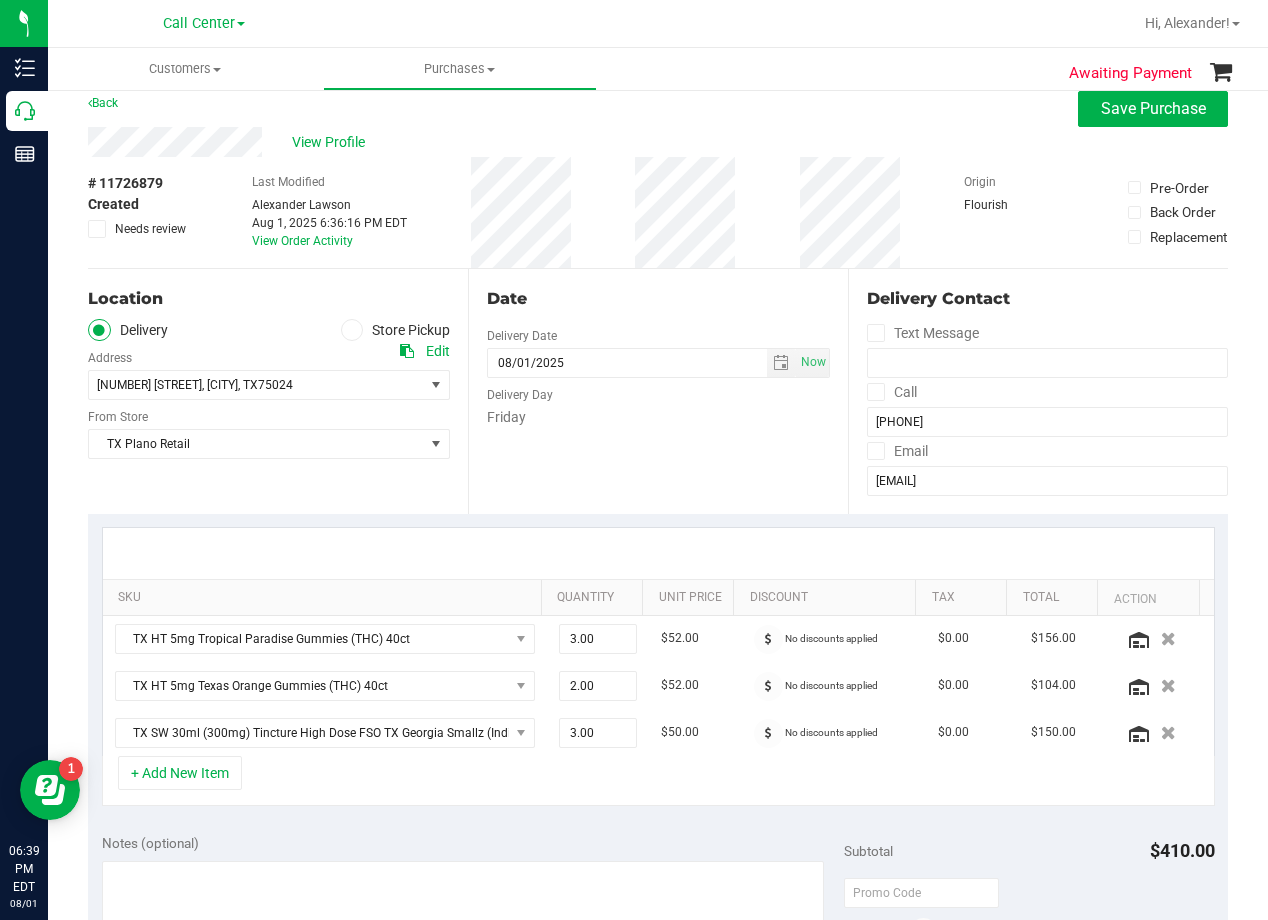 scroll, scrollTop: 0, scrollLeft: 0, axis: both 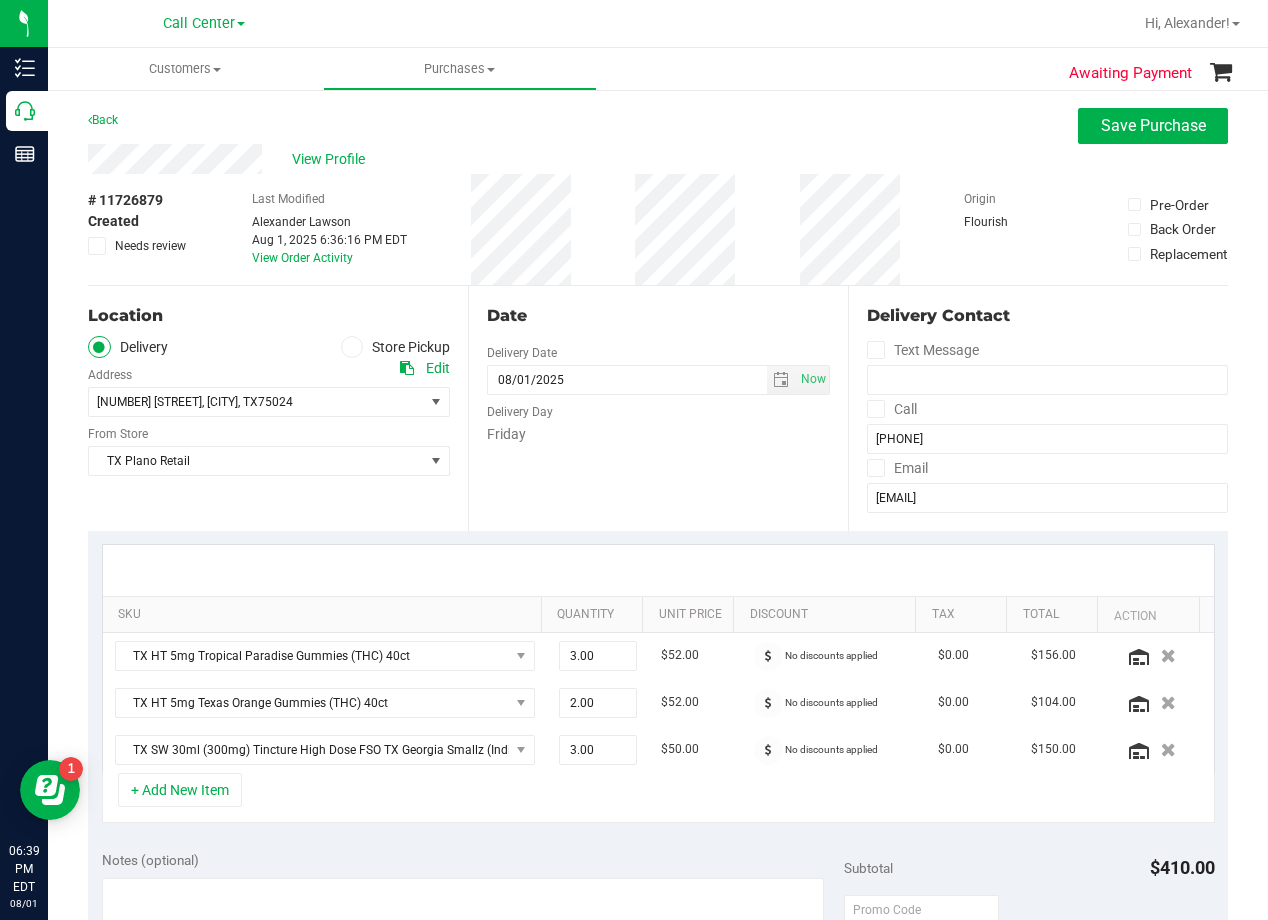 click on "Date
Delivery Date
08/01/2025
Now
08/01/2025 08:00 AM
Now
Delivery Day
Friday" at bounding box center [658, 408] 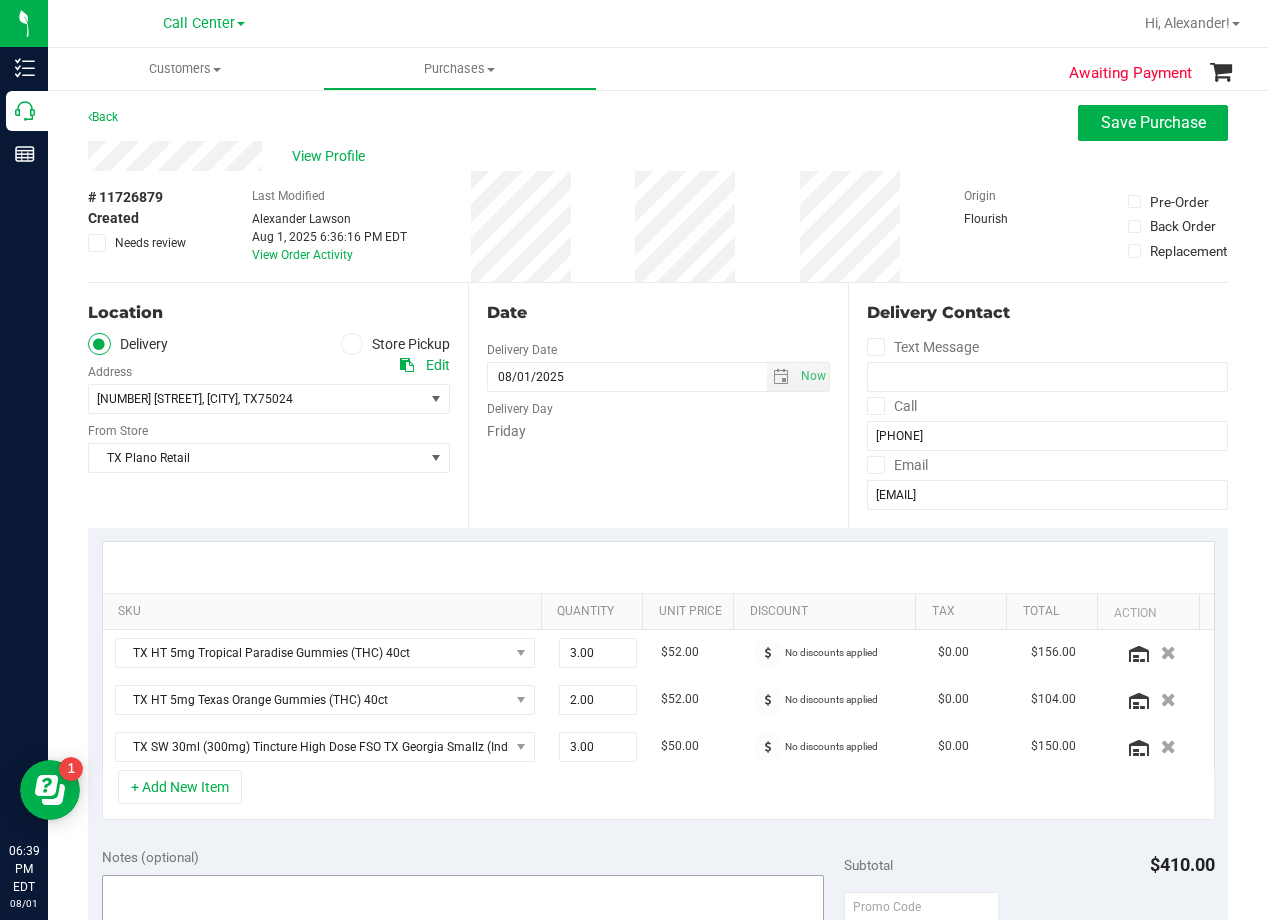 scroll, scrollTop: 0, scrollLeft: 0, axis: both 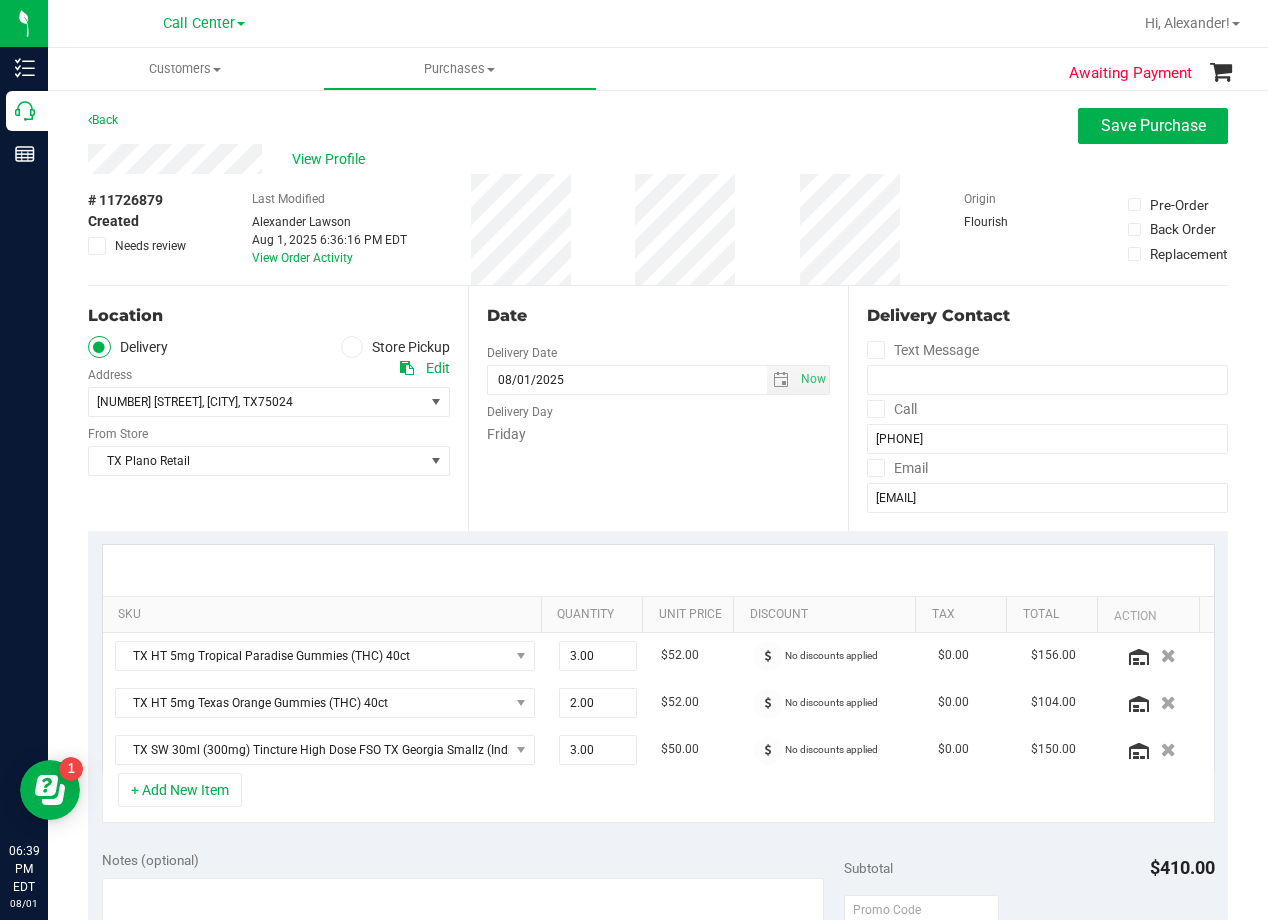 click on "# 11726879
Created
Needs review
Last Modified
Alexander Lawson
Aug 1, 2025 6:36:16 PM EDT
View Order Activity
Origin
Flourish
Pre-Order
Back Order
Replacement" at bounding box center [658, 229] 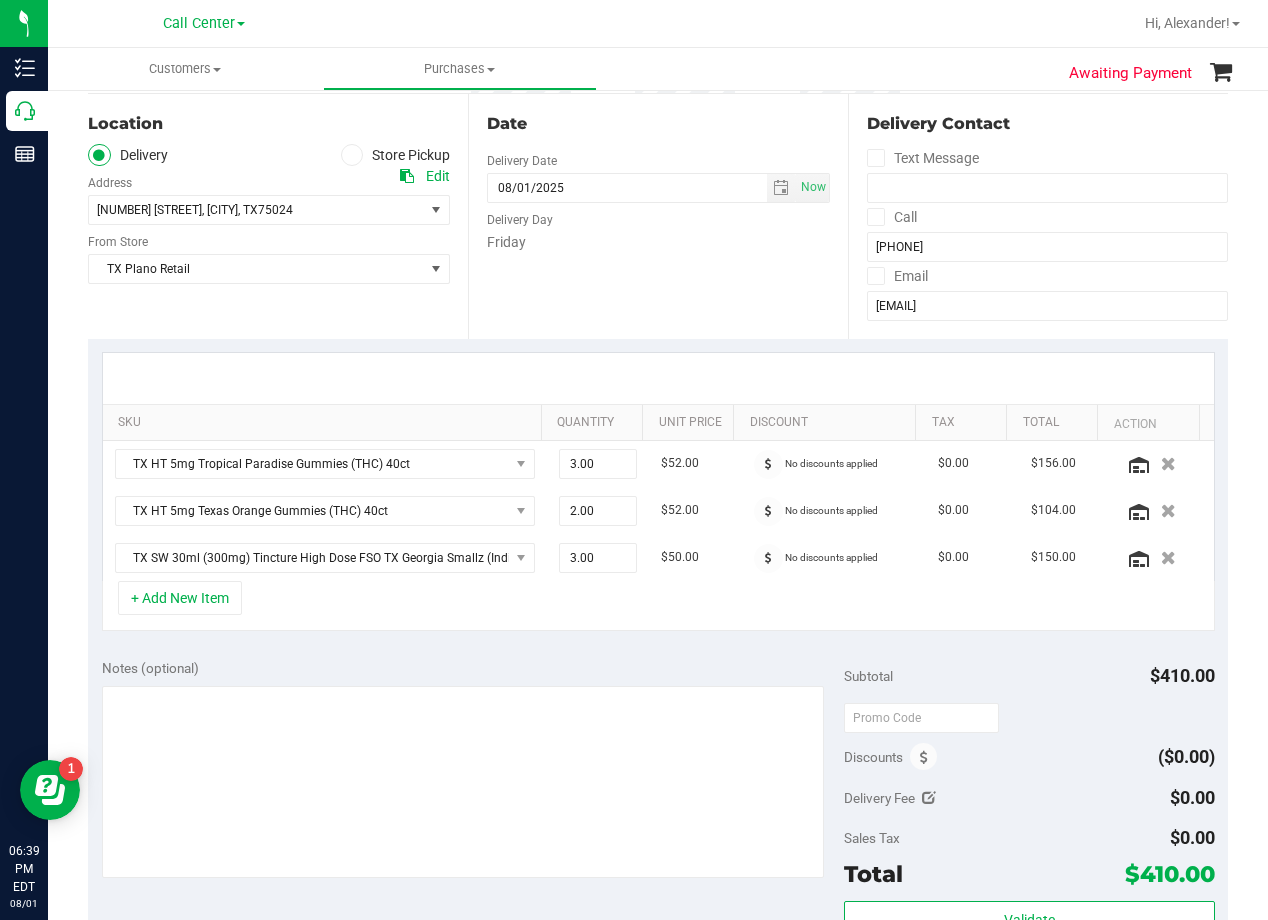 scroll, scrollTop: 200, scrollLeft: 0, axis: vertical 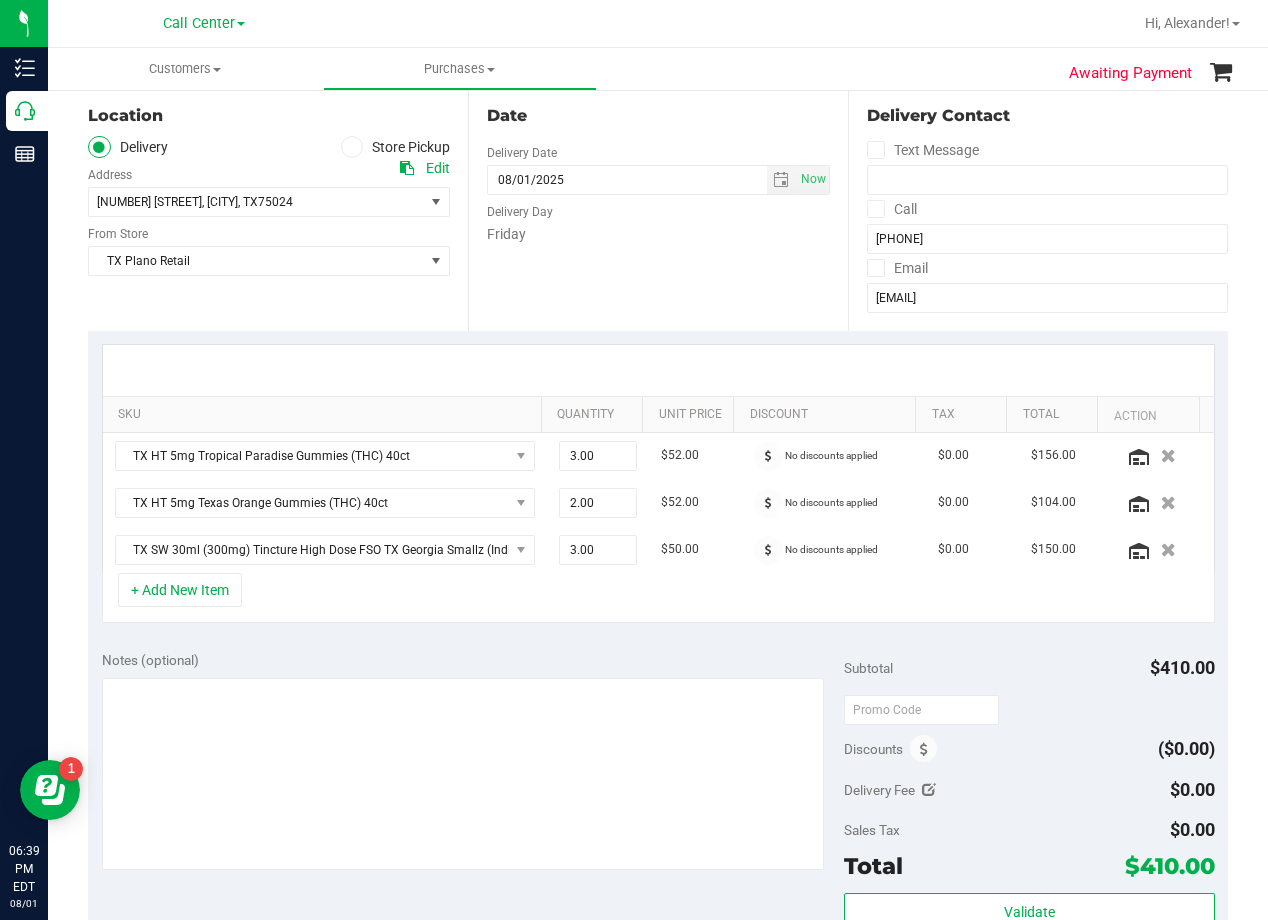 click on "Date
Delivery Date
08/01/2025
Now
08/01/2025 08:00 AM
Now
Delivery Day
Friday" at bounding box center (658, 208) 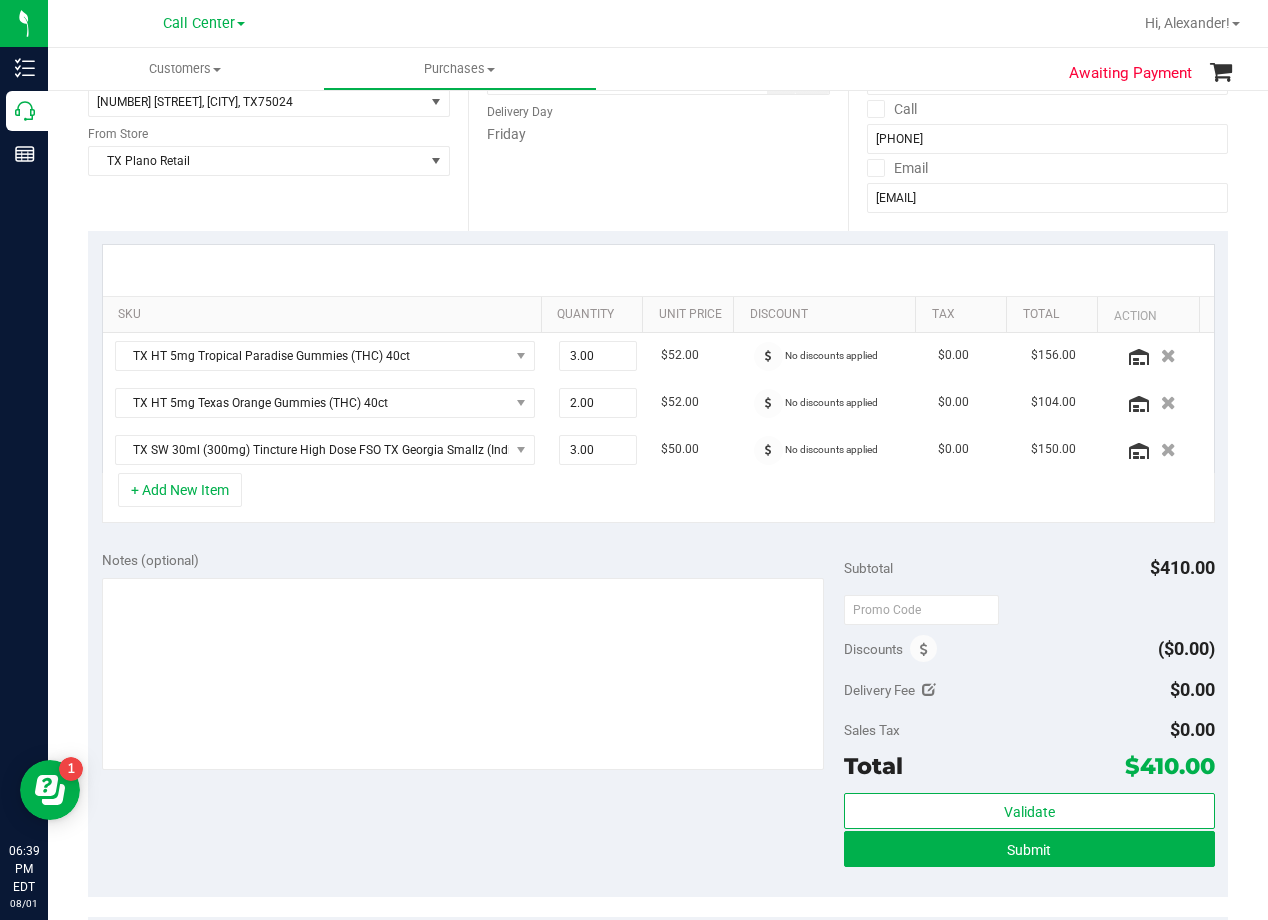 click at bounding box center [658, 270] 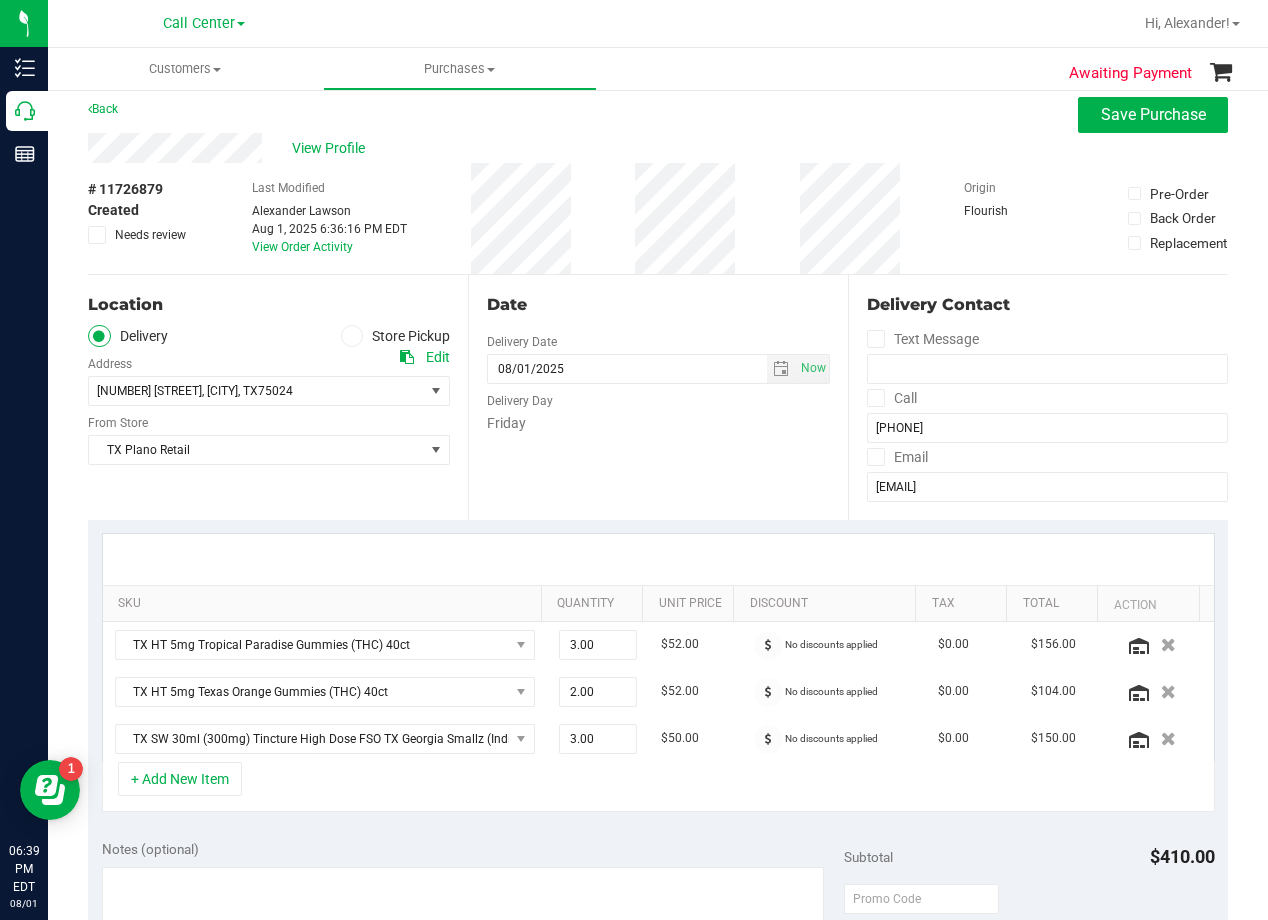 scroll, scrollTop: 0, scrollLeft: 0, axis: both 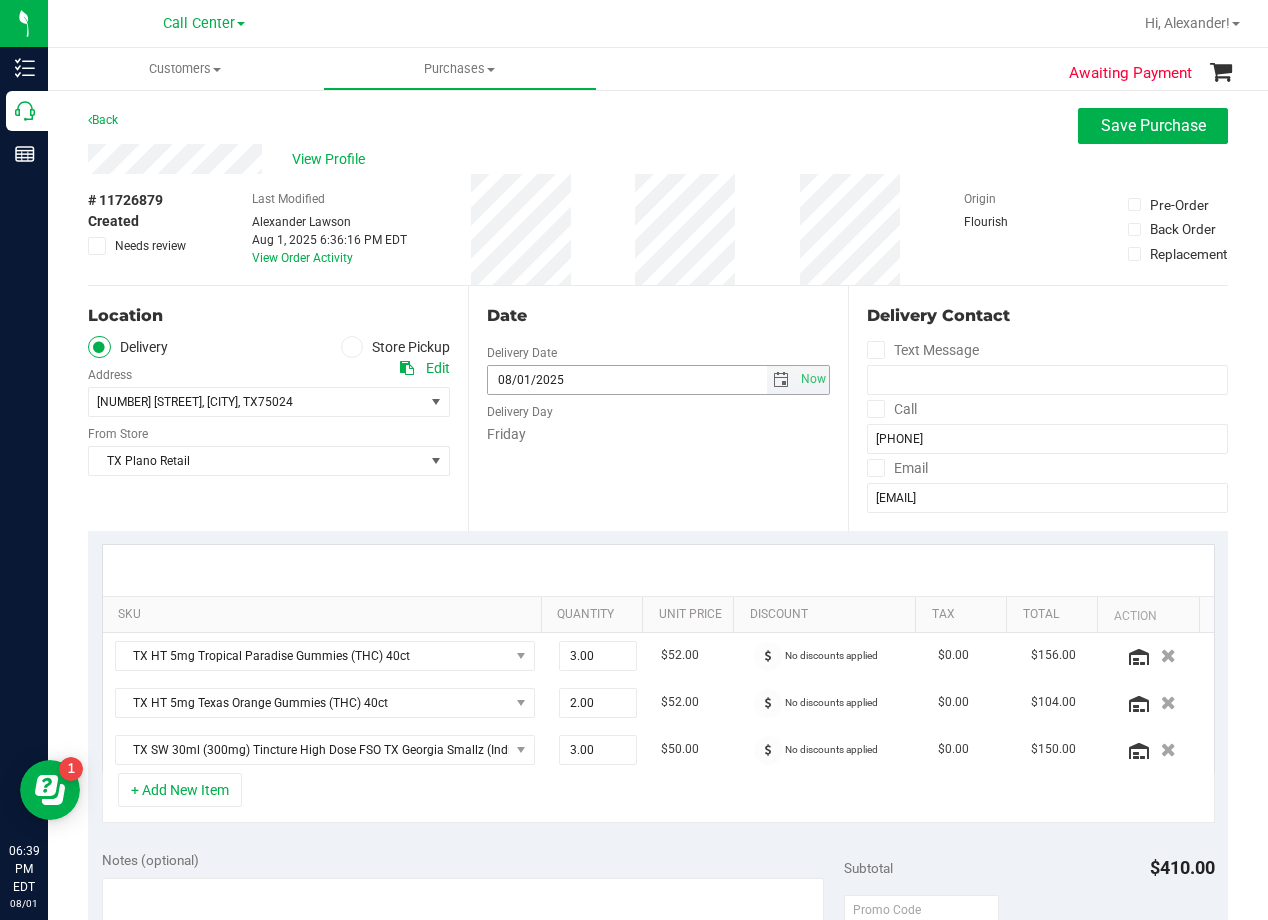 click at bounding box center [781, 380] 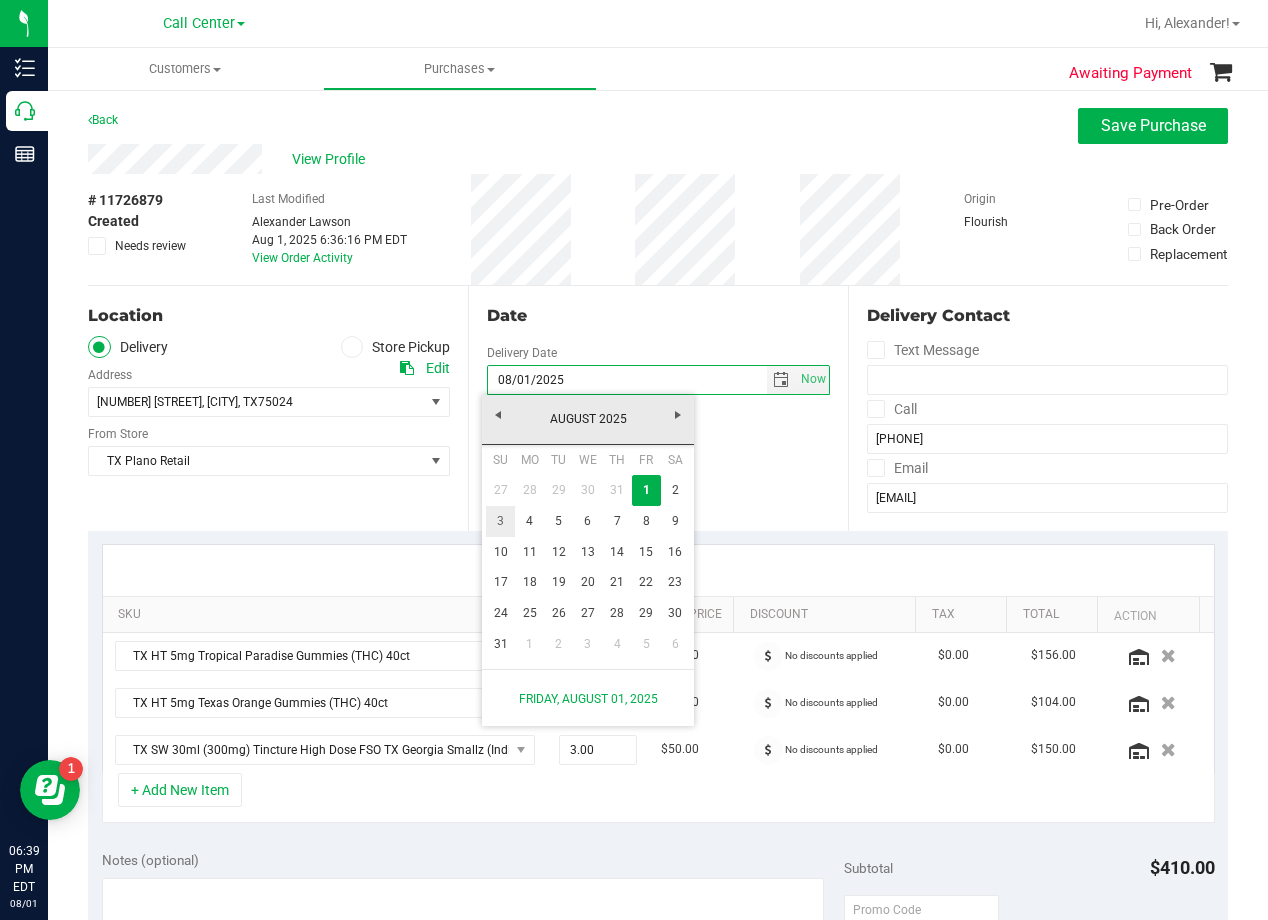 click on "3" at bounding box center [500, 521] 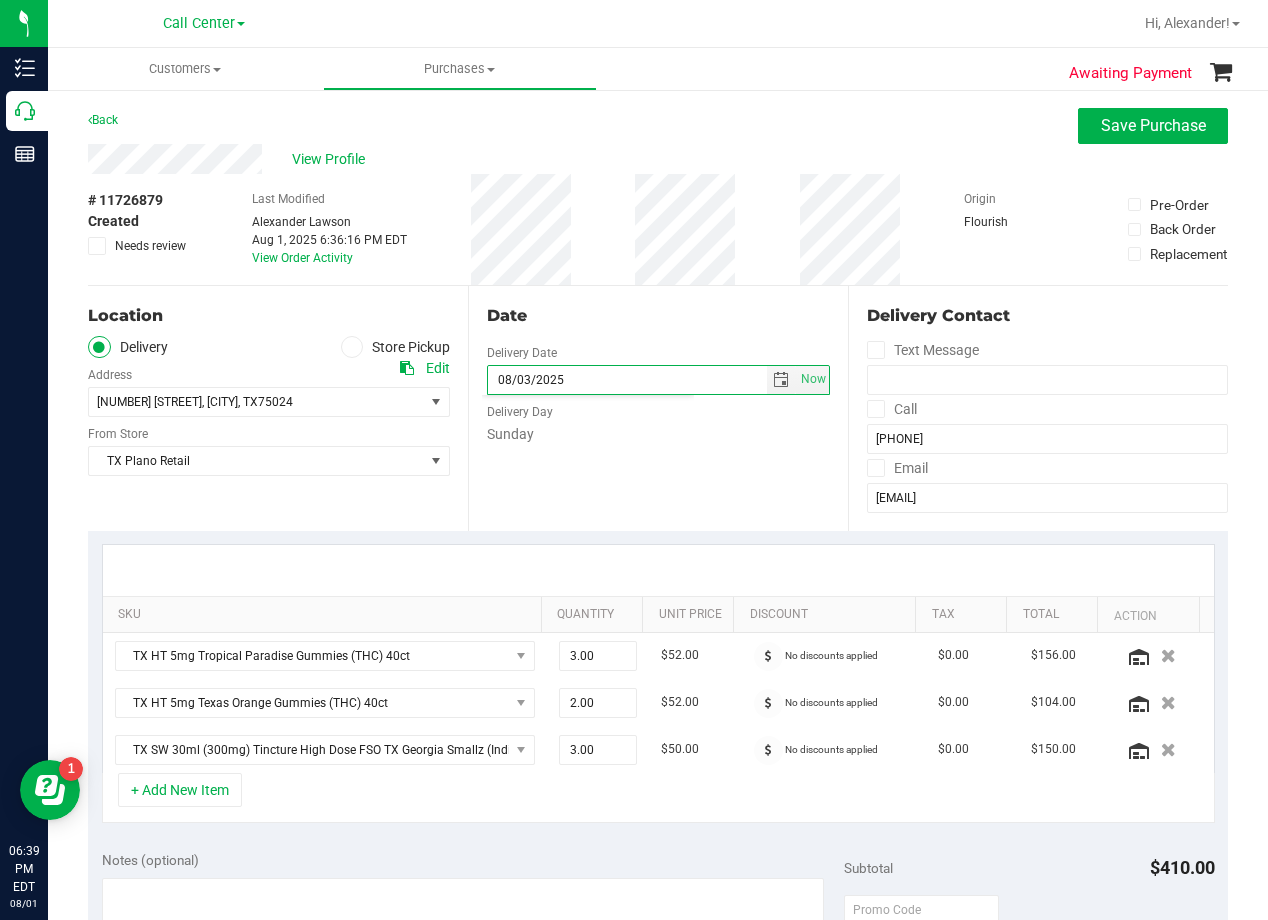 click on "Sunday" at bounding box center [658, 434] 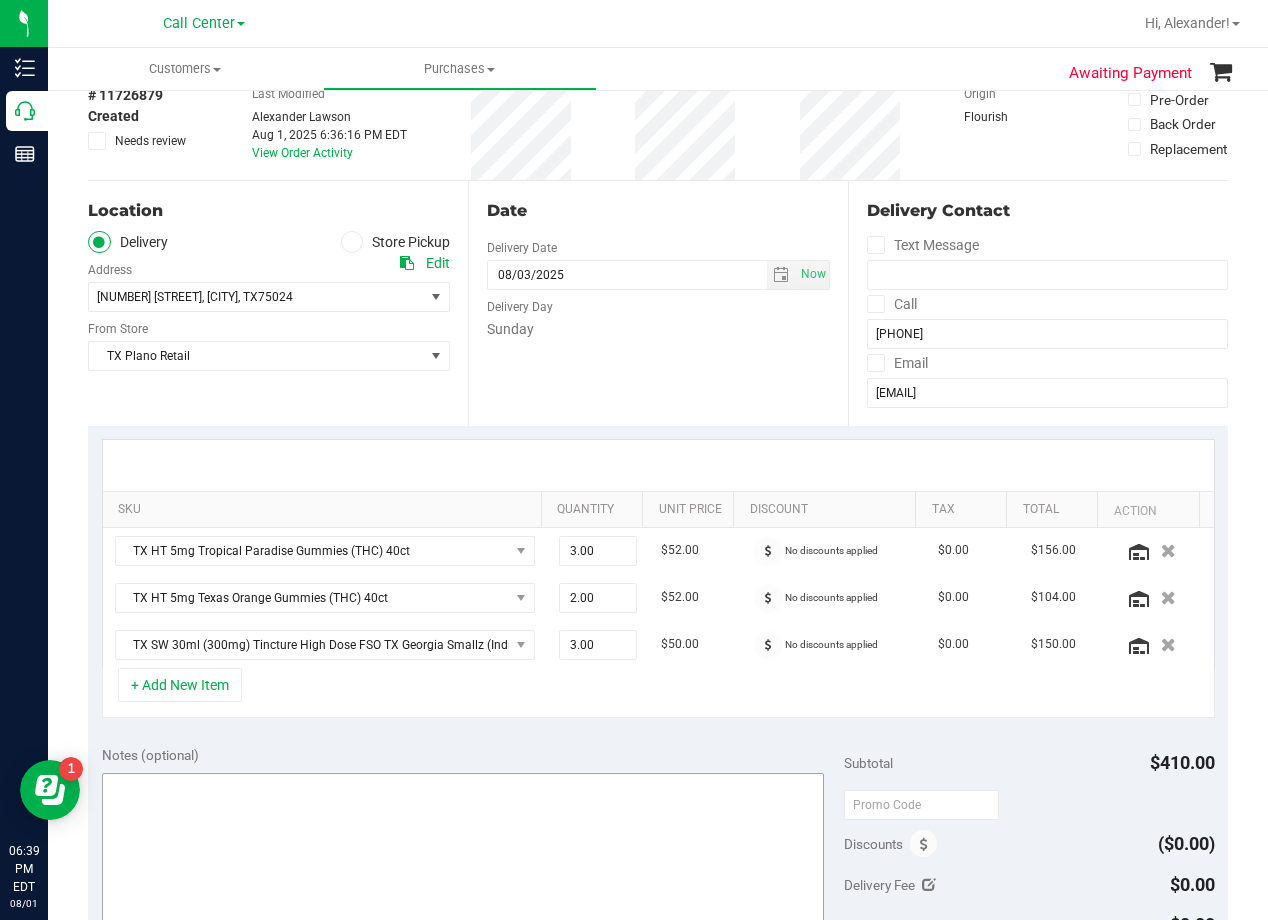 scroll, scrollTop: 200, scrollLeft: 0, axis: vertical 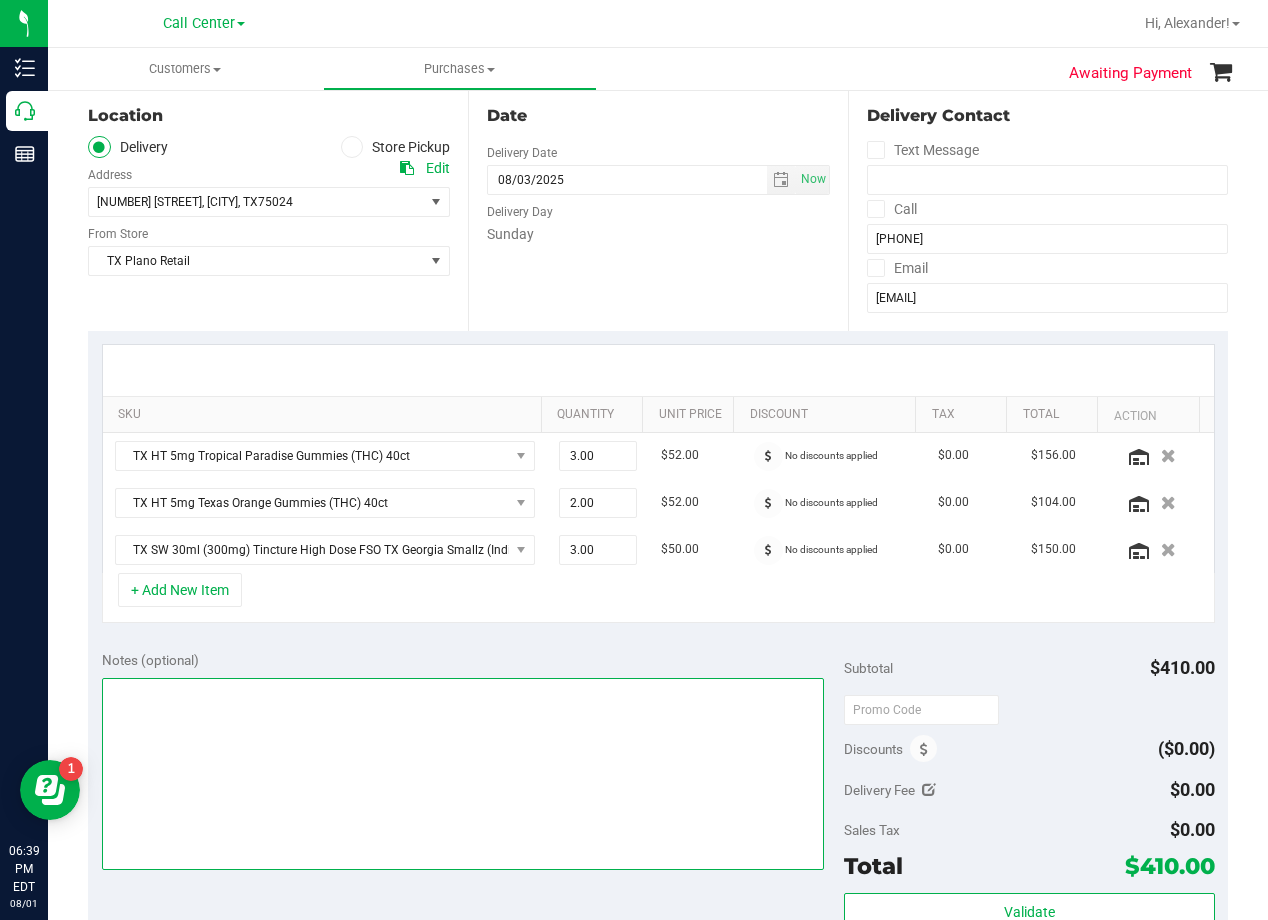 click at bounding box center [463, 774] 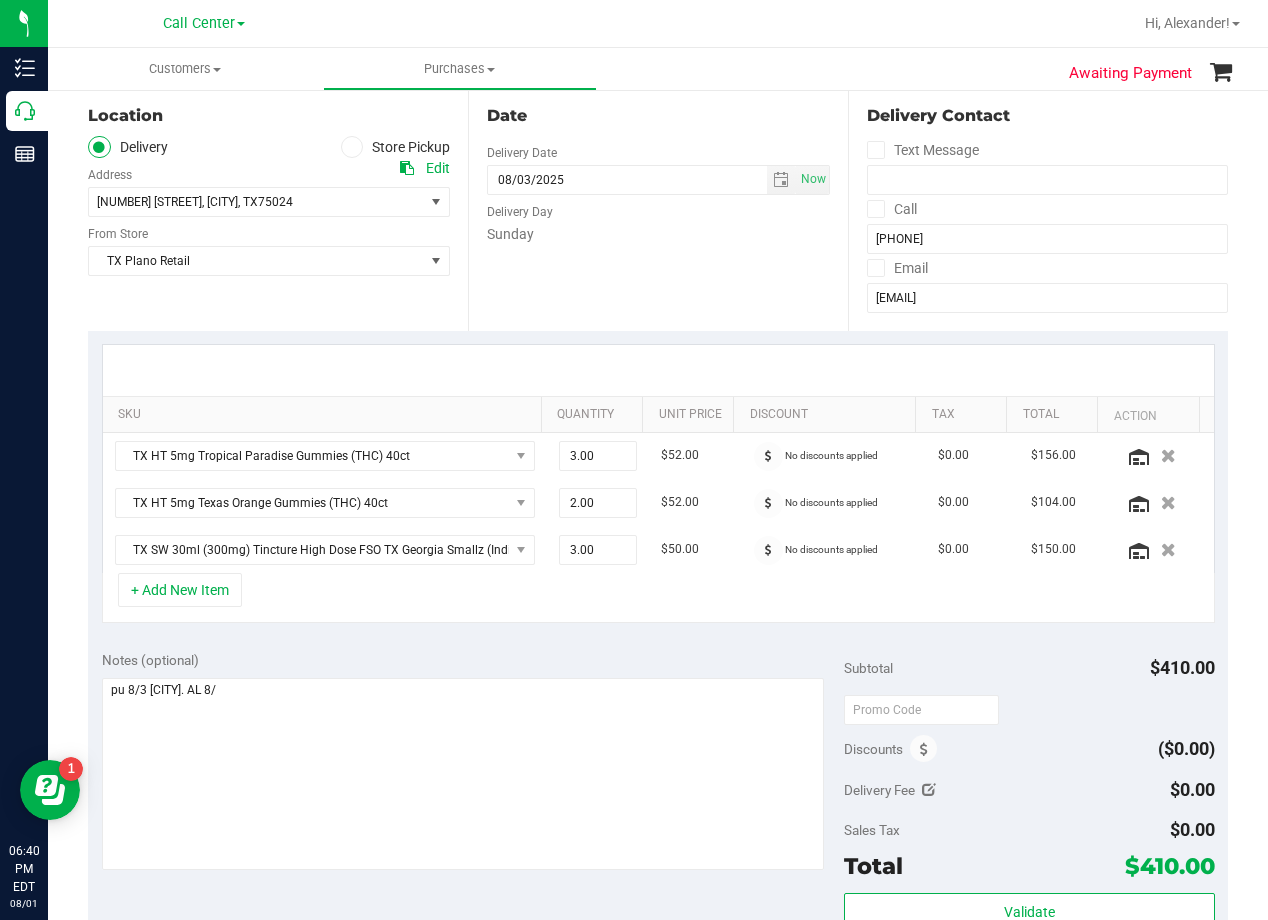 drag, startPoint x: 726, startPoint y: 316, endPoint x: 712, endPoint y: 316, distance: 14 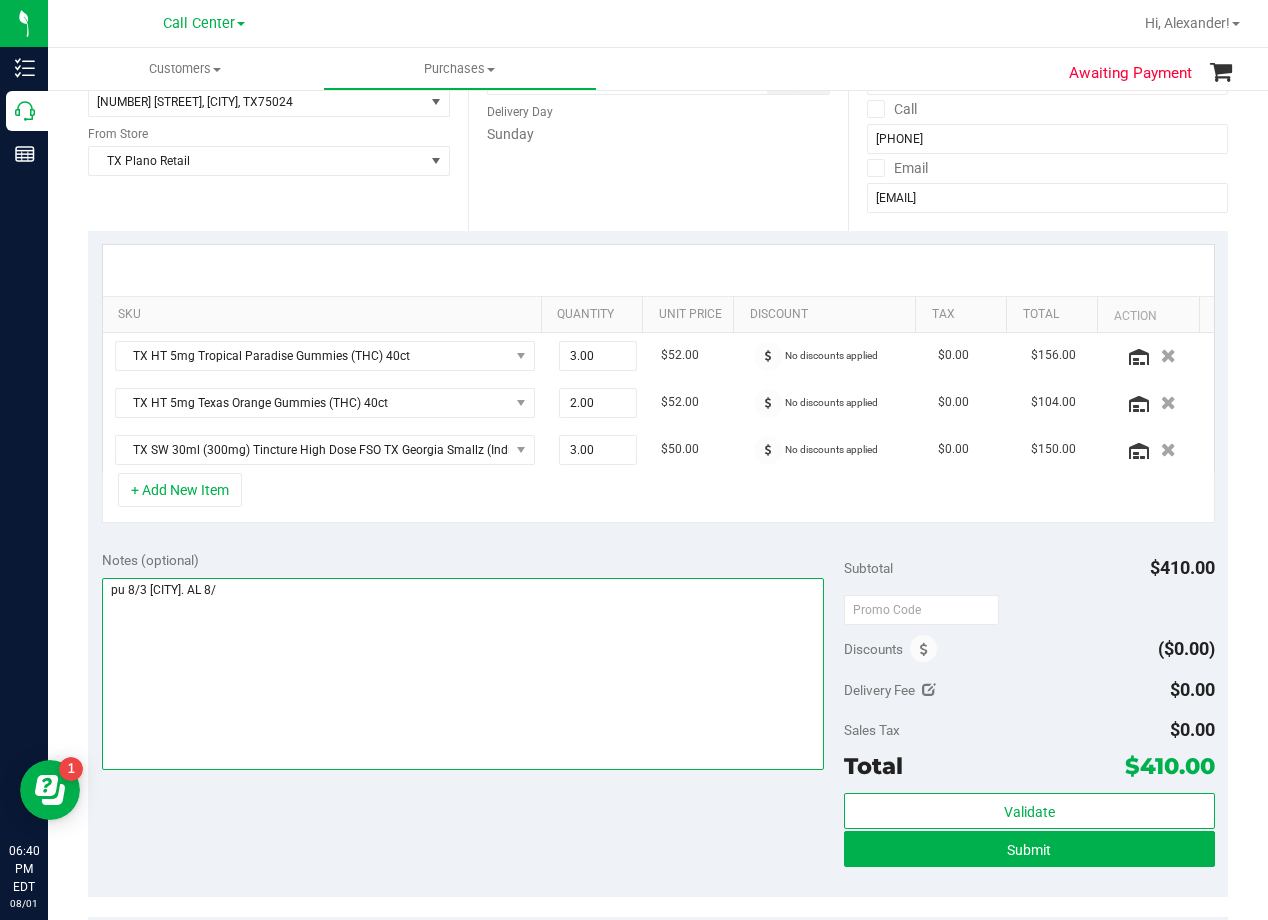 click at bounding box center (463, 674) 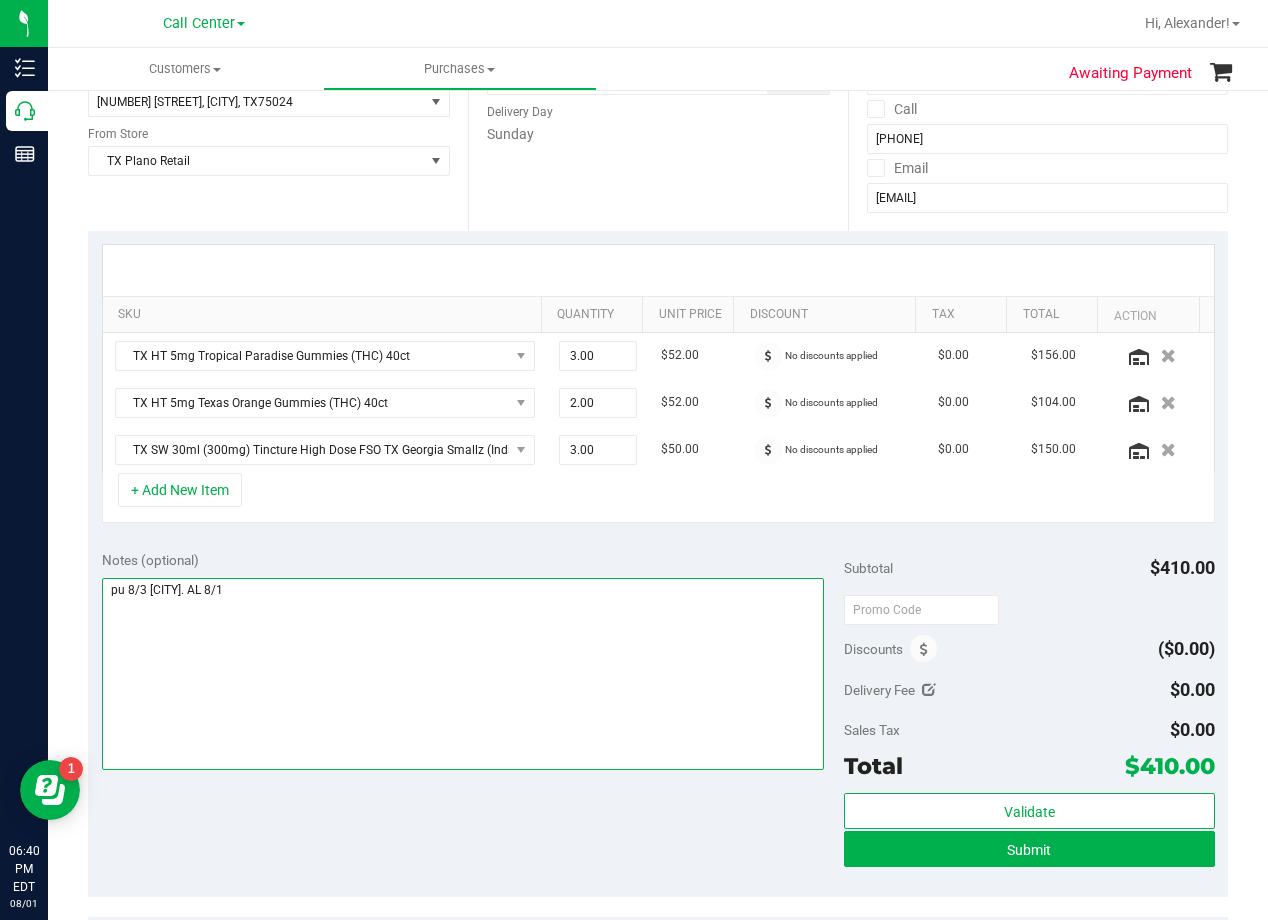 type on "pu 8/3 Plano. AL 8/1" 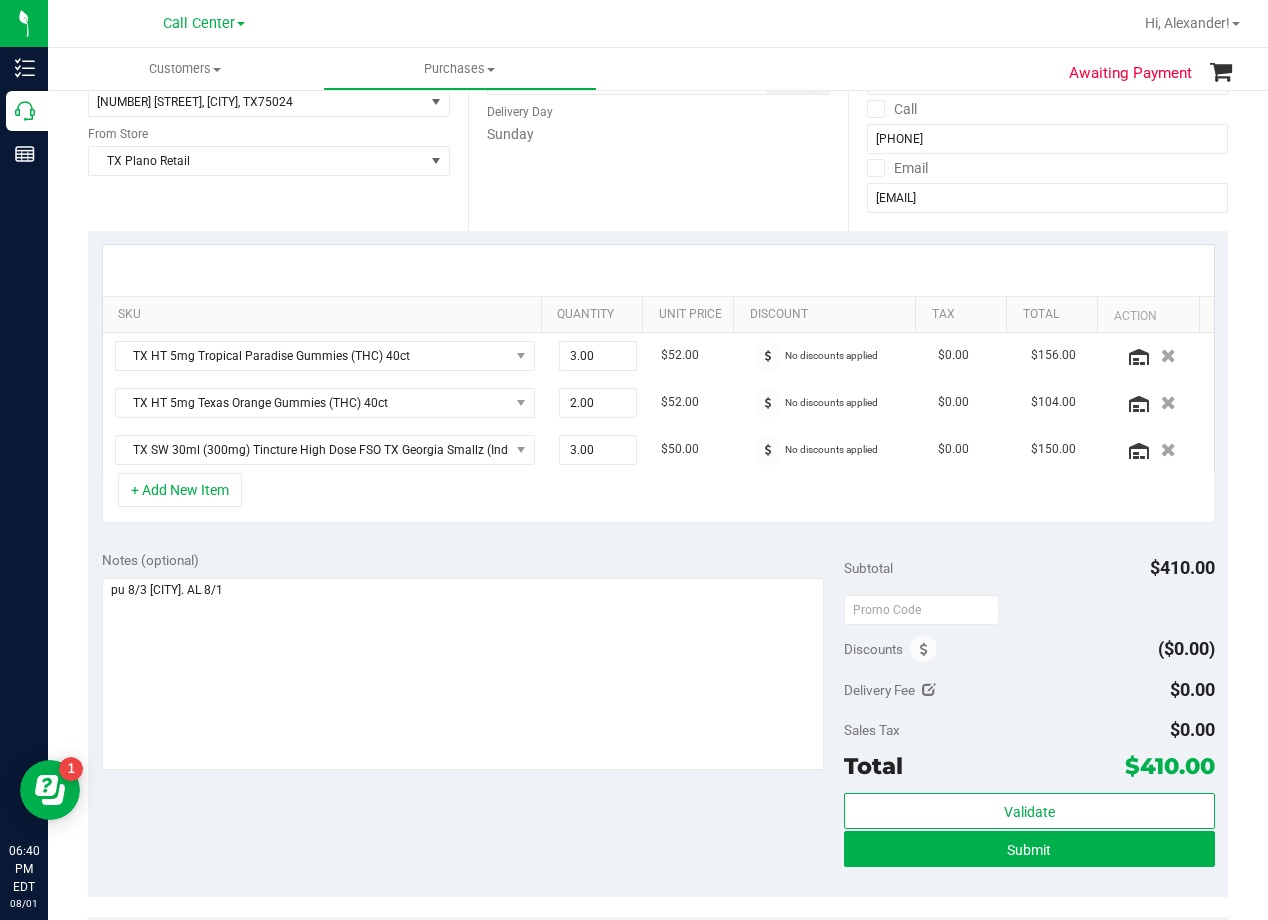 click on "+ Add New Item" at bounding box center [658, 498] 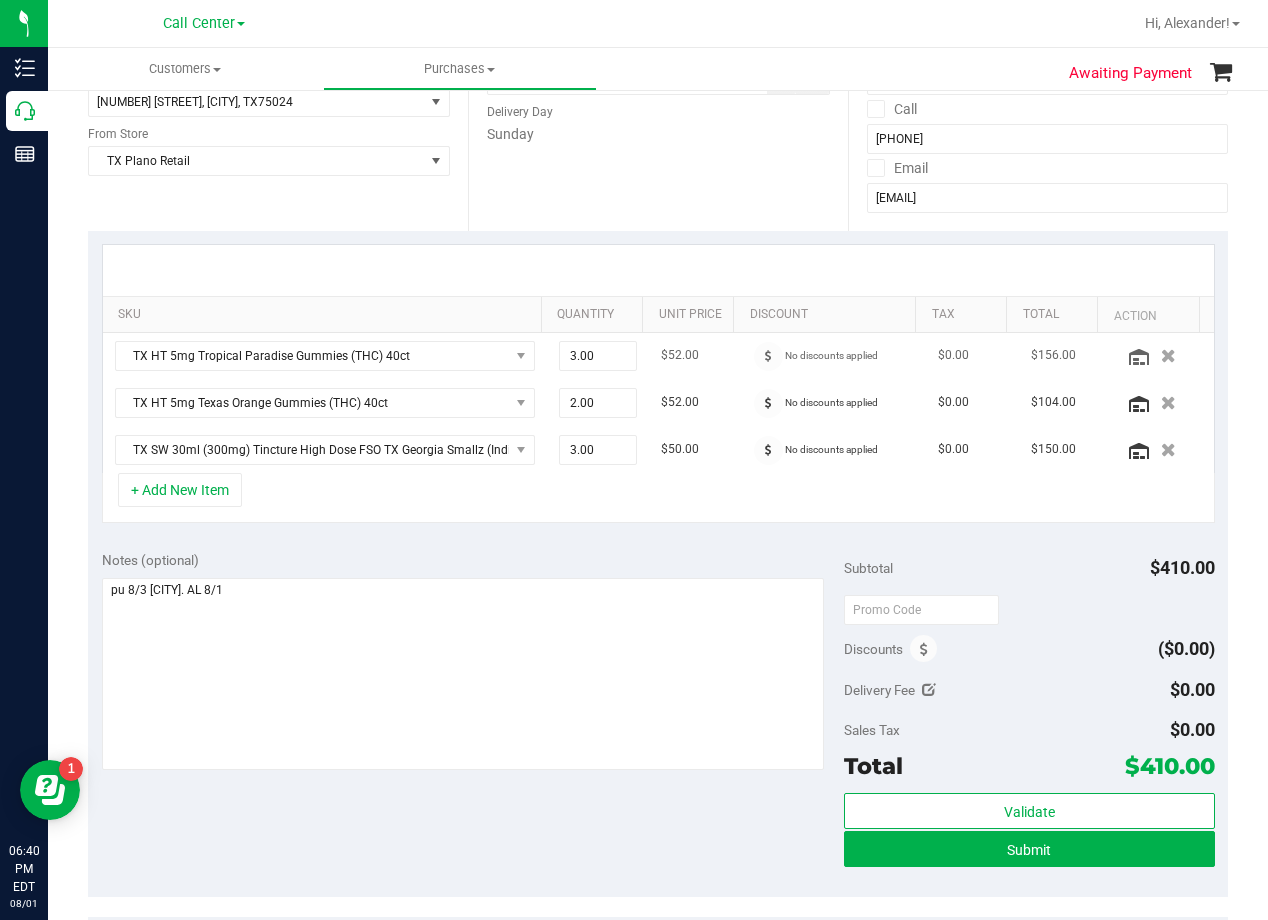 scroll, scrollTop: 200, scrollLeft: 0, axis: vertical 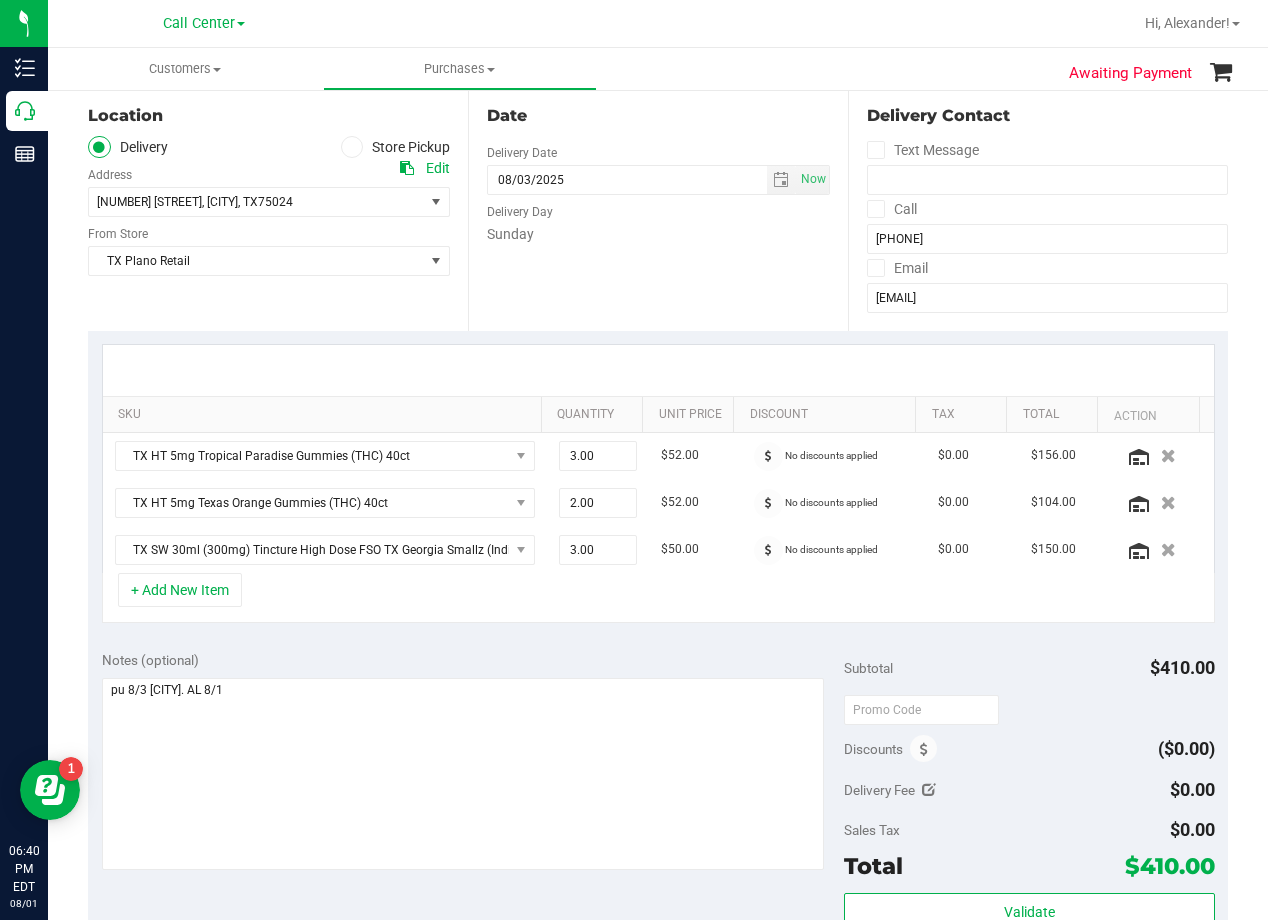 click at bounding box center [658, 370] 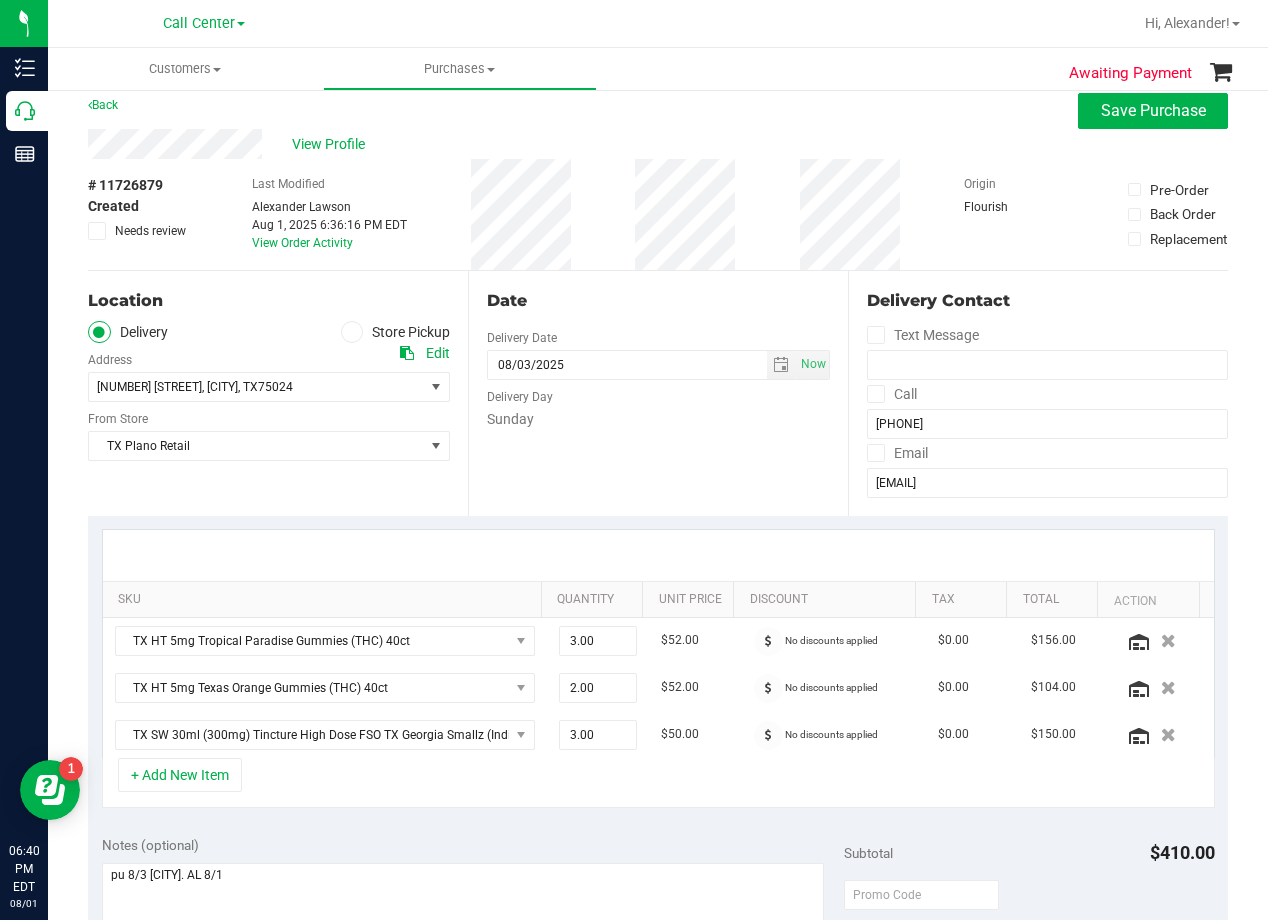 scroll, scrollTop: 0, scrollLeft: 0, axis: both 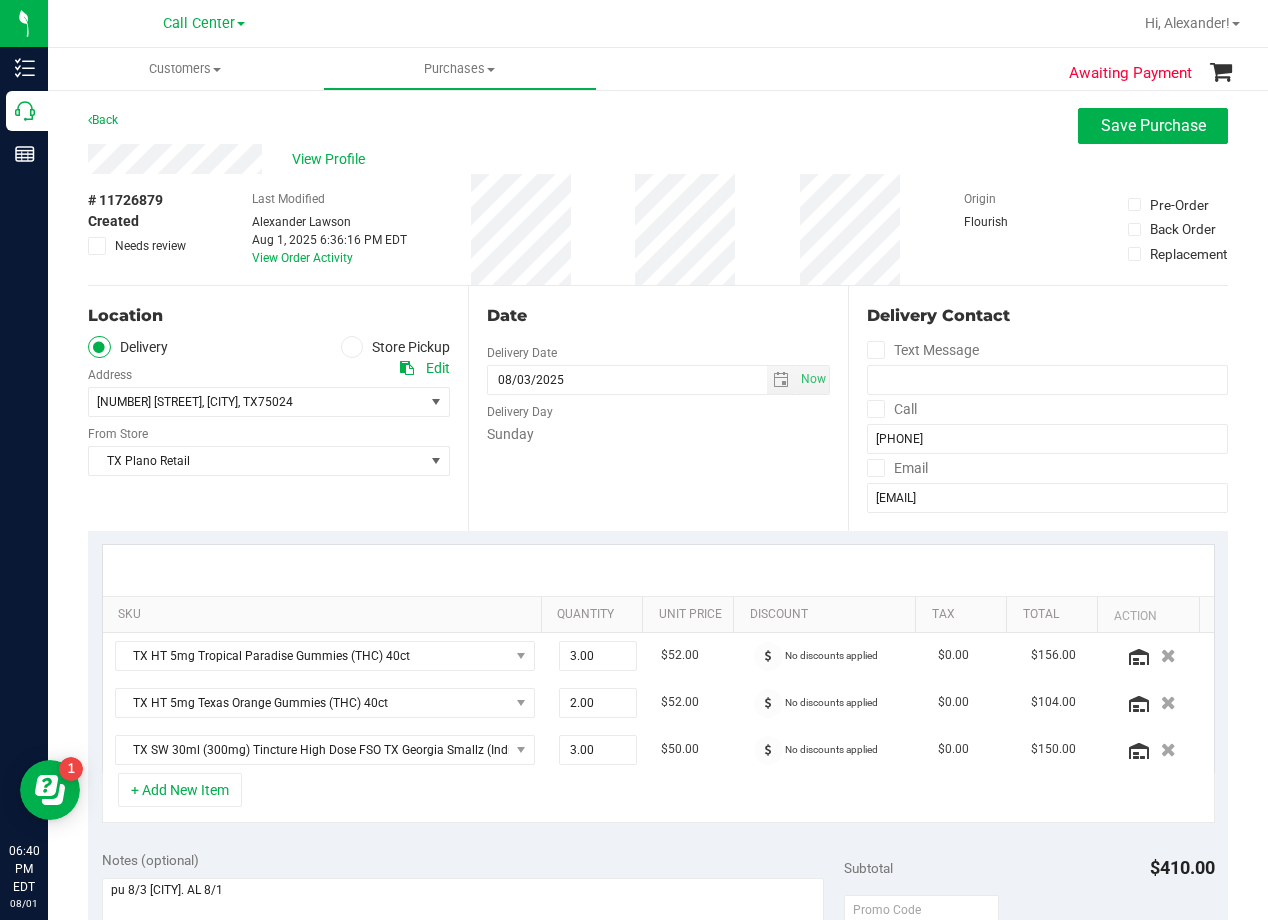 click on "Date" at bounding box center (658, 316) 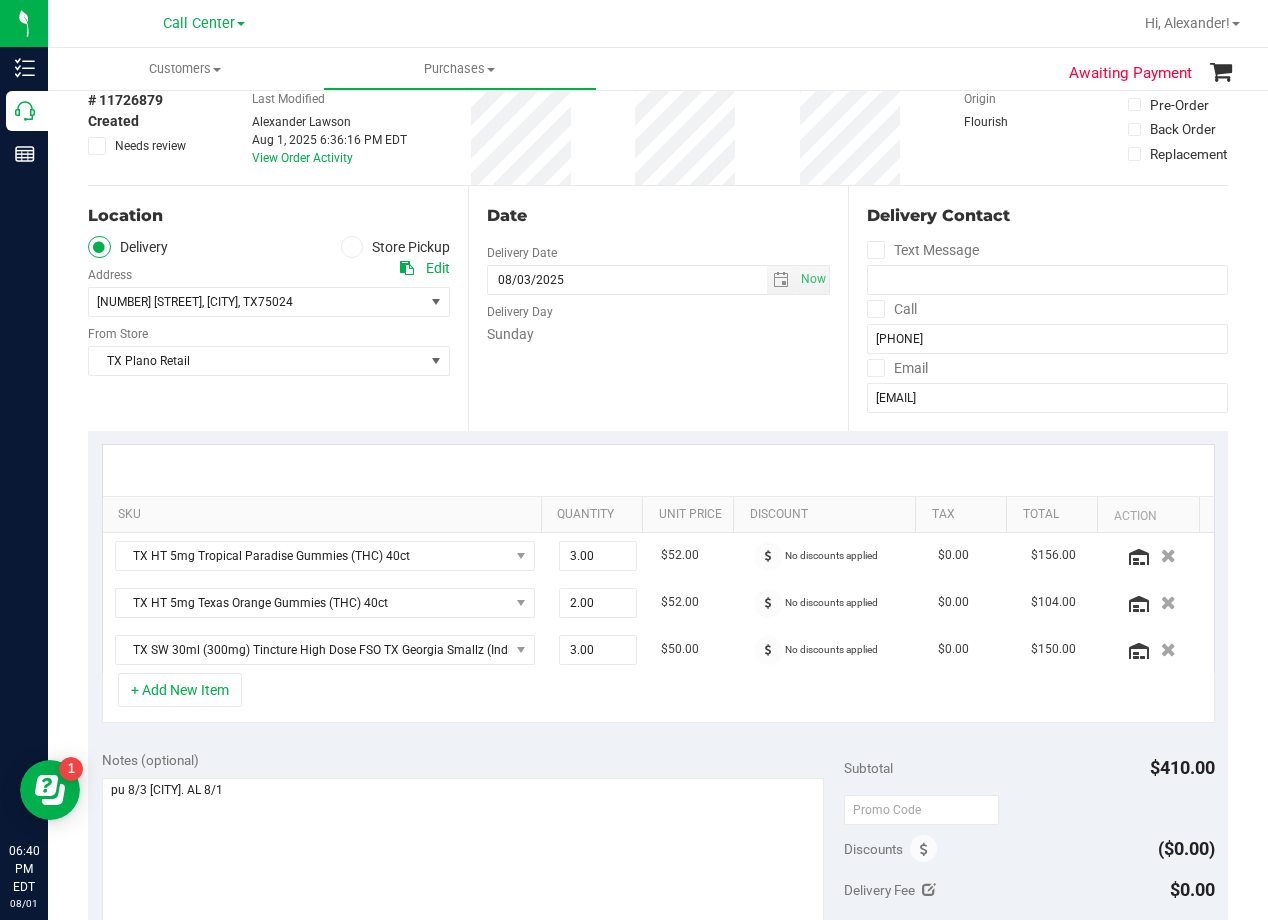 scroll, scrollTop: 0, scrollLeft: 0, axis: both 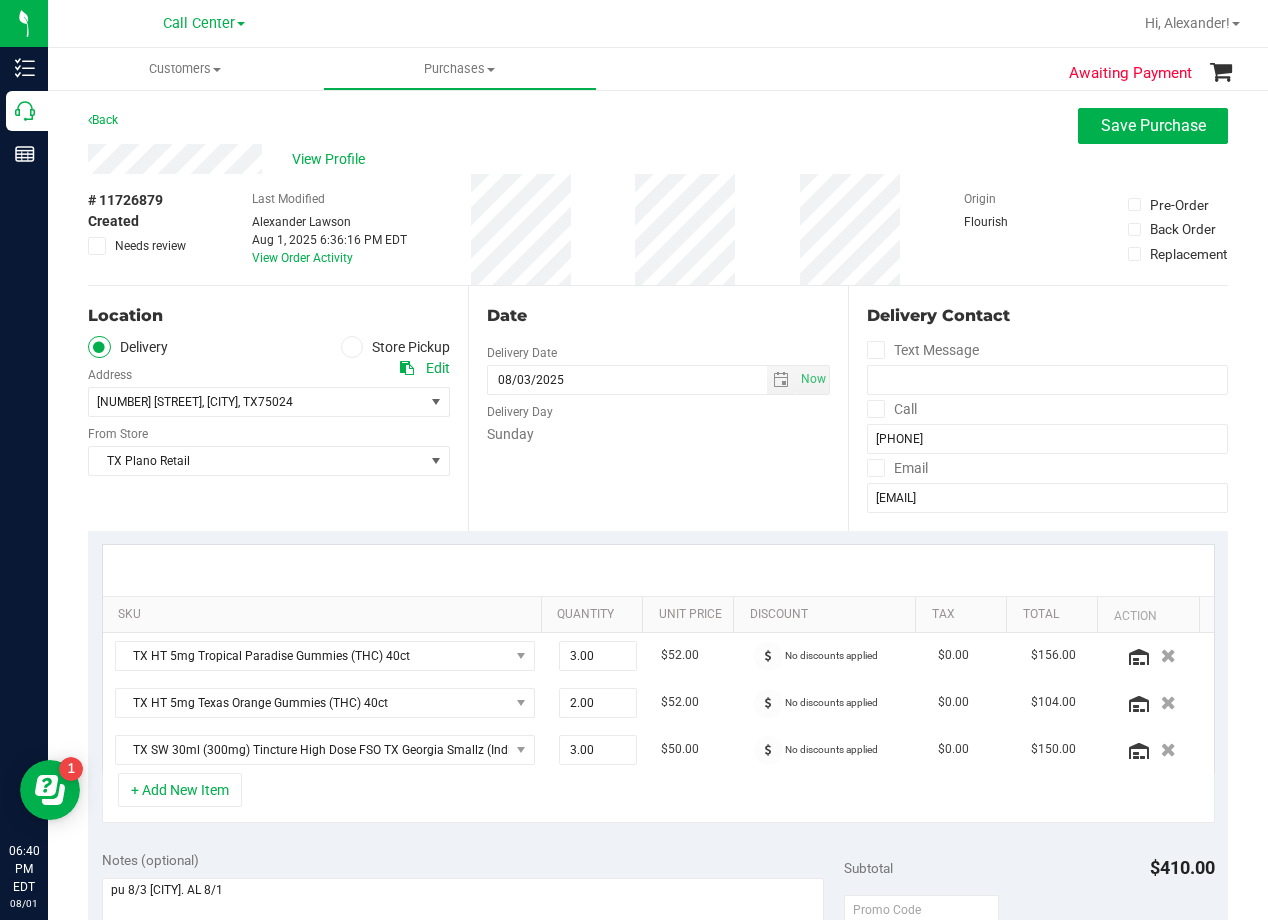 click on "Date" at bounding box center (658, 316) 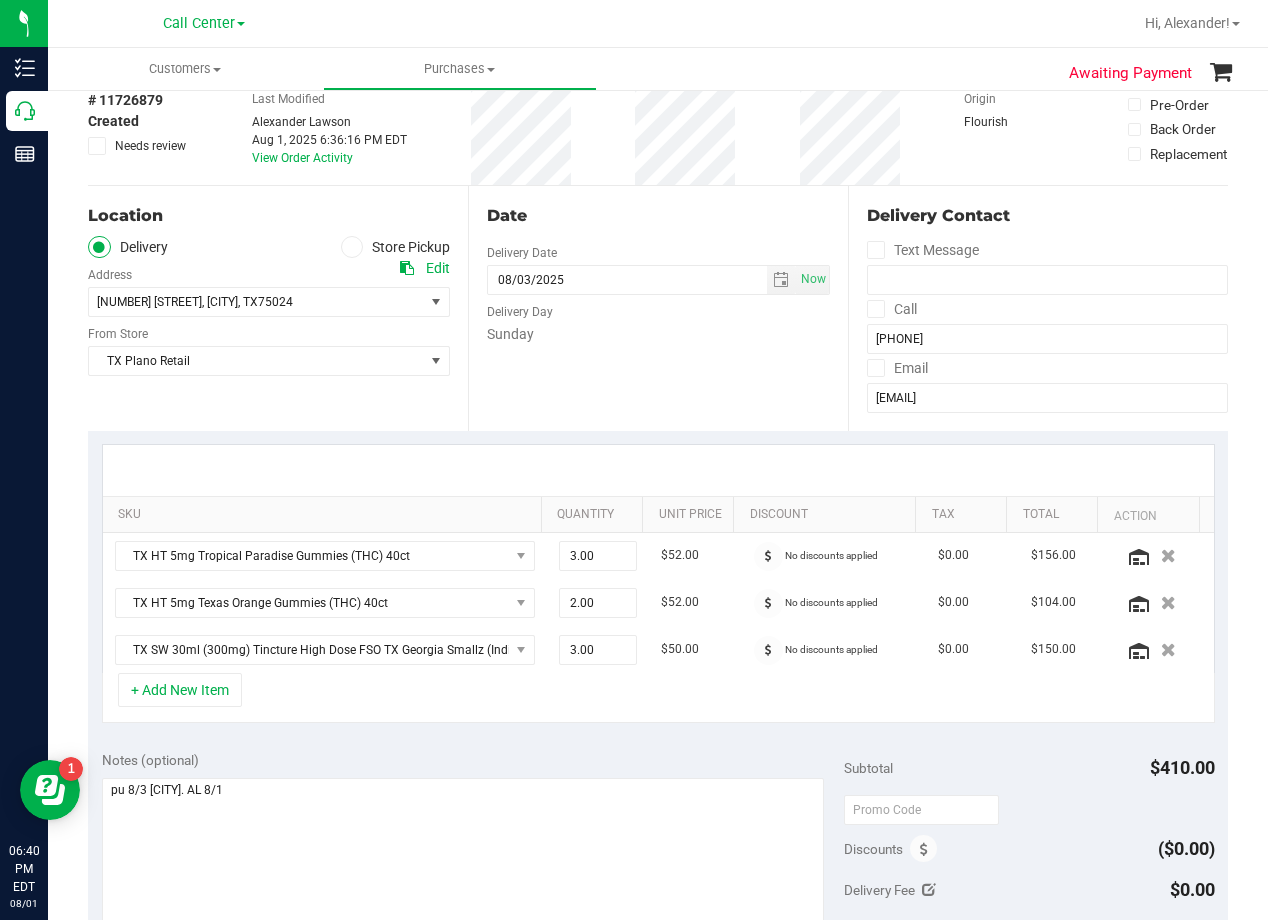 click on "Date
Delivery Date
08/03/2025
Now
08/03/2025 08:00 AM
Now
Delivery Day
Sunday" at bounding box center (658, 308) 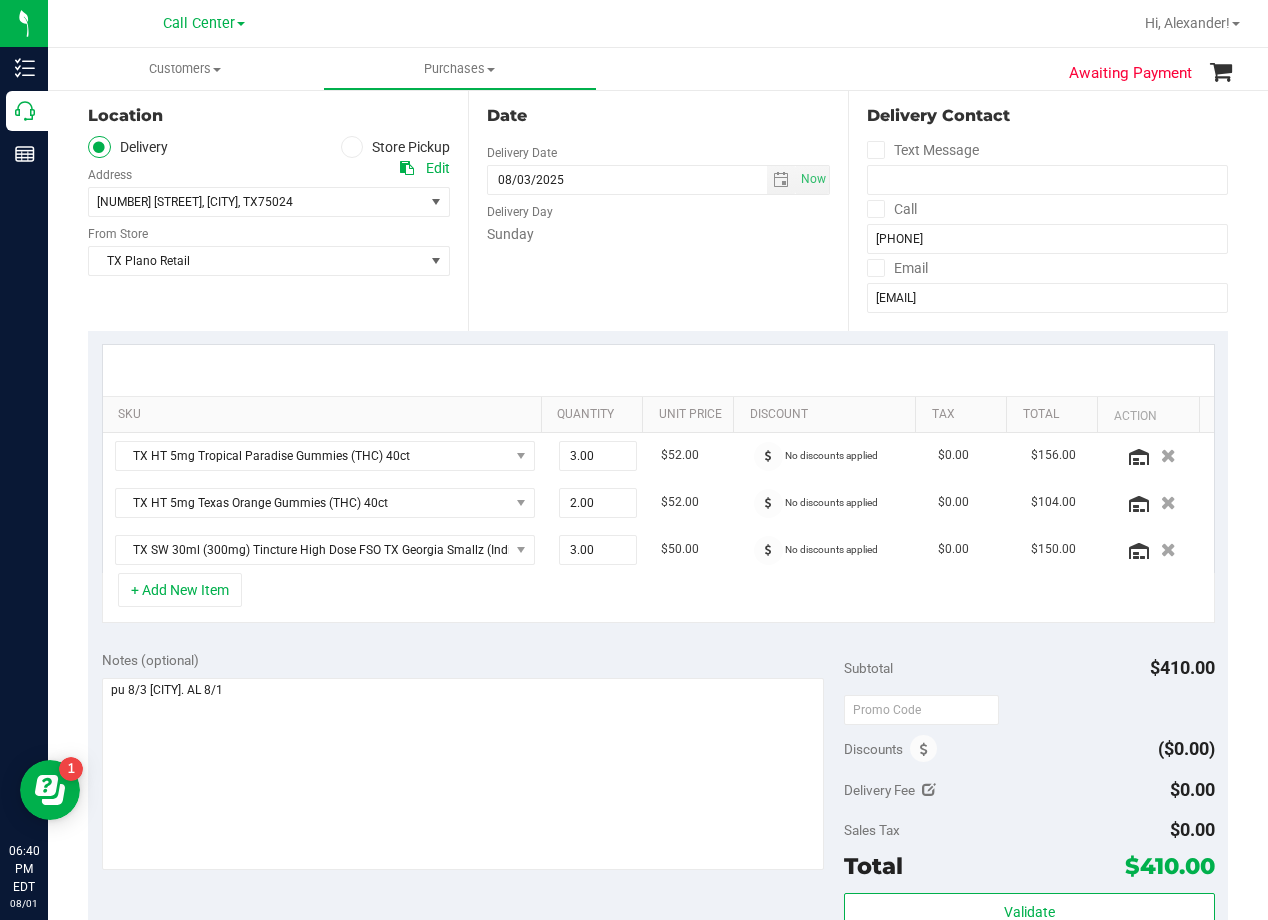 click on "+ Add New Item" at bounding box center (658, 598) 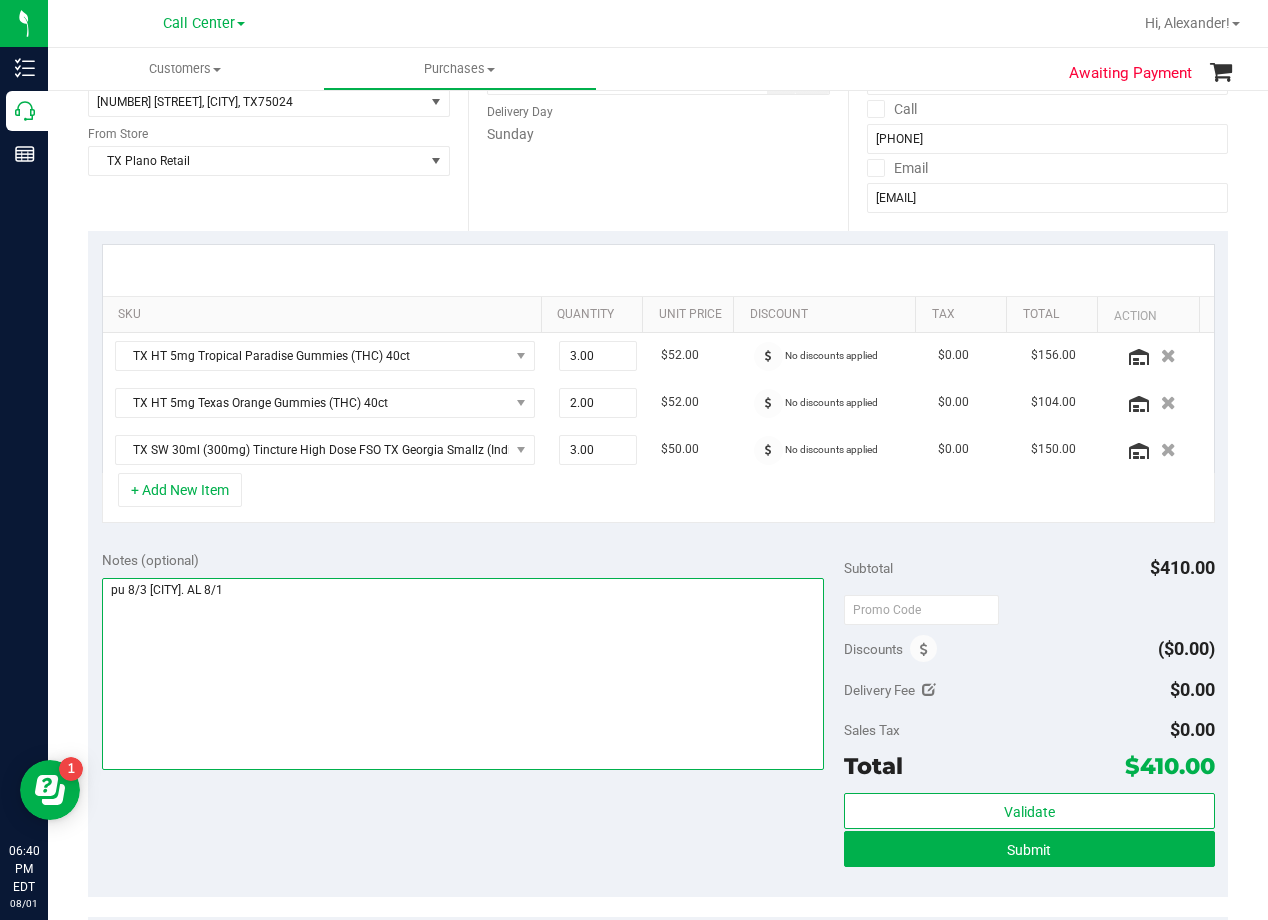 click at bounding box center (463, 674) 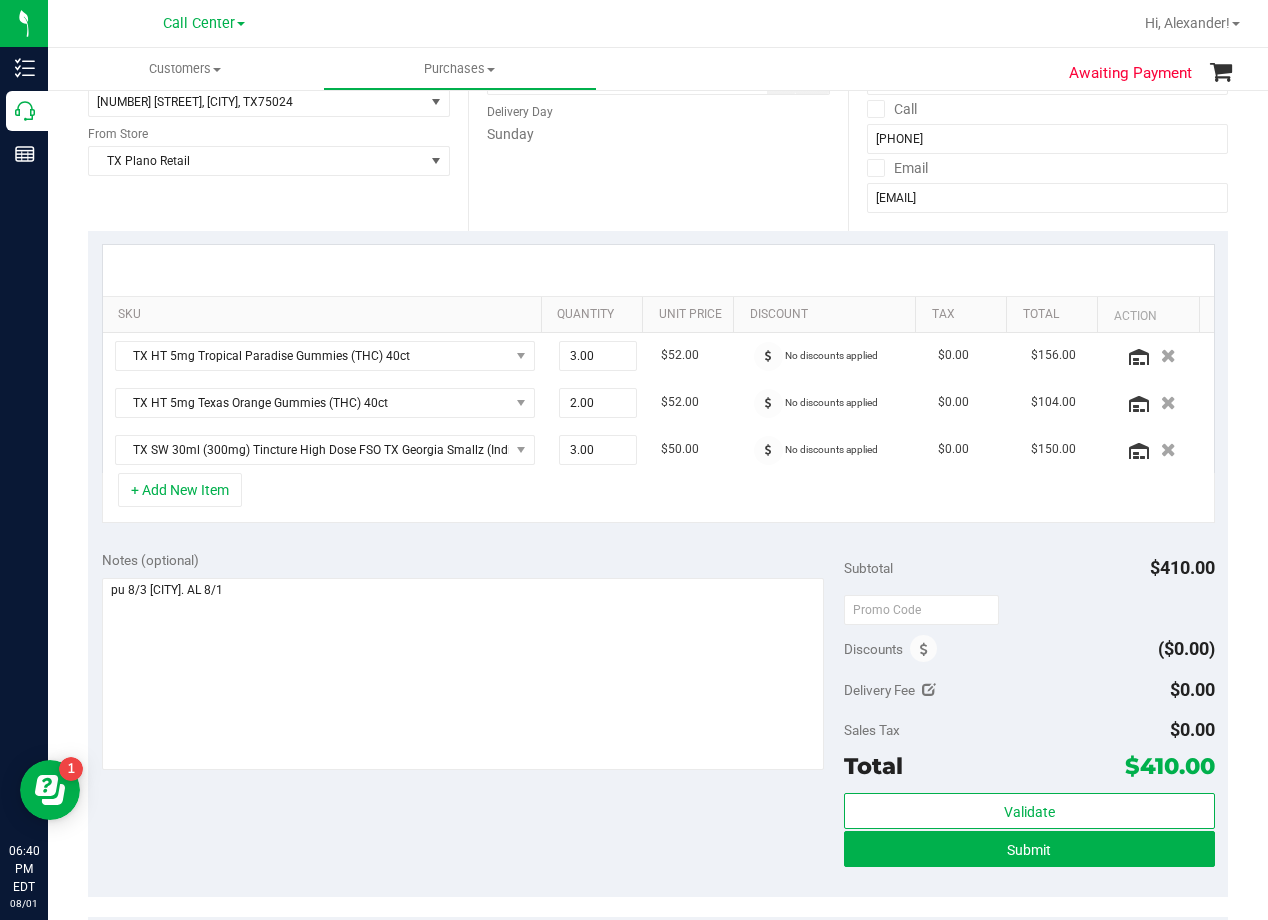 click on "Notes (optional)
Subtotal
$410.00
Discounts
($0.00)
Delivery Fee
$0.00
Sales Tax
$0.00
Total" at bounding box center (658, 717) 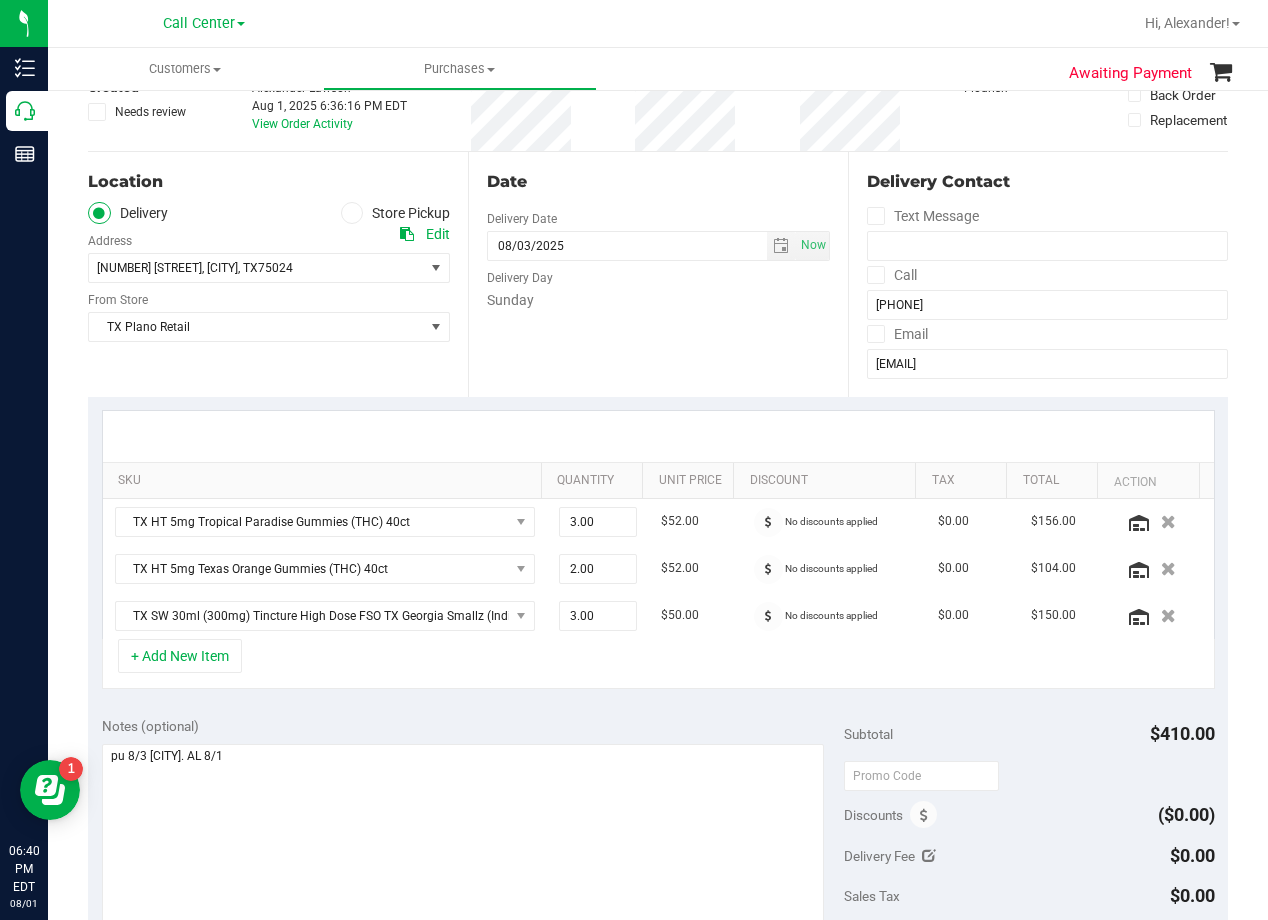 scroll, scrollTop: 0, scrollLeft: 0, axis: both 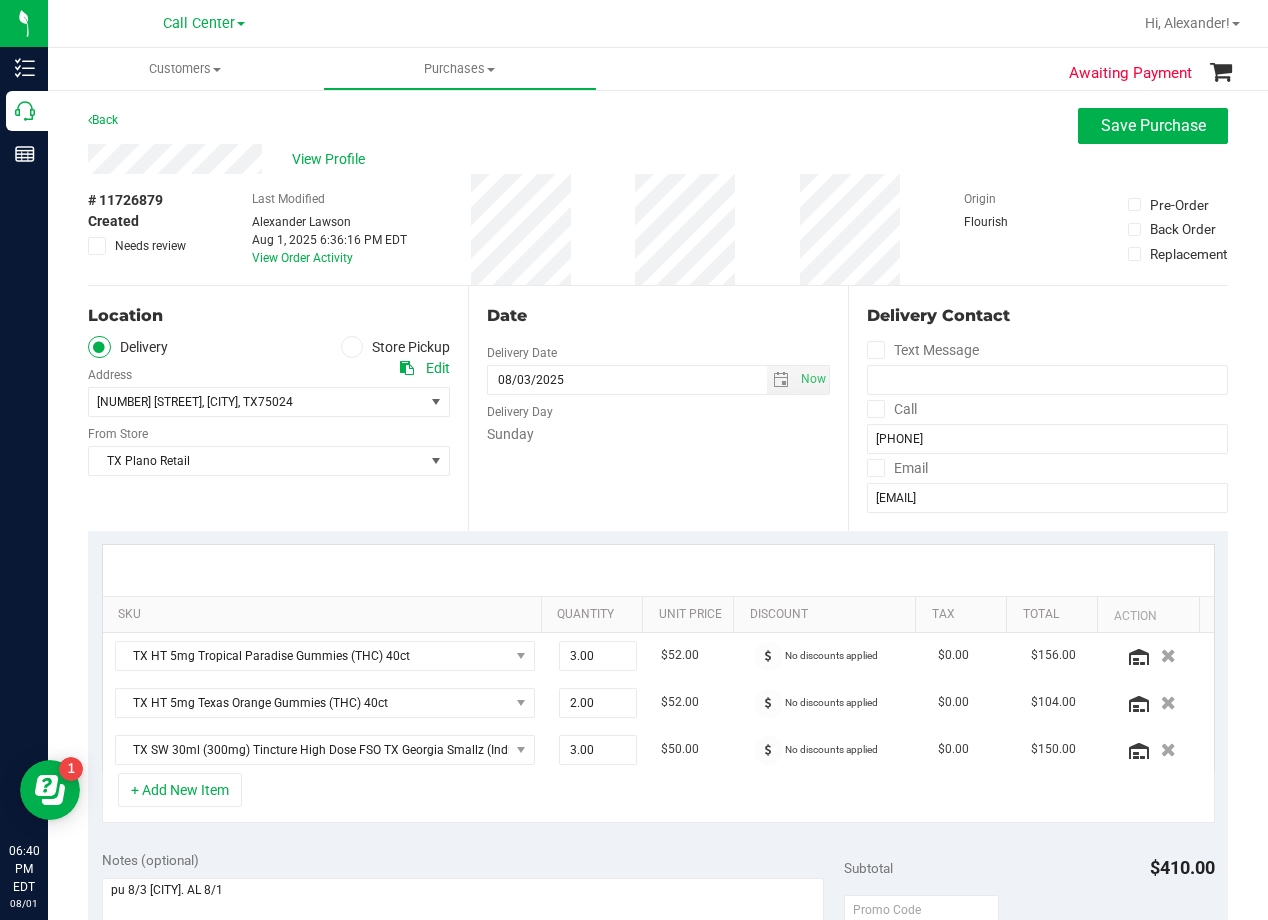 click on "Date
Delivery Date
08/03/2025
Now
08/03/2025 08:00 AM
Now
Delivery Day
Sunday" at bounding box center [658, 408] 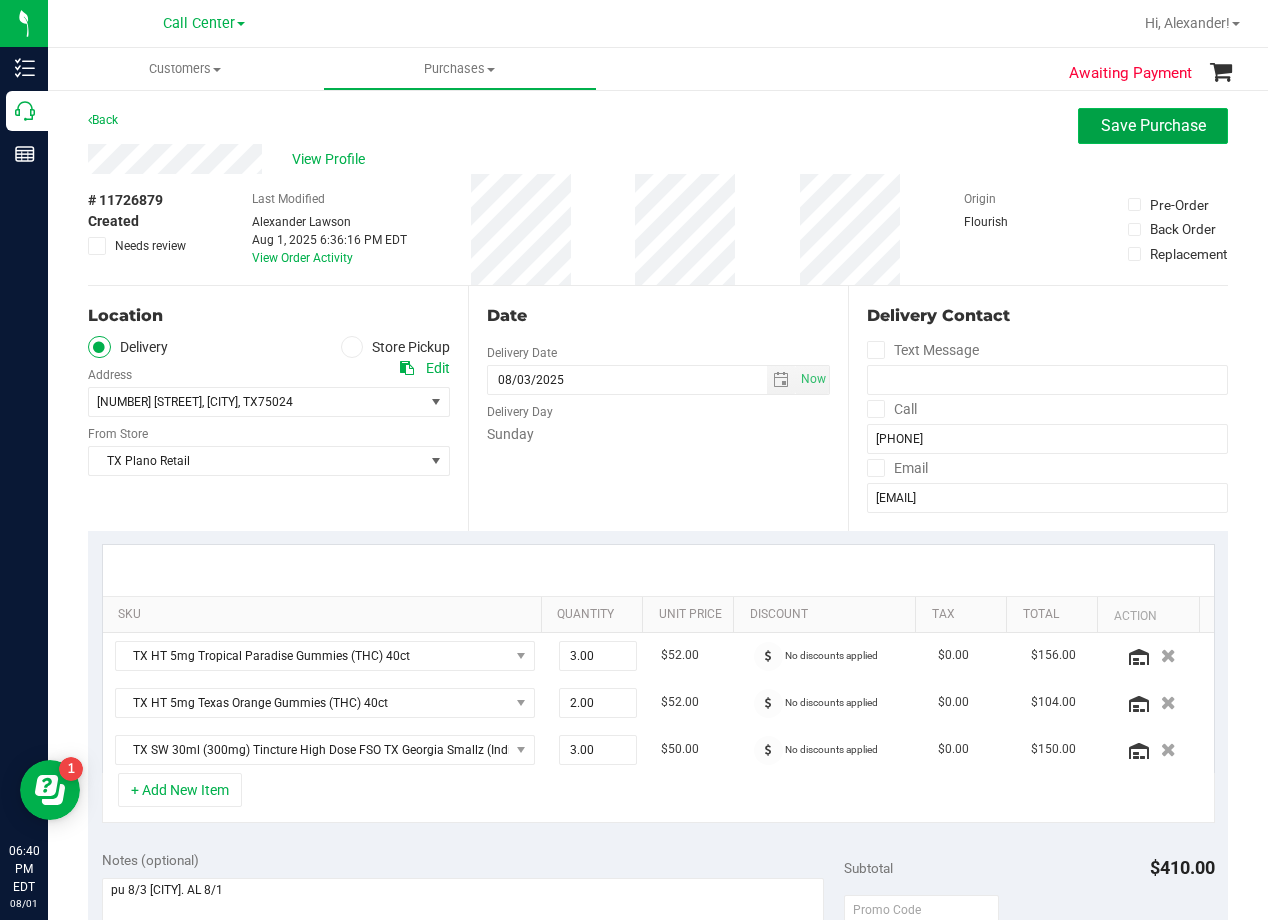 click on "Save Purchase" at bounding box center (1153, 125) 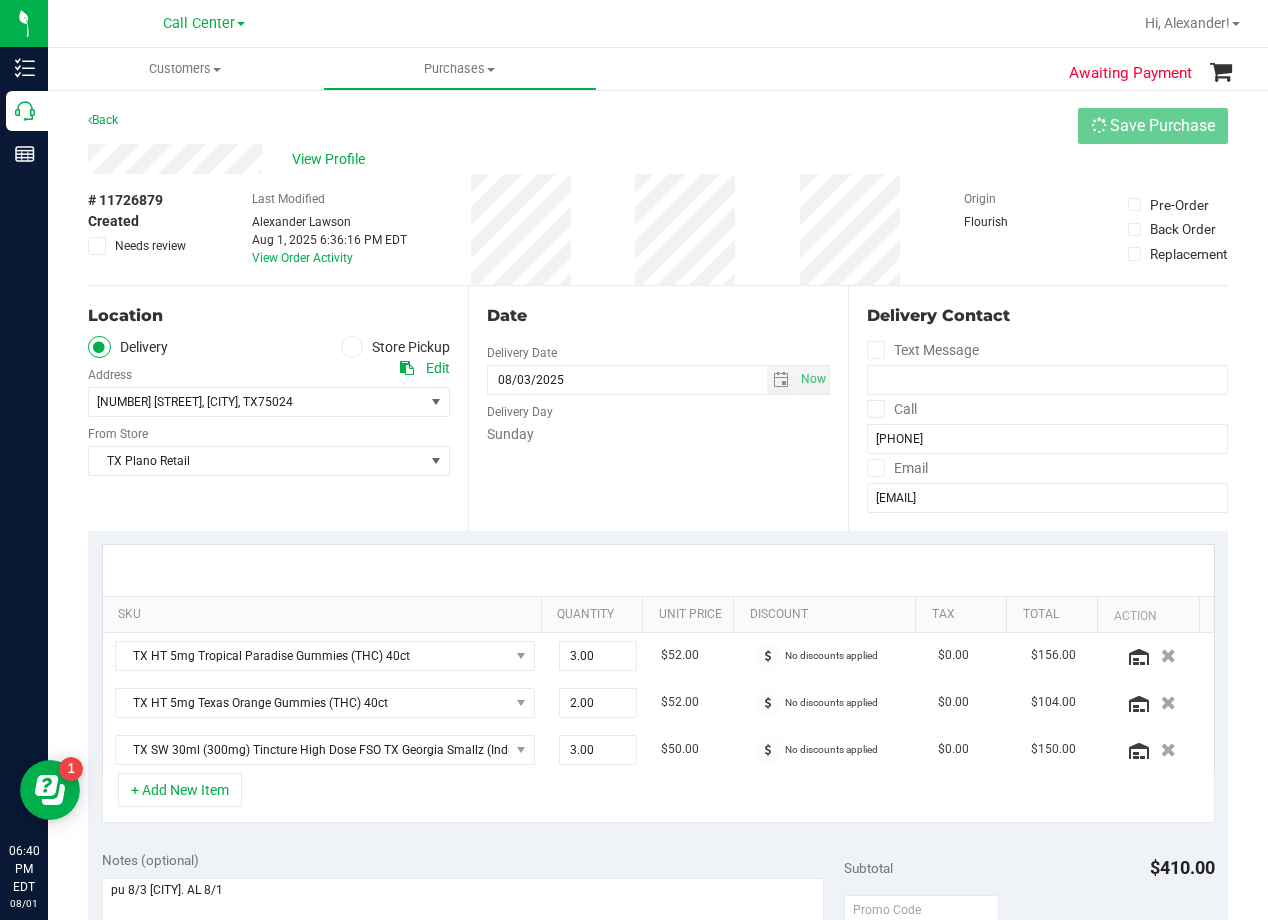 click on "Back
Save Purchase" at bounding box center [658, 126] 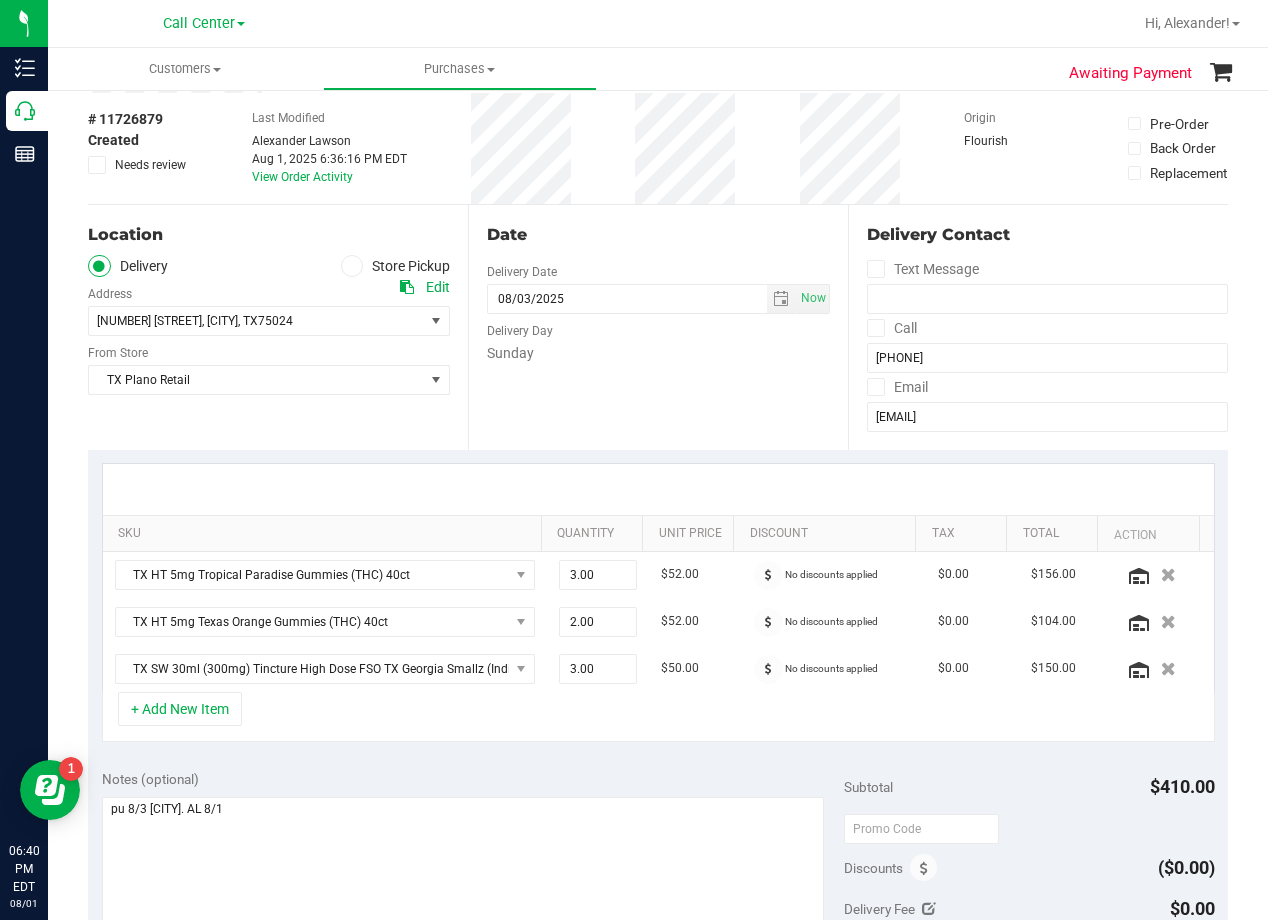 scroll, scrollTop: 300, scrollLeft: 0, axis: vertical 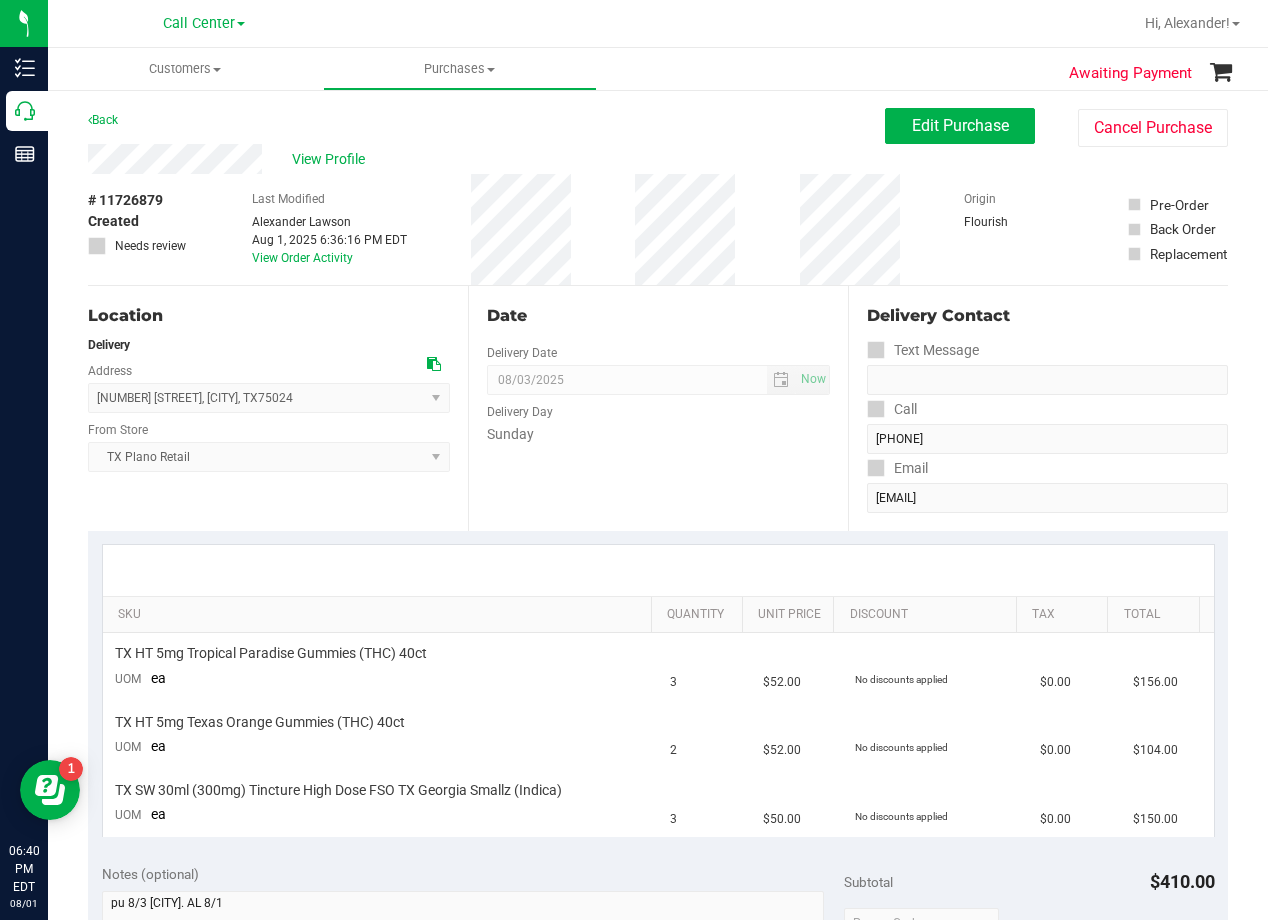 click on "View Profile" at bounding box center (486, 159) 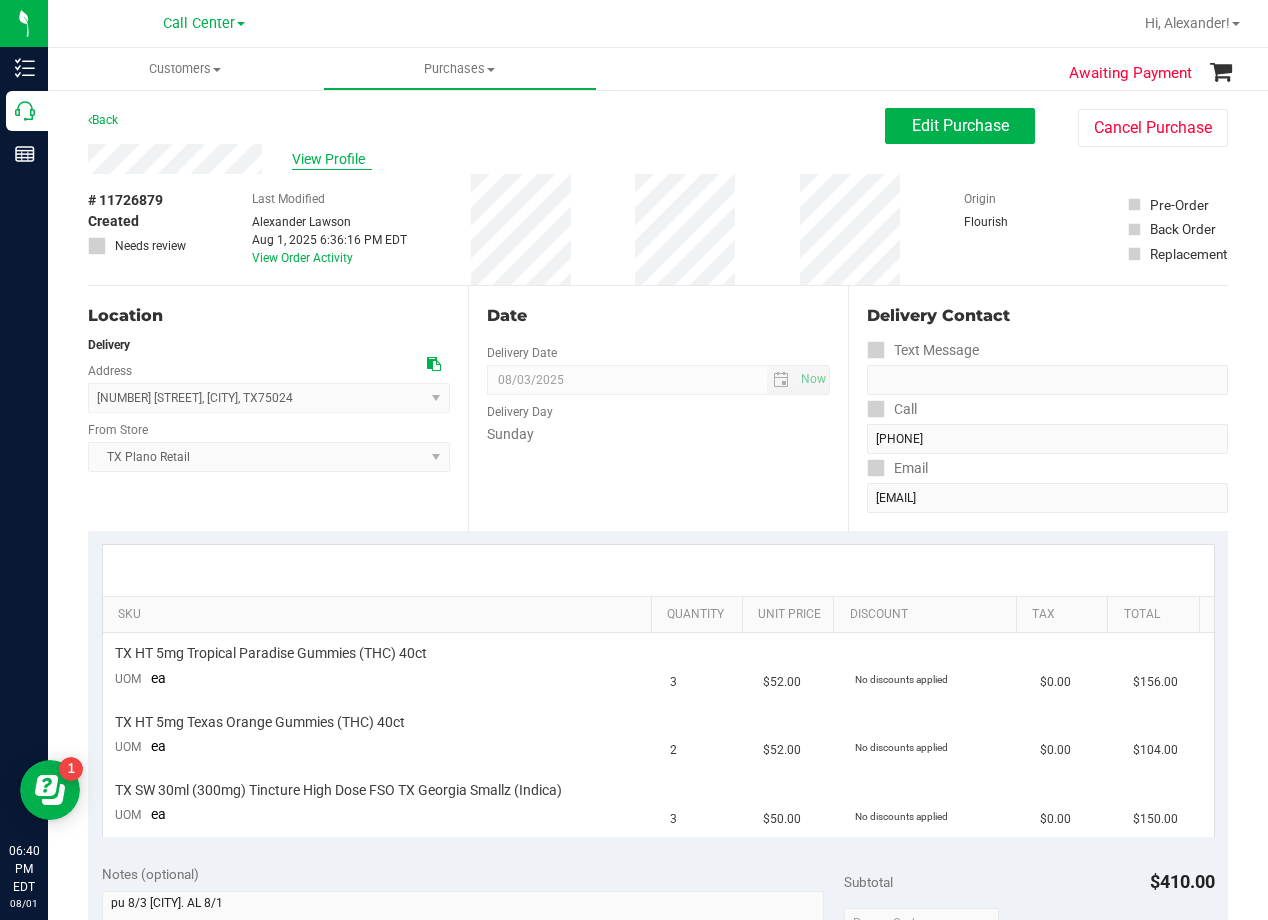 click on "View Profile" at bounding box center (332, 159) 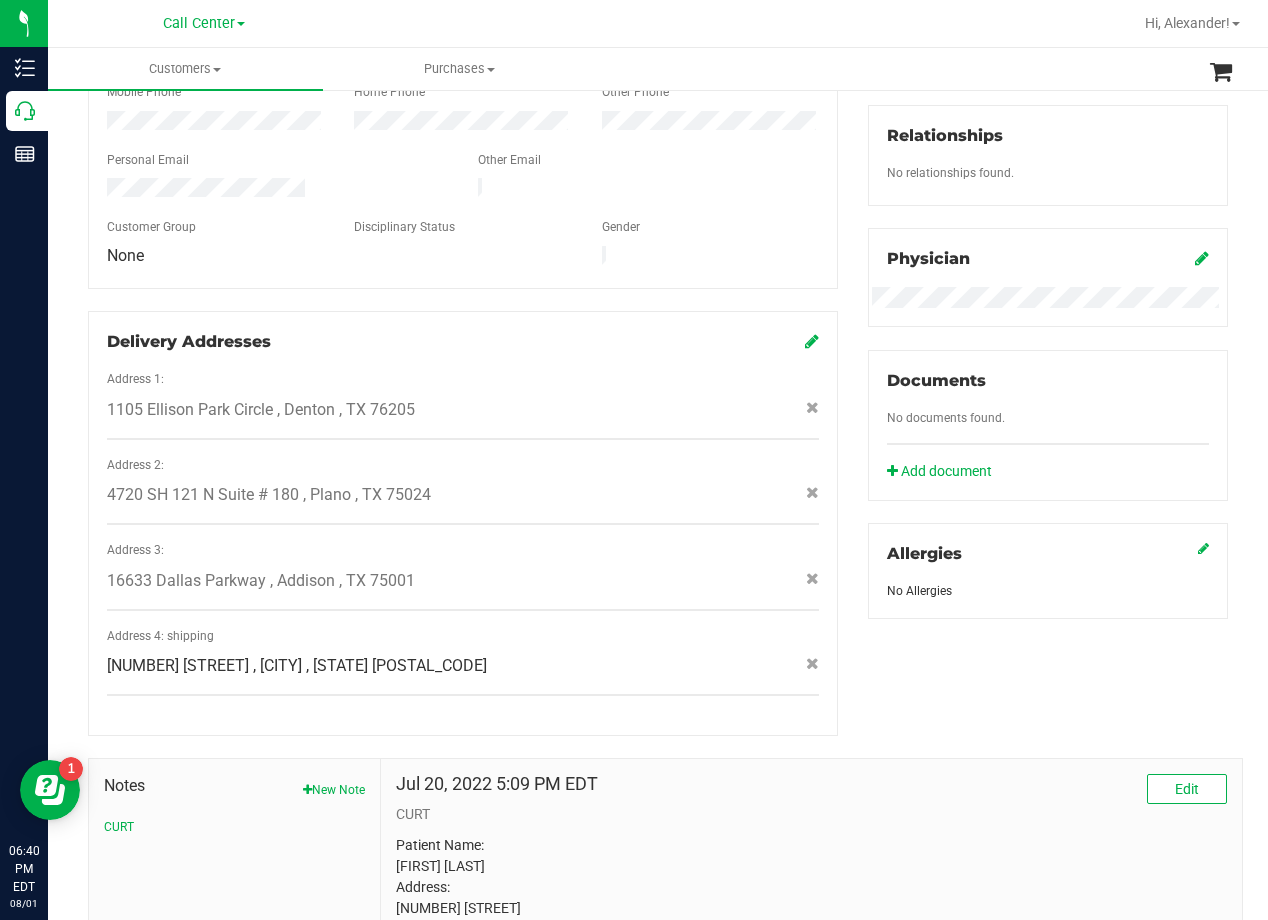 scroll, scrollTop: 0, scrollLeft: 0, axis: both 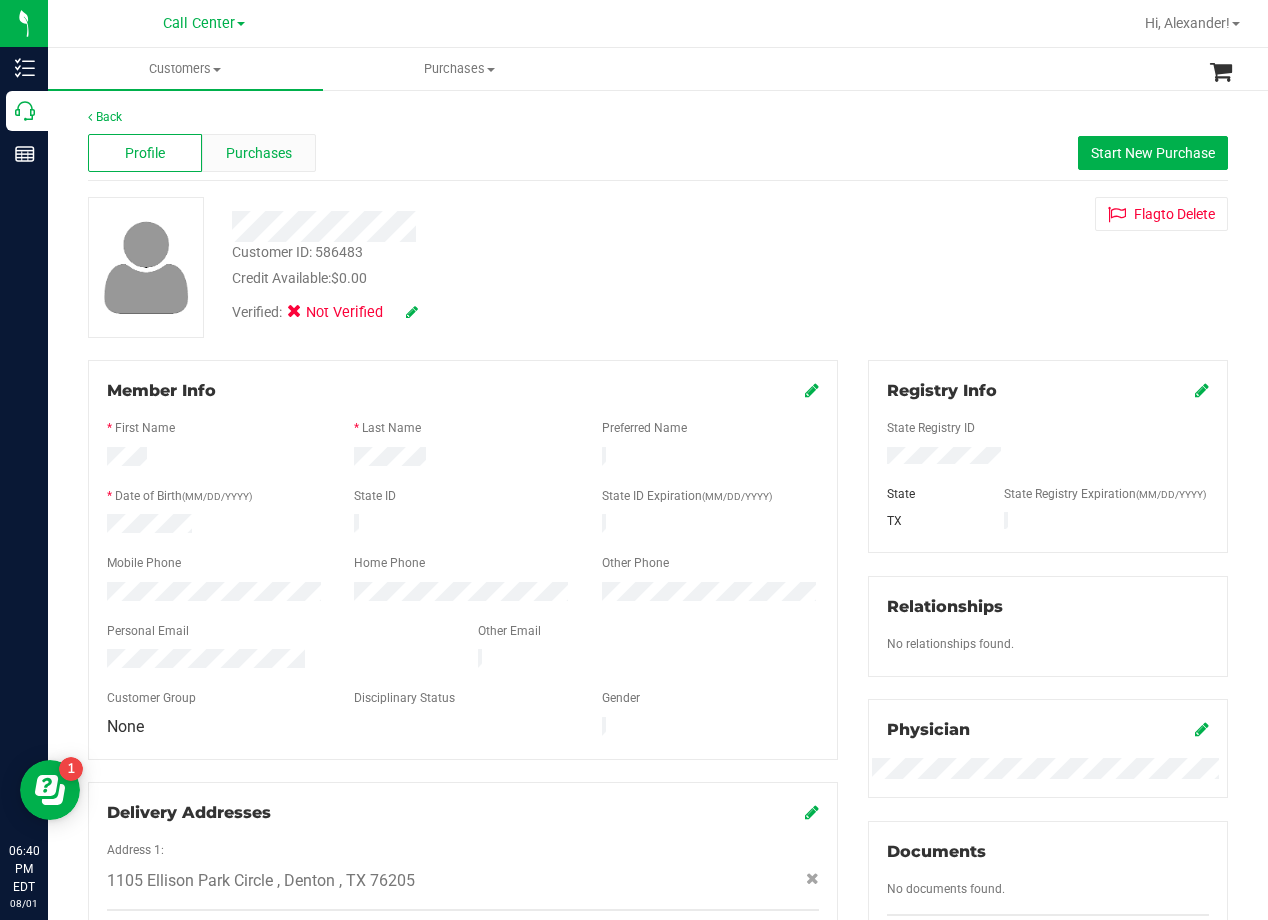 click on "Purchases" at bounding box center (259, 153) 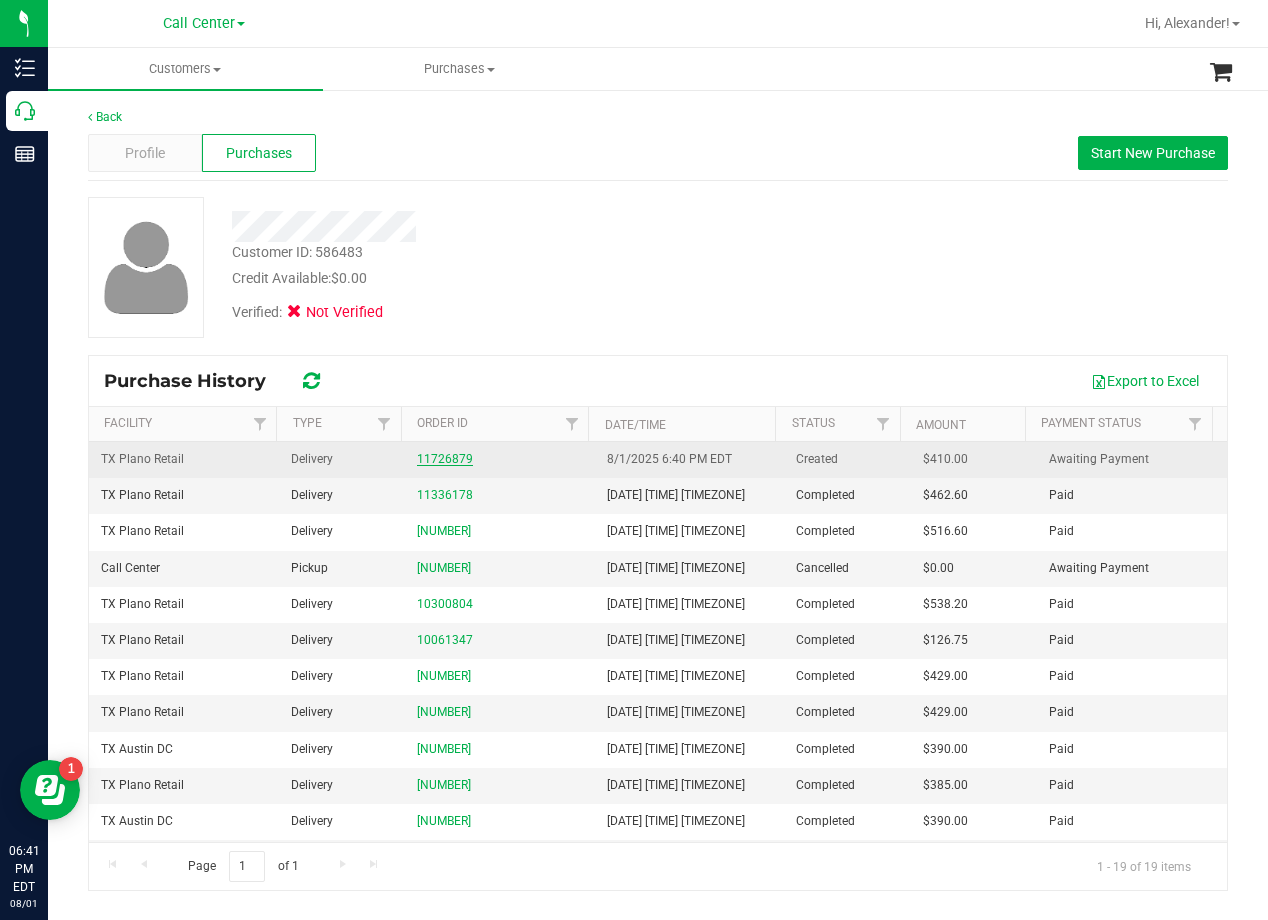 click on "11726879" at bounding box center (445, 459) 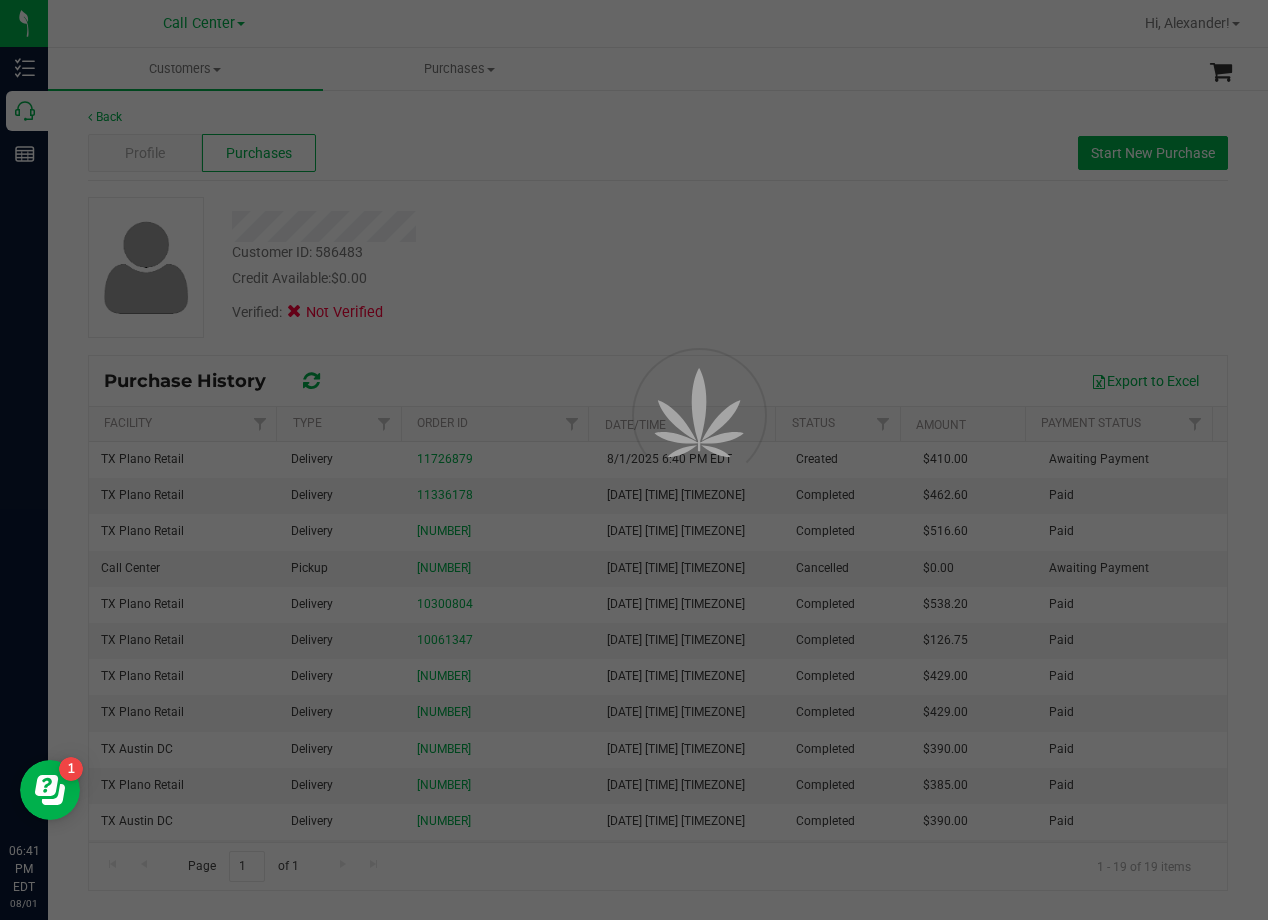click at bounding box center [634, 460] 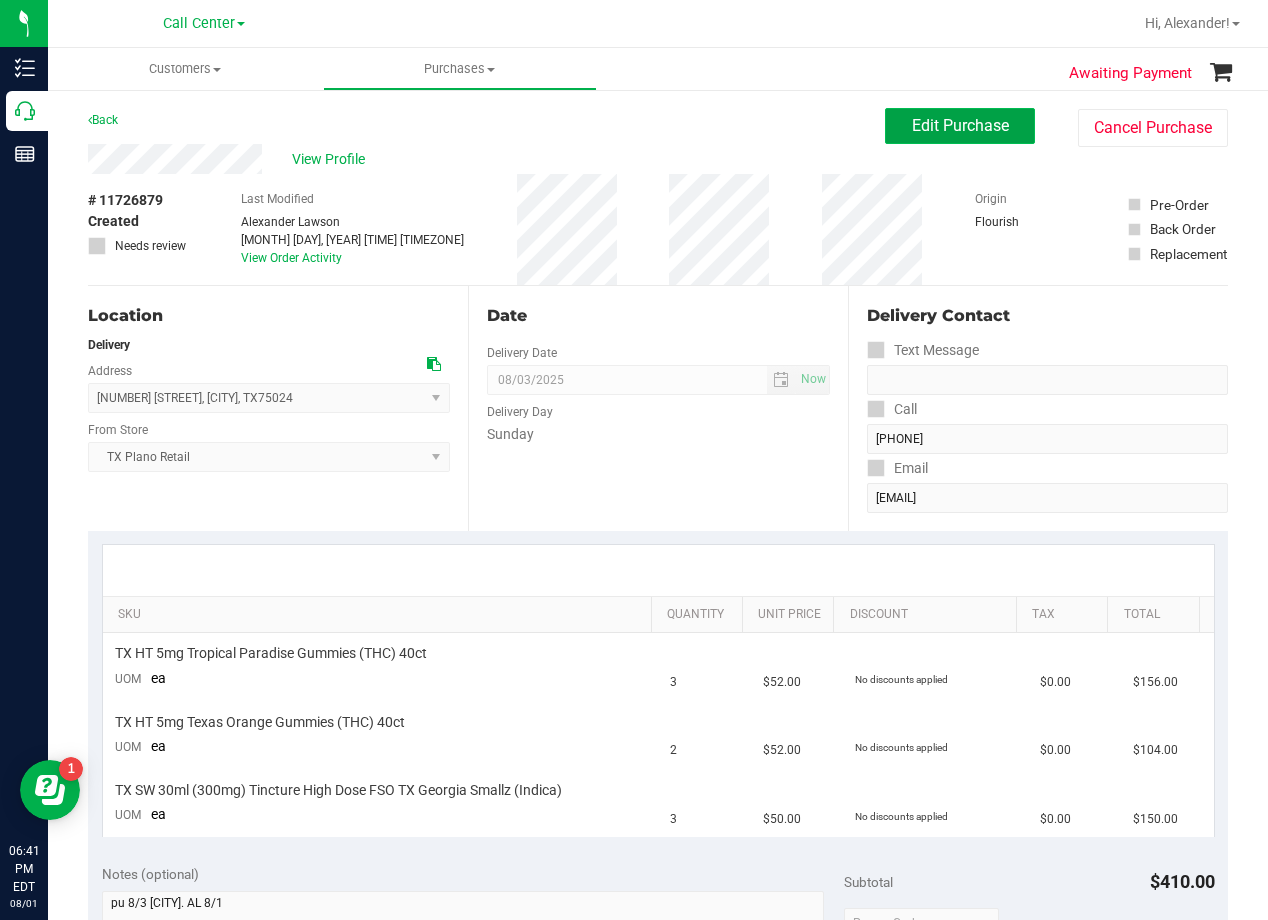 click on "Edit Purchase" at bounding box center [960, 125] 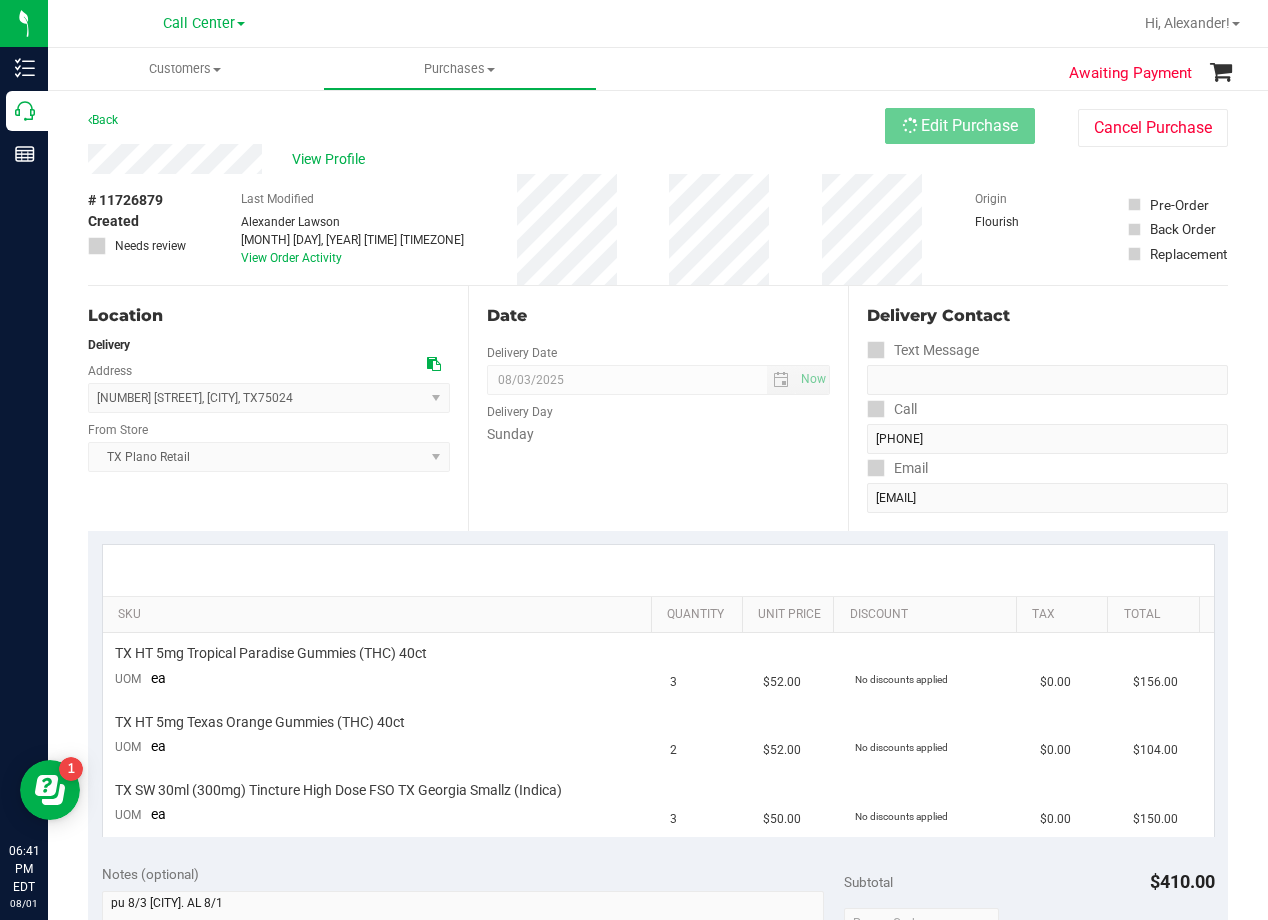 click on "Back
Edit Purchase
Cancel Purchase" at bounding box center (658, 126) 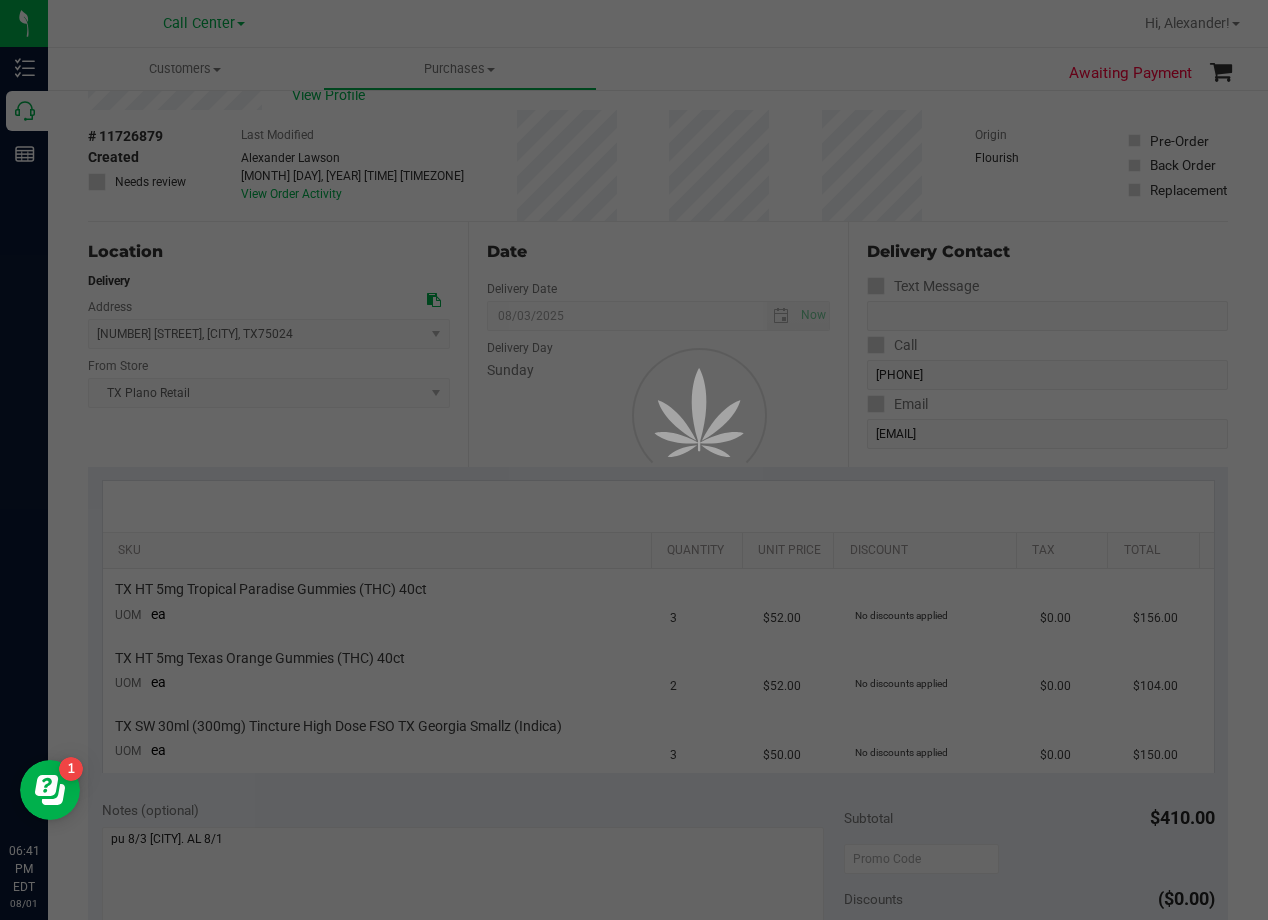 scroll, scrollTop: 100, scrollLeft: 0, axis: vertical 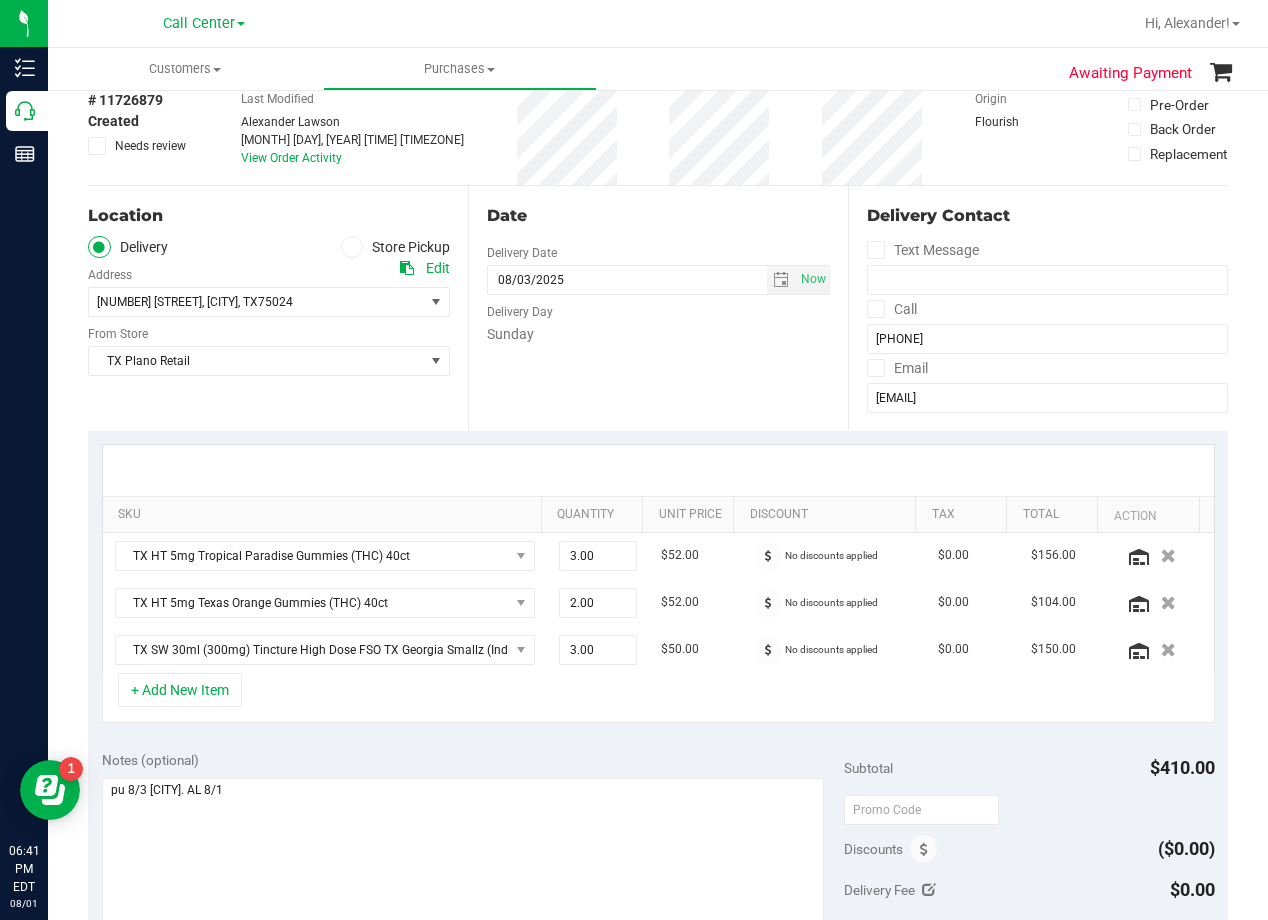 click on "Date" at bounding box center [658, 216] 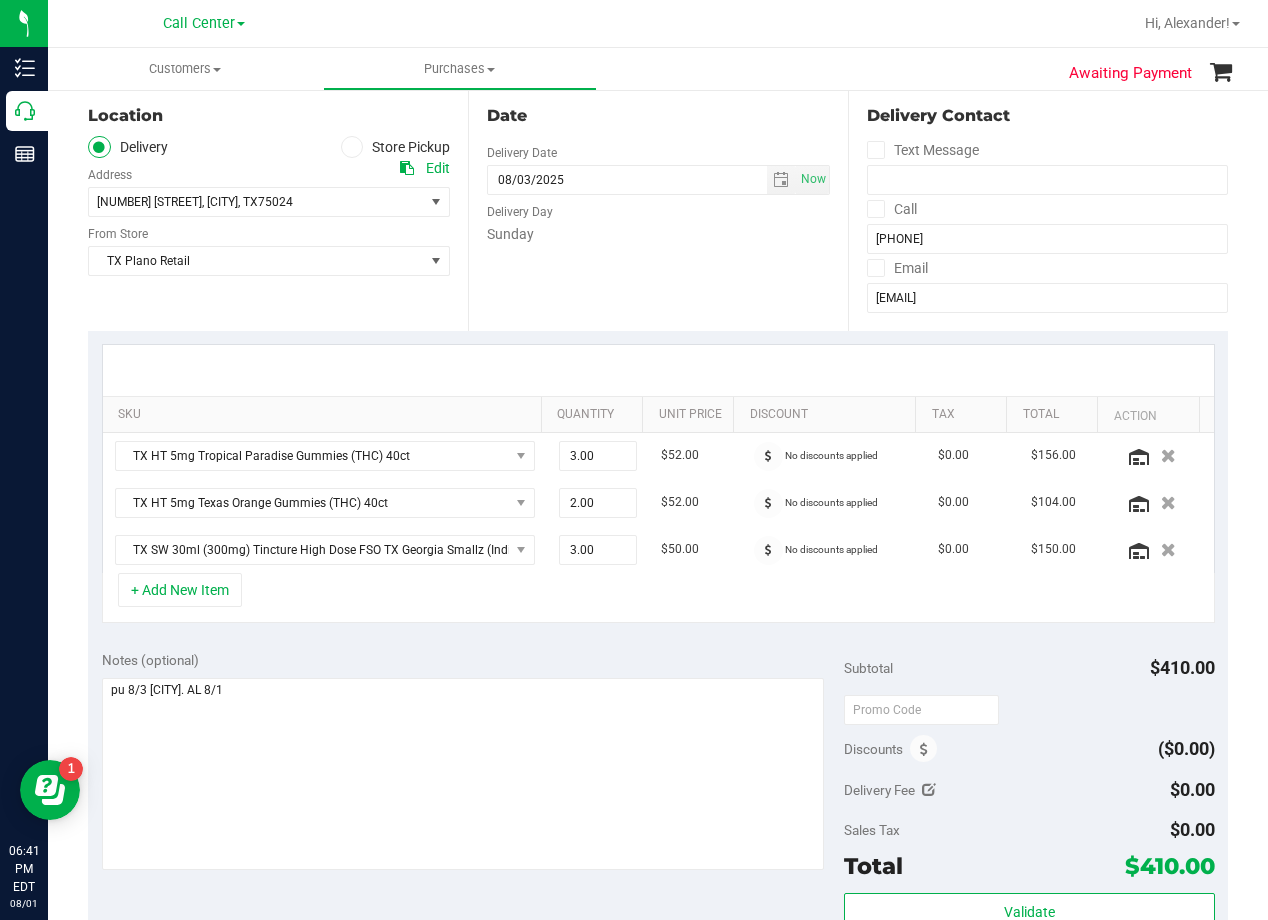 scroll, scrollTop: 500, scrollLeft: 0, axis: vertical 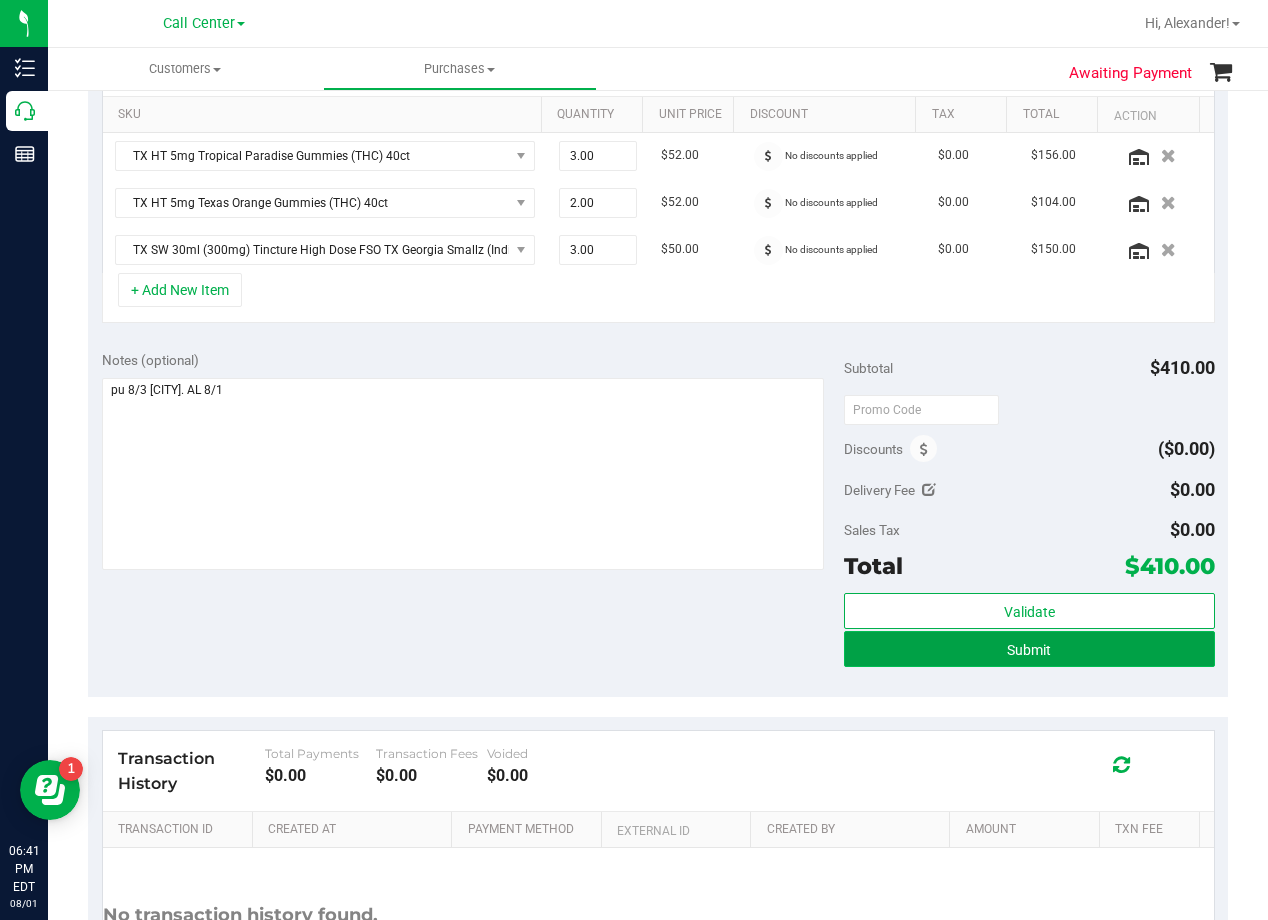 click on "Submit" at bounding box center [1029, 650] 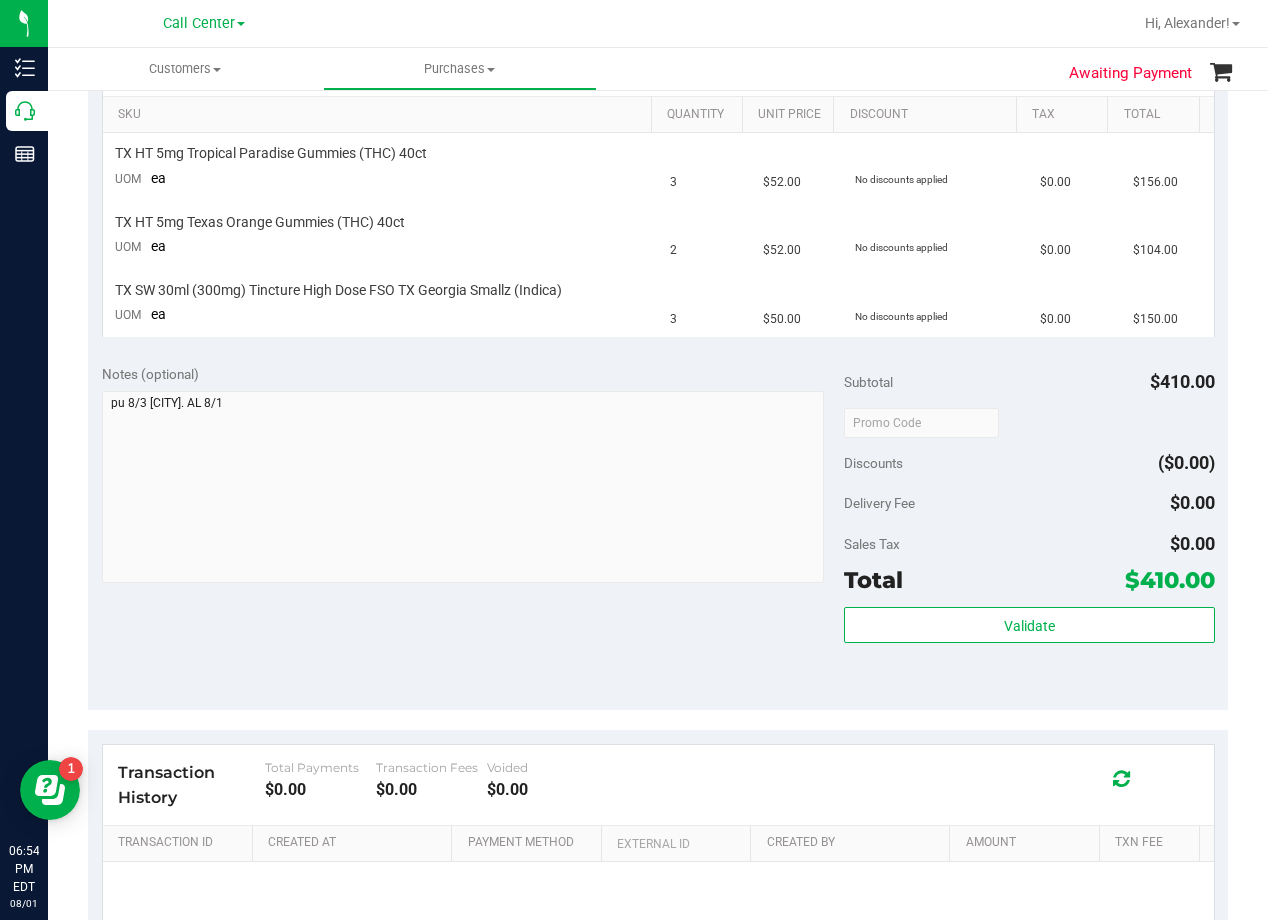 click on "Notes (optional)
Subtotal
$410.00
Discounts
($0.00)
Delivery Fee
$0.00
Sales Tax
$0.00
Total
$410.00" at bounding box center [658, 530] 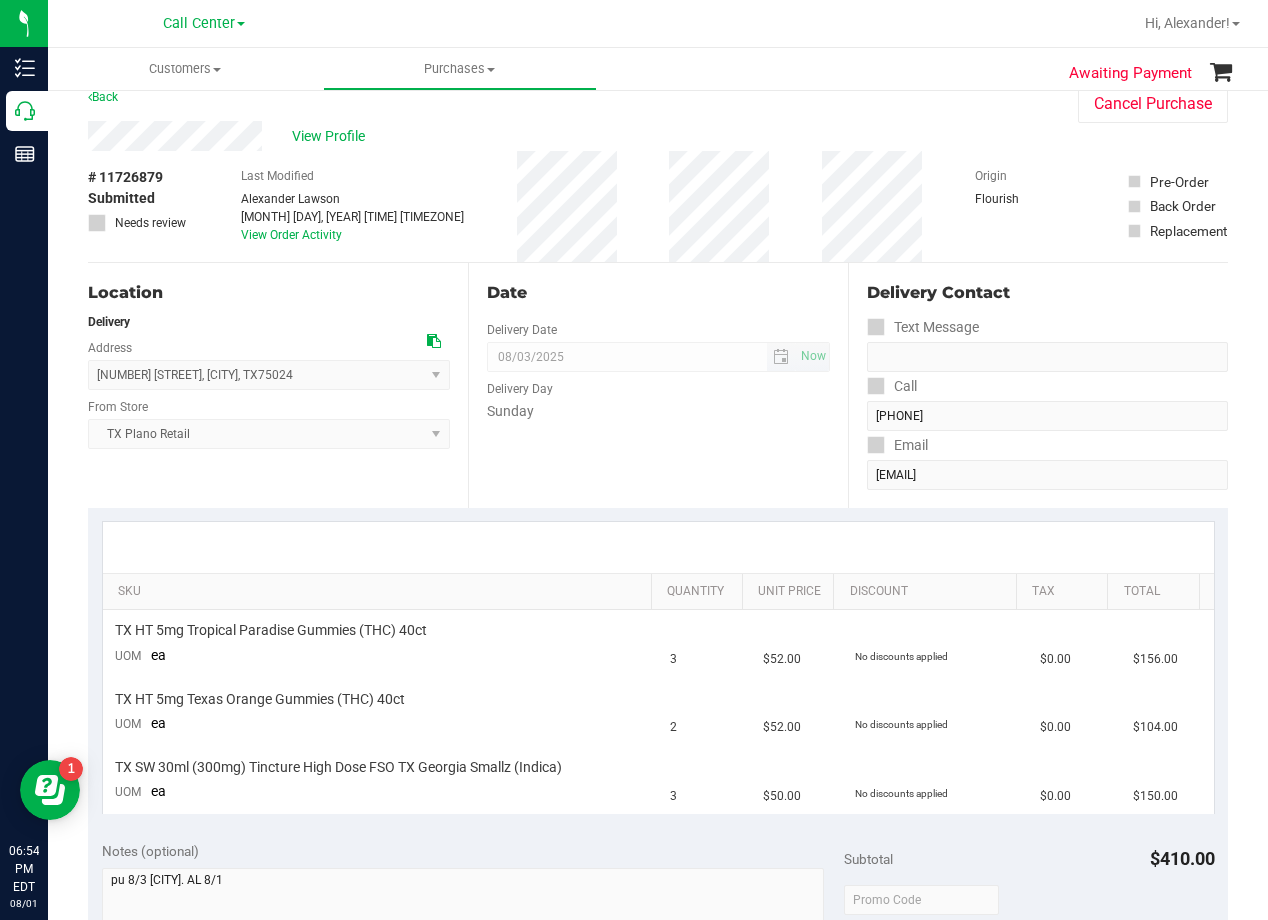 scroll, scrollTop: 0, scrollLeft: 0, axis: both 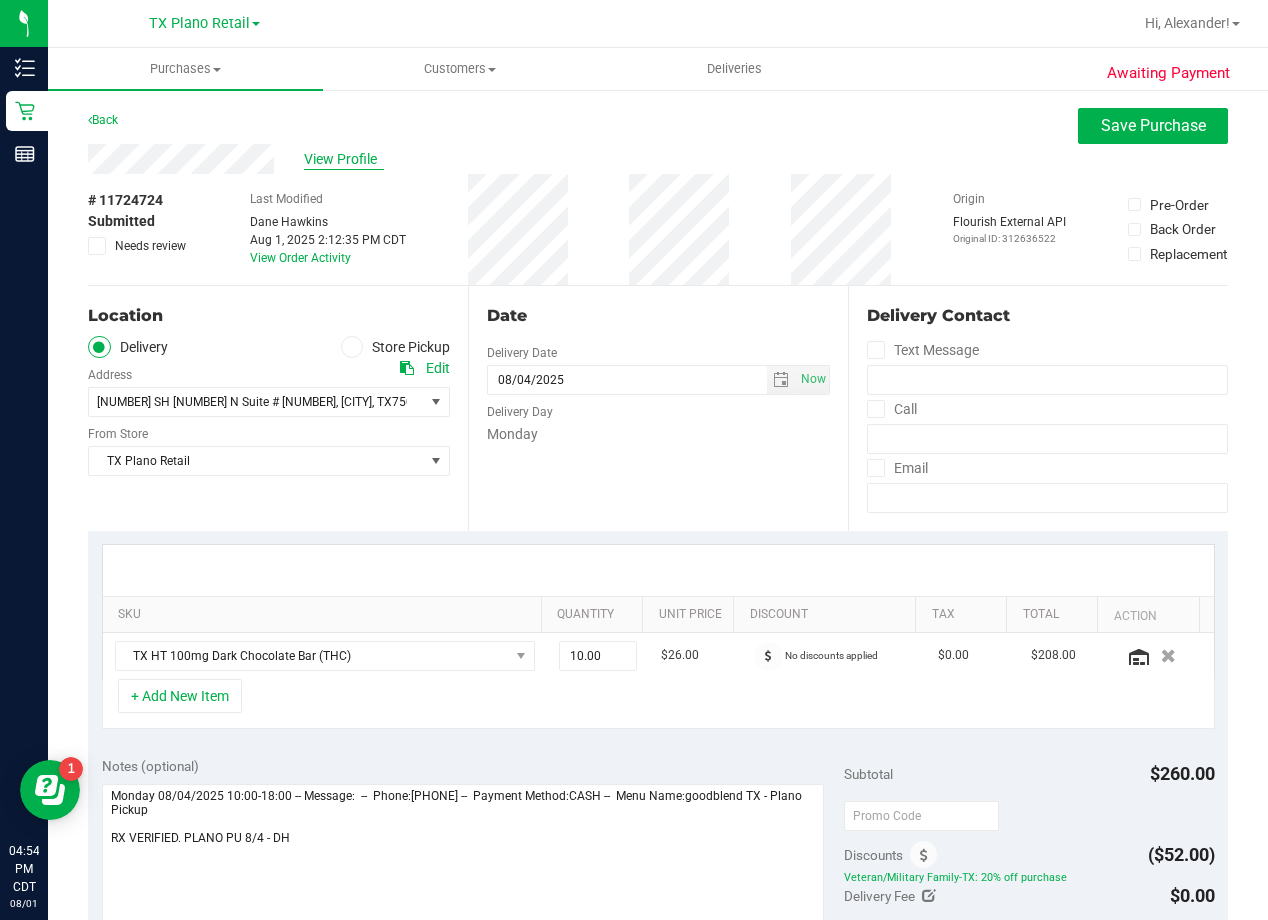 click on "View Profile" at bounding box center [344, 159] 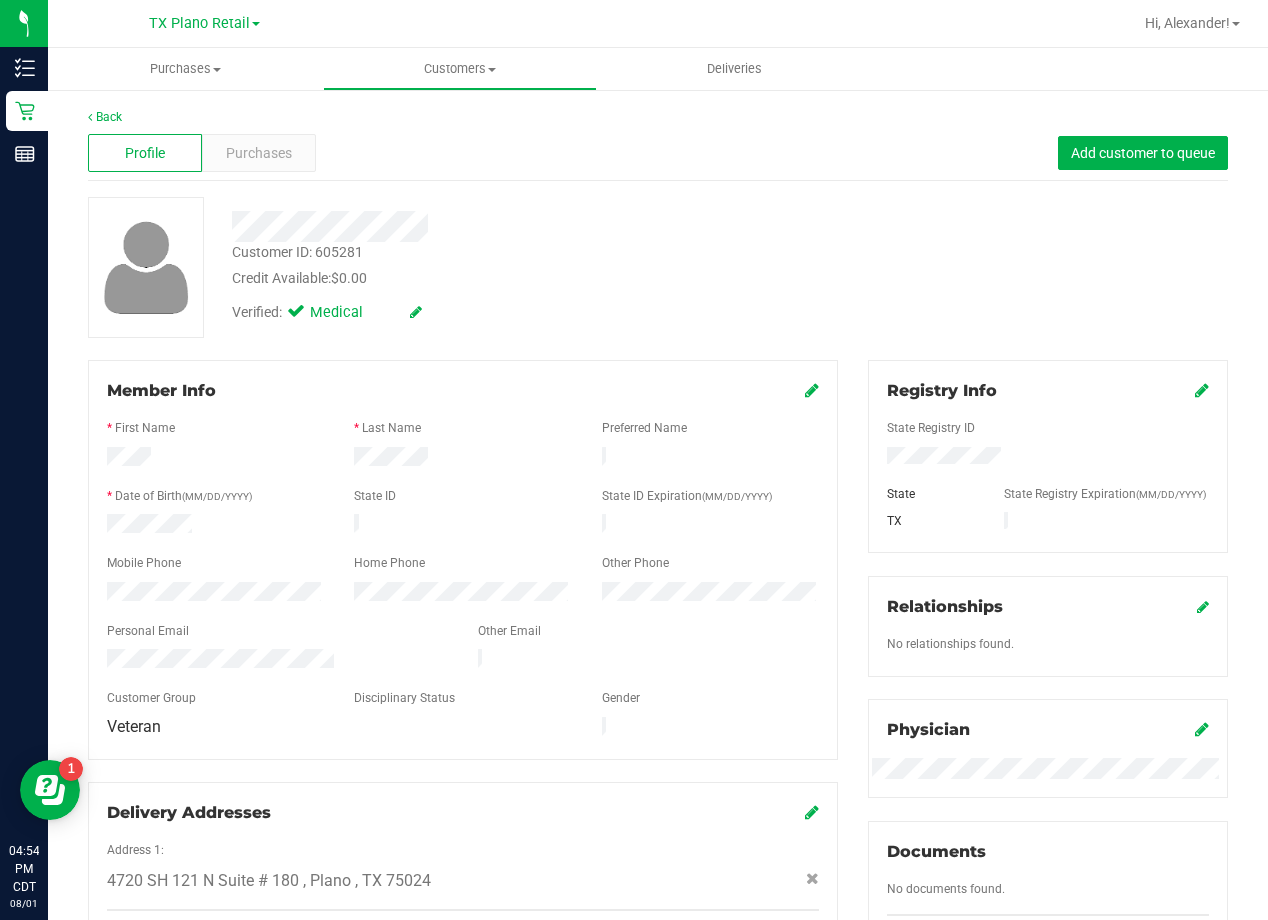 click on "Customer ID: 605281
Credit Available:
$0.00" at bounding box center (509, 265) 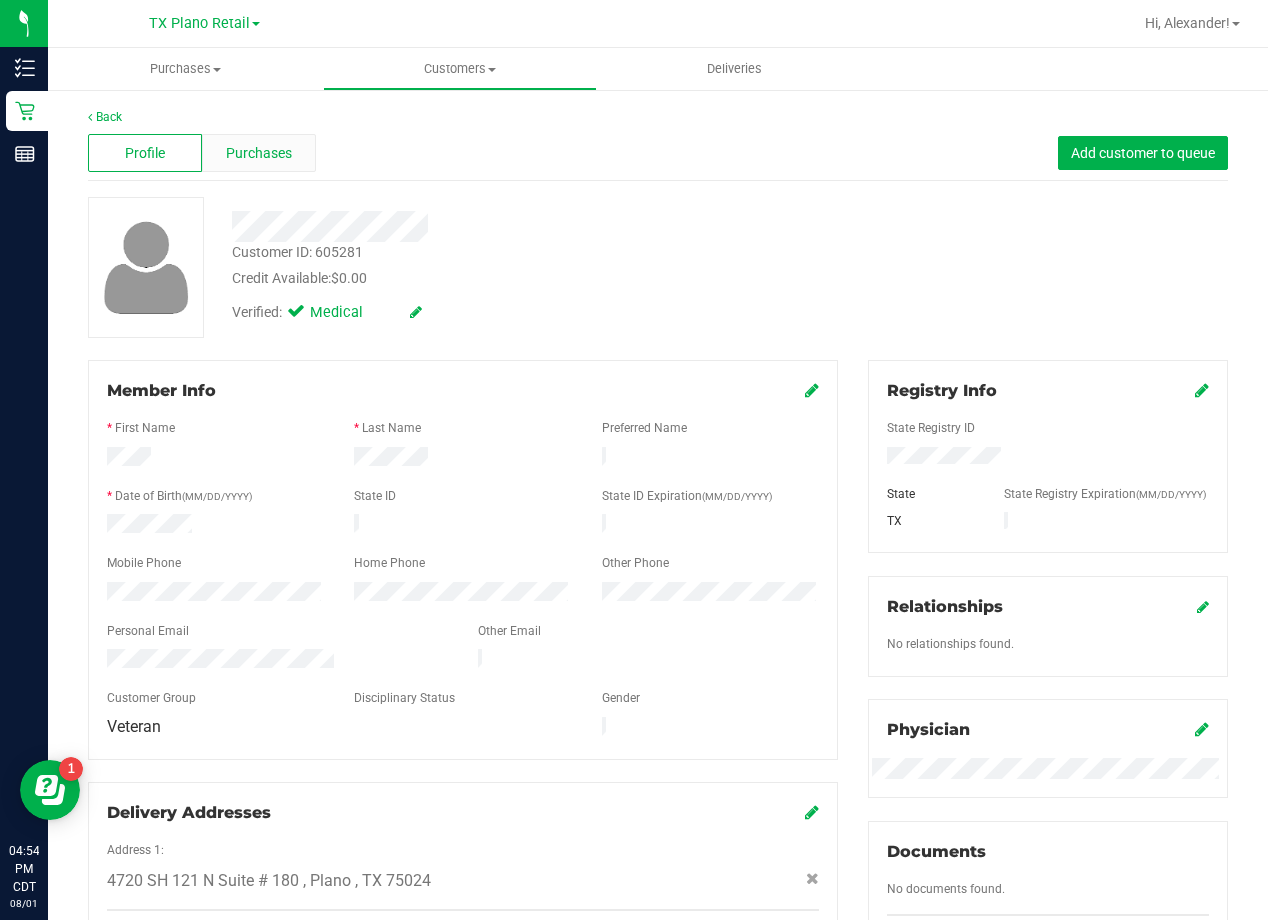 click on "Purchases" at bounding box center [259, 153] 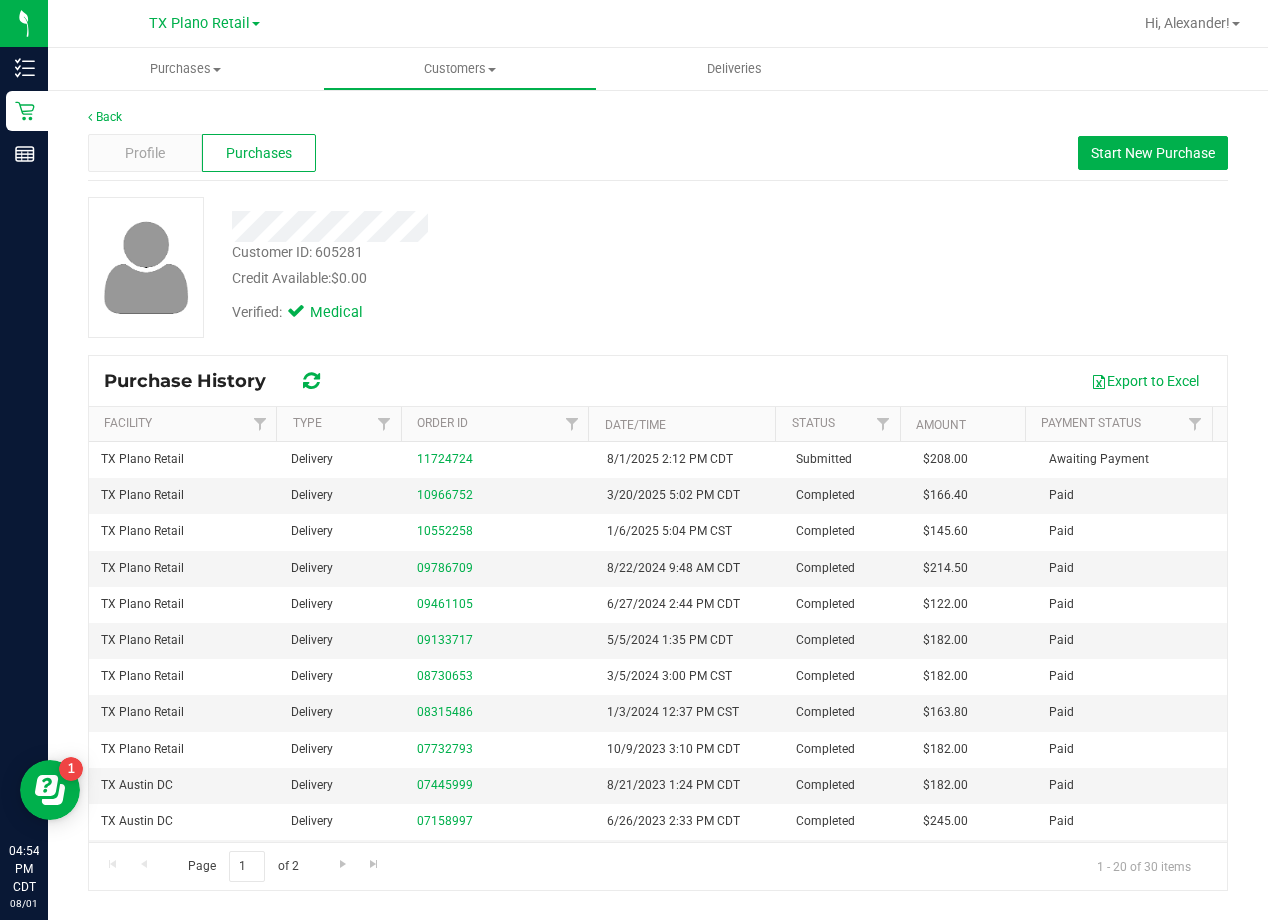 click on "Verified:
Medical" at bounding box center [509, 311] 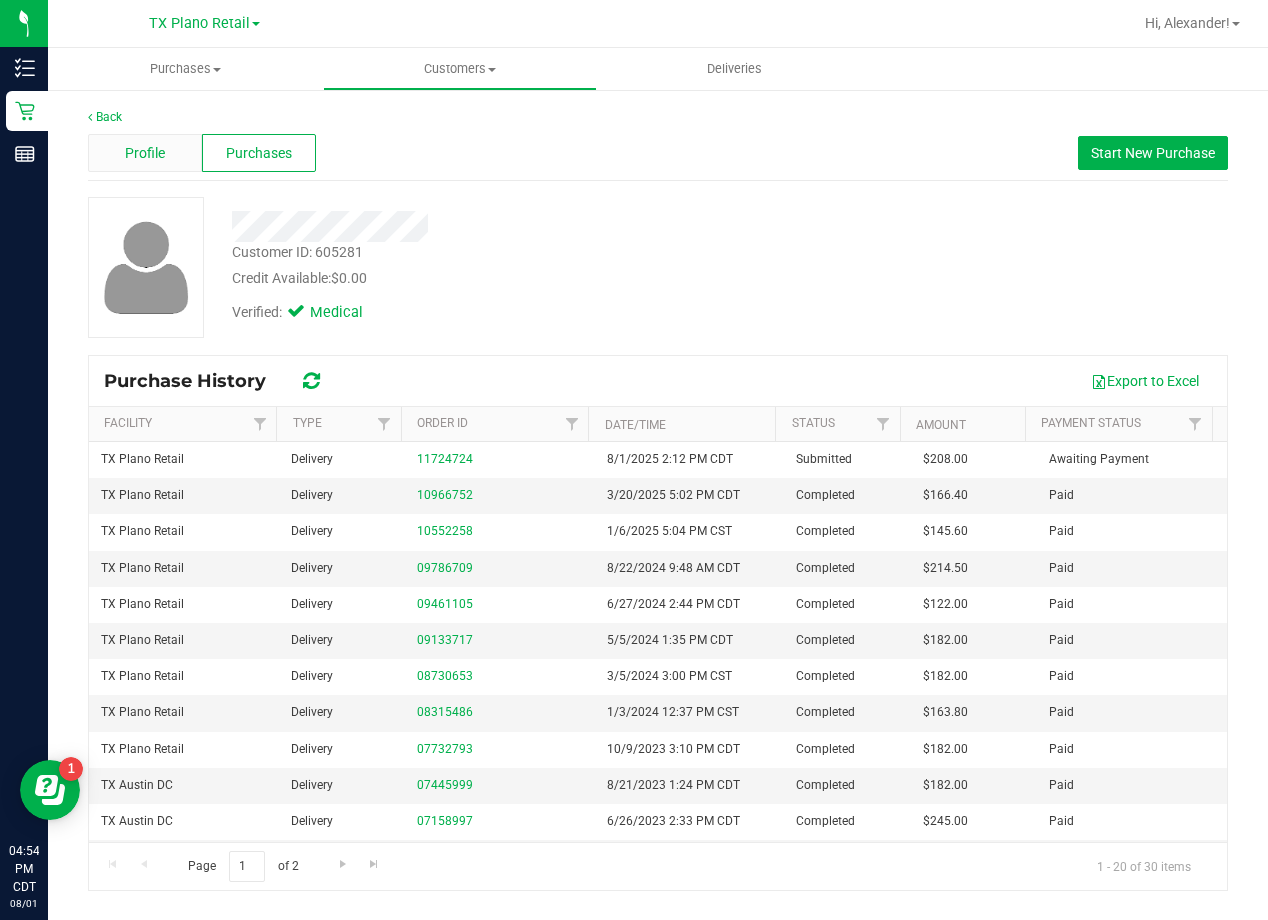 click on "Profile" at bounding box center (145, 153) 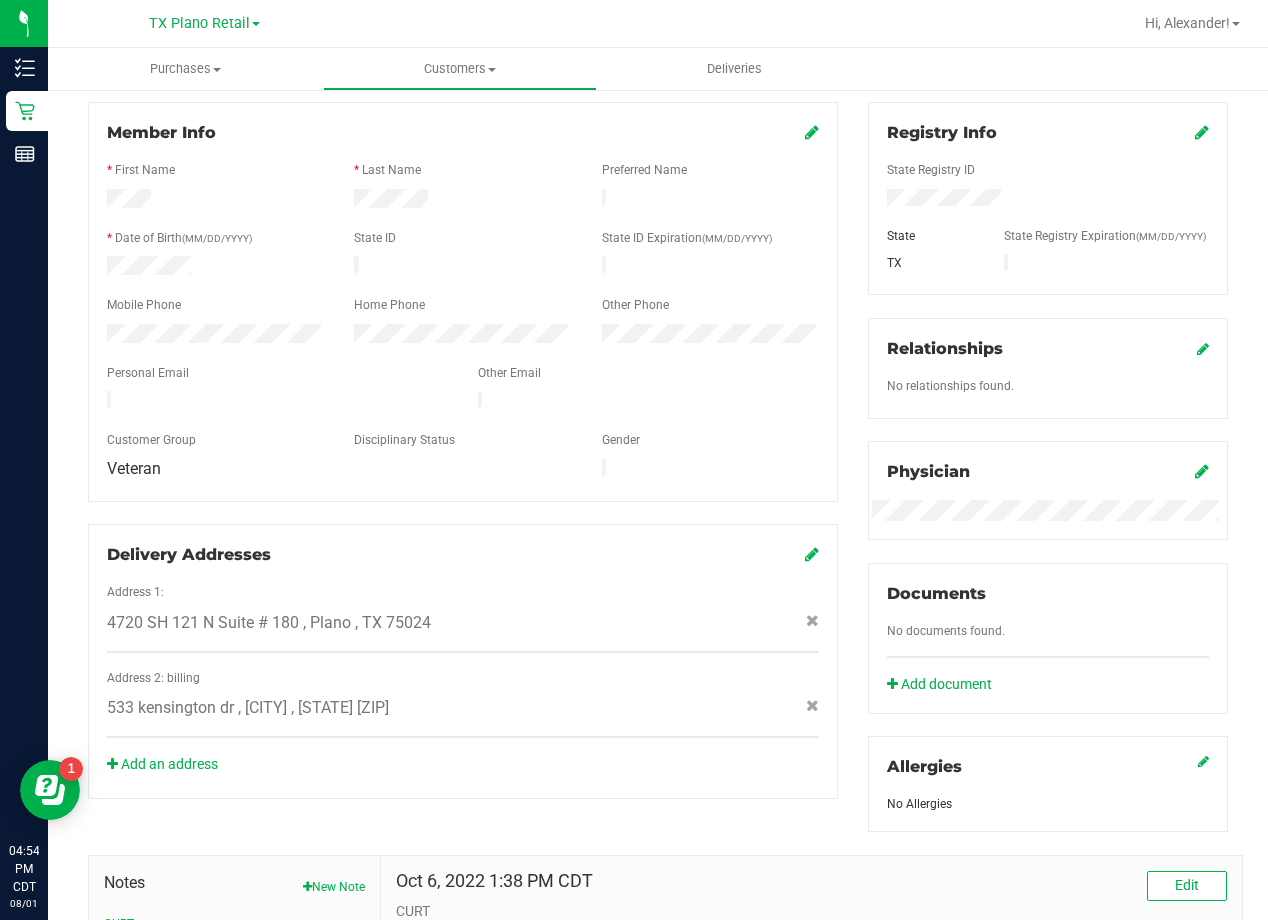 scroll, scrollTop: 200, scrollLeft: 0, axis: vertical 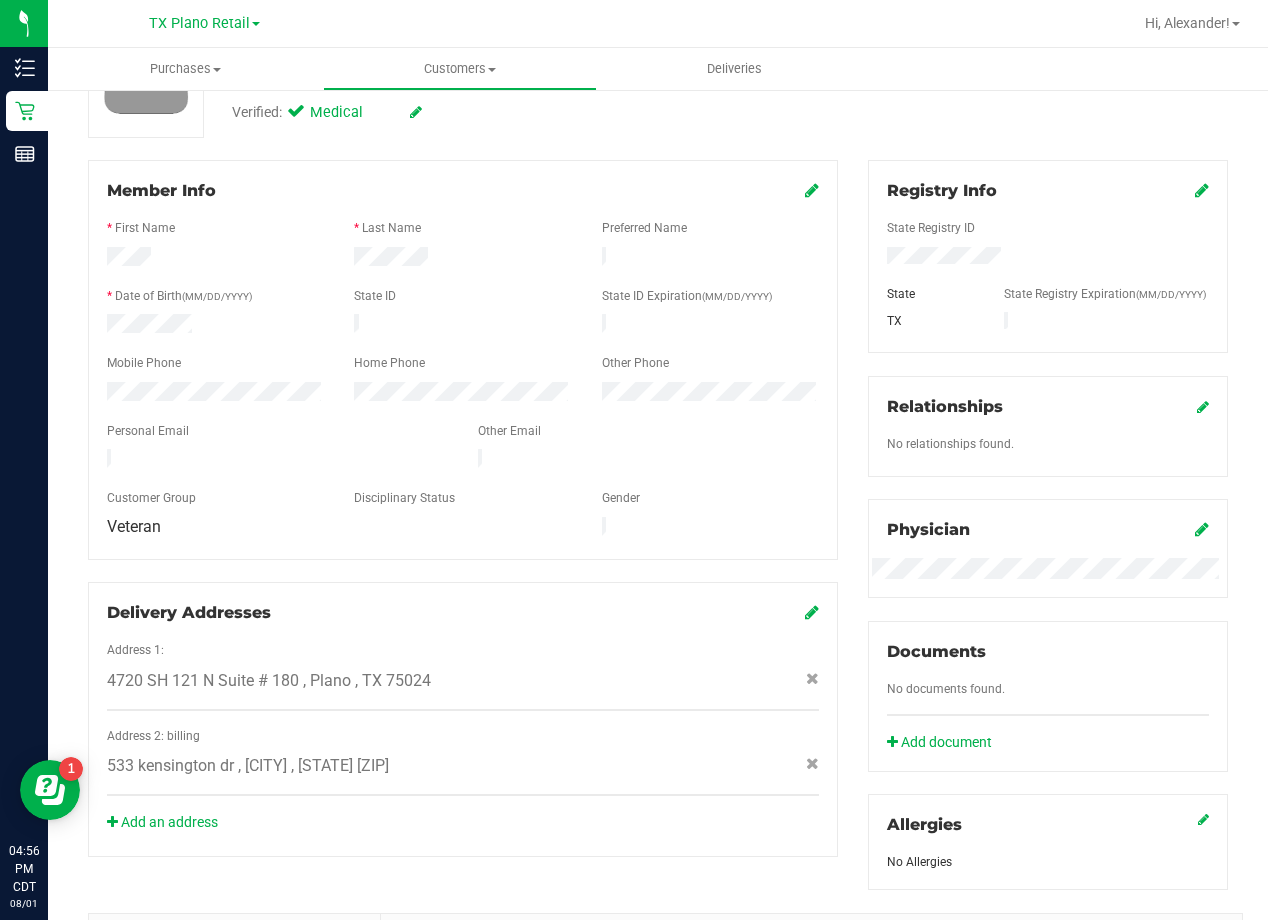 click at bounding box center (463, 481) 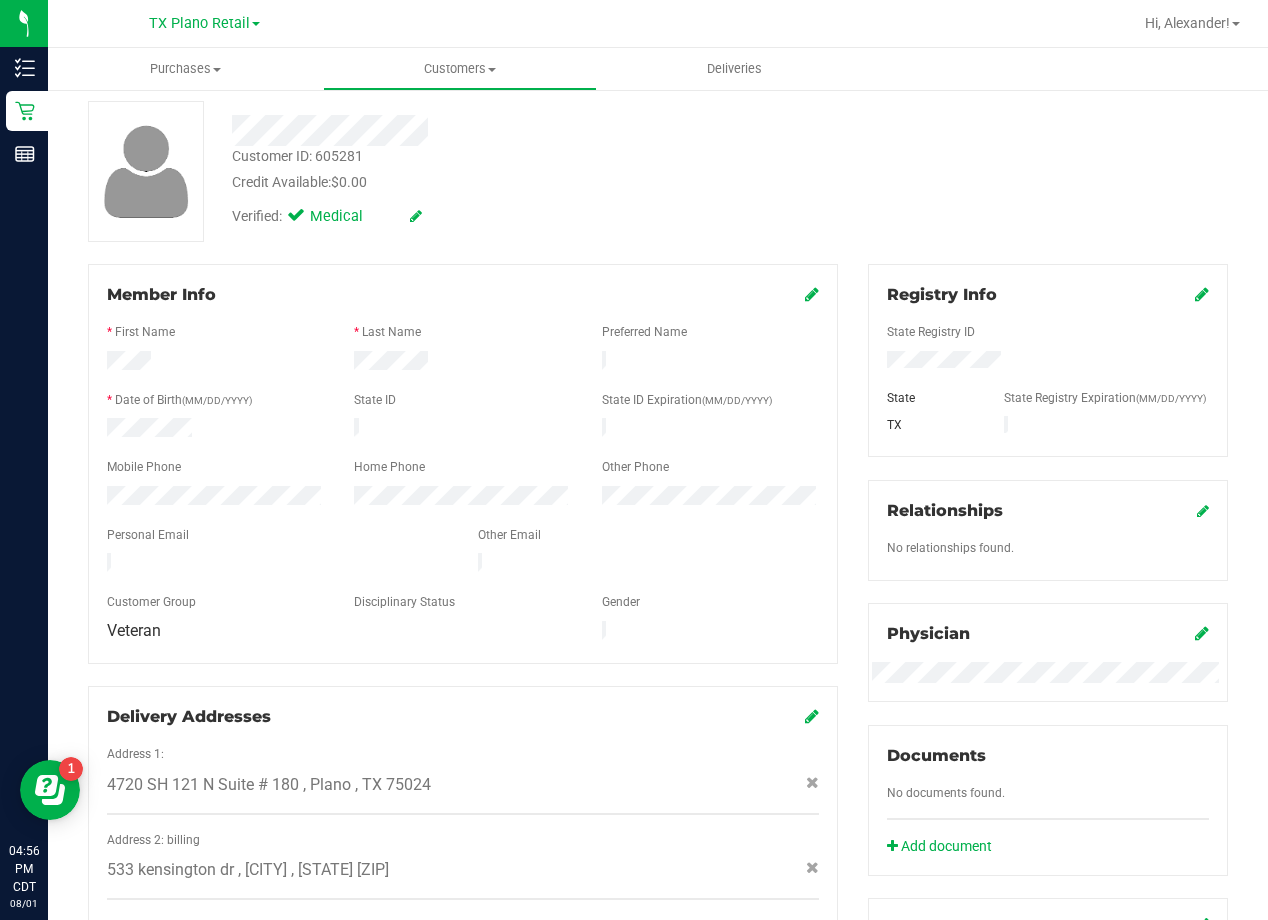 scroll, scrollTop: 0, scrollLeft: 0, axis: both 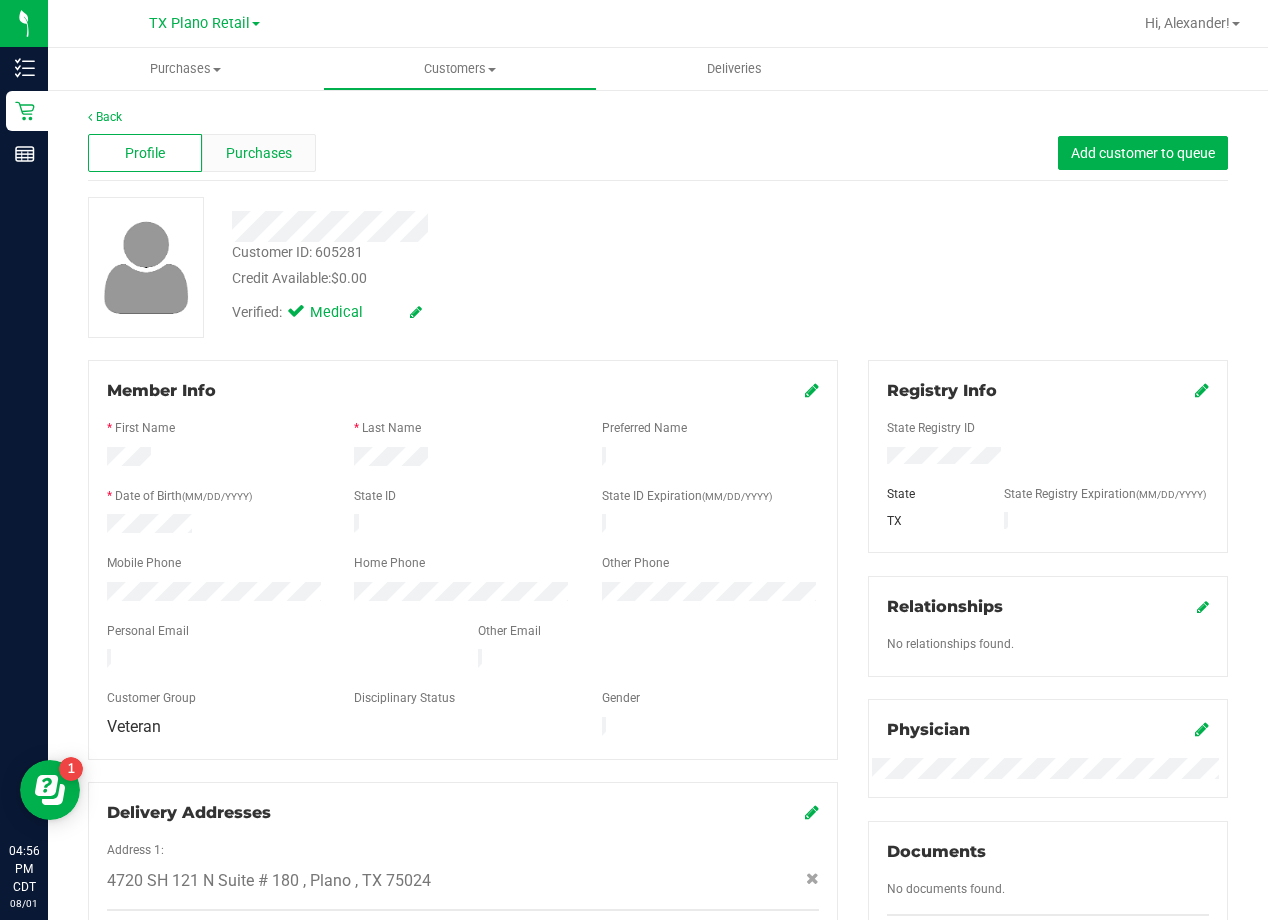 click on "Purchases" at bounding box center (259, 153) 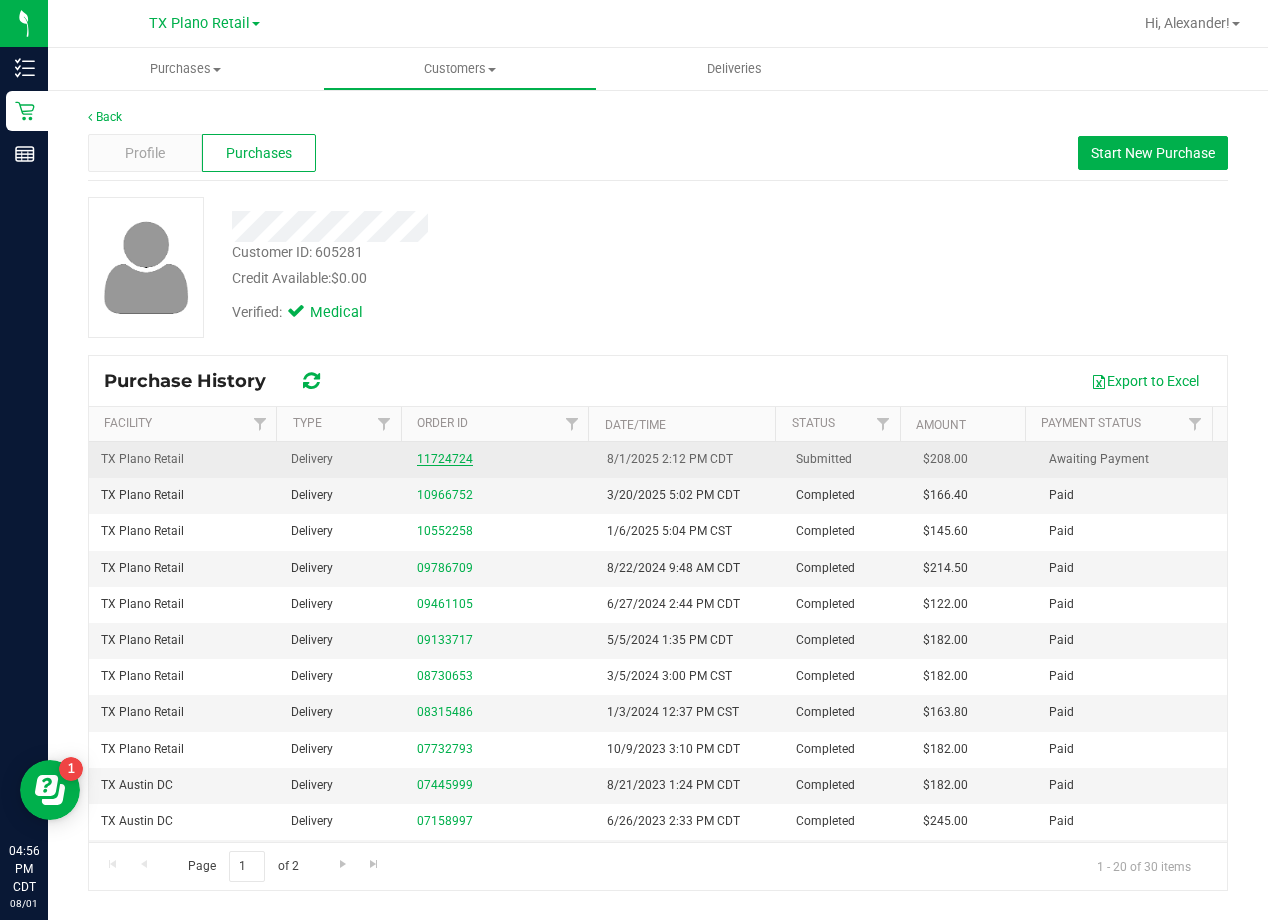 click on "11724724" at bounding box center [445, 459] 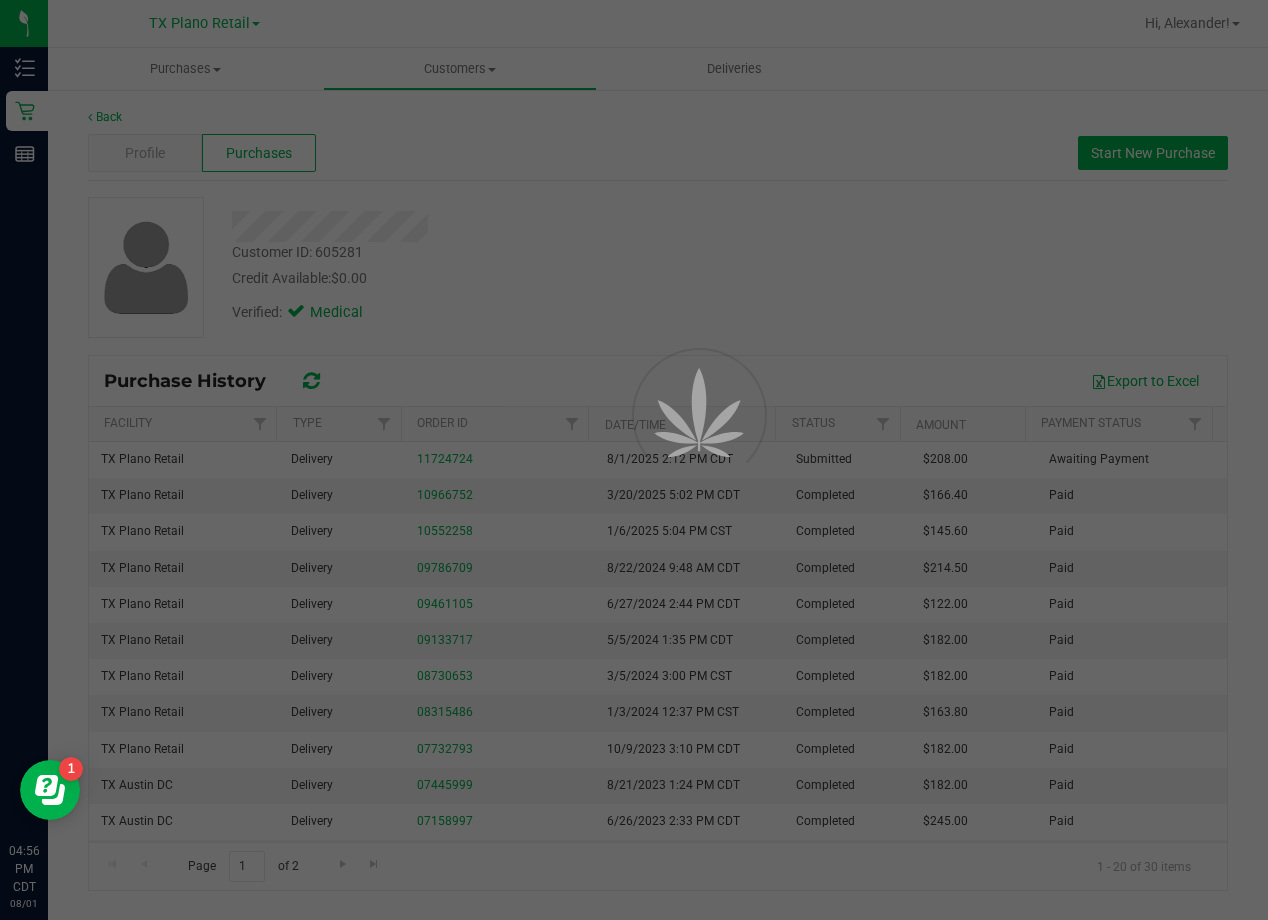 click at bounding box center (634, 460) 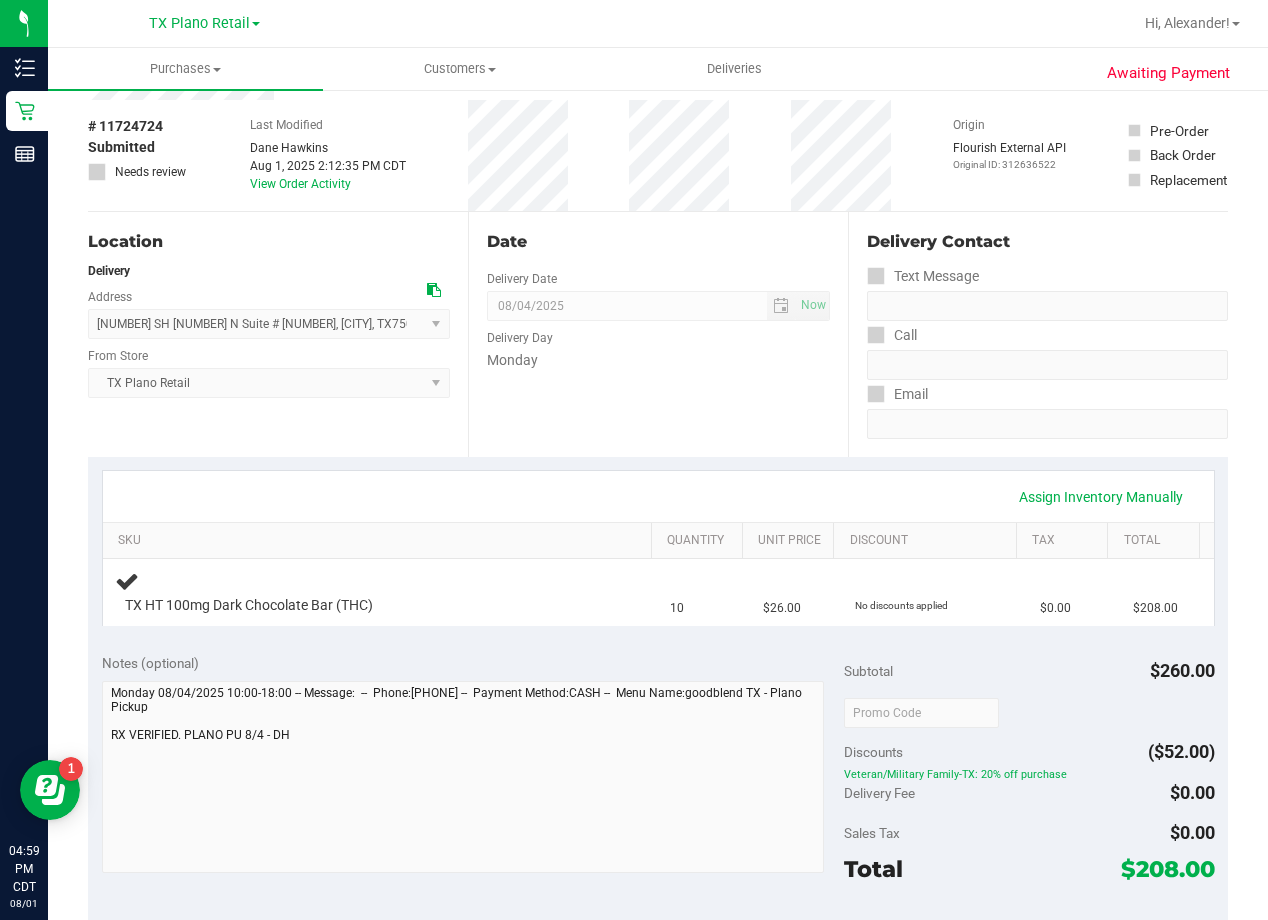 scroll, scrollTop: 0, scrollLeft: 0, axis: both 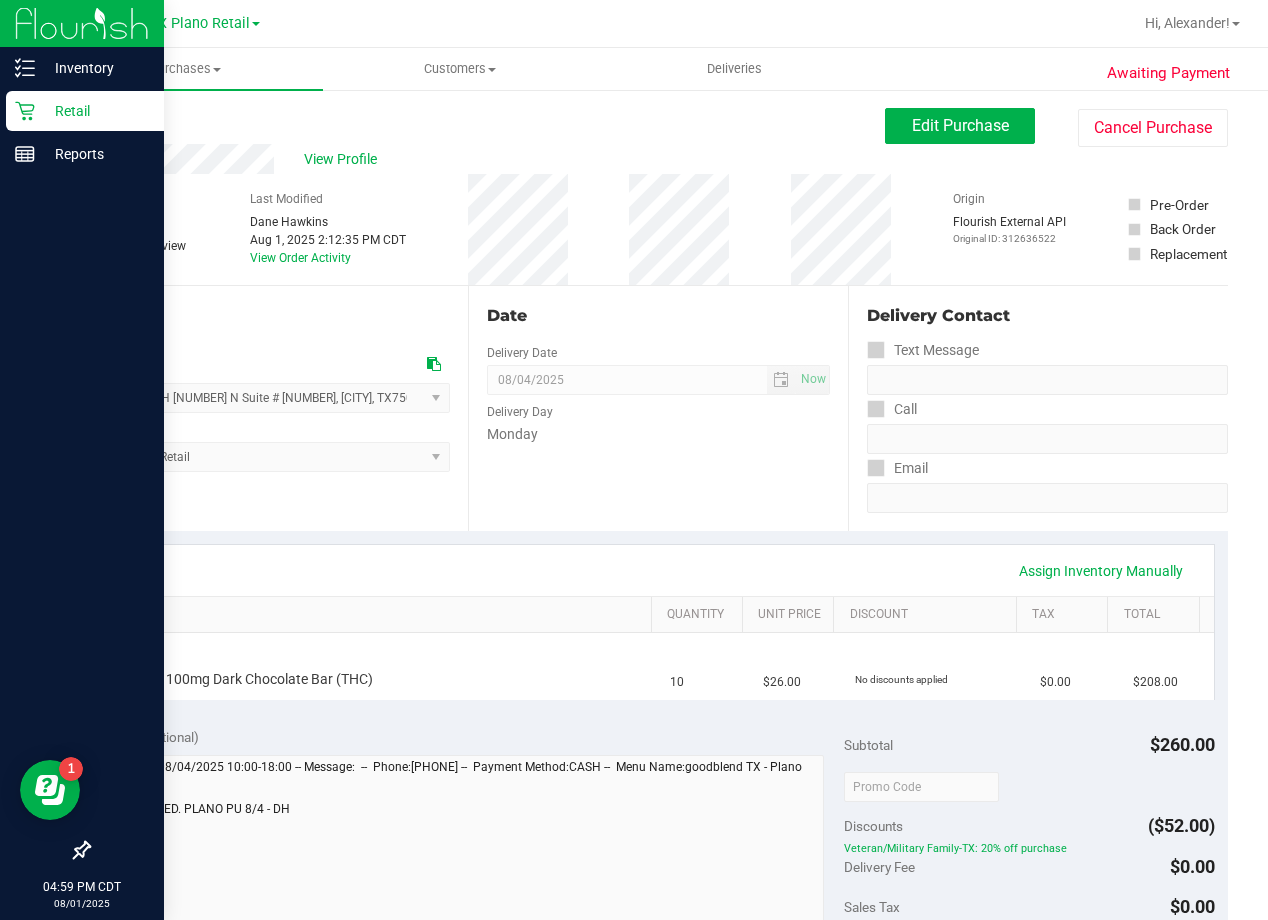 click 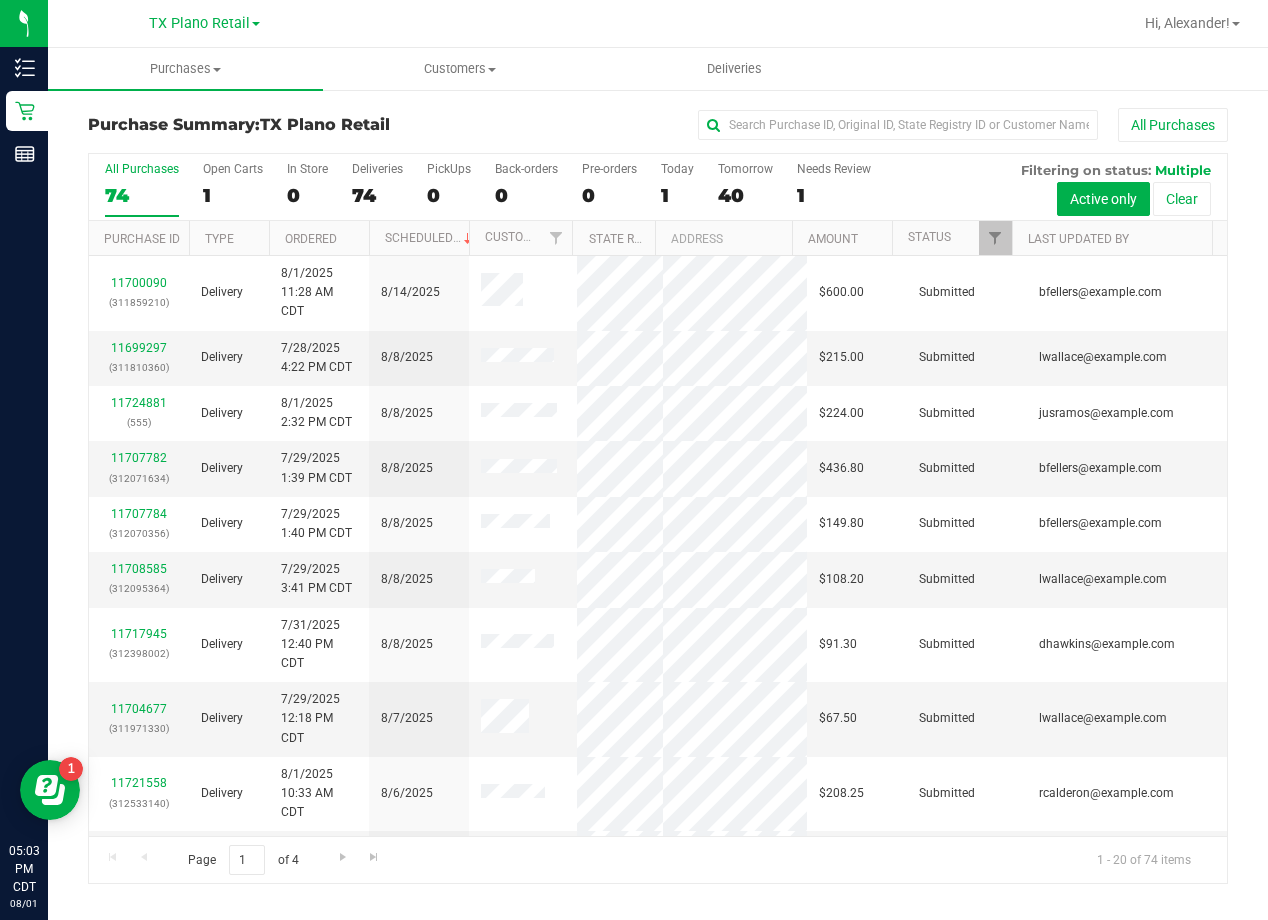 click on "All Purchases" at bounding box center [848, 125] 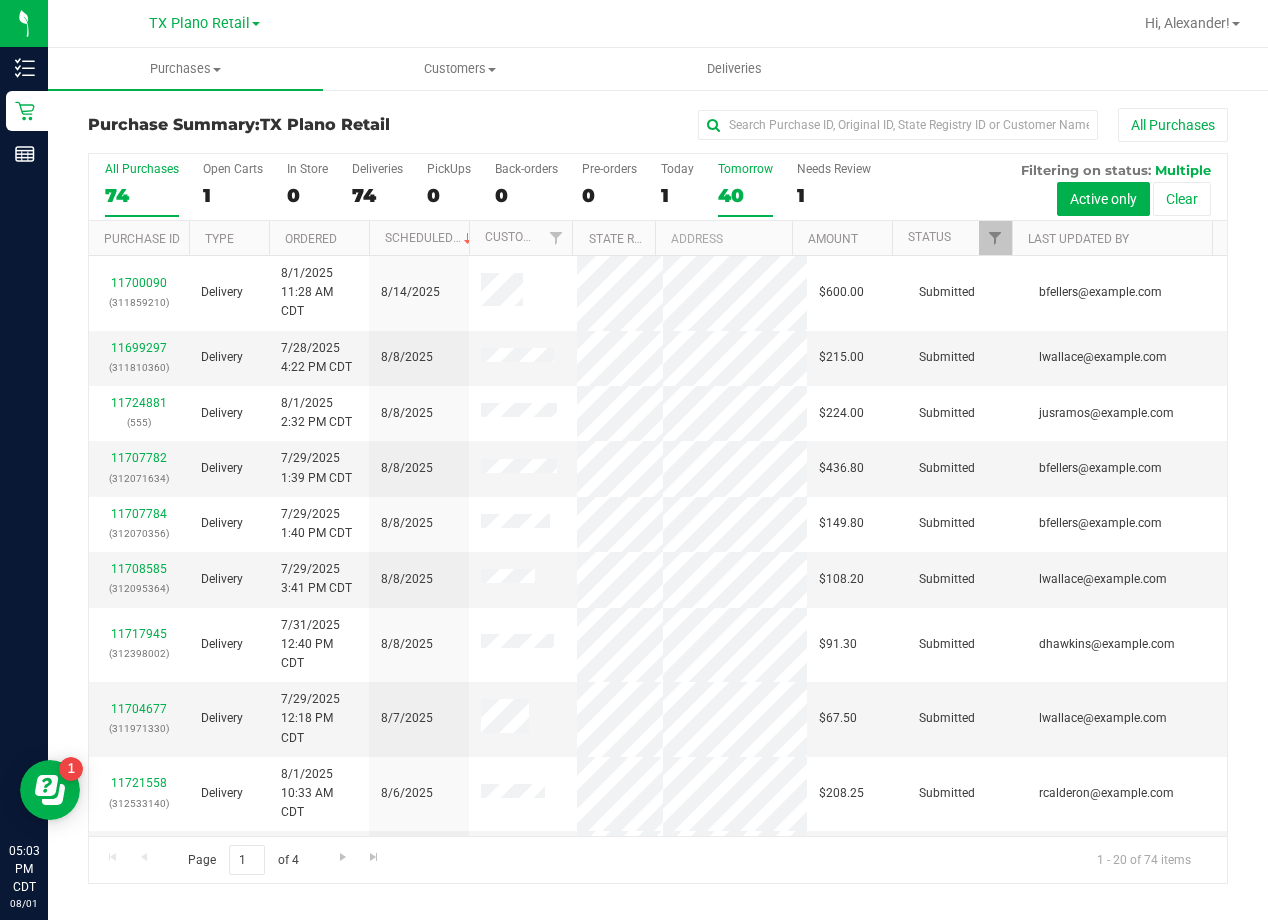 click on "40" at bounding box center [745, 195] 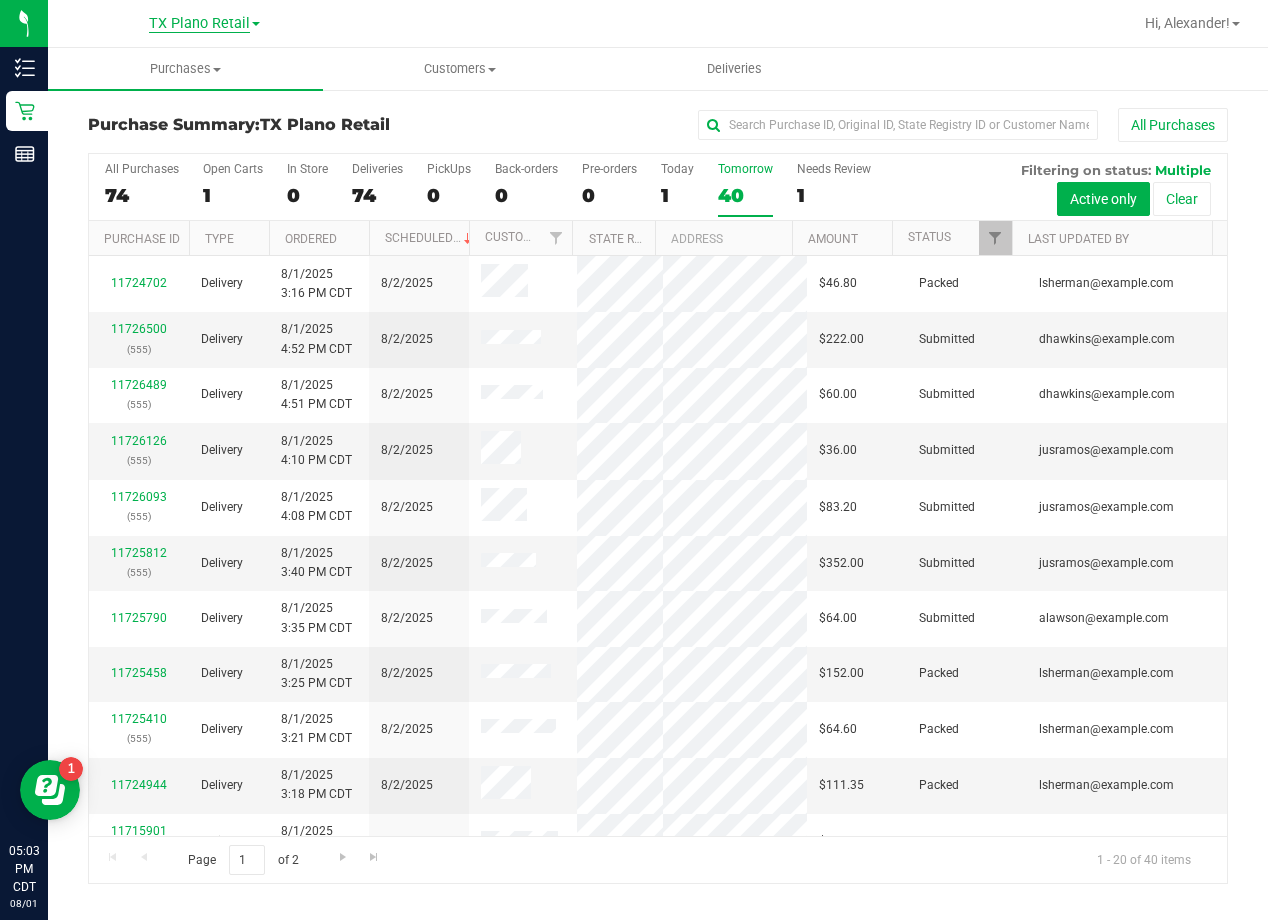 click on "TX Plano Retail" at bounding box center (199, 24) 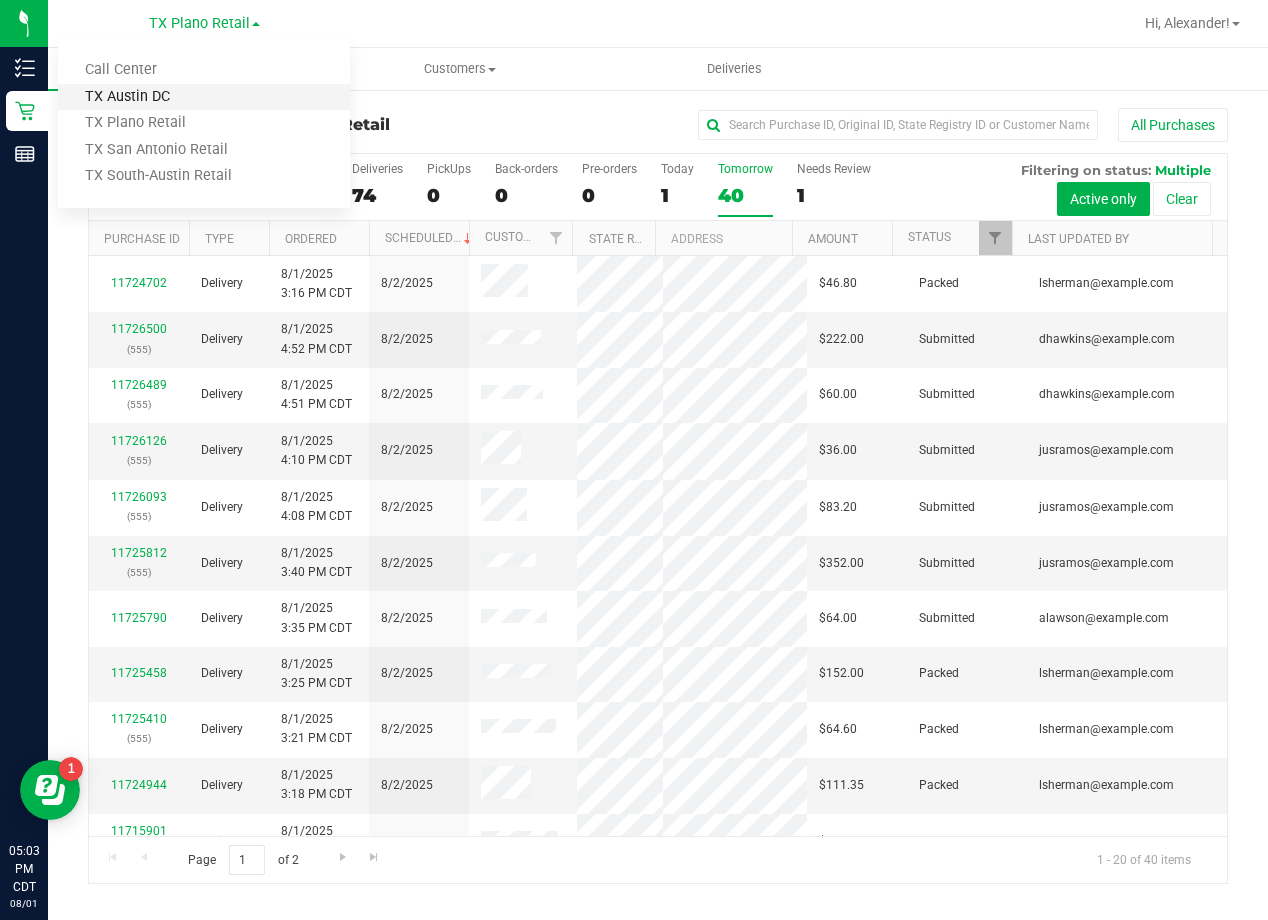 click on "TX Austin DC" at bounding box center [204, 97] 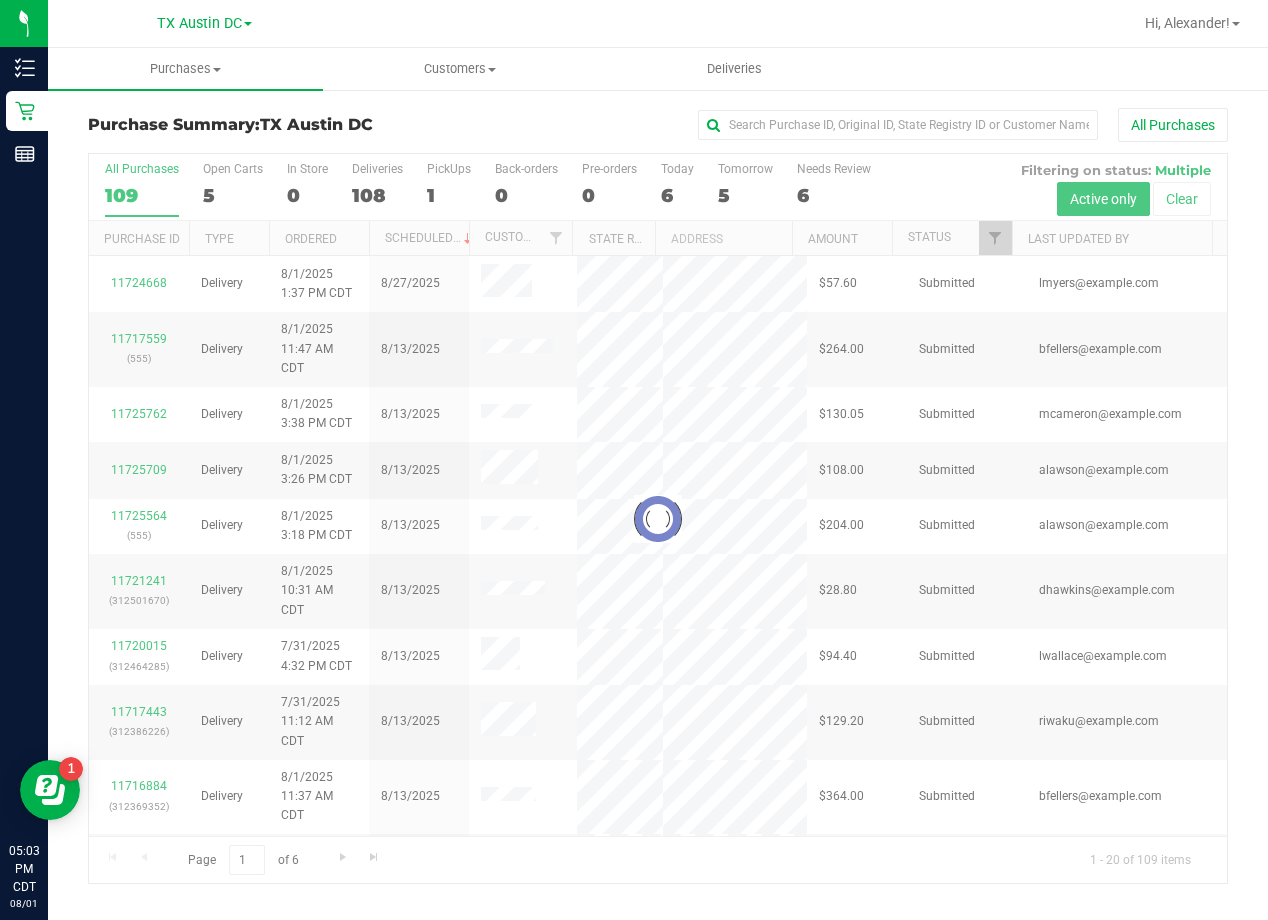 click at bounding box center (658, 519) 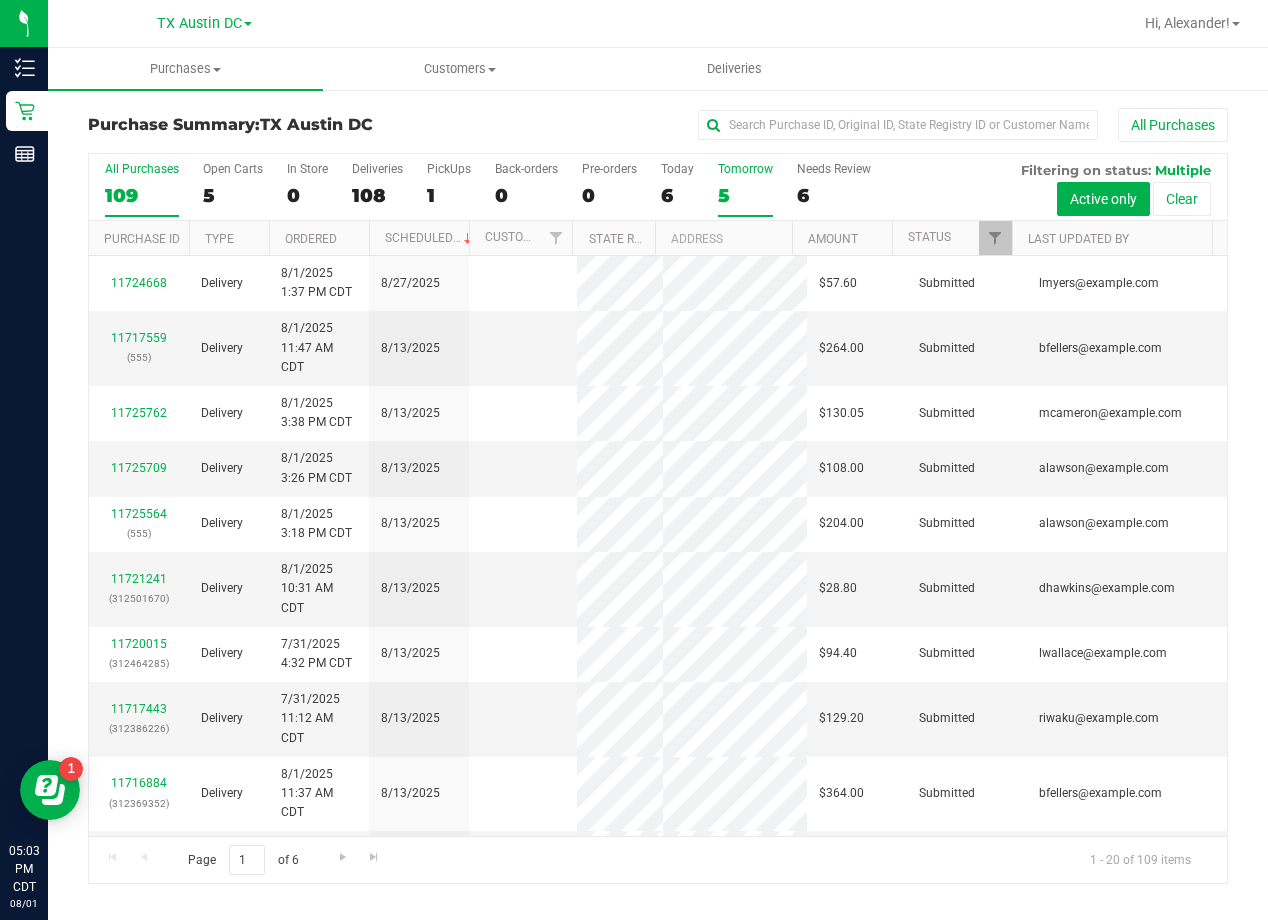 click on "5" at bounding box center [745, 195] 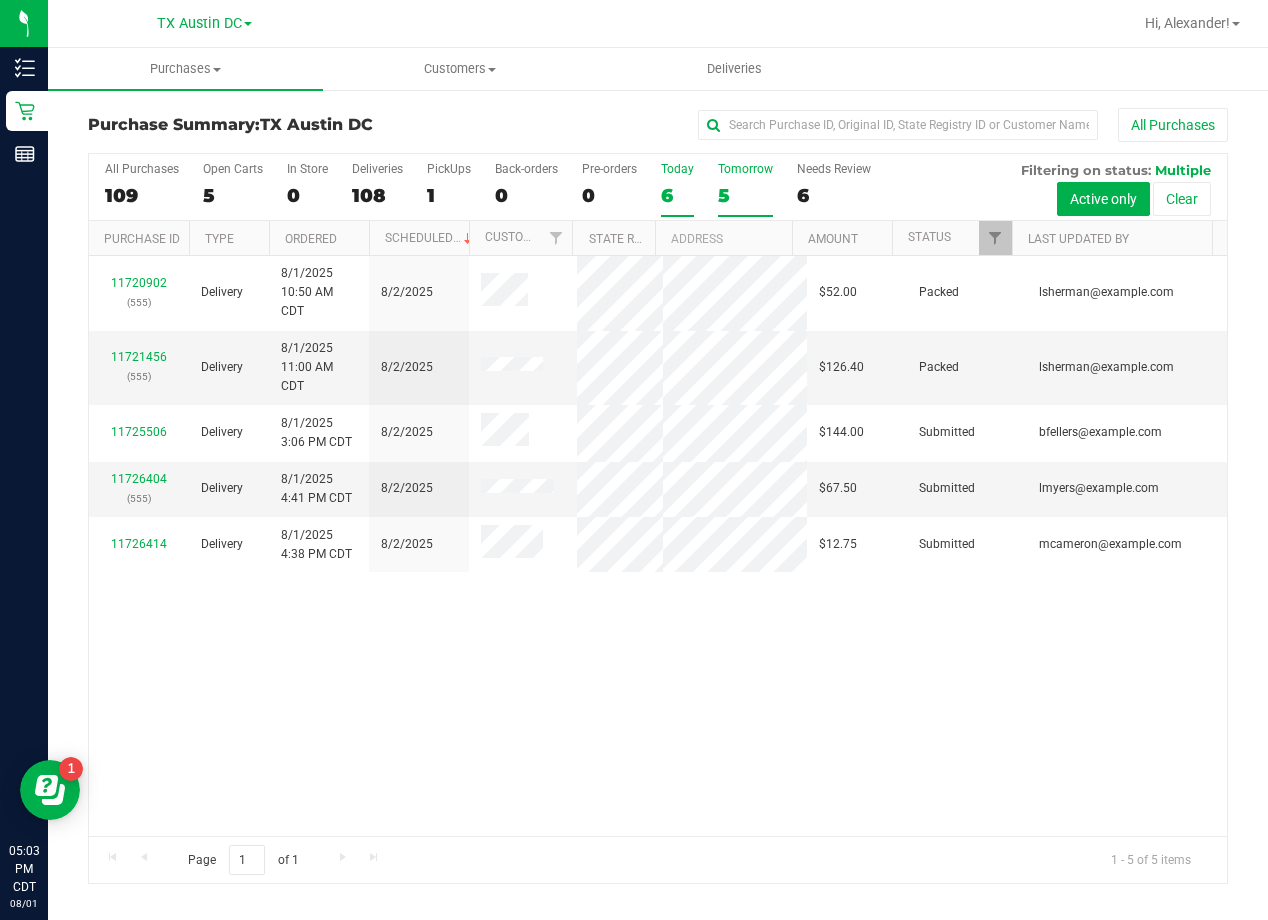 click on "6" at bounding box center (677, 195) 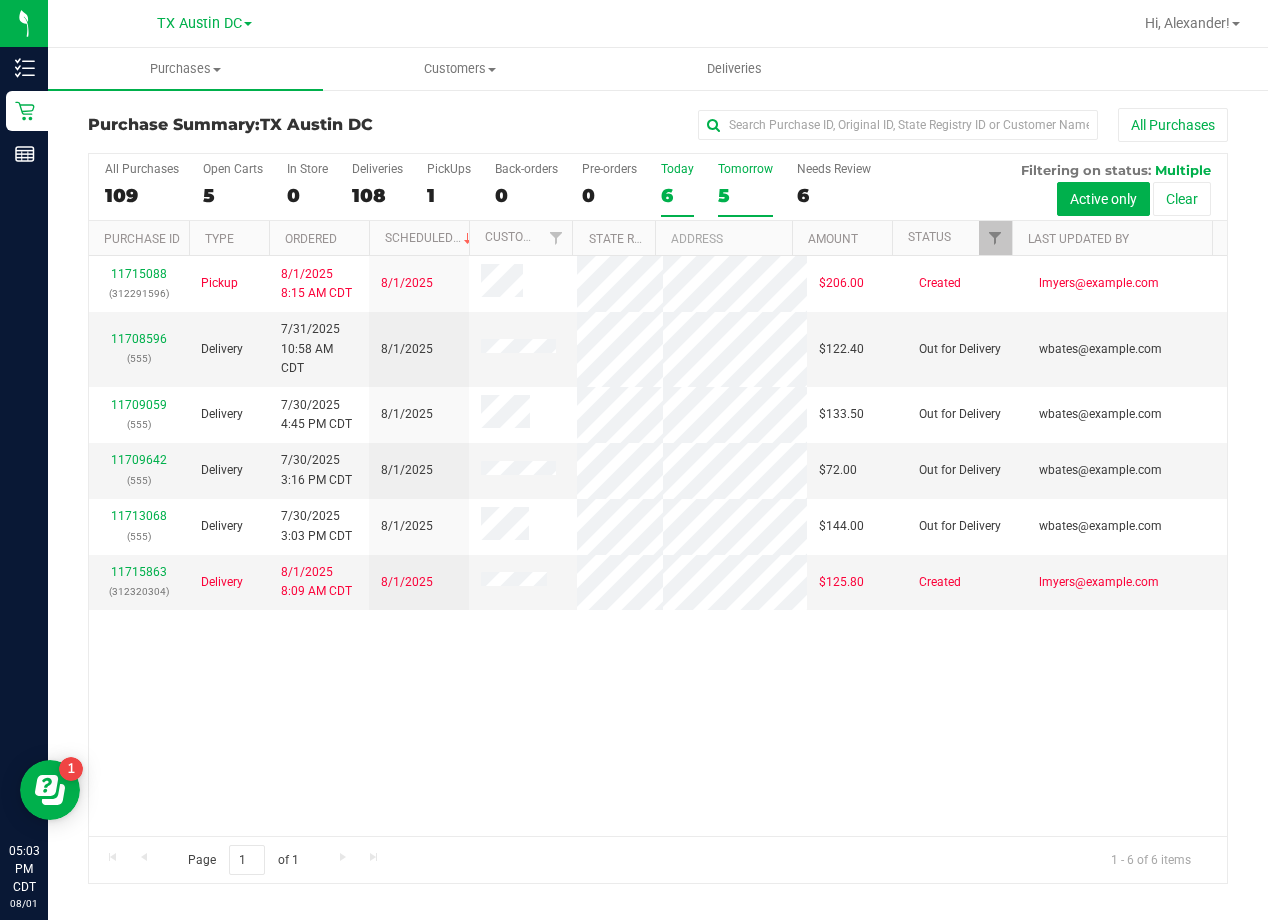 click on "Tomorrow
5" at bounding box center (745, 189) 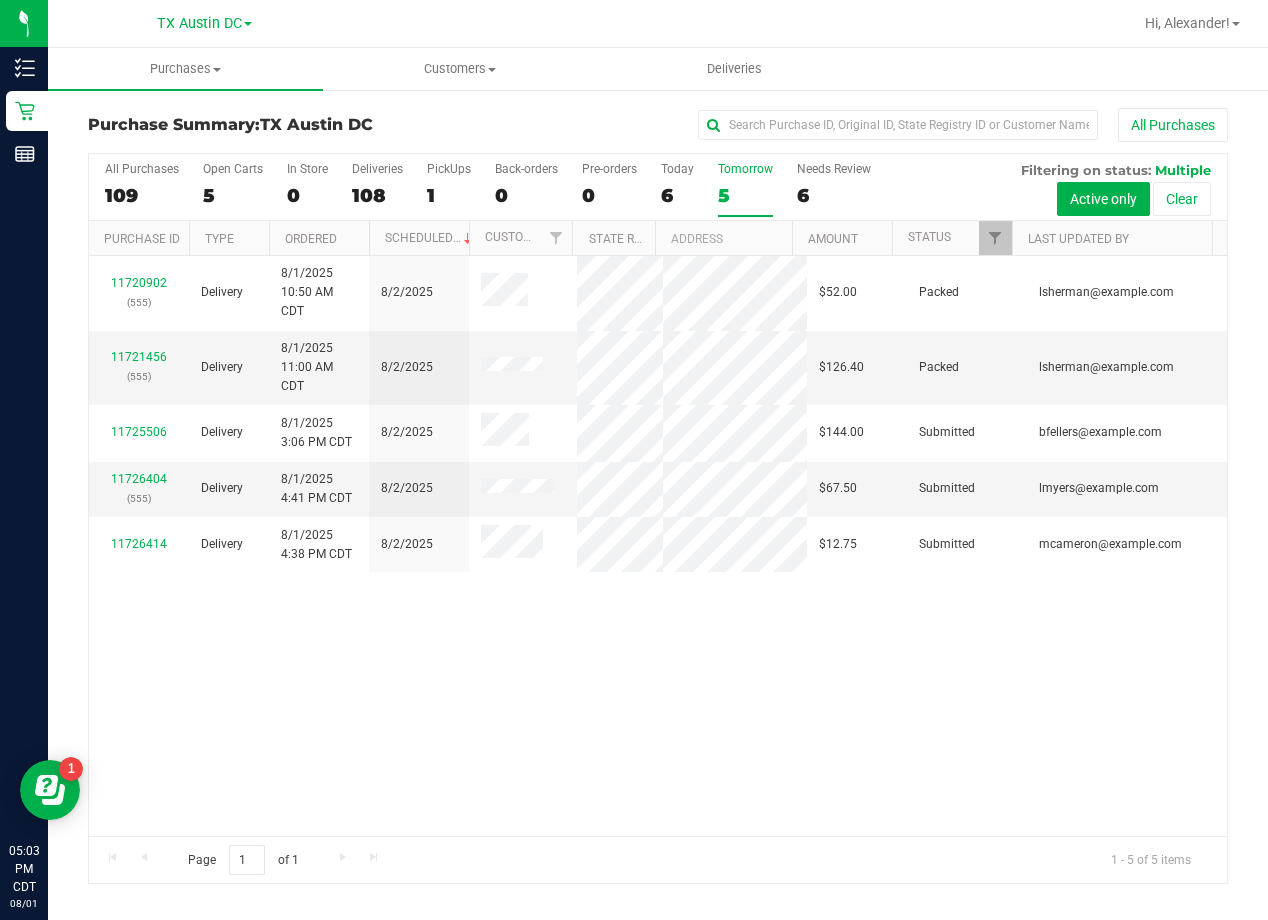 click on "All Purchases" at bounding box center (848, 125) 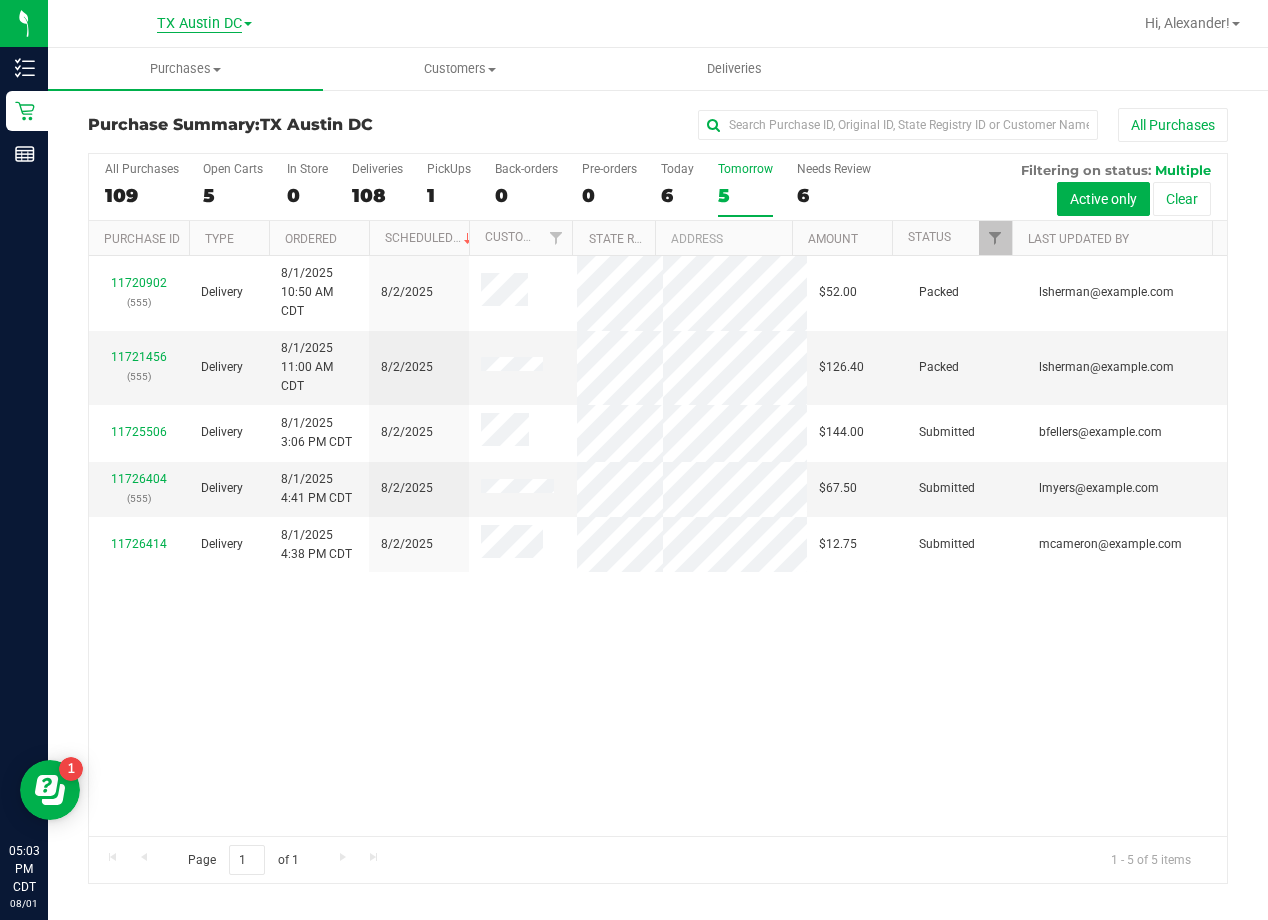 click on "TX Austin DC" at bounding box center [199, 24] 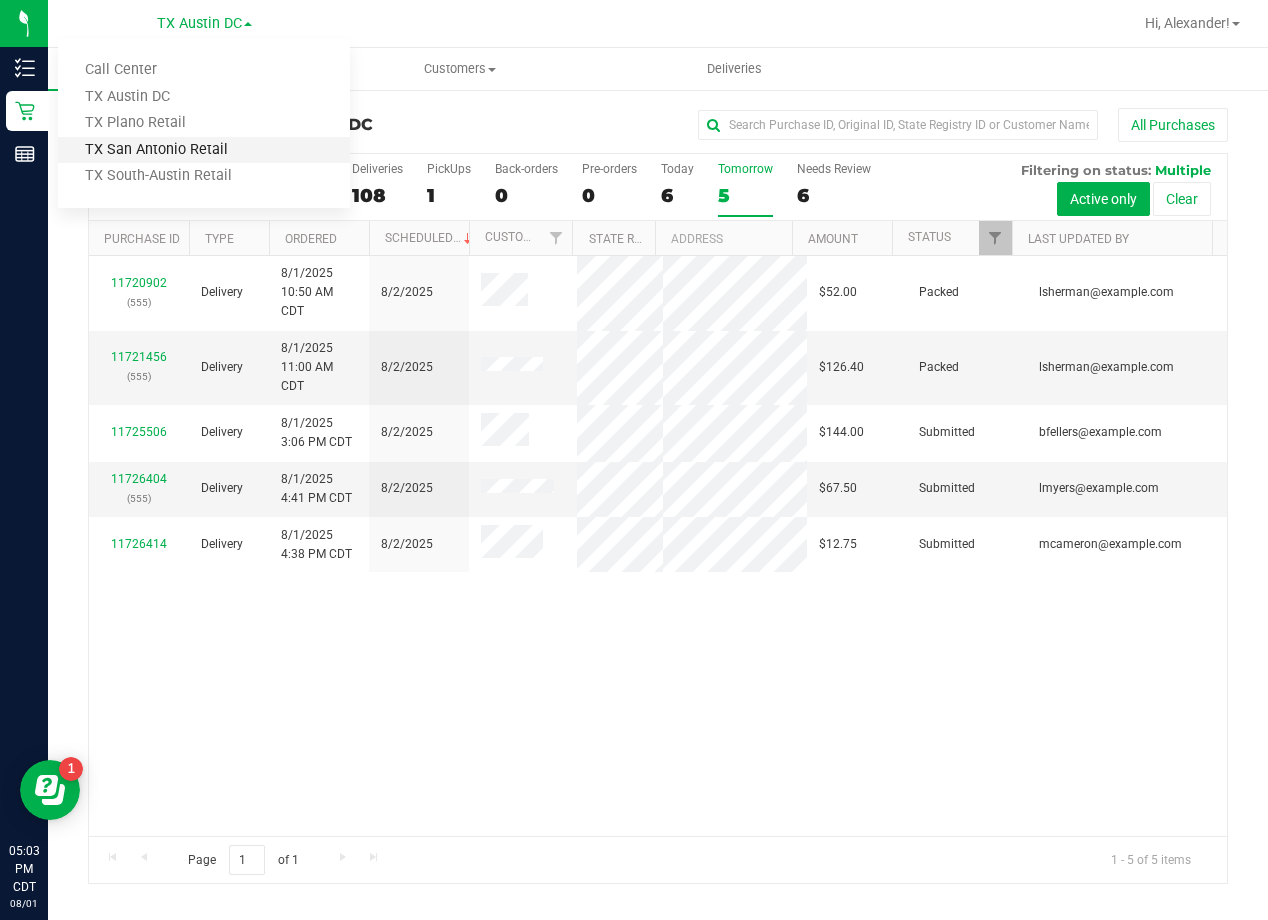 click on "TX San Antonio Retail" at bounding box center (204, 150) 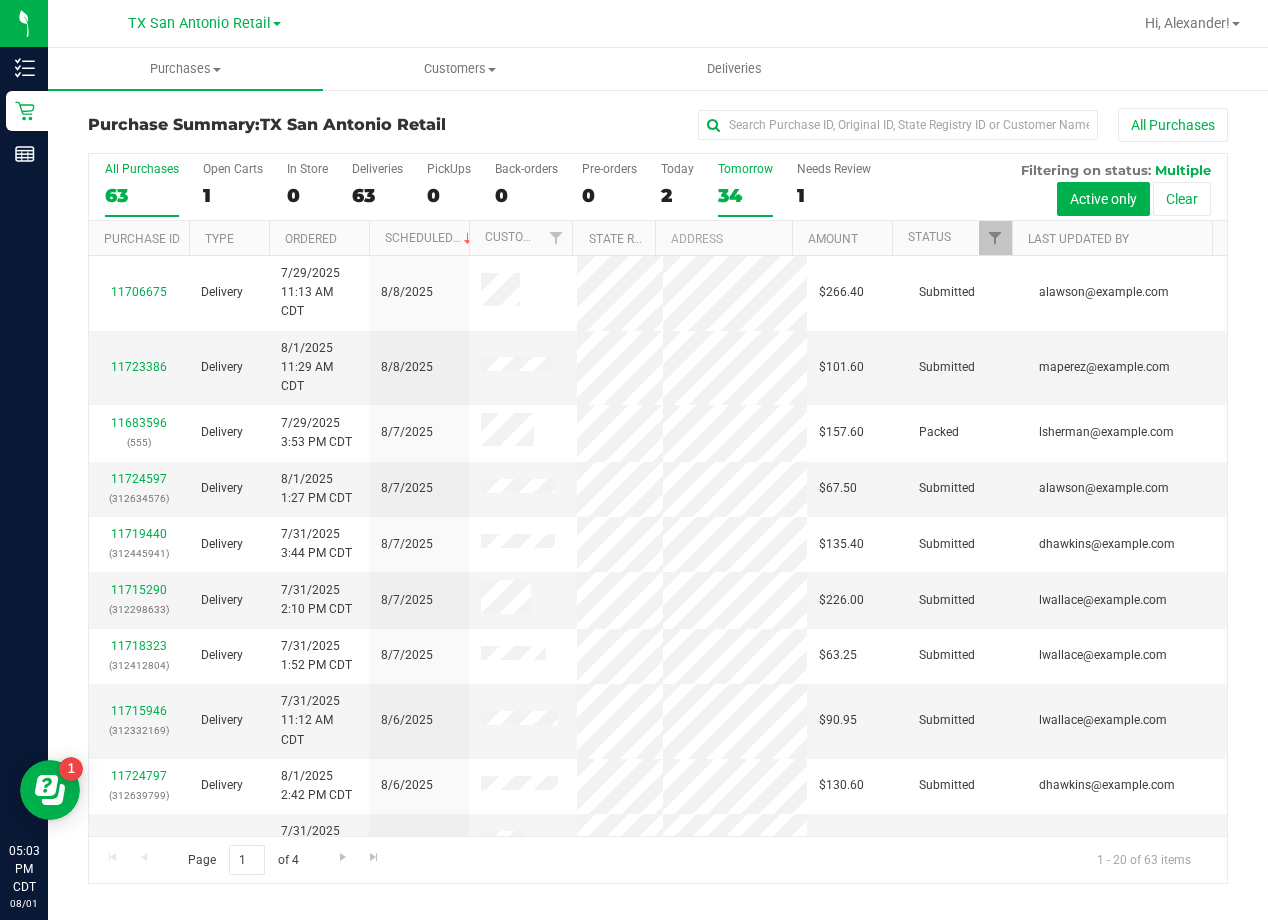 click on "34" at bounding box center [745, 195] 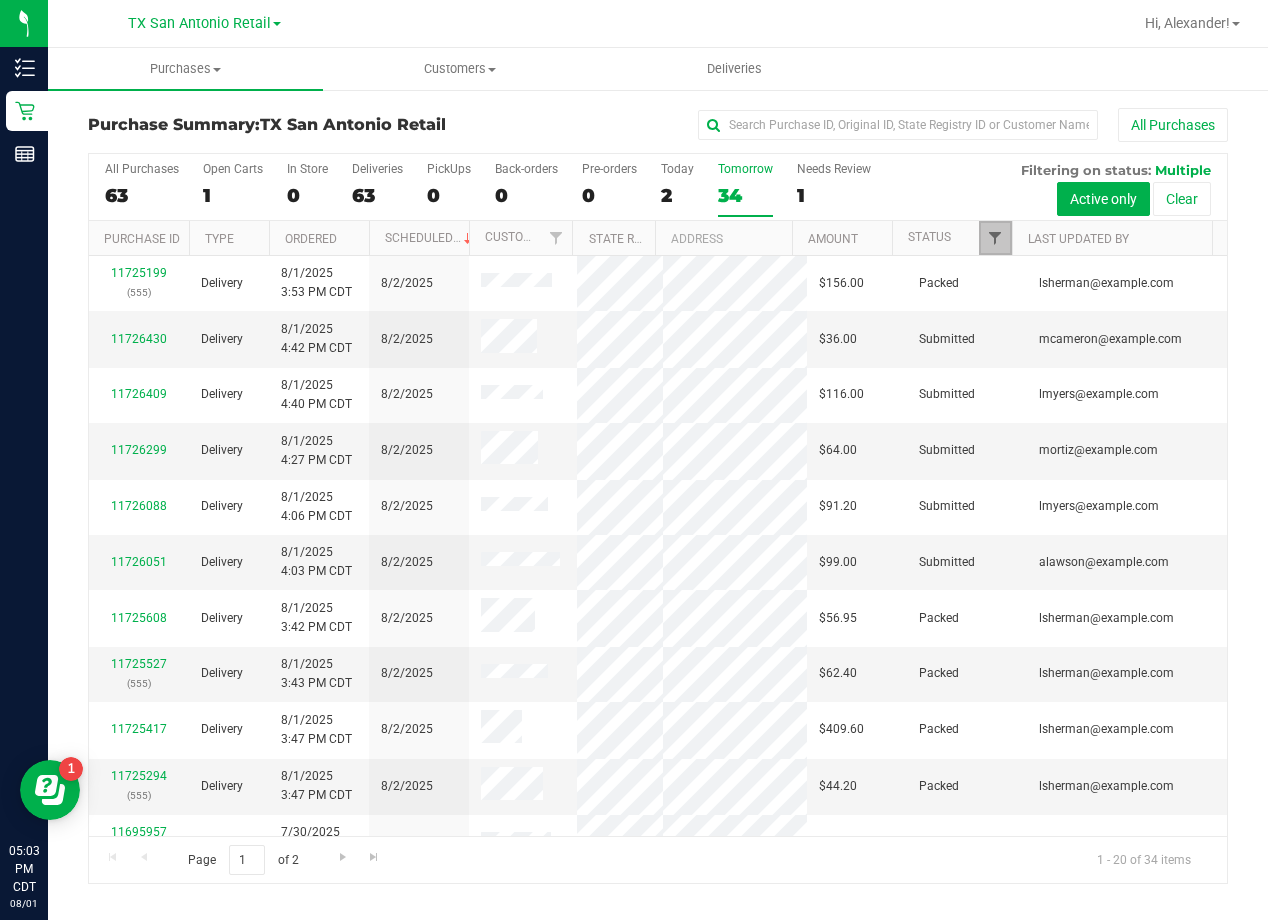 click at bounding box center [995, 238] 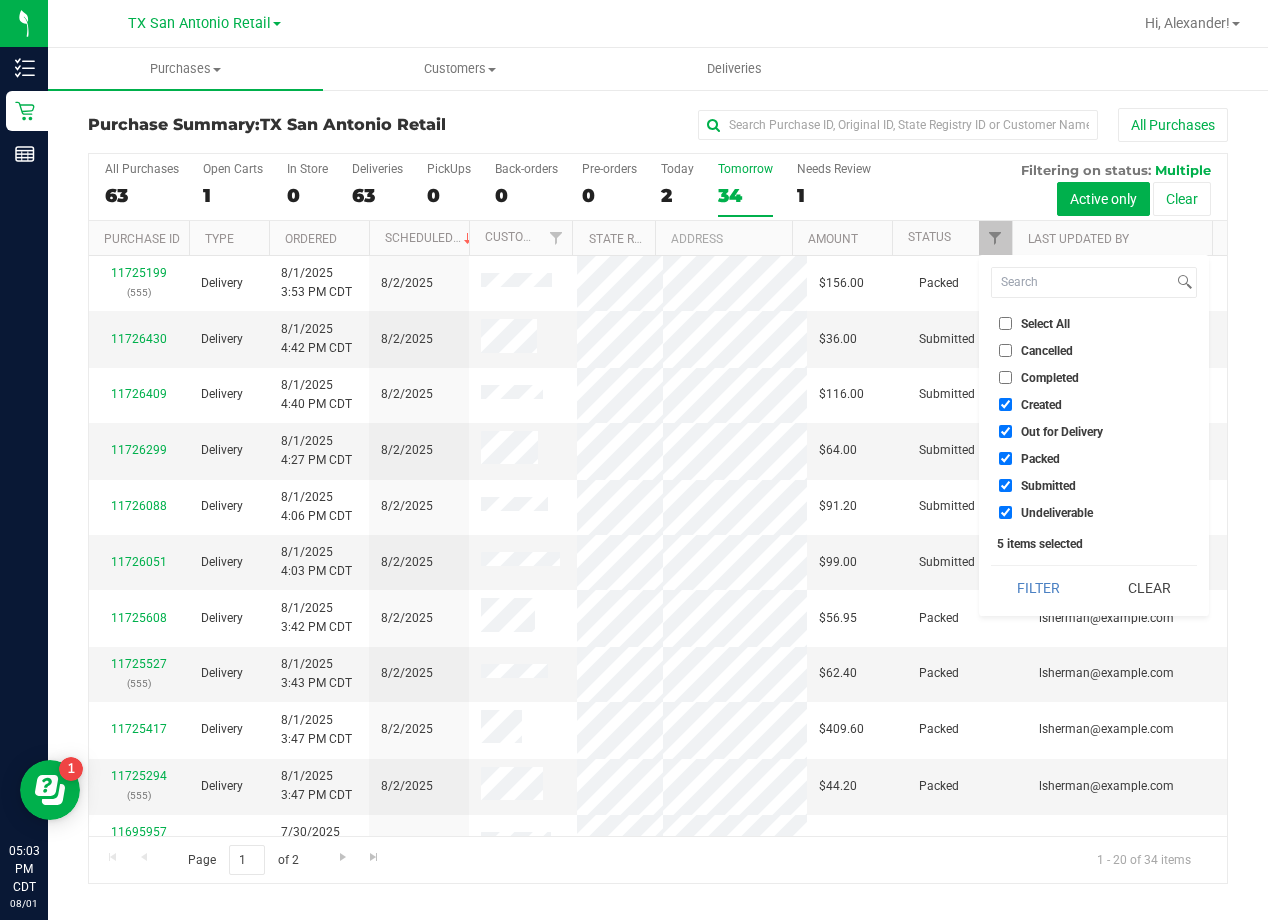 click on "Out for Delivery" at bounding box center (1062, 432) 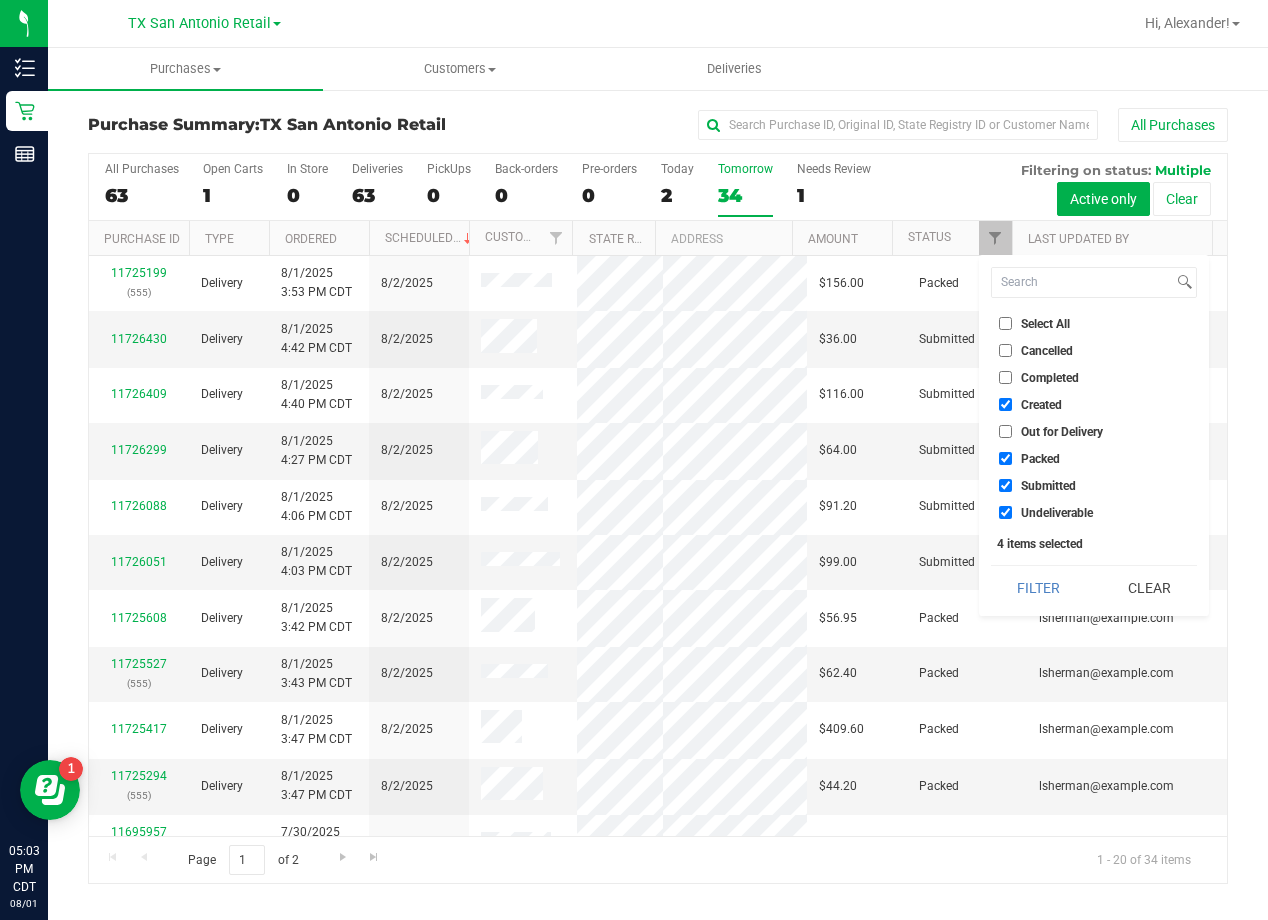 click on "Packed" at bounding box center [1040, 459] 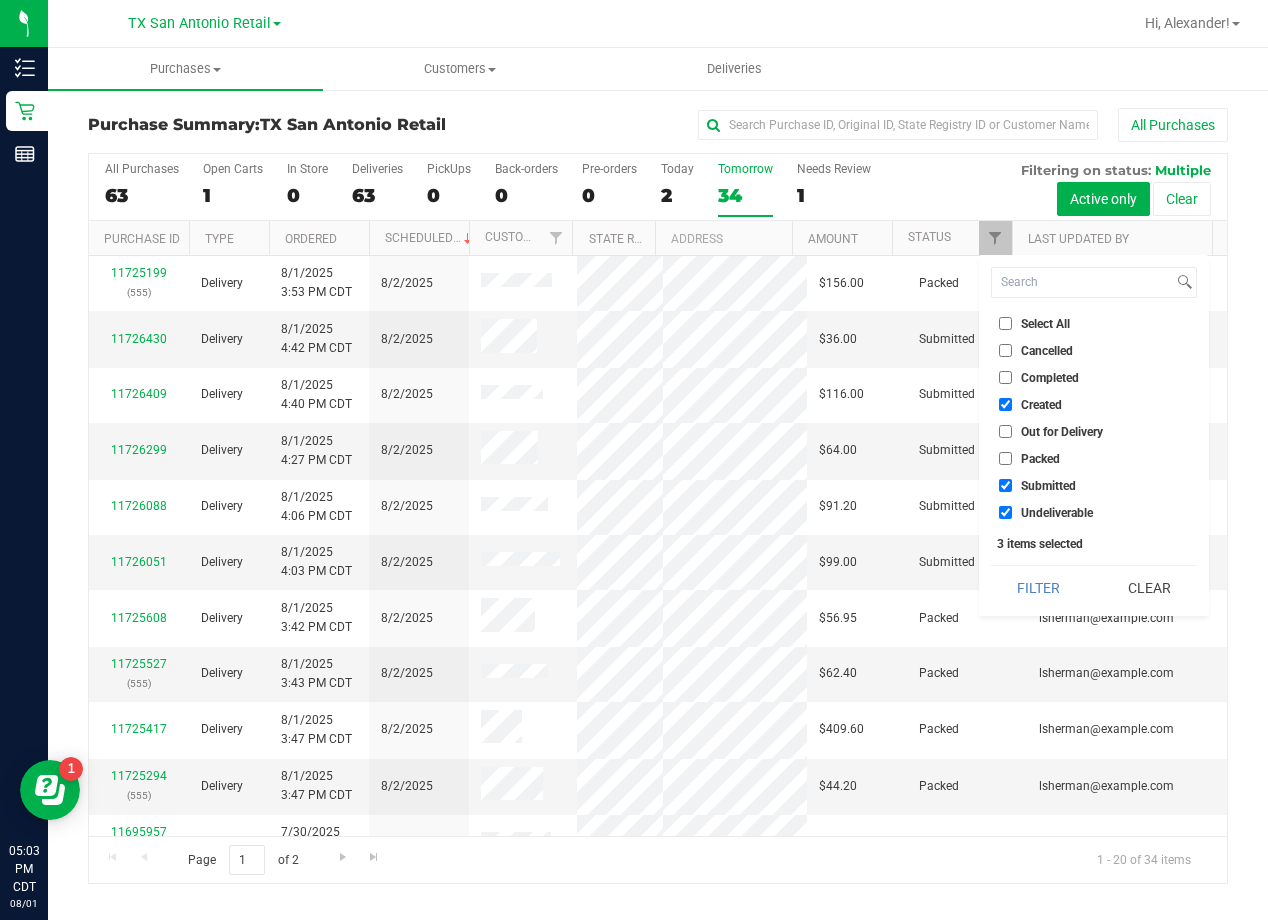 click on "Submitted" at bounding box center (1048, 486) 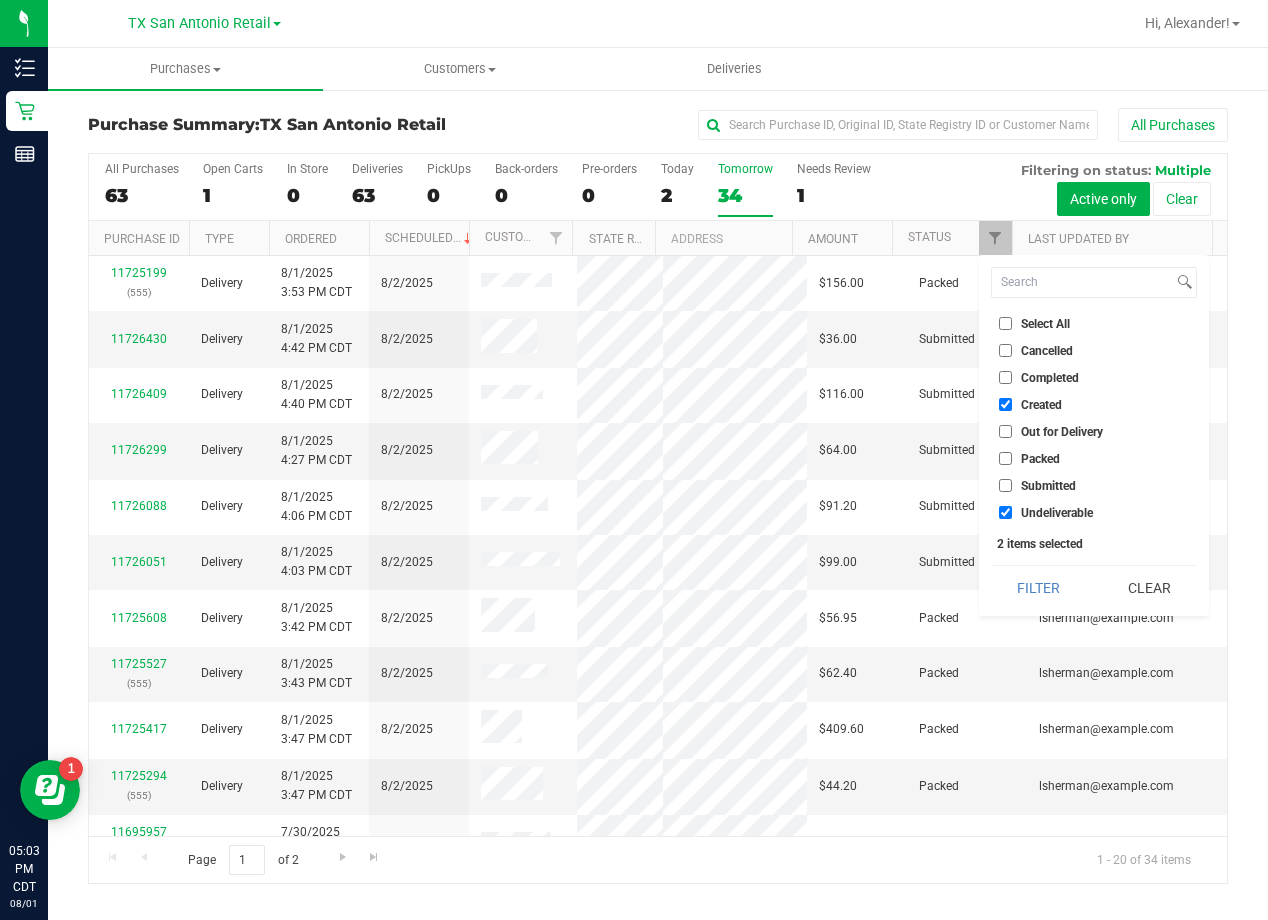click on "Undeliverable" at bounding box center [1057, 513] 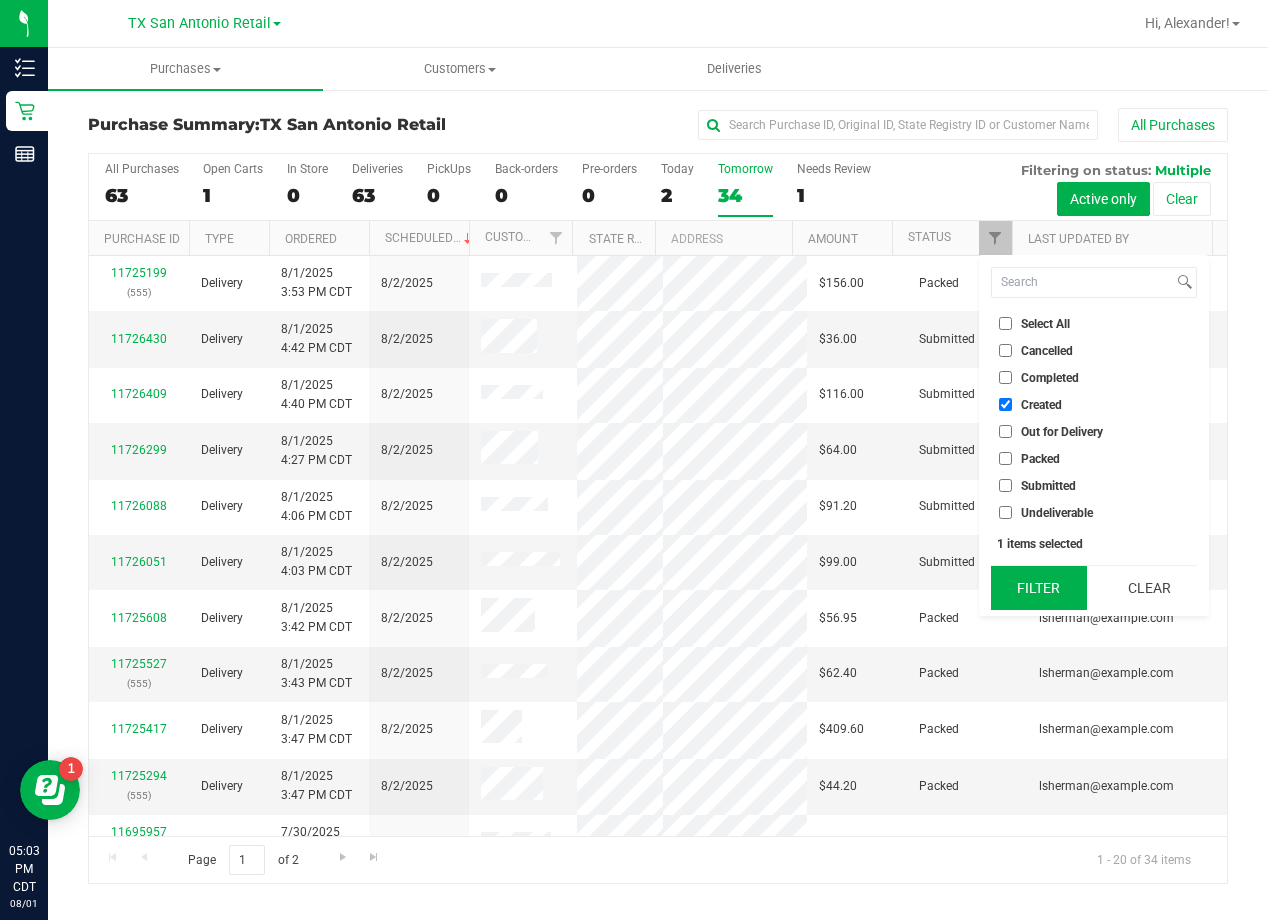 click on "Filter" at bounding box center [1039, 588] 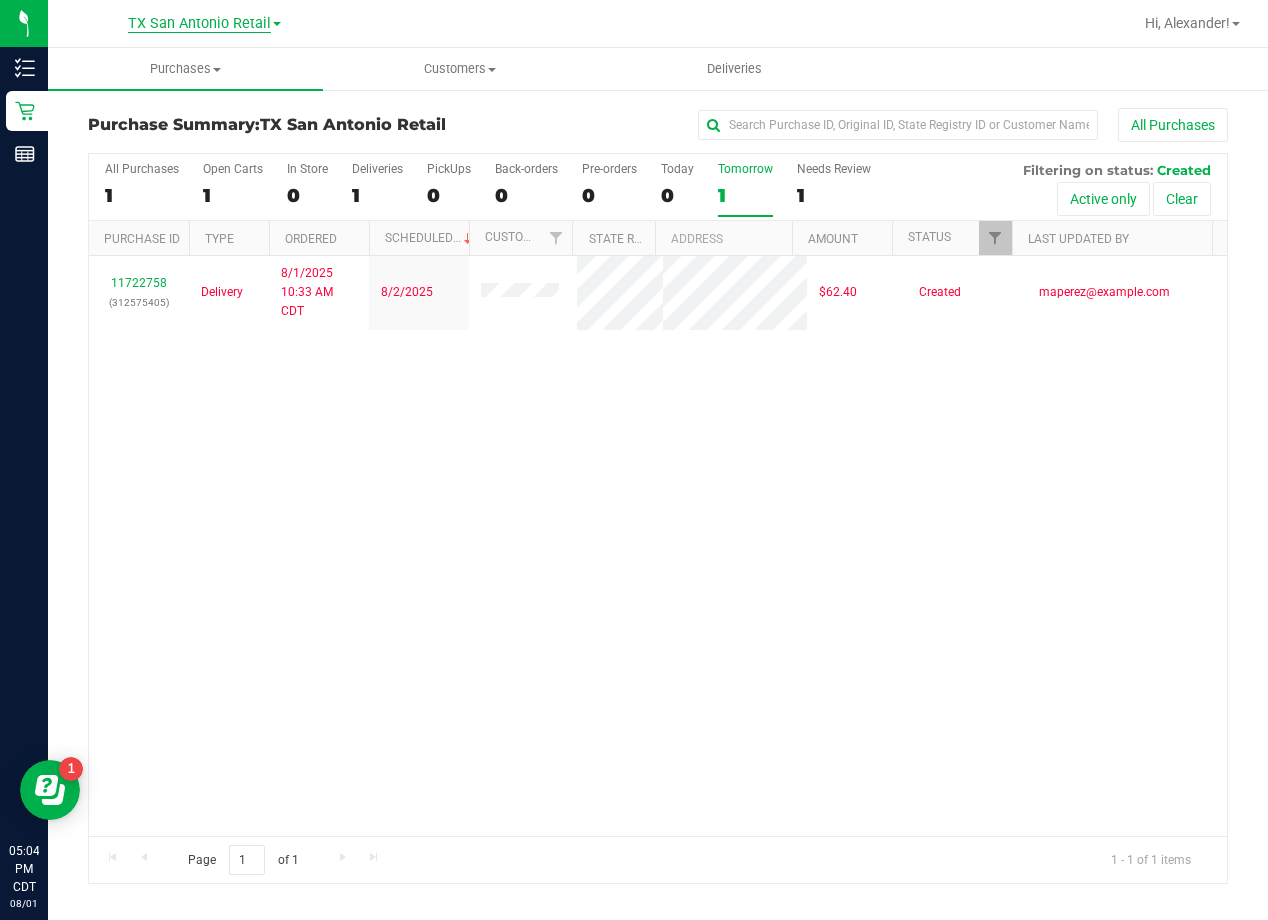 click on "TX San Antonio Retail" at bounding box center (199, 24) 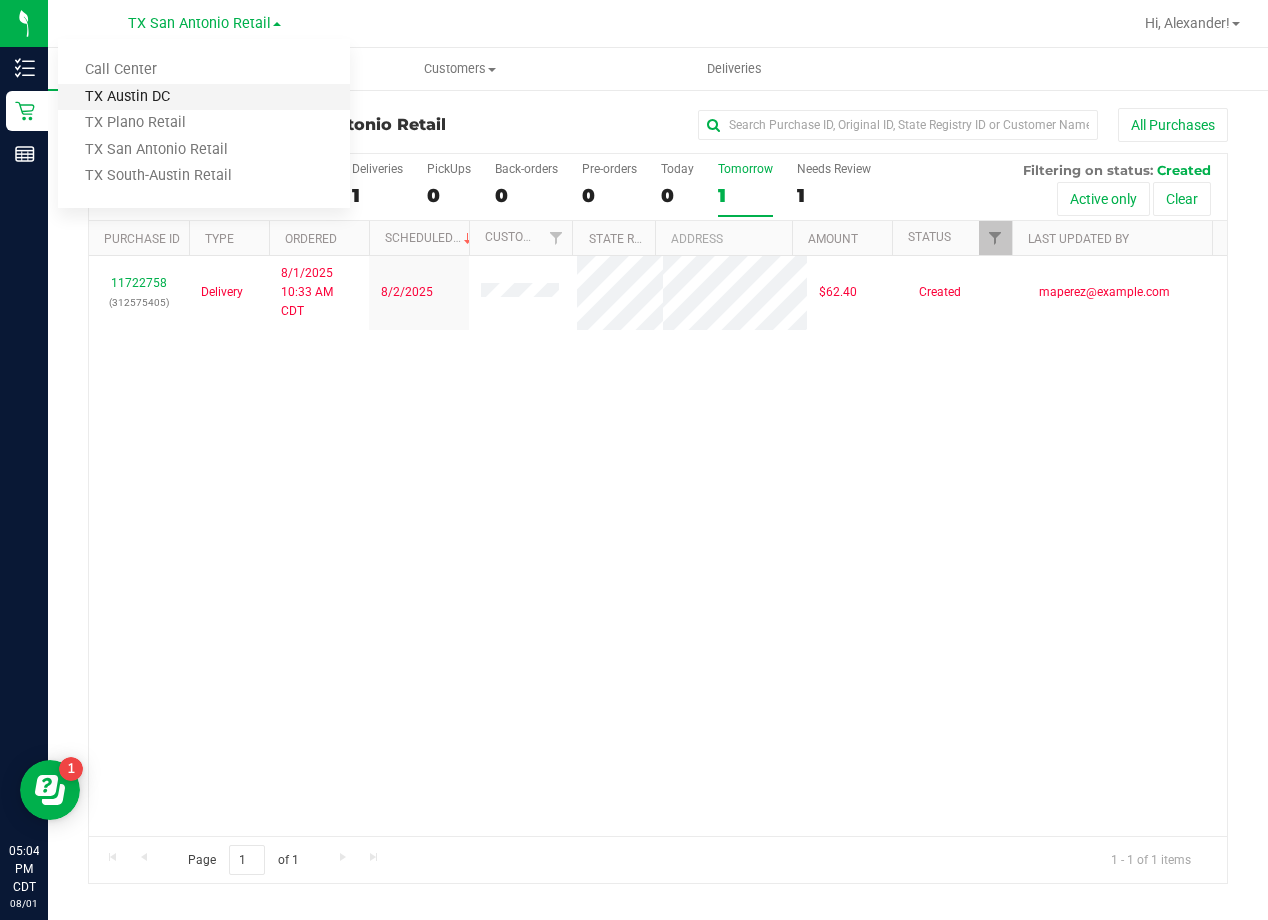 click on "TX Austin DC" at bounding box center [204, 97] 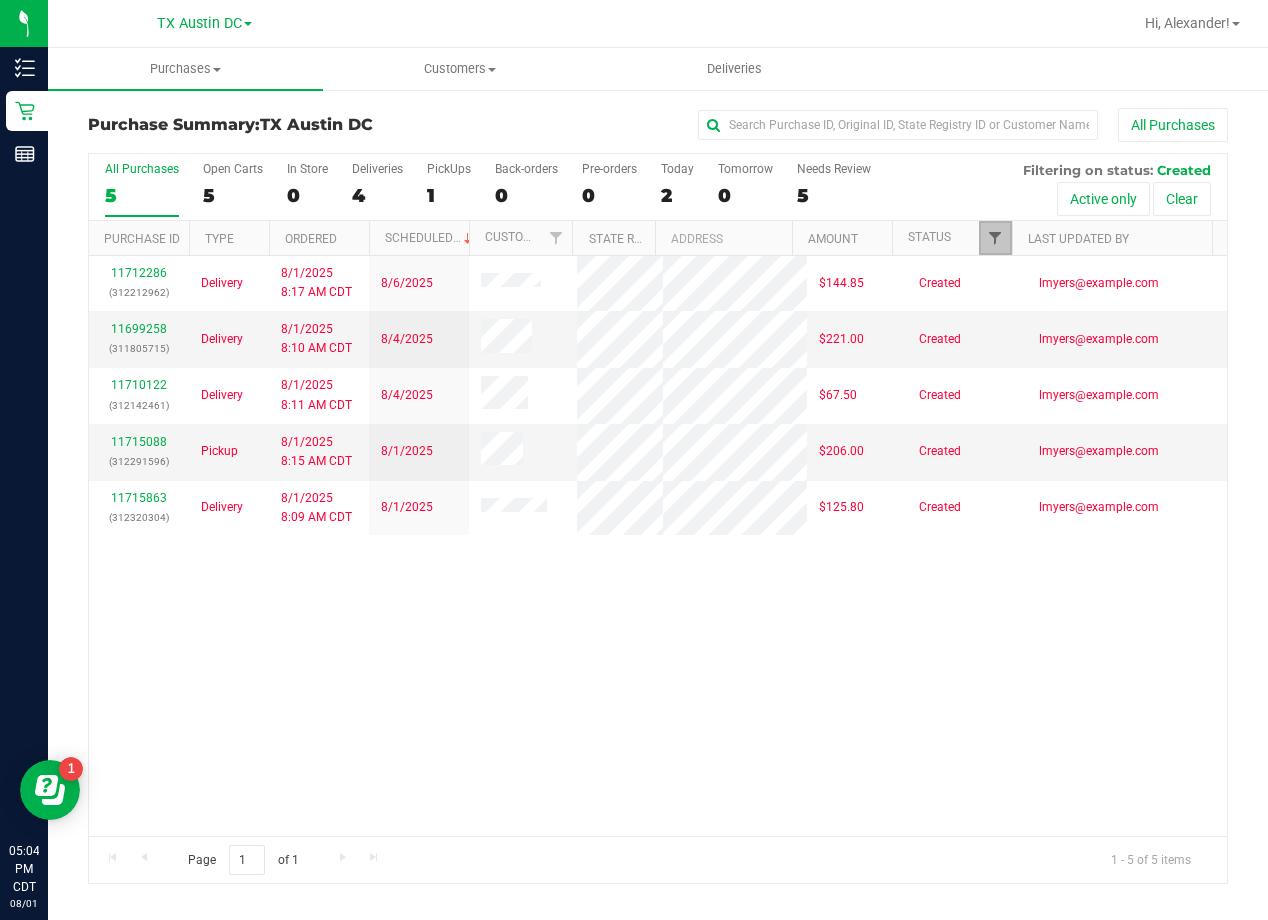 click at bounding box center (995, 238) 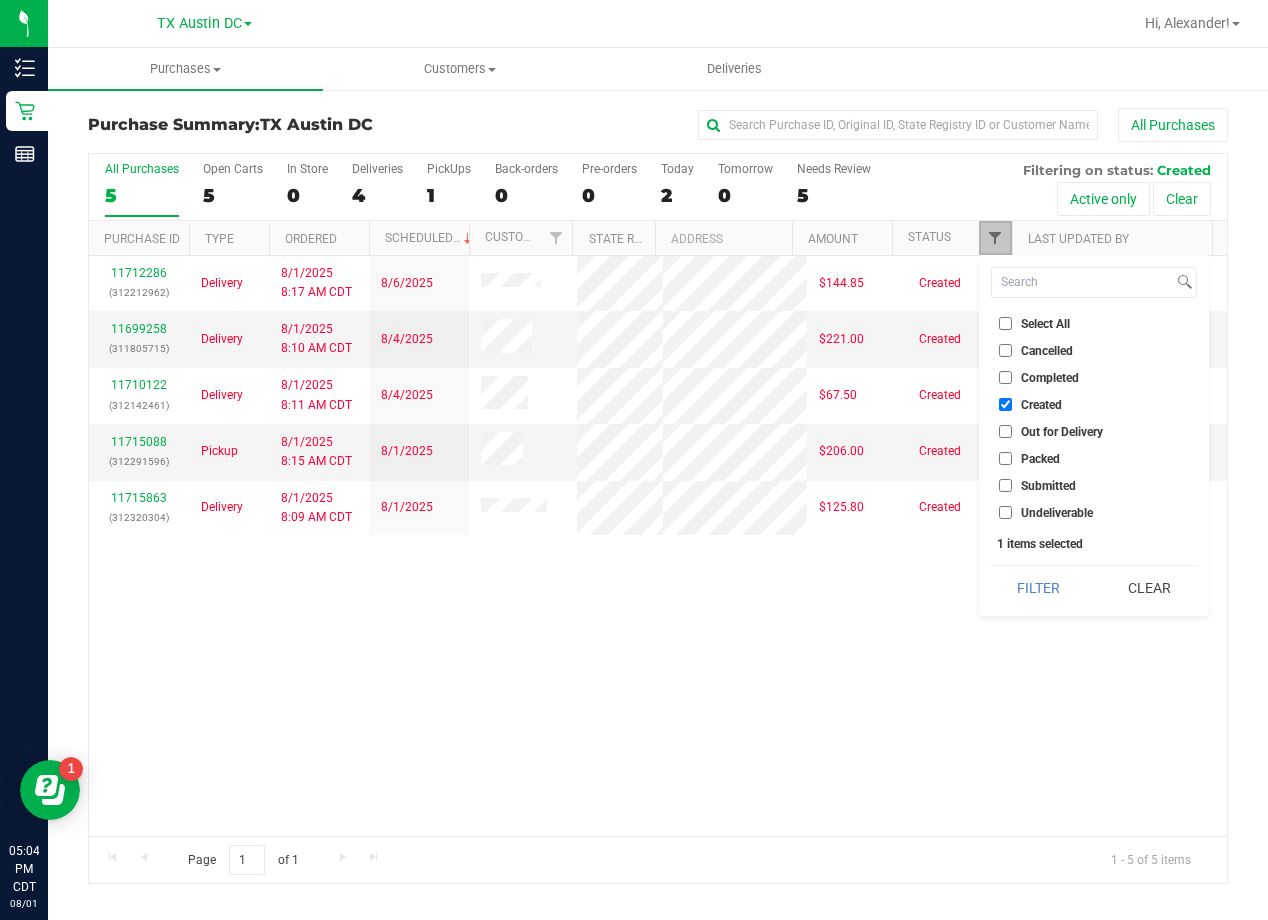 click at bounding box center (995, 238) 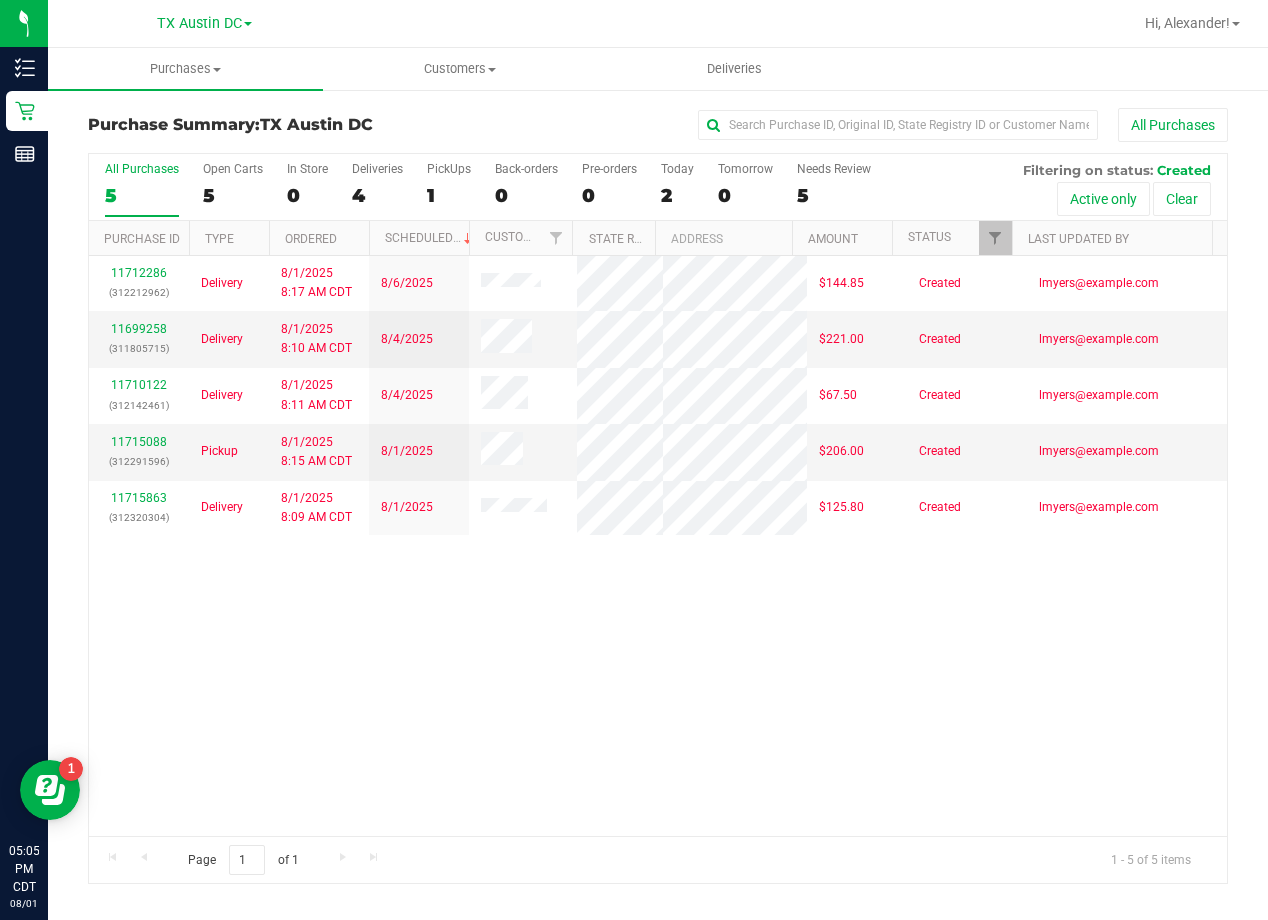 click on "11712286
(312212962)
Delivery 8/1/2025 8:17 AM CDT 8/6/2025
$144.85
Created lmyers@liveparallel.com
11699258
(311805715)
Delivery 8/1/2025 8:10 AM CDT 8/4/2025
$221.00
Created lmyers@liveparallel.com
11710122
(312142461)
Delivery 8/1/2025 8:11 AM CDT 8/4/2025
$67.50
Created lmyers@liveparallel.com
11715088
(312291596)
Pickup 8/1/2025 8:15 AM CDT 8/1/2025
$206.00
Created lmyers@liveparallel.com
11715863
(312320304)
Delivery 8/1/2025 8:09 AM CDT 8/1/2025" at bounding box center (658, 546) 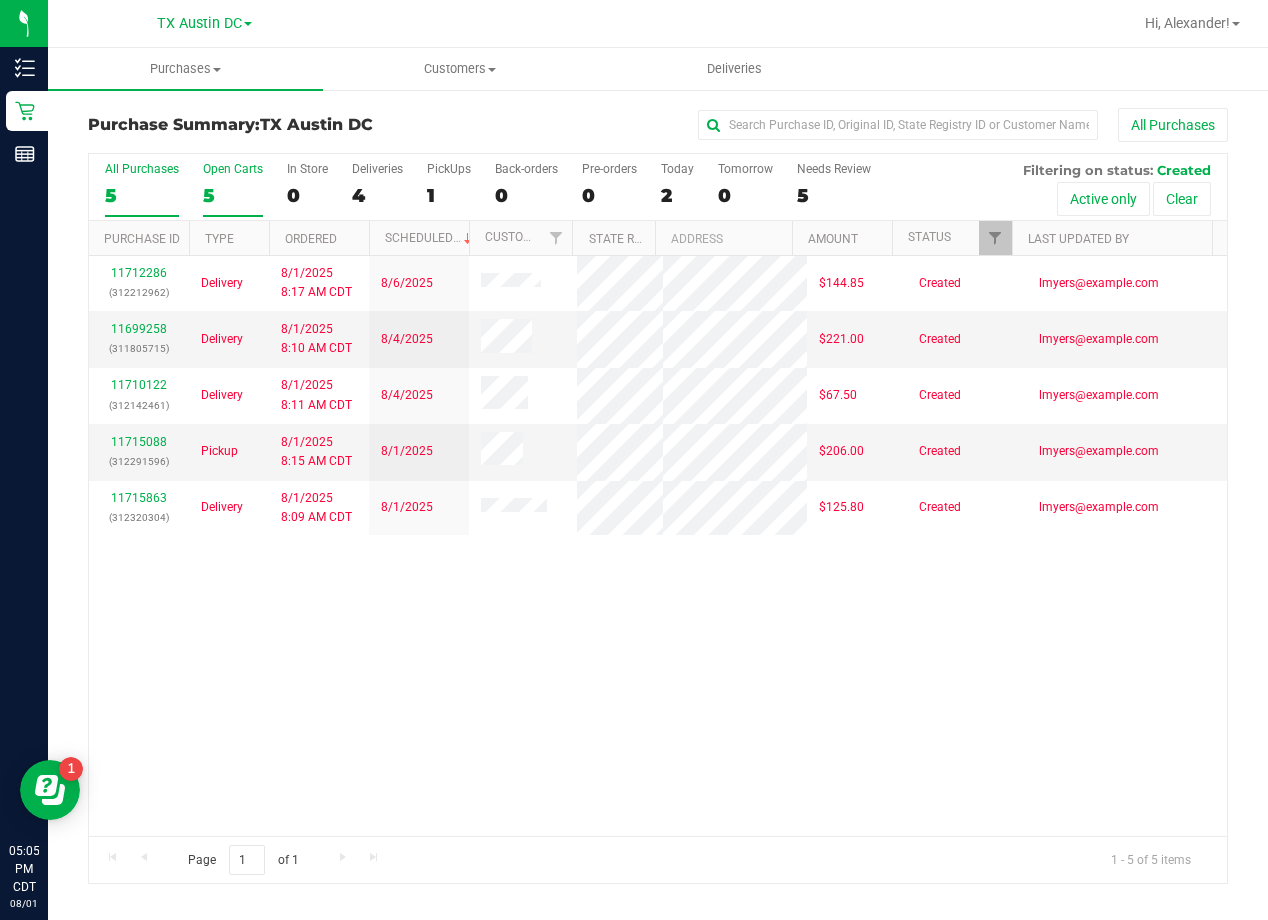 click on "5" at bounding box center (233, 195) 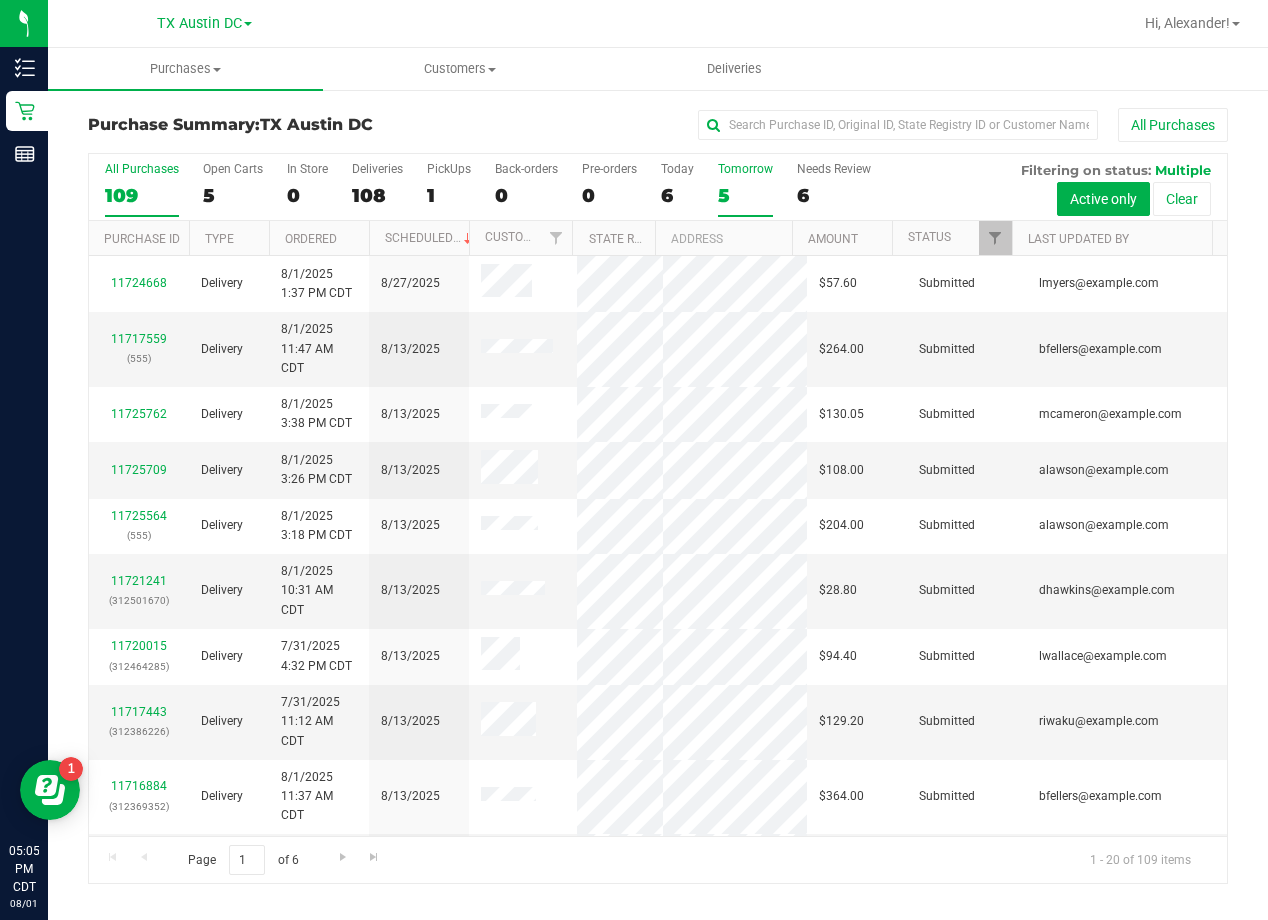 click on "5" at bounding box center (745, 195) 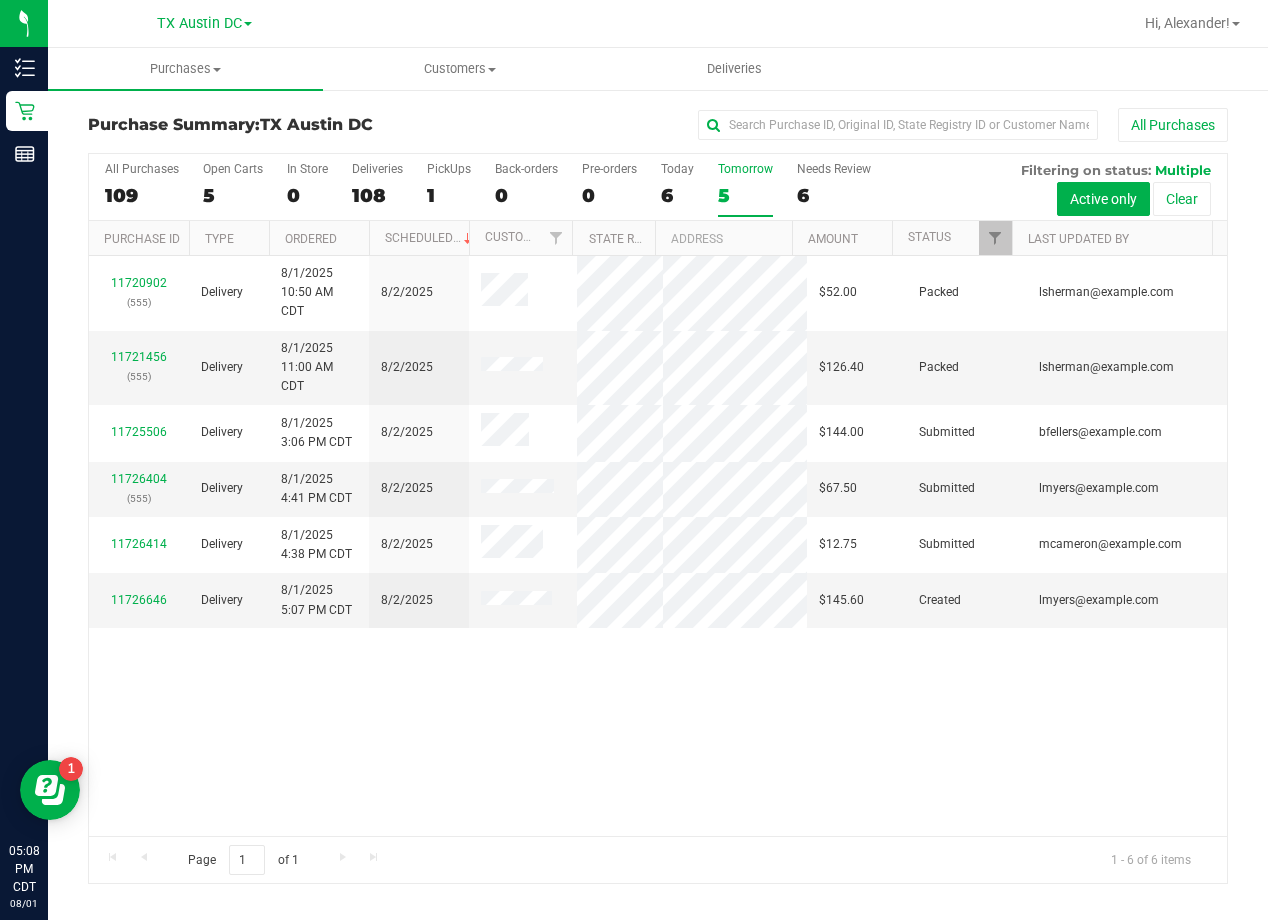 click on "All Purchases" at bounding box center (848, 125) 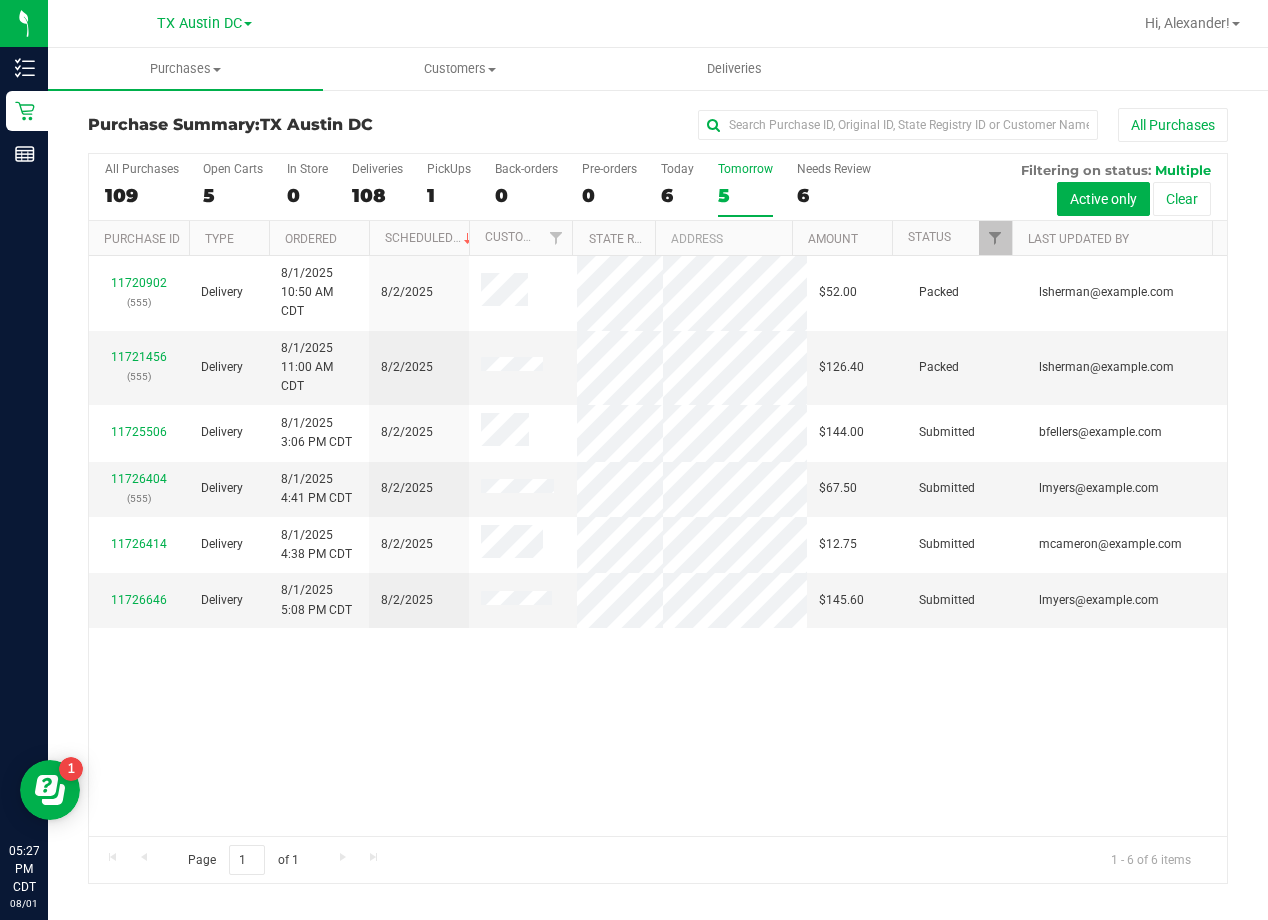 scroll, scrollTop: 0, scrollLeft: 0, axis: both 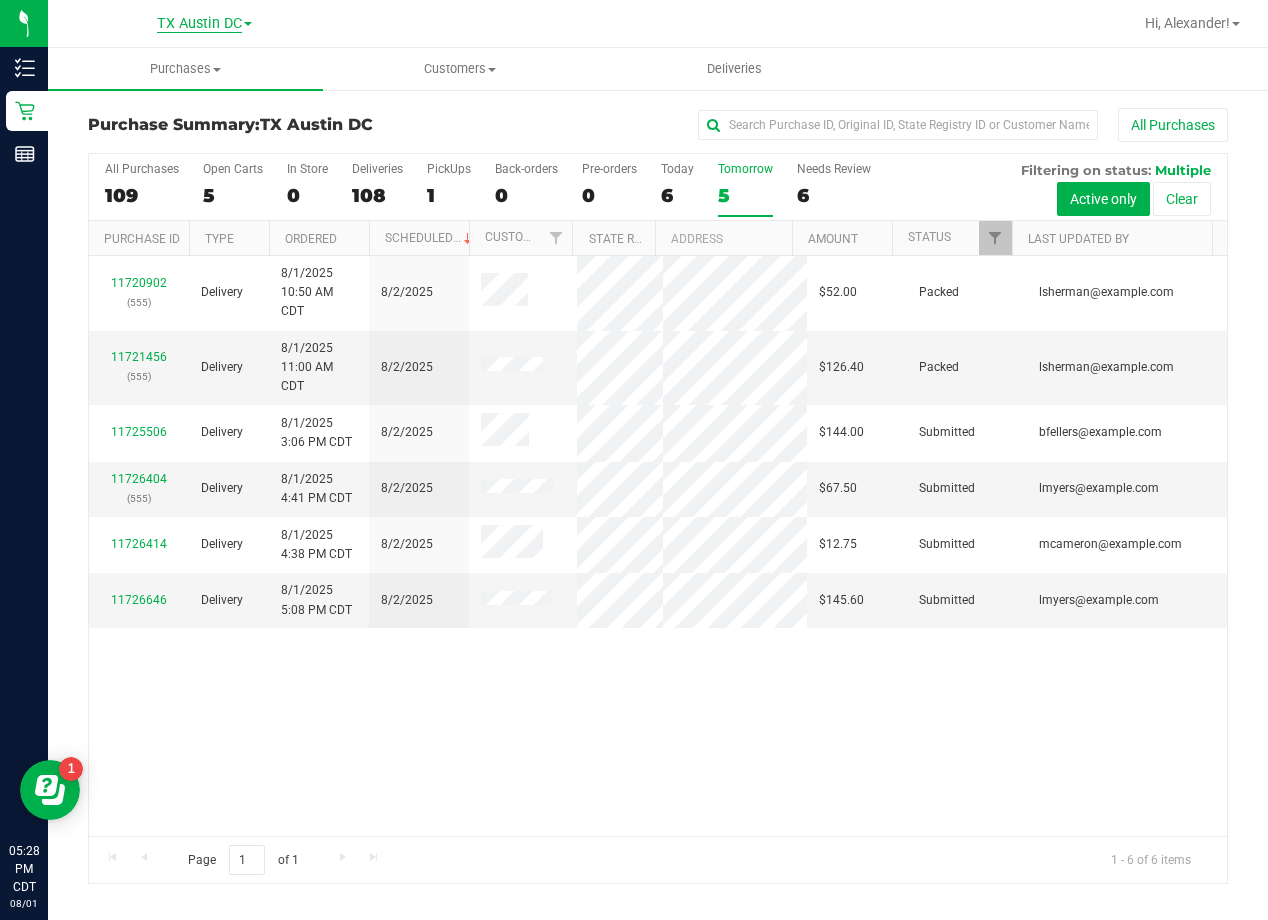 click on "TX Austin DC" at bounding box center [199, 24] 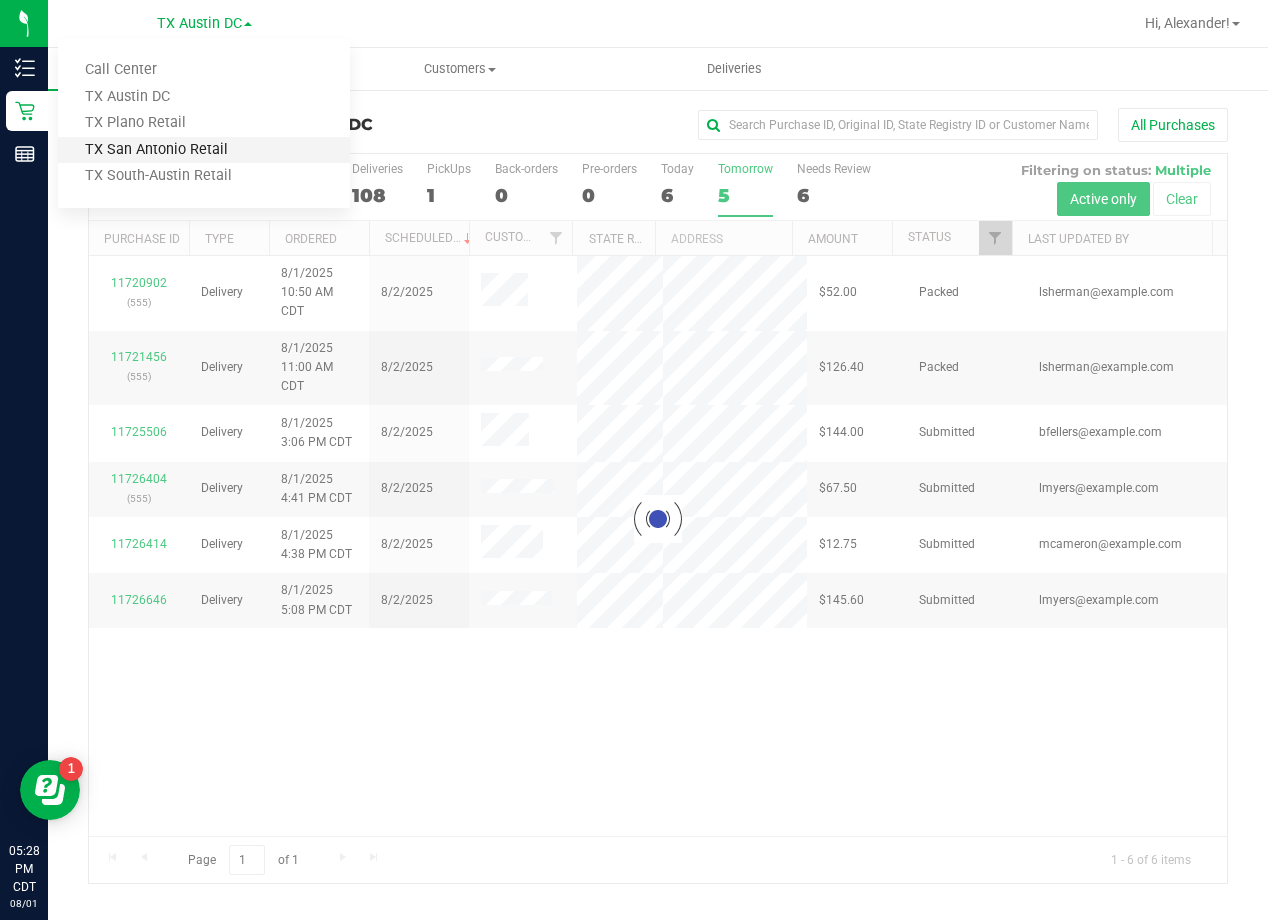click on "TX San Antonio Retail" at bounding box center [204, 150] 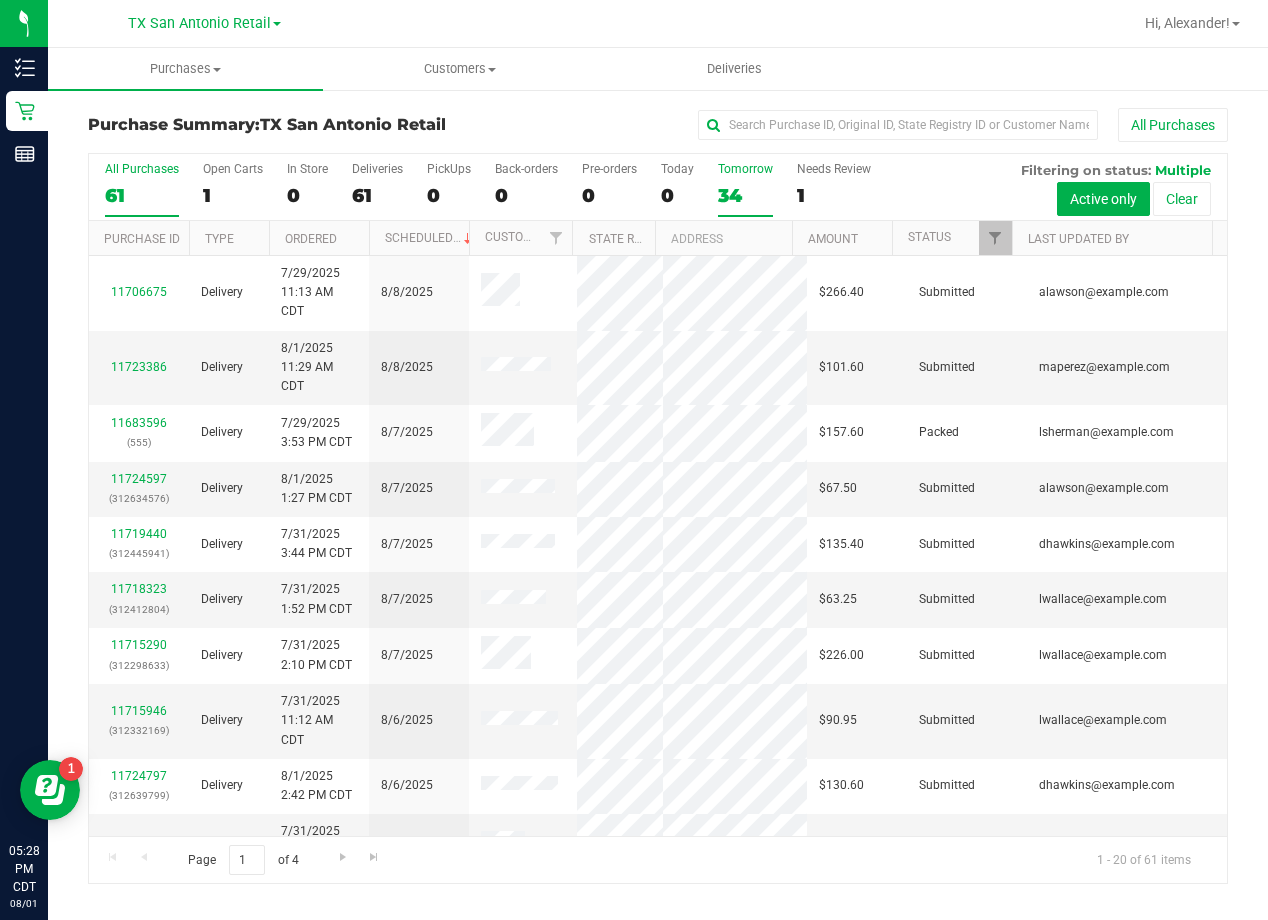 click on "34" at bounding box center (745, 195) 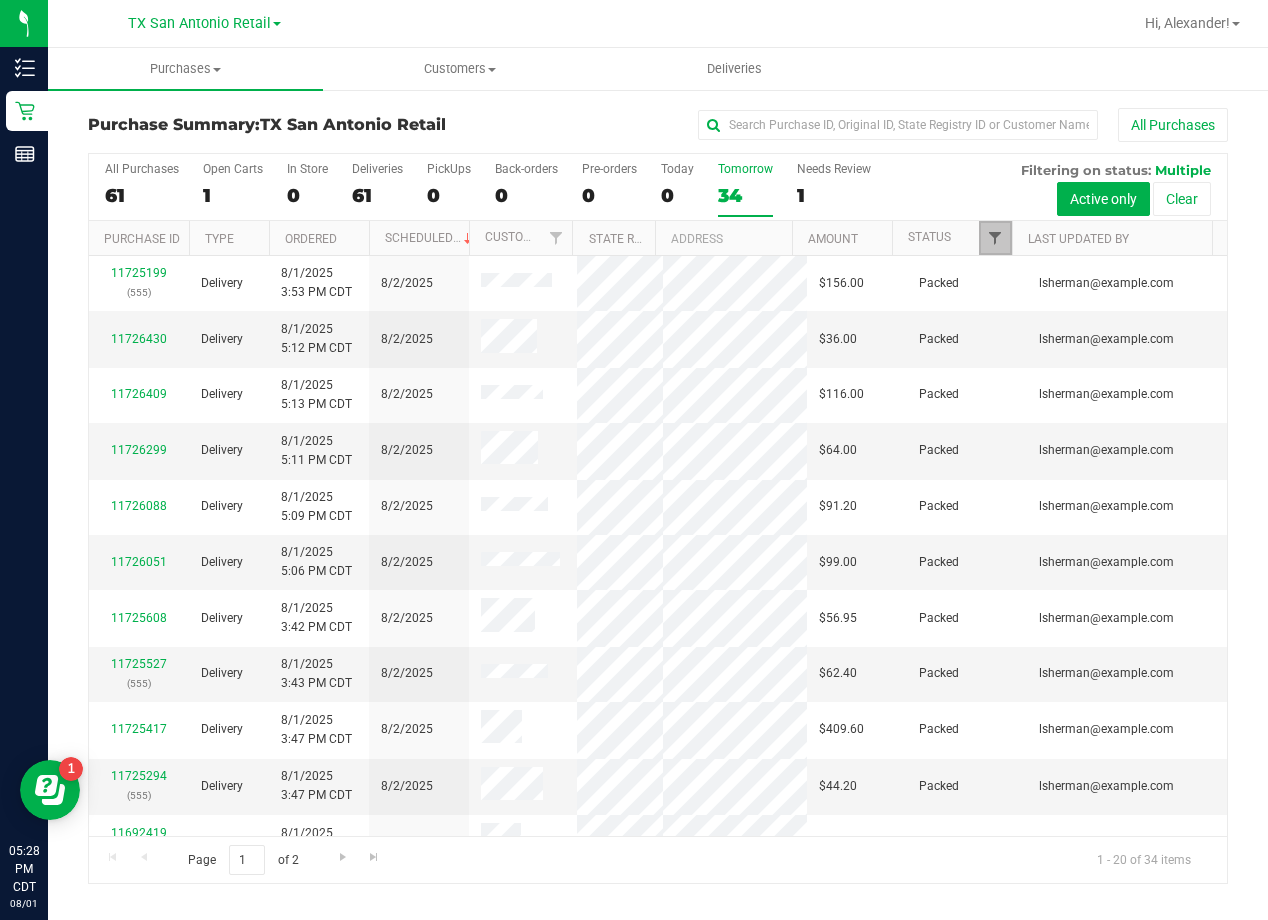 click at bounding box center (995, 238) 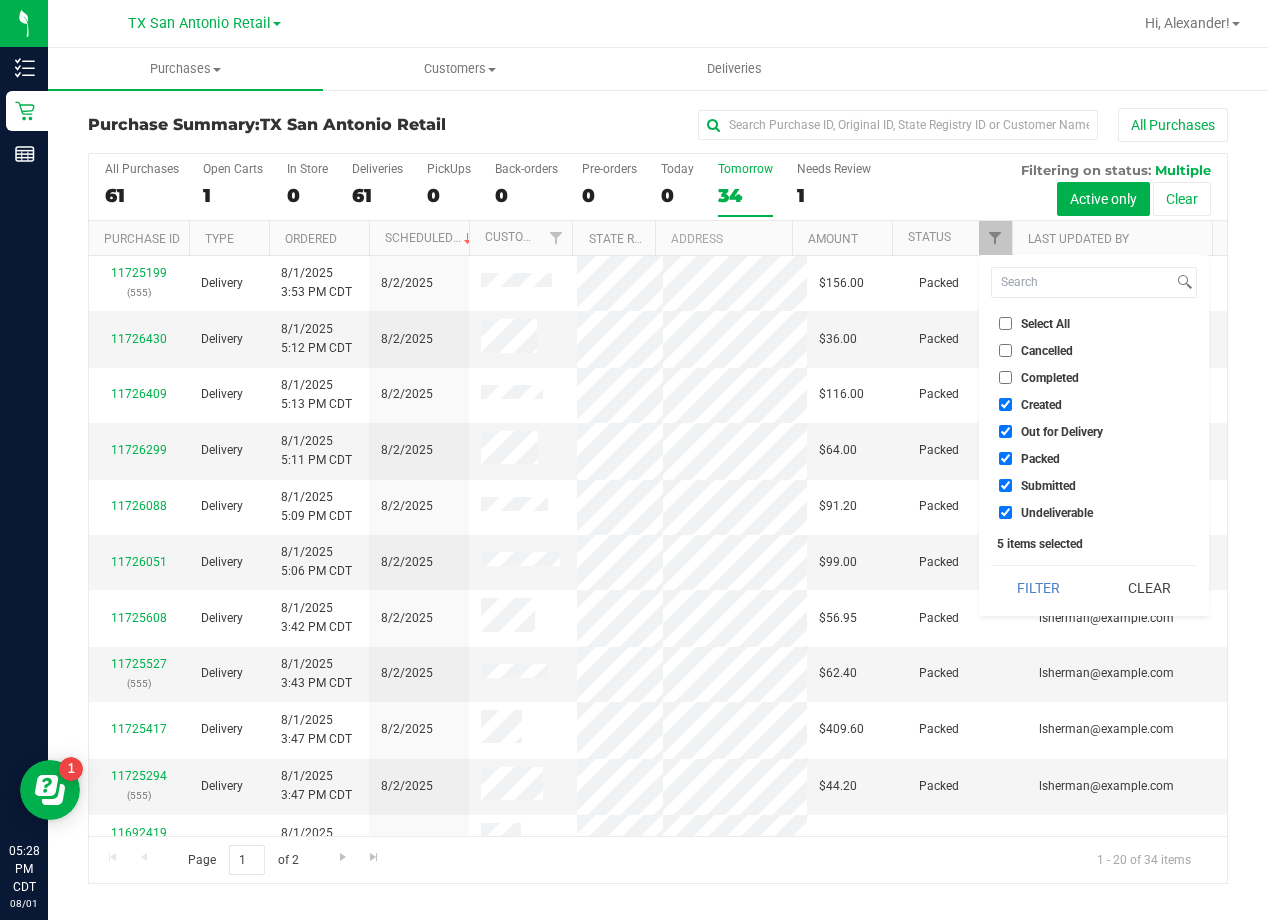 click on "Out for Delivery" at bounding box center [1062, 432] 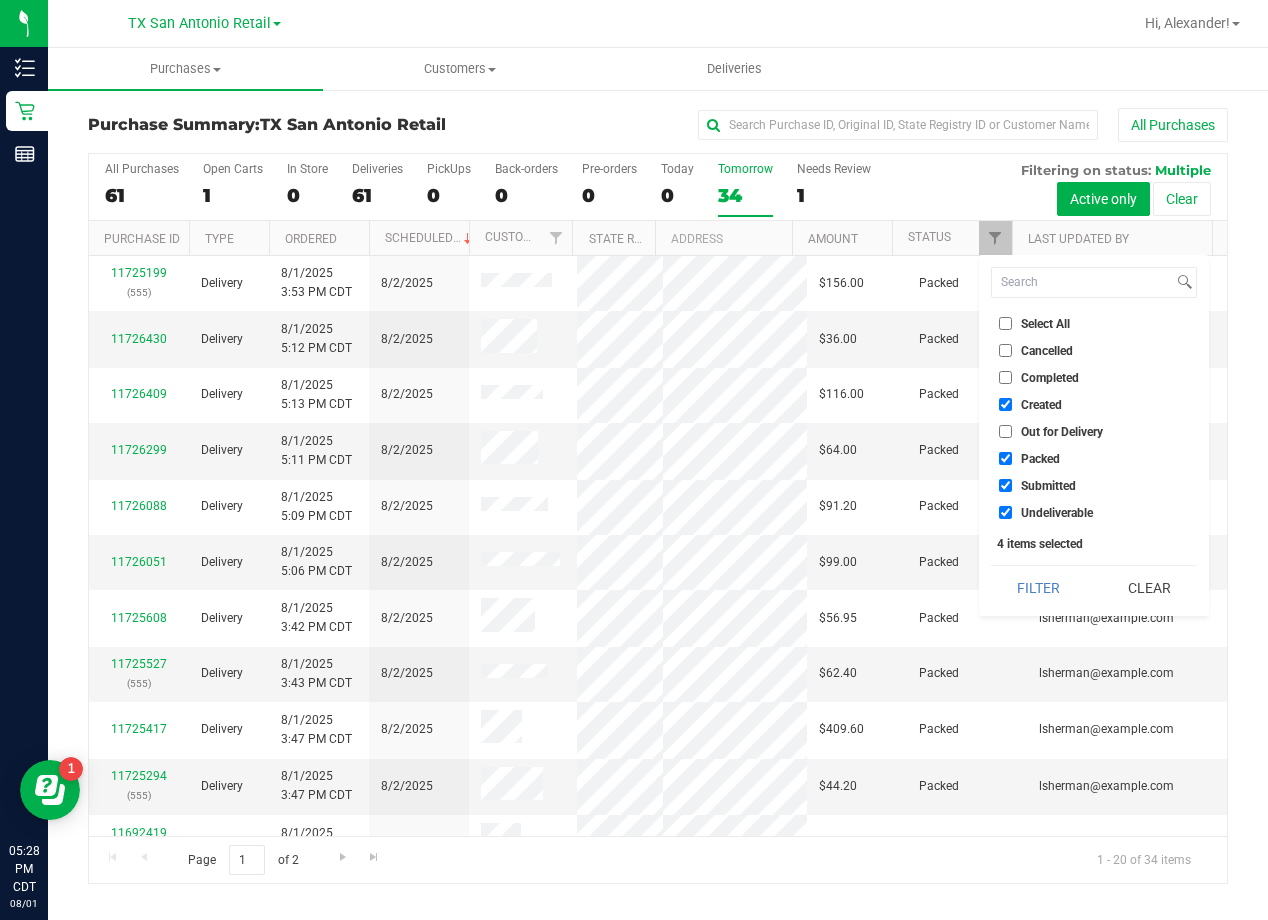 click on "Packed" at bounding box center (1040, 459) 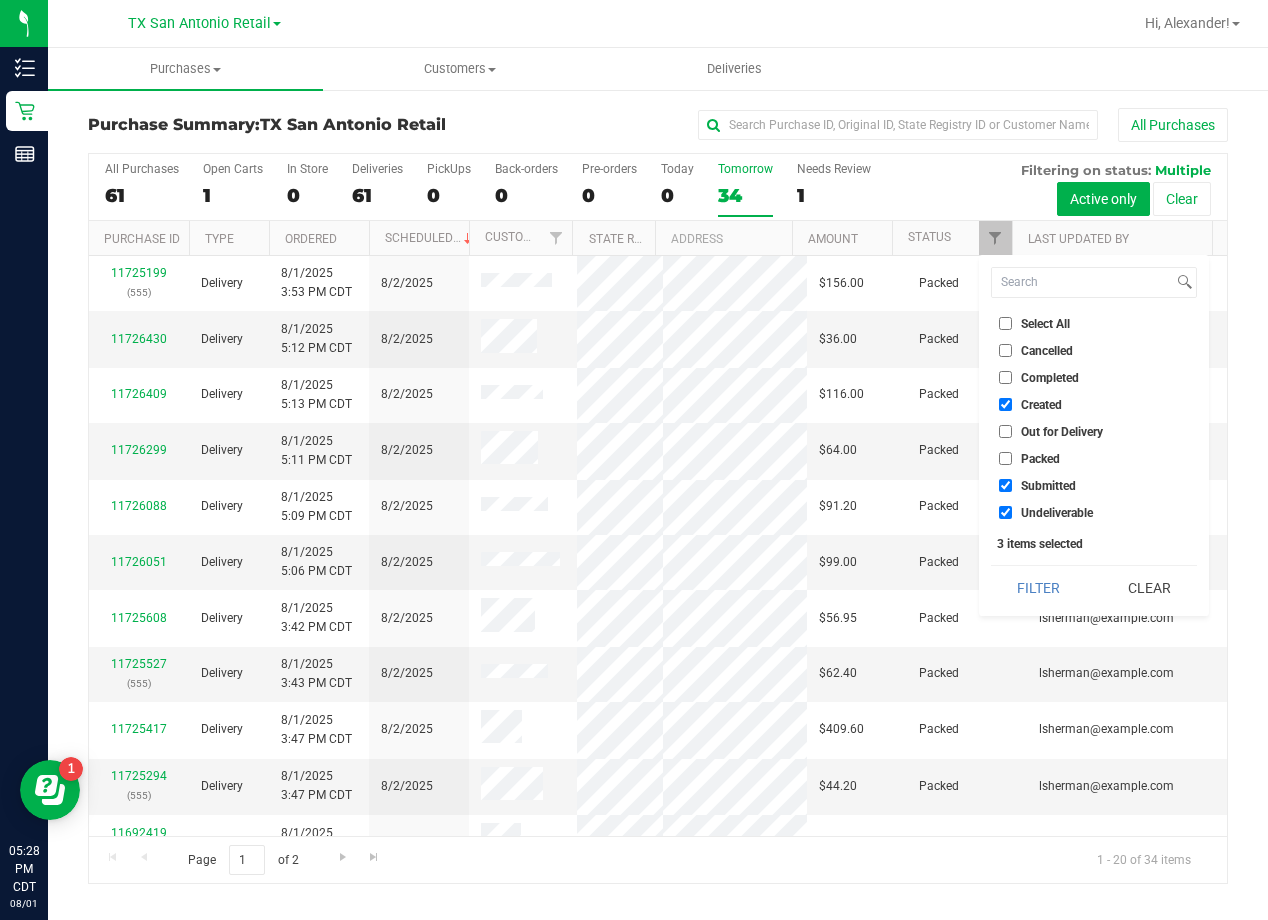 click on "Submitted" at bounding box center (1048, 486) 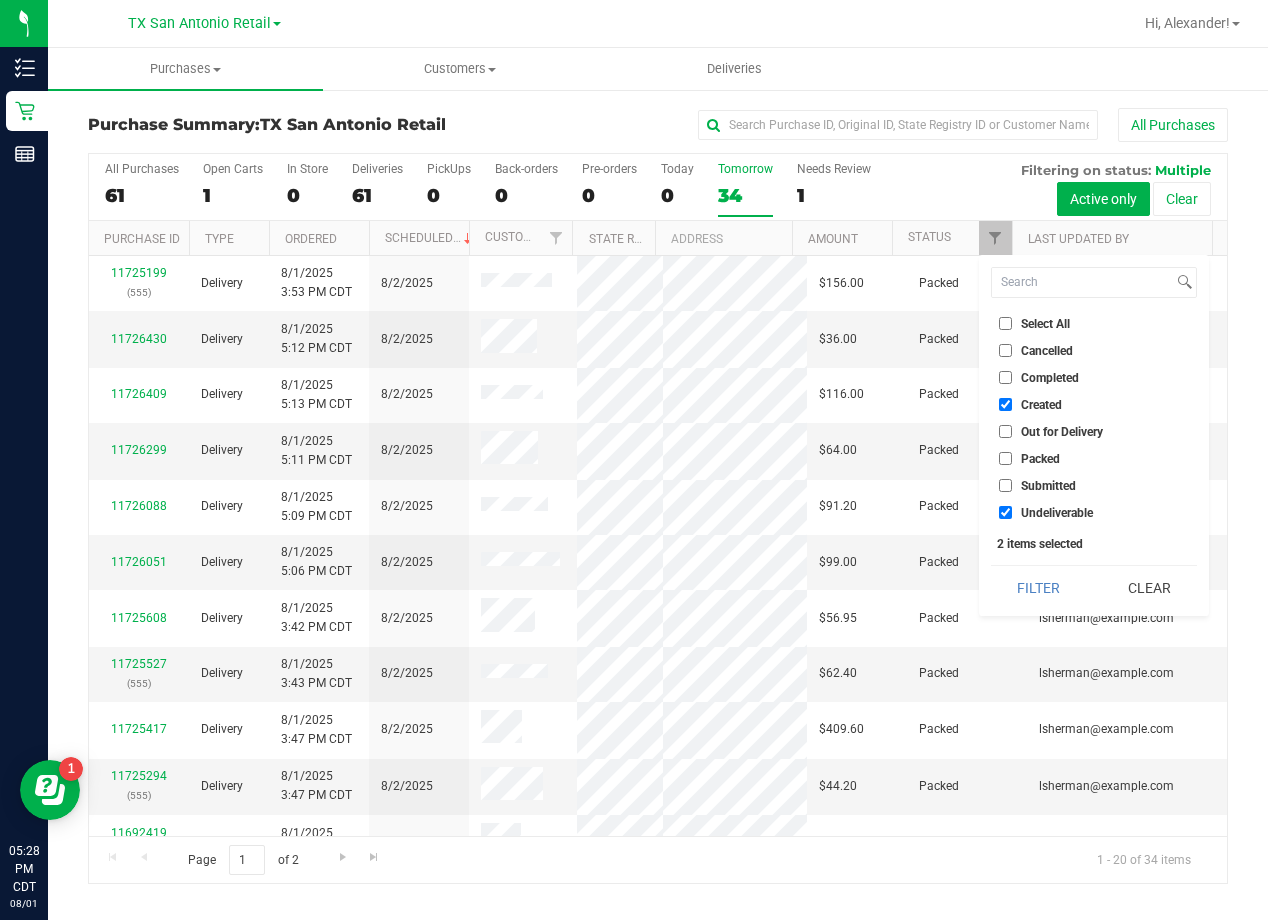 click on "Undeliverable" at bounding box center (1057, 513) 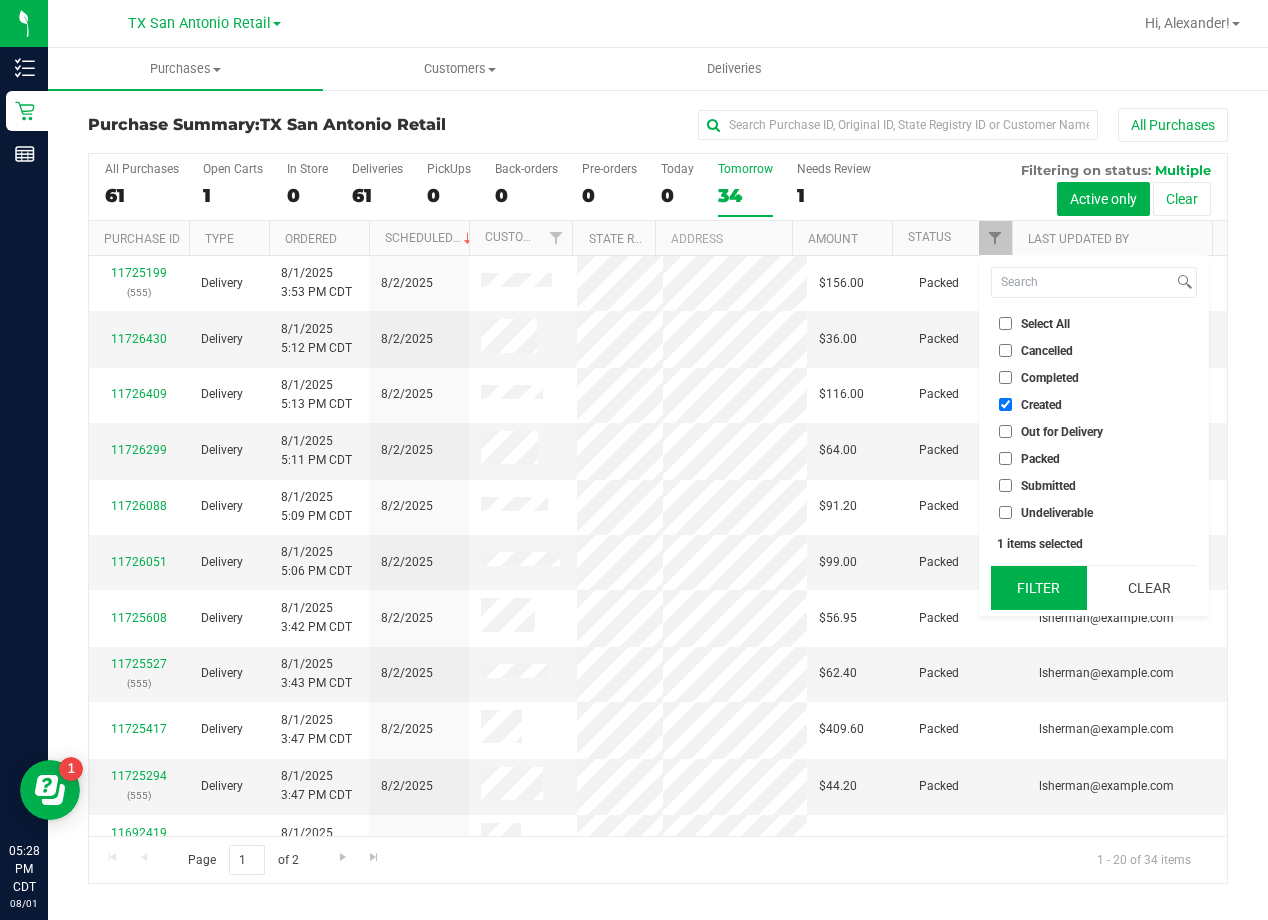 click on "Filter" at bounding box center [1039, 588] 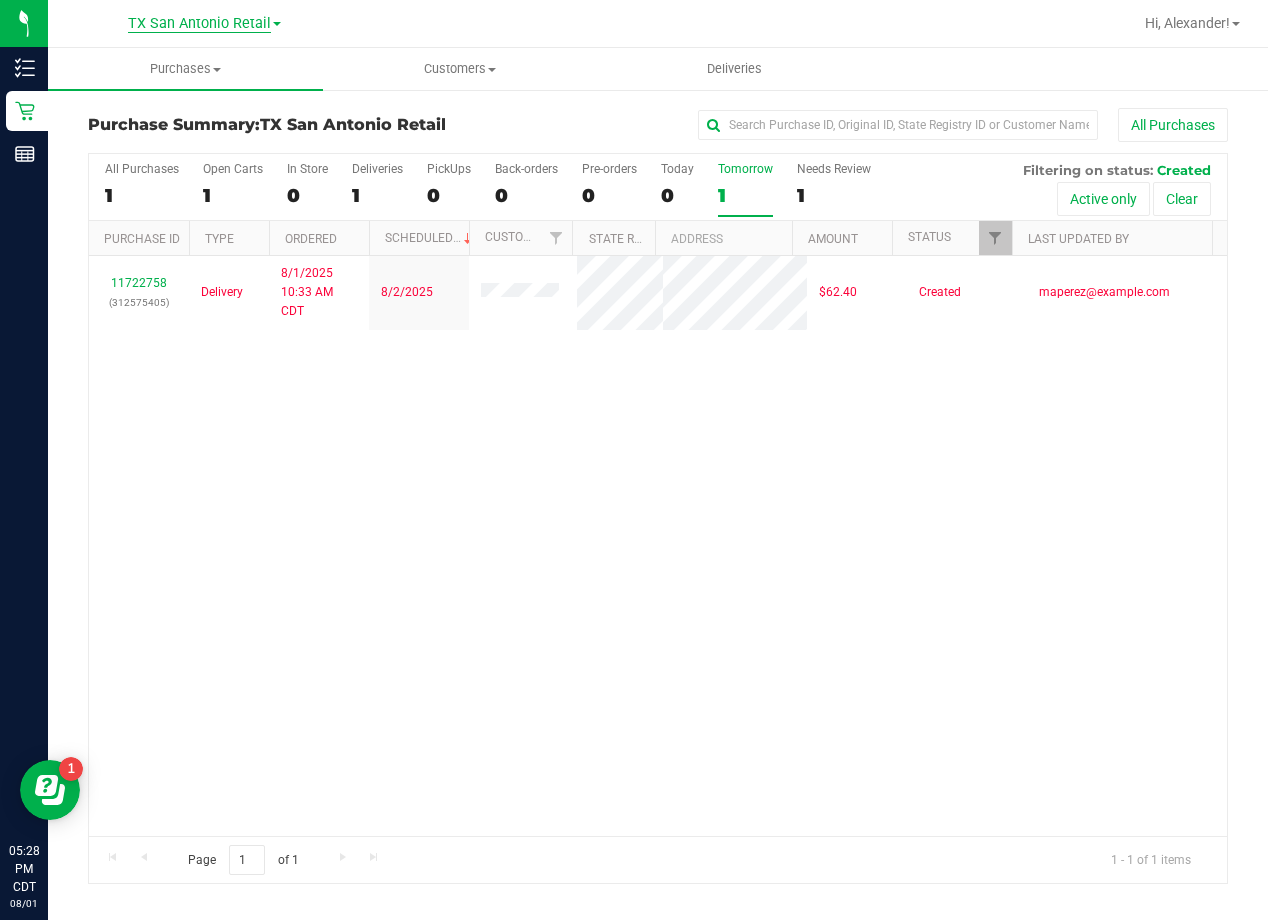 click on "TX San Antonio Retail" at bounding box center [199, 24] 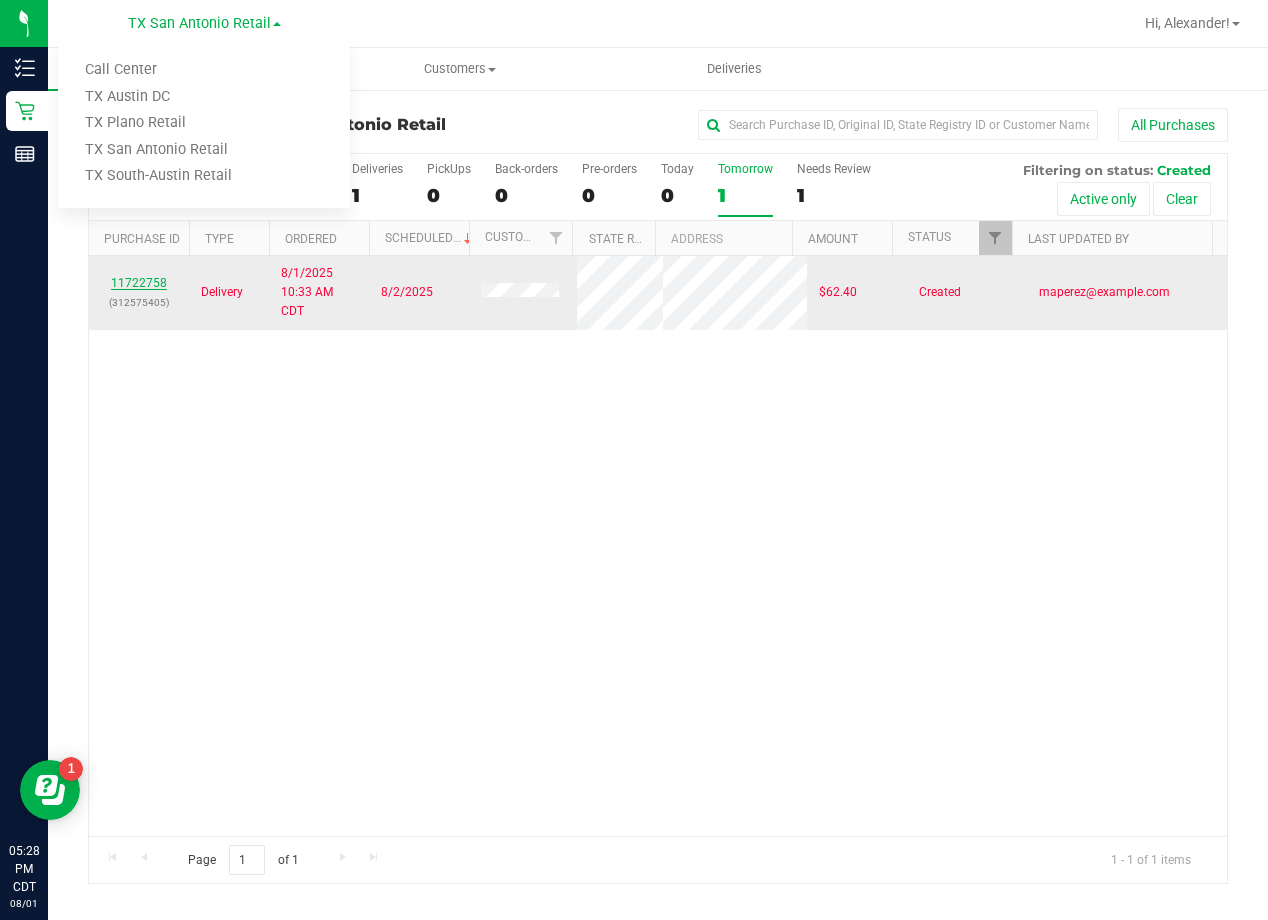 click on "11722758" at bounding box center (139, 283) 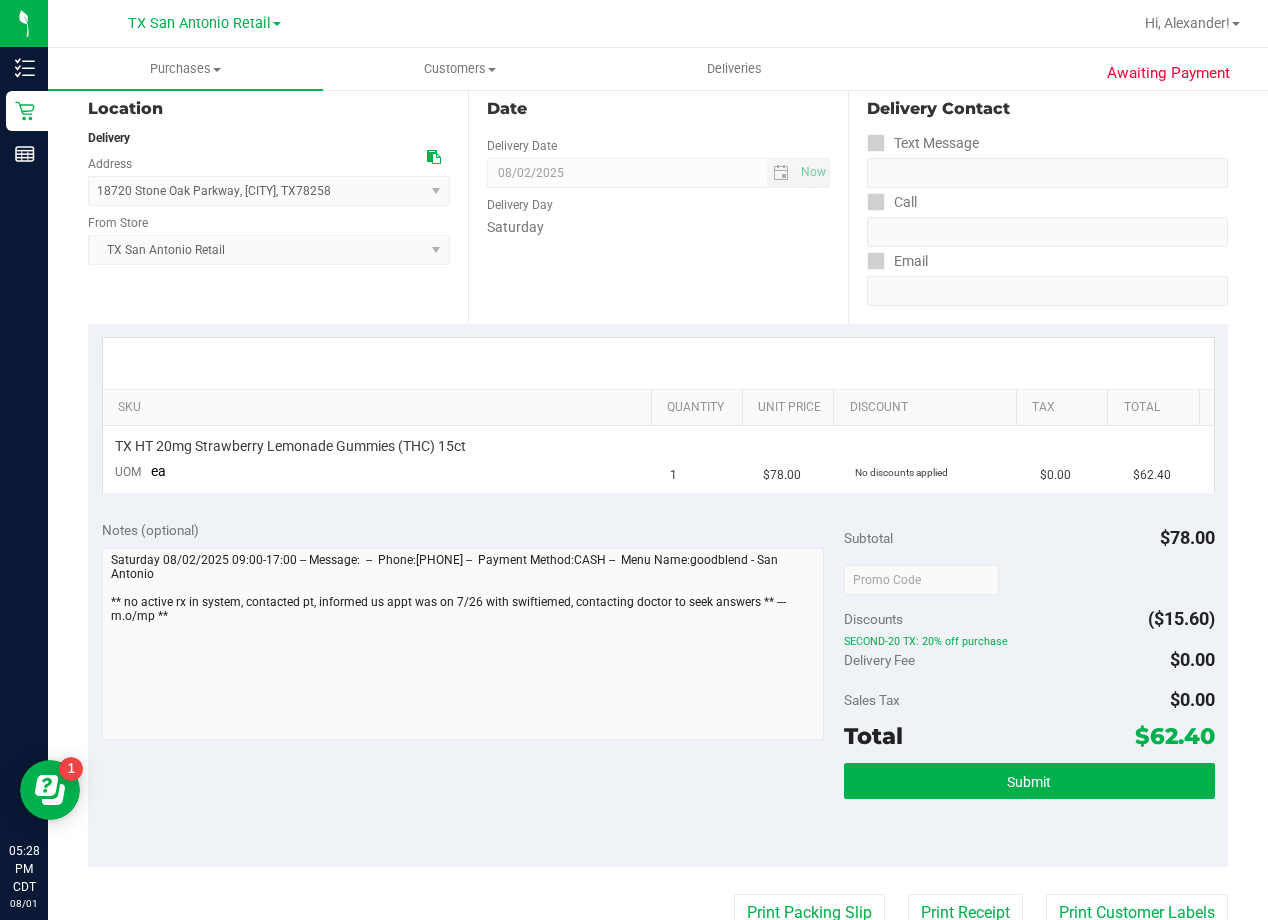 scroll, scrollTop: 0, scrollLeft: 0, axis: both 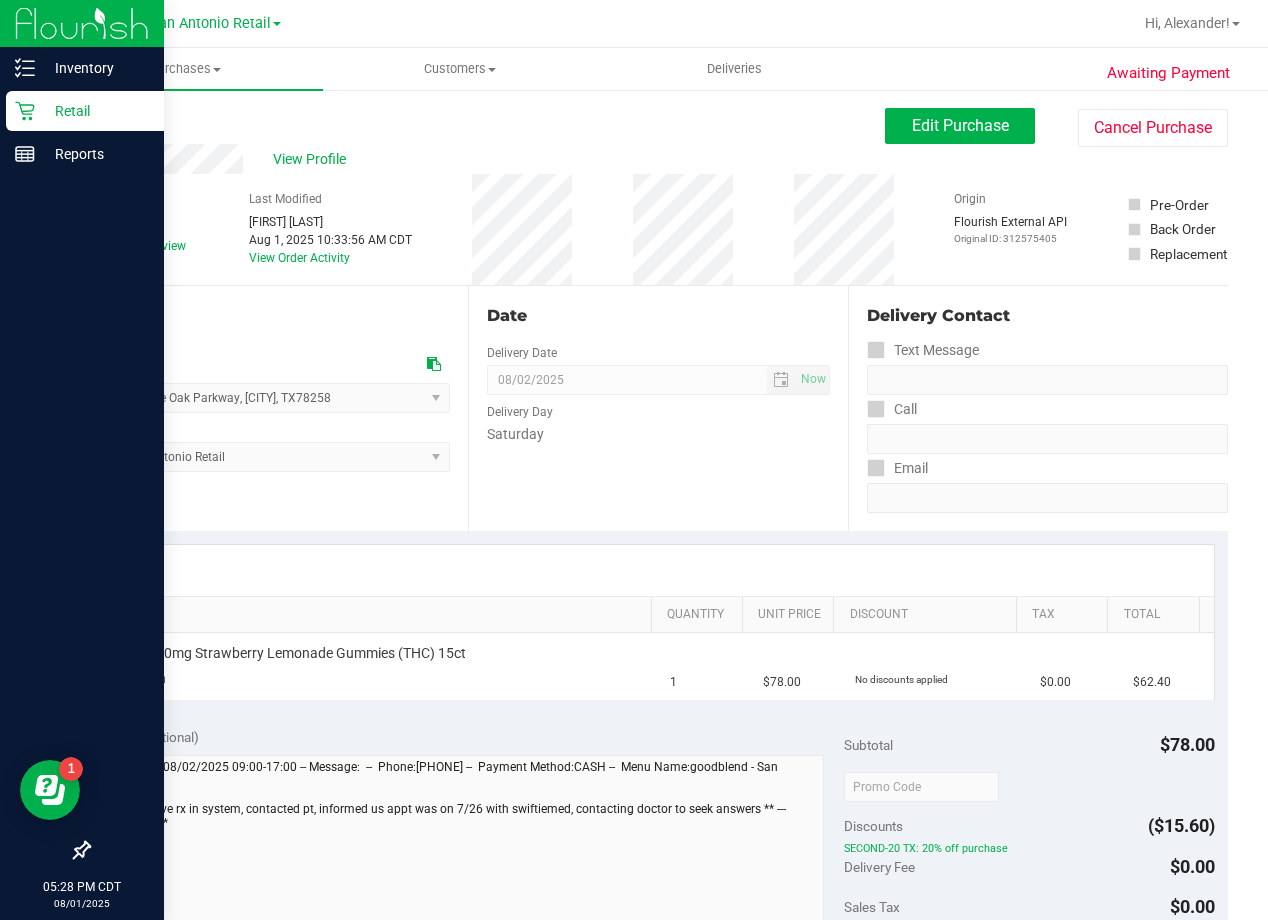 click on "Retail" at bounding box center [95, 111] 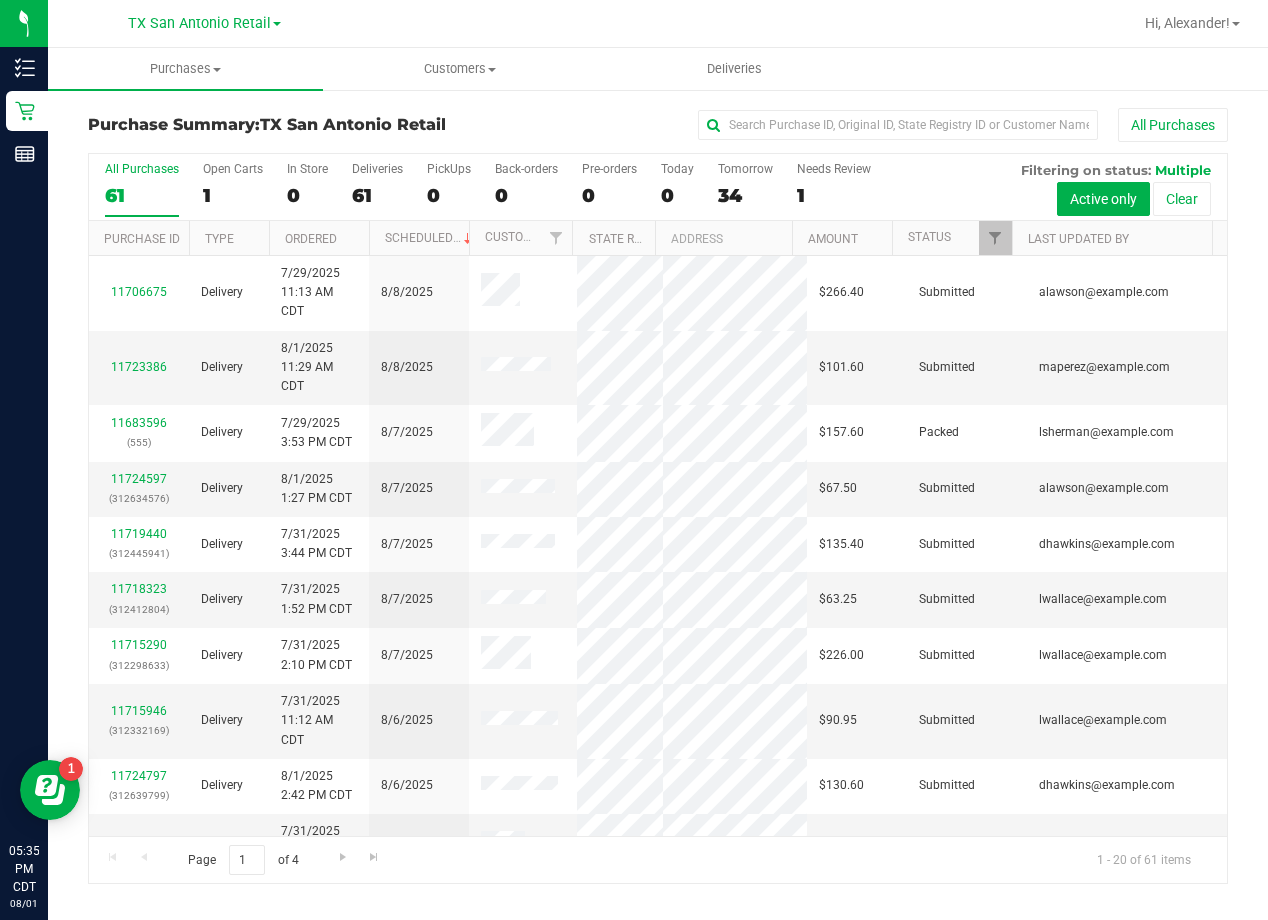 click on "Purchase Summary:
TX San Antonio Retail
All Purchases
All Purchases
61
Open Carts
1
In Store
0
Deliveries
61
PickUps
0
Back-orders
0" at bounding box center (658, 496) 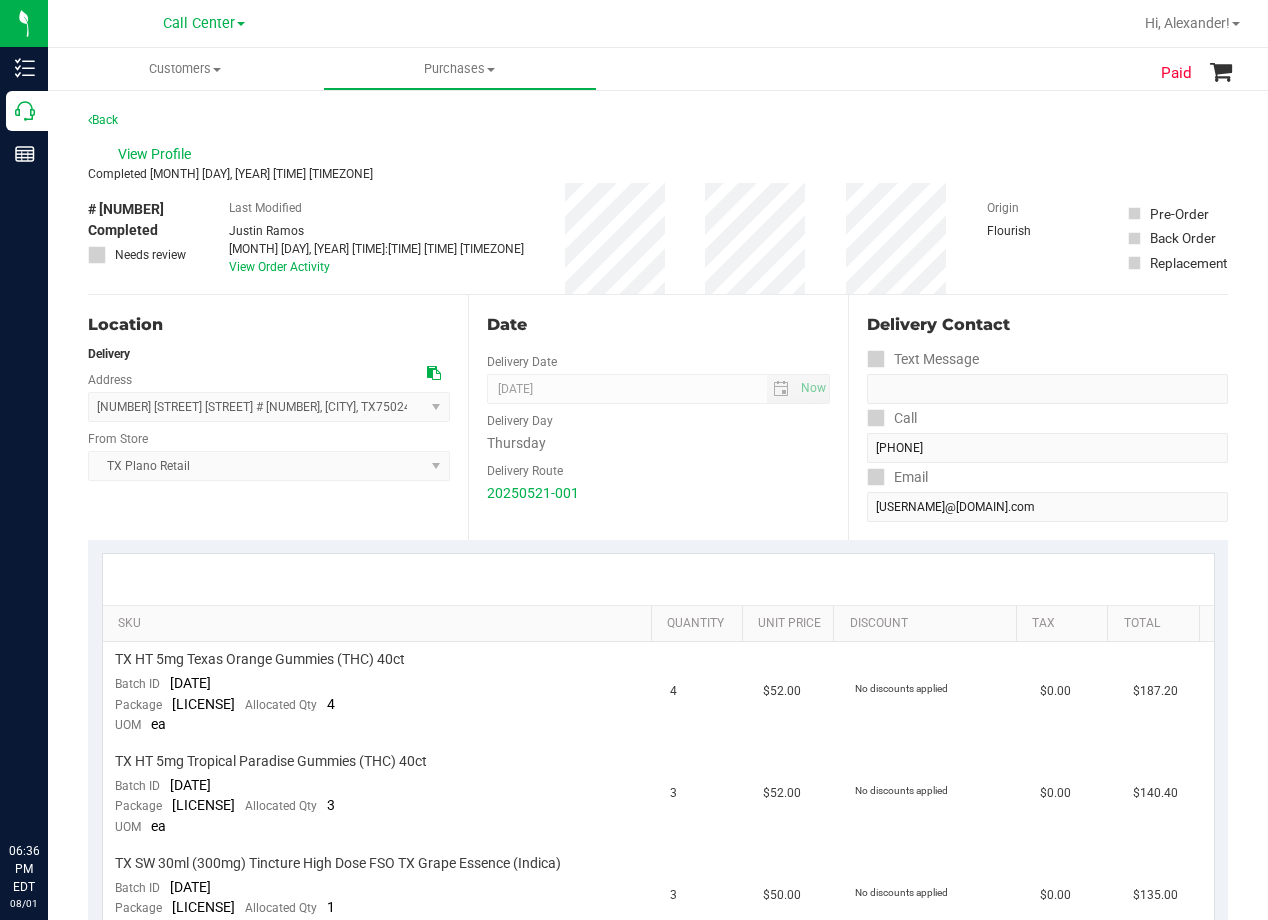 scroll, scrollTop: 0, scrollLeft: 0, axis: both 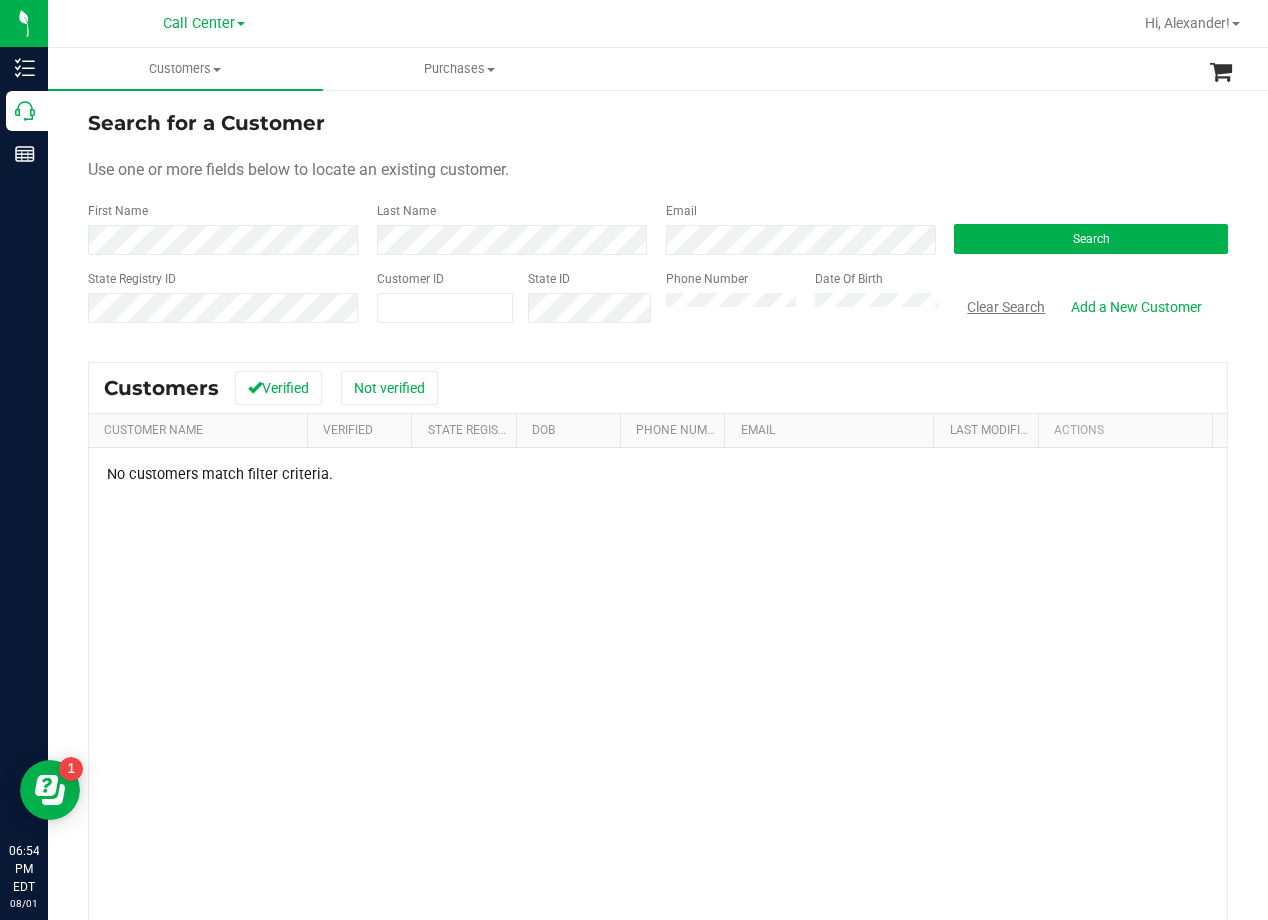 click on "Clear Search" at bounding box center (1006, 307) 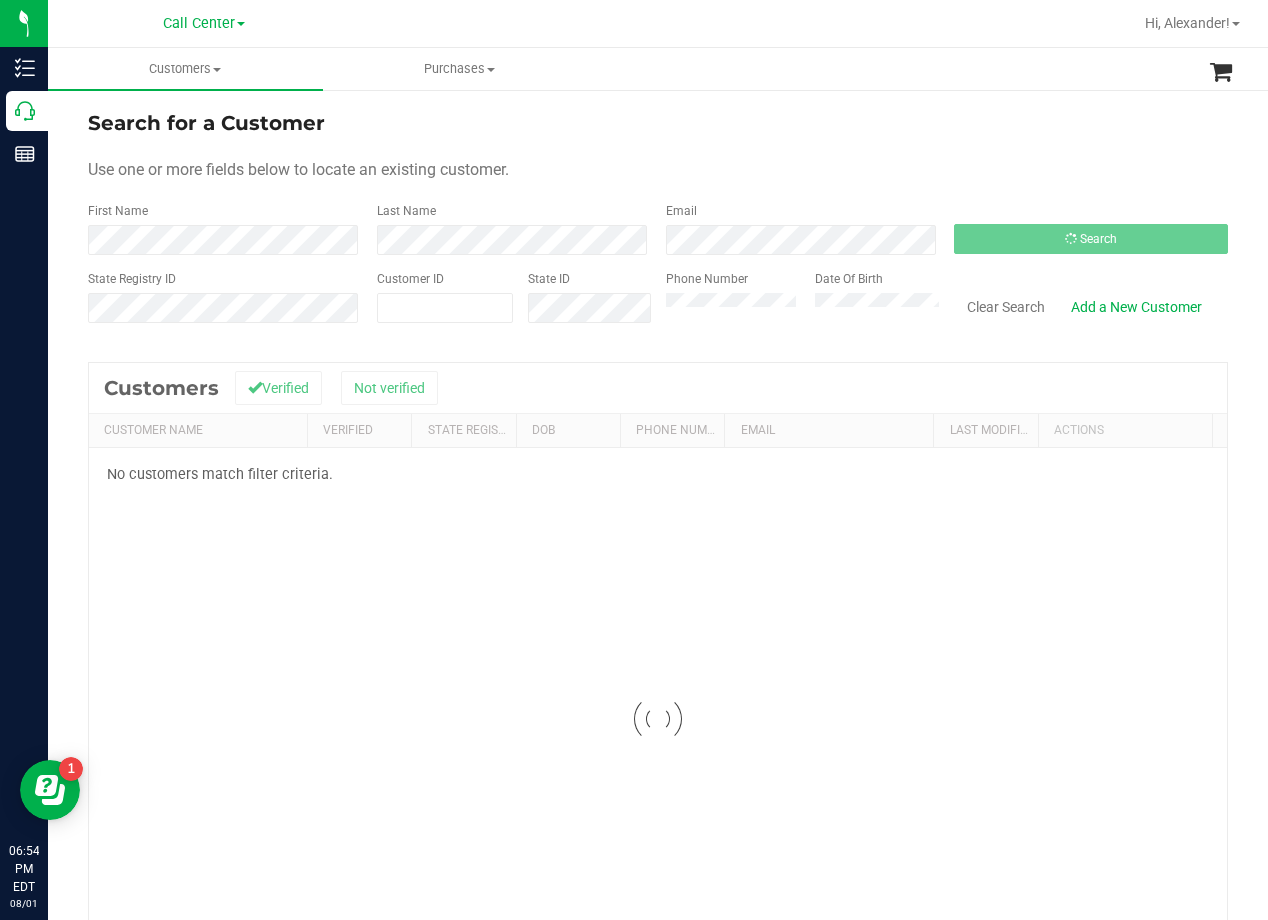click on "Search for a Customer
Use one or more fields below to locate an existing customer.
First Name
Last Name
Email
Search
State Registry ID
Customer ID
State ID
Phone Number" at bounding box center (658, 592) 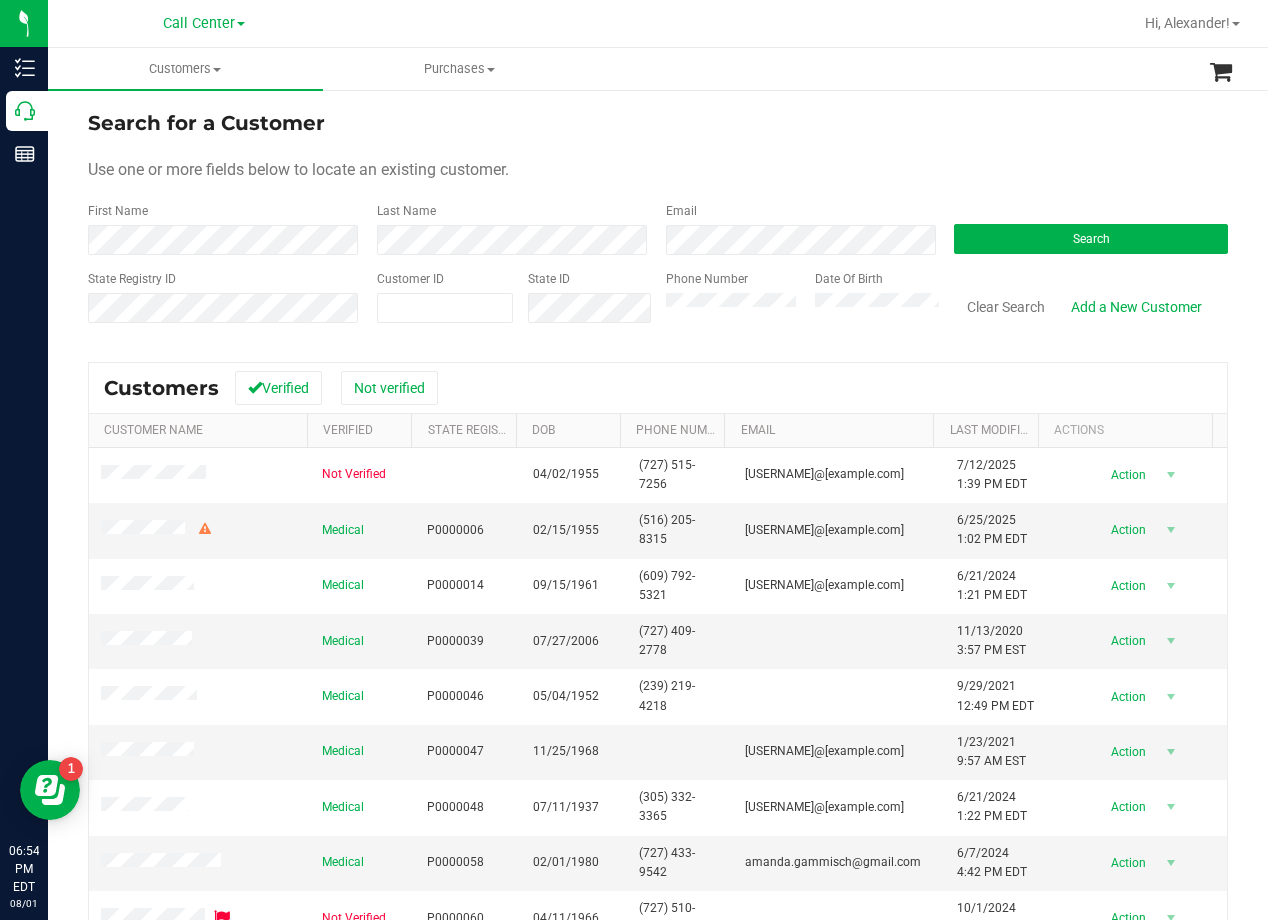 click on "Date Of Birth" at bounding box center (869, 305) 